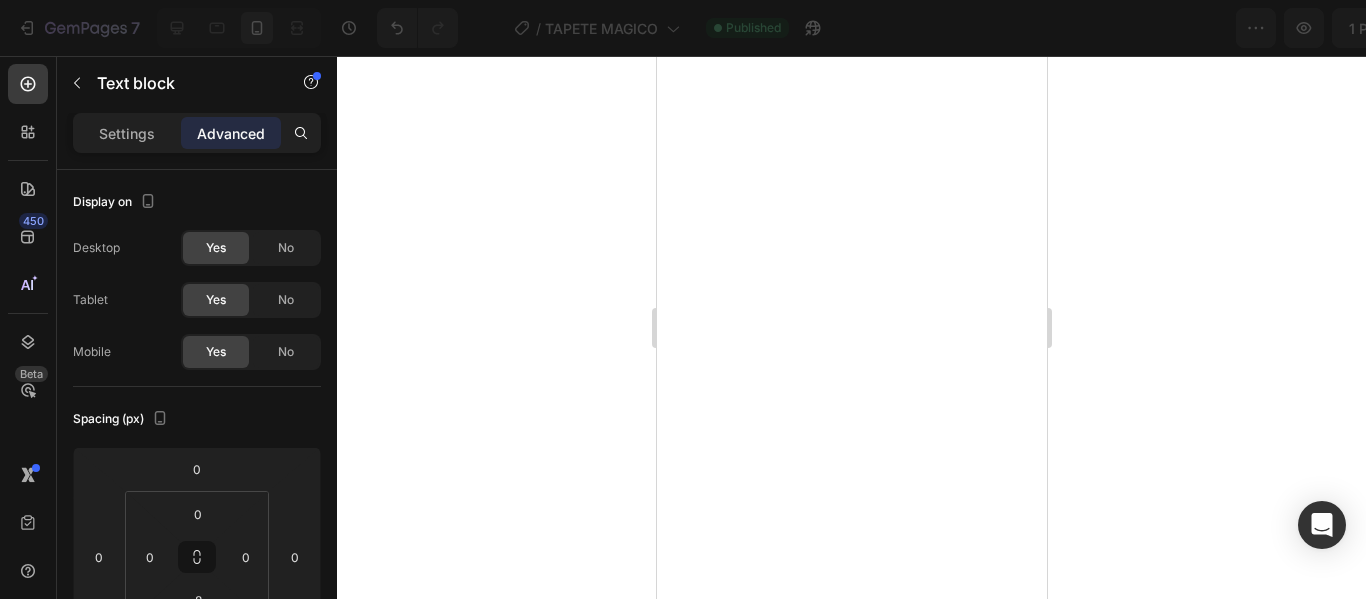 click 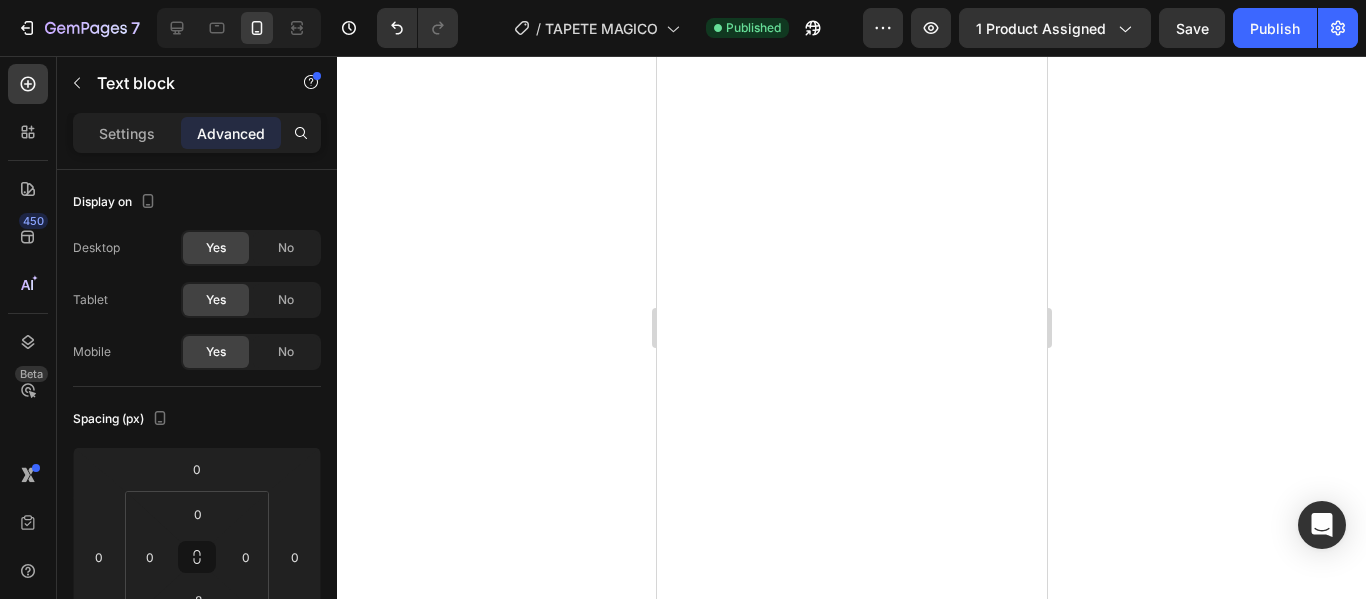 scroll, scrollTop: 0, scrollLeft: 0, axis: both 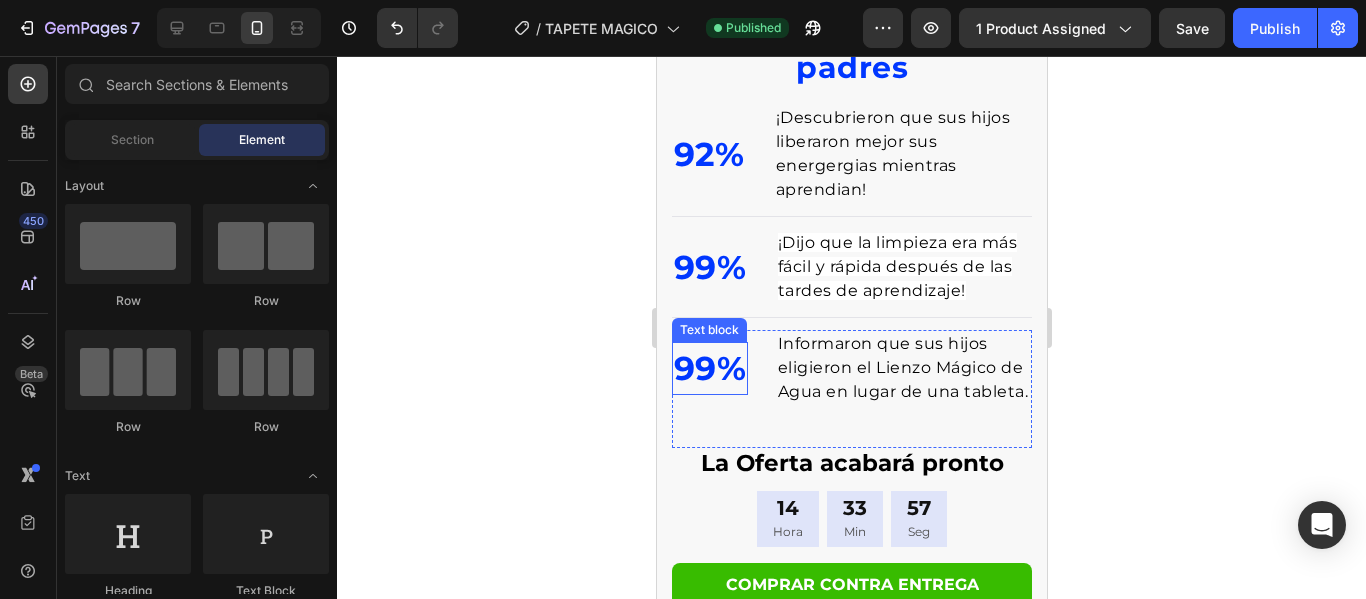 click on "99%" at bounding box center [709, 368] 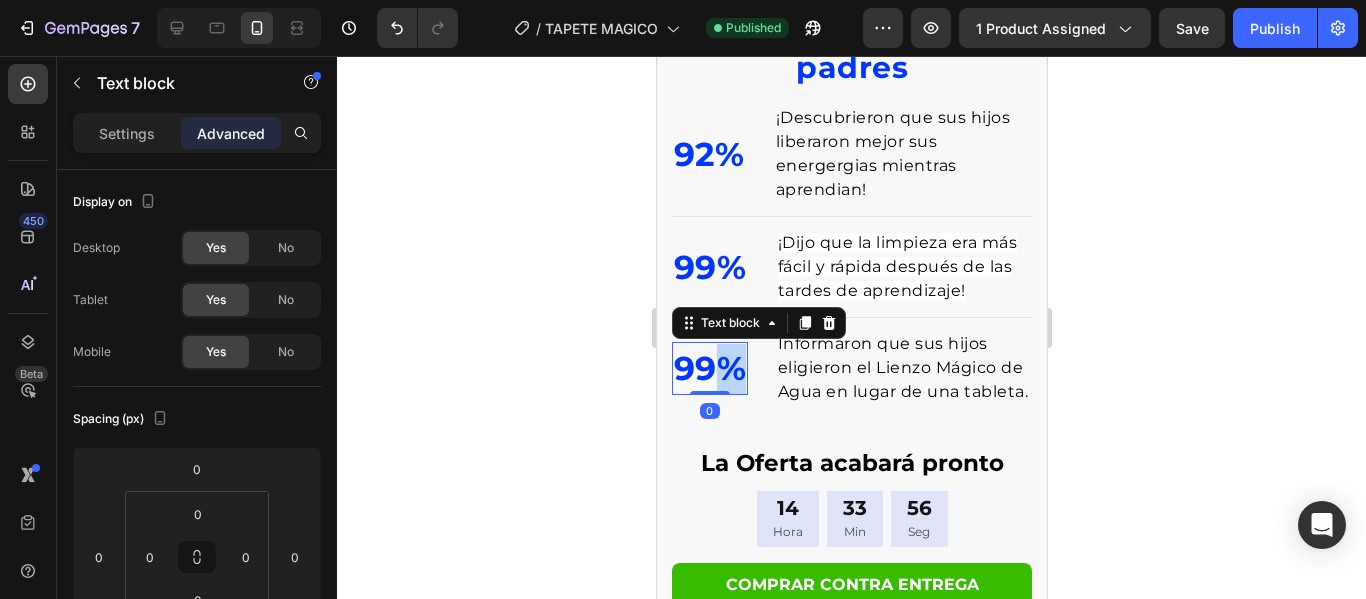 click on "99%" at bounding box center (709, 368) 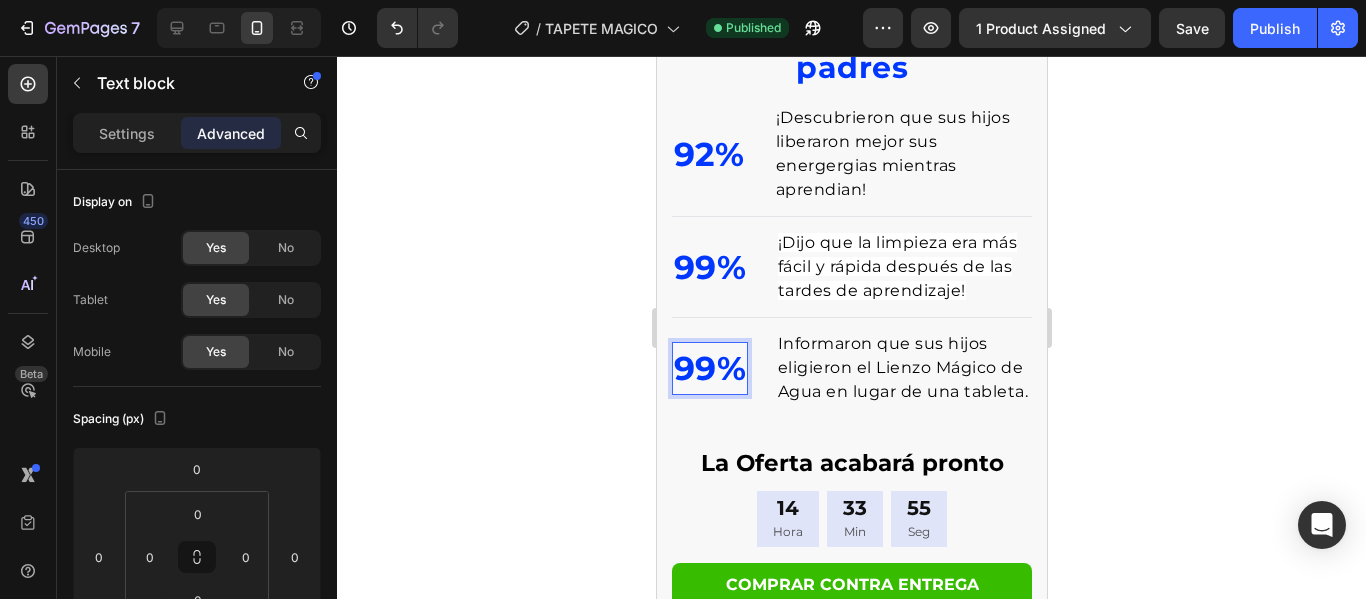 click on "99%" at bounding box center [709, 368] 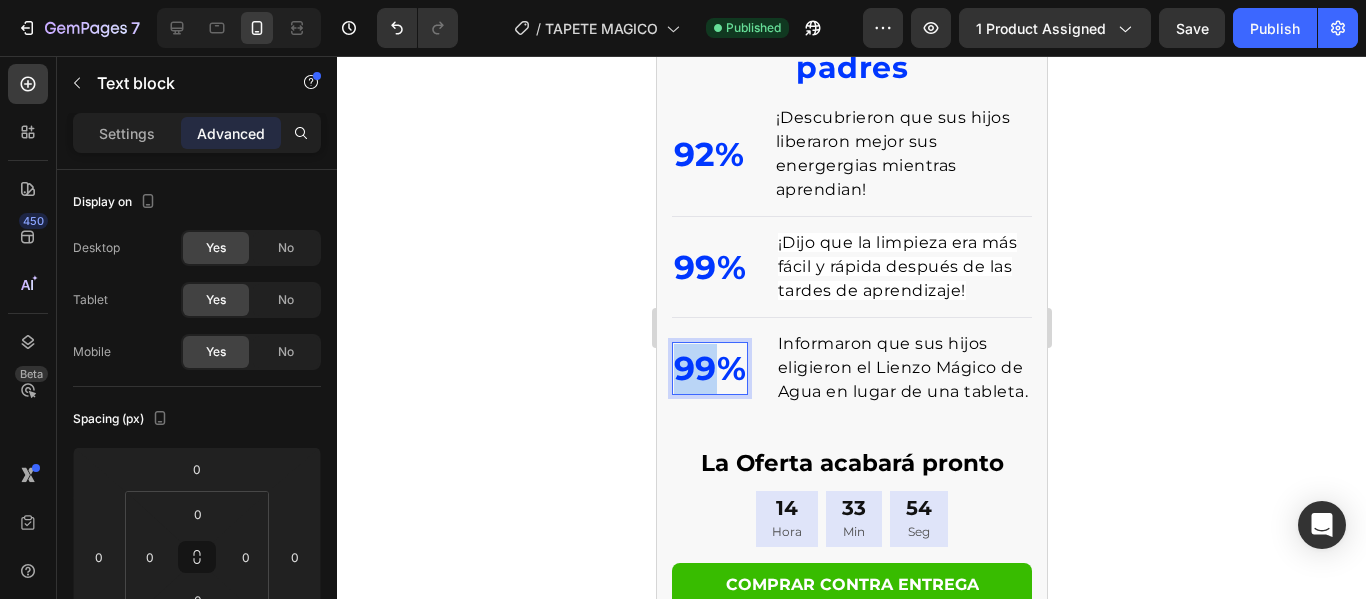 drag, startPoint x: 709, startPoint y: 415, endPoint x: 678, endPoint y: 412, distance: 31.144823 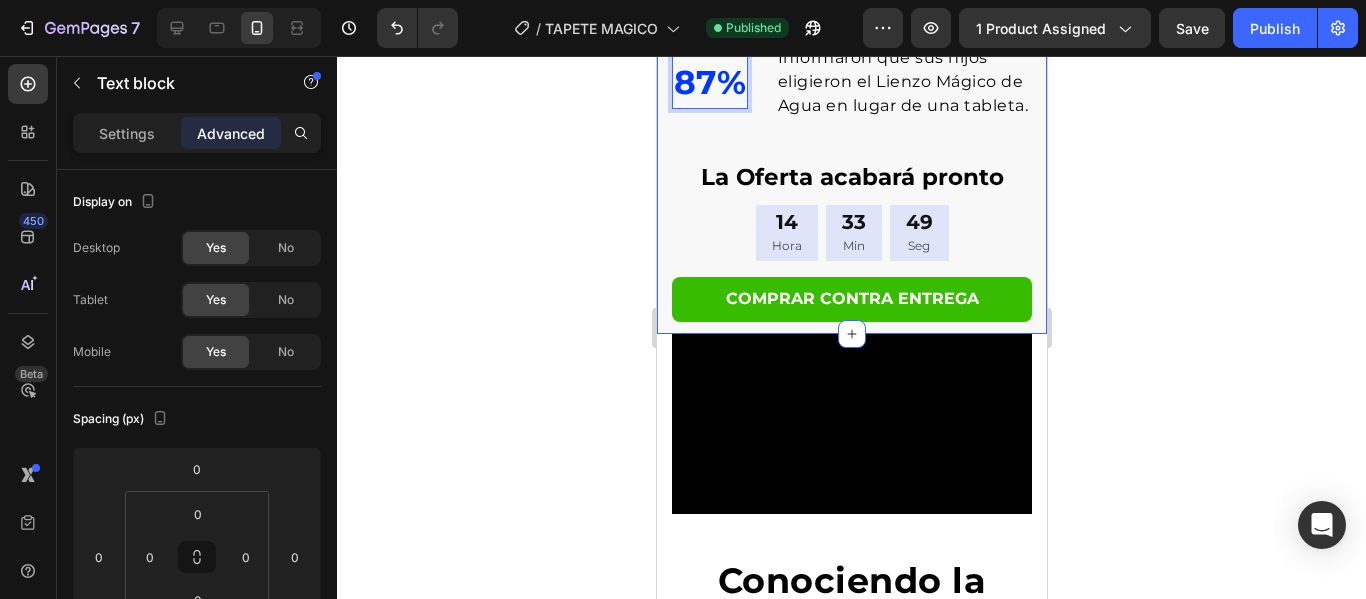 scroll, scrollTop: 2800, scrollLeft: 0, axis: vertical 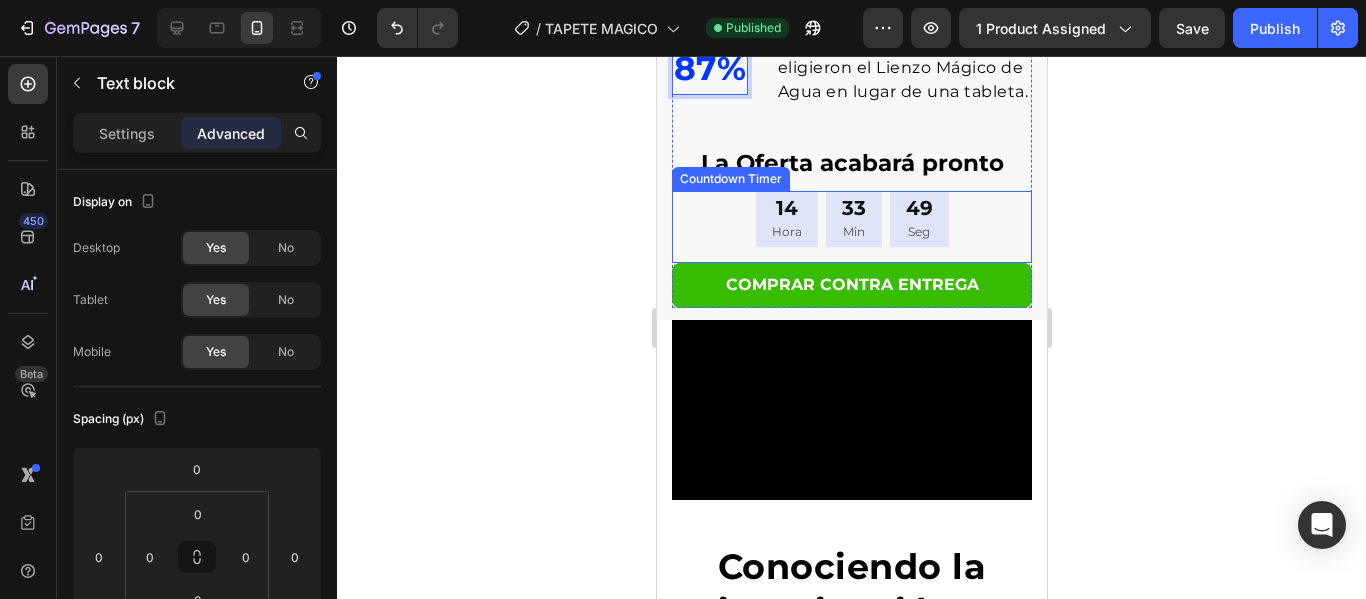 click on "14 Hora 33 Min 49 Seg" at bounding box center [851, 219] 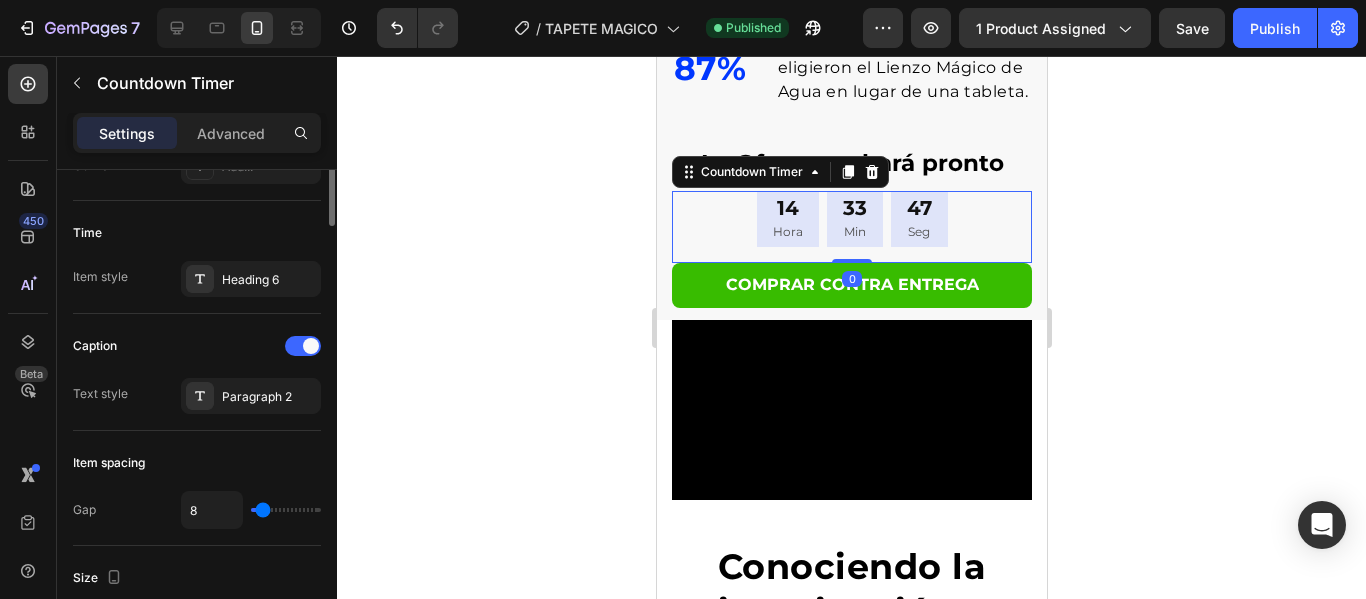 scroll, scrollTop: 400, scrollLeft: 0, axis: vertical 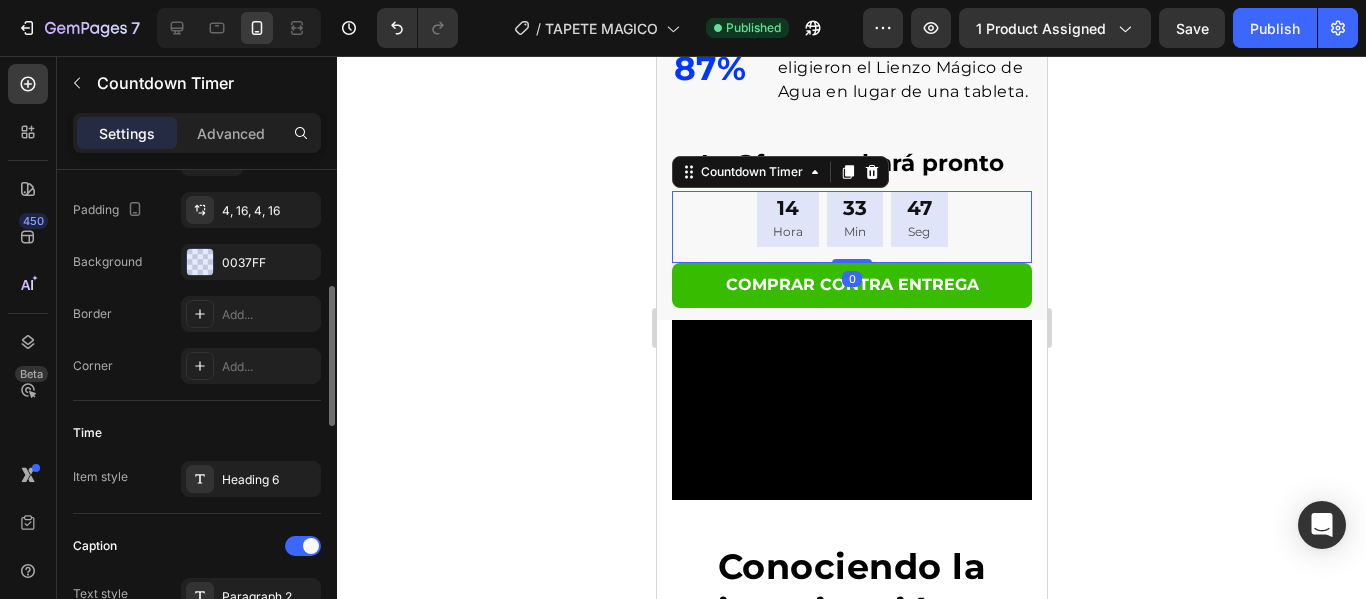 click on "Item gap 0 Padding 4, 16, 4, 16 Background 0037FF Border Add... Corner Add..." at bounding box center (197, 261) 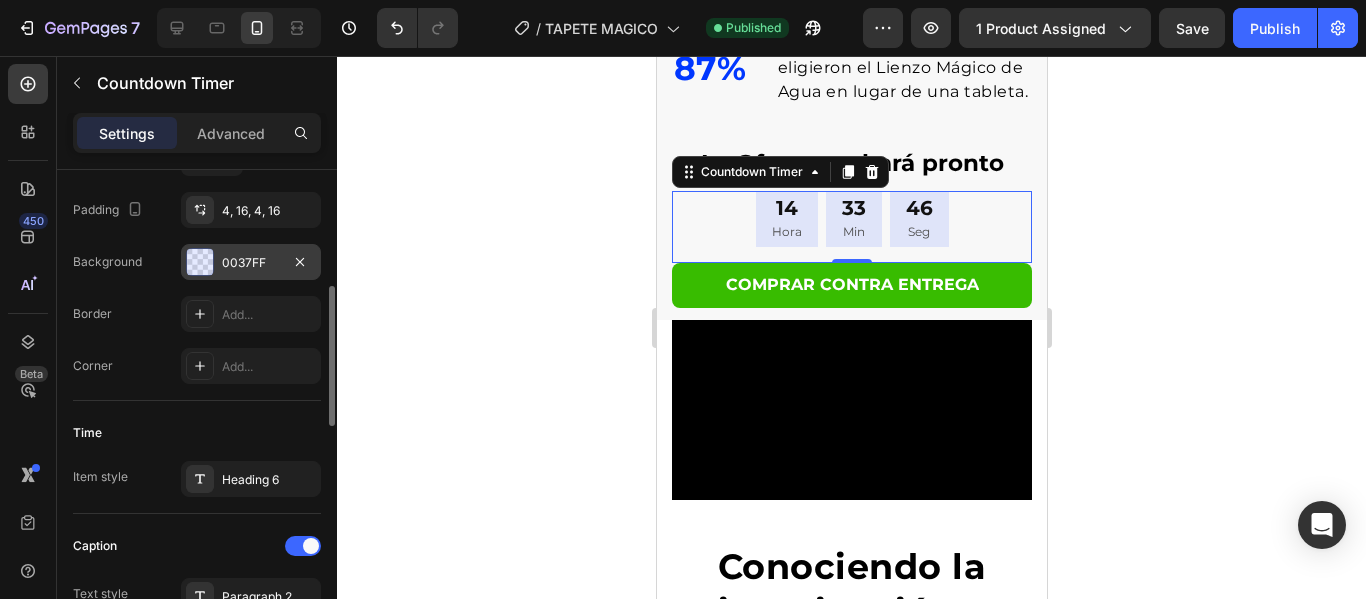 click at bounding box center [200, 262] 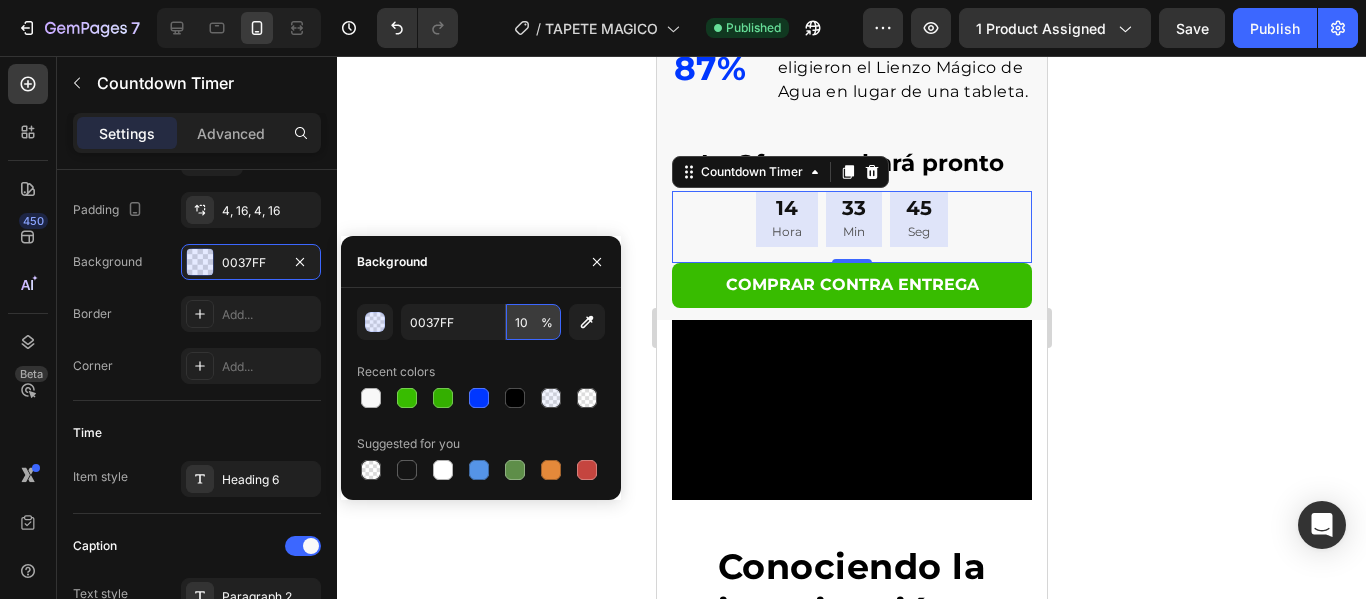click on "10" at bounding box center (533, 322) 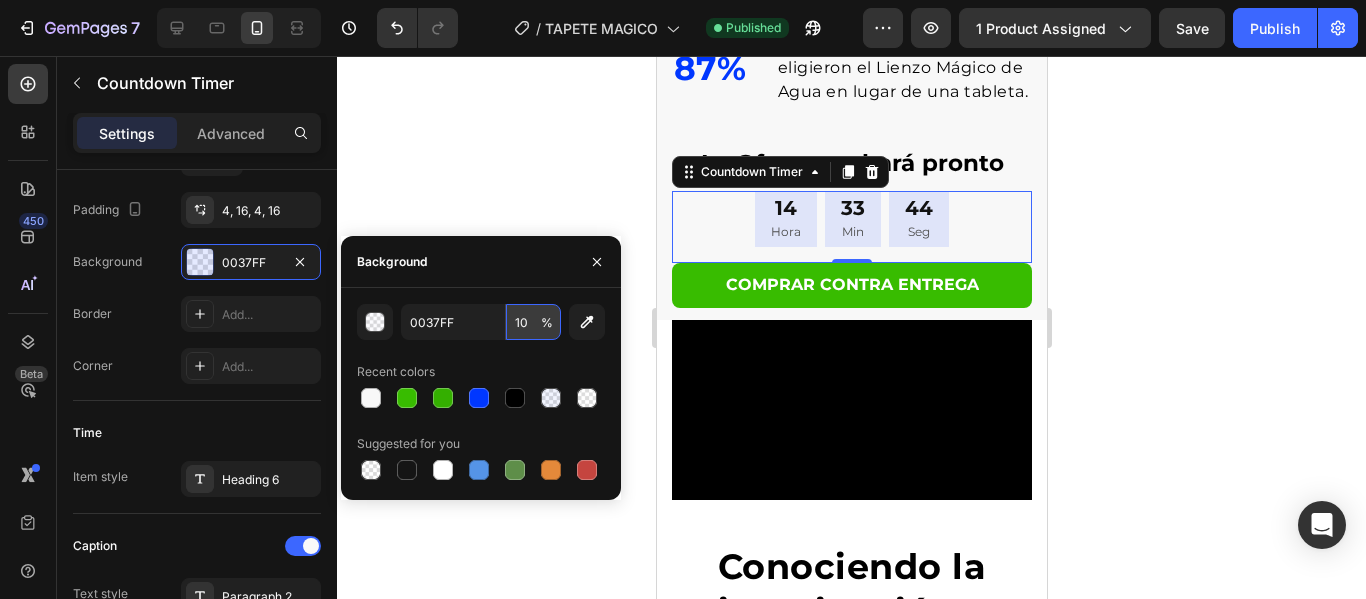 type on "100" 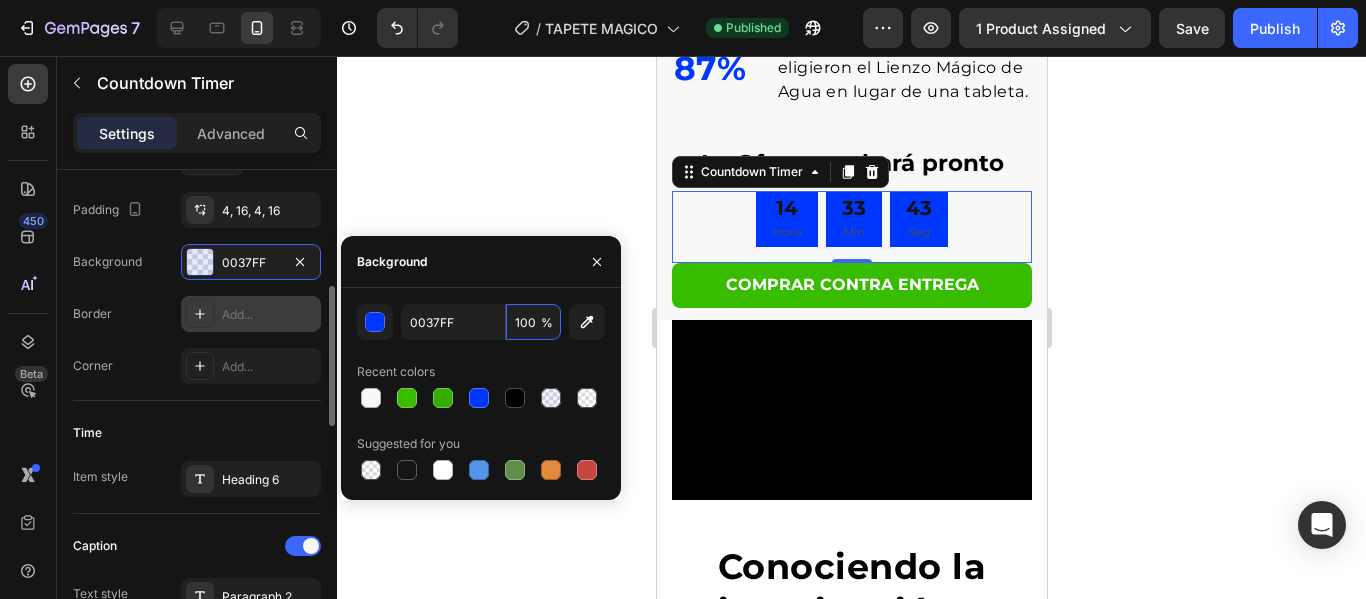 scroll, scrollTop: 300, scrollLeft: 0, axis: vertical 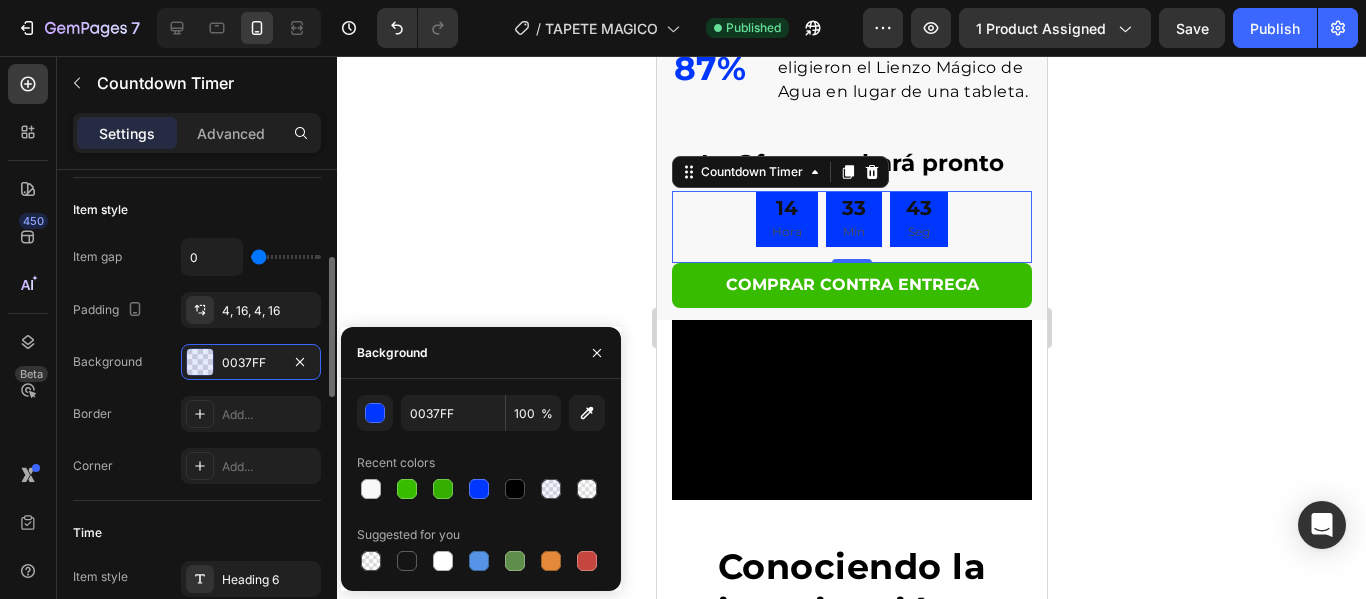 click on "Background 0037FF" at bounding box center [197, 362] 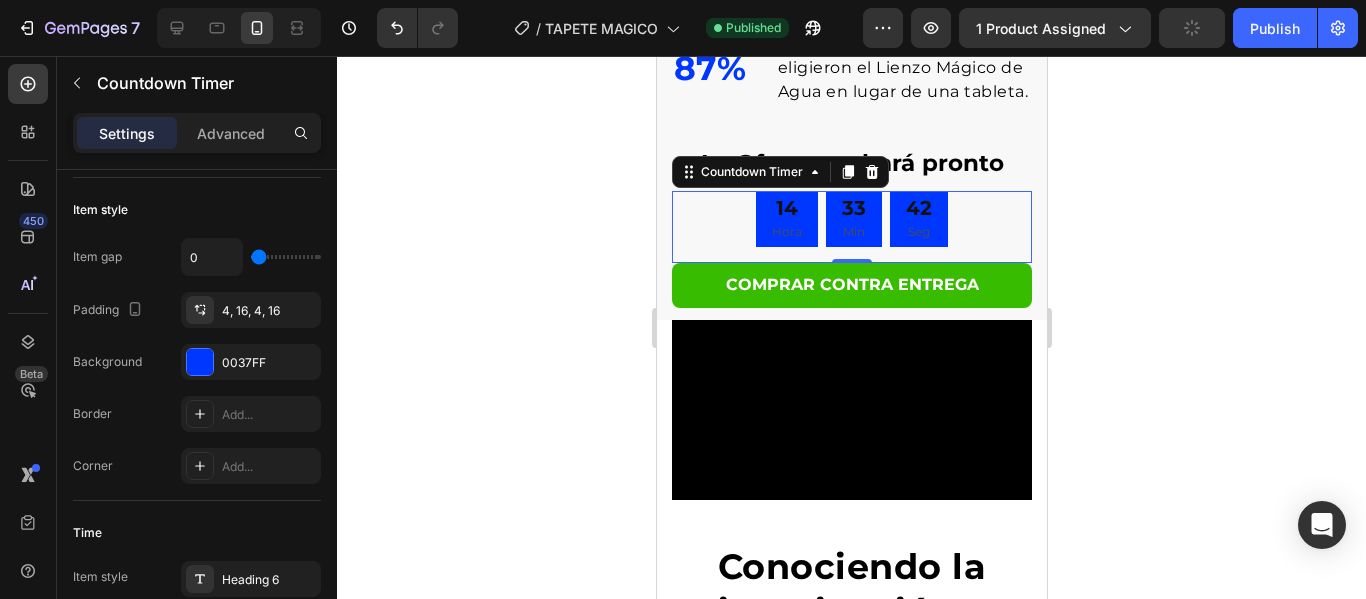 click on "14" at bounding box center [786, 208] 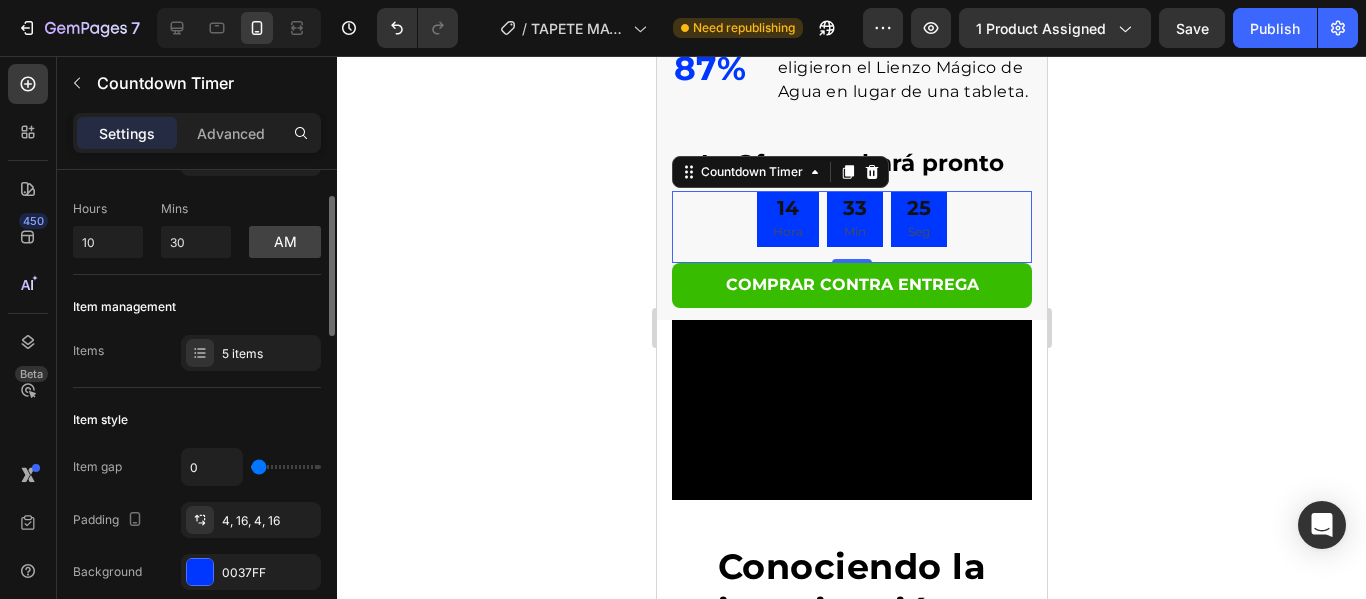 scroll, scrollTop: 0, scrollLeft: 0, axis: both 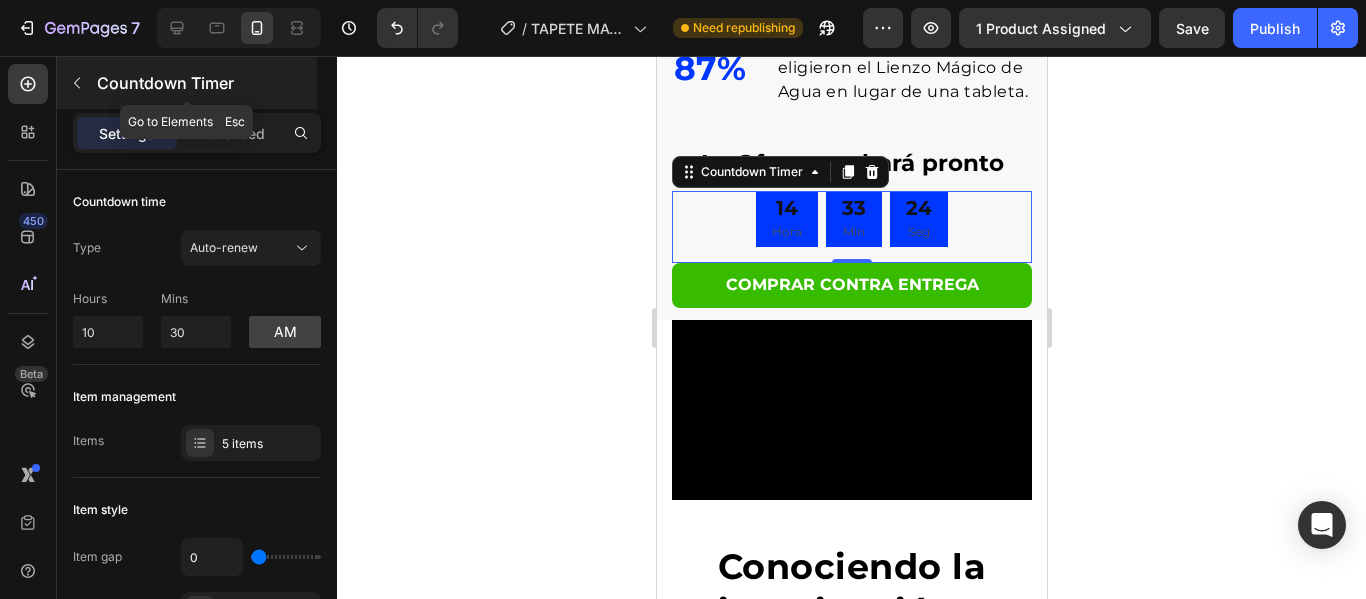 click on "Countdown Timer" at bounding box center (187, 83) 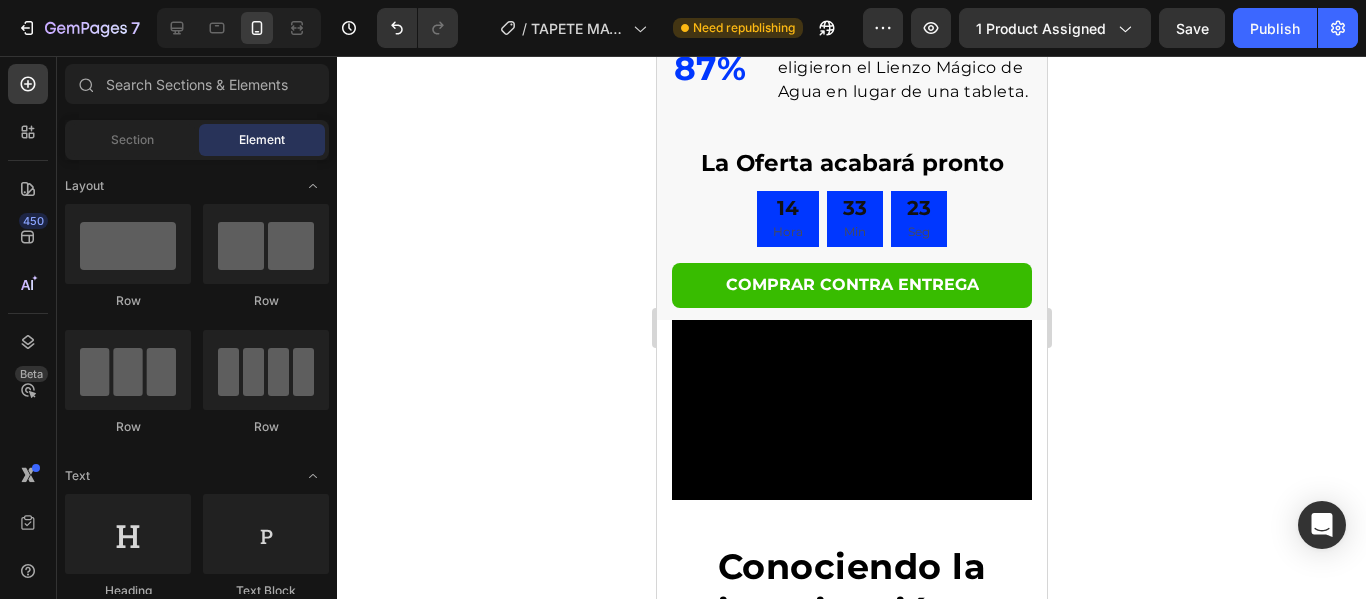 click on "Layout
Row
Row
Row
Row Text
Heading
Text Block Button
Button
Button Media
Image
Image
Video
Video Banner
Hero Banner" at bounding box center [197, 3189] 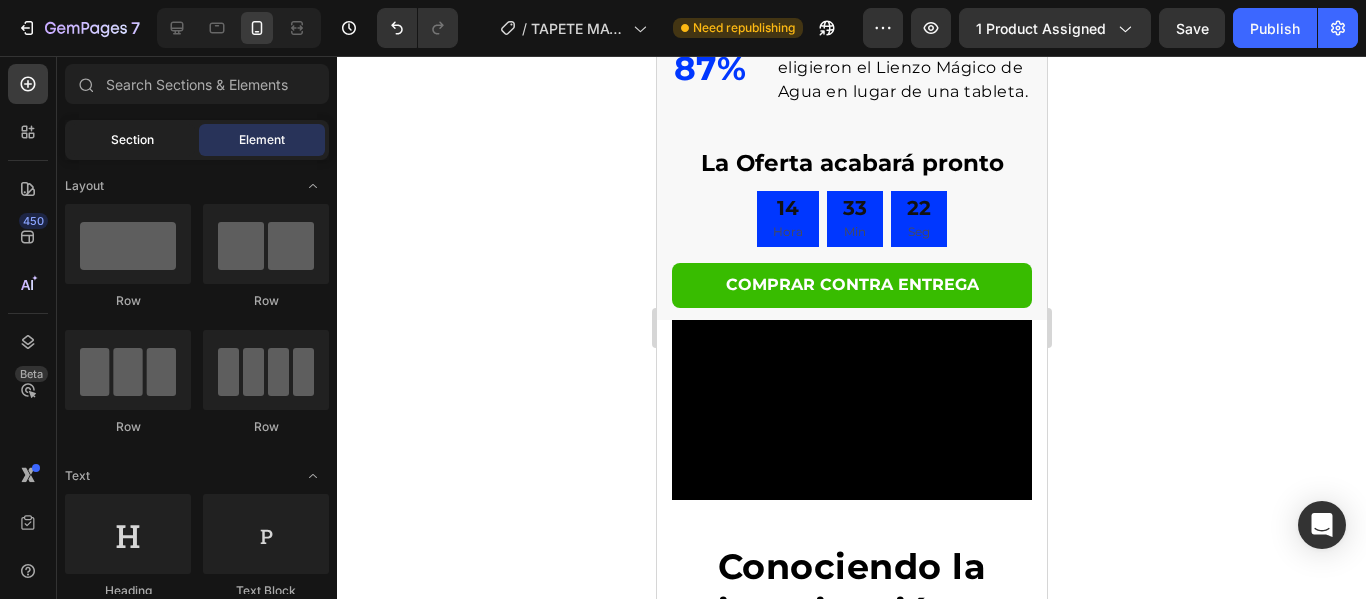 click on "Section" 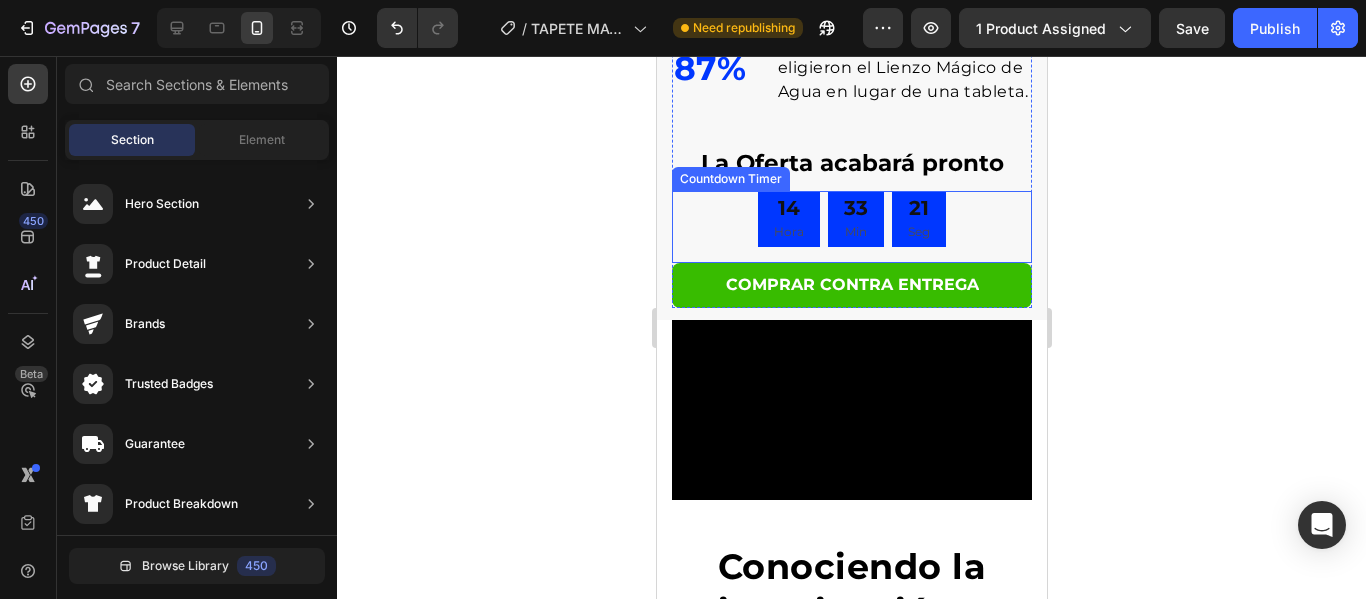 click on "14" at bounding box center [788, 208] 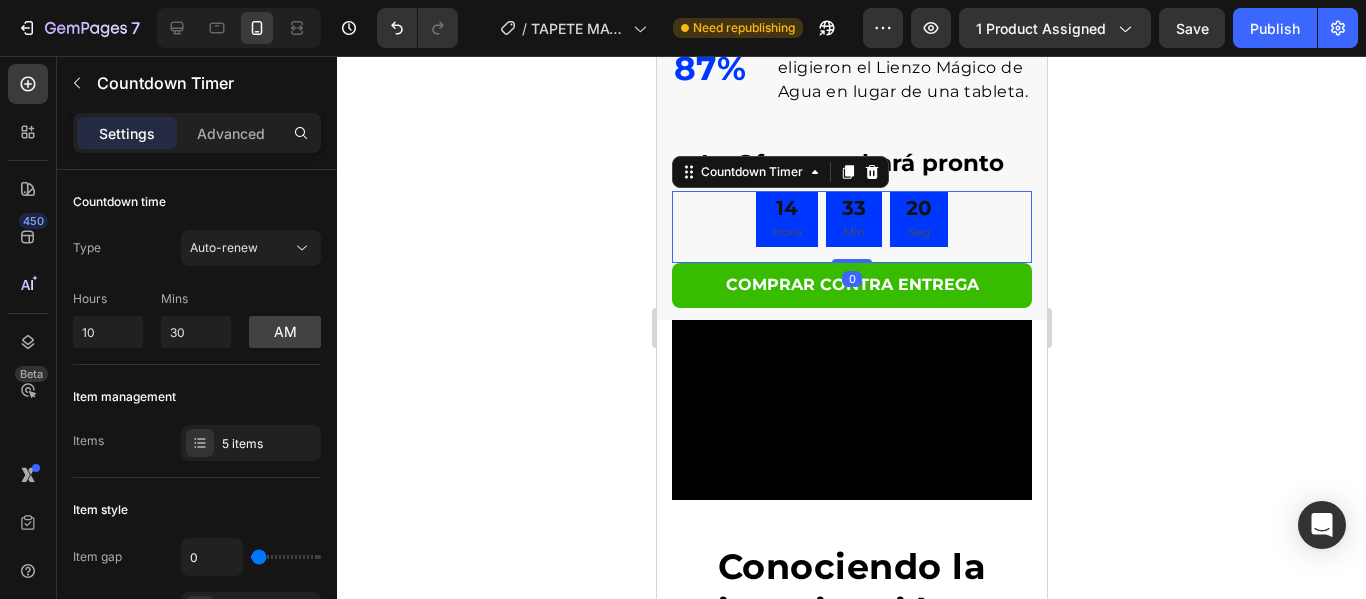 click on "Settings Advanced" at bounding box center [197, 141] 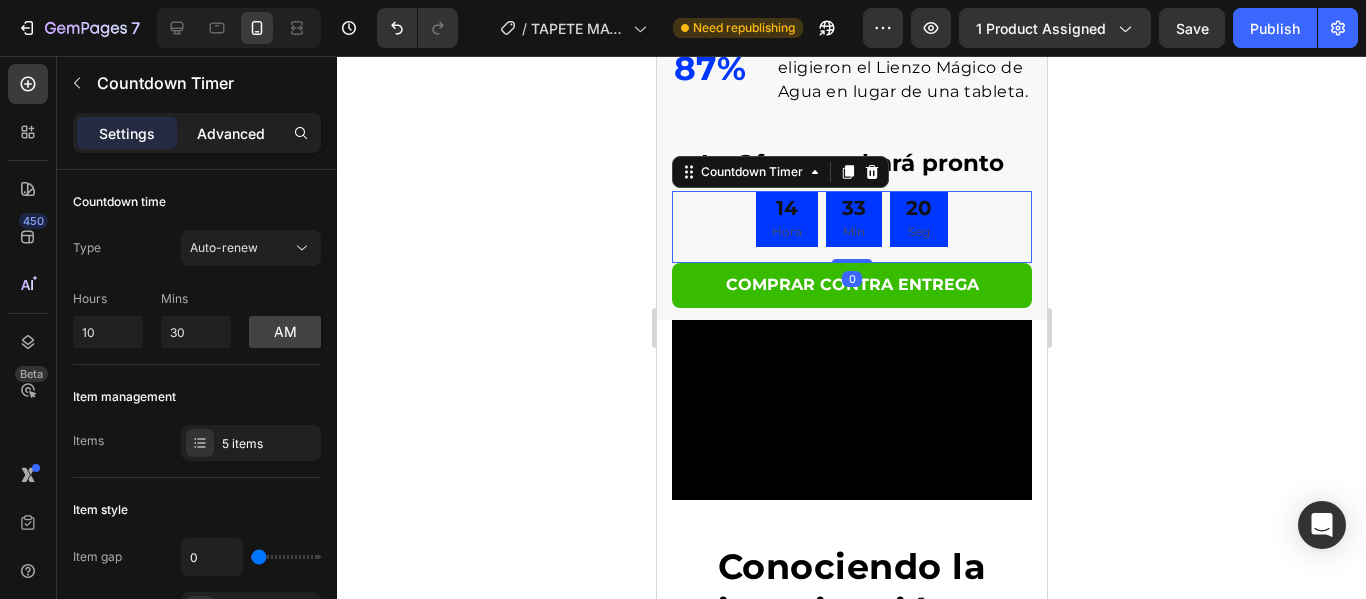 click on "Advanced" 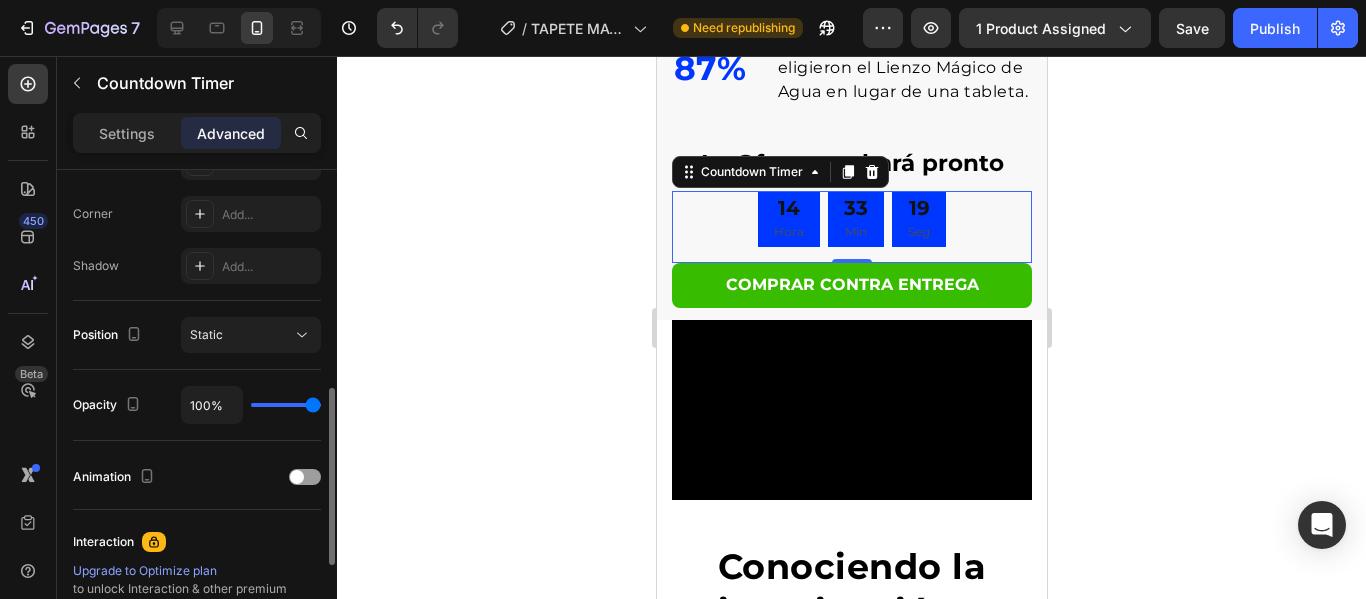 scroll, scrollTop: 848, scrollLeft: 0, axis: vertical 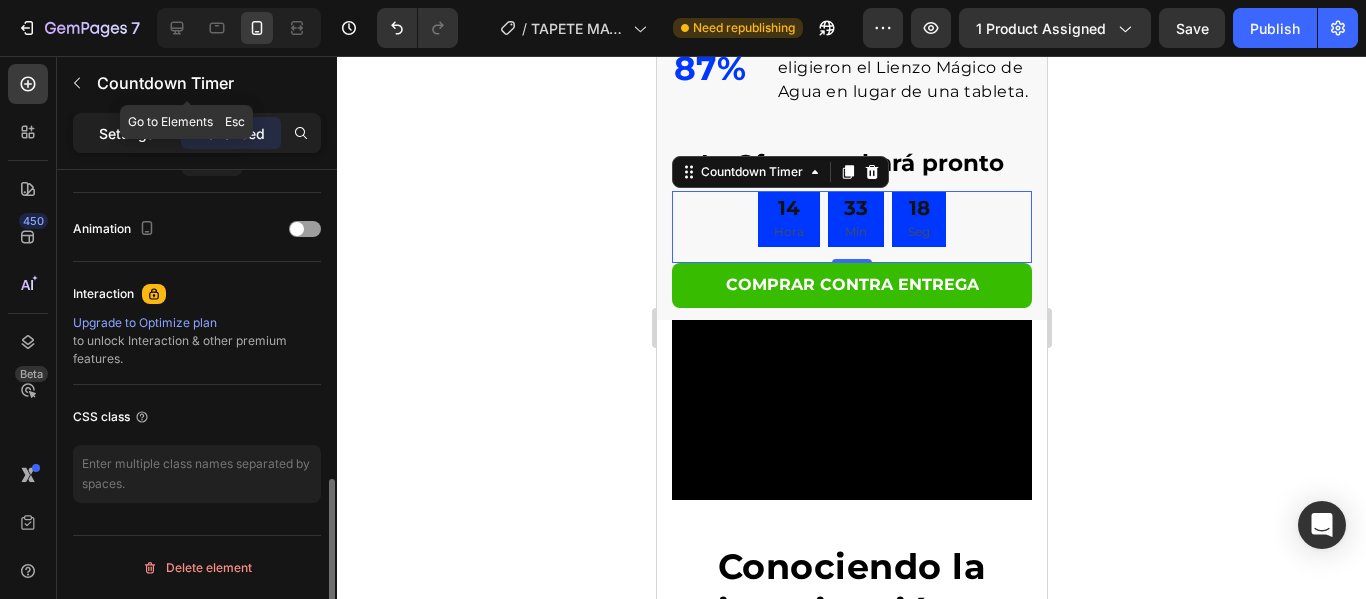 click on "Settings" at bounding box center [127, 133] 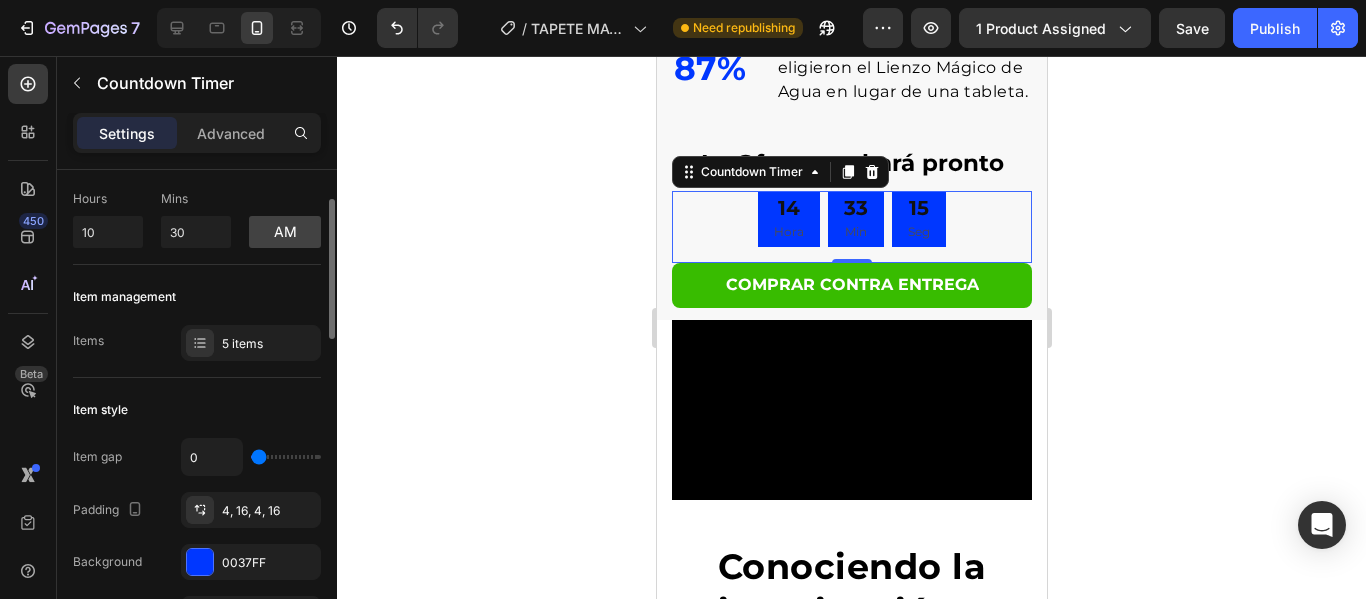 scroll, scrollTop: 200, scrollLeft: 0, axis: vertical 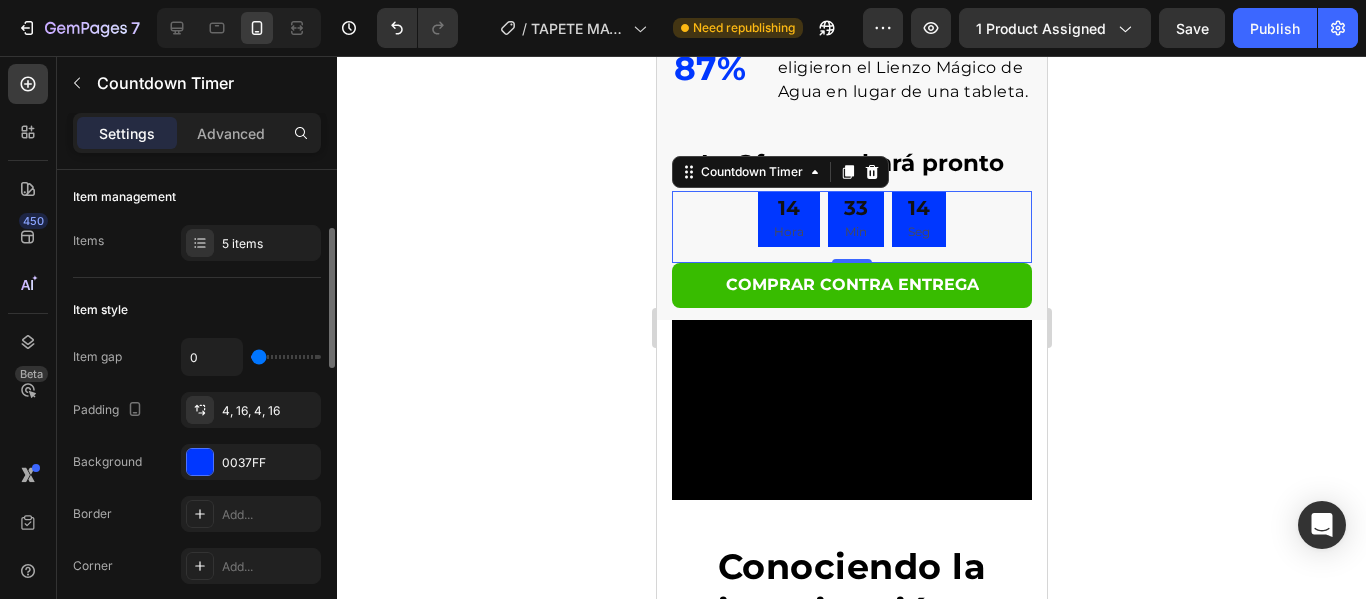 click on "14" at bounding box center (788, 208) 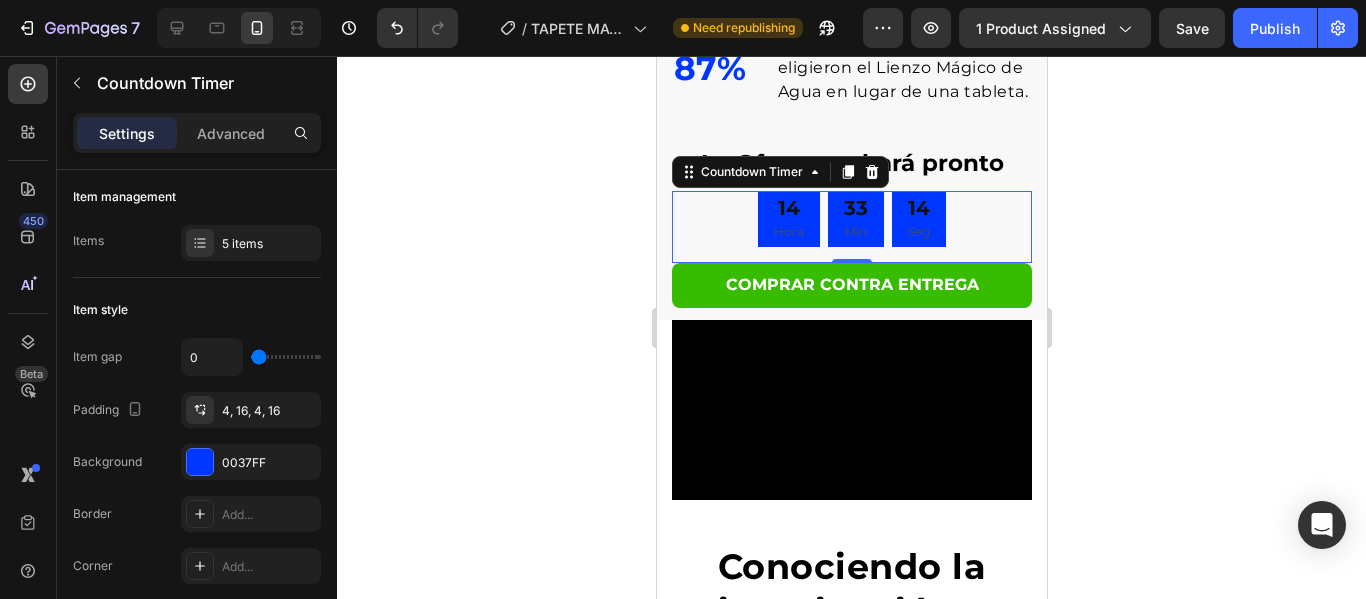 click on "14" at bounding box center (788, 208) 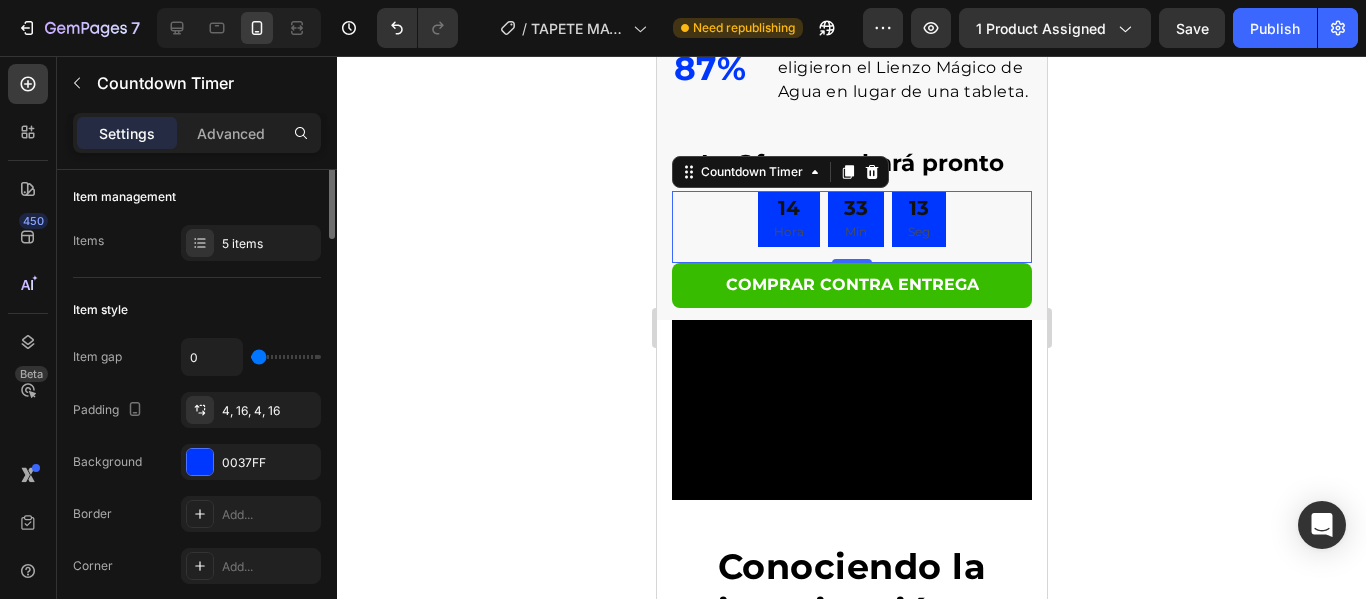 scroll, scrollTop: 0, scrollLeft: 0, axis: both 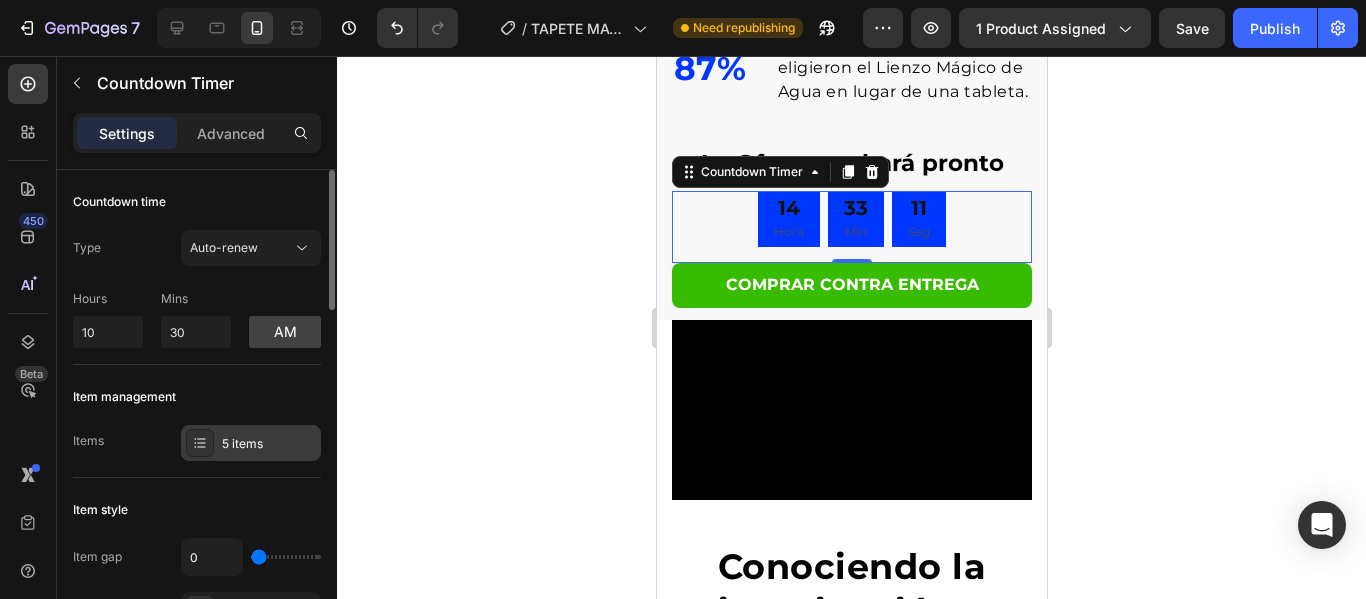 click on "5 items" at bounding box center [269, 444] 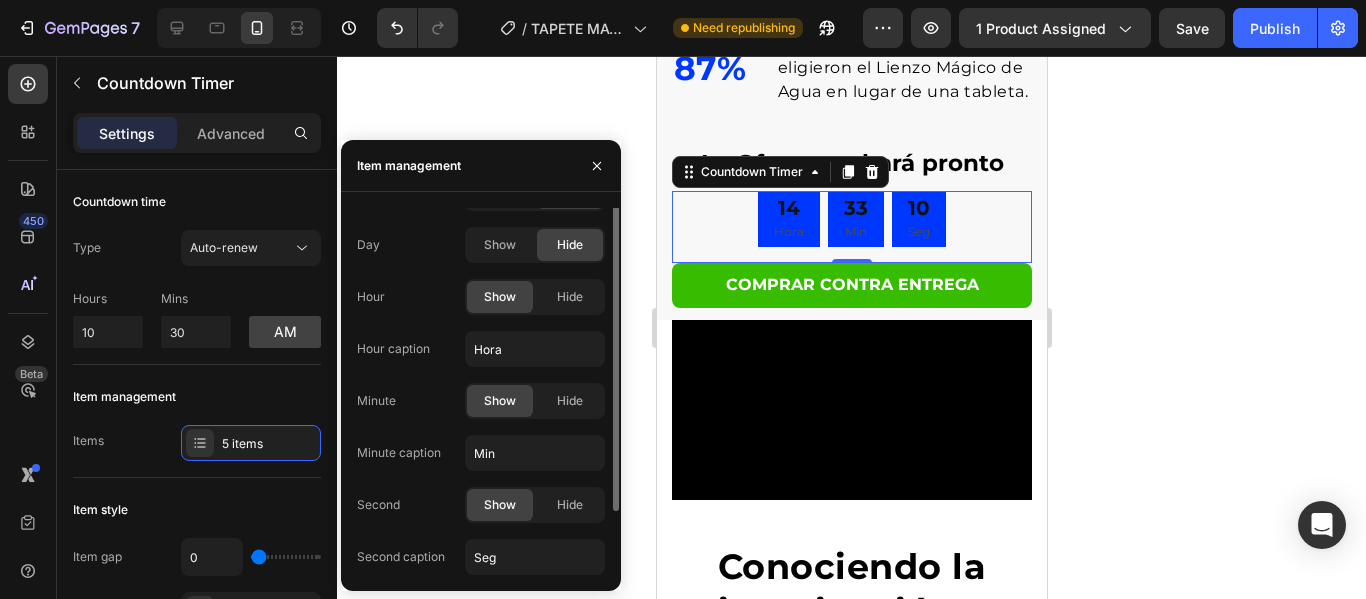 scroll, scrollTop: 0, scrollLeft: 0, axis: both 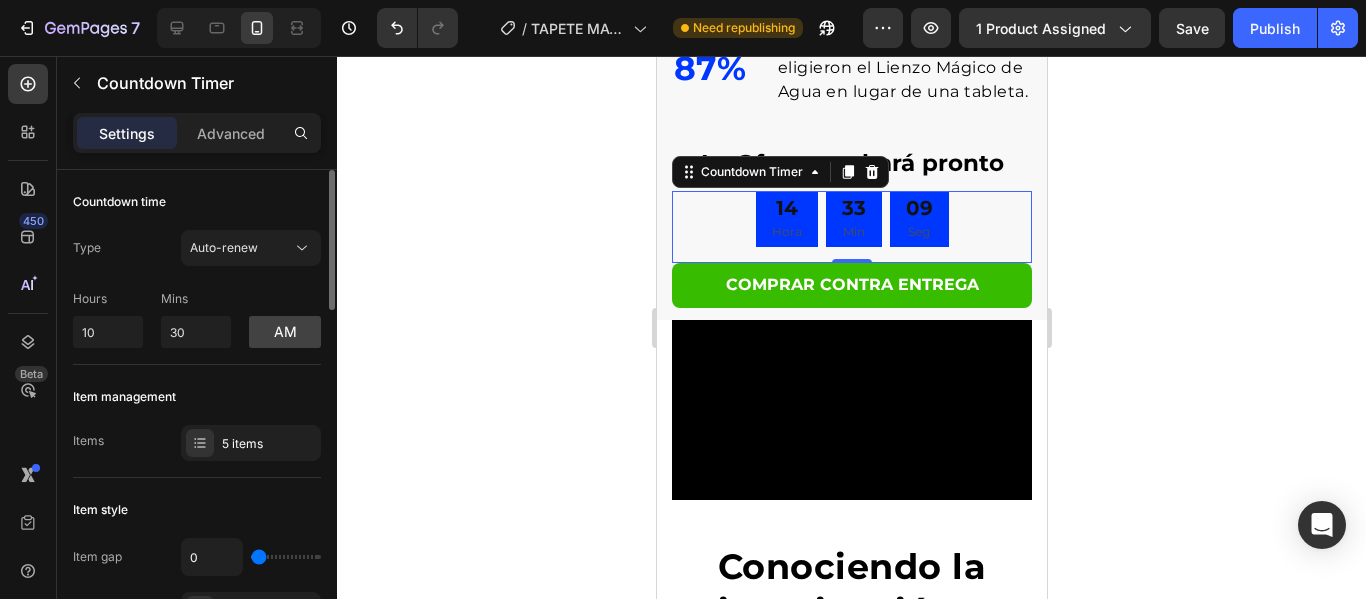 click on "Item management Items 5 items" 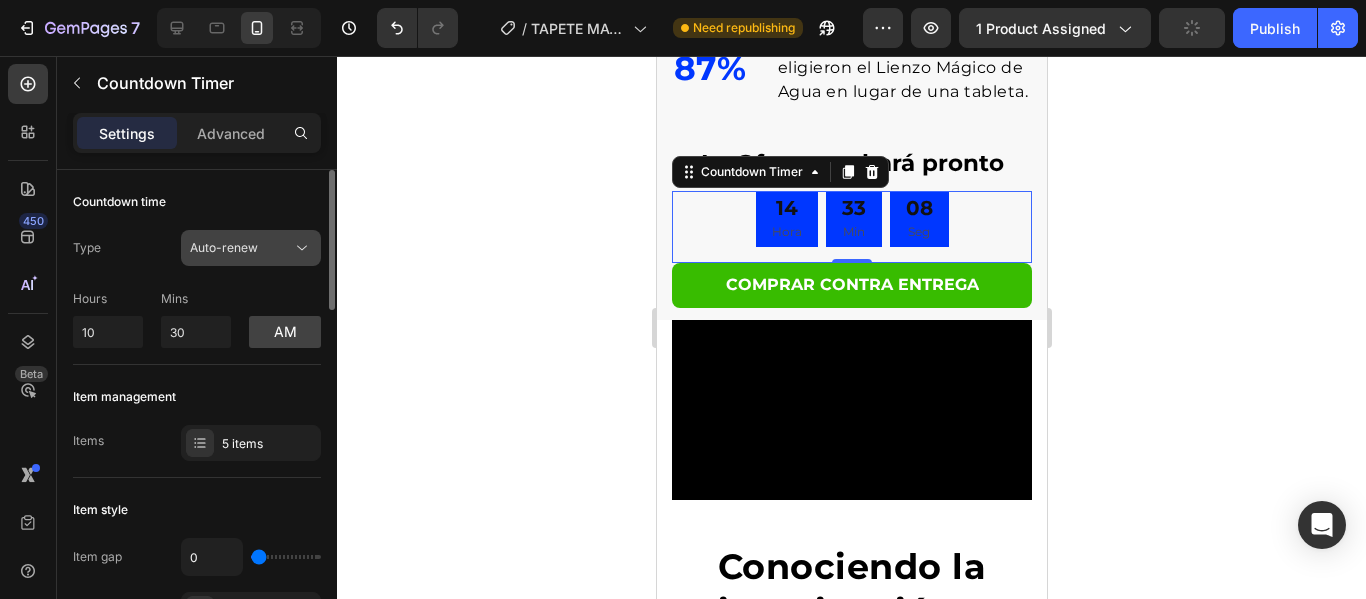 click on "Auto-renew" at bounding box center (224, 248) 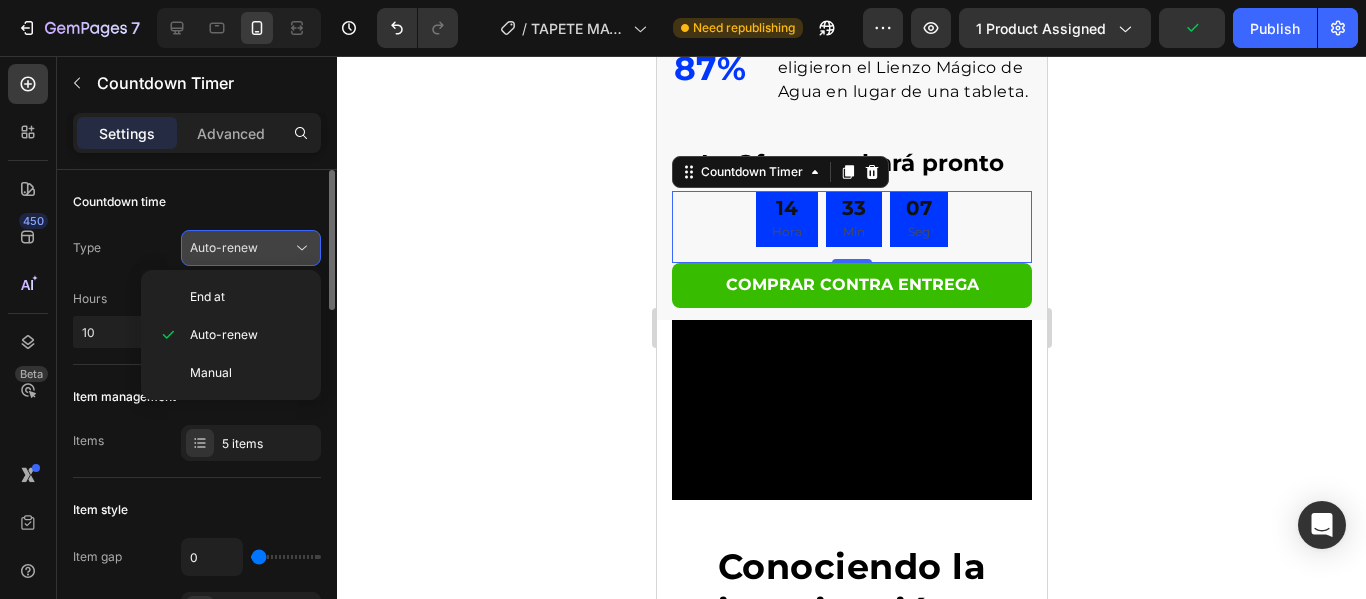 click on "Auto-renew" at bounding box center (224, 248) 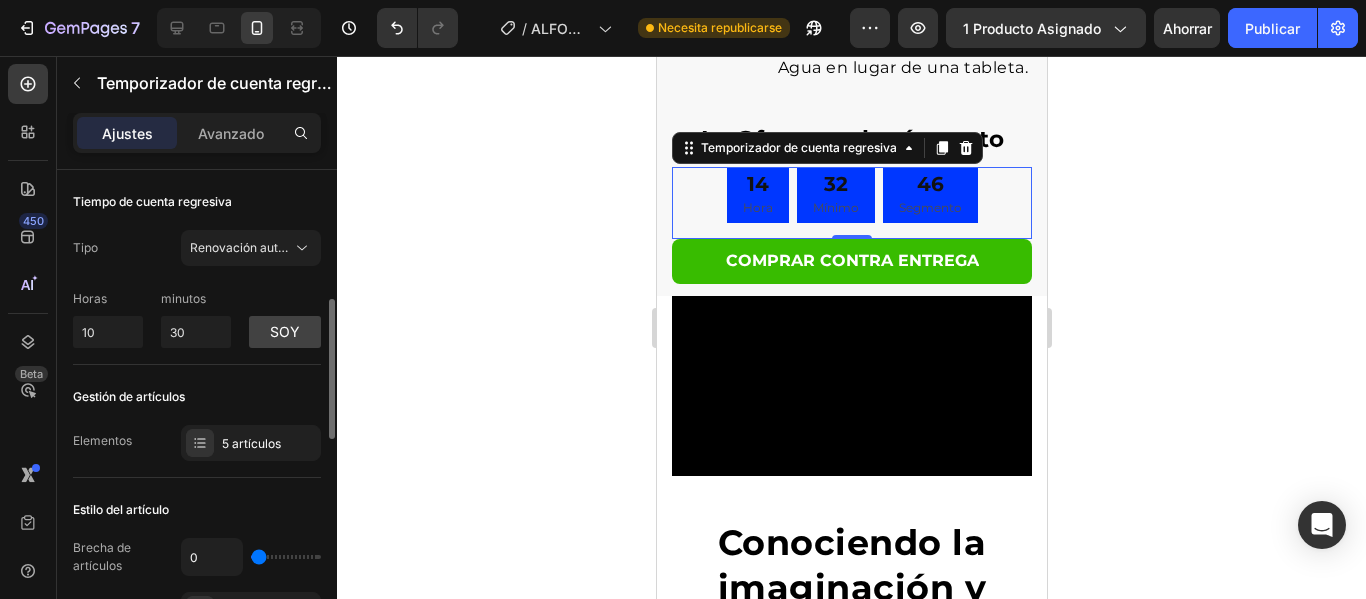 scroll, scrollTop: 100, scrollLeft: 0, axis: vertical 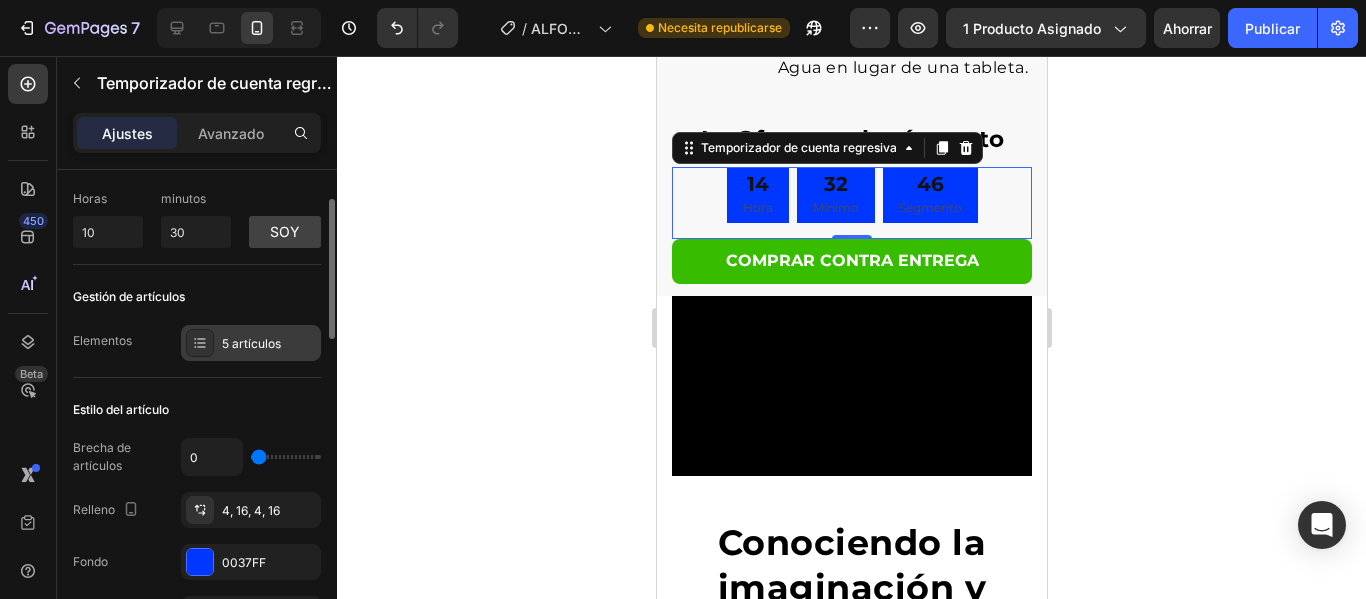click on "5 artículos" at bounding box center (251, 343) 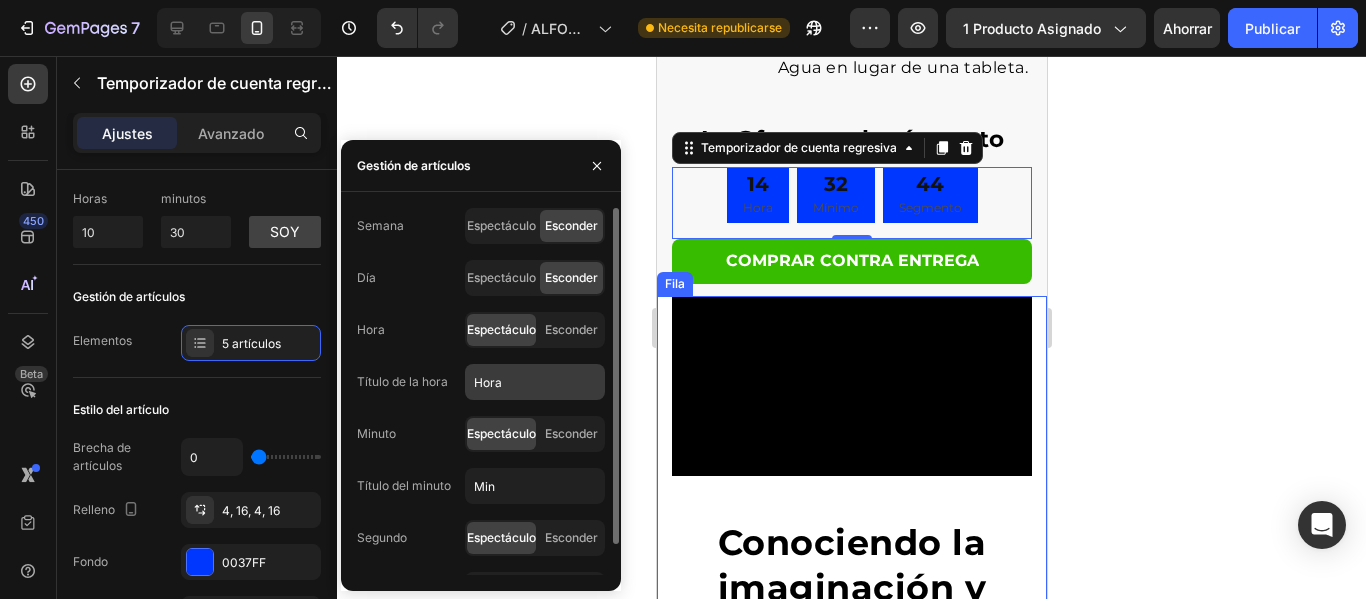 scroll, scrollTop: 33, scrollLeft: 0, axis: vertical 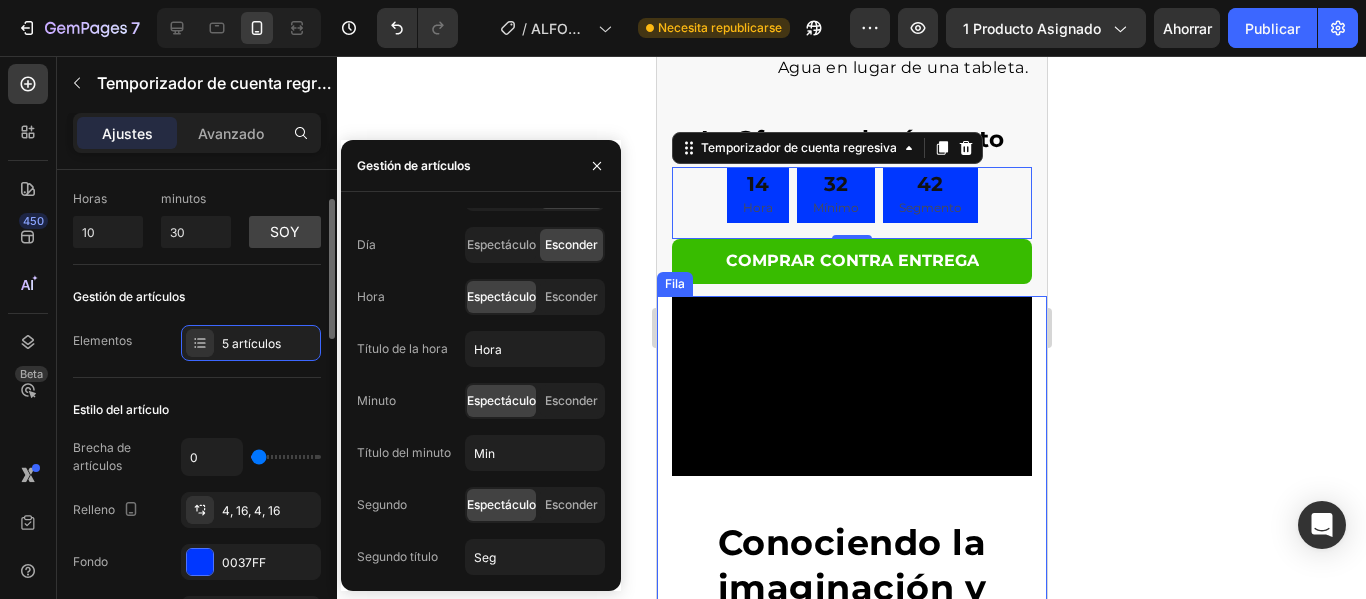 click on "Estilo del artículo Brecha de artículos 0 Relleno 4, 16, 4, 16 Fondo 0037FF Borde Agregar... Esquina Agregar..." 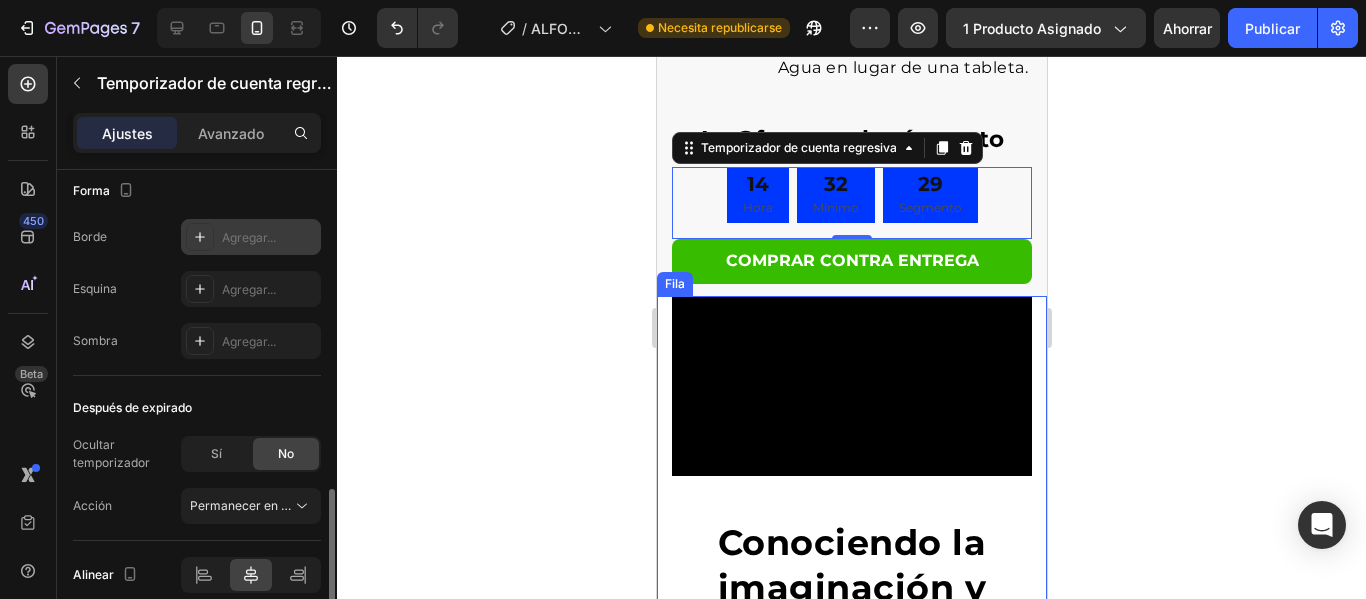 scroll, scrollTop: 1190, scrollLeft: 0, axis: vertical 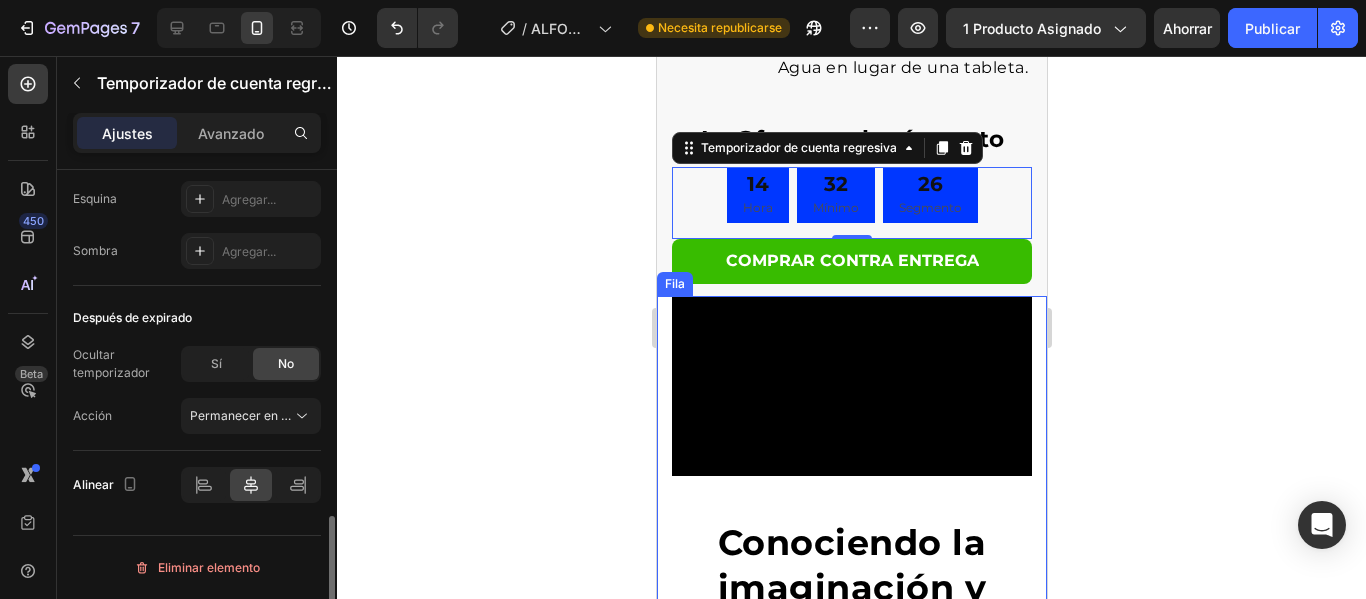click on "Sí" 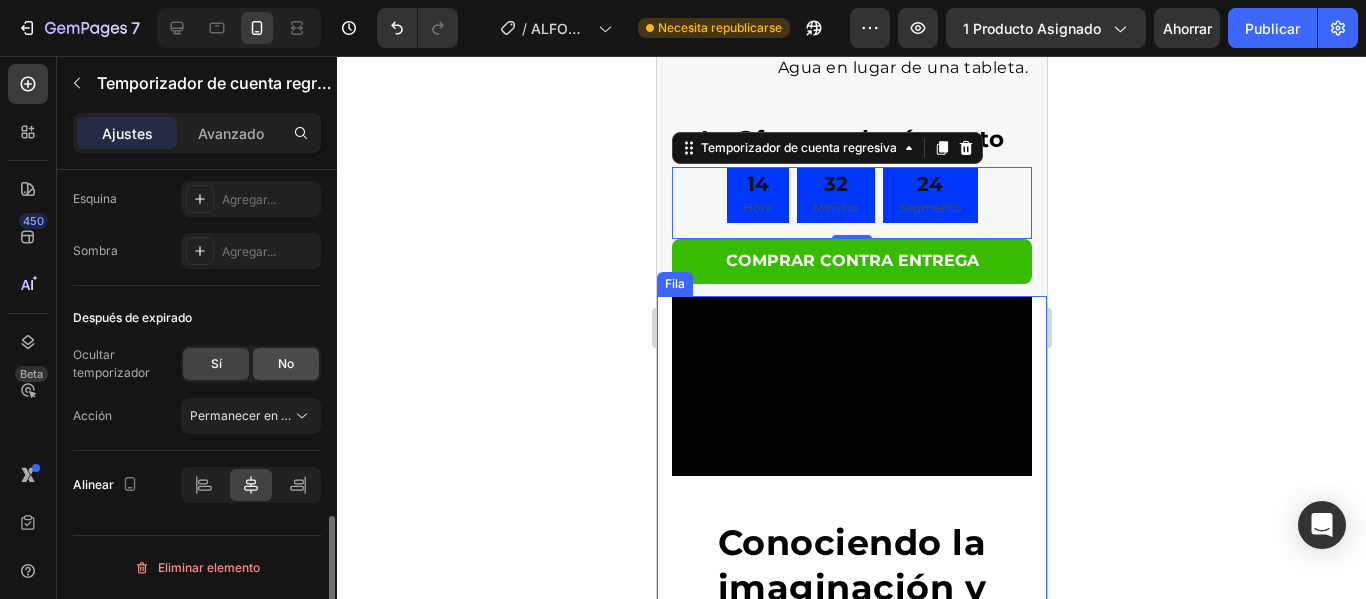 click on "No" at bounding box center (286, 363) 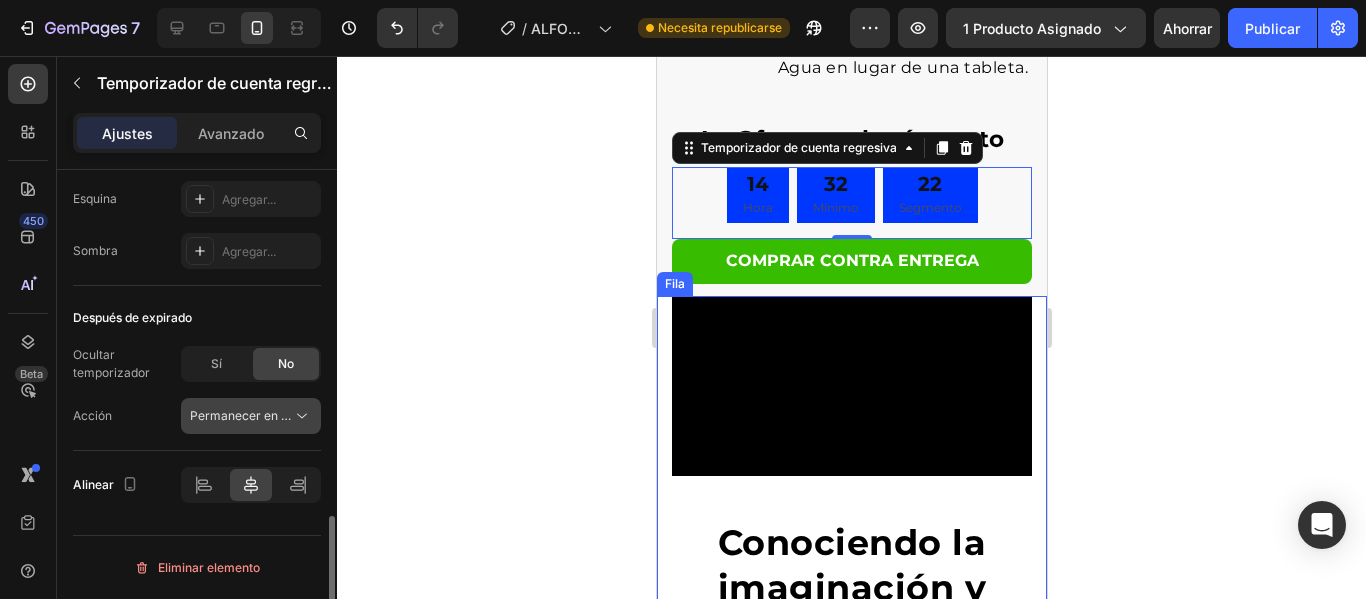 click on "Permanecer en la página" at bounding box center (261, 415) 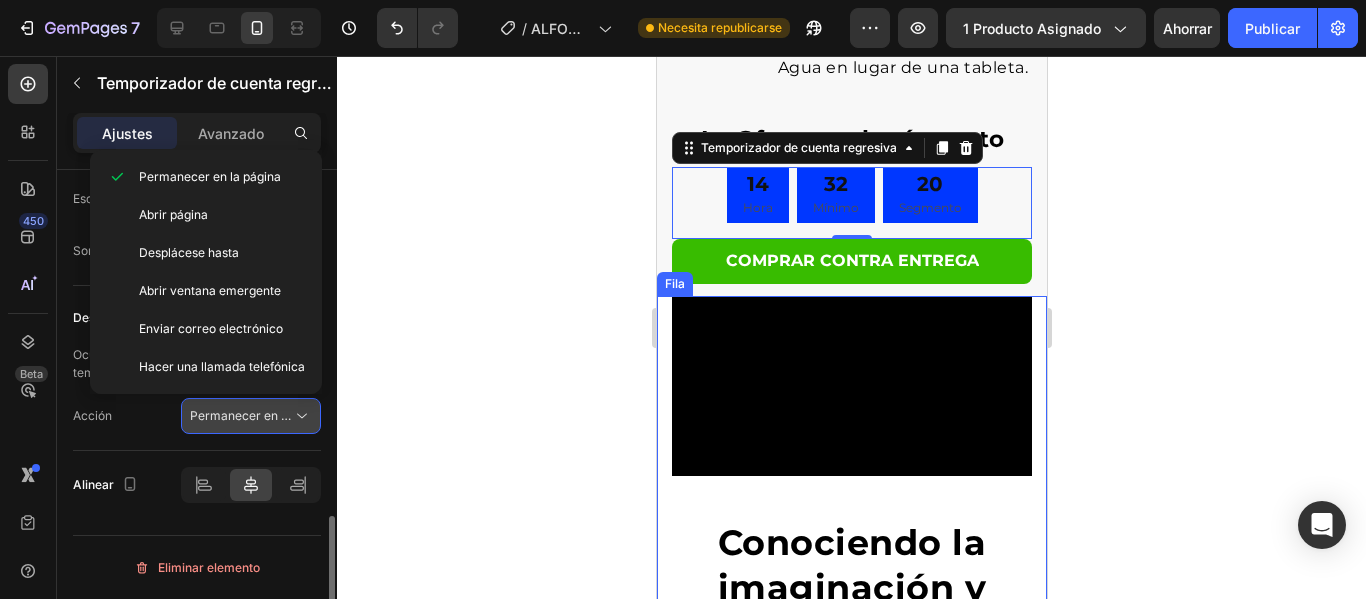 click on "Permanecer en la página" at bounding box center [261, 415] 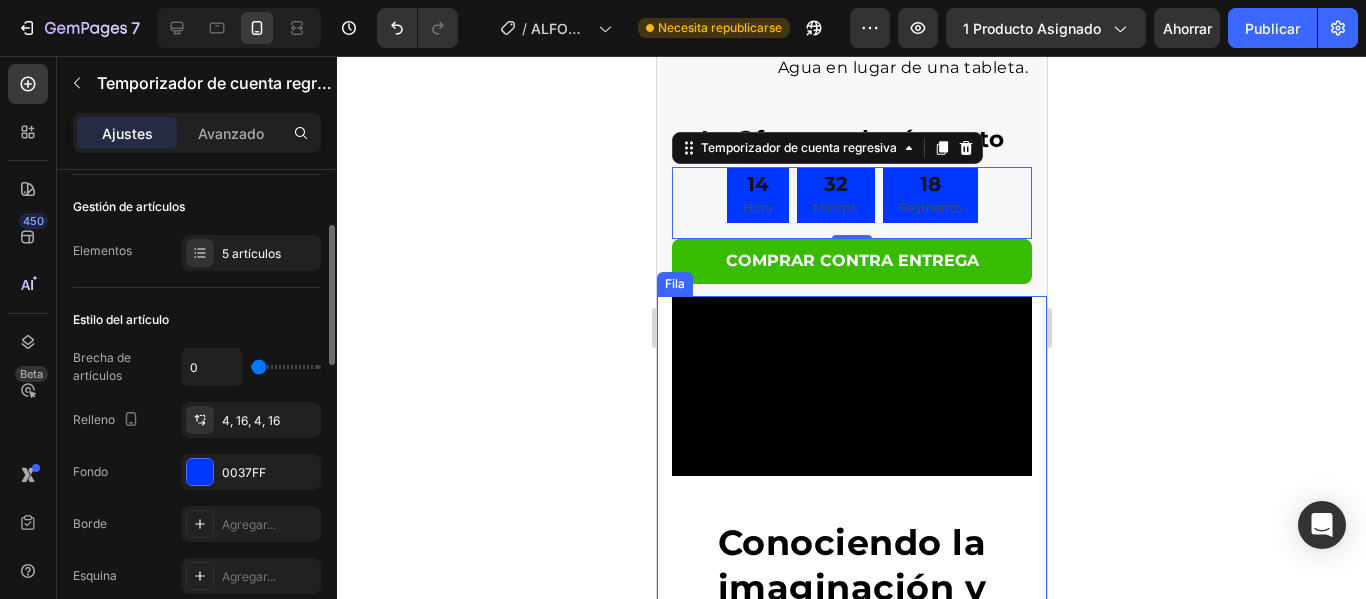 scroll, scrollTop: 0, scrollLeft: 0, axis: both 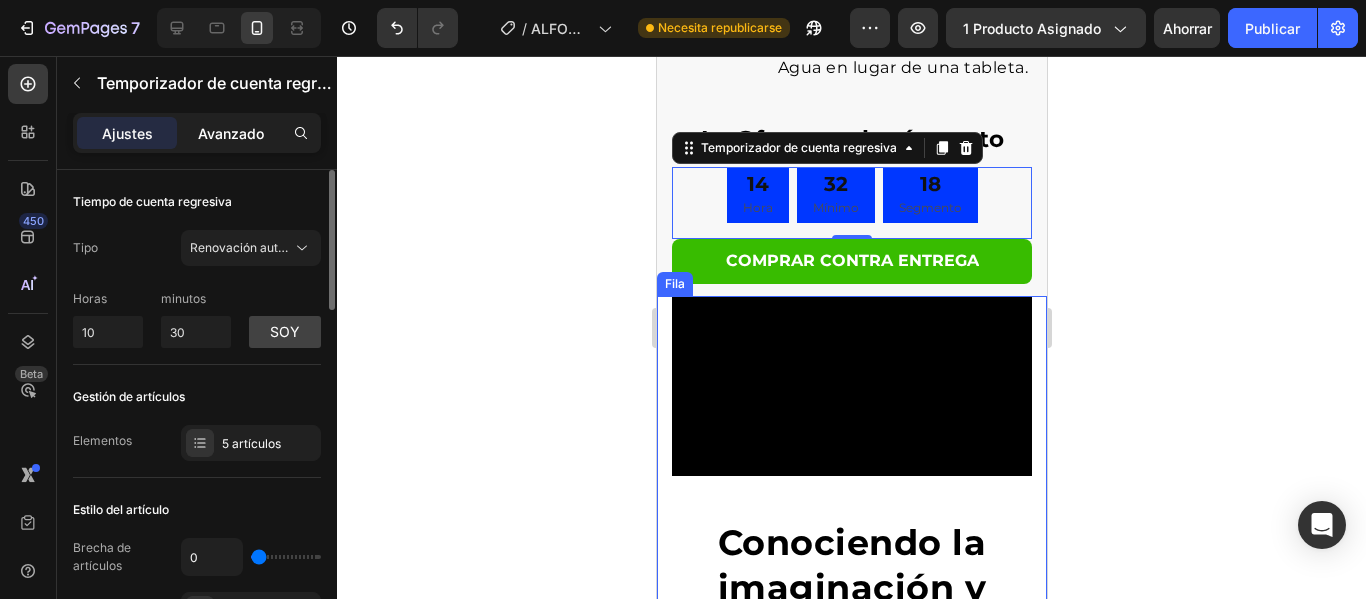 click on "Avanzado" 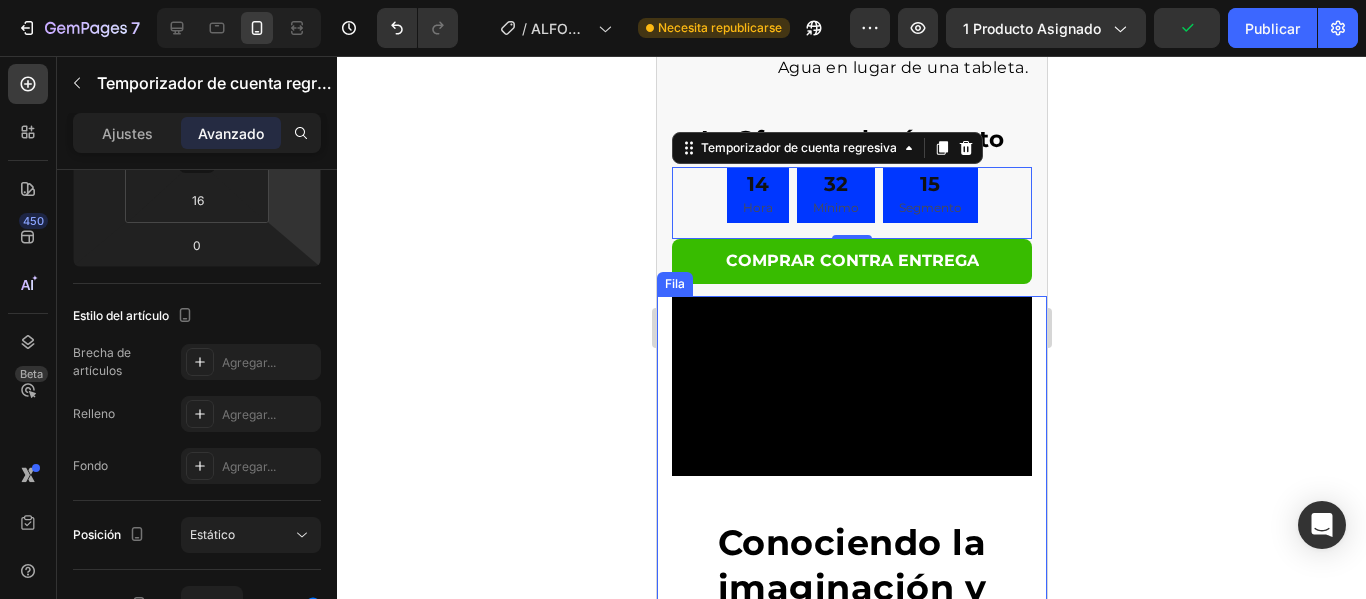 scroll, scrollTop: 0, scrollLeft: 0, axis: both 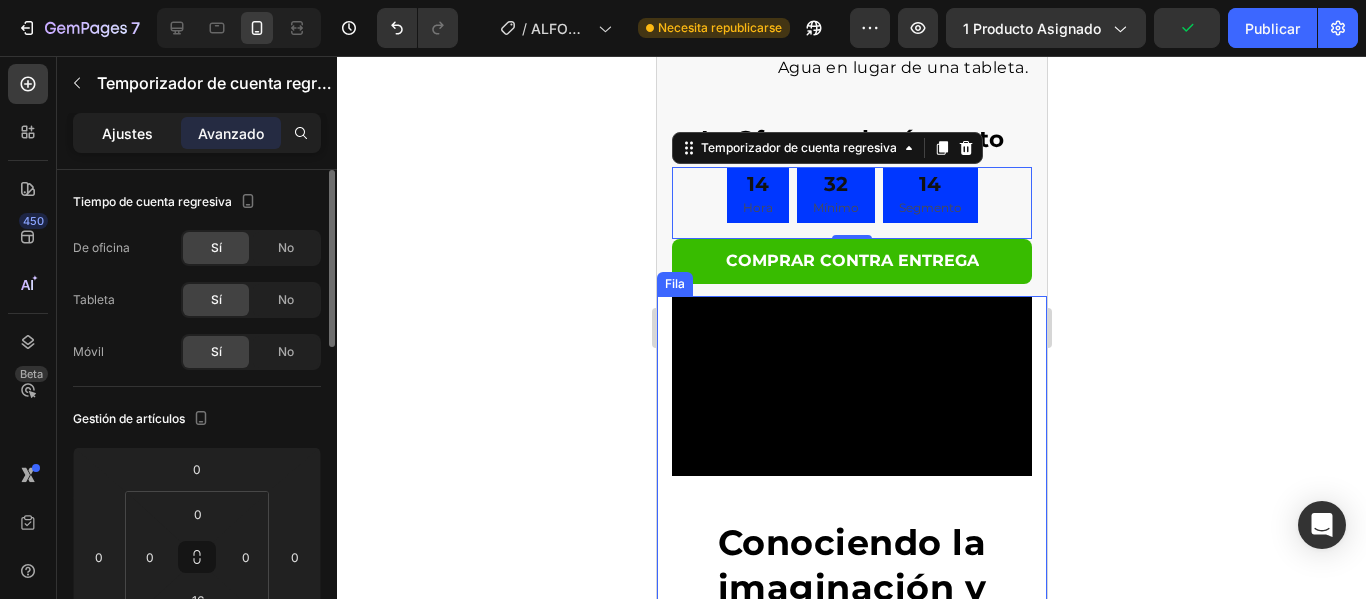 click on "Ajustes" at bounding box center (127, 133) 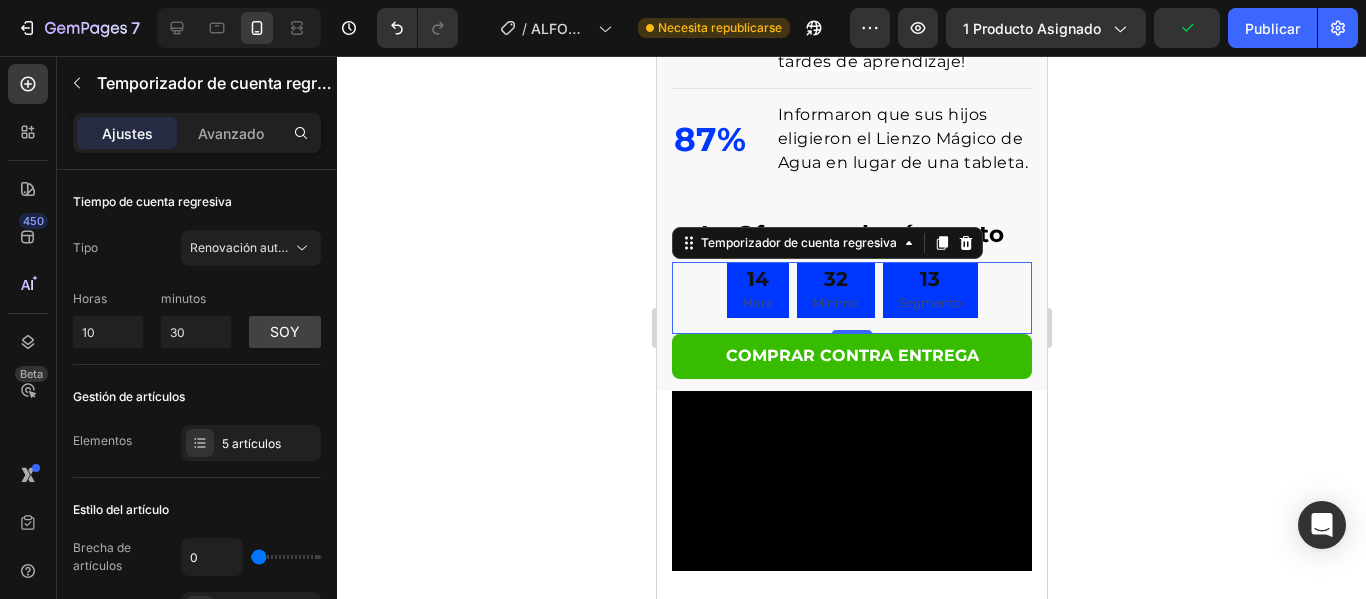 scroll, scrollTop: 2700, scrollLeft: 0, axis: vertical 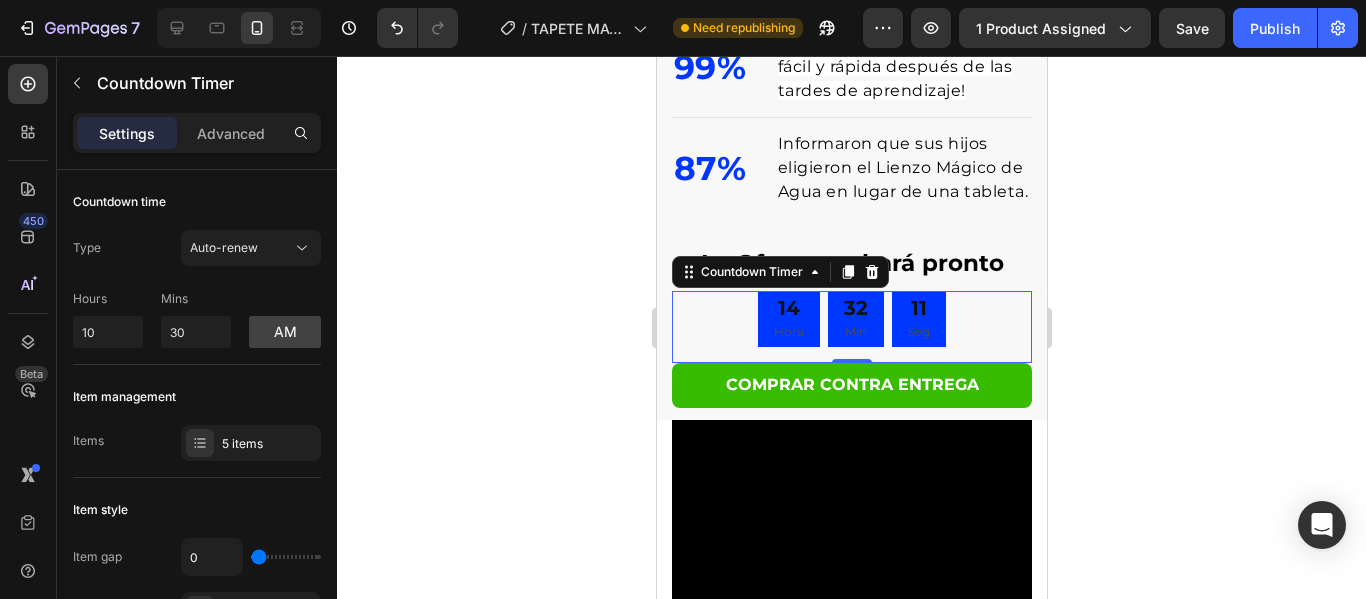 click 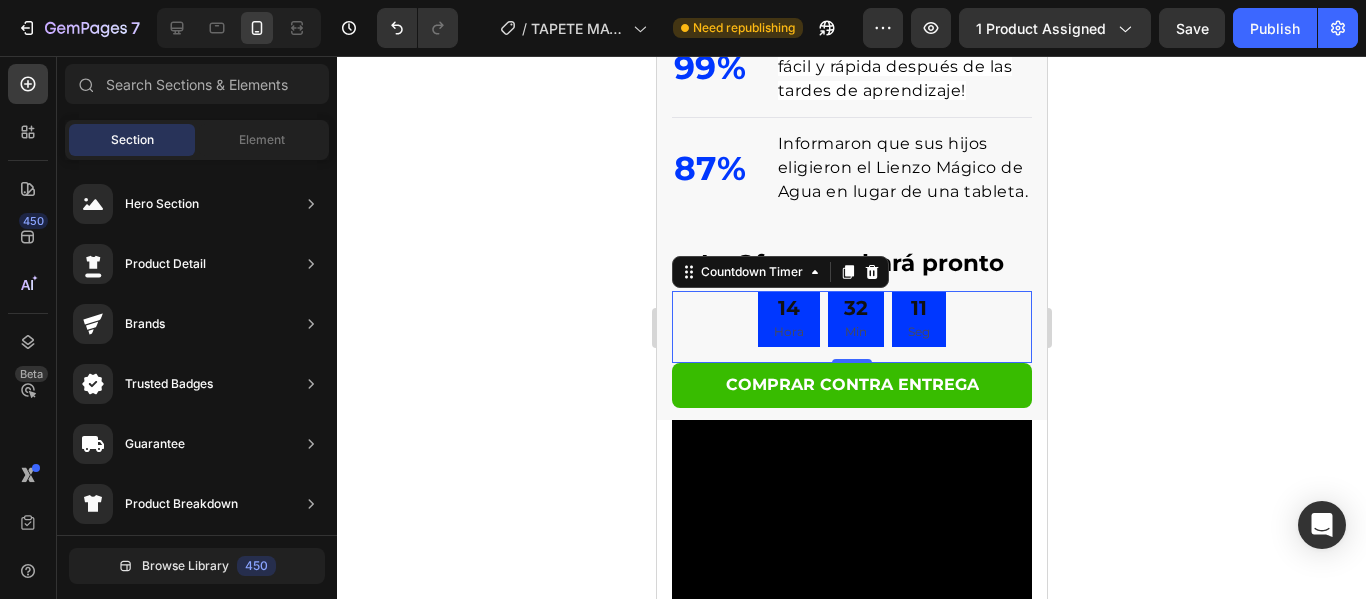 click 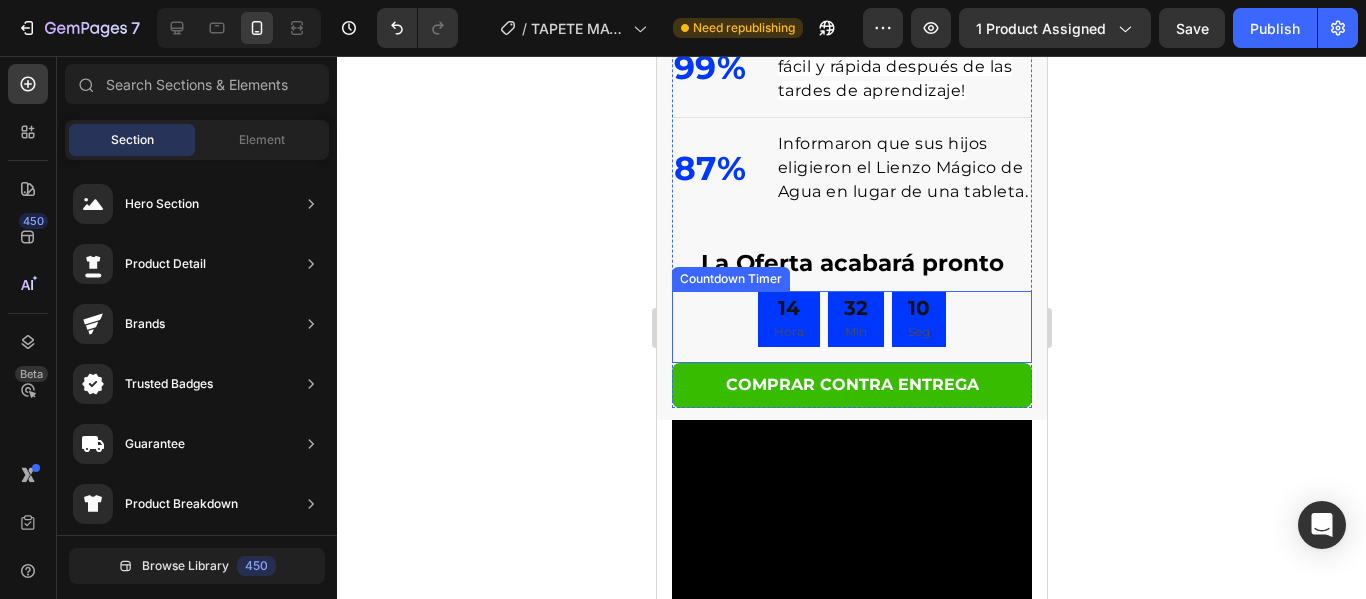 click on "14 Hora 32 Min 10 Seg Countdown Timer" at bounding box center (851, 327) 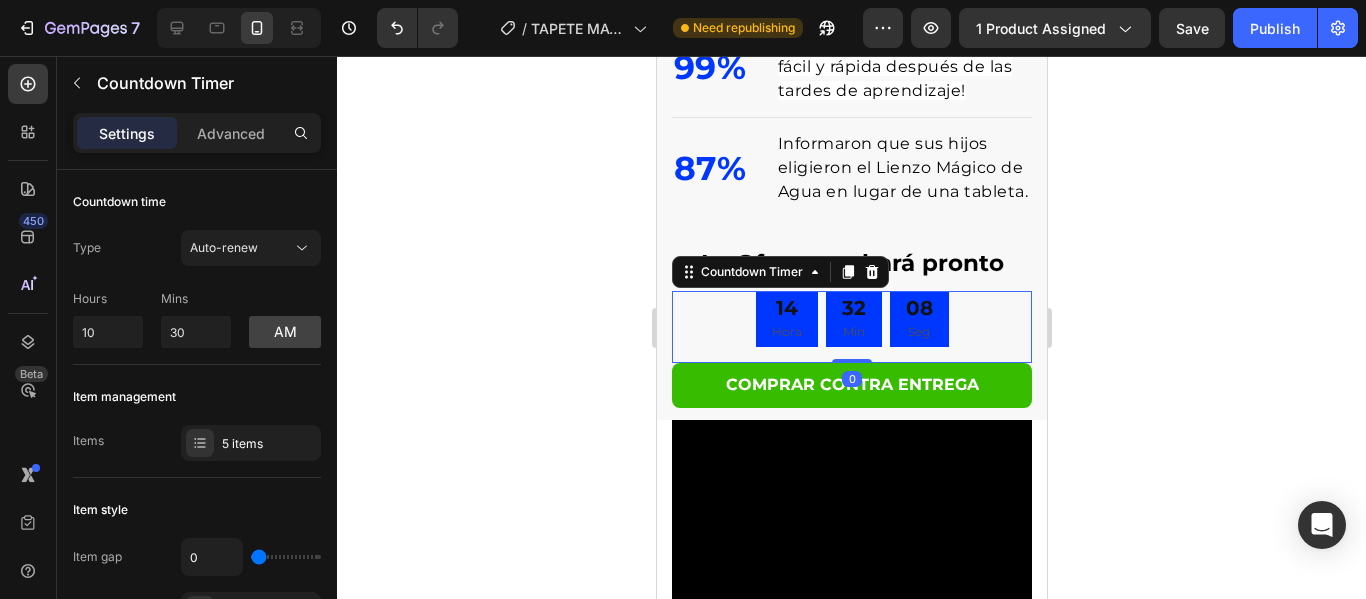scroll, scrollTop: 100, scrollLeft: 0, axis: vertical 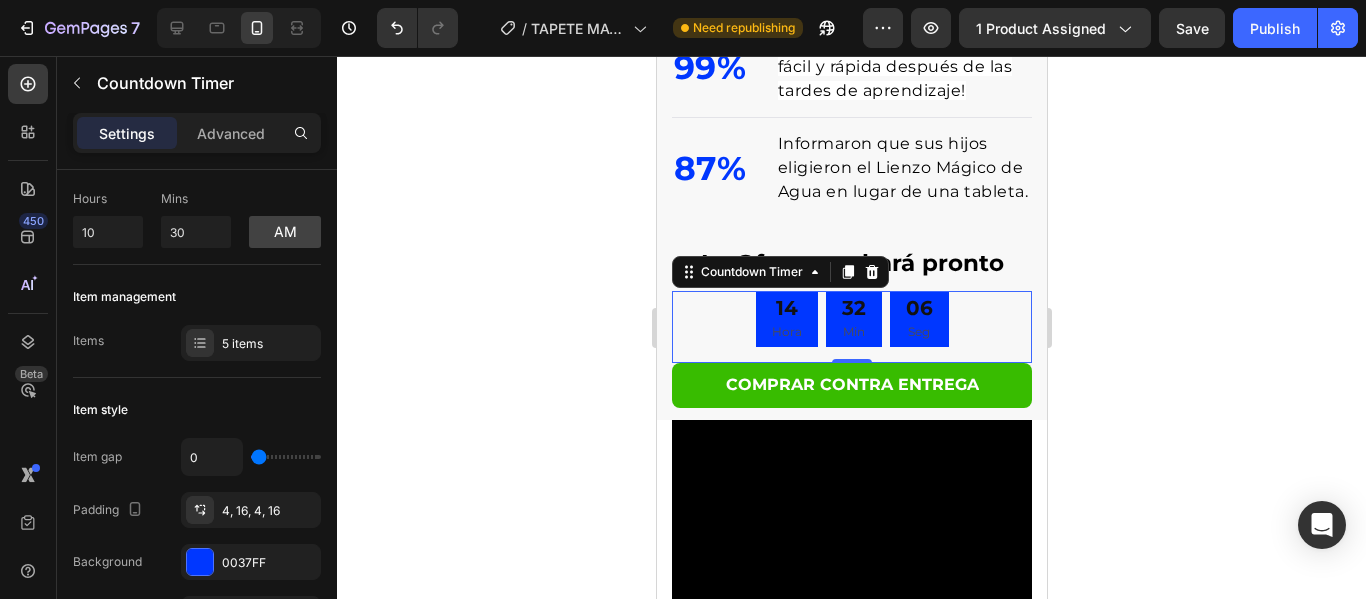 click on "14" at bounding box center [786, 308] 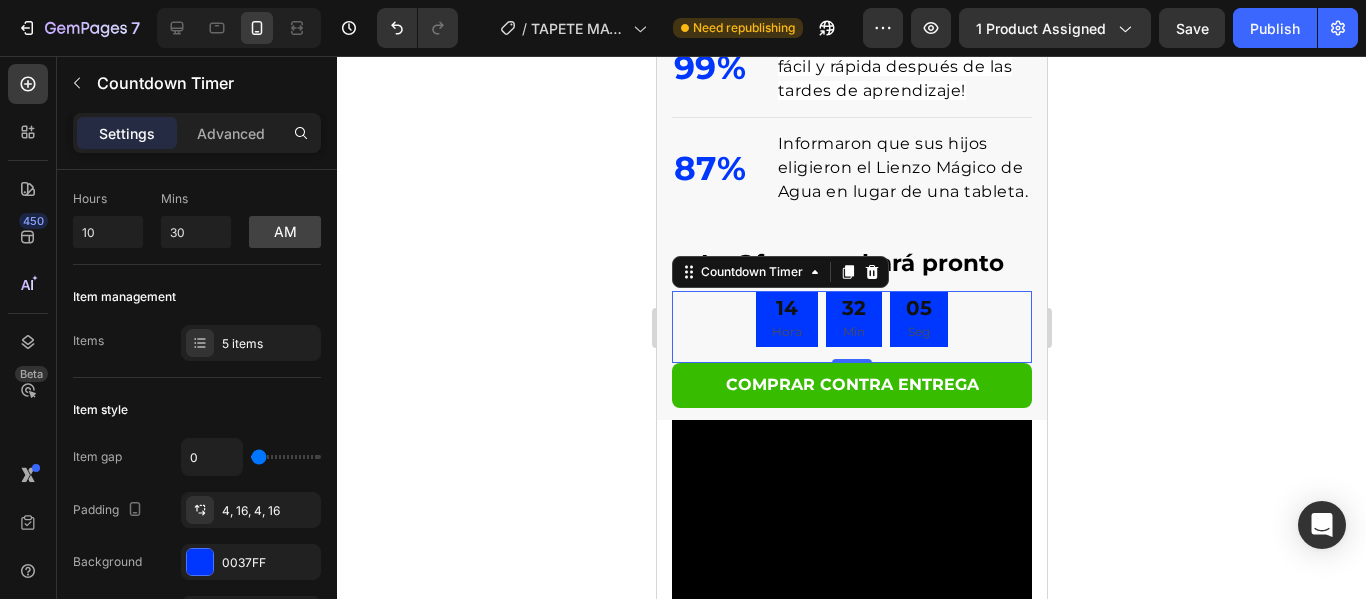 click on "14" at bounding box center (786, 308) 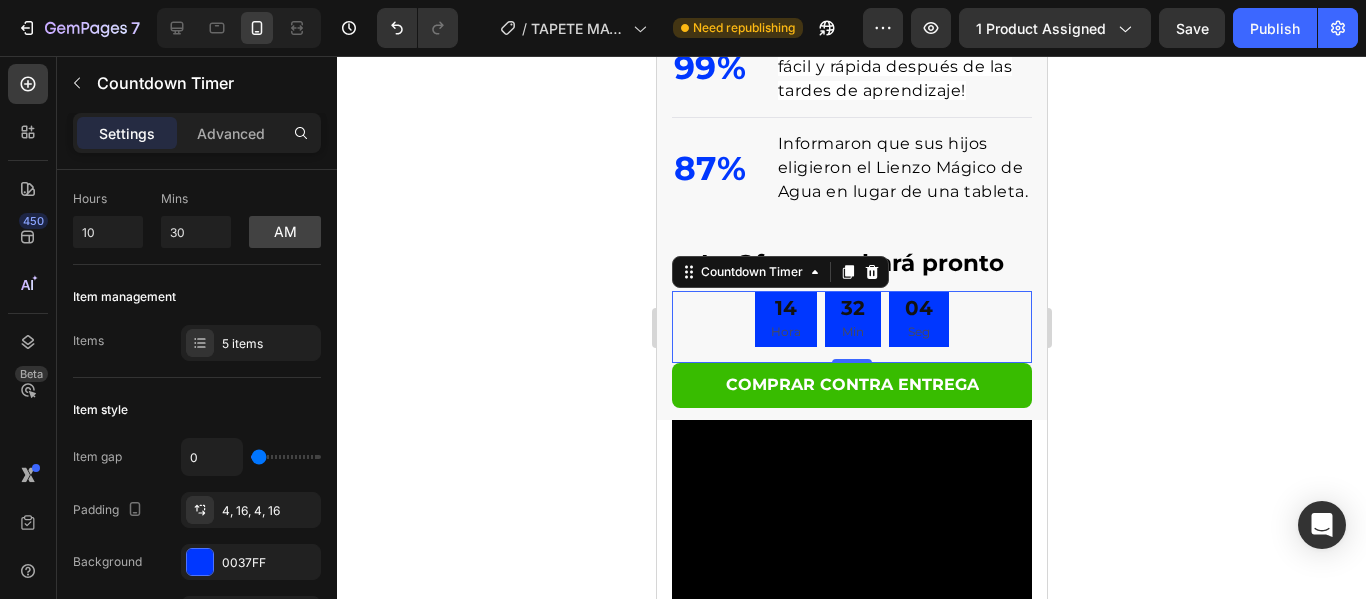 click on "14" at bounding box center [785, 308] 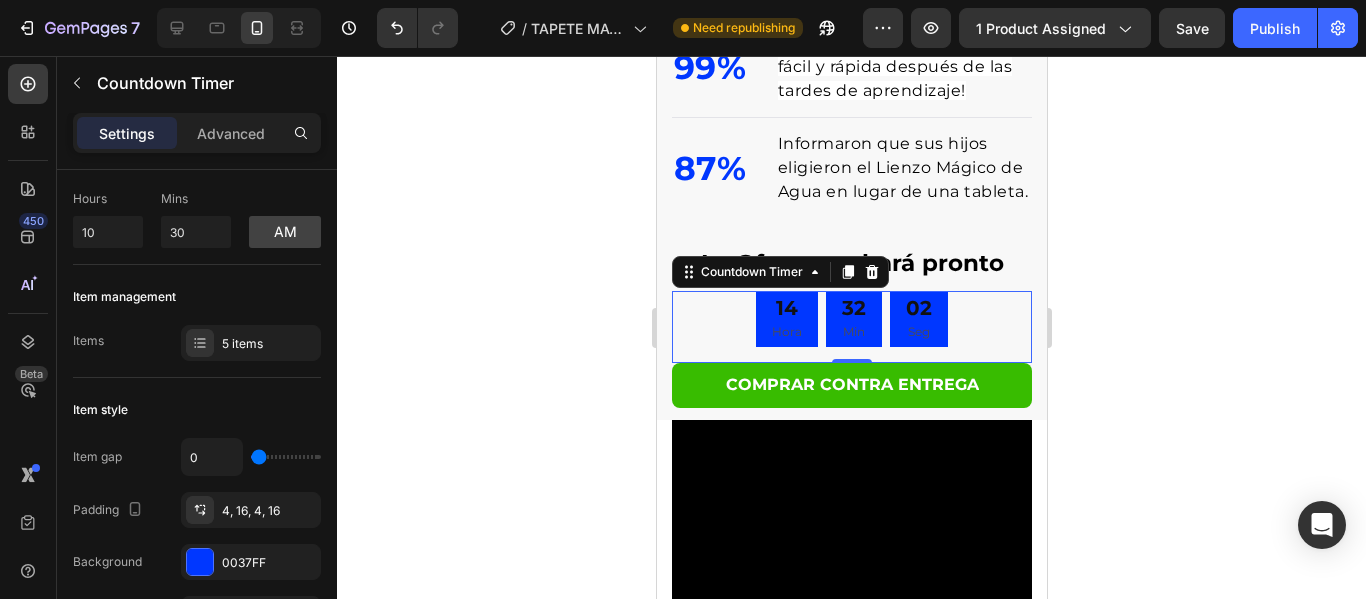 click 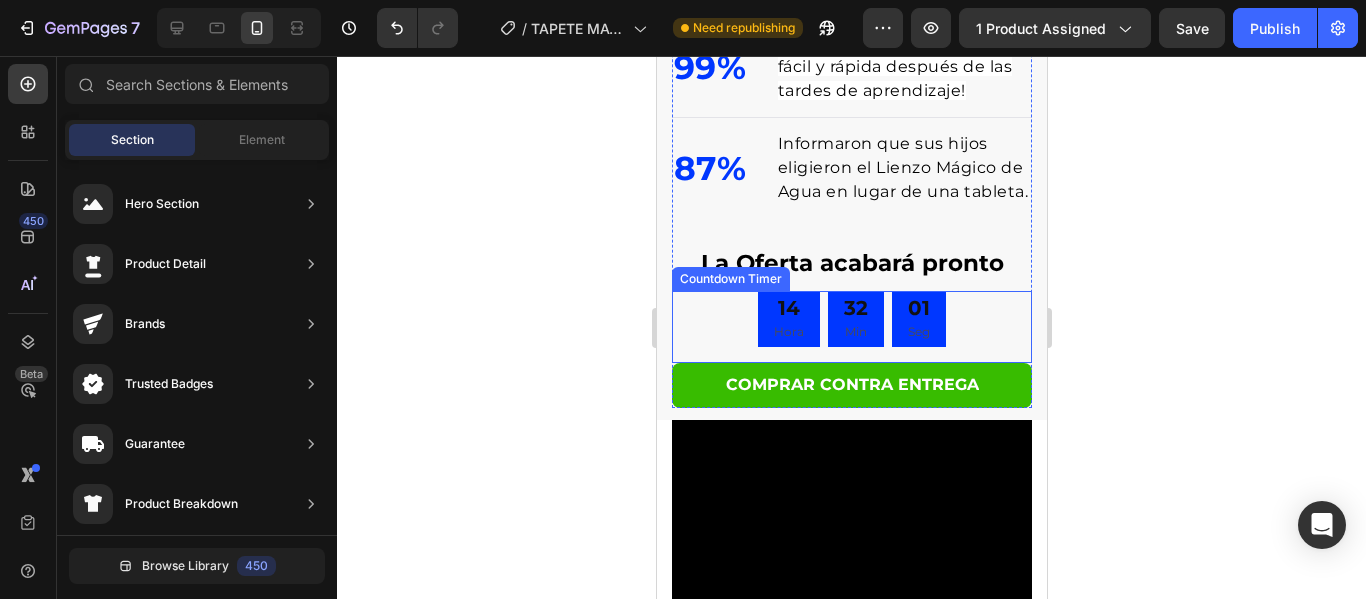 click on "14 Hora" at bounding box center [788, 319] 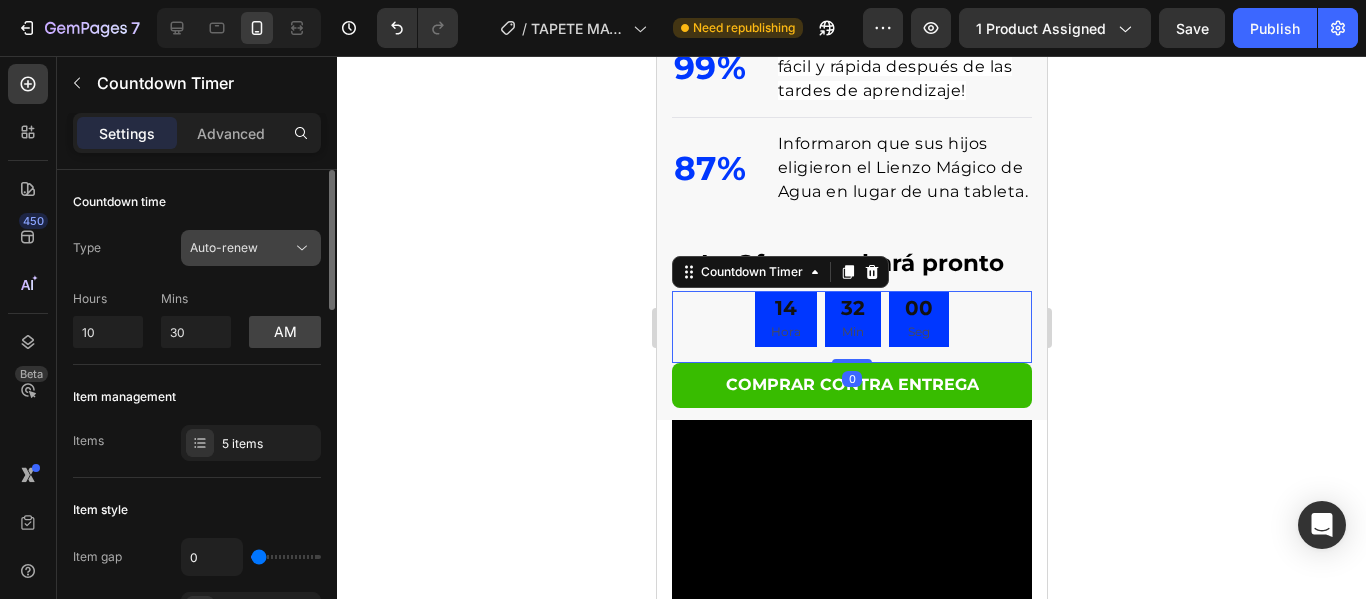 click on "Auto-renew" at bounding box center (224, 247) 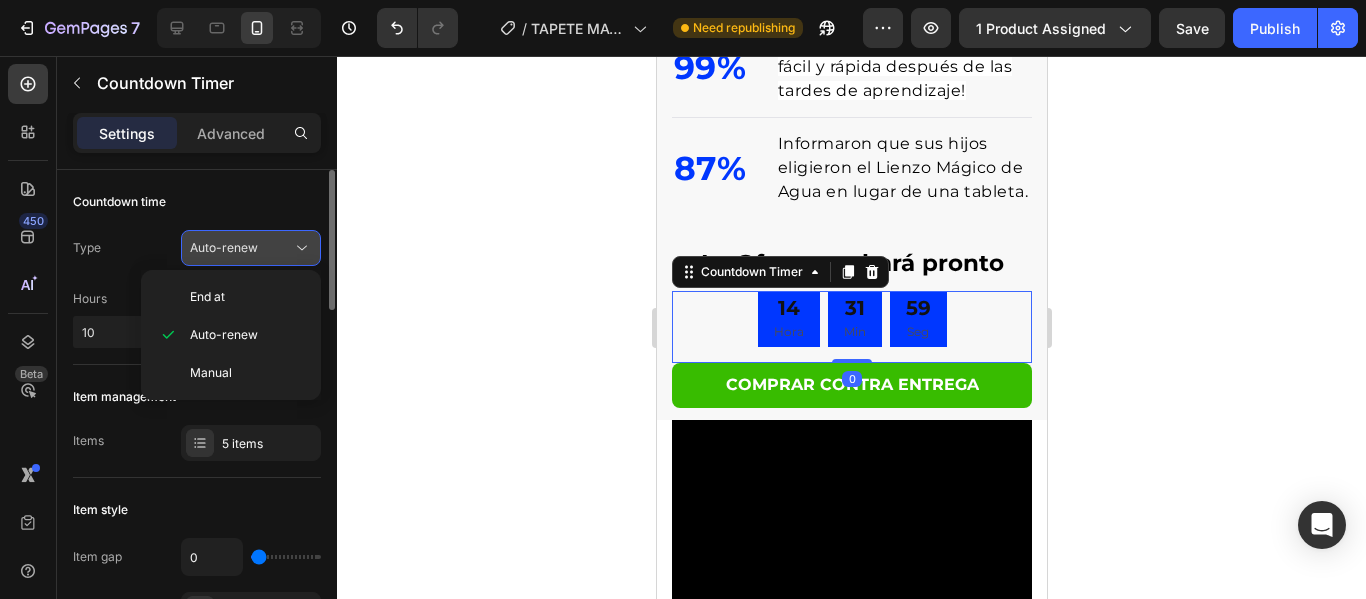 click on "Auto-renew" at bounding box center (224, 247) 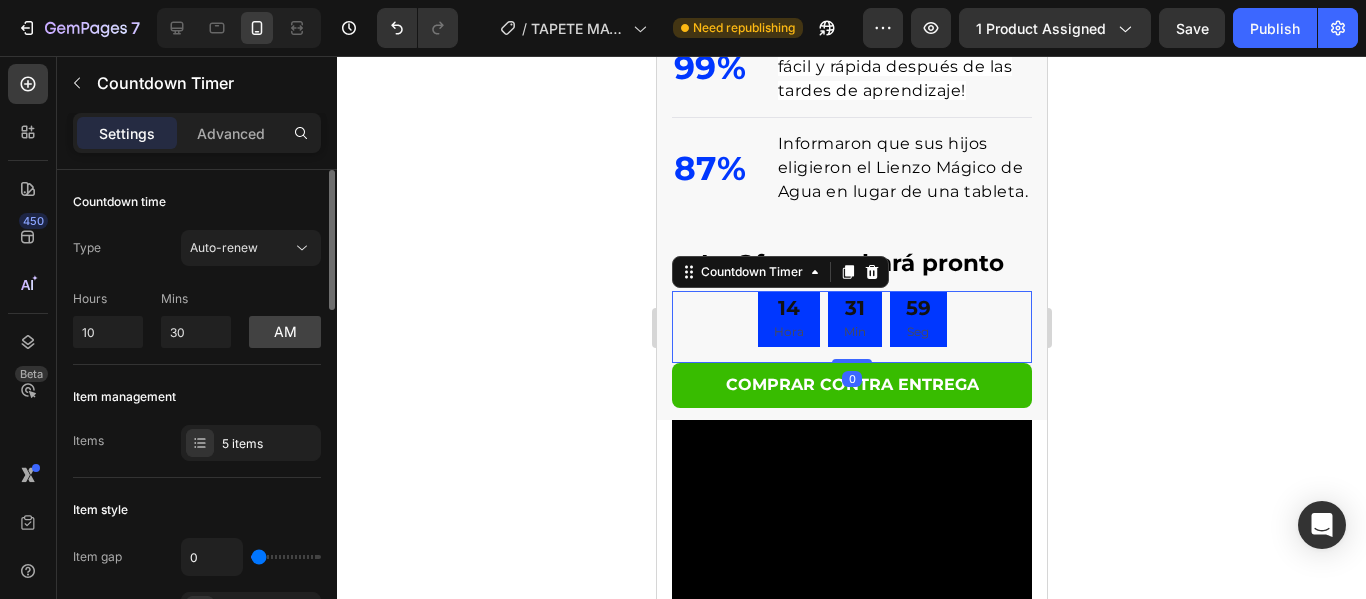 click on "Countdown time Type Auto-renew Hours 10 Mins 30 am" 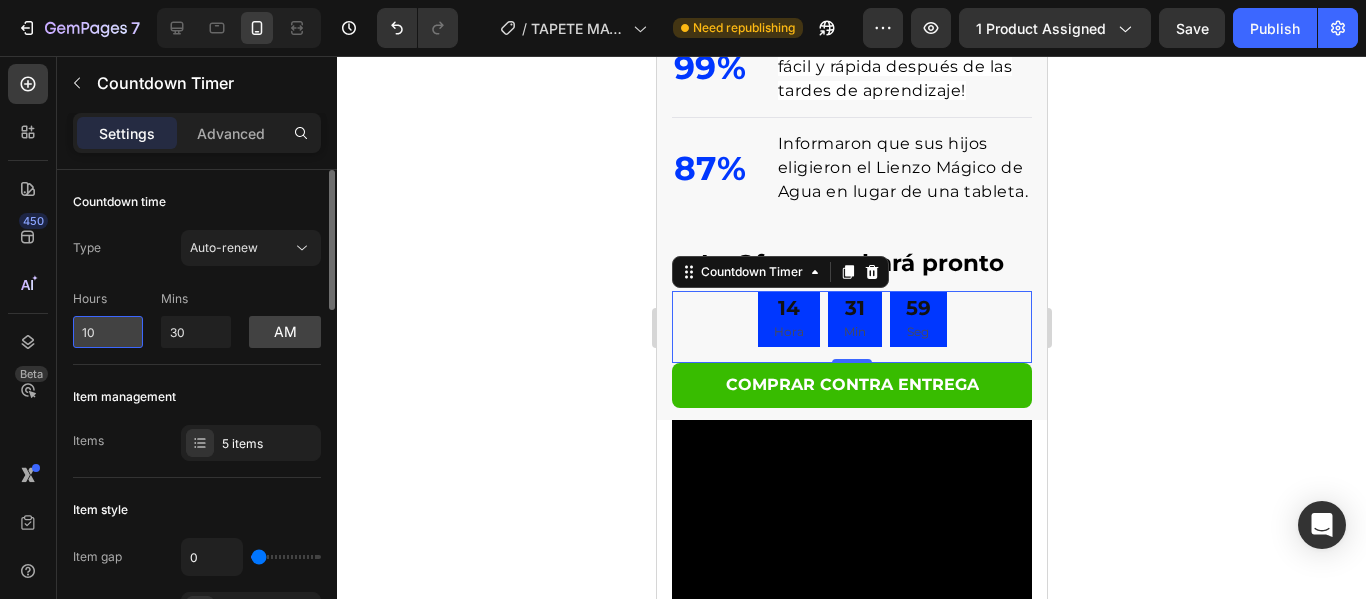 click on "10" at bounding box center (108, 332) 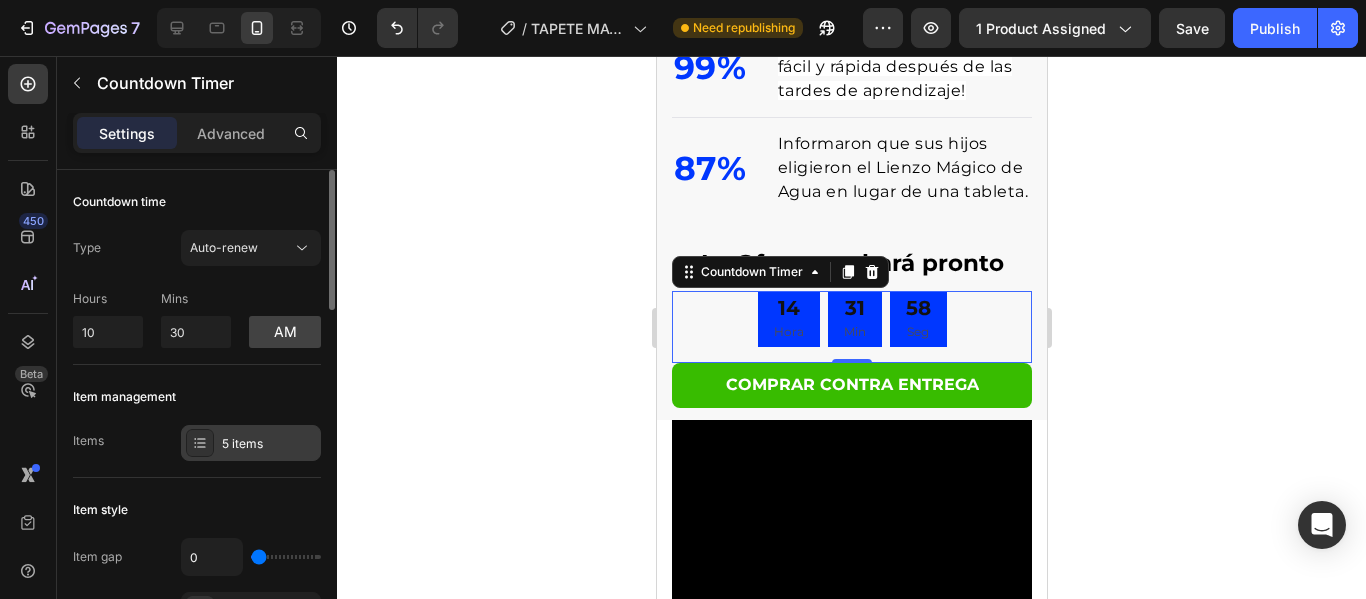 click on "5 items" at bounding box center [269, 444] 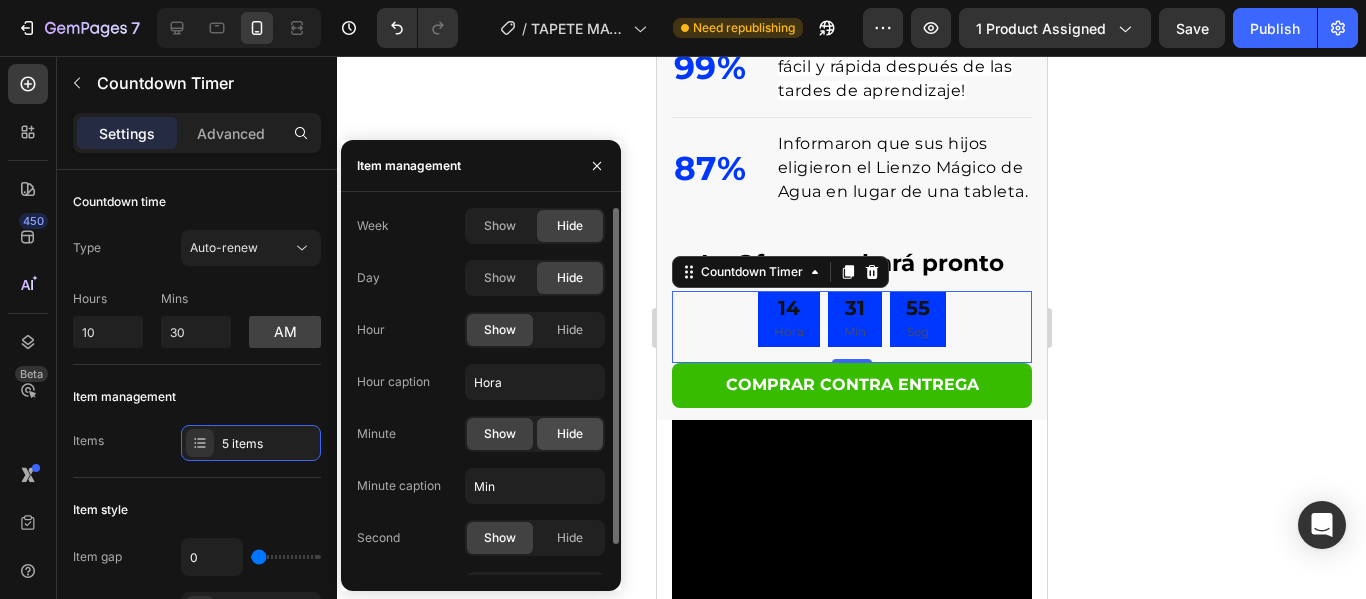 click on "Hide" 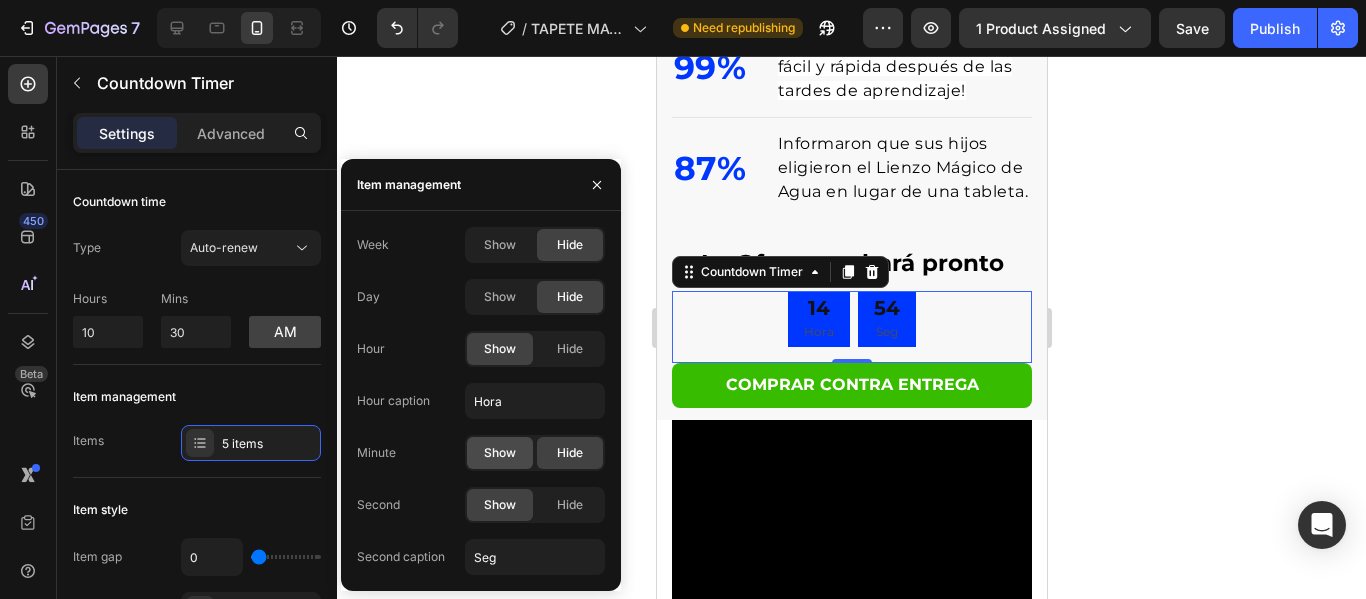 click on "Show" 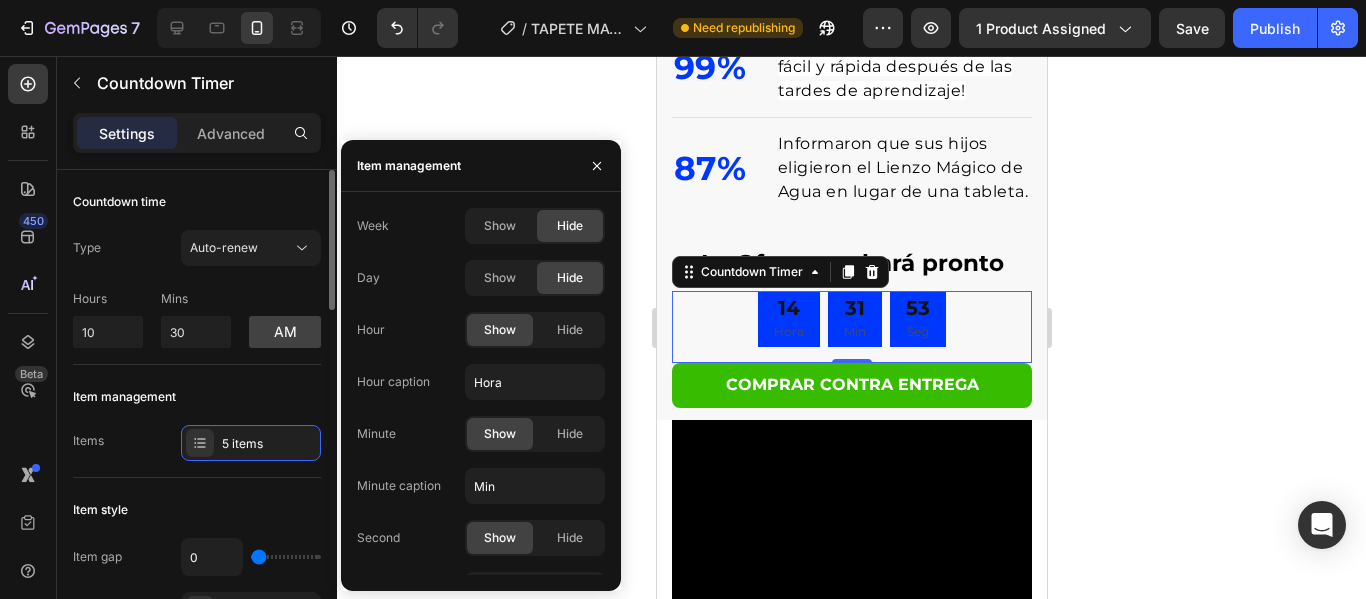 click on "Item management" at bounding box center (197, 397) 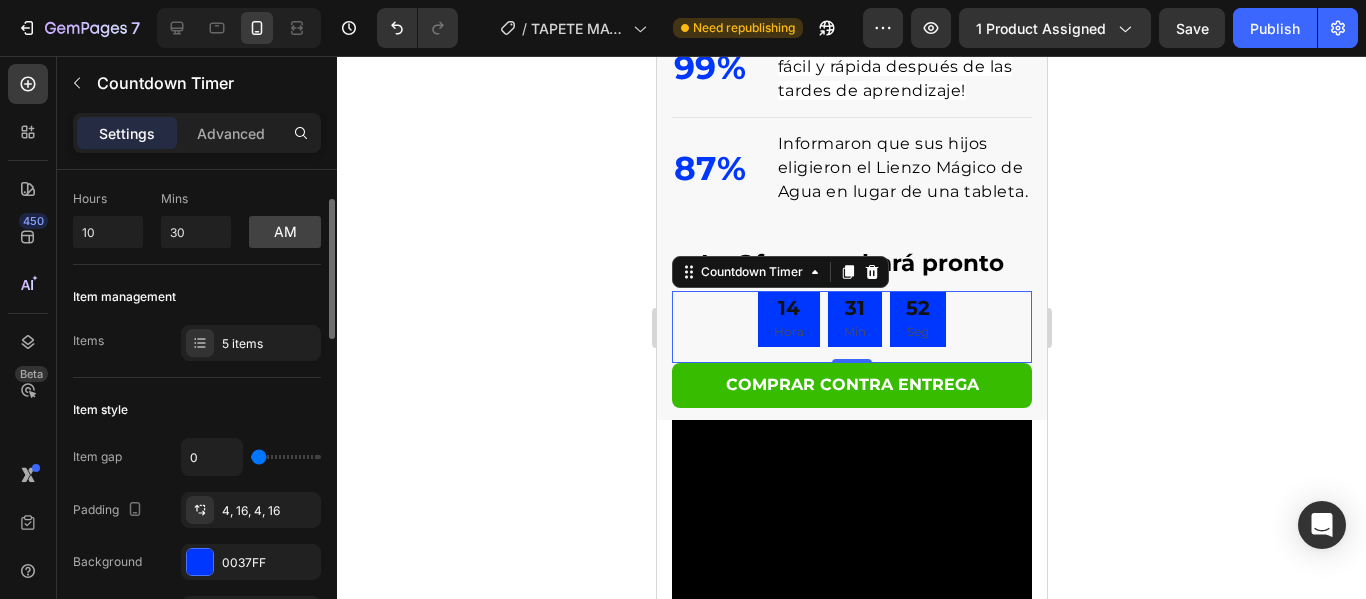 scroll, scrollTop: 200, scrollLeft: 0, axis: vertical 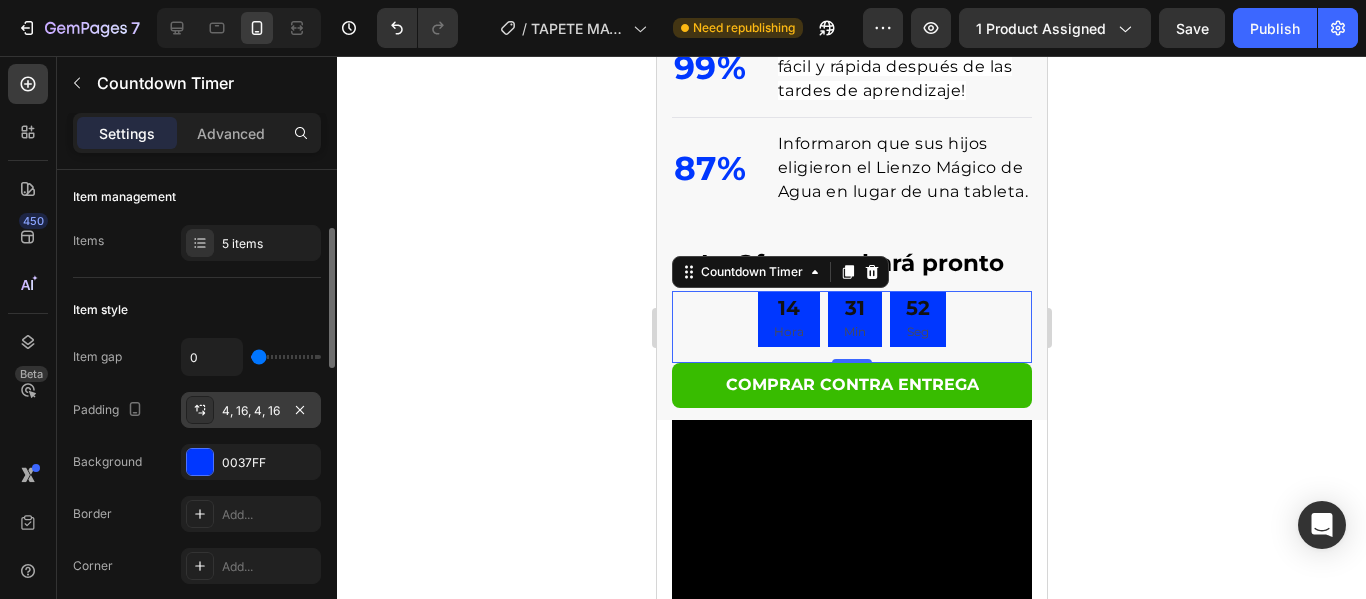 click on "4, 16, 4, 16" at bounding box center (251, 410) 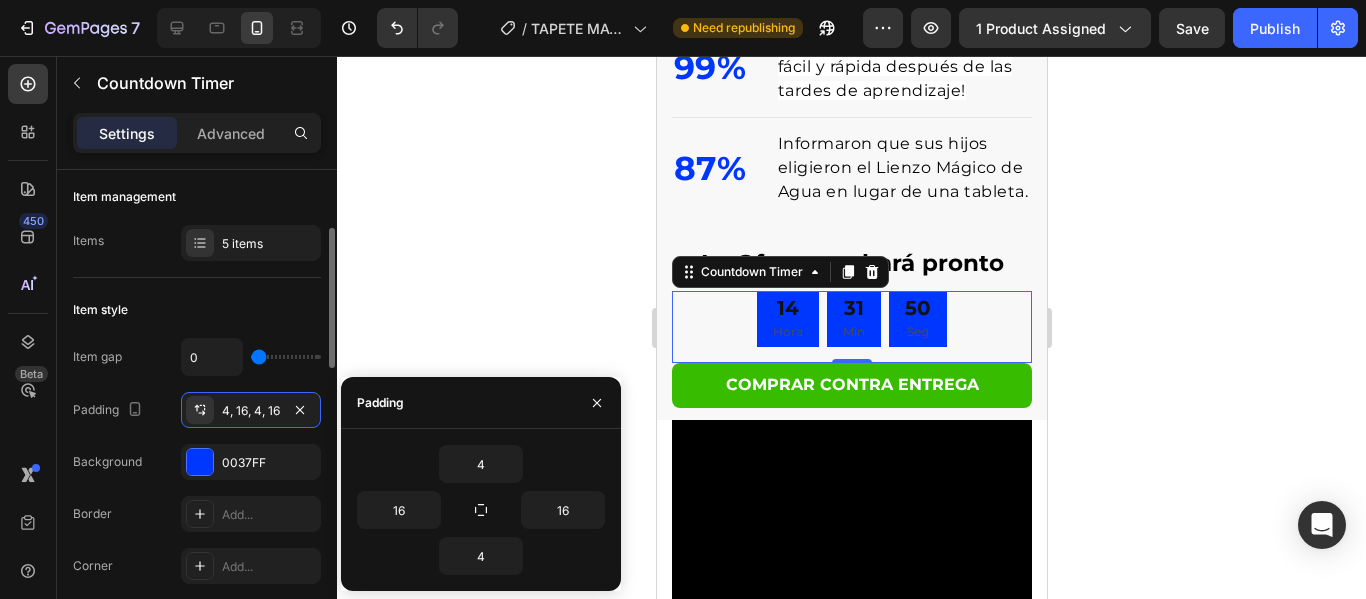click on "Item gap 0 Padding 4, 16, 4, 16 Background 0037FF Border Add... Corner Add..." at bounding box center (197, 461) 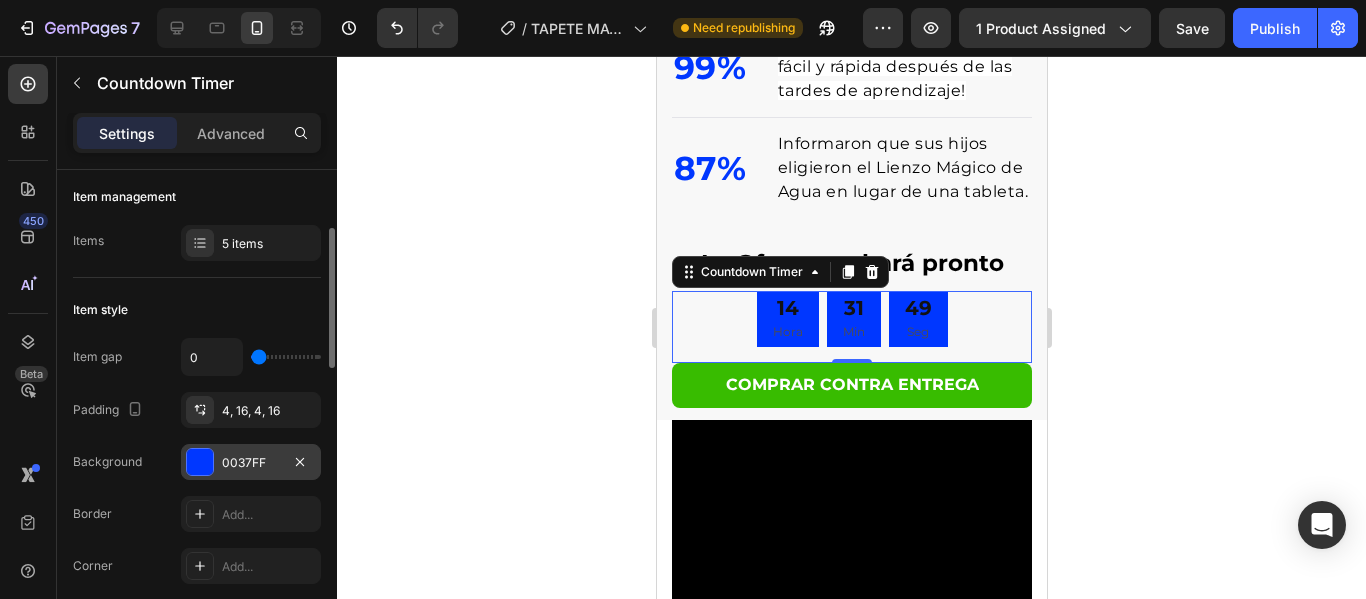 click on "0037FF" at bounding box center [251, 462] 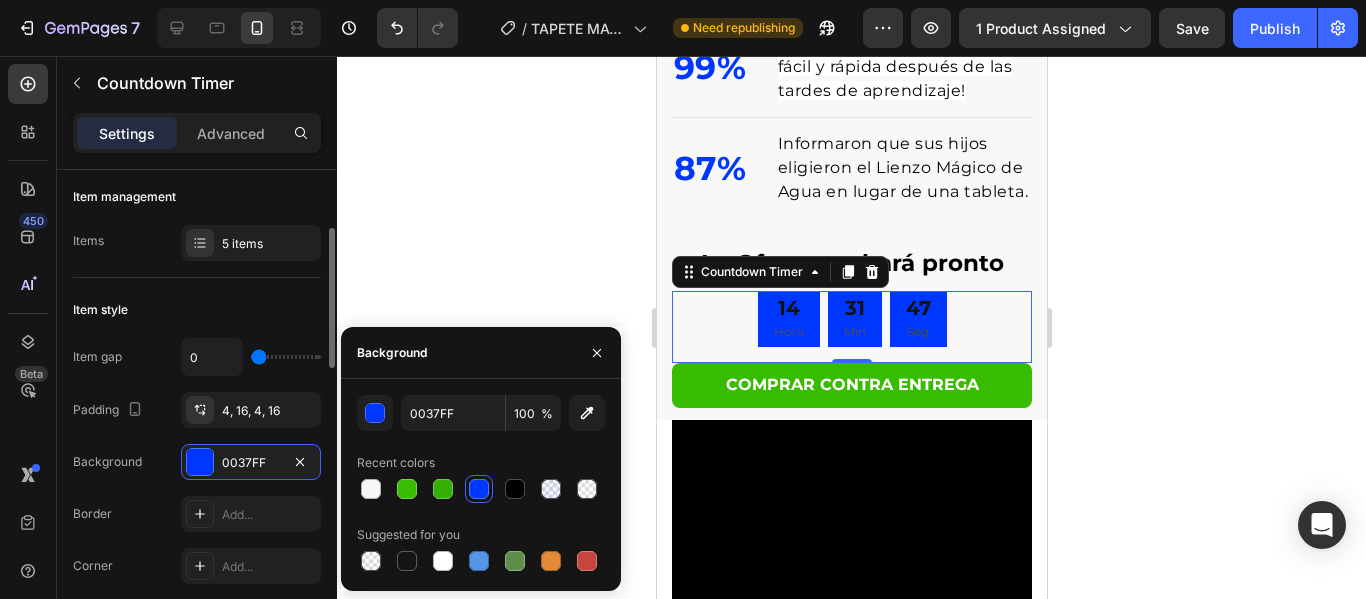 click on "Item gap 0 Padding 4, 16, 4, 16 Background 0037FF Border Add... Corner Add..." at bounding box center (197, 461) 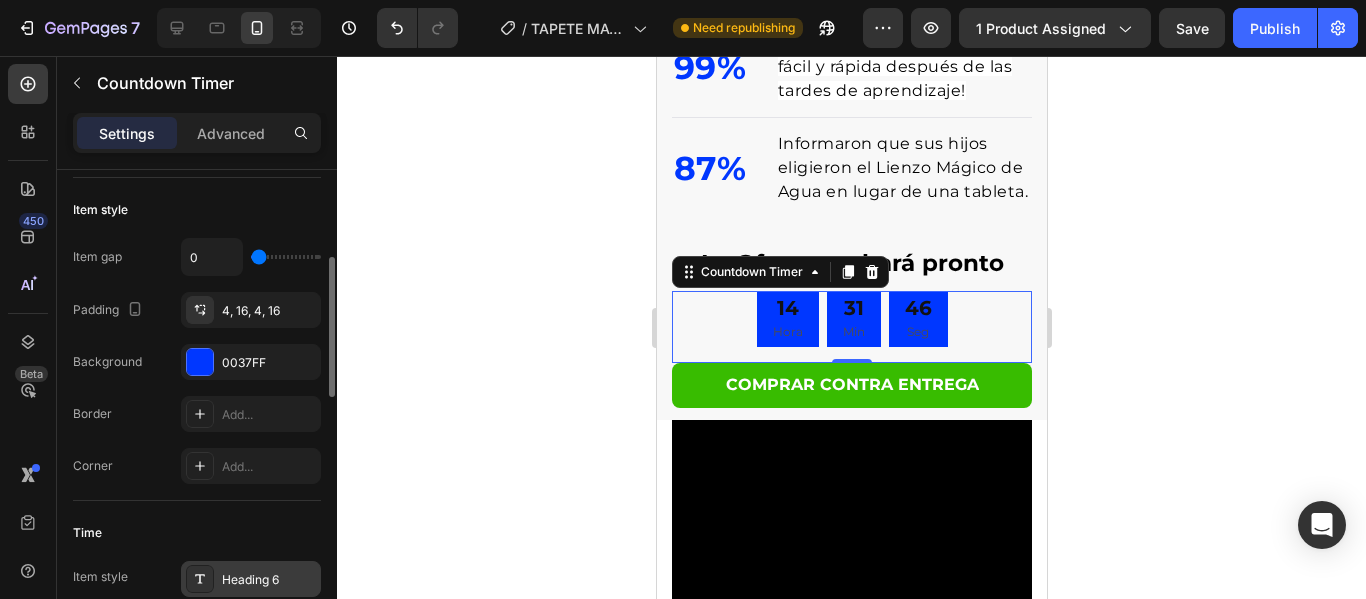 scroll, scrollTop: 500, scrollLeft: 0, axis: vertical 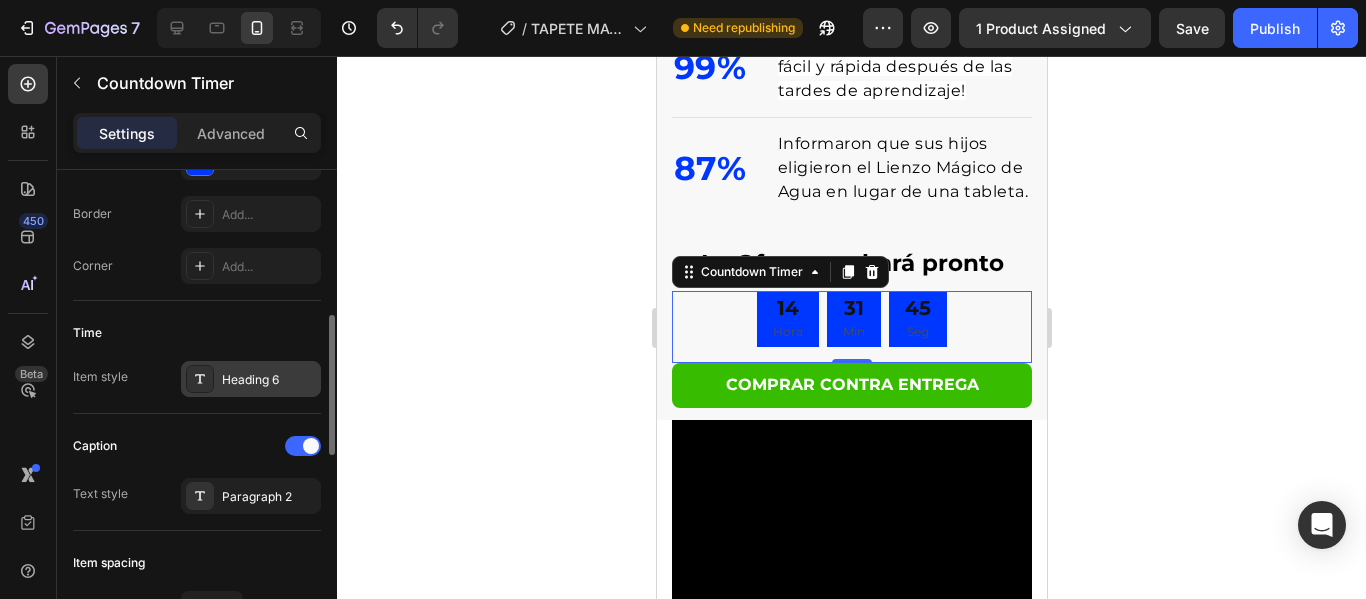 click on "Heading 6" at bounding box center [269, 380] 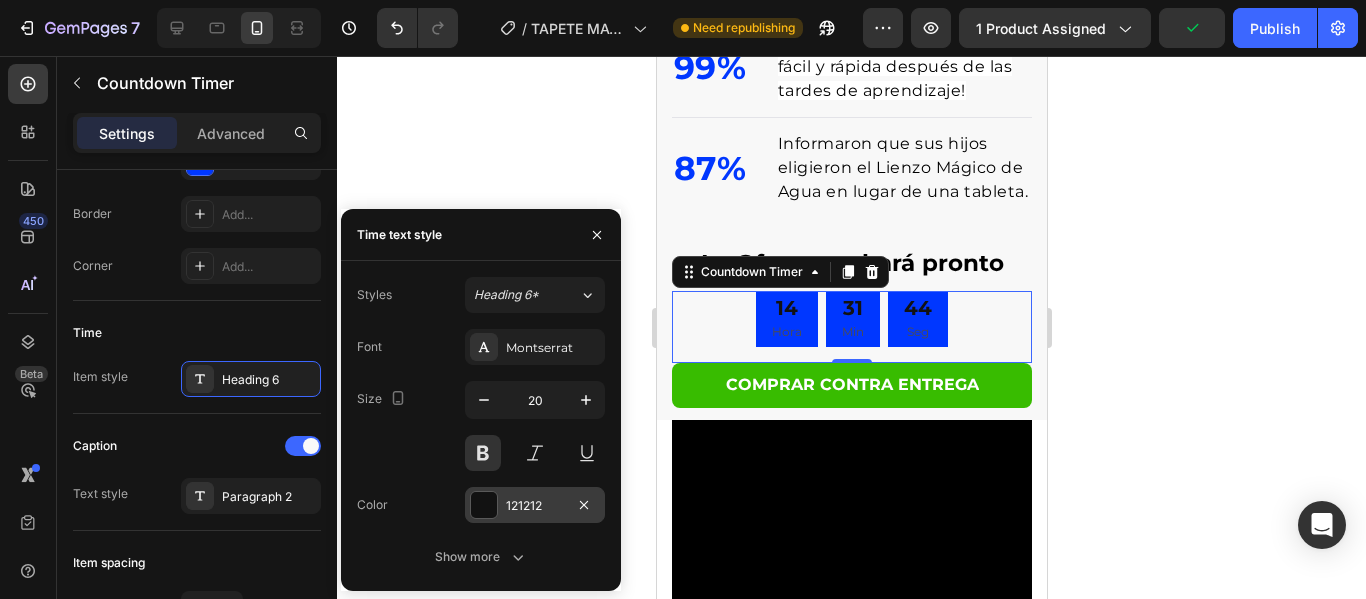 click on "121212" at bounding box center (535, 505) 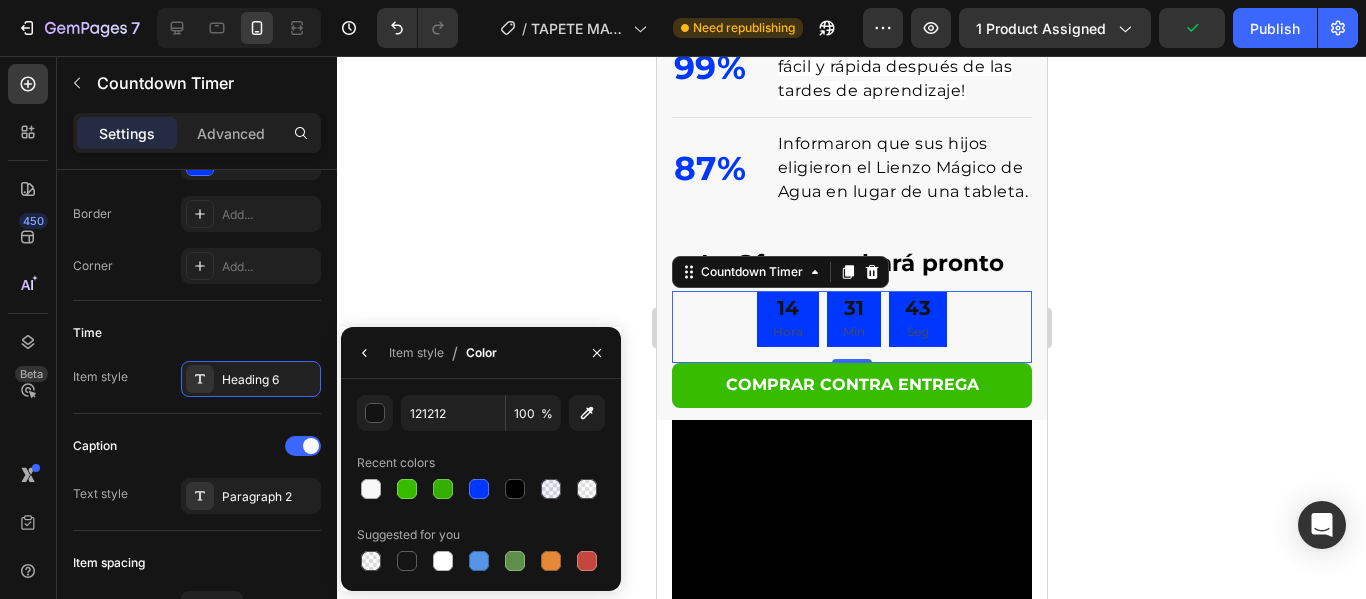 click on "121212 100 % Recent colors Suggested for you" at bounding box center [481, 485] 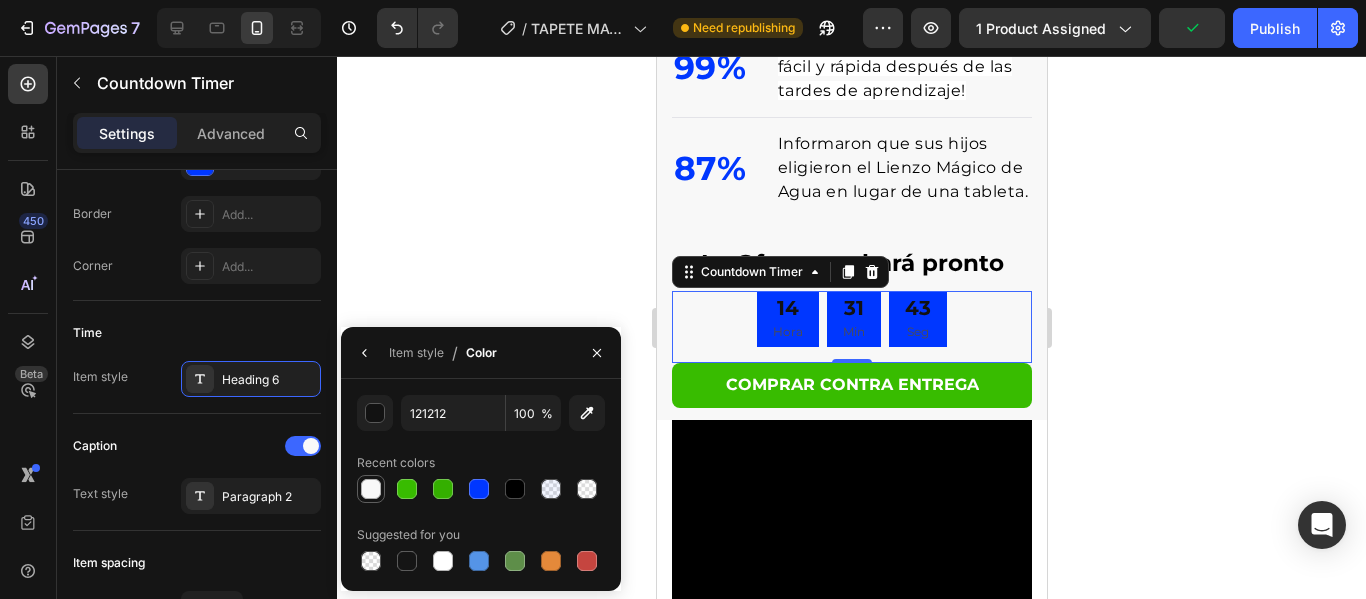 click at bounding box center (371, 489) 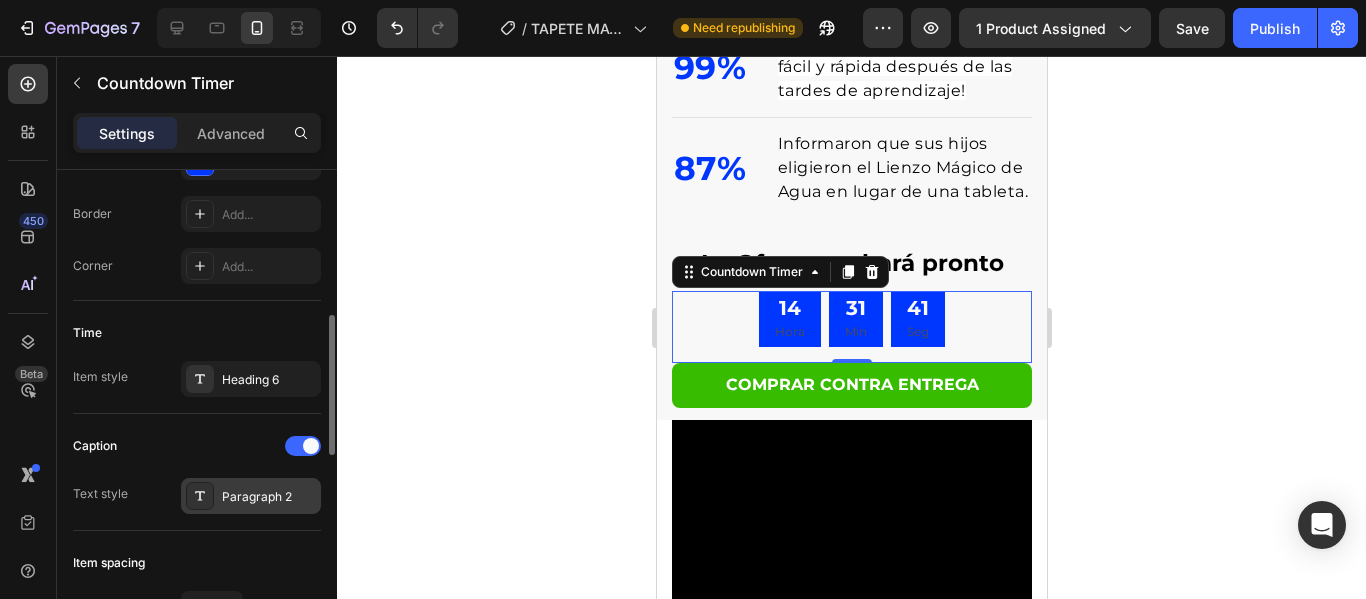 click on "Paragraph 2" at bounding box center [269, 497] 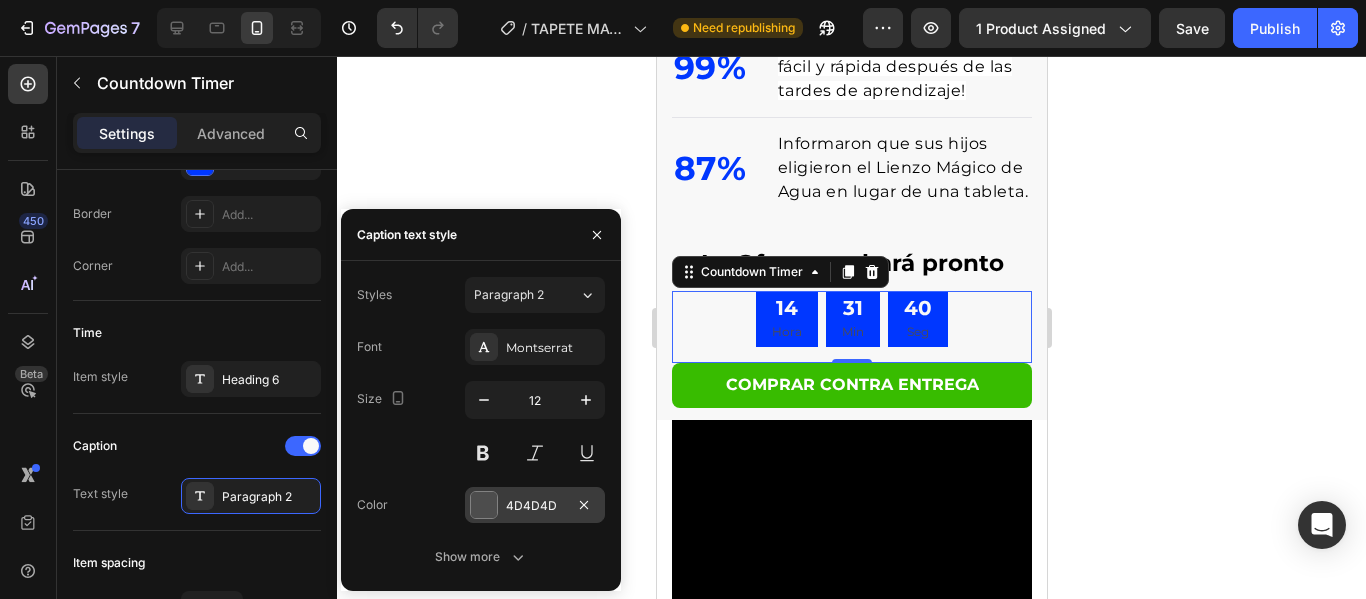 click at bounding box center [484, 505] 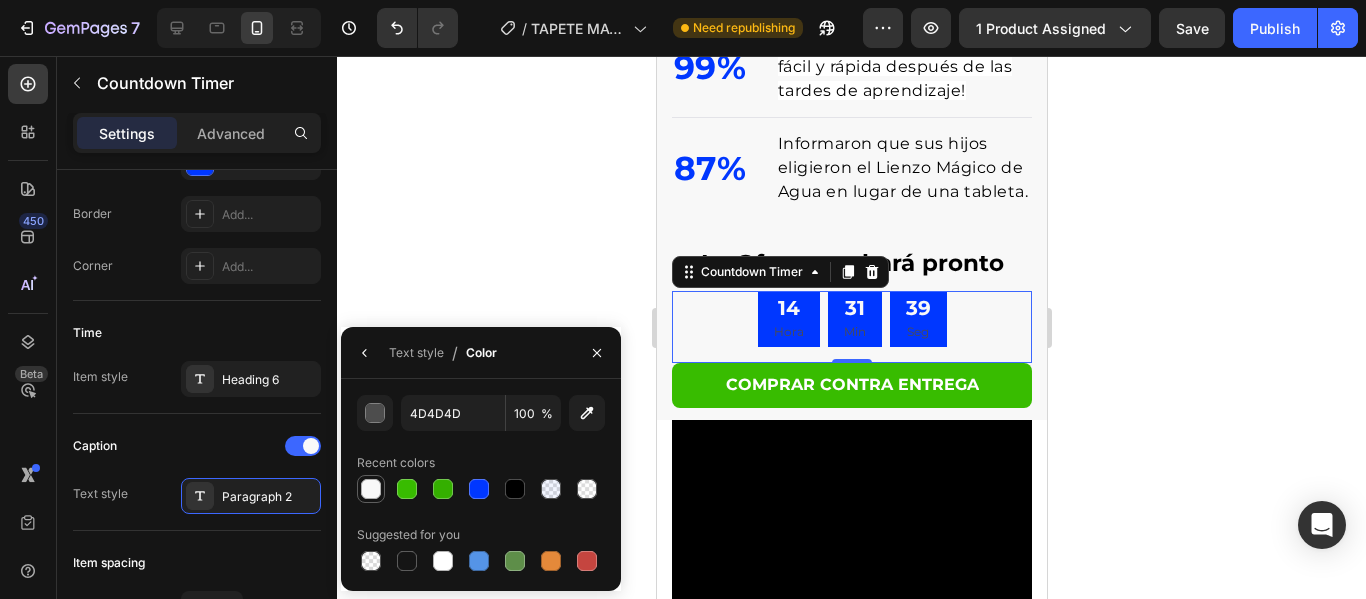 click at bounding box center [371, 489] 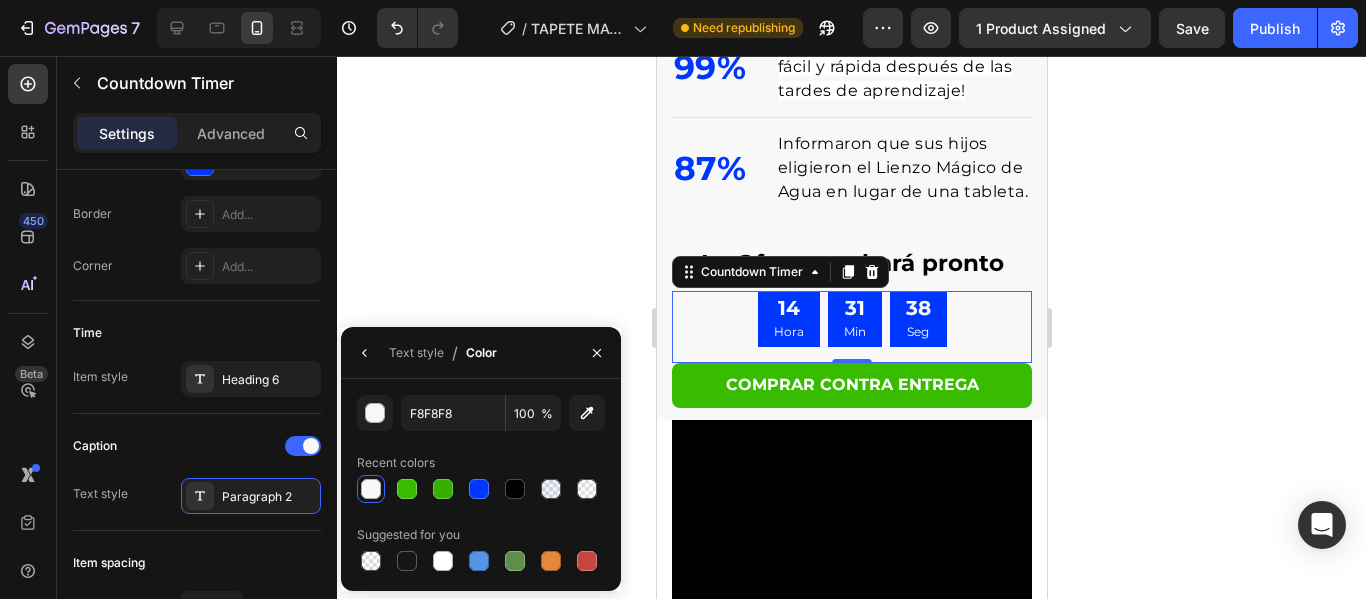 click 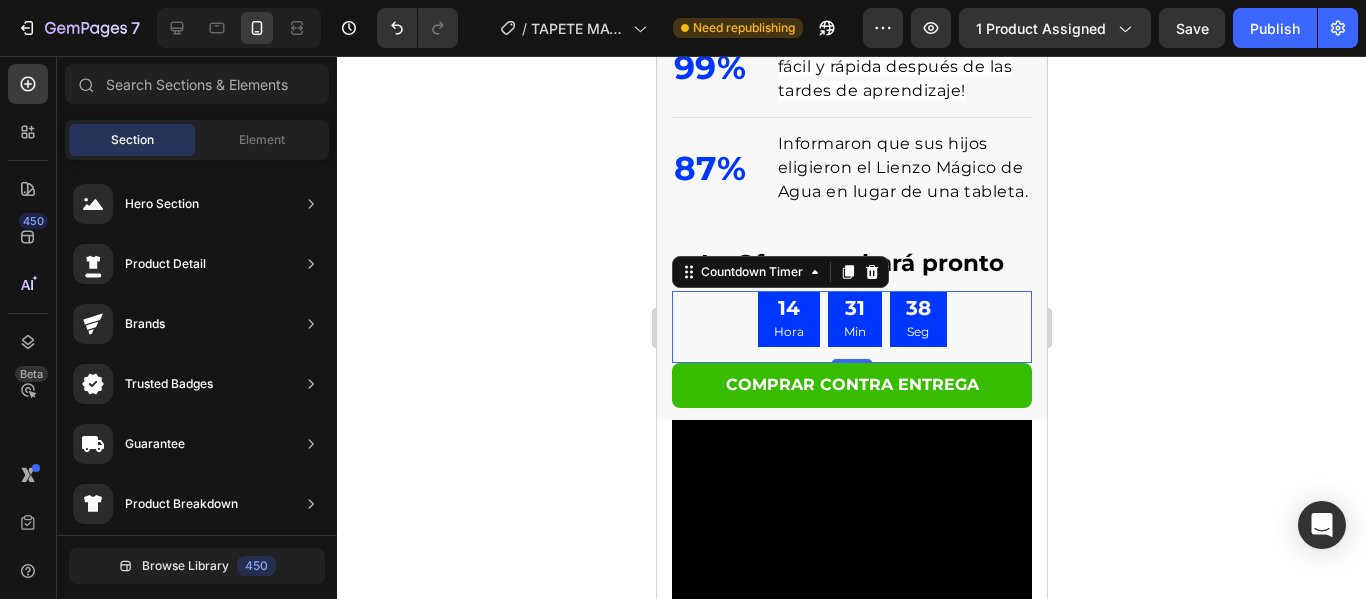 click 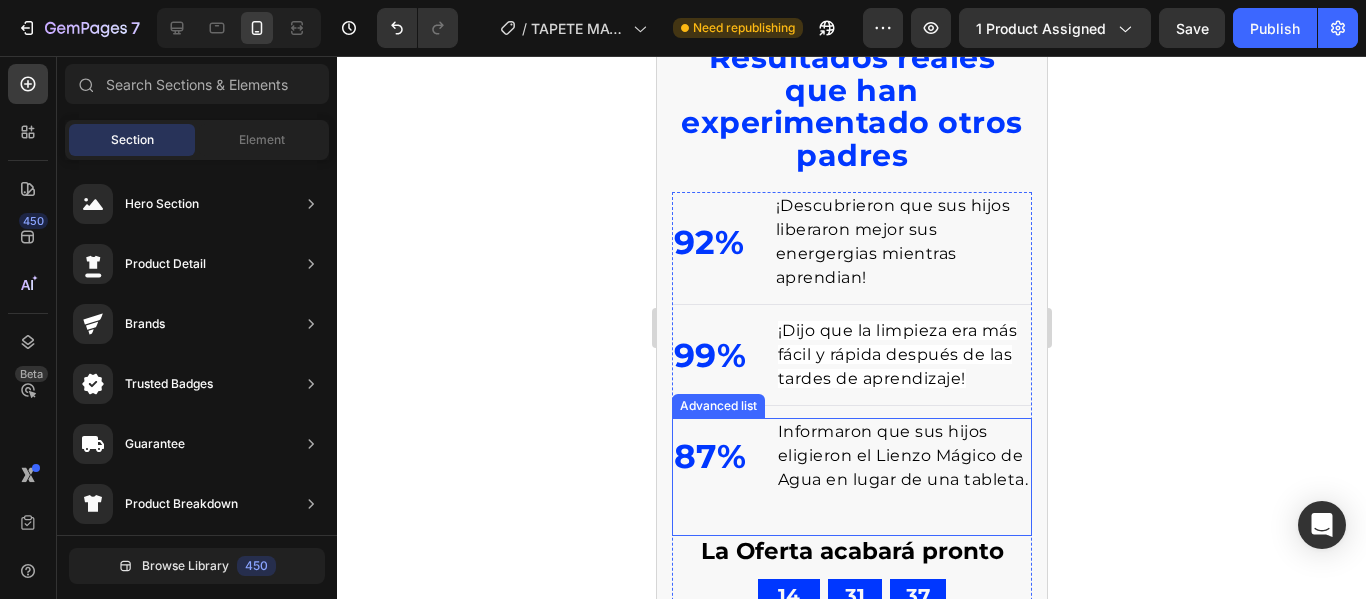 scroll, scrollTop: 2400, scrollLeft: 0, axis: vertical 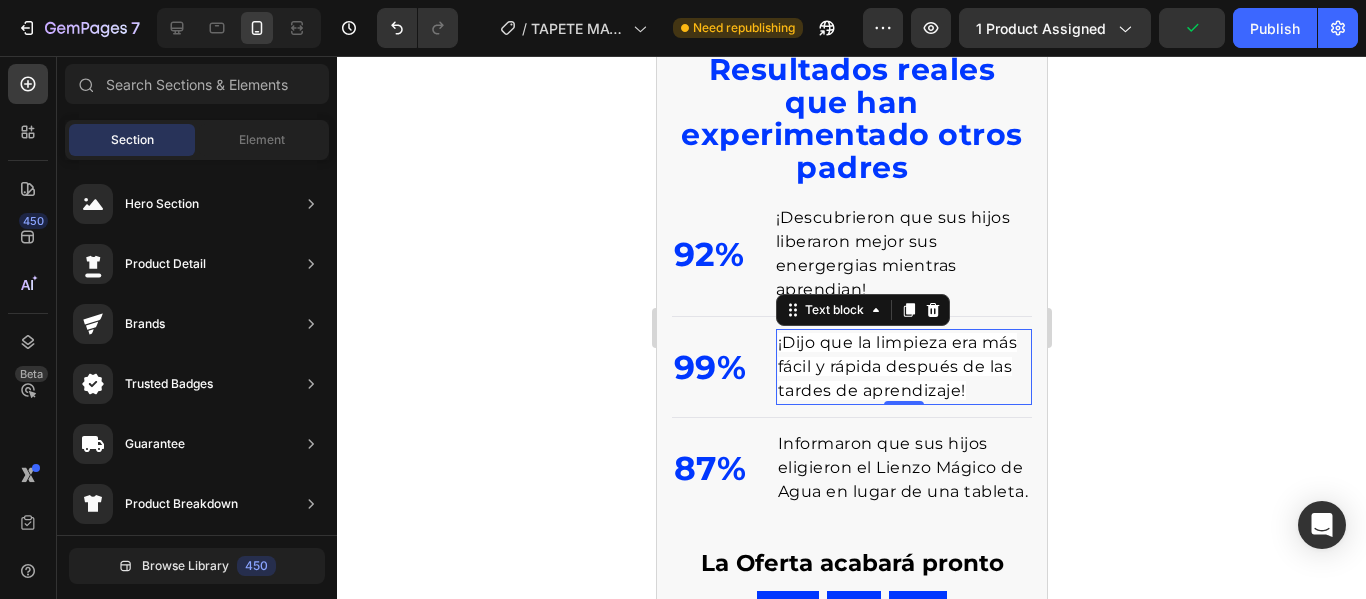 click on "¡Dijo que la limpieza era más fácil y rápida después de las tardes de aprendizaje!" at bounding box center (897, 366) 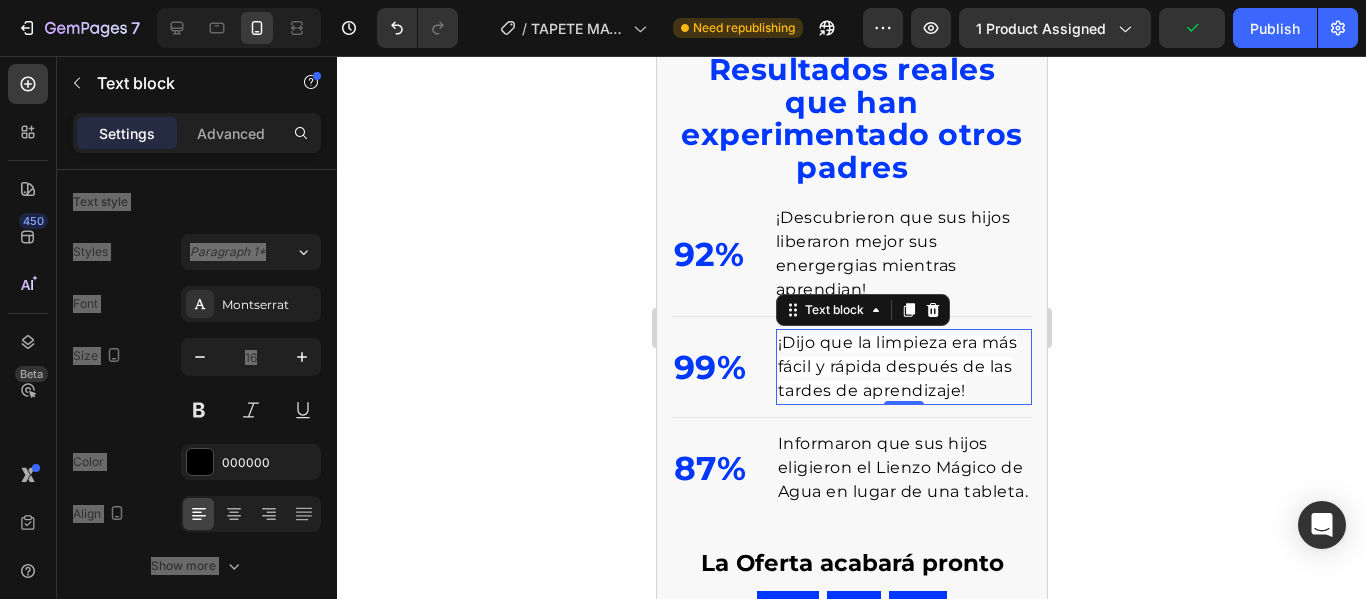 click on "¡Dijo que la limpieza era más fácil y rápida después de las tardes de aprendizaje!" at bounding box center [897, 366] 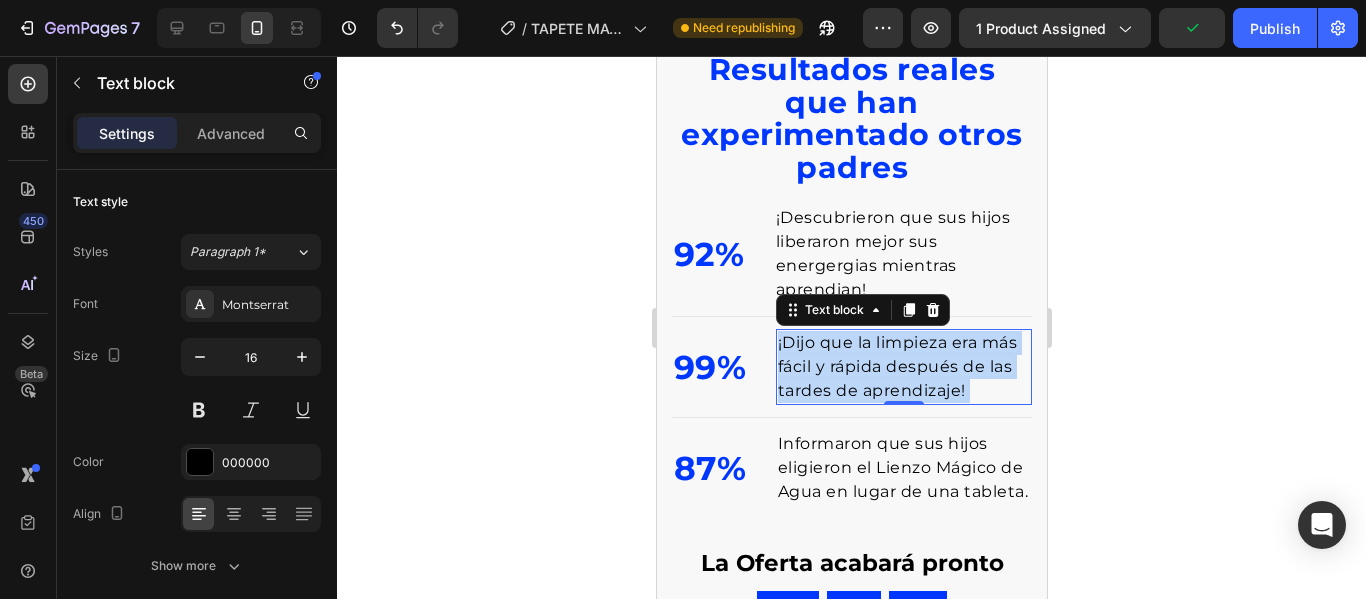 click on "¡Dijo que la limpieza era más fácil y rápida después de las tardes de aprendizaje!" at bounding box center (897, 366) 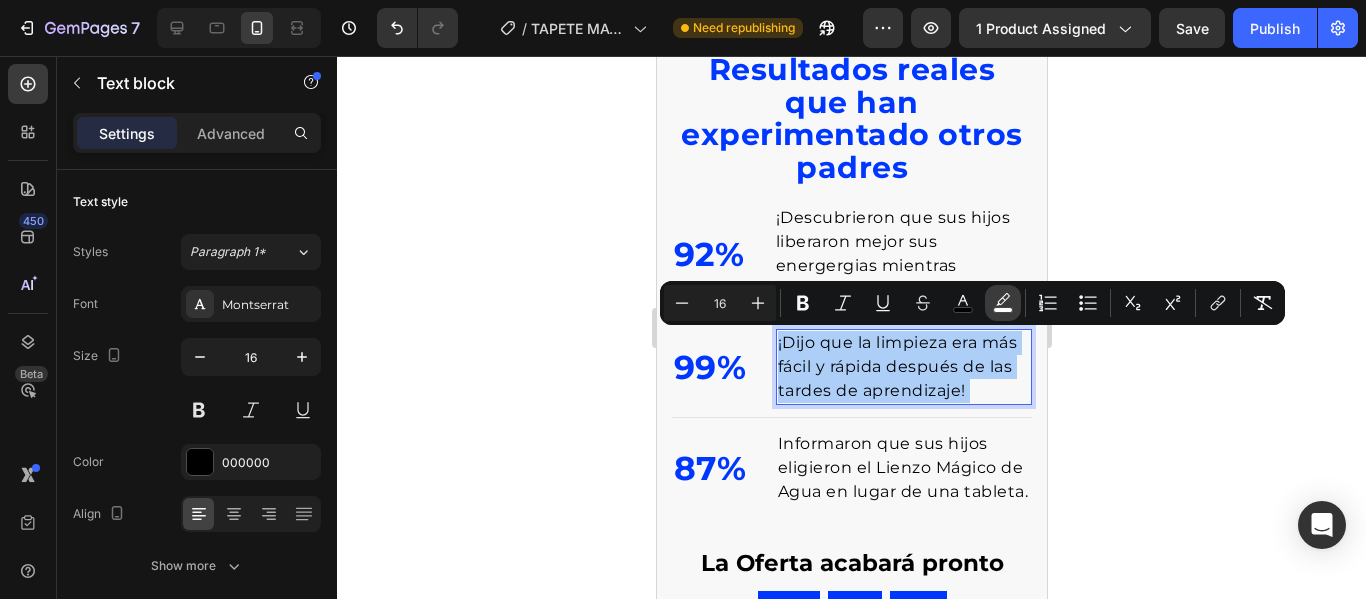 click 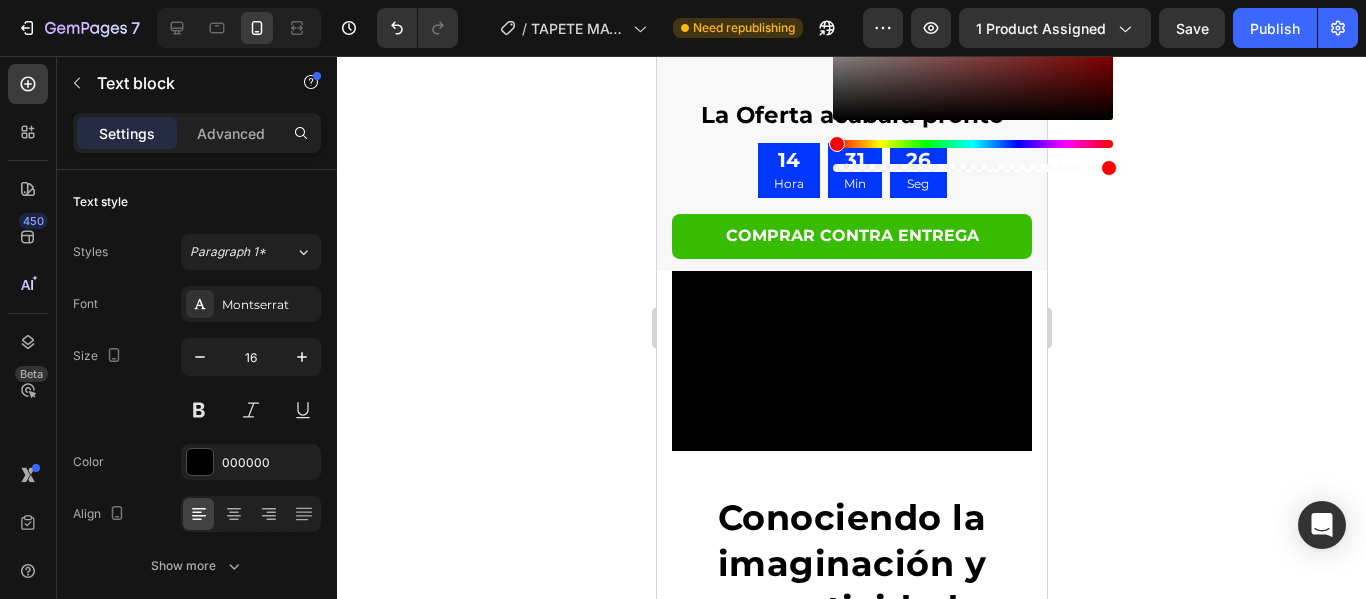 scroll, scrollTop: 2300, scrollLeft: 0, axis: vertical 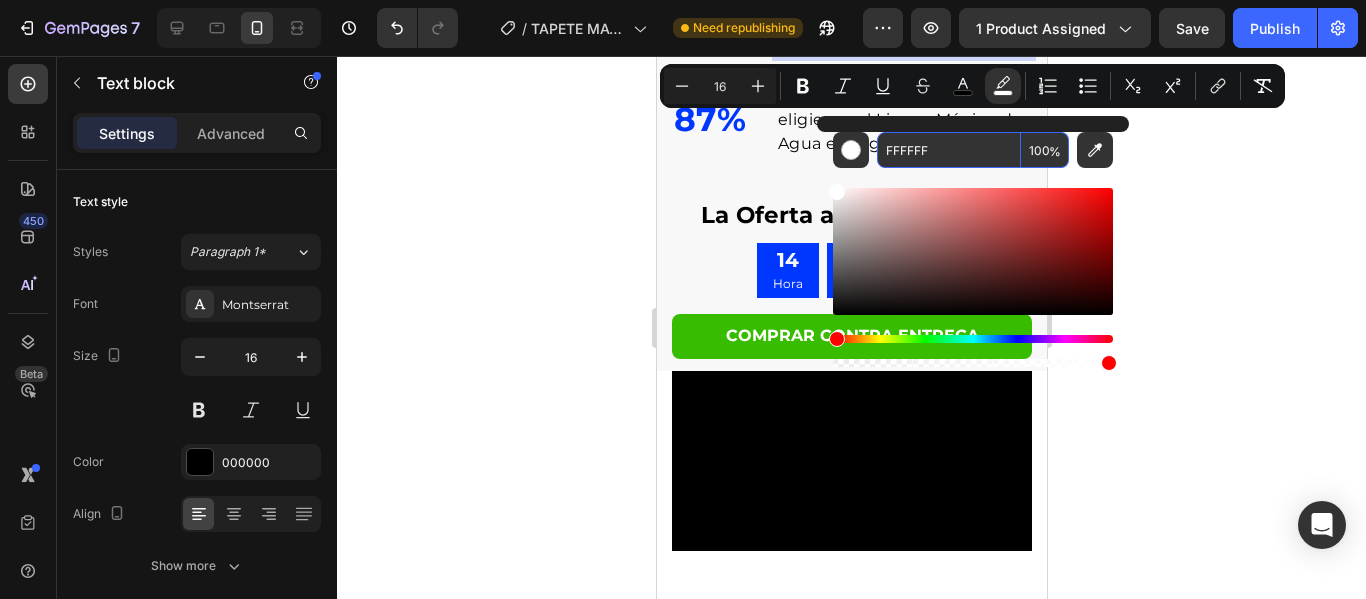 click on "100" at bounding box center [1045, 150] 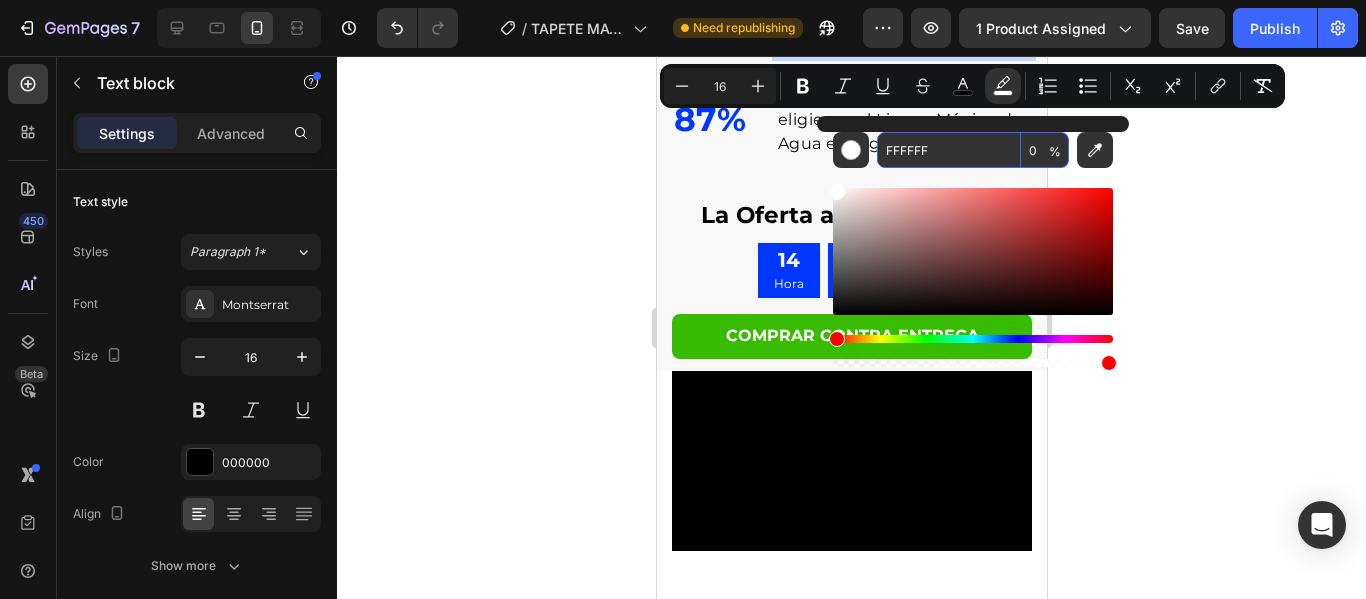 type on "0" 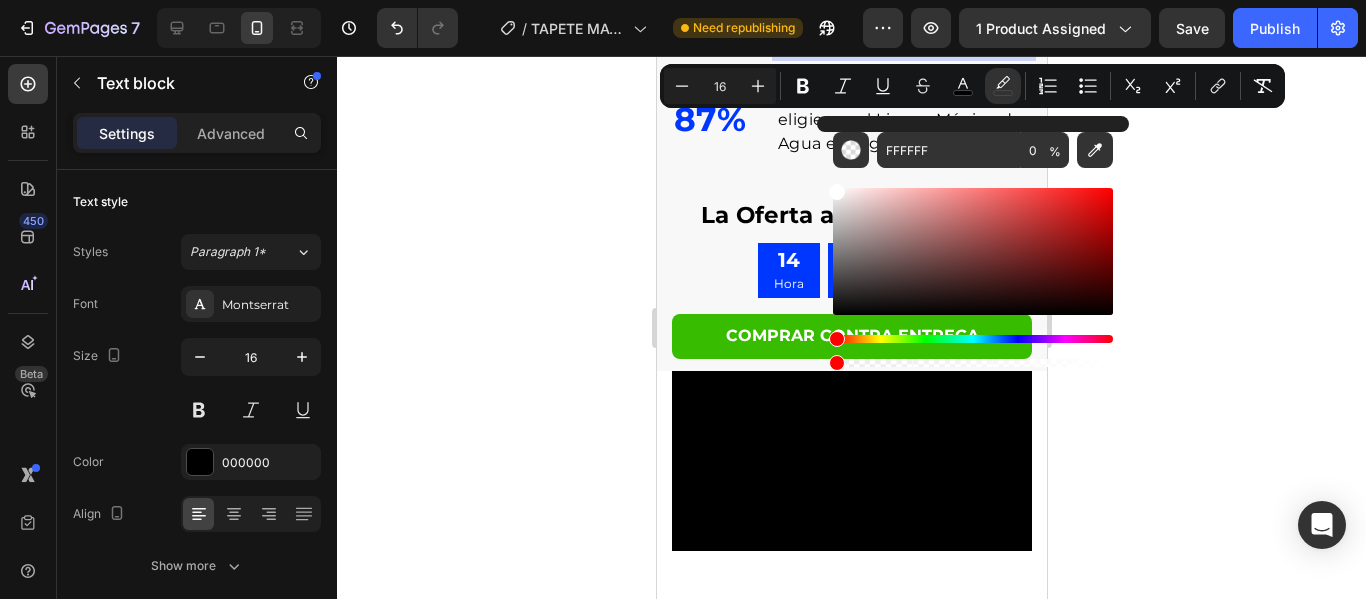 click 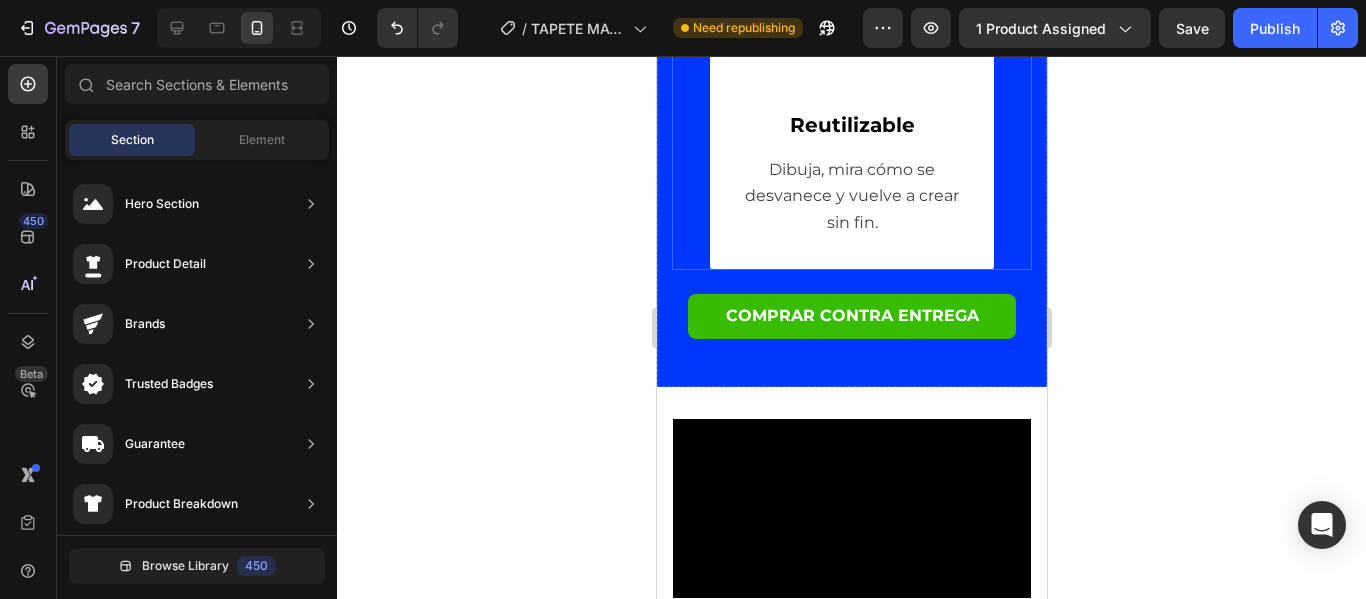 scroll, scrollTop: 5800, scrollLeft: 0, axis: vertical 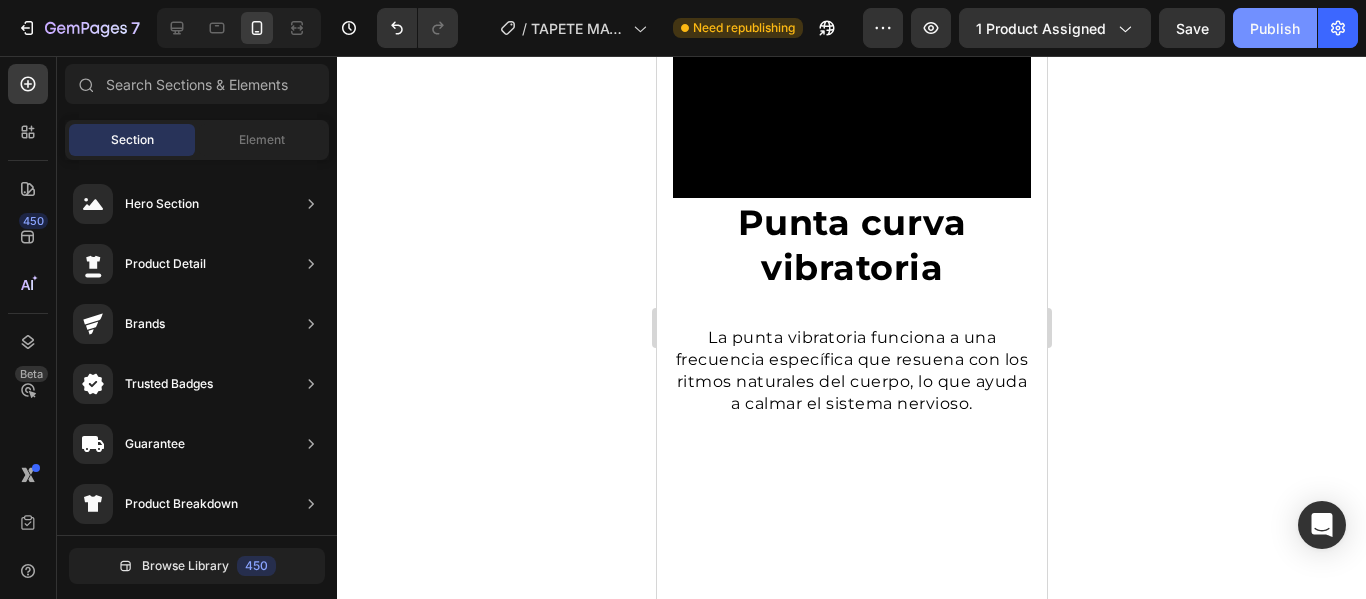 click on "Publish" at bounding box center (1275, 28) 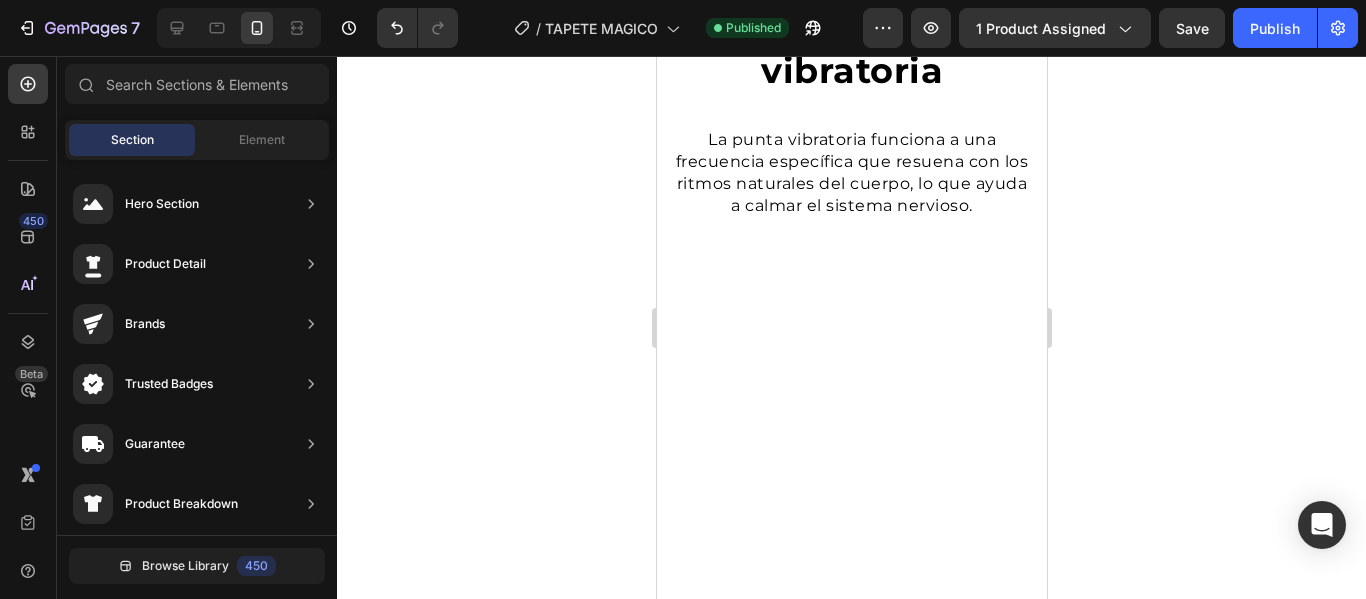 scroll, scrollTop: 5845, scrollLeft: 0, axis: vertical 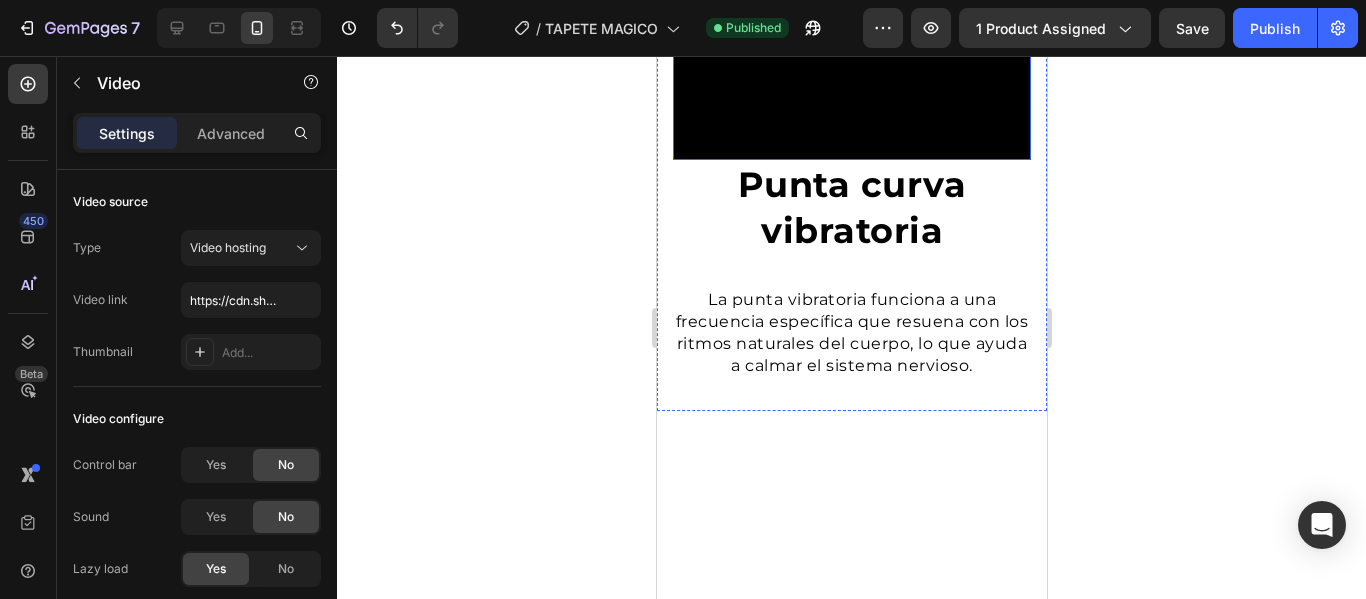 click at bounding box center (851, 70) 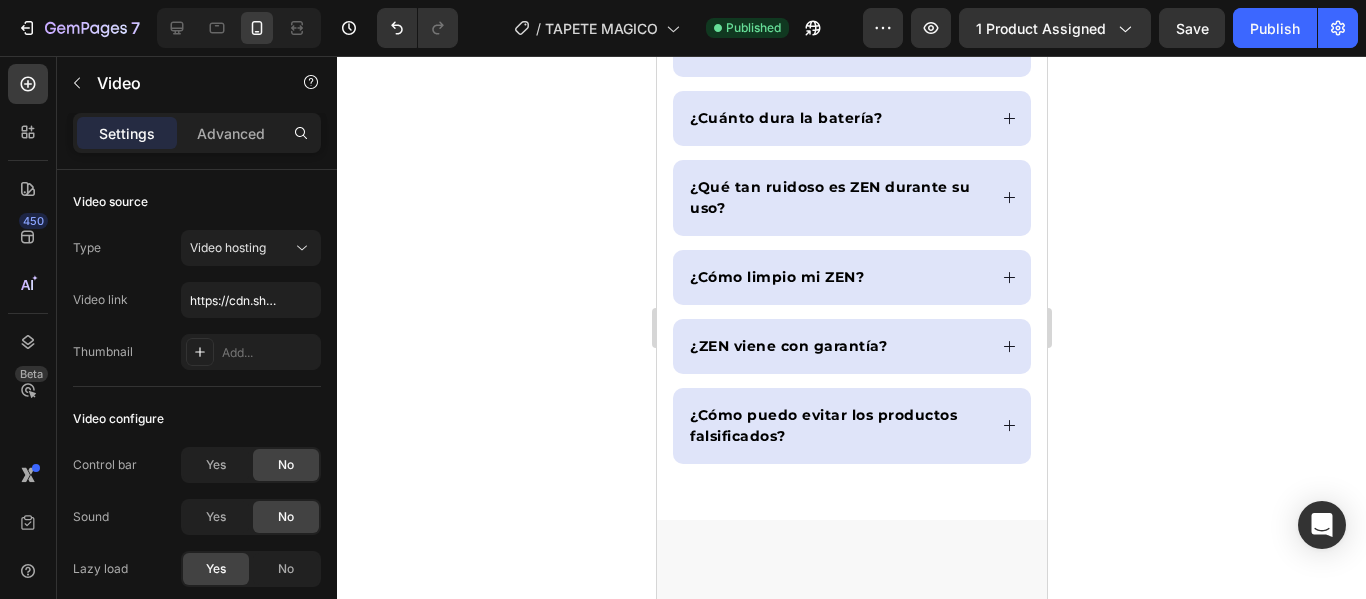 scroll, scrollTop: 6658, scrollLeft: 0, axis: vertical 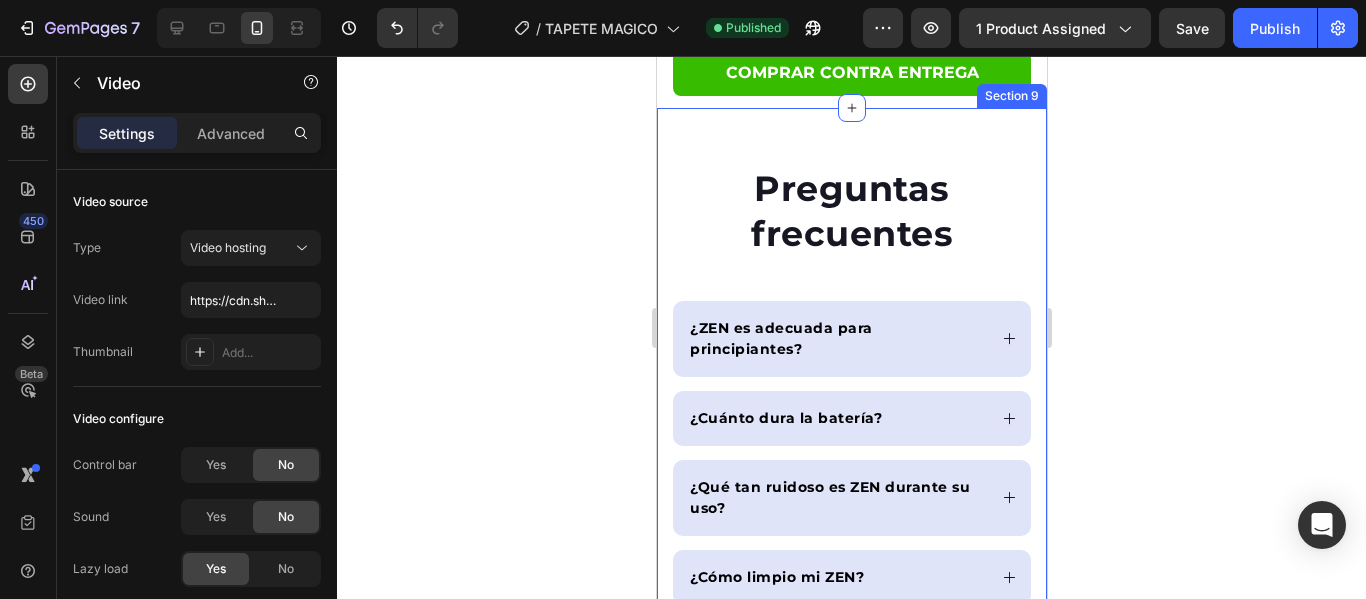click on "Punta curva vibratoria" at bounding box center (851, -165) 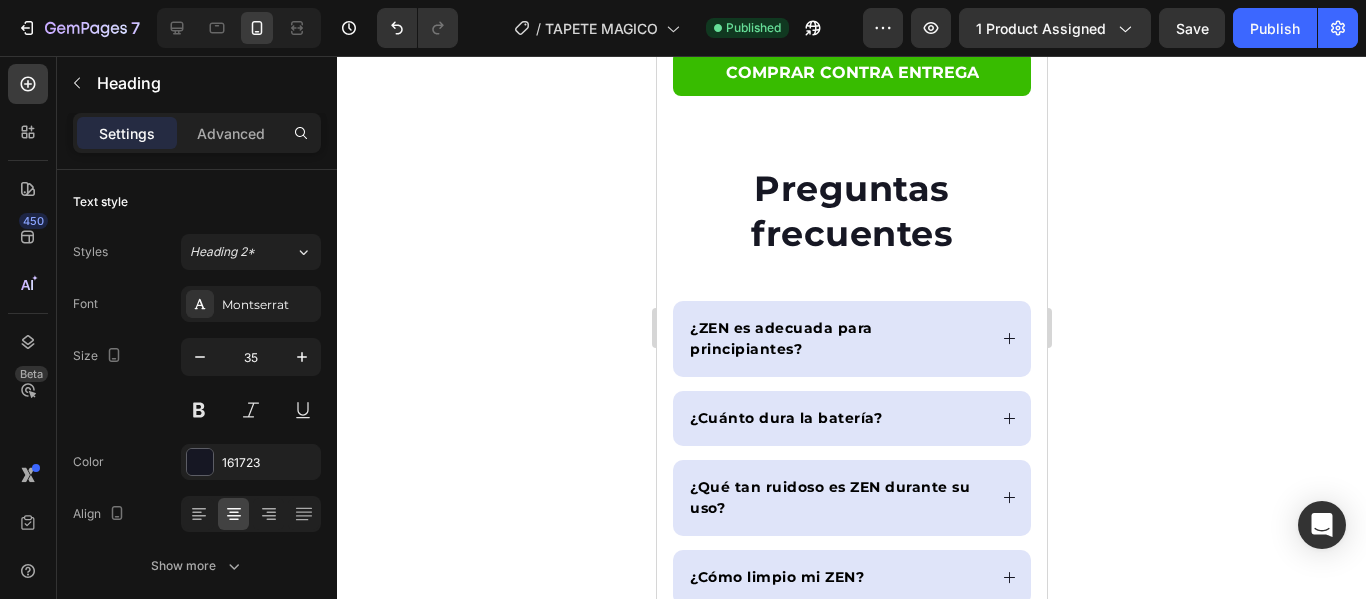 click on "Punta curva vibratoria" at bounding box center (851, -165) 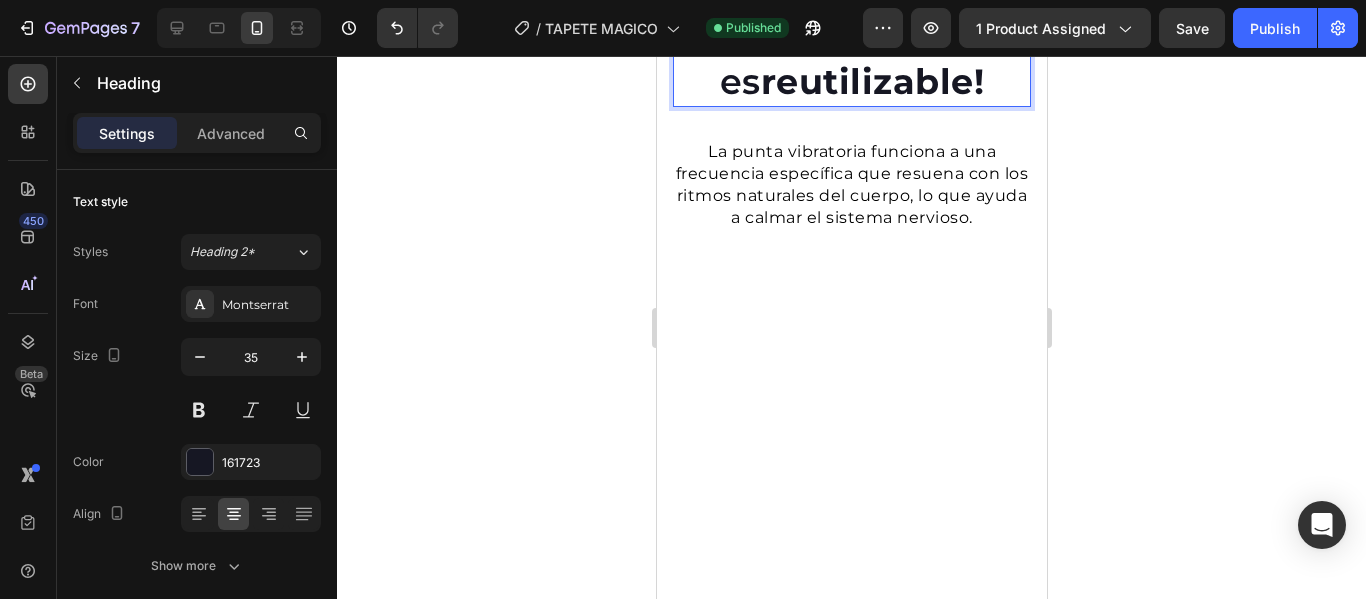 scroll, scrollTop: 6762, scrollLeft: 0, axis: vertical 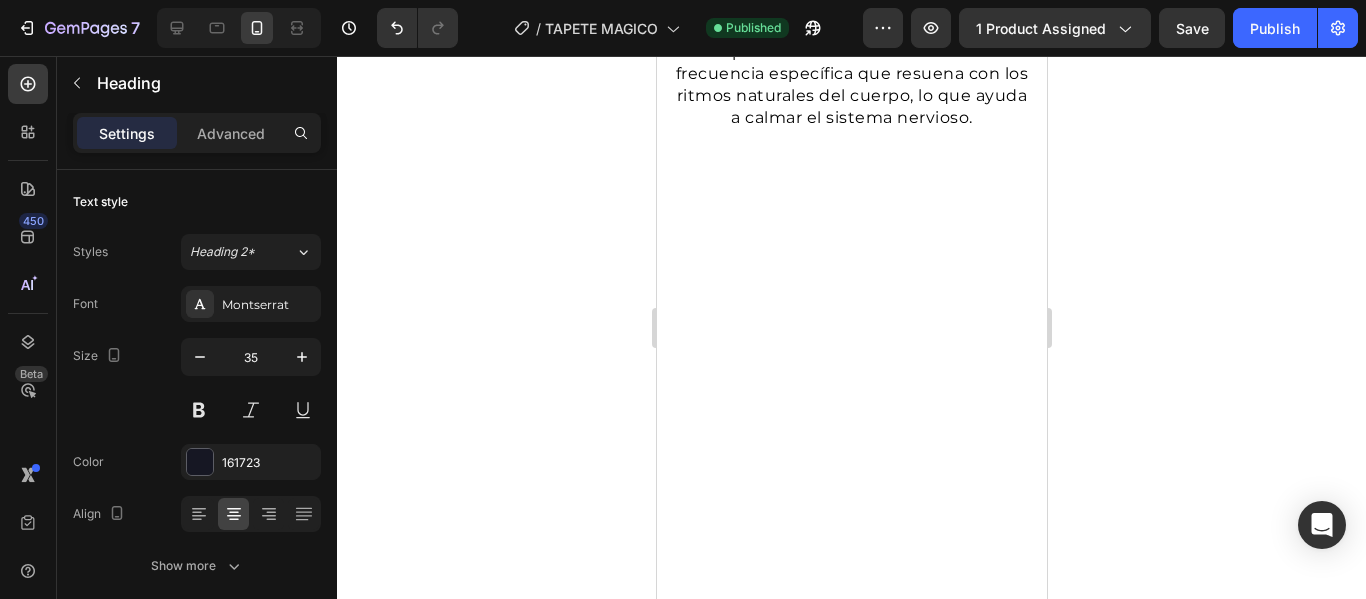 click on "El Lienzo Mágico de Agua solo se puede escribir con agua. ¡Y lo mejor de este tapete para niños es que es  reutilizable!" at bounding box center [851, -155] 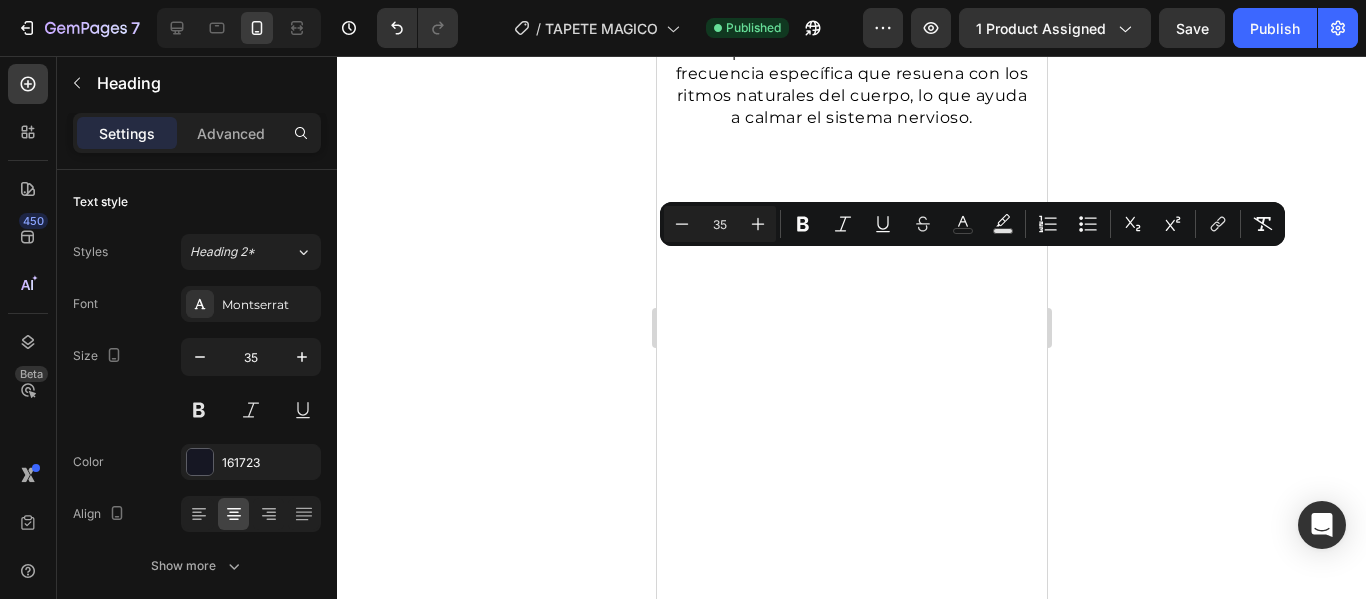 drag, startPoint x: 893, startPoint y: 271, endPoint x: 952, endPoint y: 443, distance: 181.83784 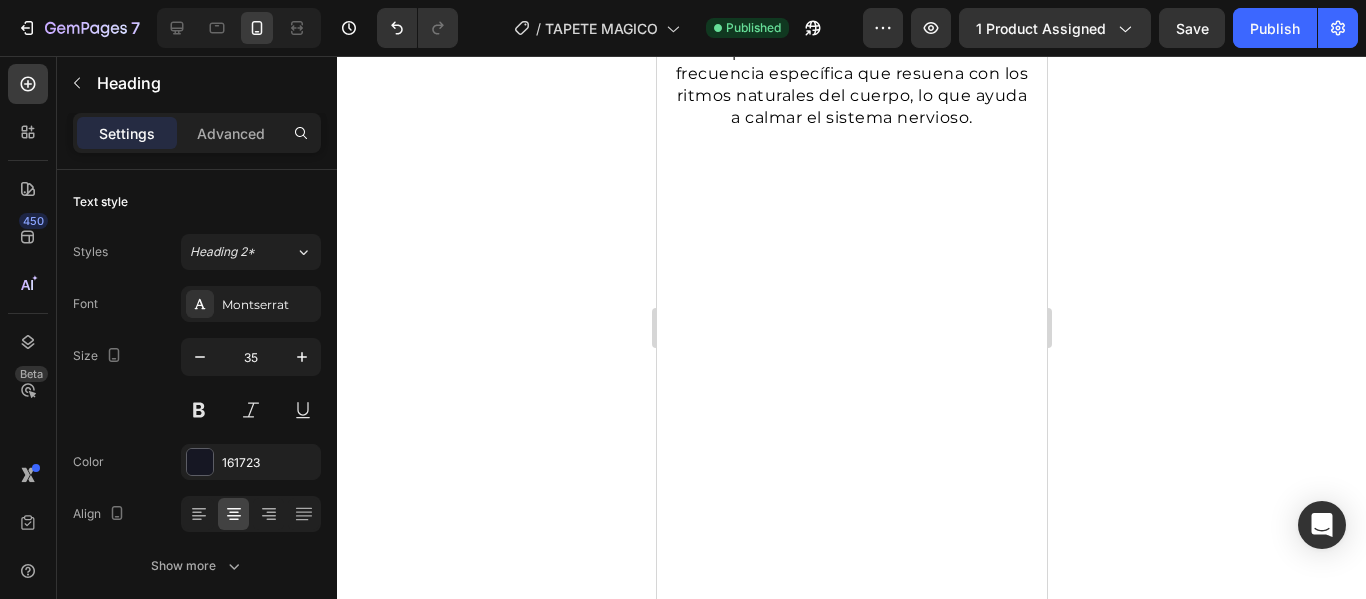 click on "El Lienzo Mágico de Agua solo se puede escribir con agua. ¡Y lo mejor de este tapete para niños es que es  reutilizable!" at bounding box center [851, -155] 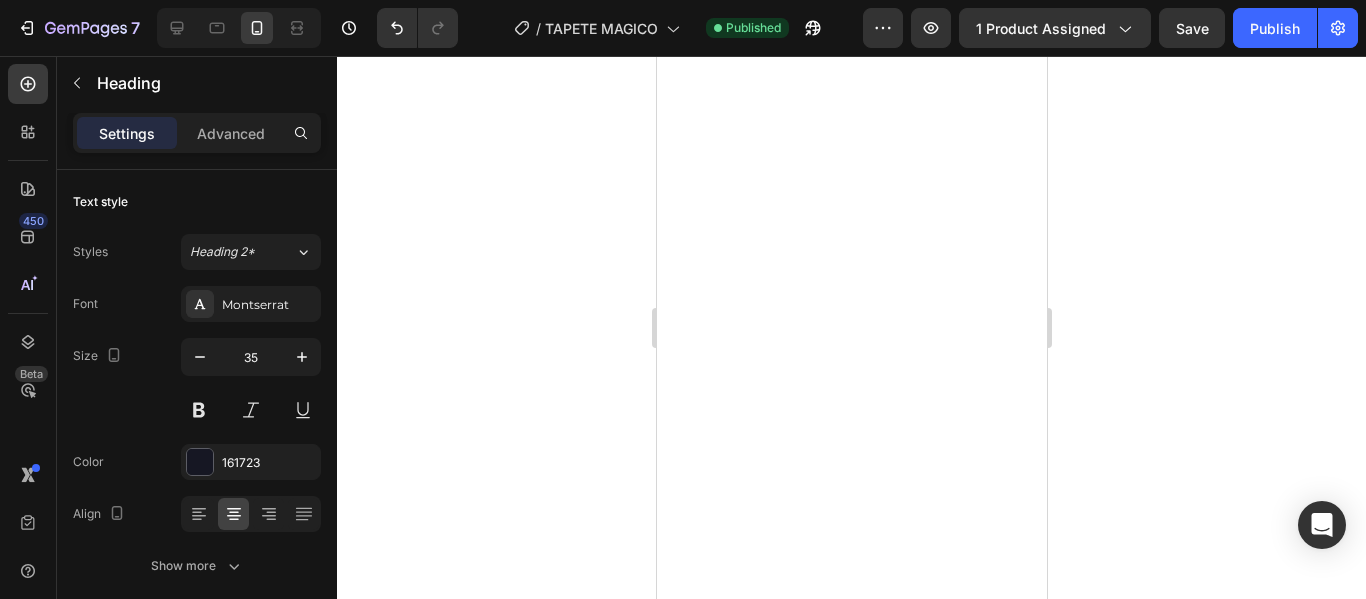 click on "El Lienzo Mágico de Agua solo se puede escribir con agua." at bounding box center [851, -223] 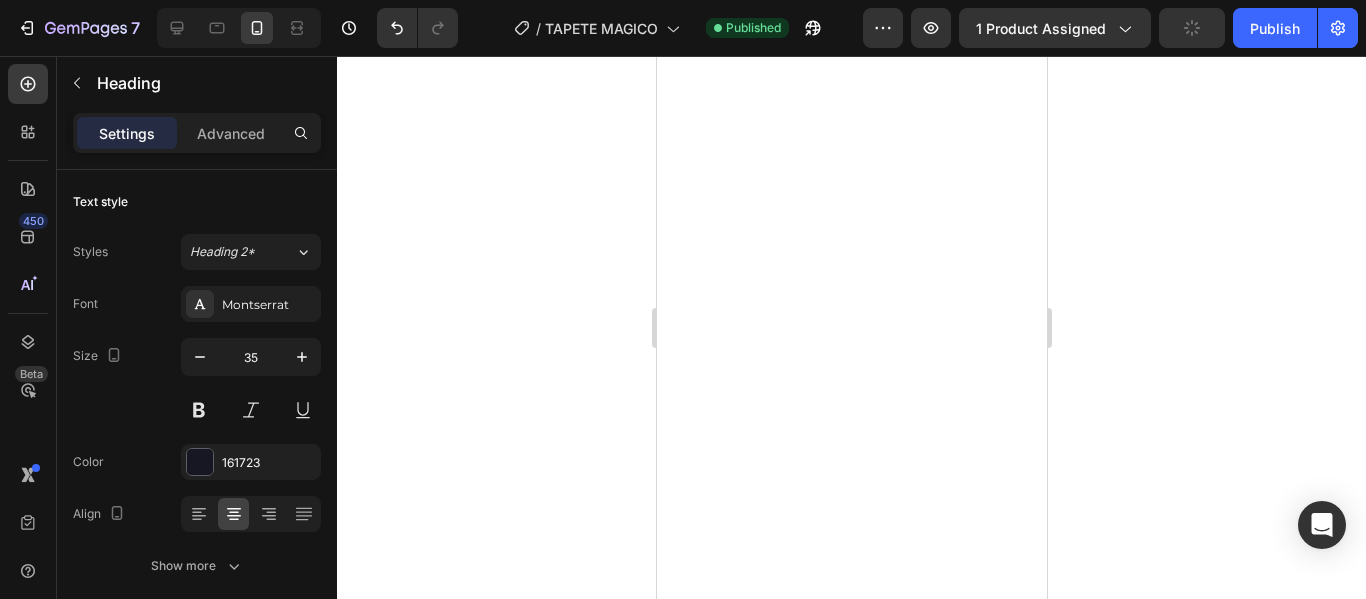 click on "El Lienzo Mágico de Agua solo se puede escribir con agua." at bounding box center (851, -223) 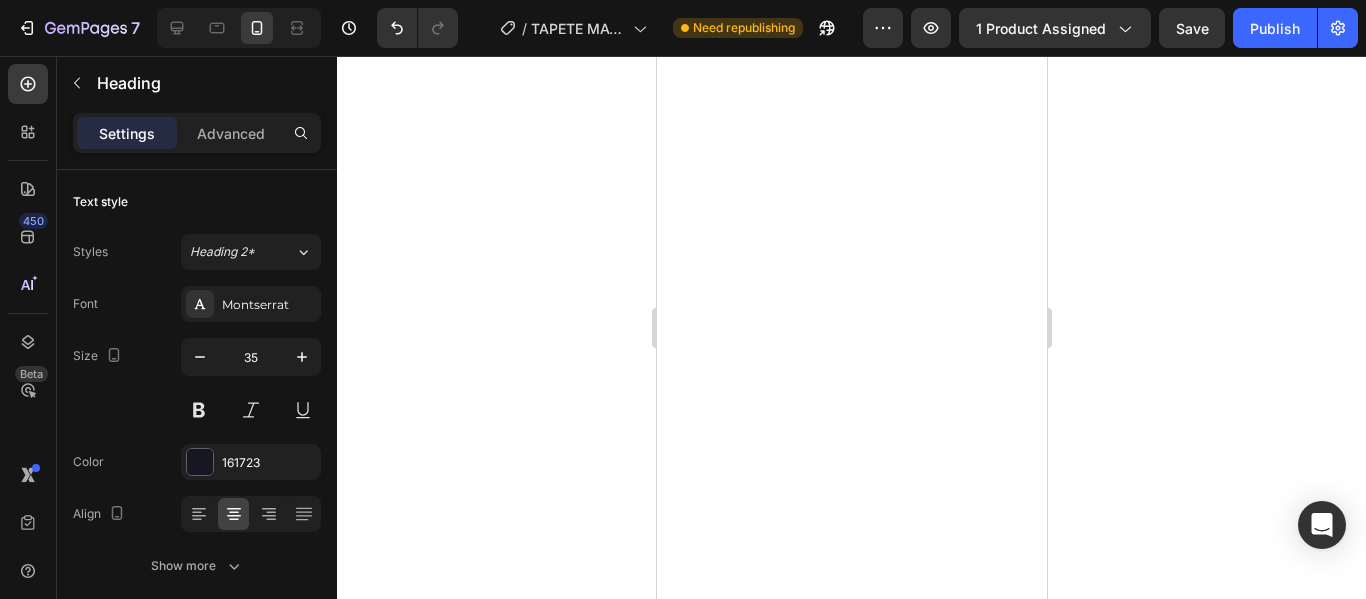 click on "¡Y lo mejor de este tapete para niños es que es  reutilizable!" at bounding box center (851, -223) 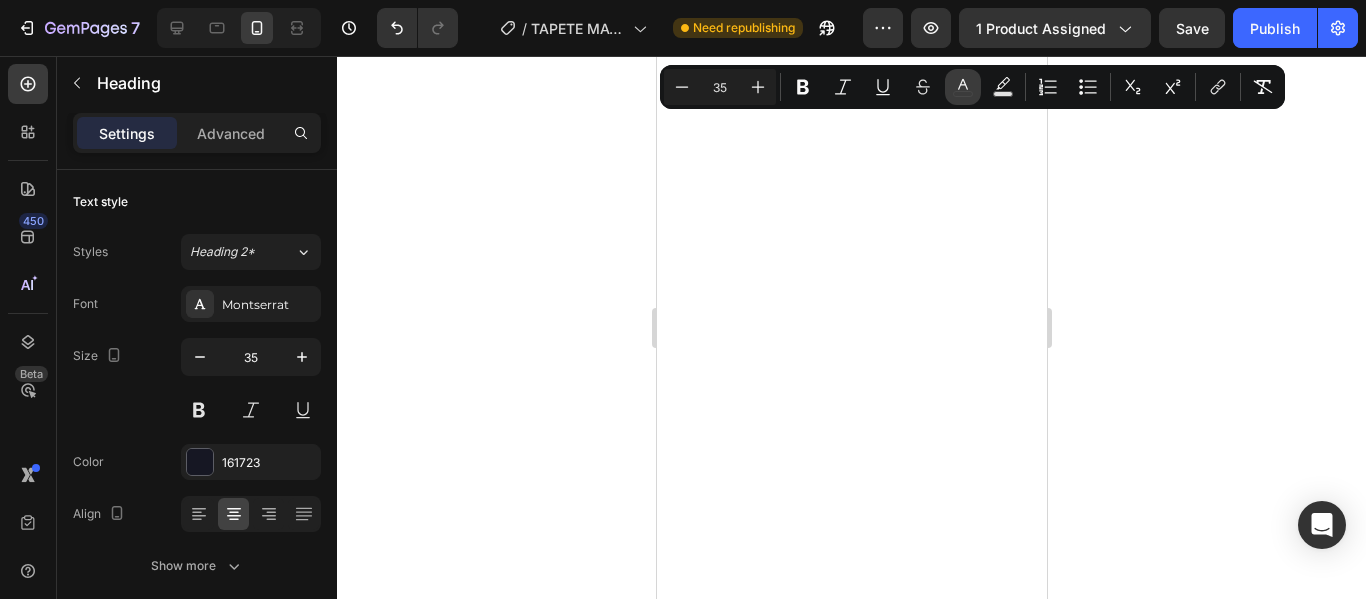 click on "color" at bounding box center [963, 87] 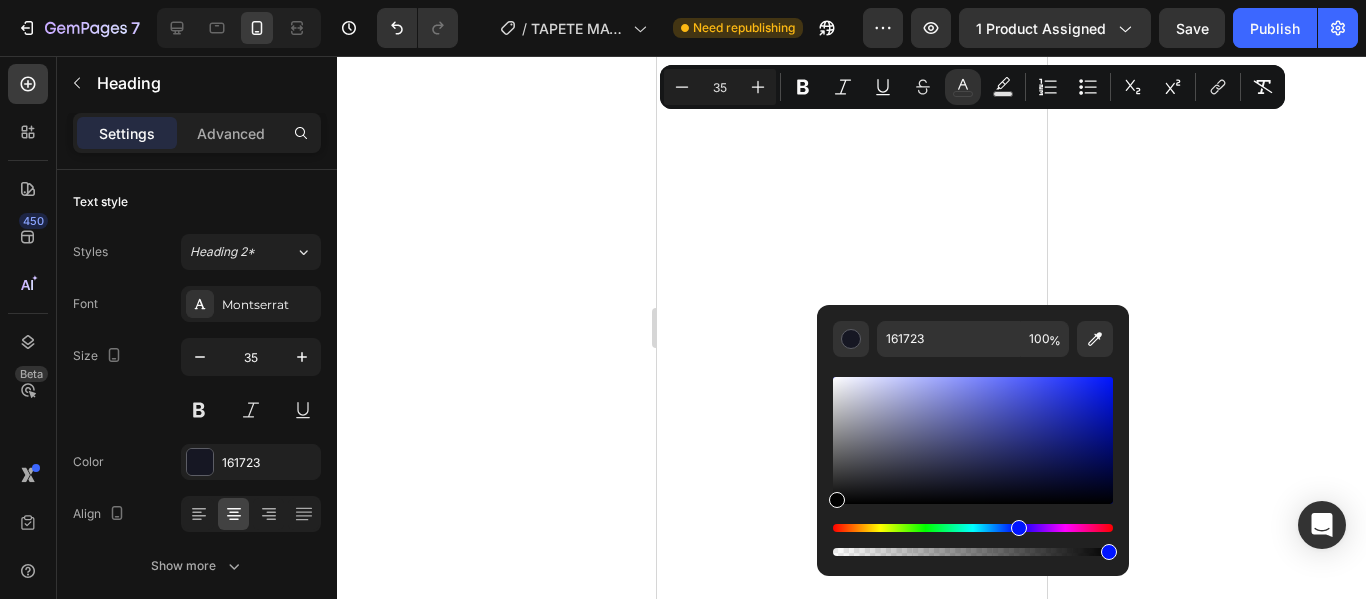 drag, startPoint x: 1557, startPoint y: 516, endPoint x: 807, endPoint y: 531, distance: 750.14996 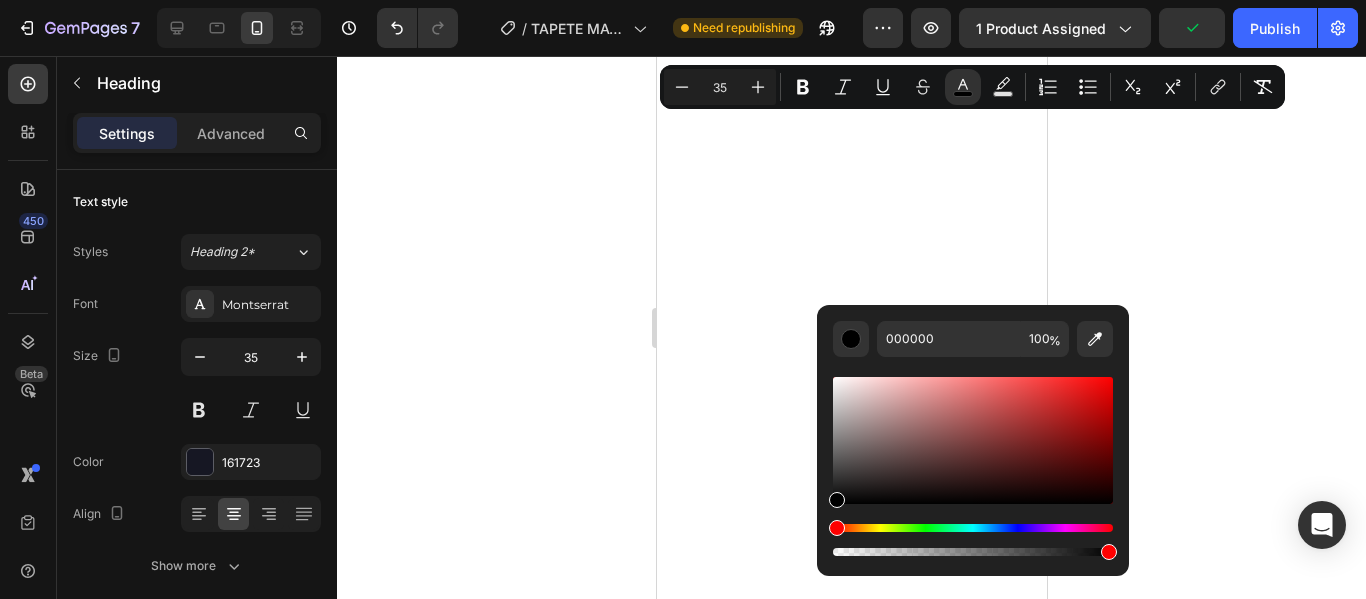 click on "reutilizable!" at bounding box center [872, -155] 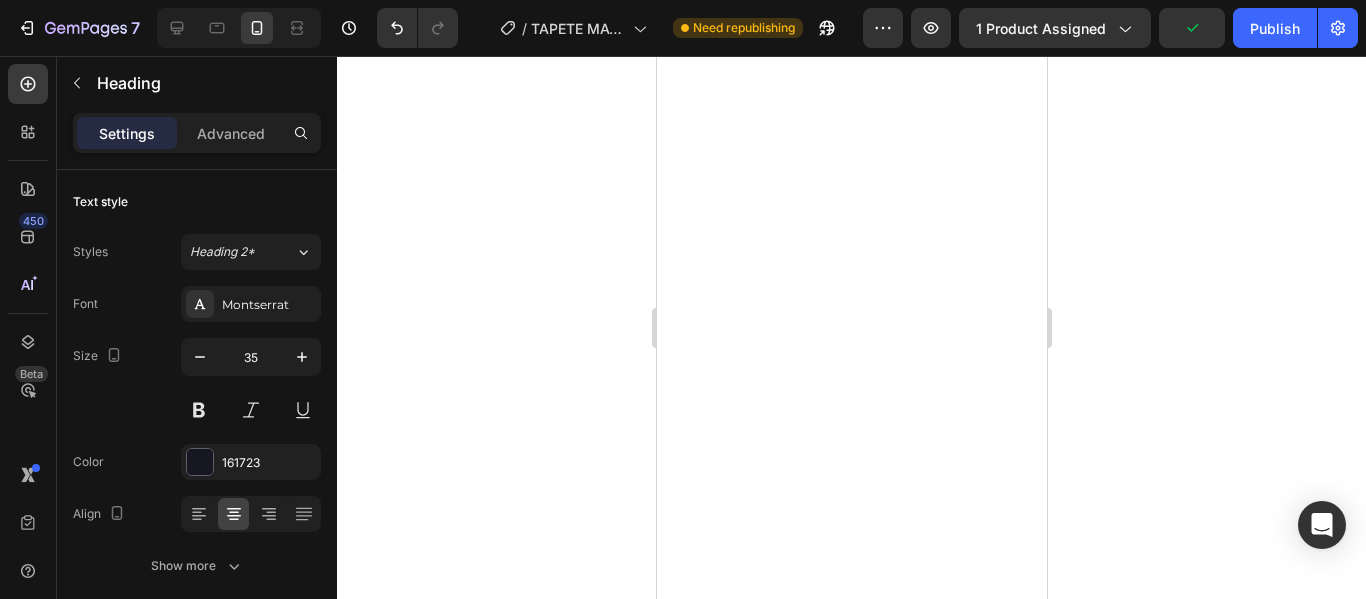 click on "reutilizable!" at bounding box center [872, -155] 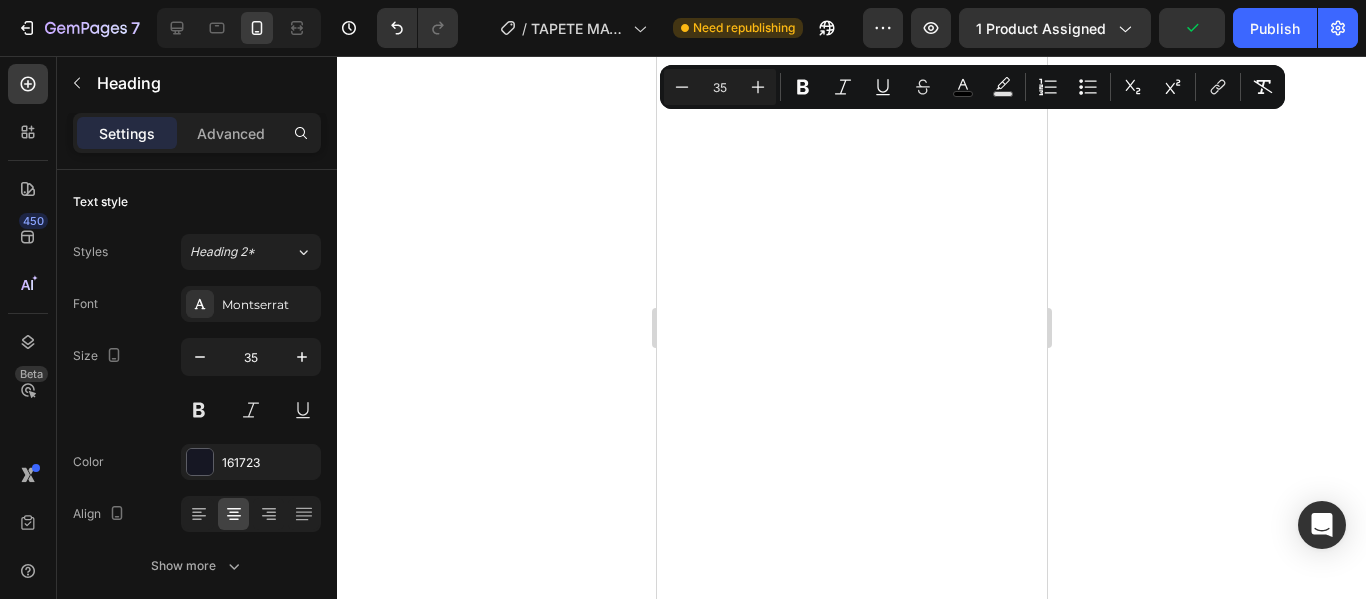 click on "reutilizable!" at bounding box center [872, -155] 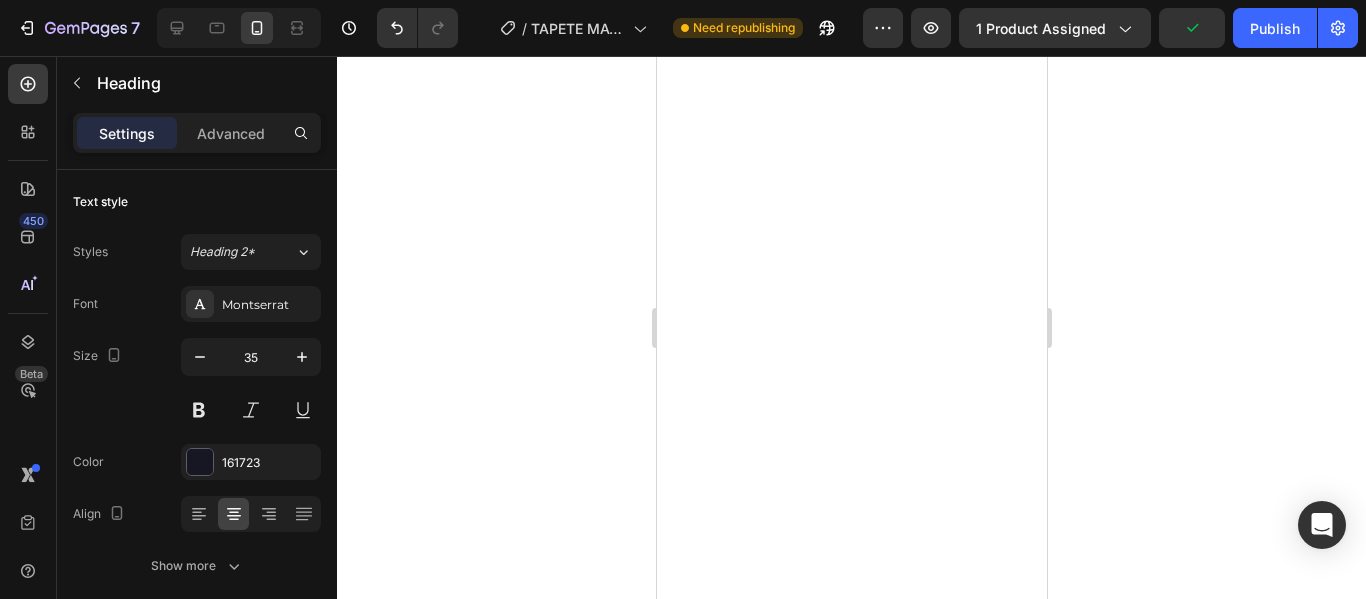 click on "reutilizable!" at bounding box center (872, -155) 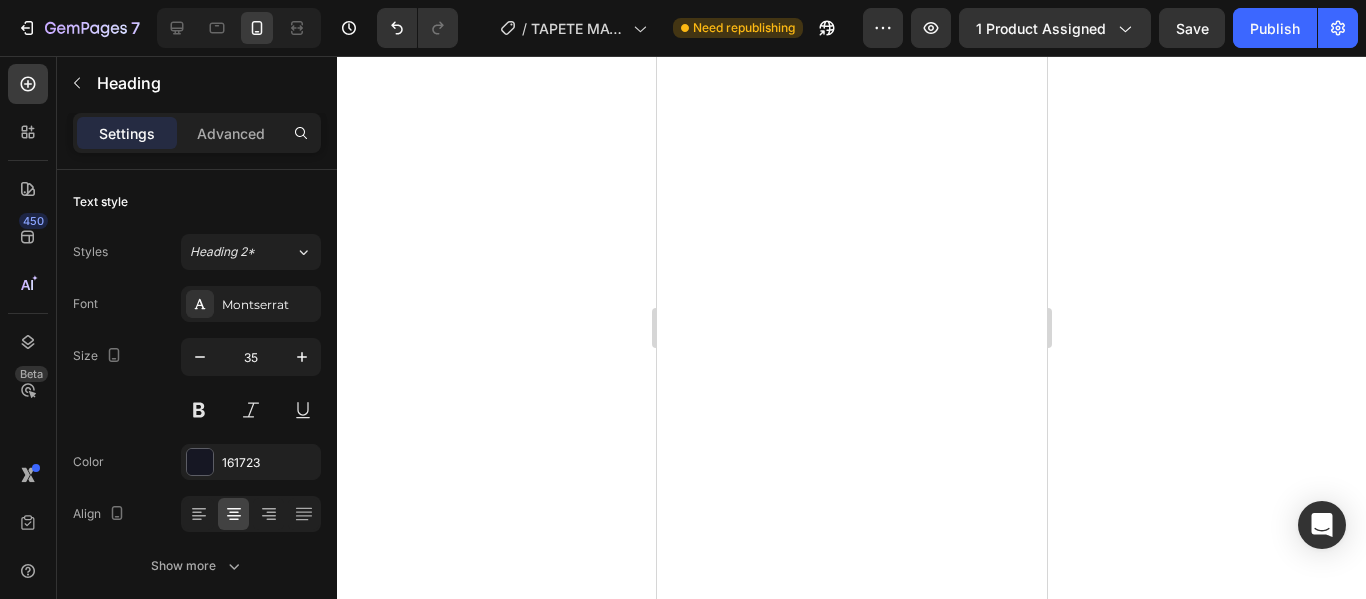 drag, startPoint x: 953, startPoint y: 279, endPoint x: 729, endPoint y: 279, distance: 224 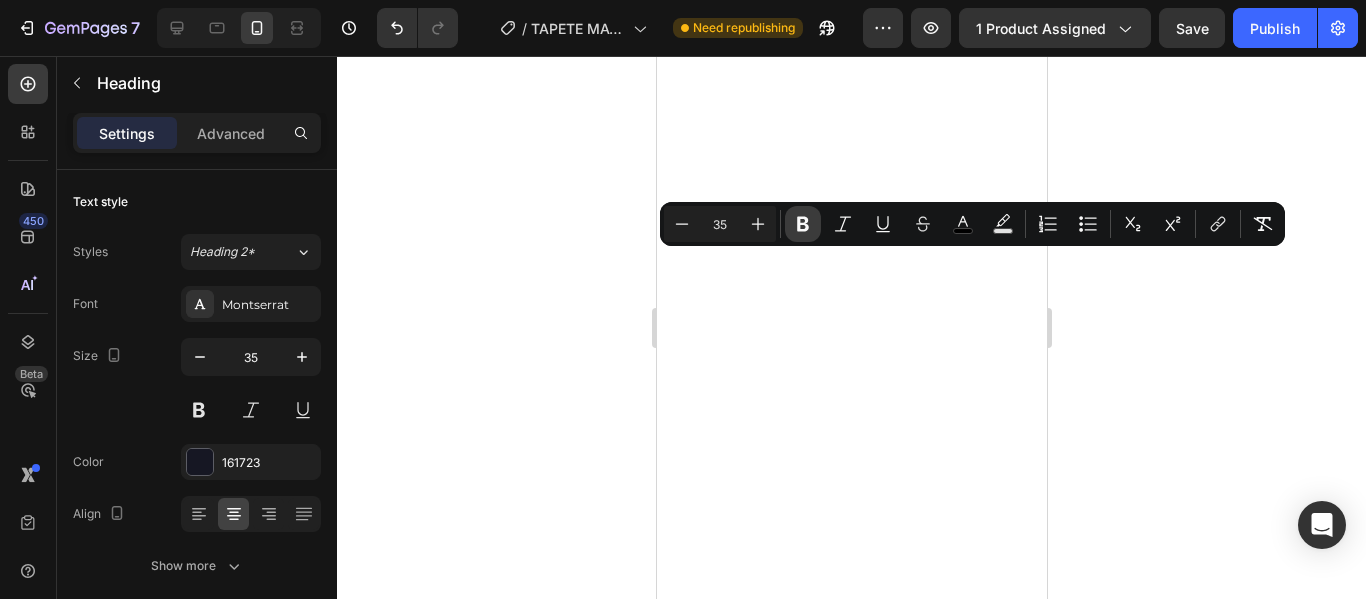 drag, startPoint x: 801, startPoint y: 233, endPoint x: 193, endPoint y: 210, distance: 608.4349 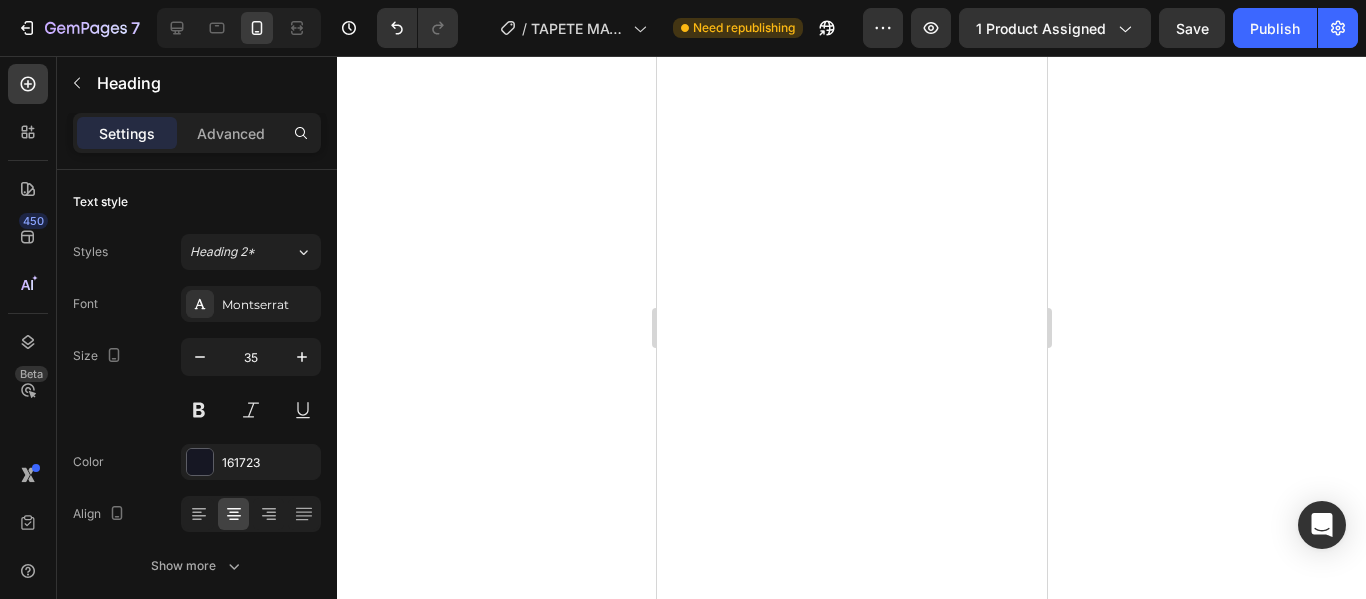 click on "¡Y lo mejor de este tapete para niños es que es reutilizable!" at bounding box center (851, -223) 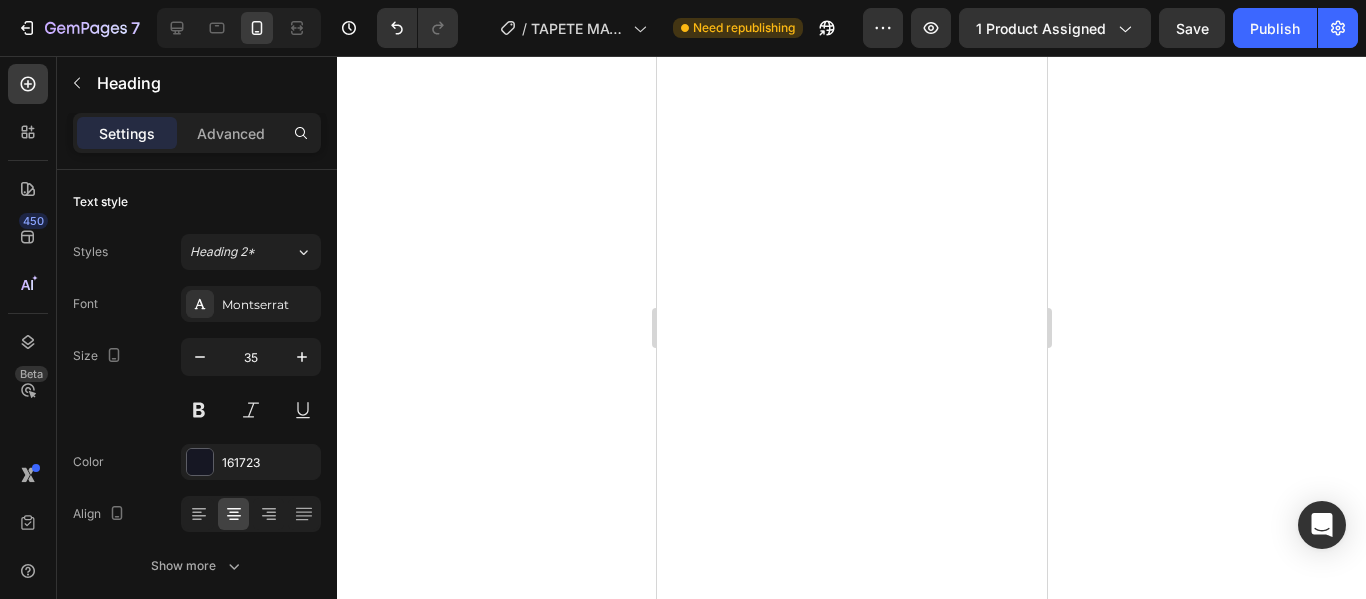 click on "La punta vibratoria funciona a una frecuencia específica que resuena con los ritmos naturales del cuerpo, lo que ayuda a calmar el sistema nervioso." at bounding box center [851, -53] 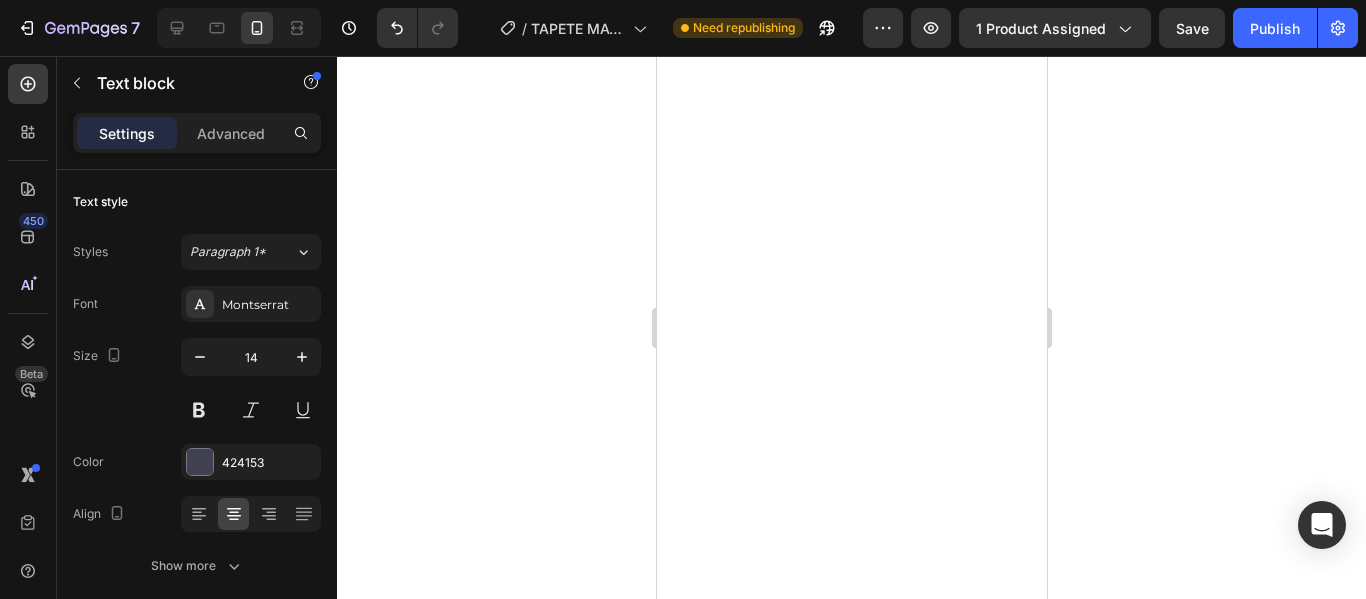 click on "La punta vibratoria funciona a una frecuencia específica que resuena con los ritmos naturales del cuerpo, lo que ayuda a calmar el sistema nervioso." at bounding box center (851, -53) 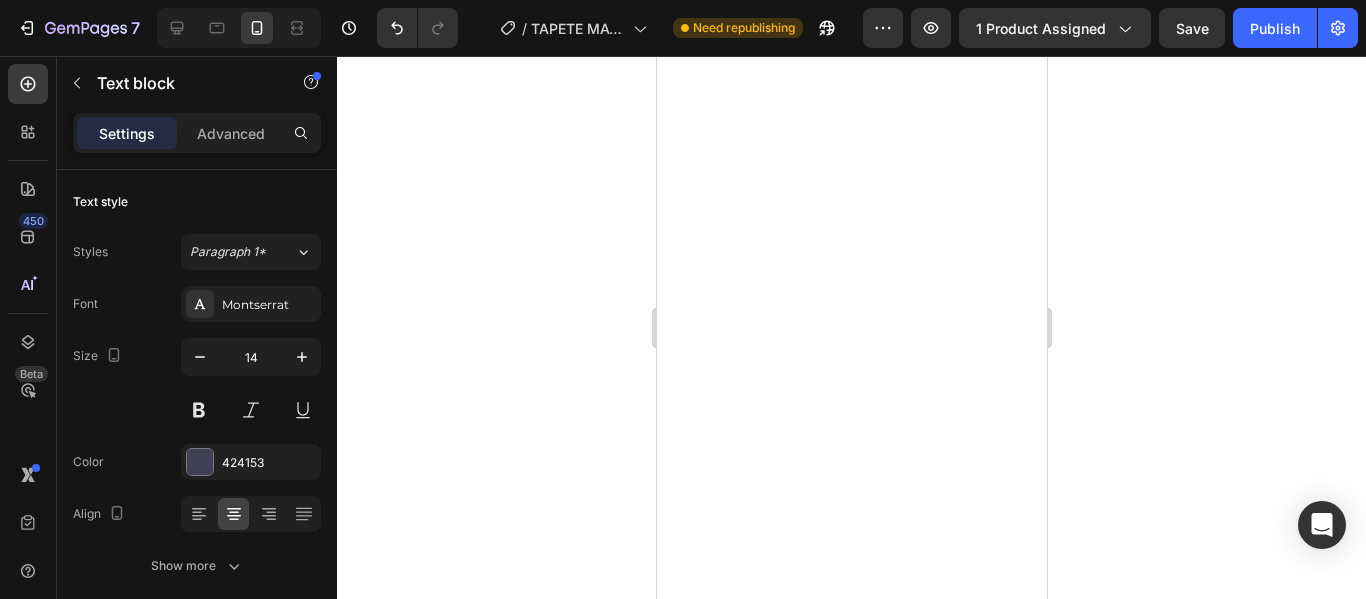 click on "Después de  10 minutos  , los niños pueden volver a pintar una vez que la mancha de agua haya desaparecido. Una vez que terminen de pintar, no tendrán que limpiar los restos. Hecho de nailon, el Lienzo Mágico de Agua se pliega fácilmente. Es portátil y perfecto para usar en interiores y exteriores." at bounding box center (851, -23) 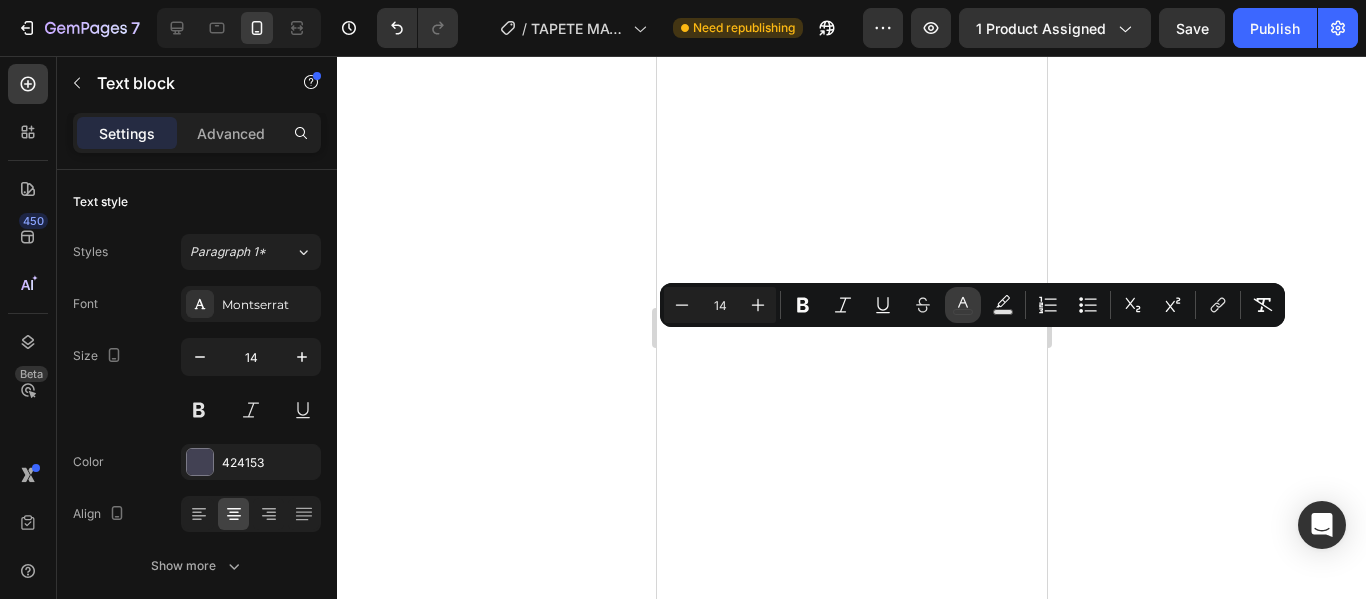 drag, startPoint x: 958, startPoint y: 313, endPoint x: 292, endPoint y: 291, distance: 666.3633 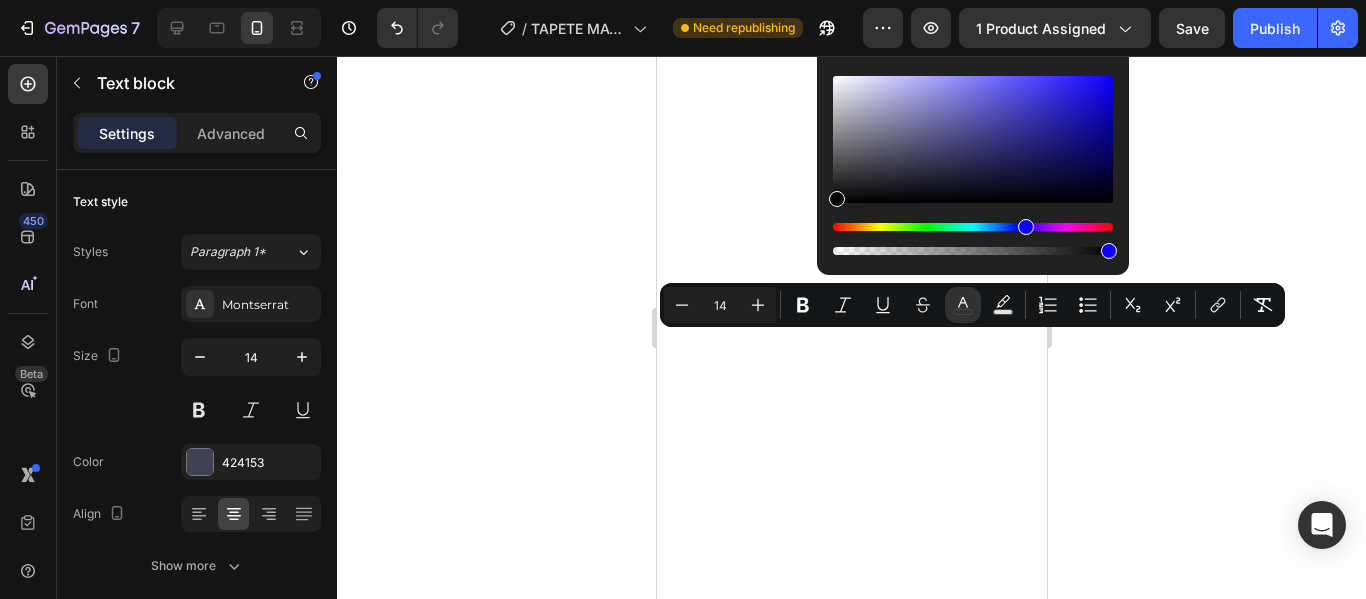 drag, startPoint x: 889, startPoint y: 191, endPoint x: 154, endPoint y: 168, distance: 735.3598 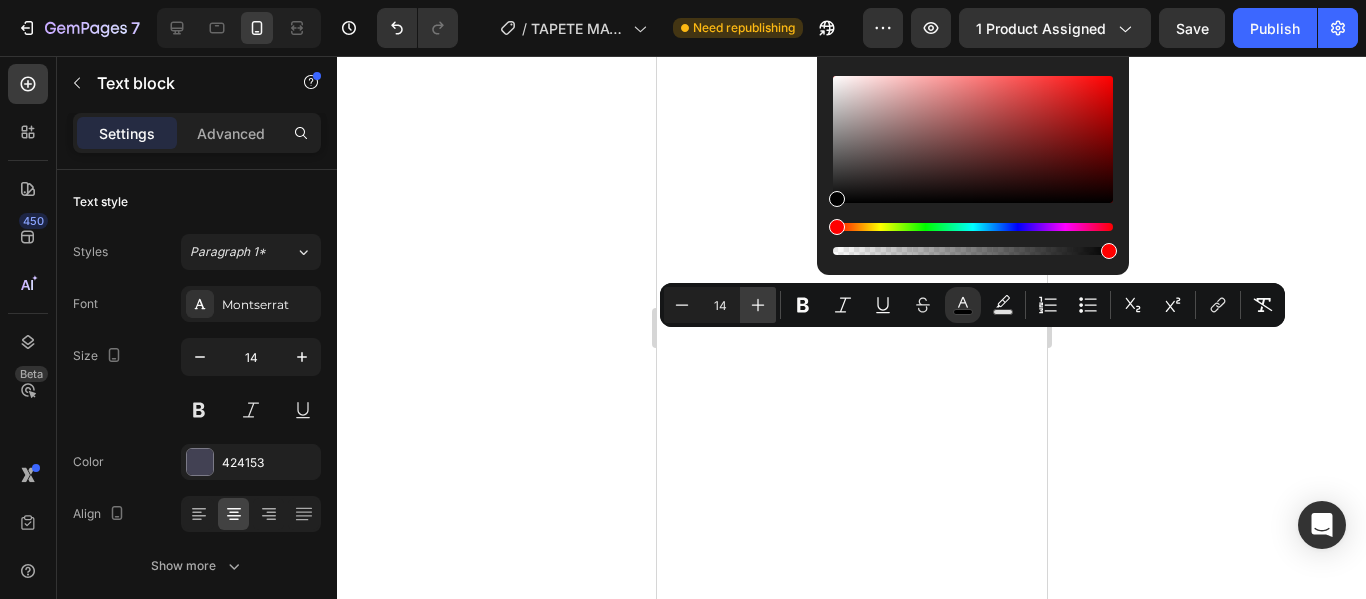 click 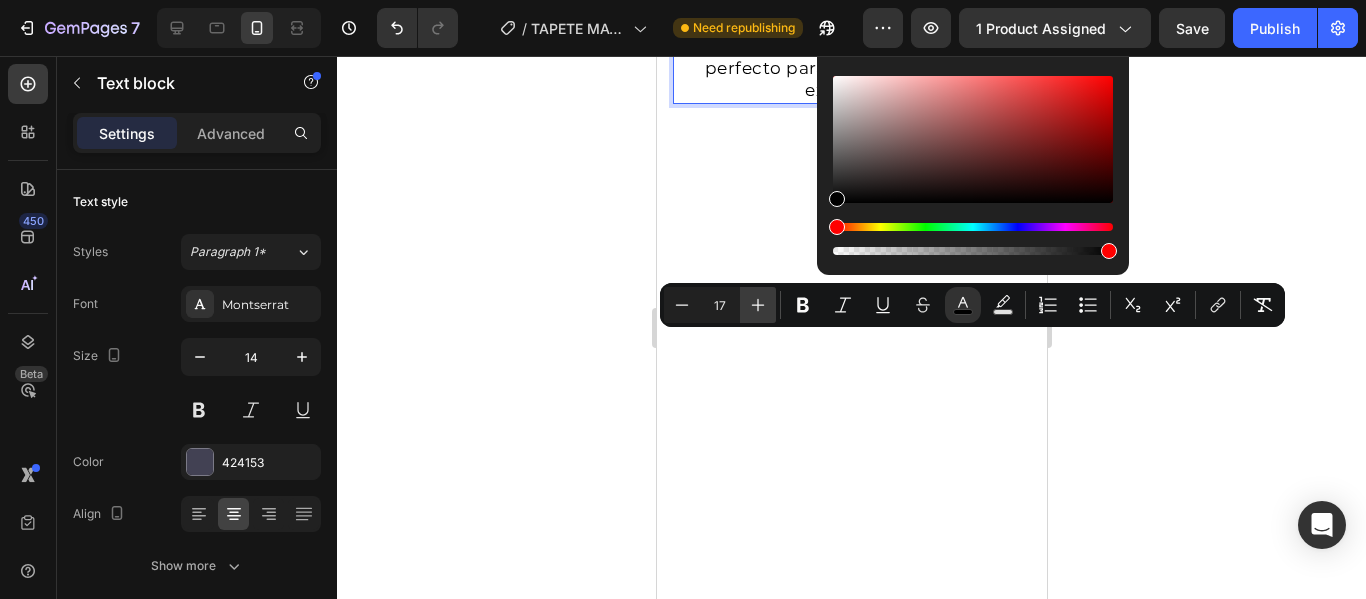 click 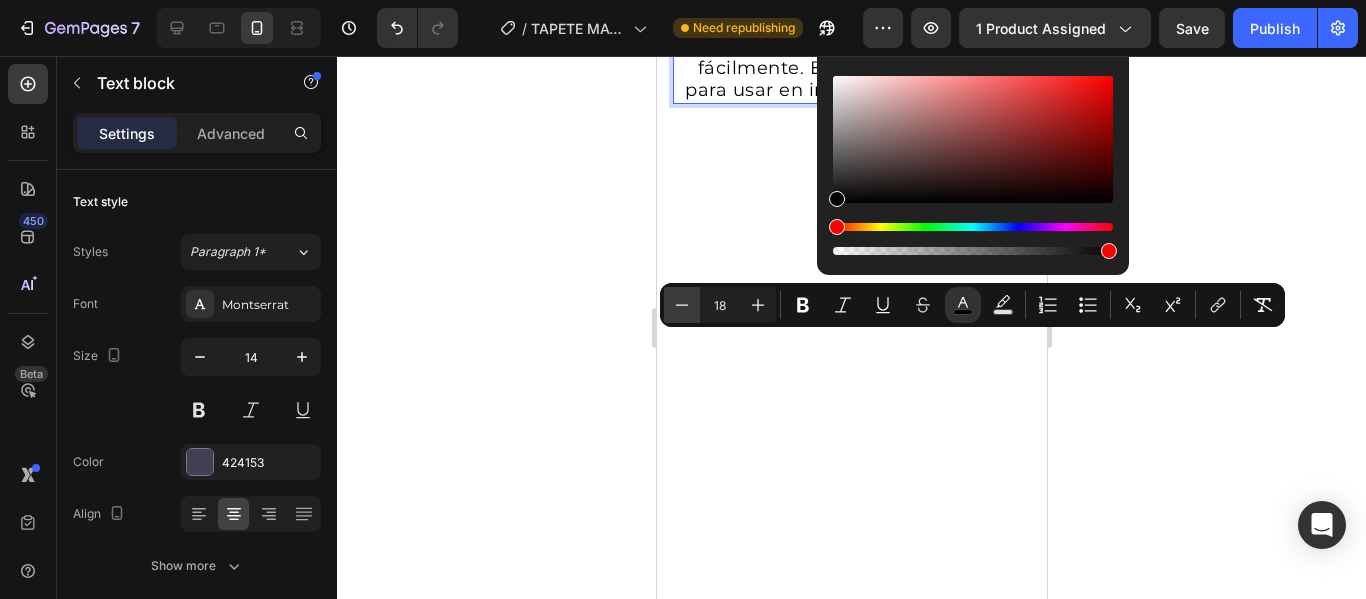 click on "Minus" at bounding box center (682, 305) 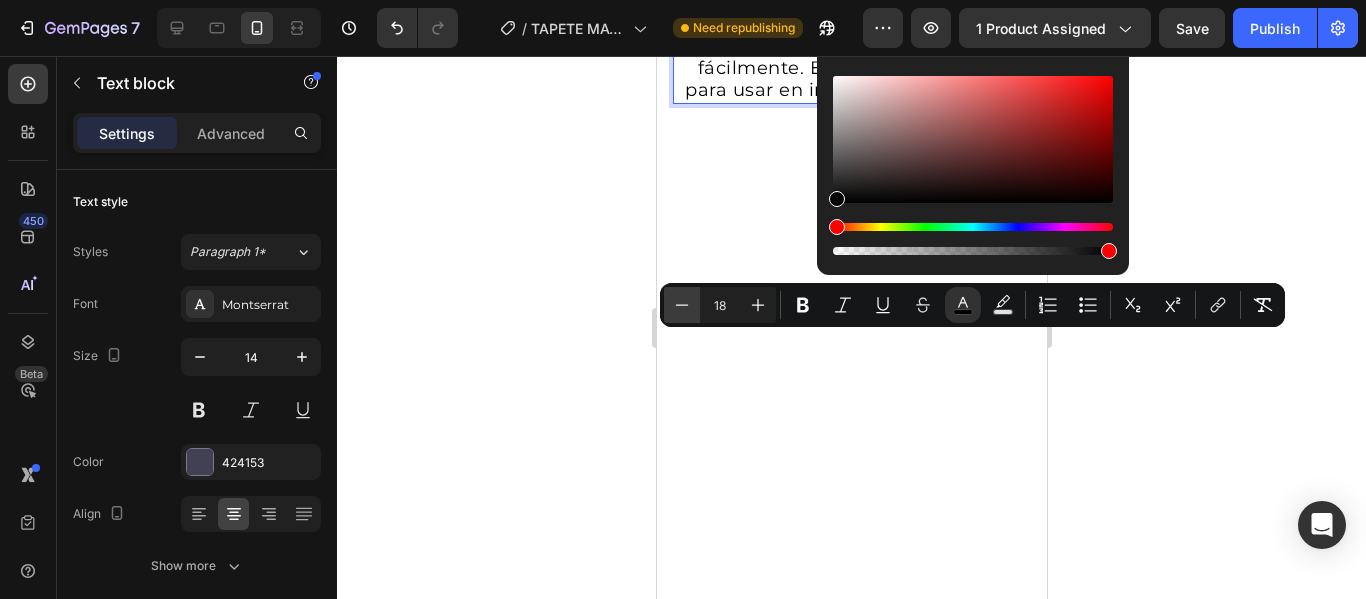type on "17" 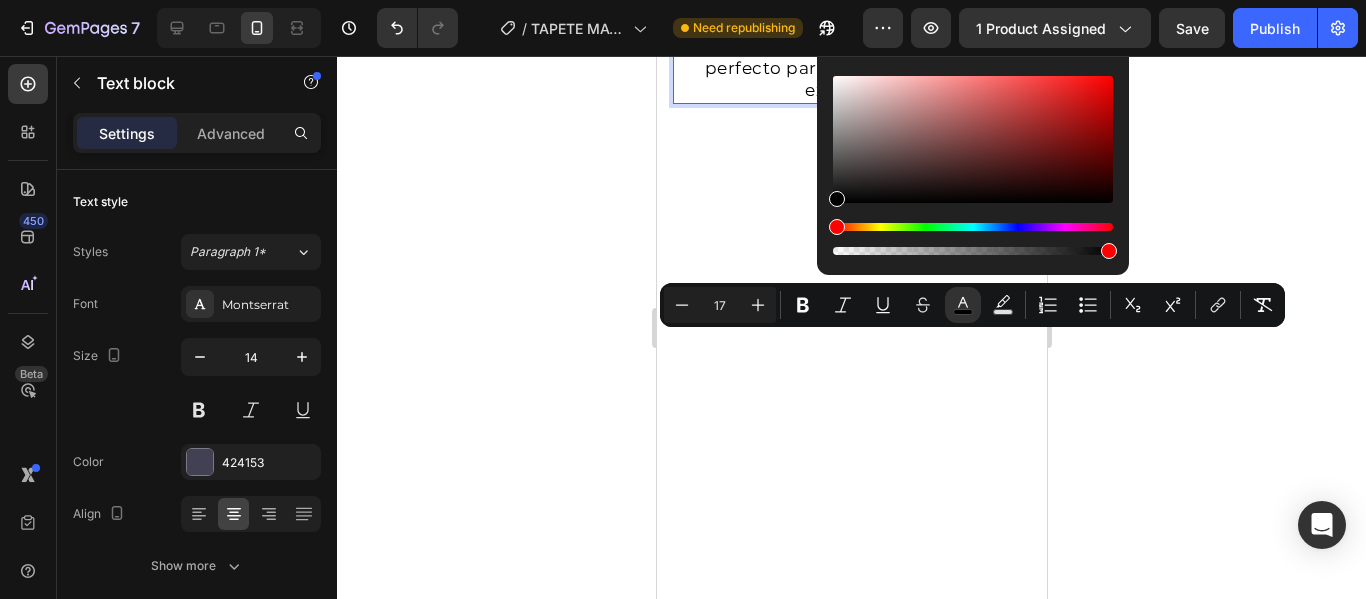 click 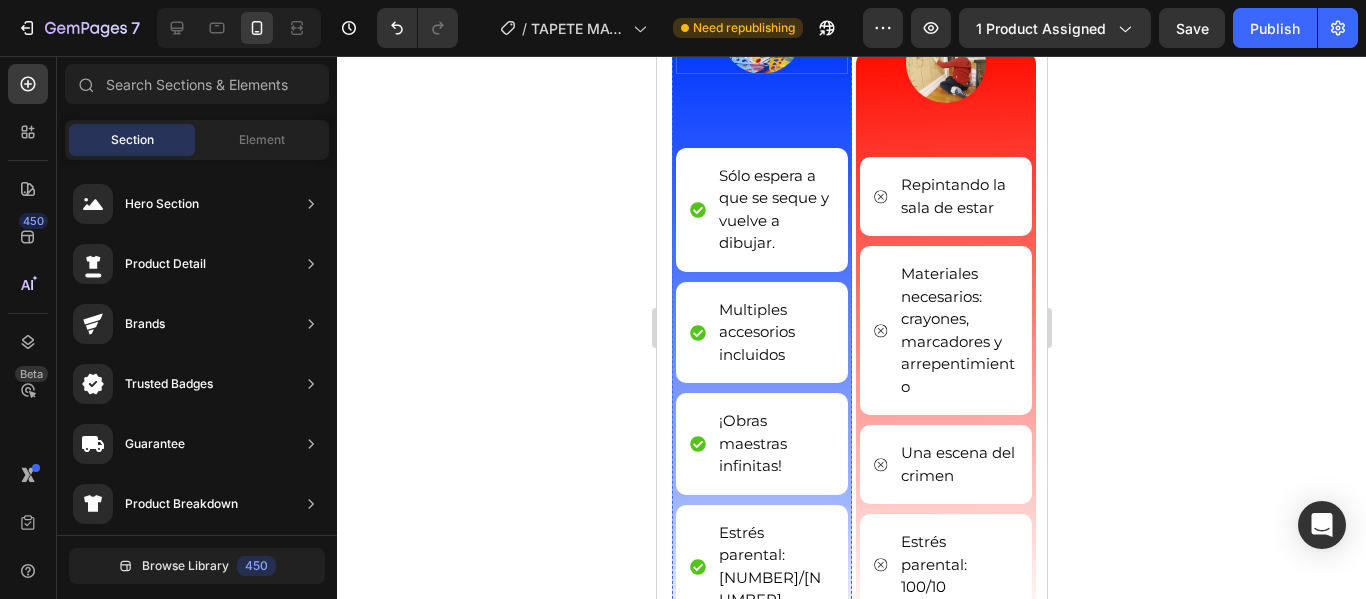 scroll, scrollTop: 3903, scrollLeft: 0, axis: vertical 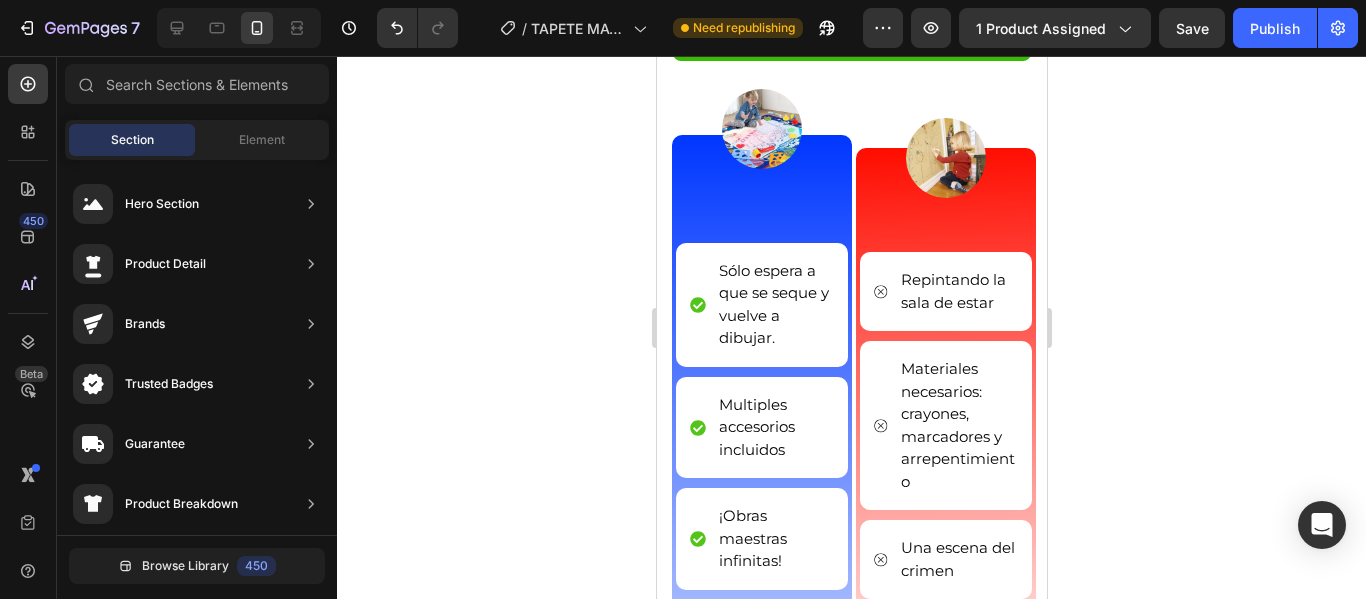 click on "Los investigadores coincidieron en que aprender a través del juego es clave para el desarrollo saludable de un niño. Este producto inspira la creatividad y la imaginación de tus hijos con diversas plantillas. Dibujar ayudará a ejercitar la coordinación ojo-mano y la percepción del color." at bounding box center [851, -129] 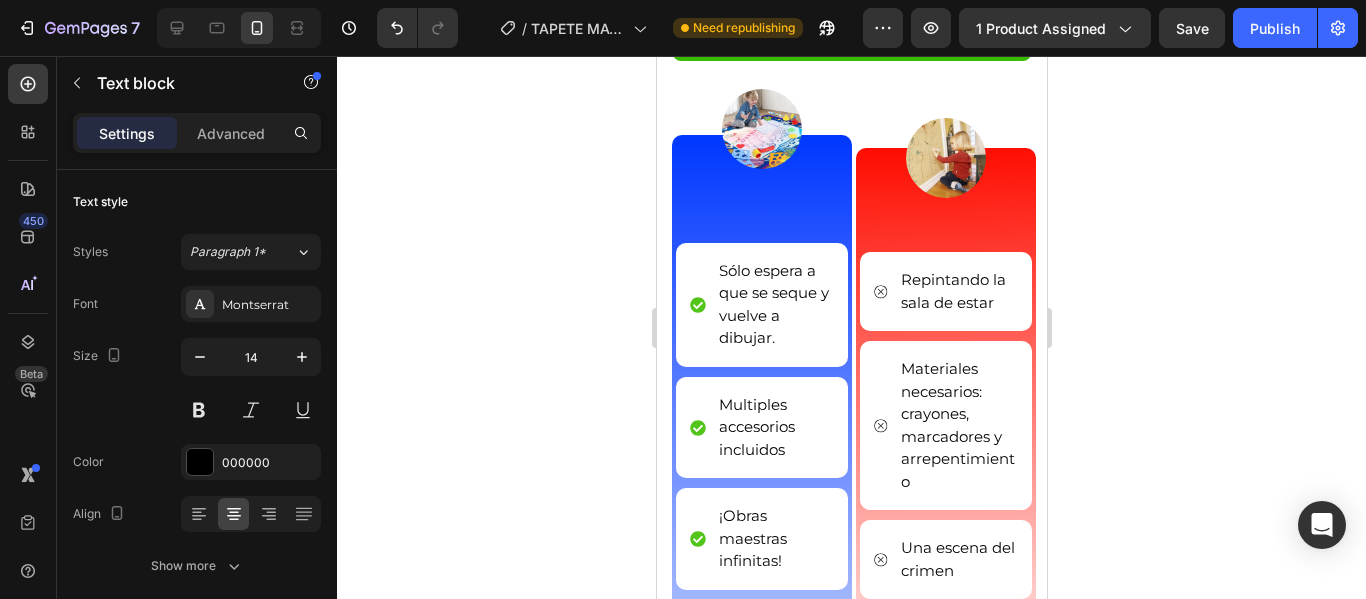 click on "Los investigadores coincidieron en que aprender a través del juego es clave para el desarrollo saludable de un niño. Este producto inspira la creatividad y la imaginación de tus hijos con diversas plantillas. Dibujar ayudará a ejercitar la coordinación ojo-mano y la percepción del color." at bounding box center [851, -129] 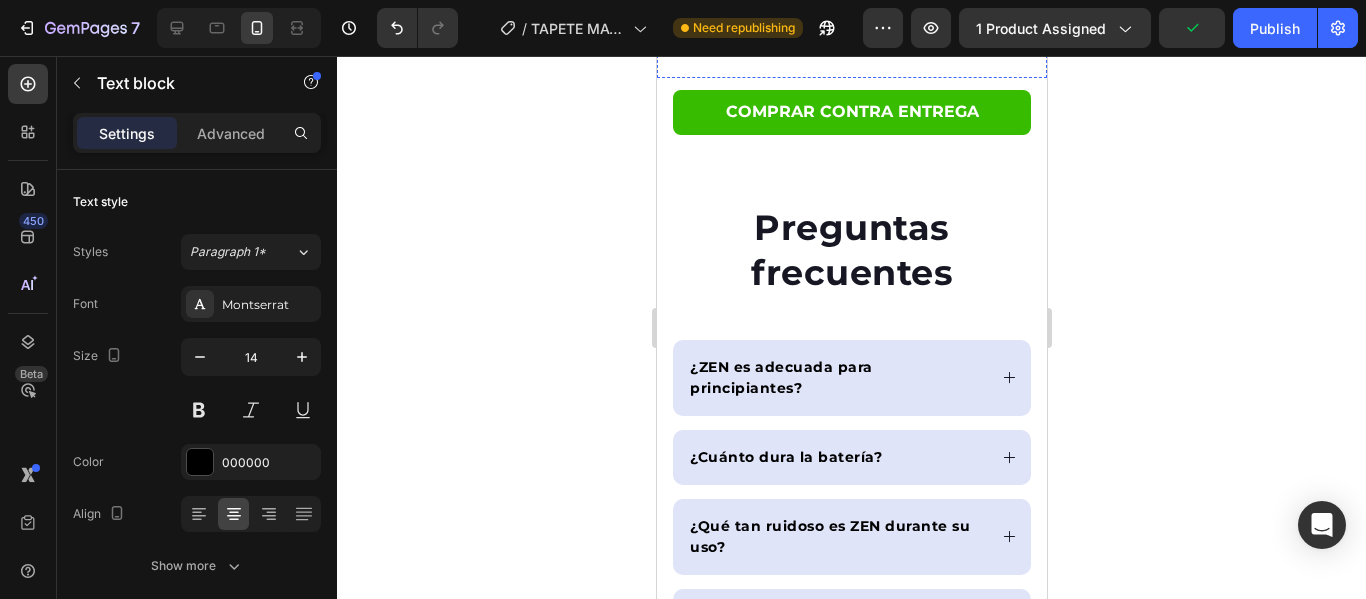 scroll, scrollTop: 6903, scrollLeft: 0, axis: vertical 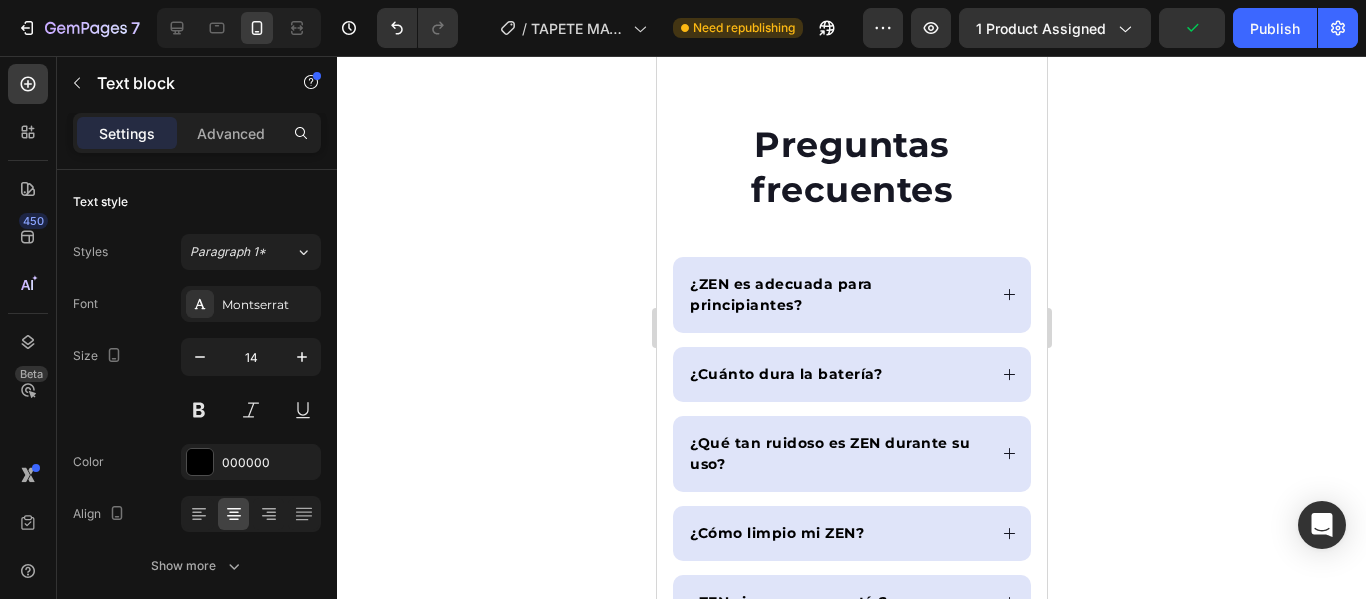 click on "Después de  10 minutos  , los niños pueden volver a pintar una vez que la mancha de agua haya desaparecido. Una vez que terminen de pintar, no tendrán que limpiar los restos. Hecho de nailon, el Lienzo Mágico de Agua se pliega fácilmente. Es portátil y perfecto para usar en interiores y exteriores." at bounding box center (851, -139) 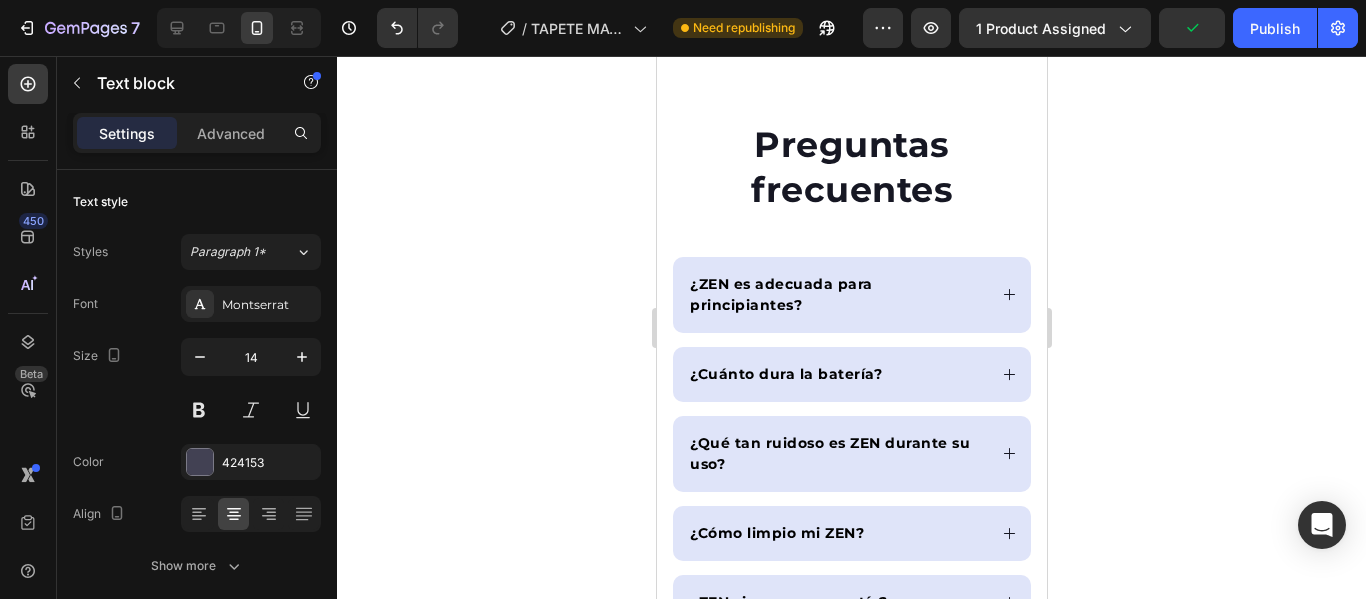 scroll, scrollTop: 500, scrollLeft: 0, axis: vertical 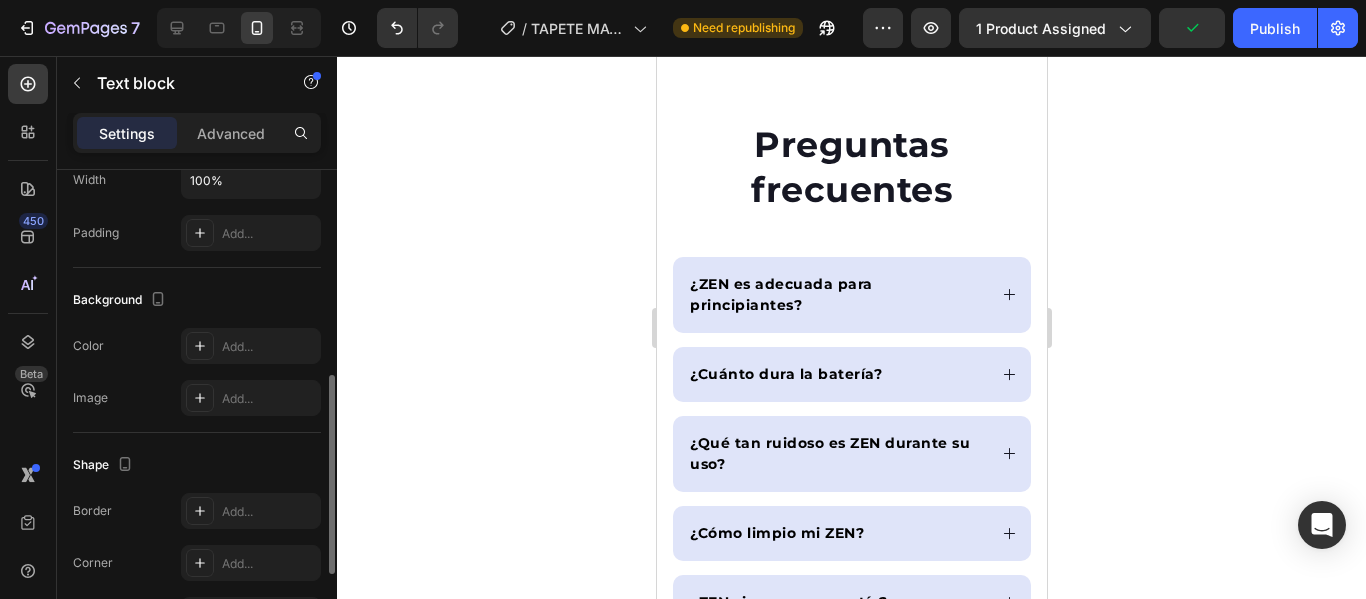 click on "Después de  10 minutos  , los niños pueden volver a pintar una vez que la mancha de agua haya desaparecido. Una vez que terminen de pintar, no tendrán que limpiar los restos. Hecho de nailon, el Lienzo Mágico de Agua se pliega fácilmente. Es portátil y perfecto para usar en interiores y exteriores." at bounding box center (851, -139) 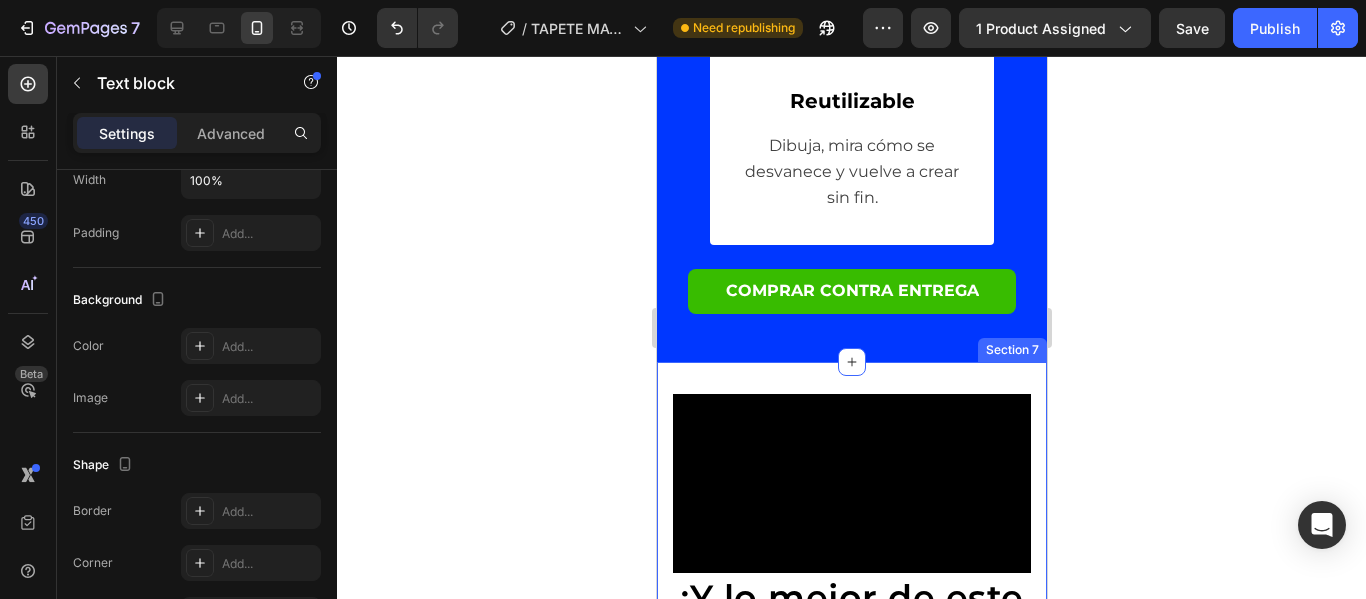 scroll, scrollTop: 5741, scrollLeft: 0, axis: vertical 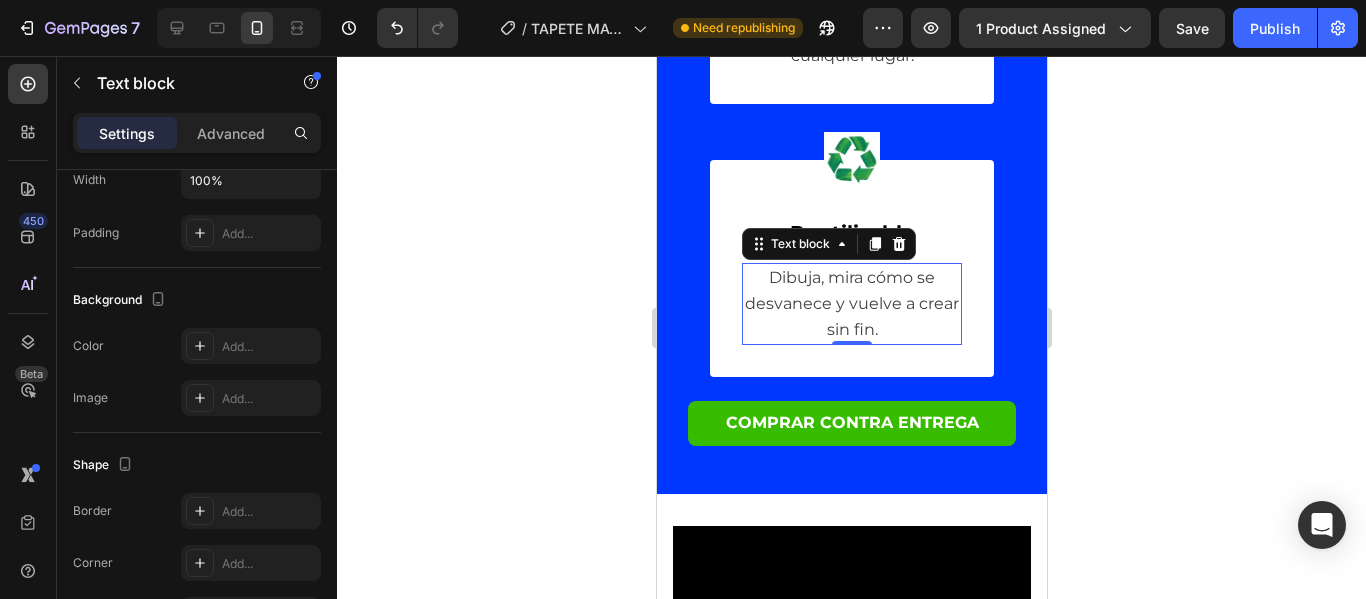 click on "Dibuja, mira cómo se desvanece y vuelve a crear sin fin." at bounding box center [851, 303] 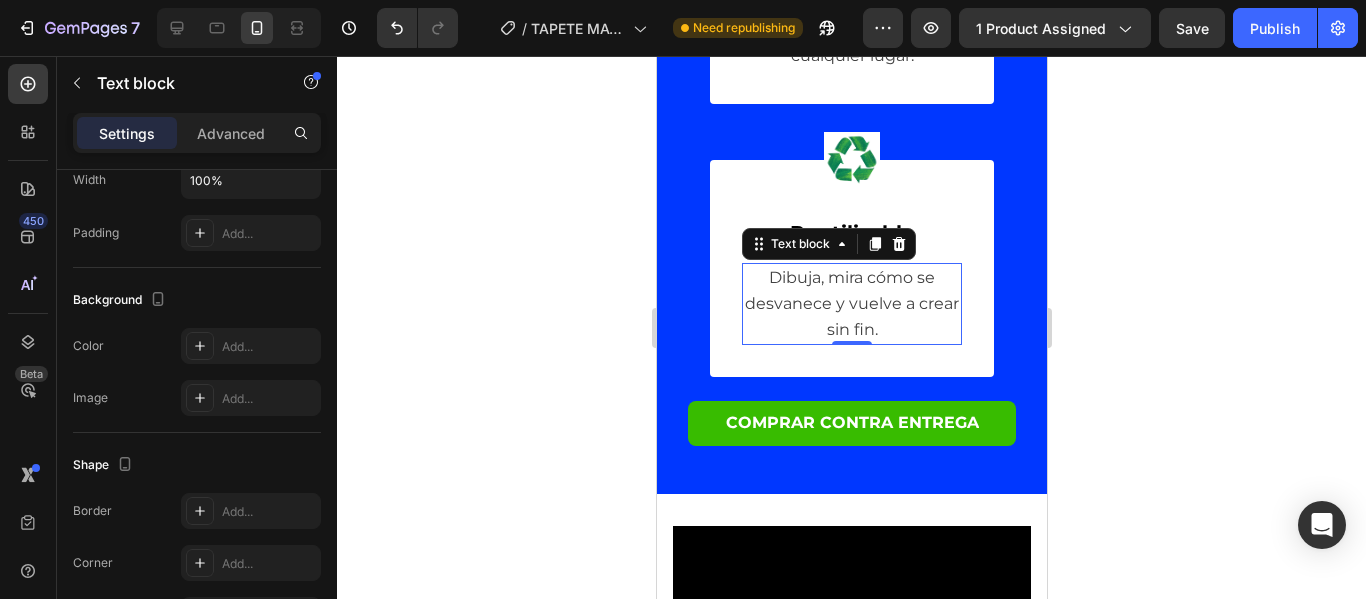 click on "Dibuja, mira cómo se desvanece y vuelve a crear sin fin." at bounding box center [851, 303] 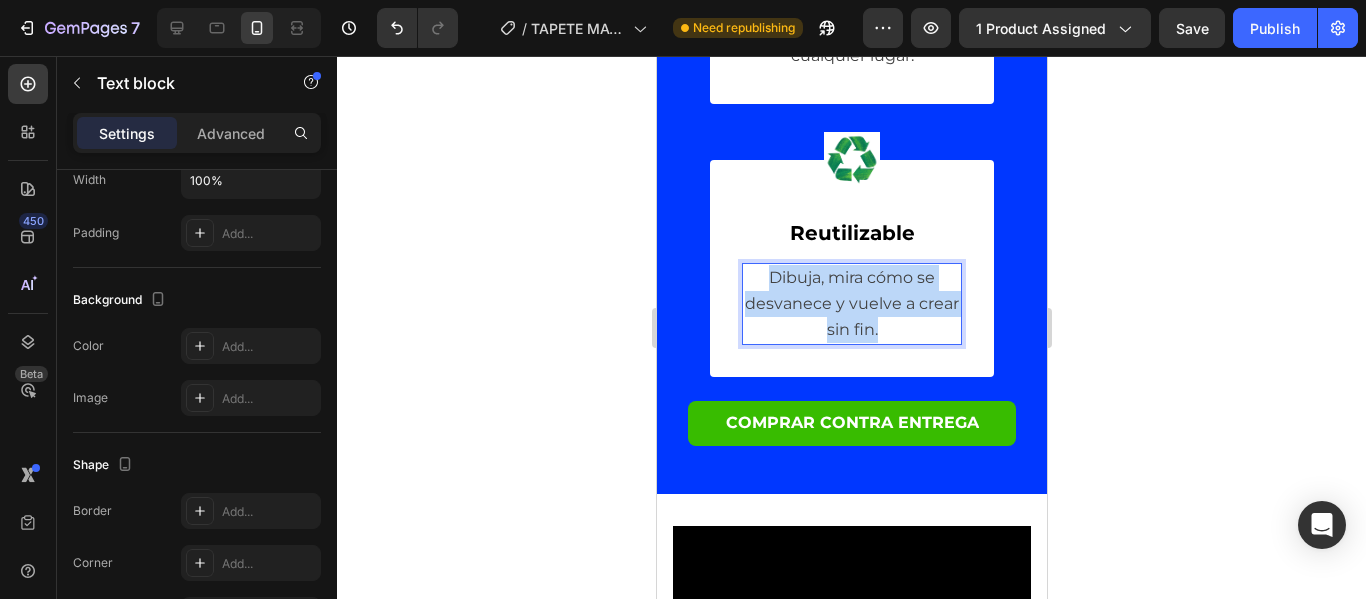 click on "Dibuja, mira cómo se desvanece y vuelve a crear sin fin." at bounding box center (851, 303) 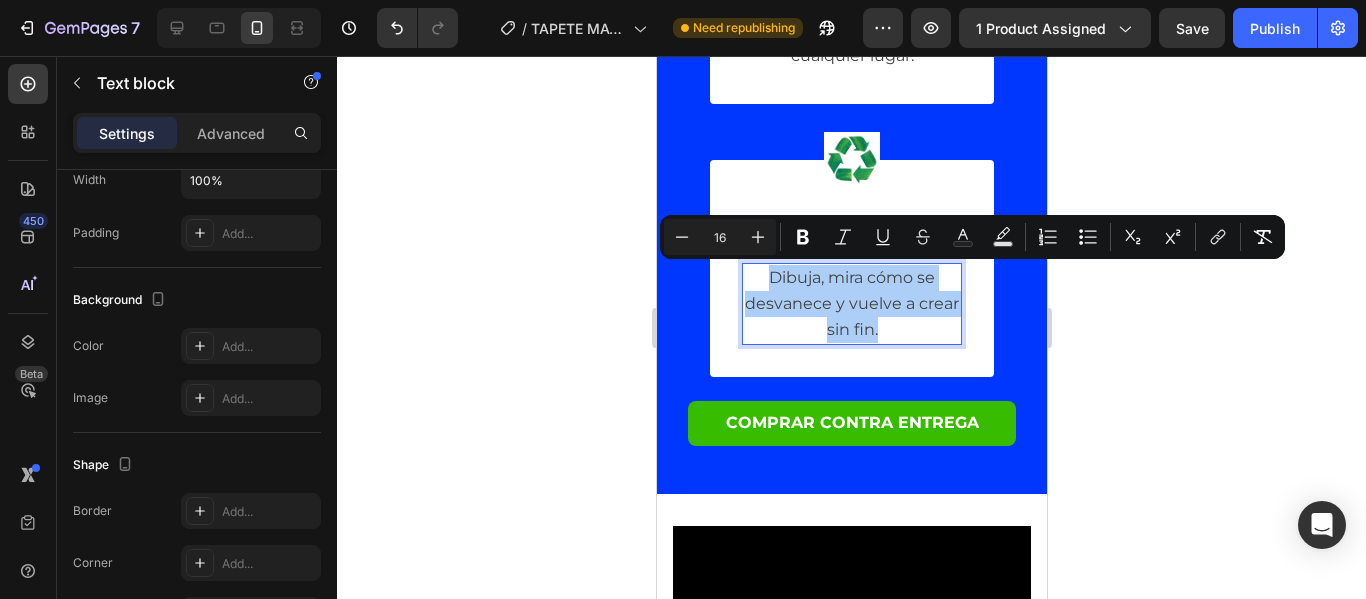 click on "Minus 16 Plus Bold Italic Underline       Strikethrough
Text Color
Text Background Color Numbered List Bulleted List Subscript Superscript       link Remove Format" at bounding box center [972, 237] 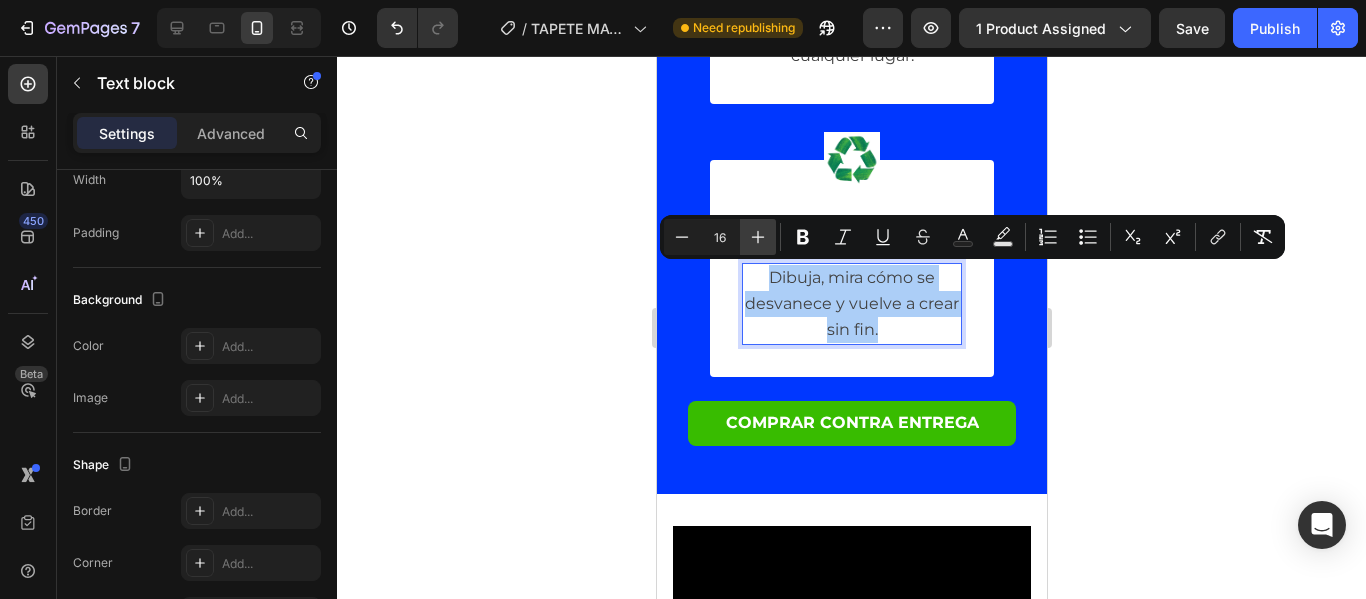 click on "Plus" at bounding box center (758, 237) 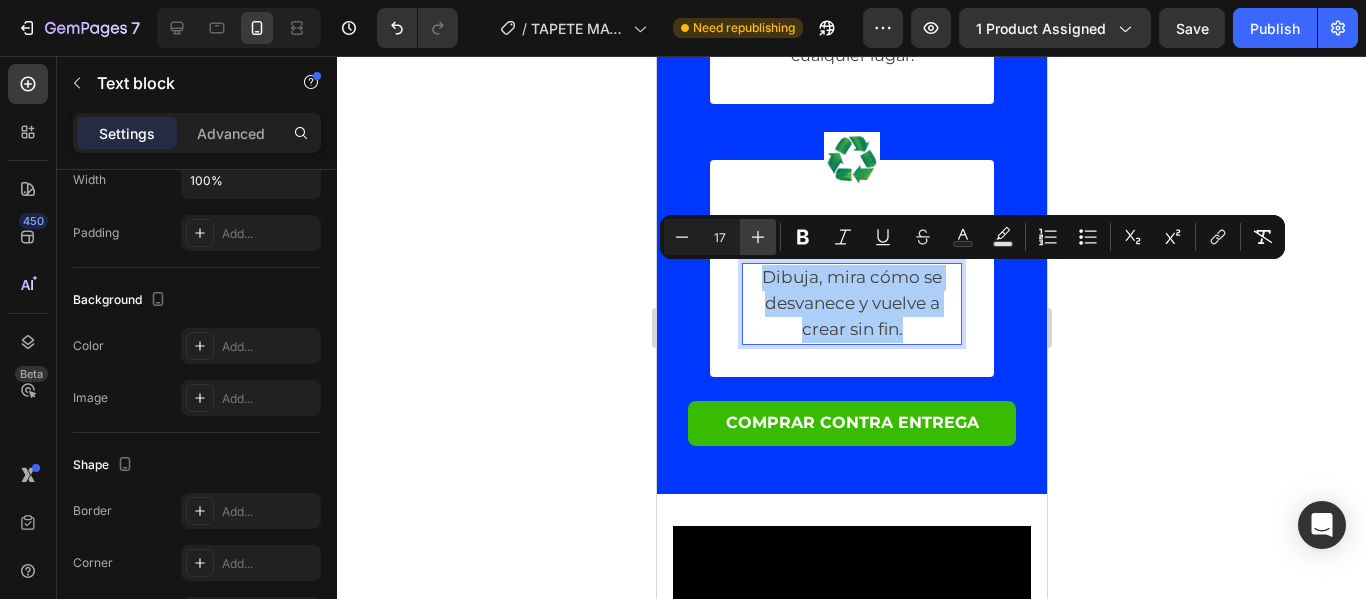 click on "Plus" at bounding box center [758, 237] 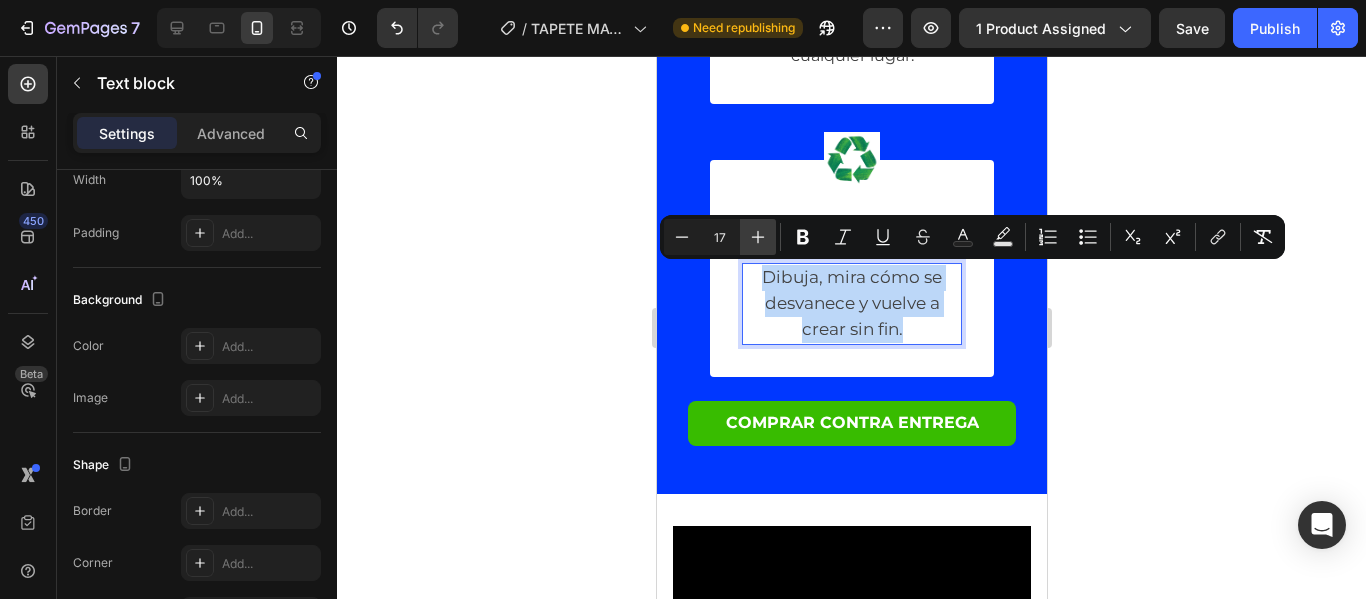 type on "18" 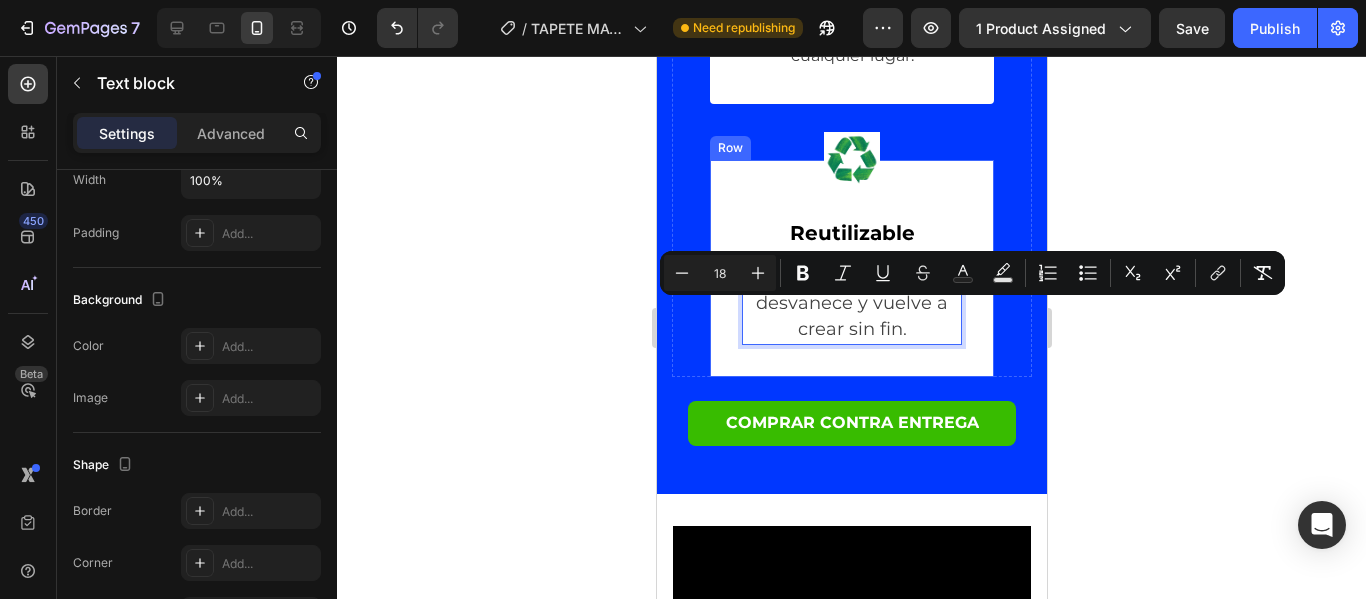 scroll, scrollTop: 5641, scrollLeft: 0, axis: vertical 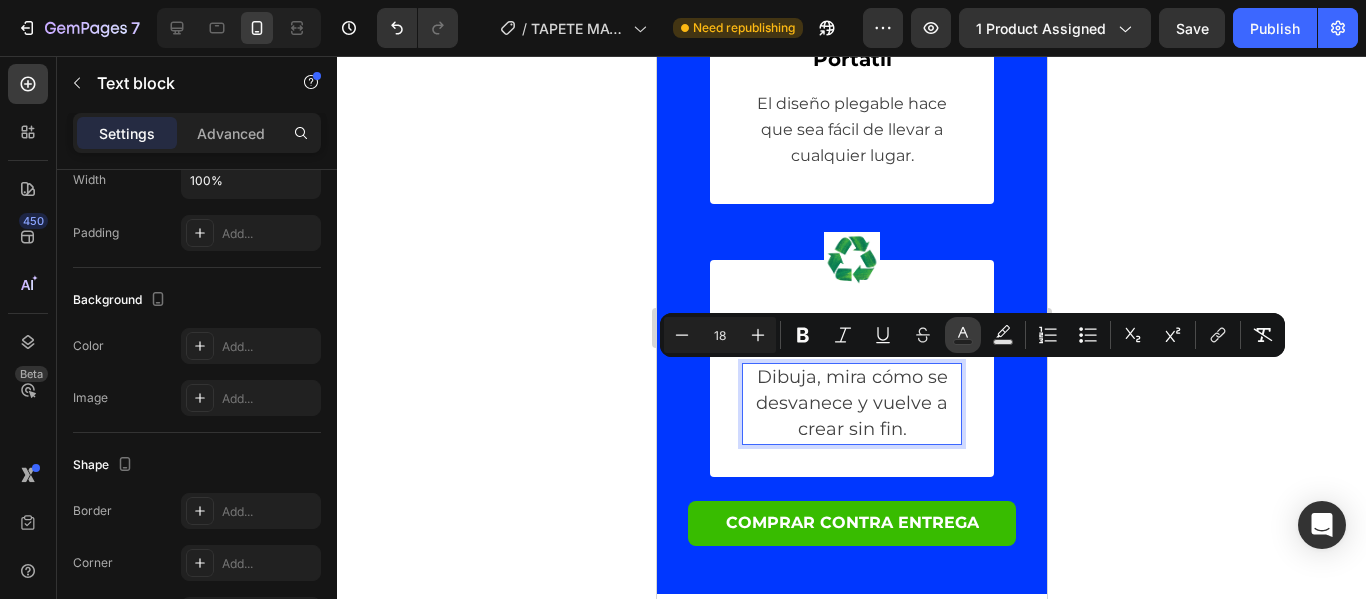 click on "Text Color" at bounding box center (963, 335) 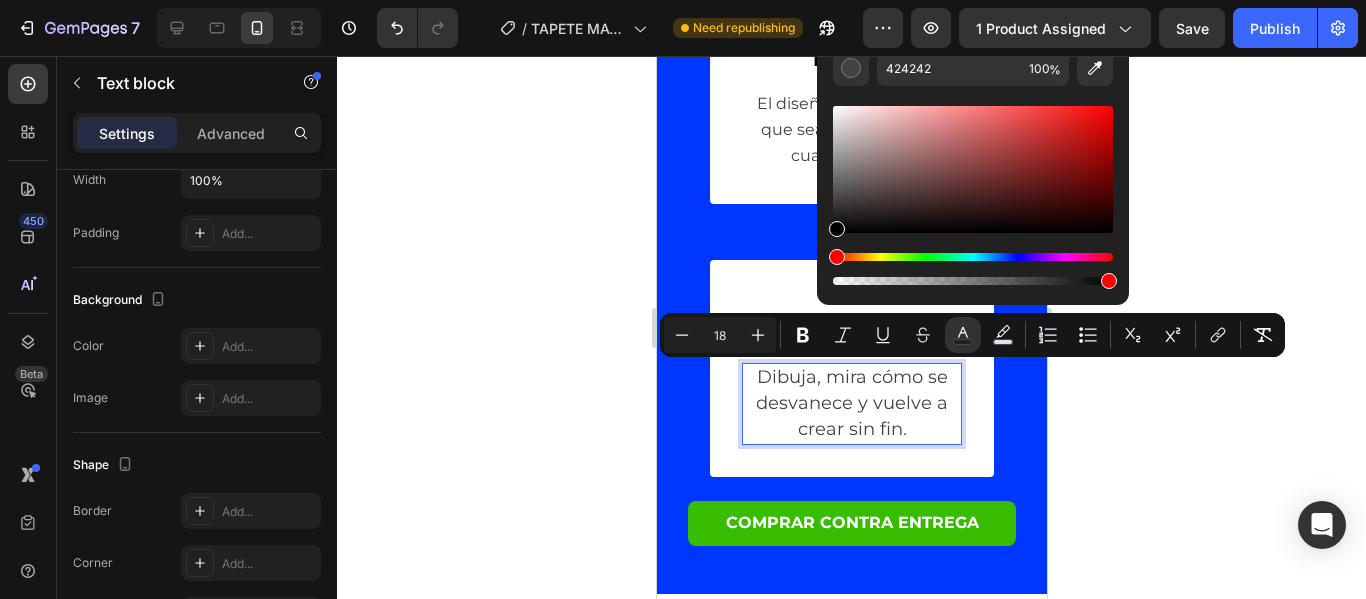 drag, startPoint x: 1553, startPoint y: 272, endPoint x: 813, endPoint y: 245, distance: 740.49243 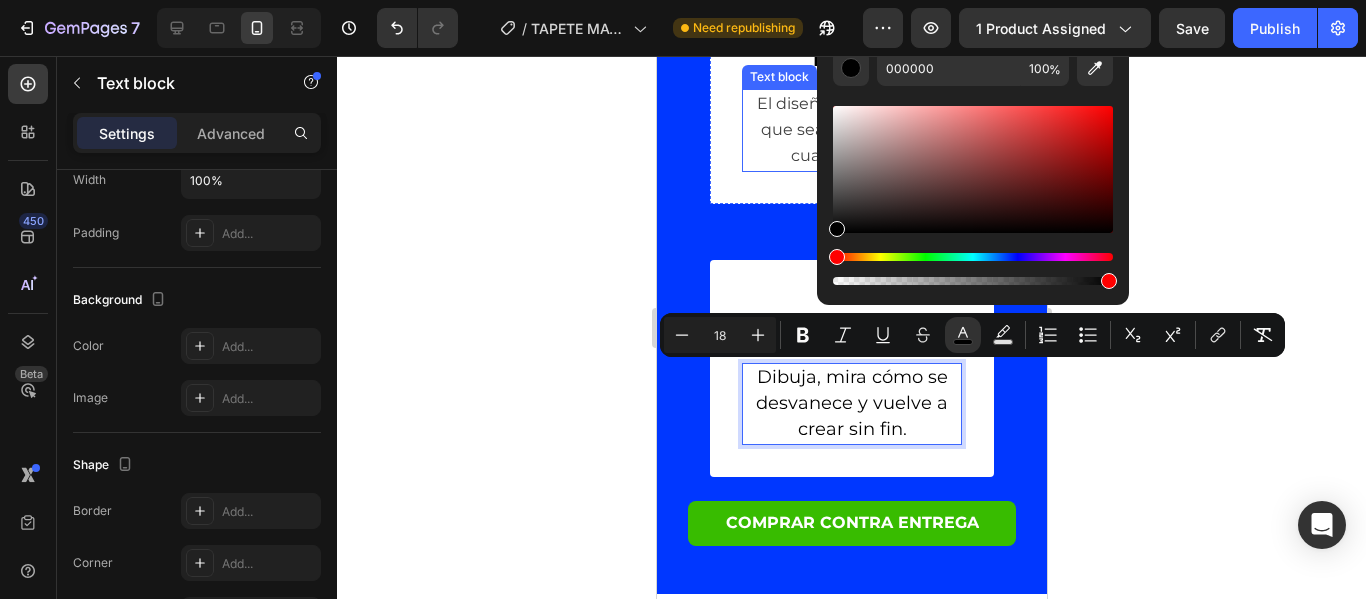 scroll, scrollTop: 5541, scrollLeft: 0, axis: vertical 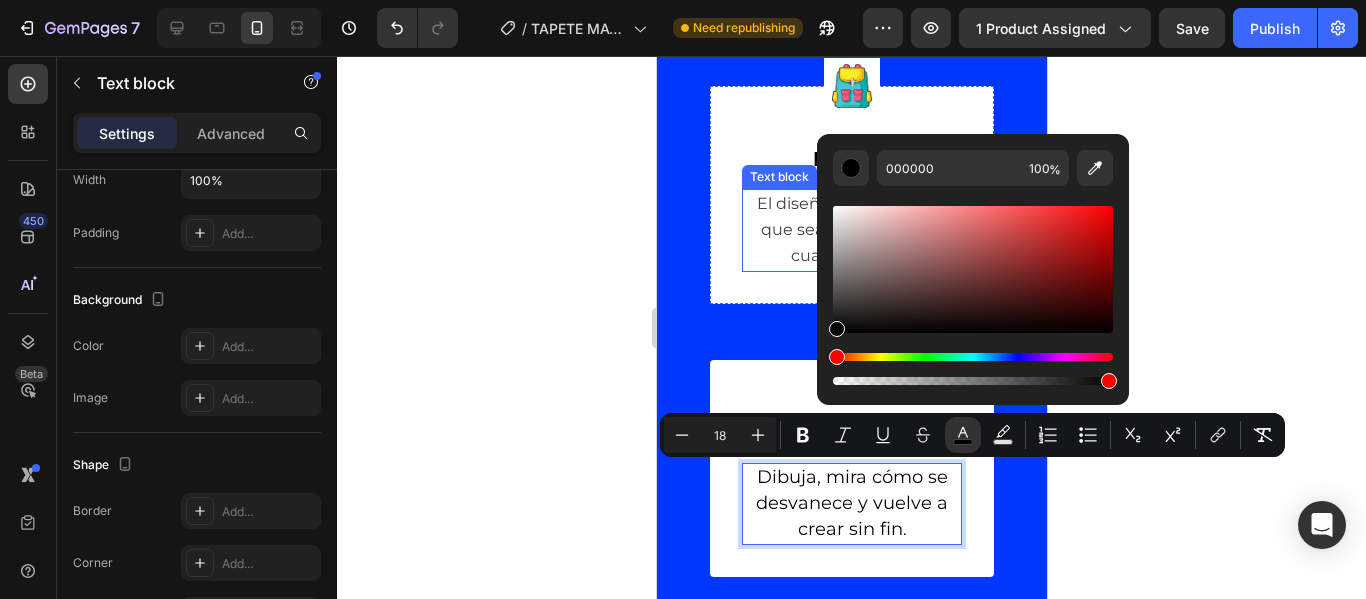 click on "El diseño plegable hace que sea fácil de llevar a cualquier lugar." at bounding box center (851, 229) 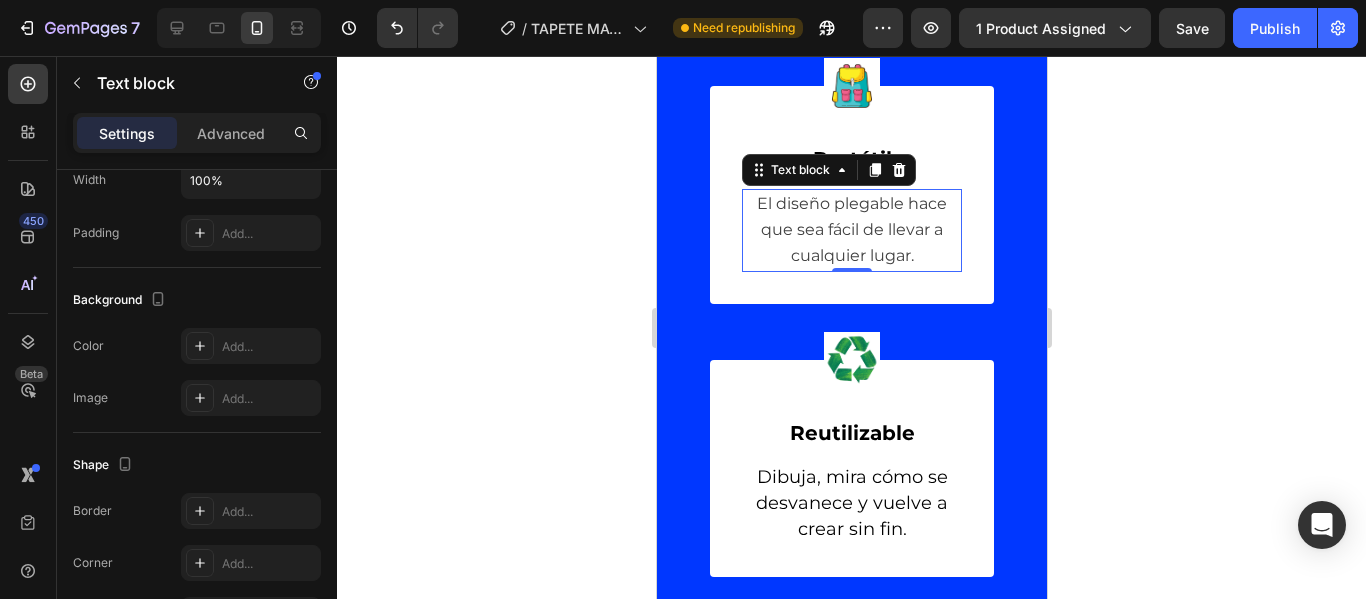 click on "El diseño plegable hace que sea fácil de llevar a cualquier lugar." at bounding box center [851, 229] 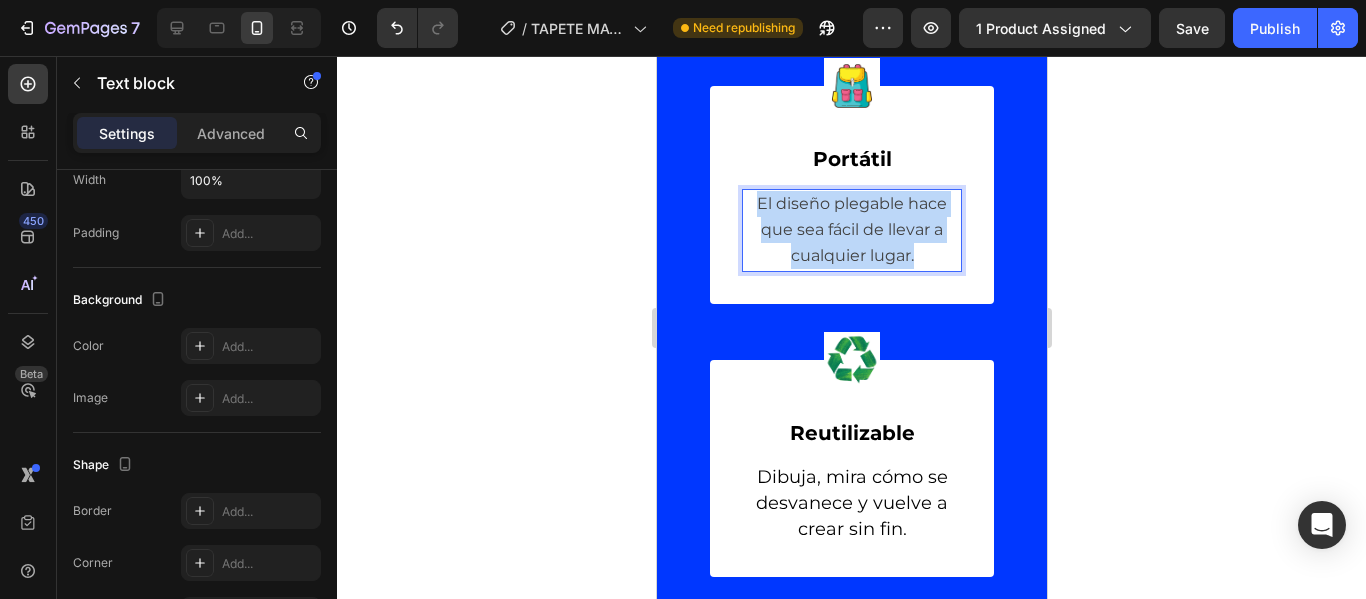click on "El diseño plegable hace que sea fácil de llevar a cualquier lugar." at bounding box center [851, 229] 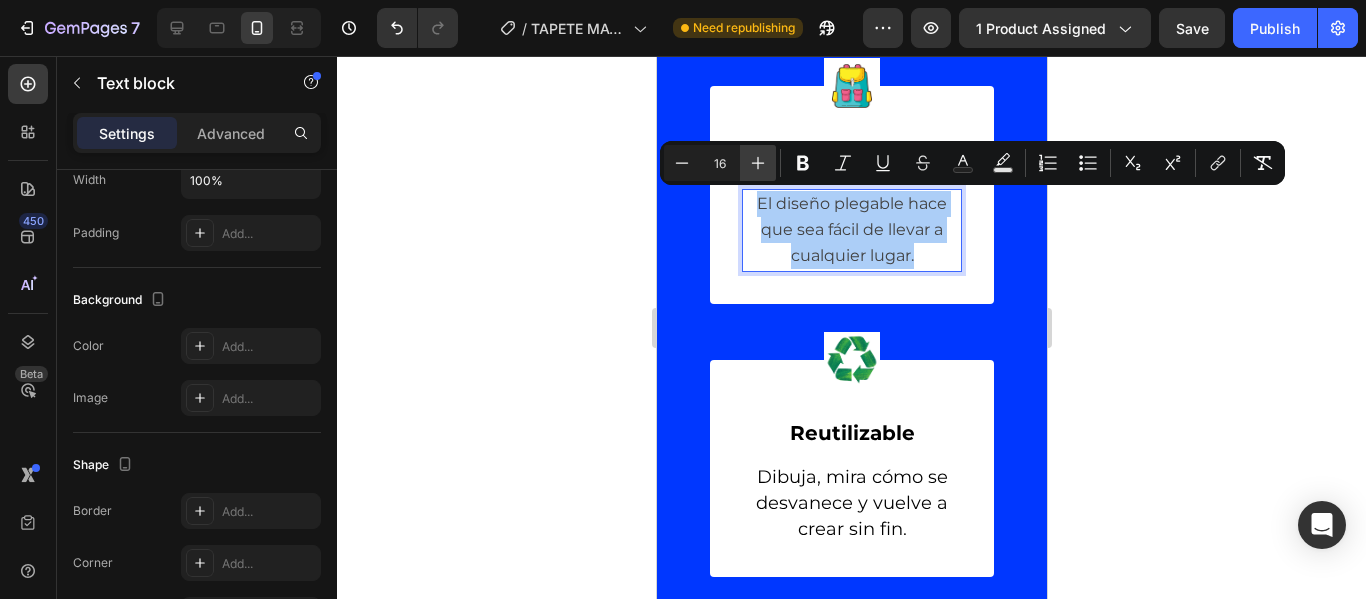 click 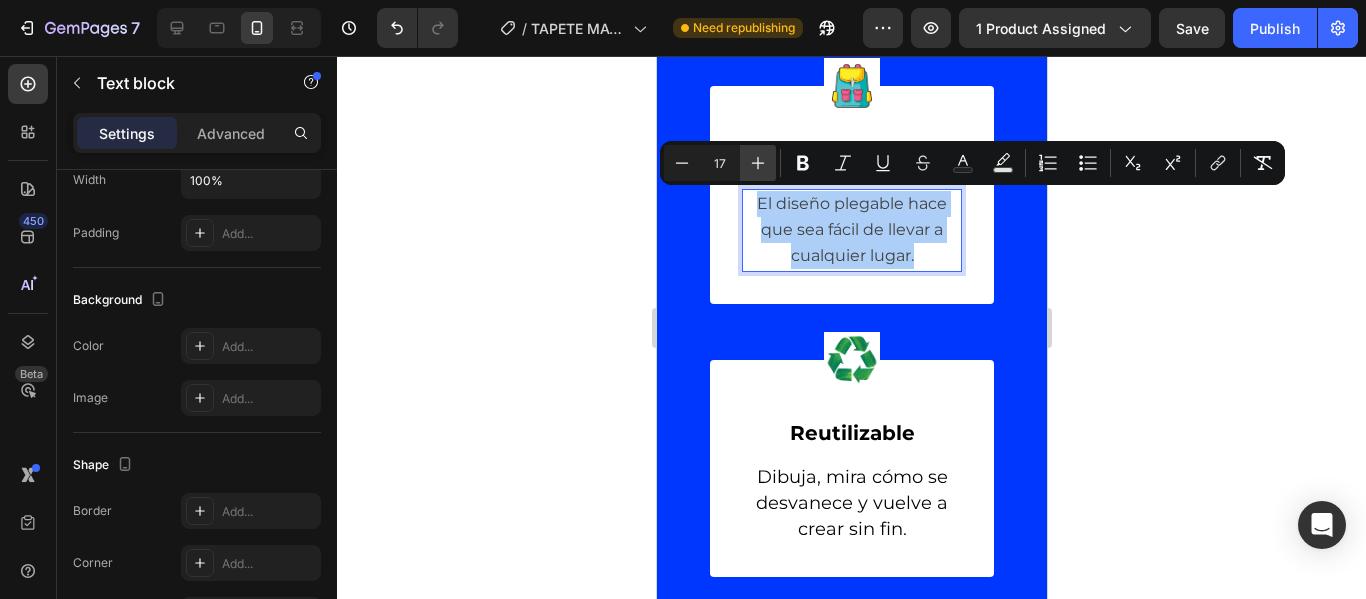 click 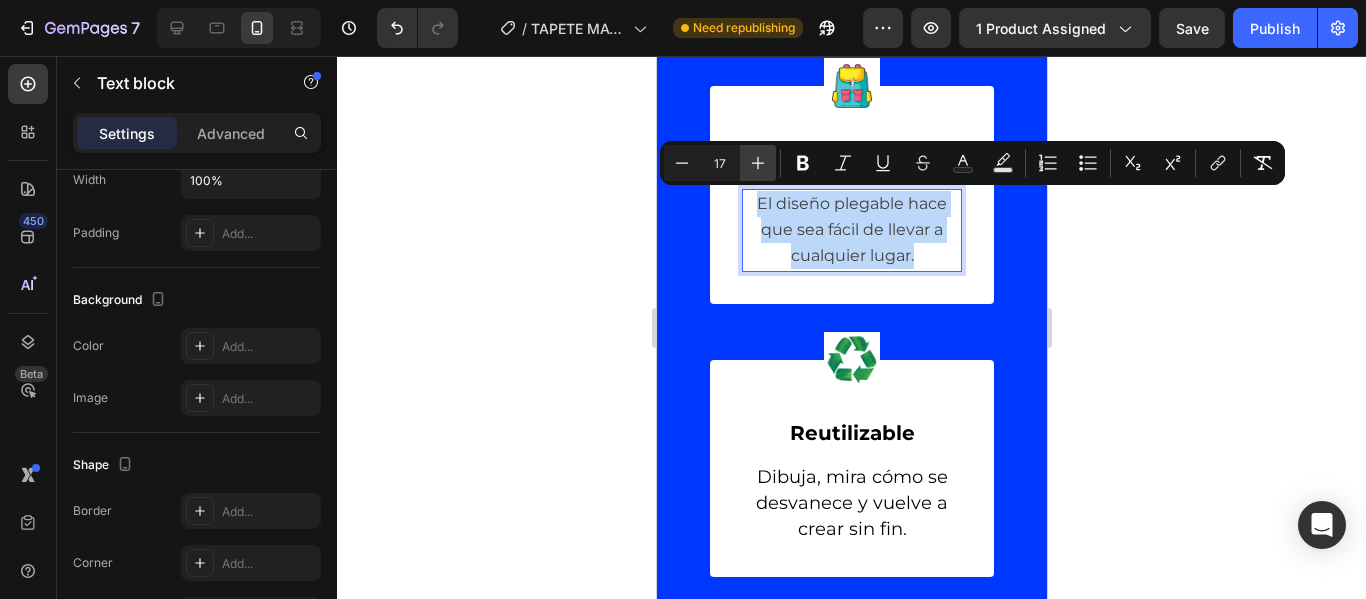 type on "18" 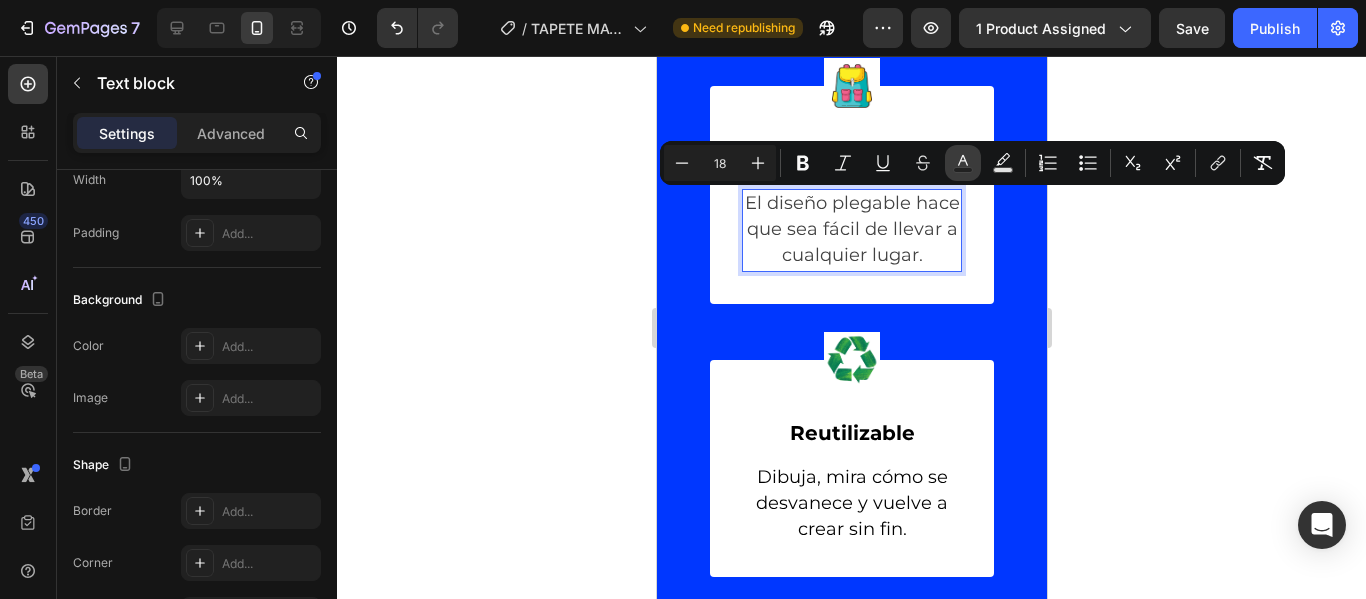 click 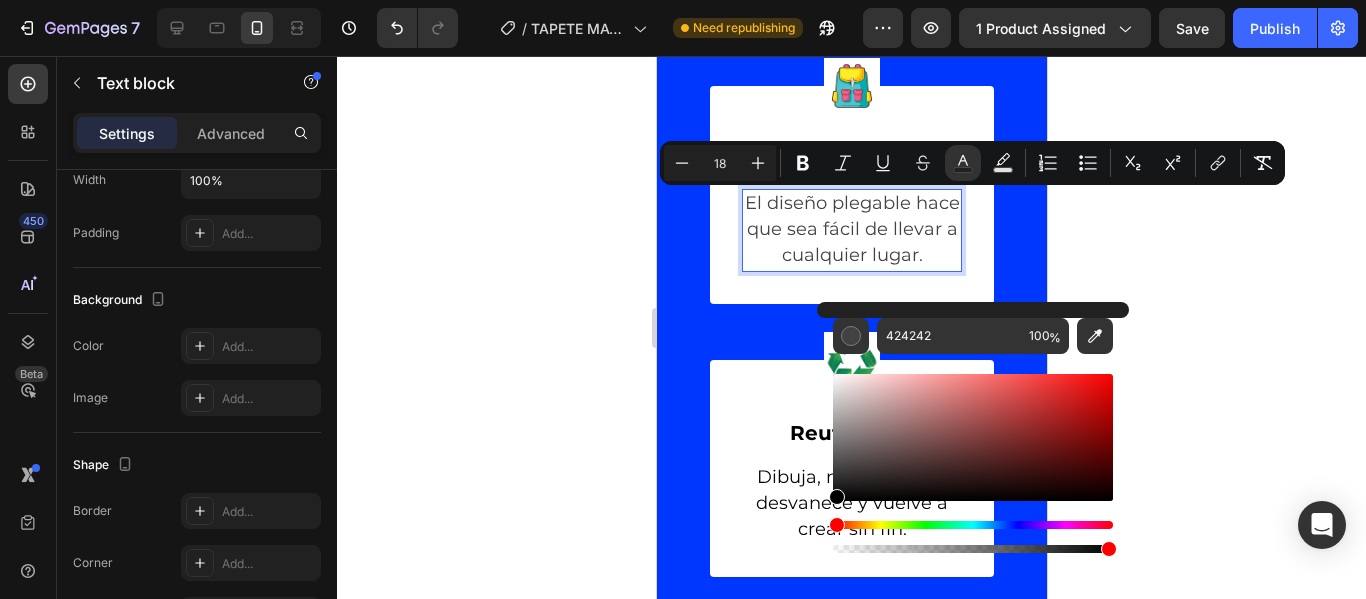 drag, startPoint x: 856, startPoint y: 476, endPoint x: 827, endPoint y: 502, distance: 38.948685 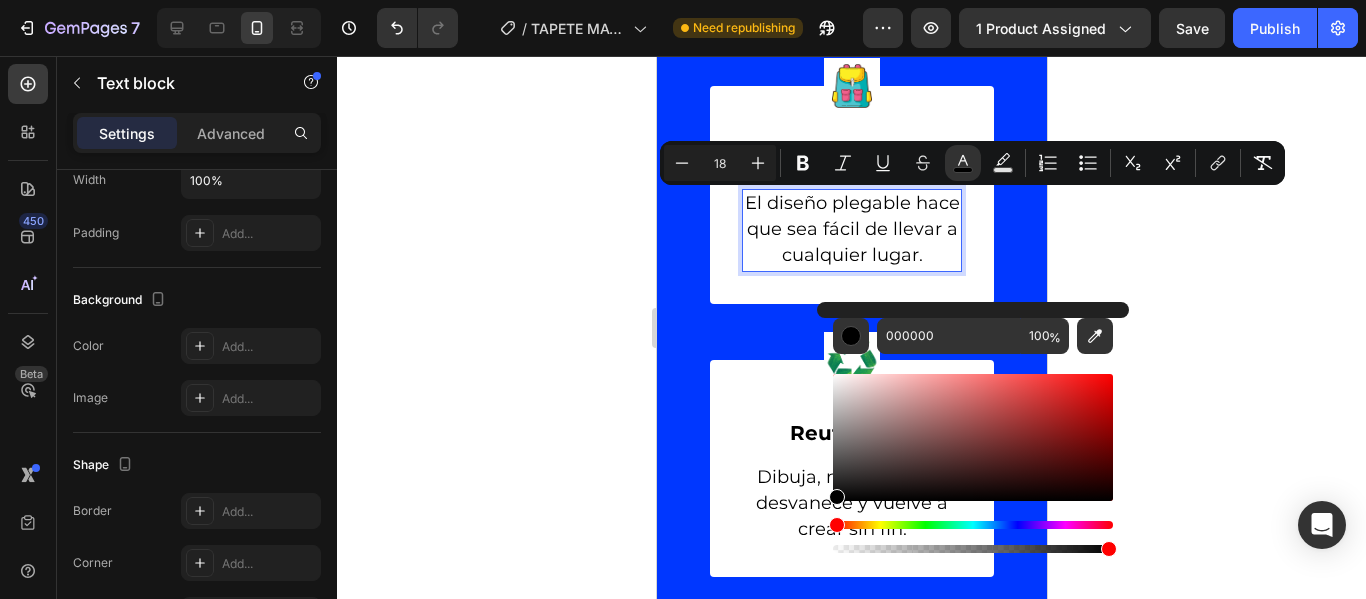 click on "El diseño plegable hace que sea fácil de llevar a cualquier lugar." at bounding box center [851, 230] 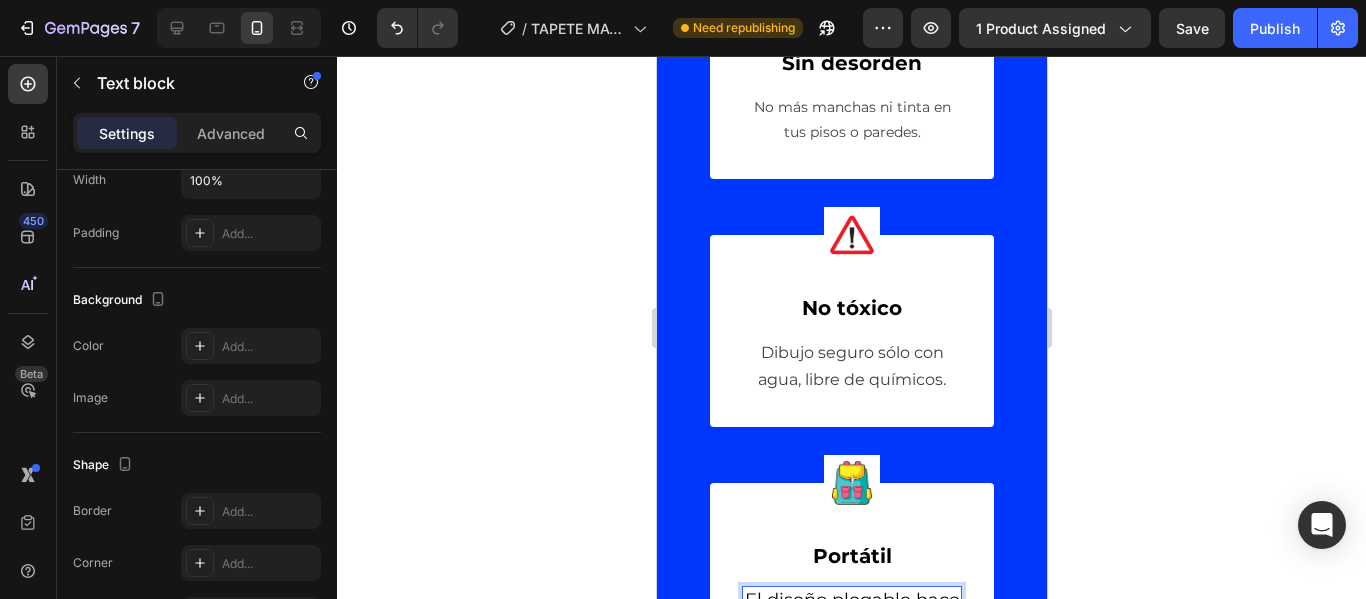 scroll, scrollTop: 5141, scrollLeft: 0, axis: vertical 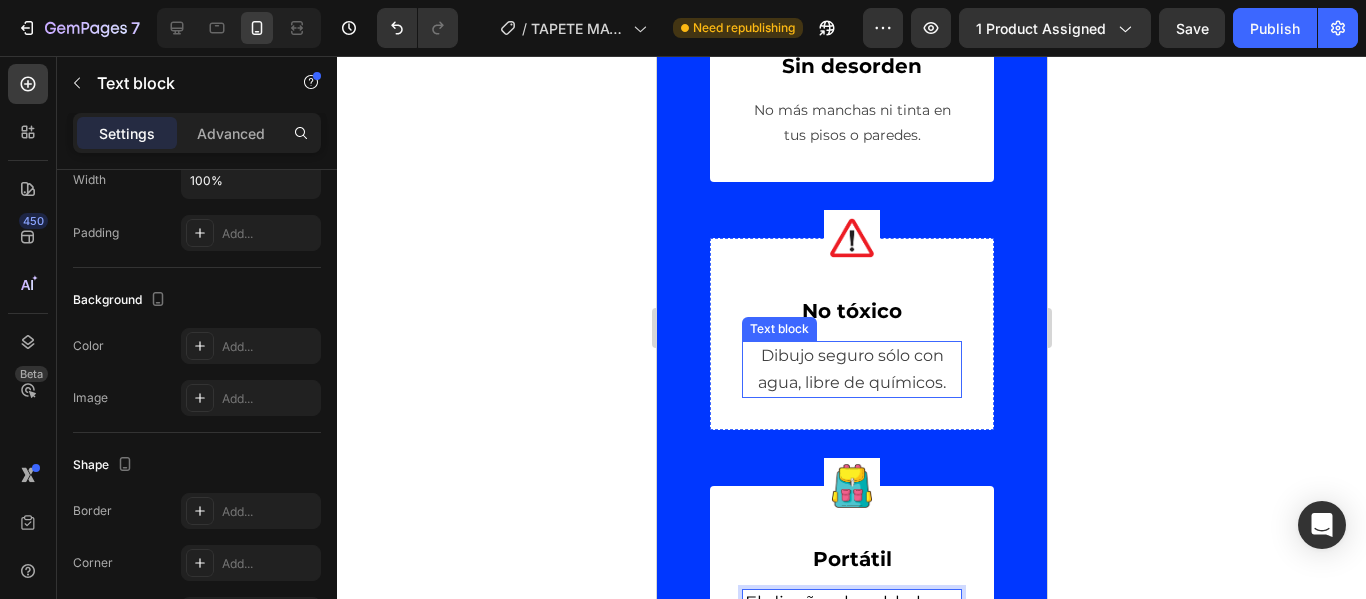 click on "Dibujo seguro sólo con agua, libre de químicos." at bounding box center (851, 368) 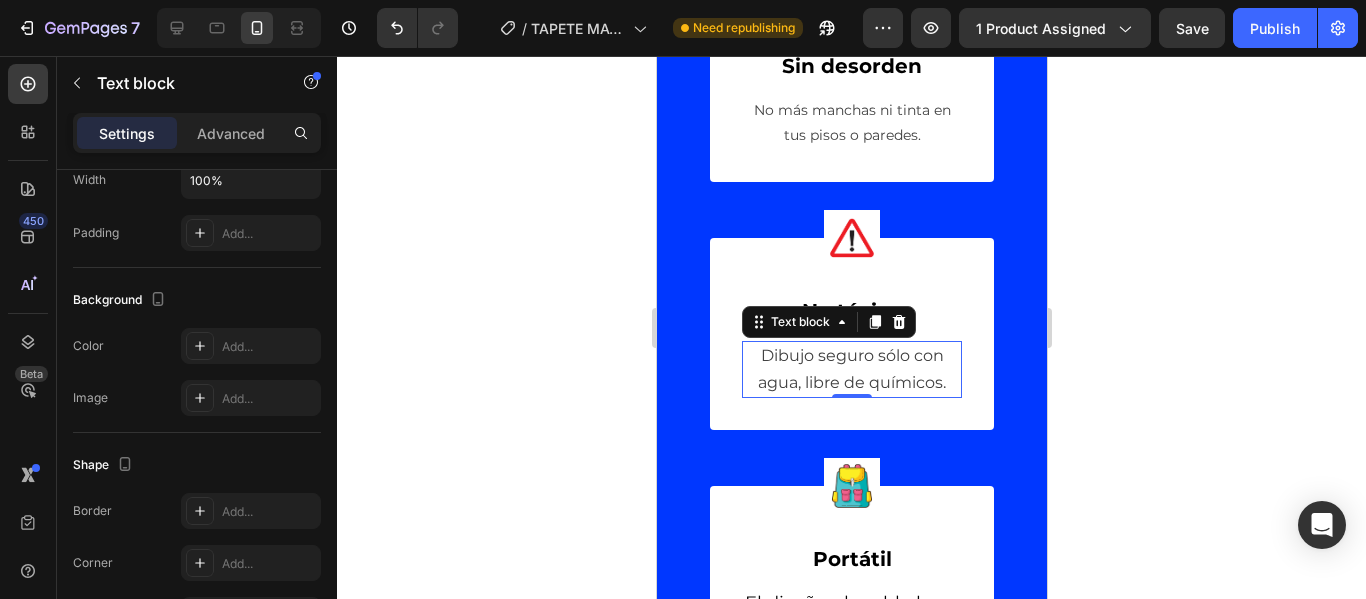 click on "Dibujo seguro sólo con agua, libre de químicos." at bounding box center [851, 368] 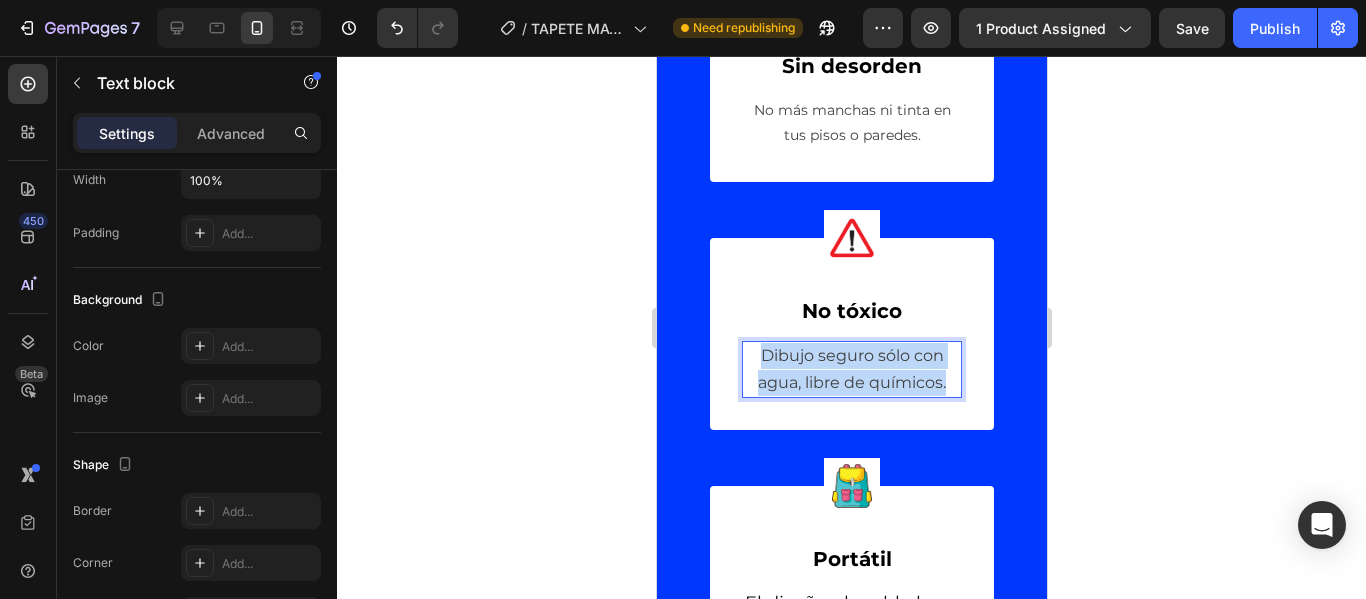 click on "Dibujo seguro sólo con agua, libre de químicos." at bounding box center [851, 368] 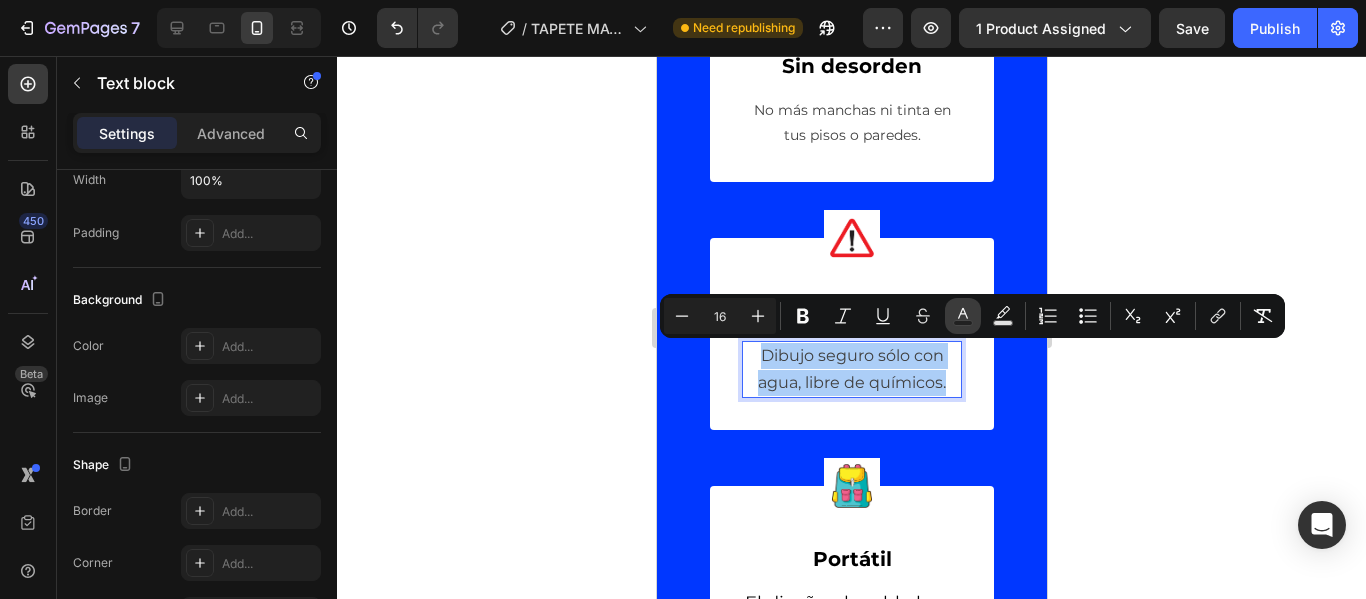 click on "Text Color" at bounding box center [963, 316] 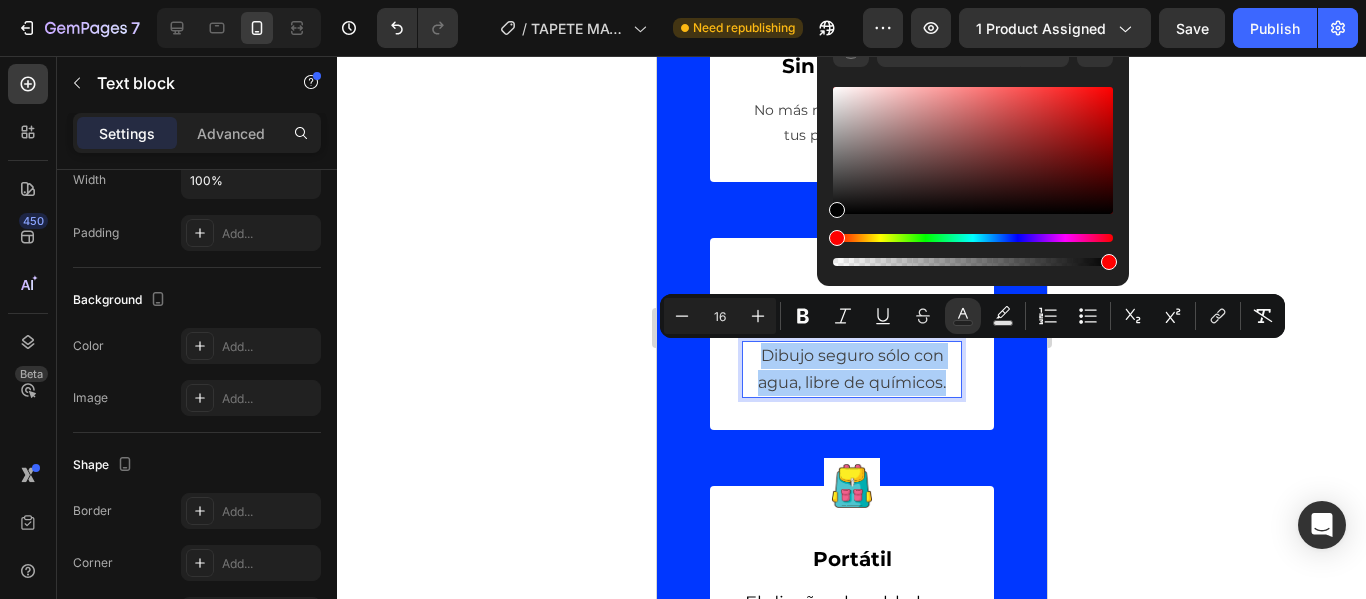 drag, startPoint x: 879, startPoint y: 195, endPoint x: 819, endPoint y: 245, distance: 78.10249 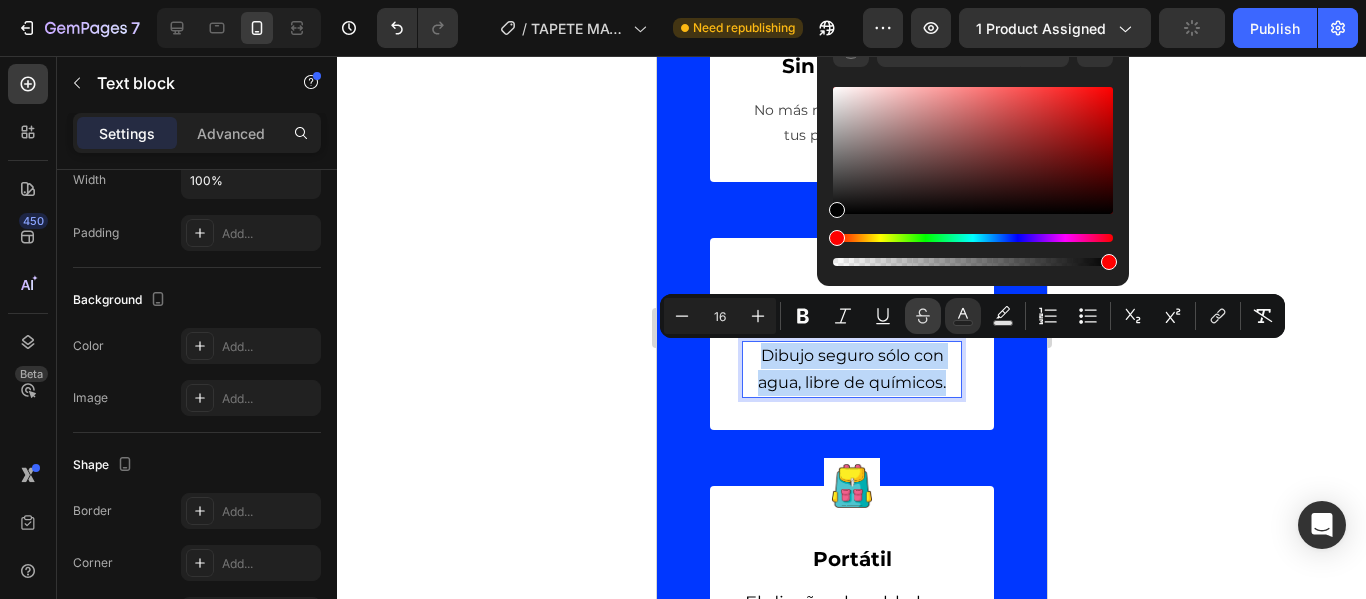 type on "000000" 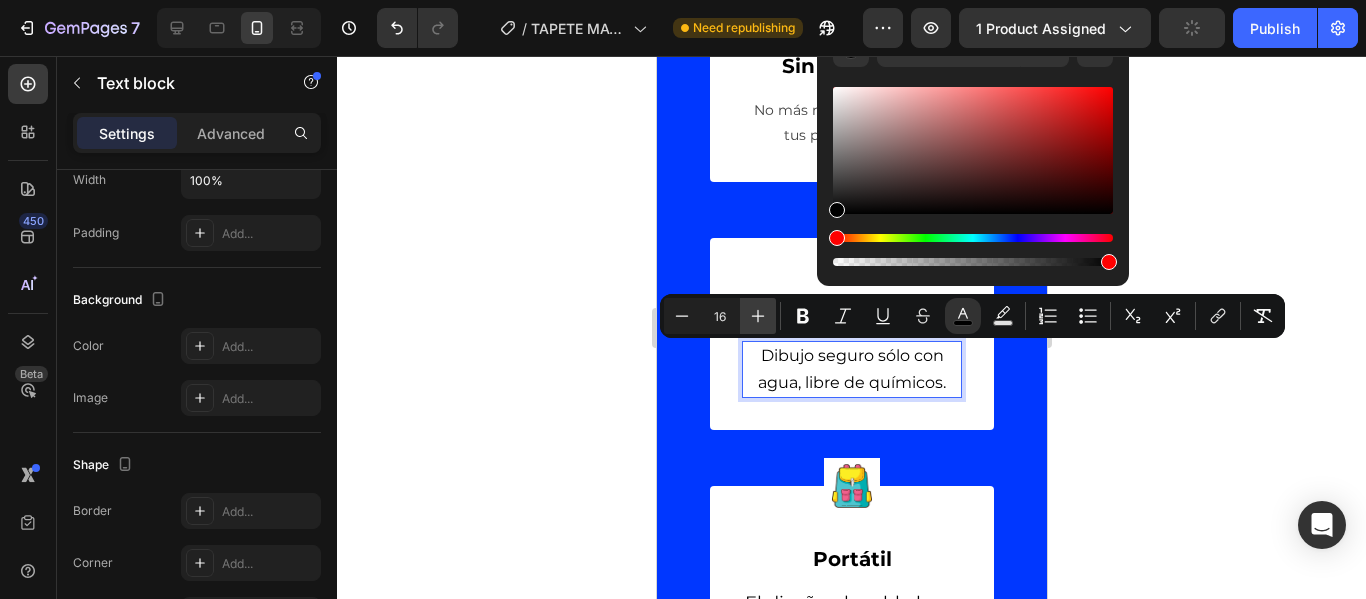 click 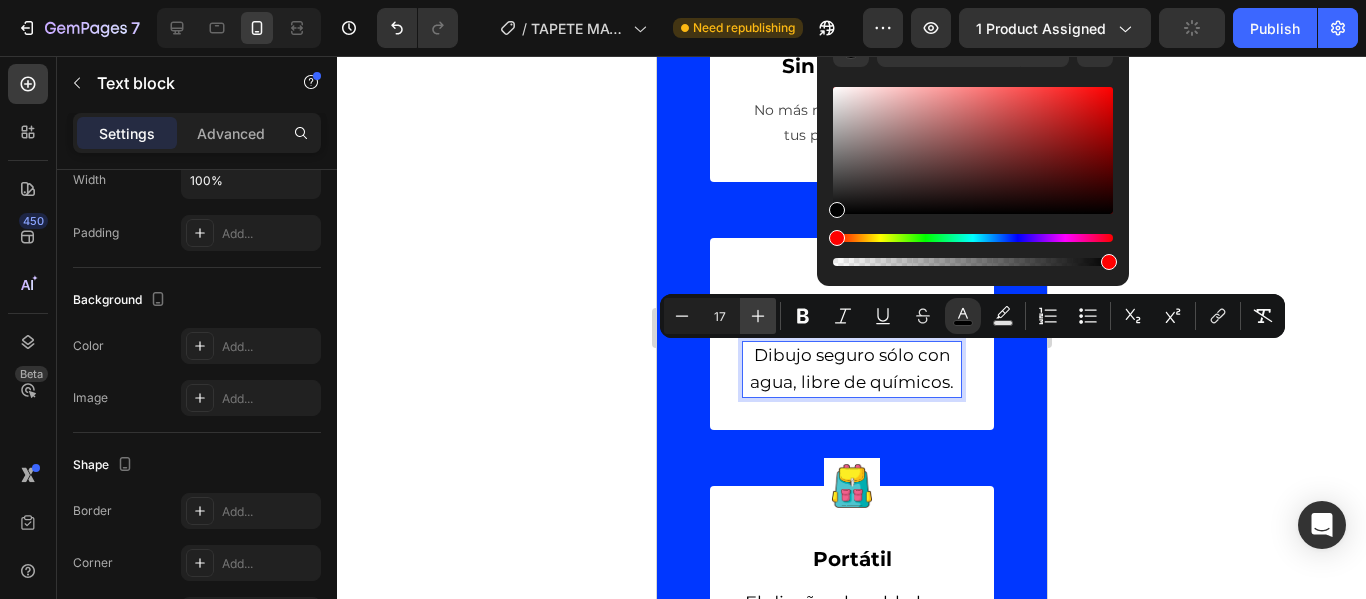 click 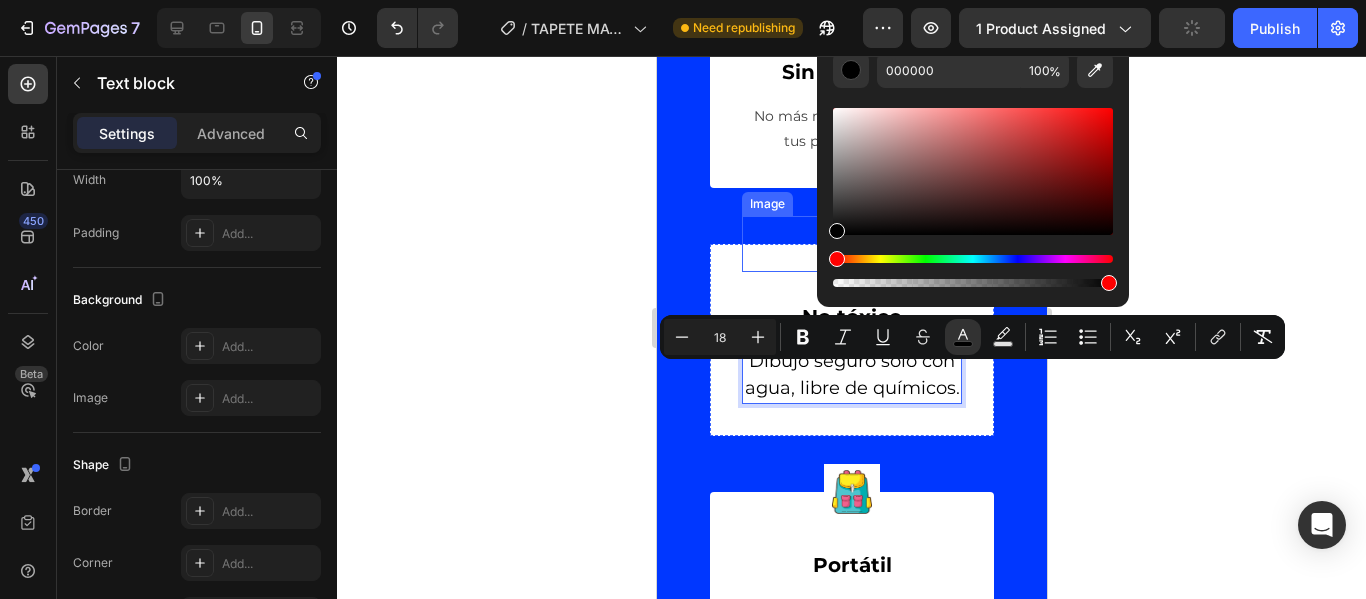 scroll, scrollTop: 5041, scrollLeft: 0, axis: vertical 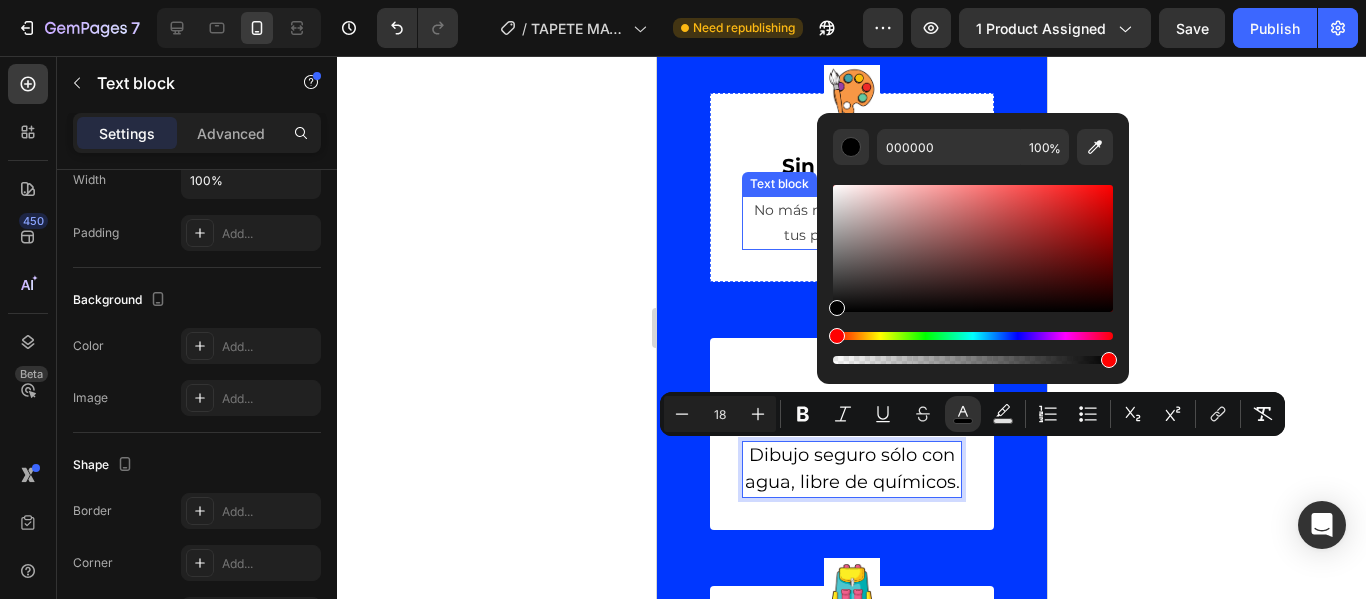 click on "No más manchas ni tinta en tus pisos o paredes." at bounding box center [851, 223] 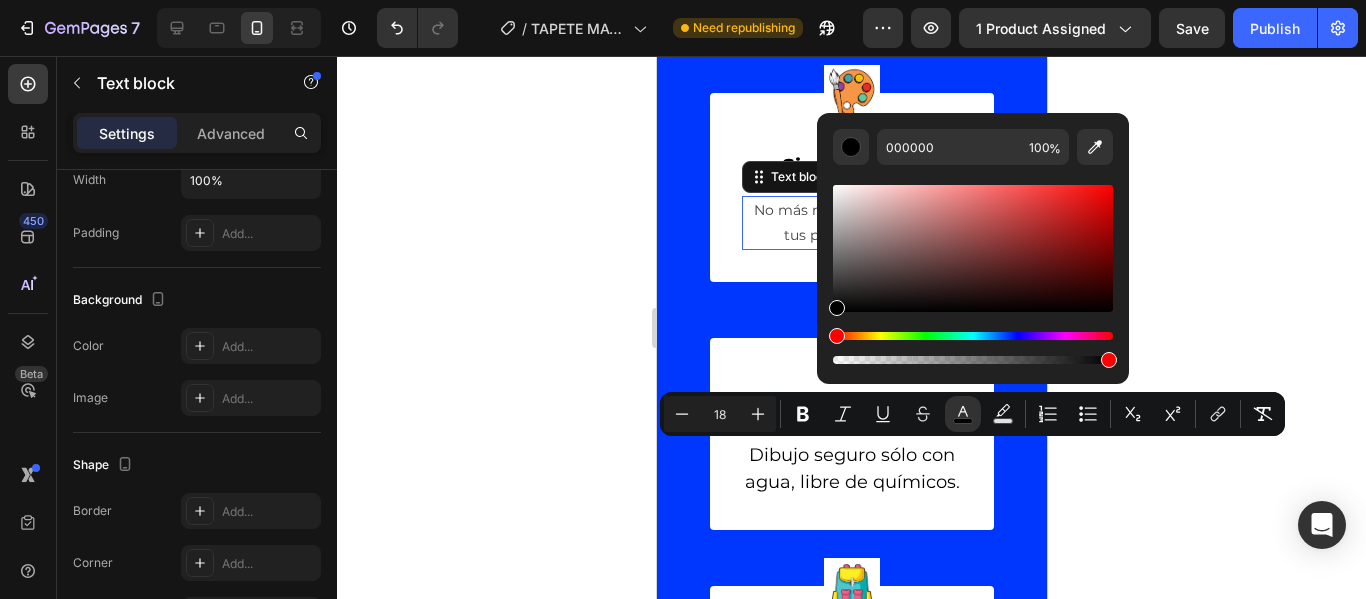click on "No más manchas ni tinta en tus pisos o paredes." at bounding box center [851, 223] 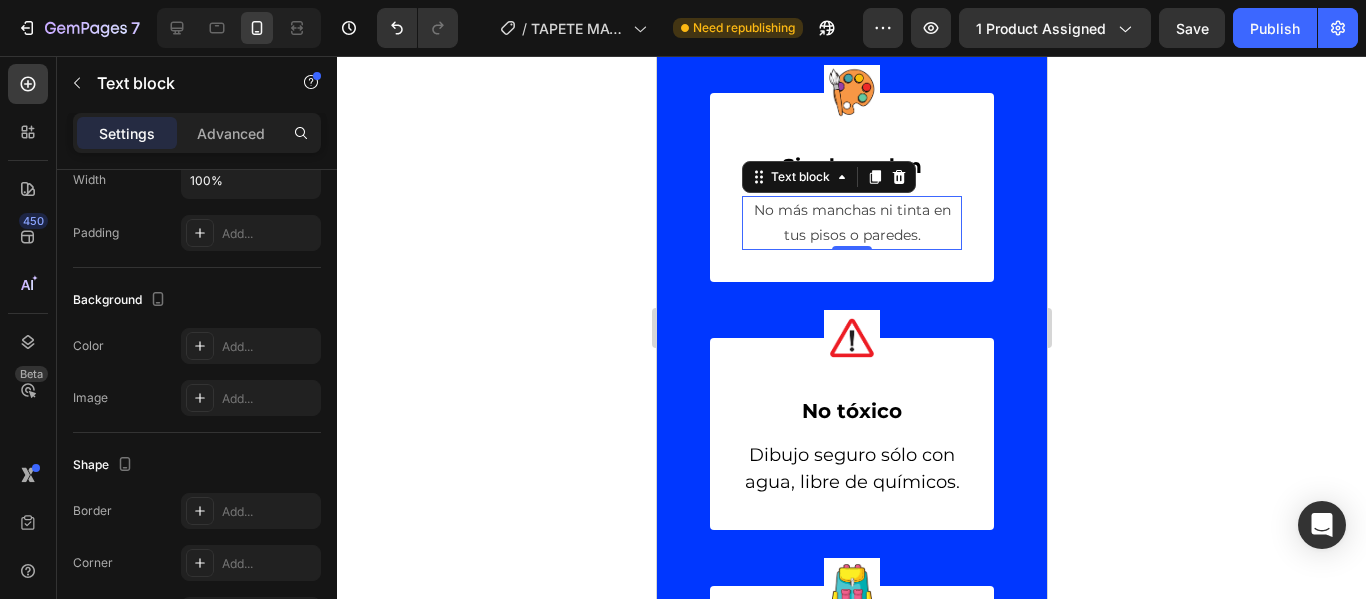 click on "No más manchas ni tinta en tus pisos o paredes." at bounding box center [851, 223] 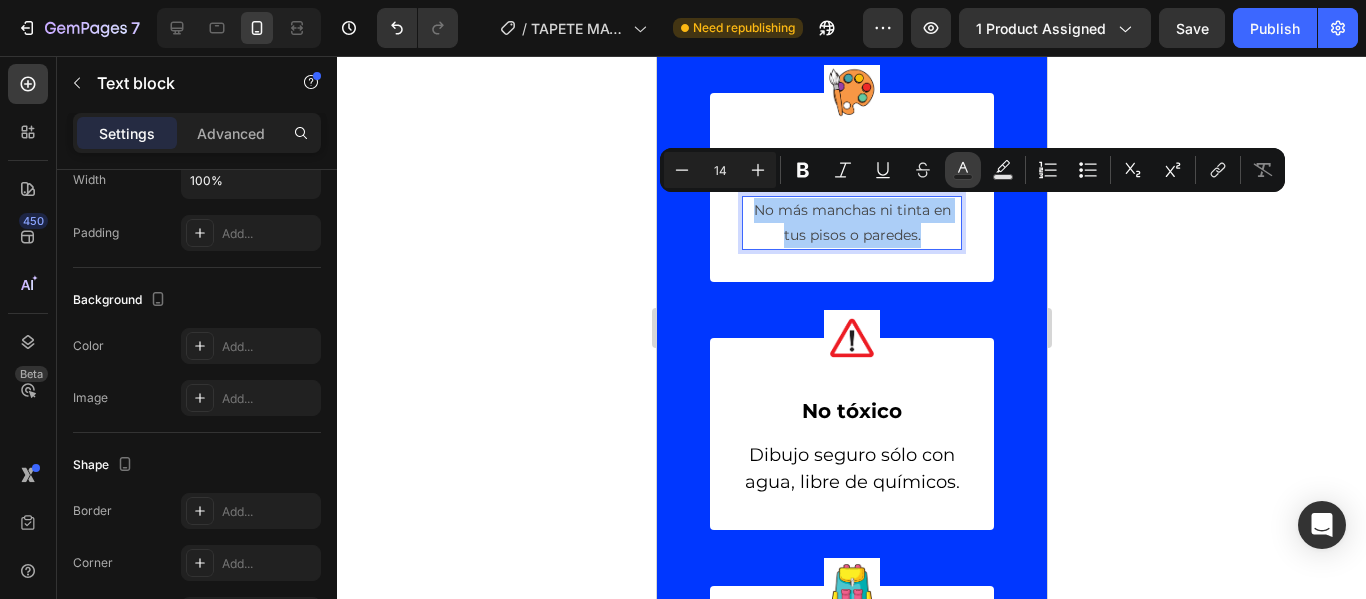 click on "Text Color" at bounding box center [963, 170] 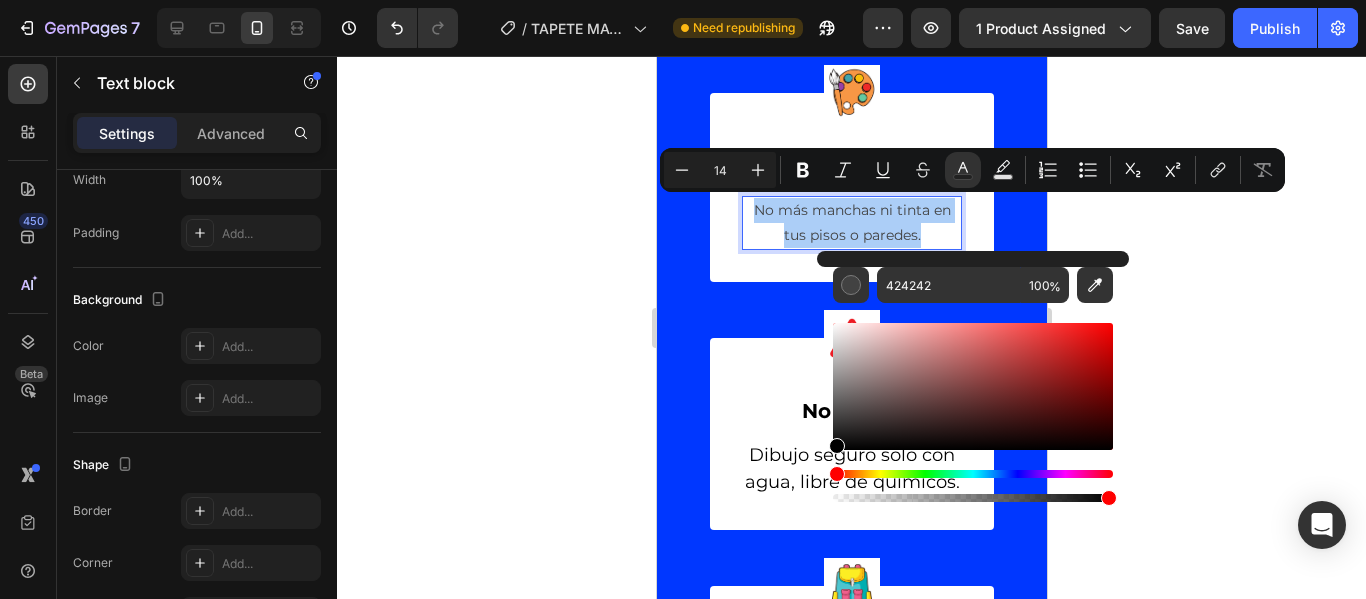 drag, startPoint x: 838, startPoint y: 419, endPoint x: 824, endPoint y: 480, distance: 62.58594 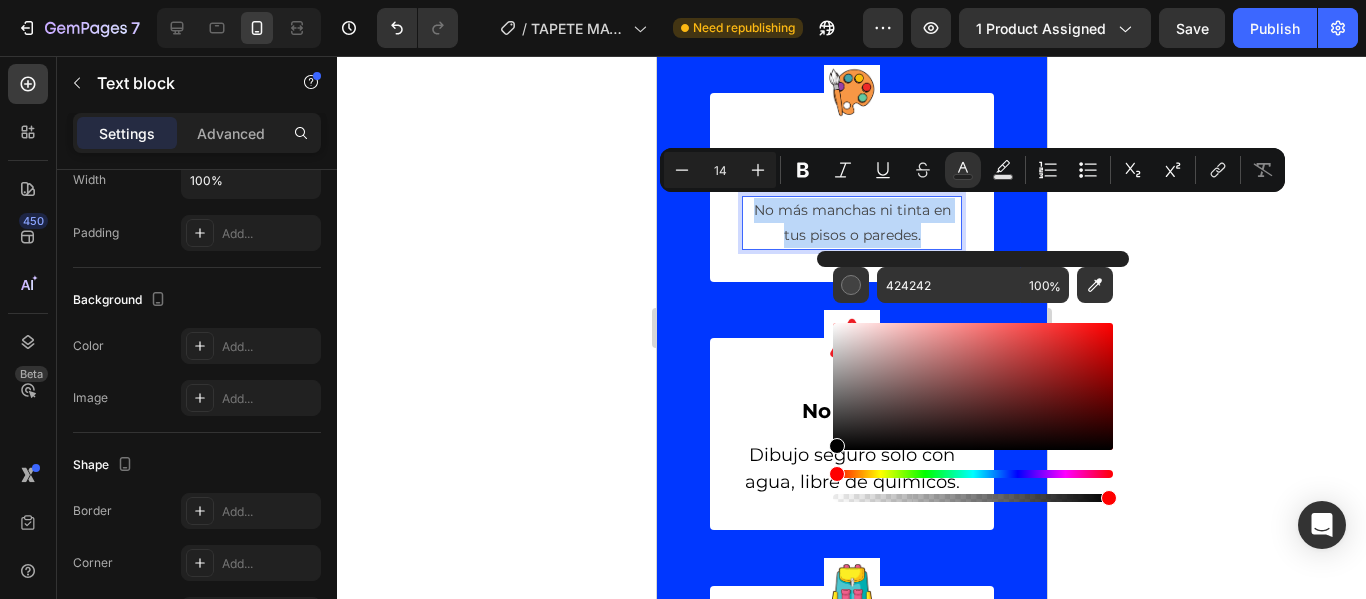 type on "000000" 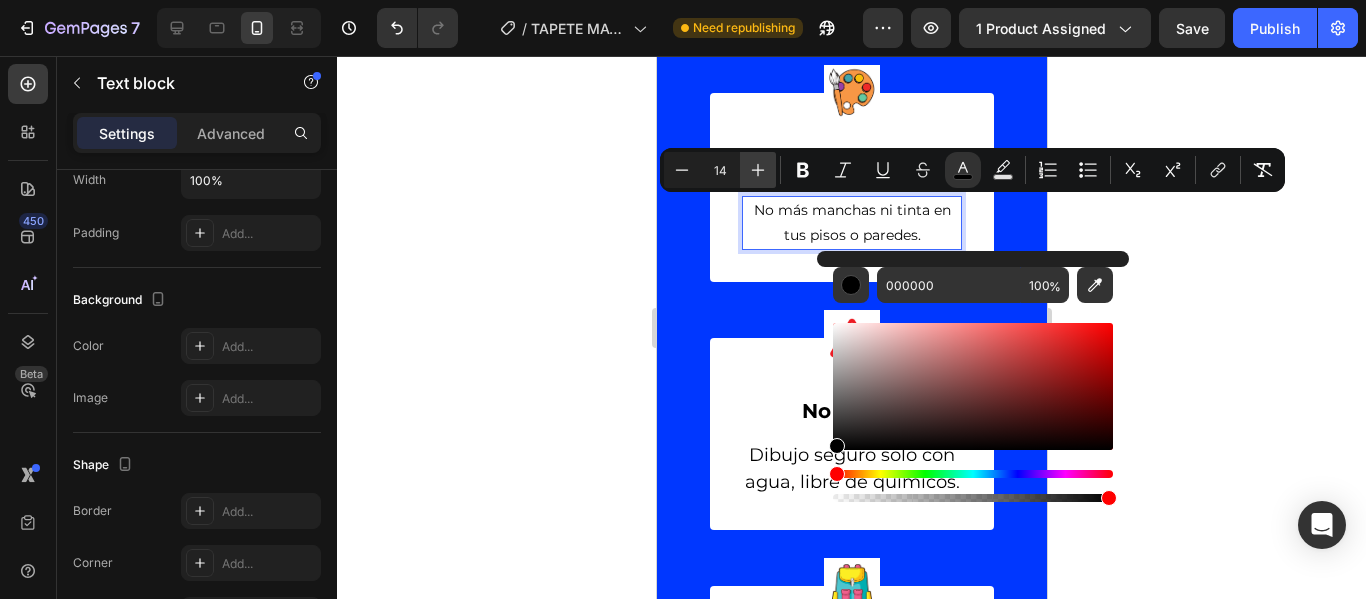 click on "Plus" at bounding box center (758, 170) 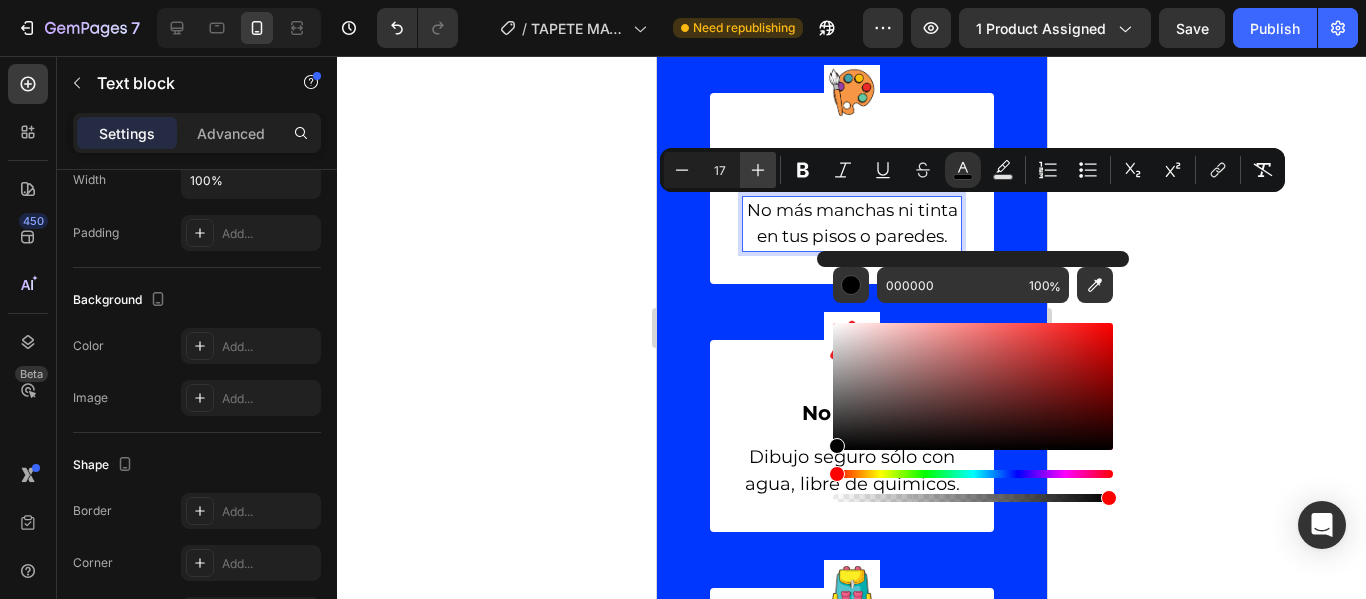 click on "Plus" at bounding box center (758, 170) 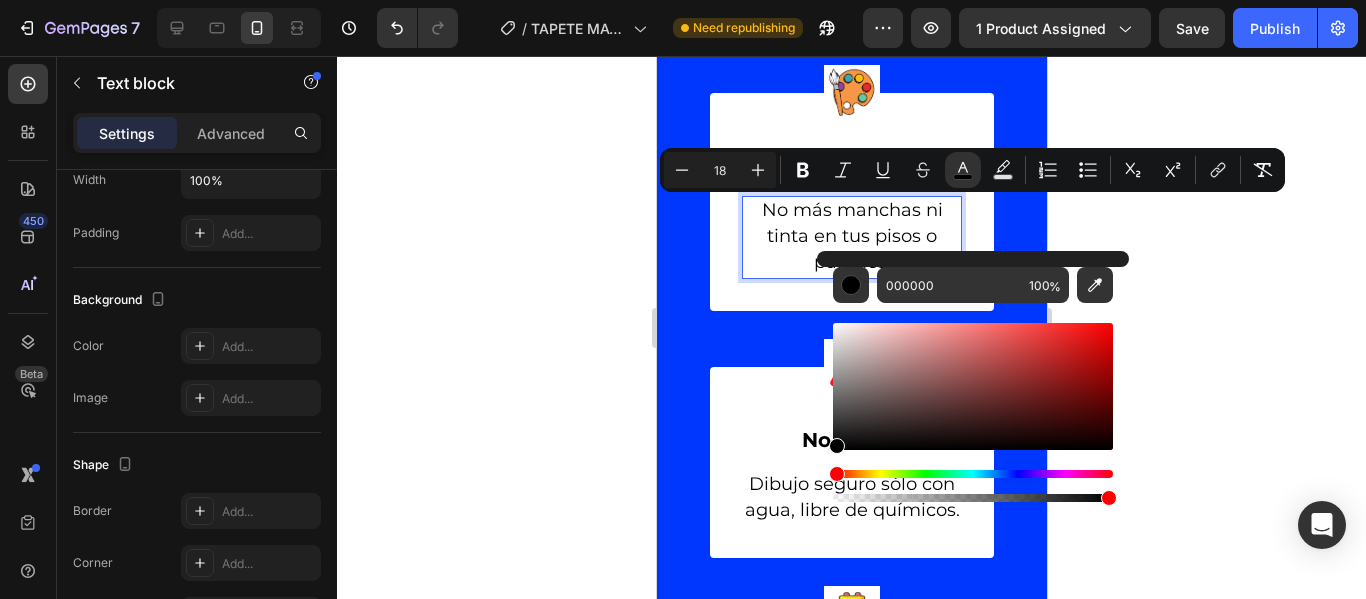 click 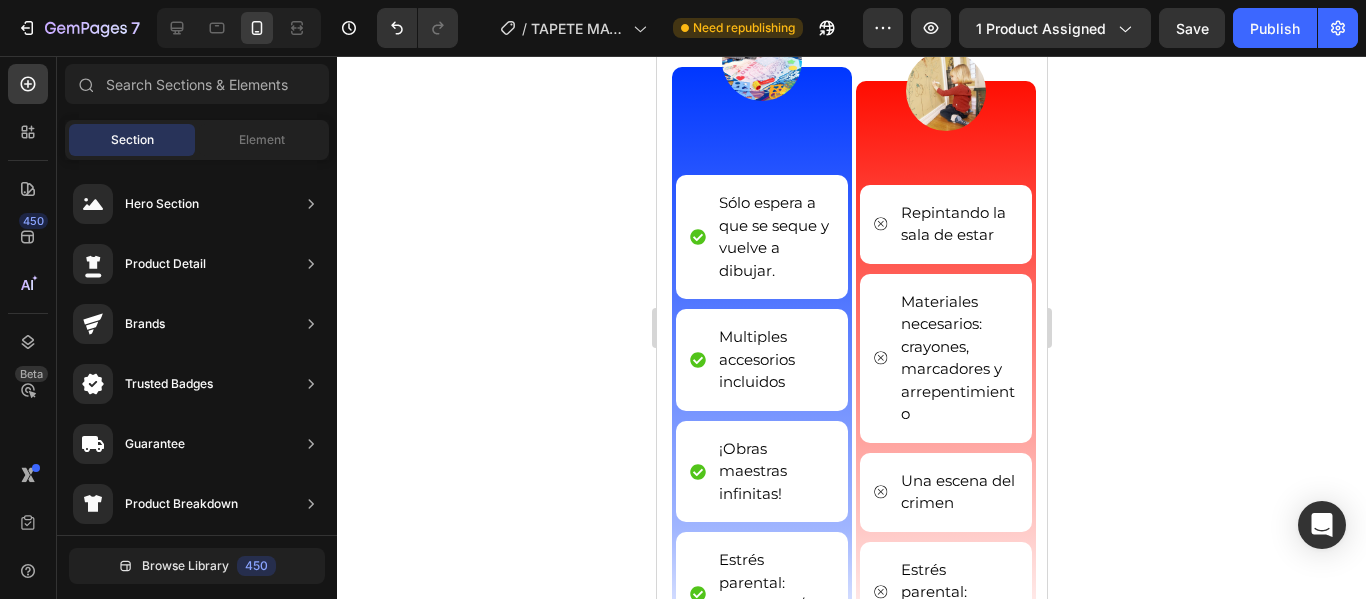 scroll, scrollTop: 3941, scrollLeft: 0, axis: vertical 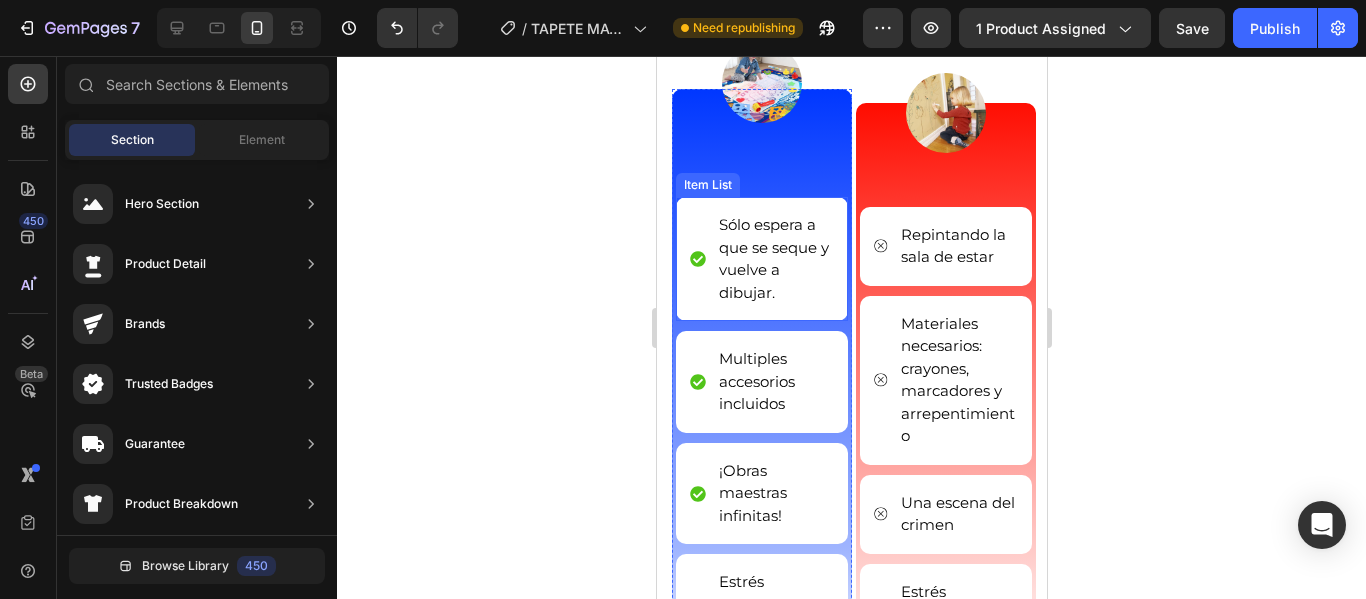 click on "Sólo espera a que se seque y vuelve a dibujar." at bounding box center (774, 259) 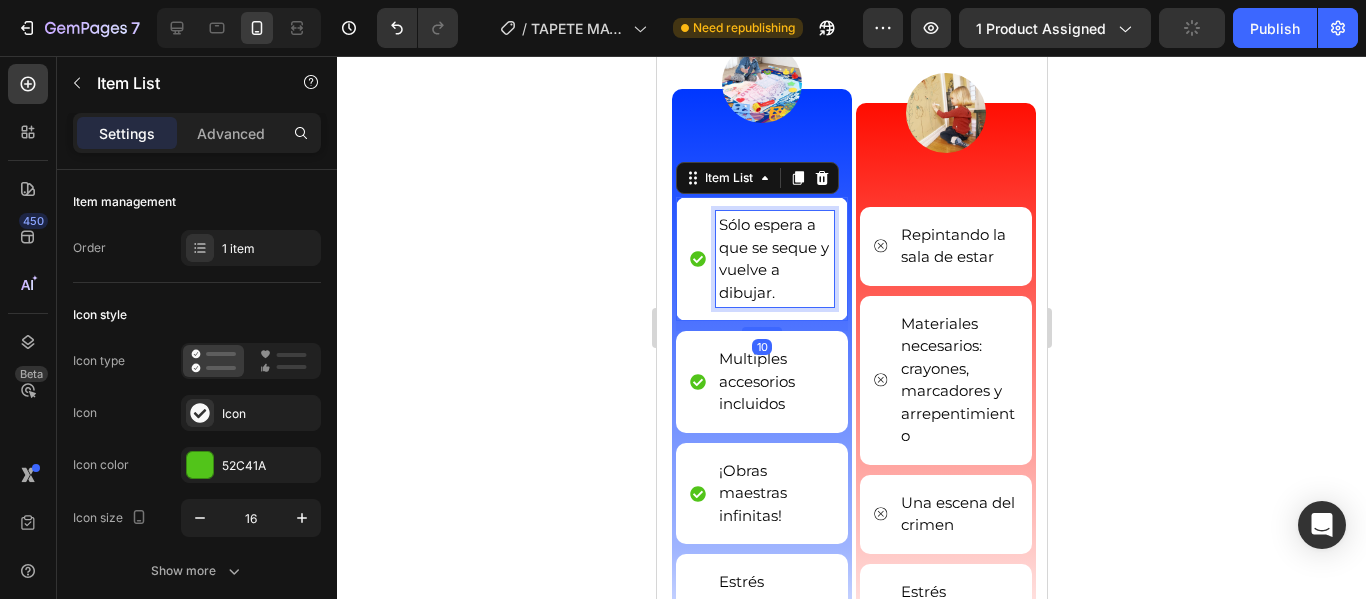 click on "Sólo espera a que se seque y vuelve a dibujar." at bounding box center [774, 259] 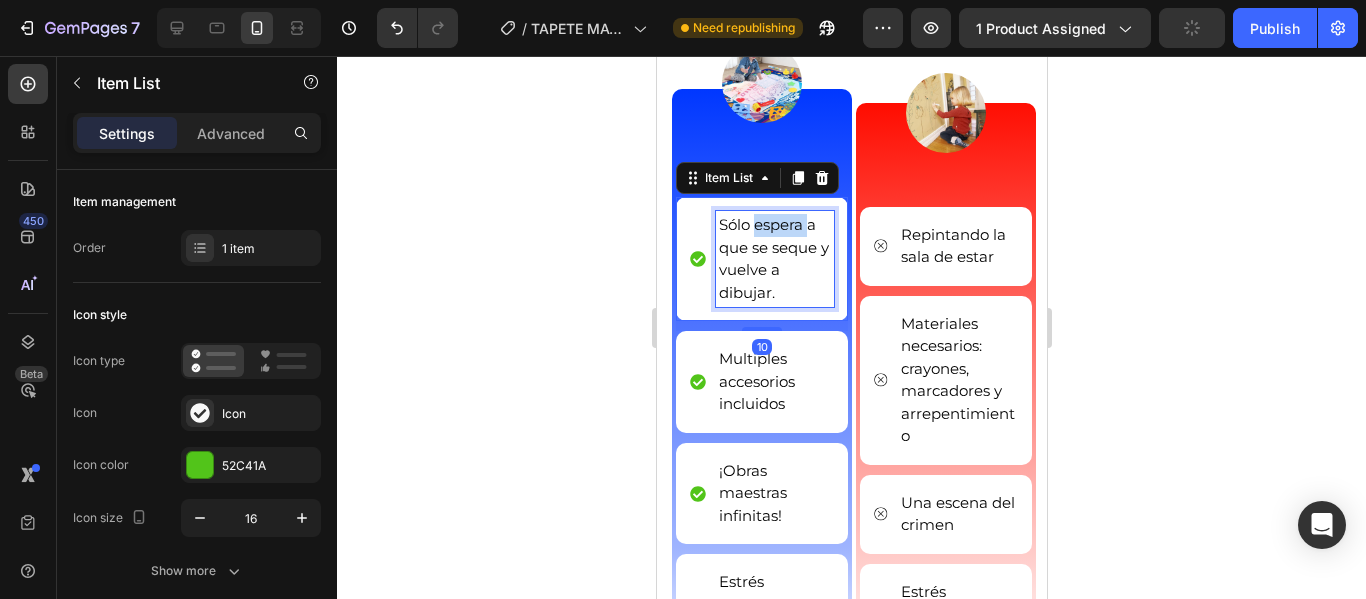 click on "Sólo espera a que se seque y vuelve a dibujar." at bounding box center [774, 259] 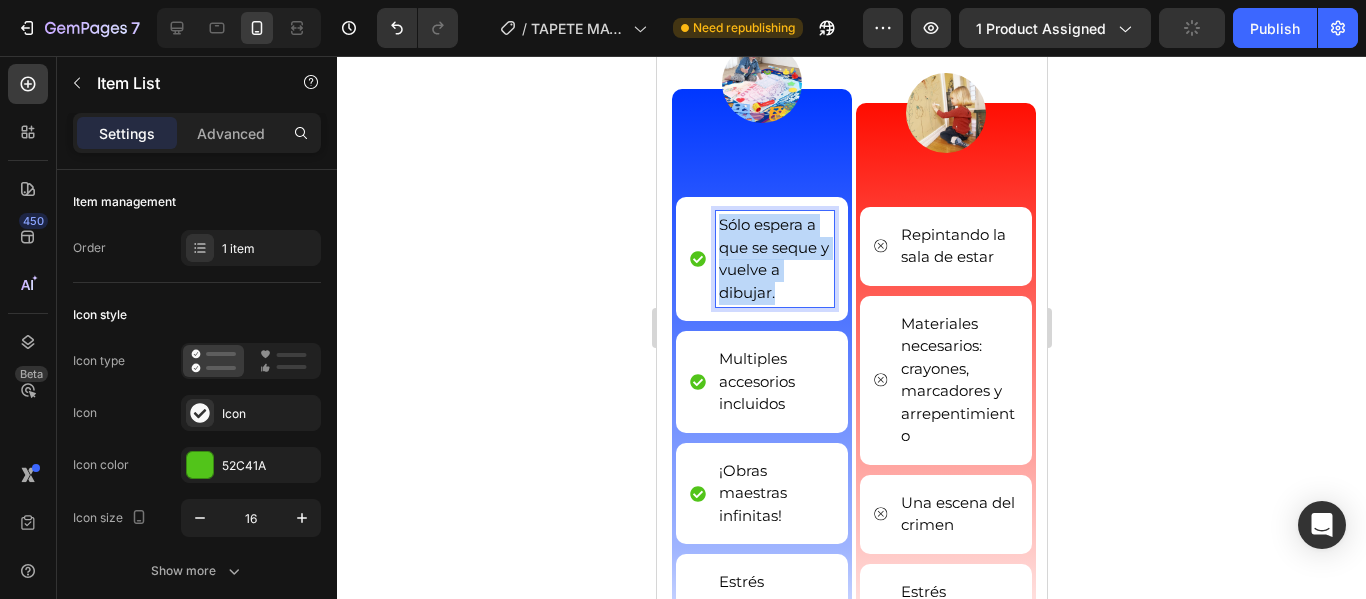 click on "Sólo espera a que se seque y vuelve a dibujar." at bounding box center [774, 259] 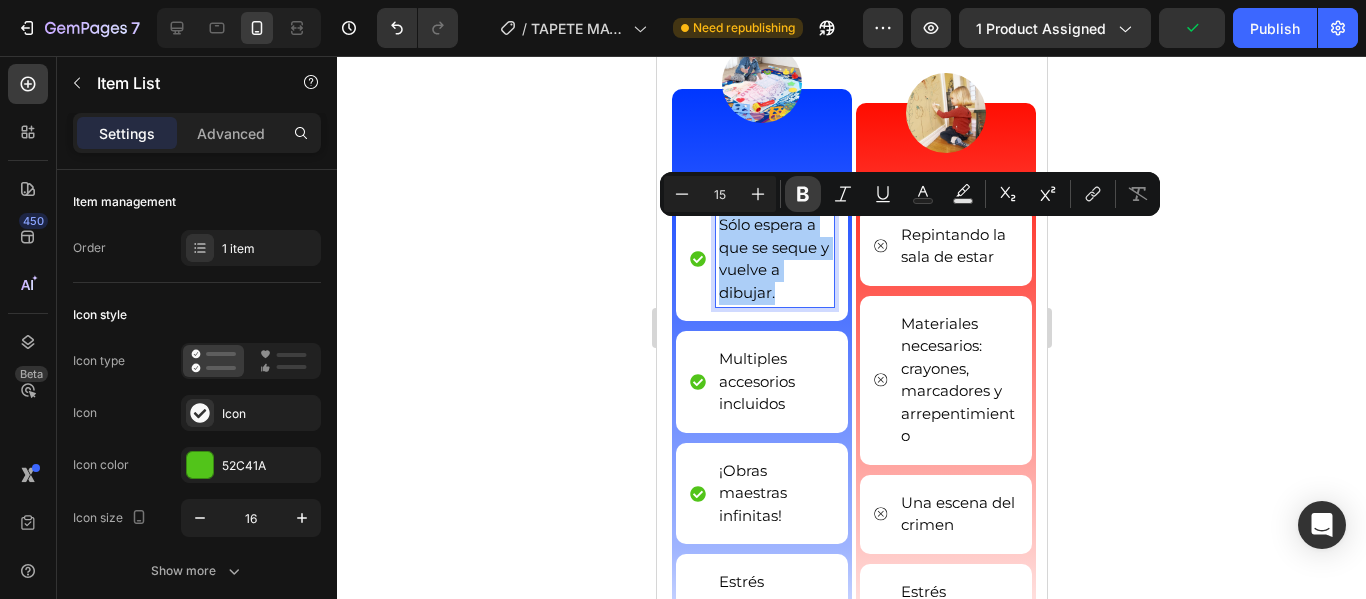 drag, startPoint x: 799, startPoint y: 197, endPoint x: 115, endPoint y: 318, distance: 694.62006 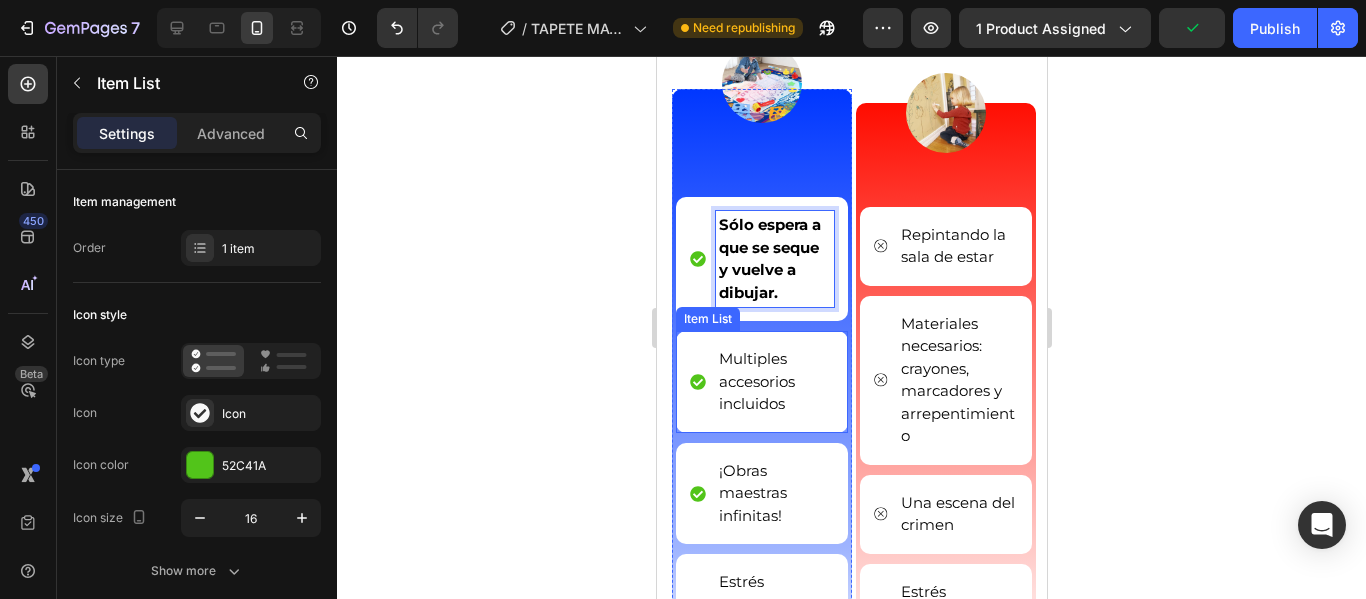 click on "Multiples accesorios incluidos" at bounding box center (774, 382) 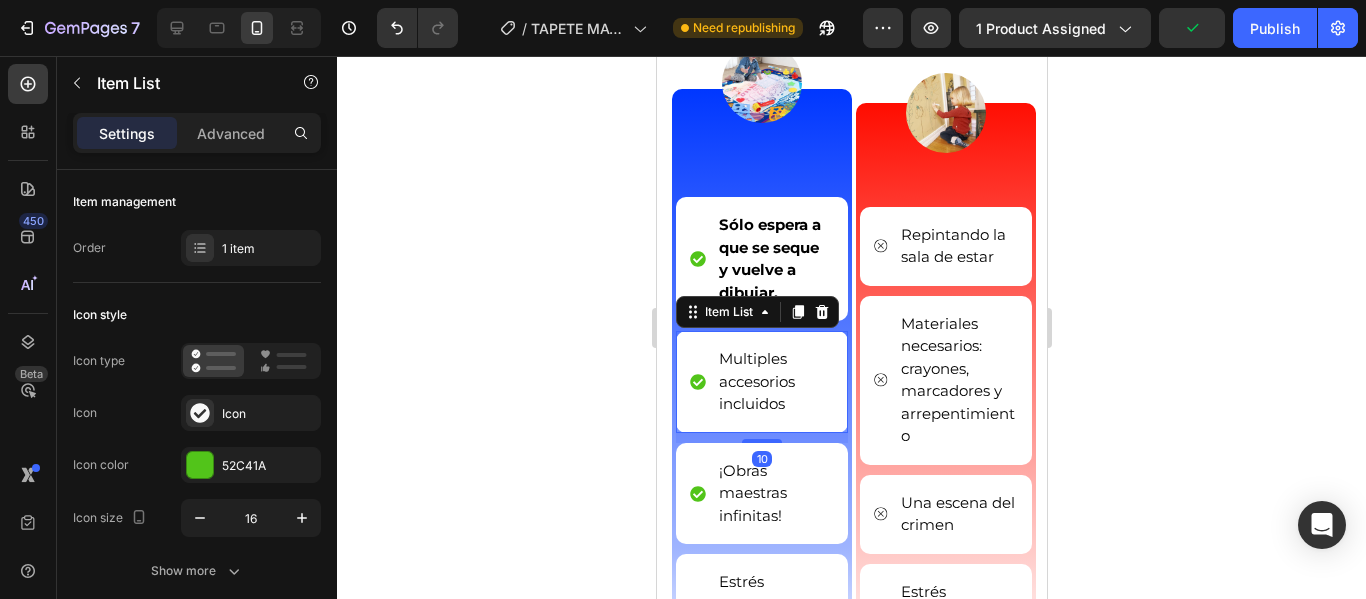 scroll, scrollTop: 500, scrollLeft: 0, axis: vertical 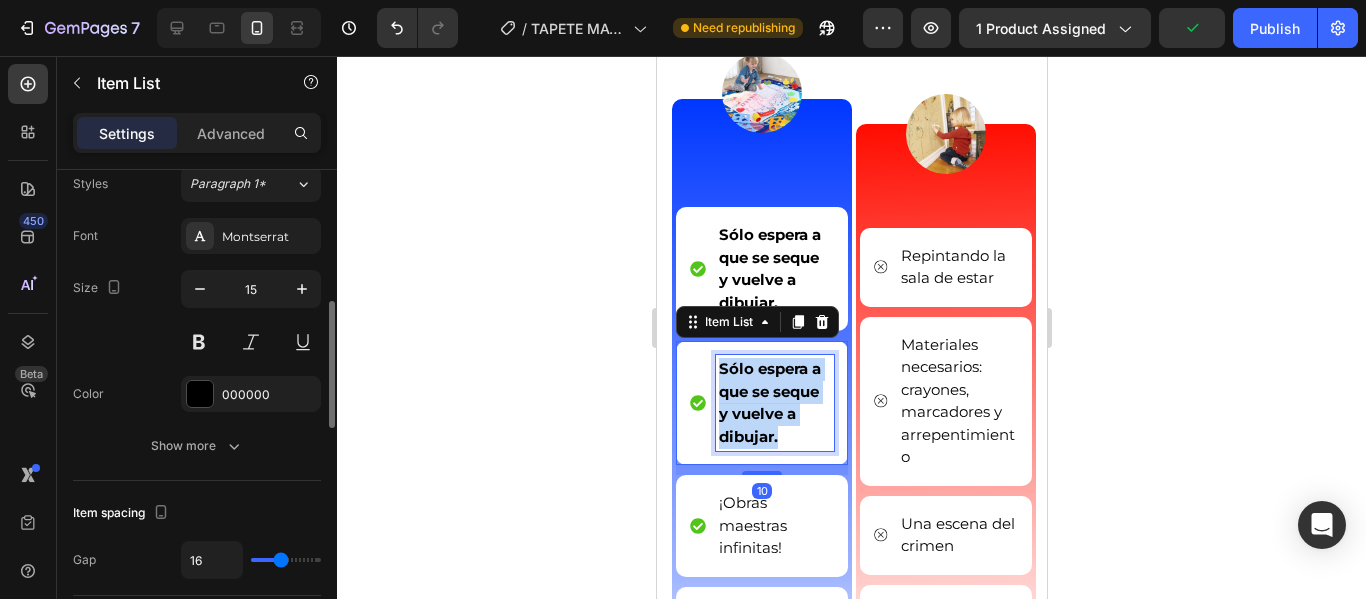 click on "Sólo espera a que se seque y vuelve a dibujar." at bounding box center (774, 403) 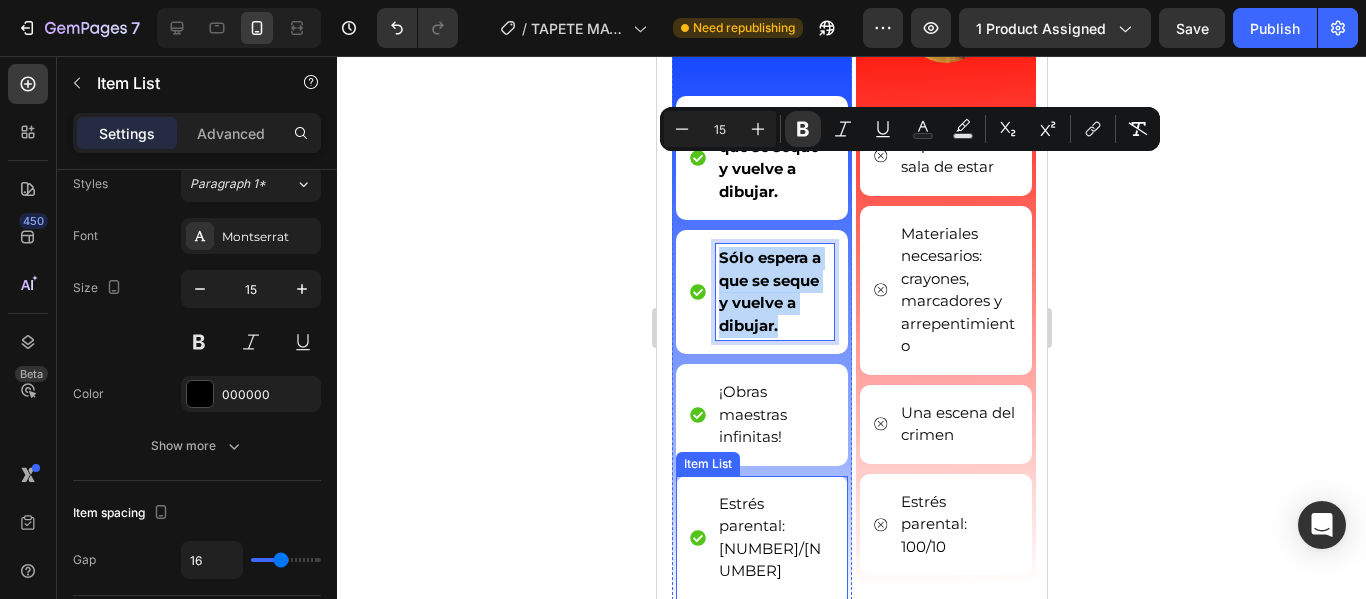 scroll, scrollTop: 4131, scrollLeft: 0, axis: vertical 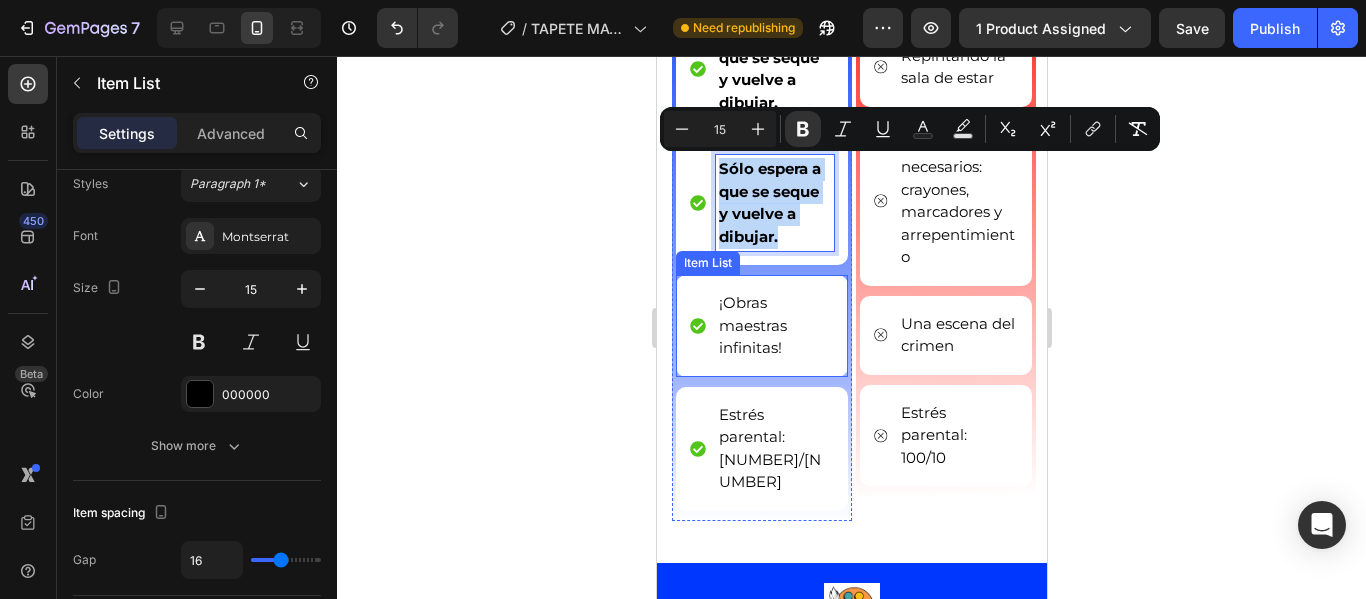 click on "¡Obras maestras infinitas!" at bounding box center (774, 326) 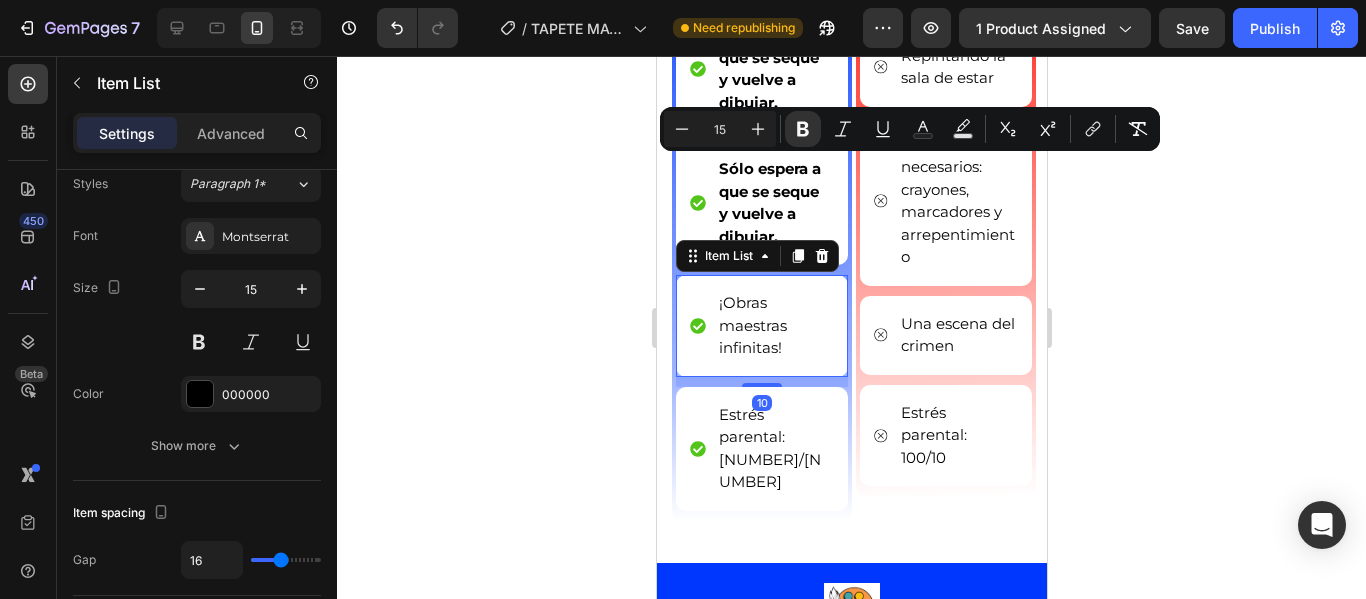 click on "¡Obras maestras infinitas!" at bounding box center [774, 326] 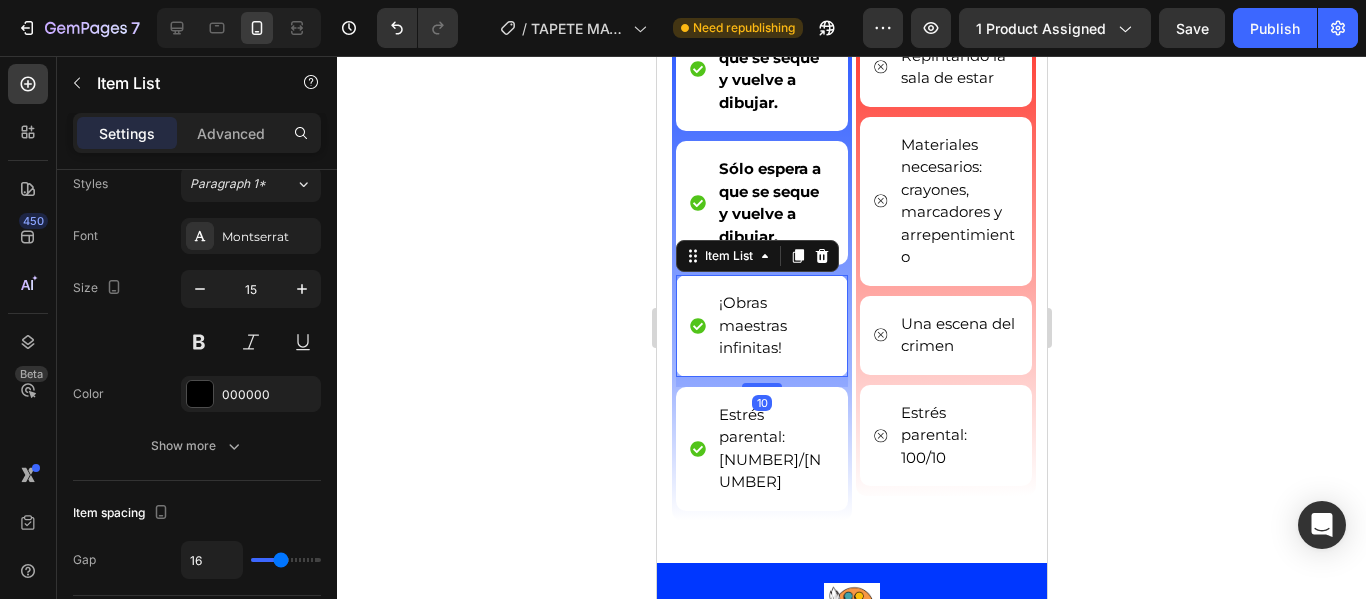 click on "¡Obras maestras infinitas!" at bounding box center (774, 326) 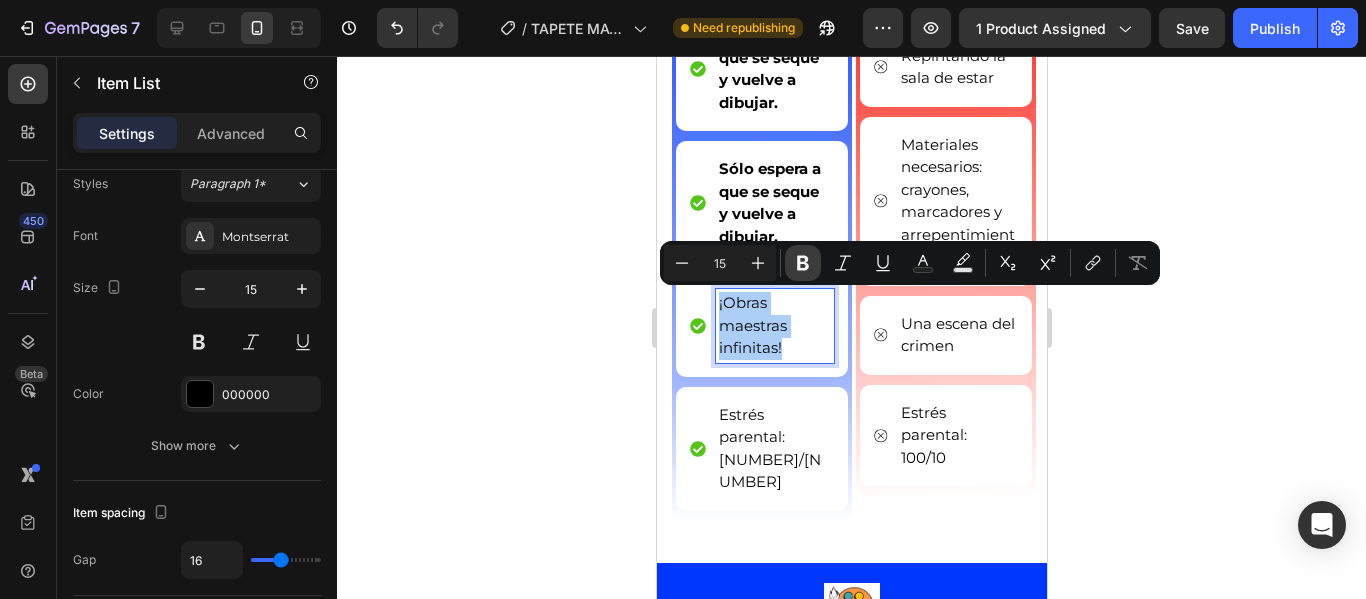 click 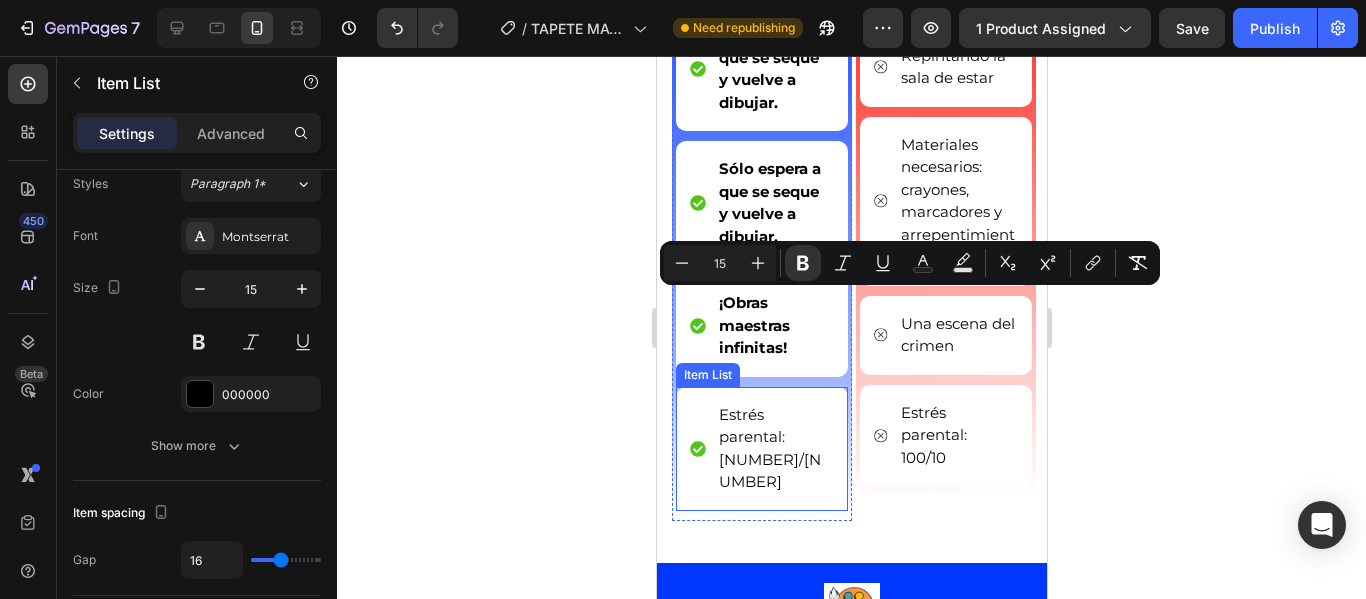 click on "Estrés parental: 0/10" at bounding box center [774, 449] 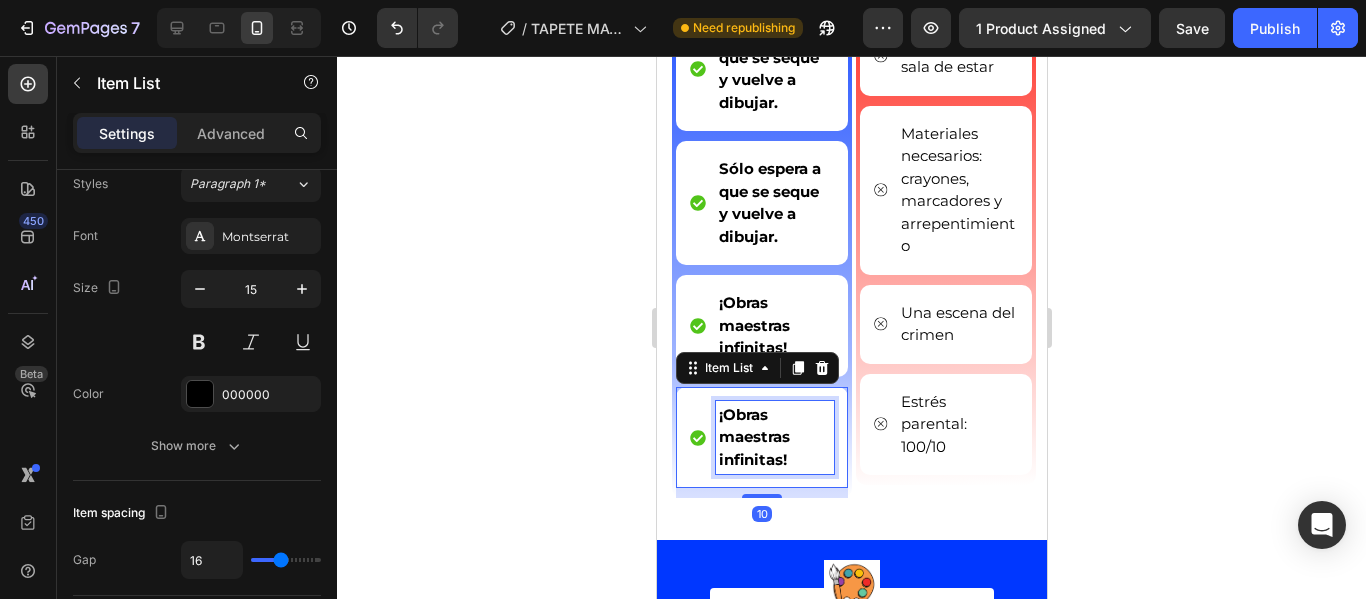 click on "¡Obras maestras infinitas!" at bounding box center (753, 437) 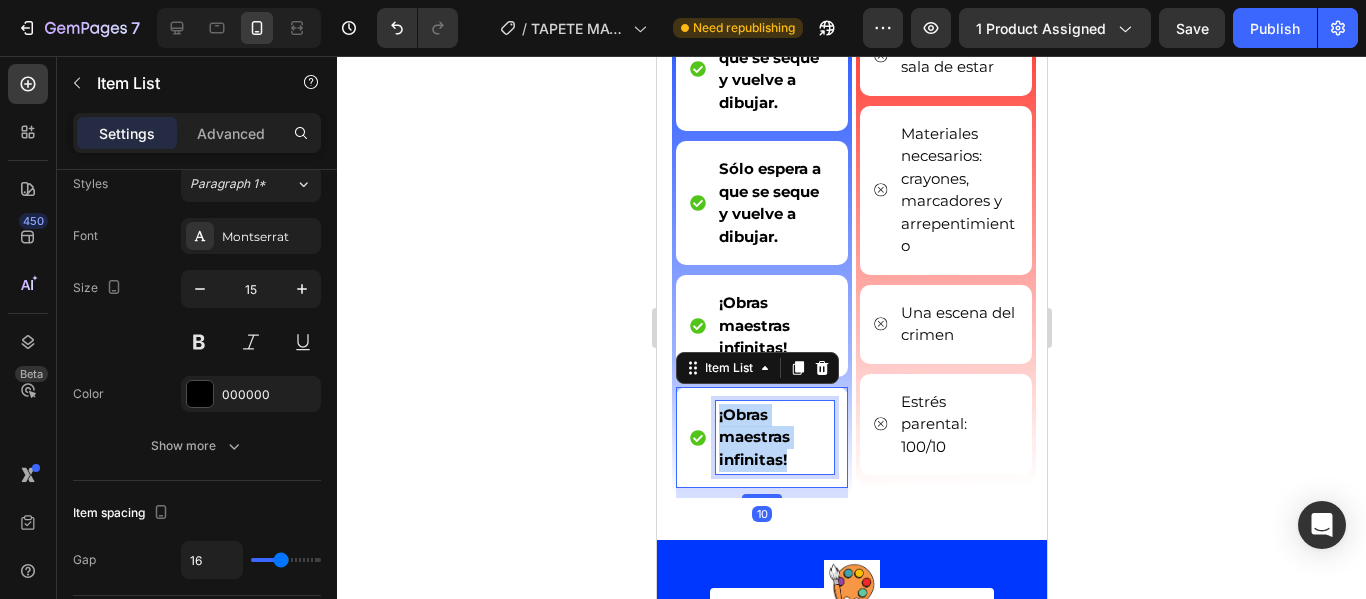 click on "¡Obras maestras infinitas!" at bounding box center [753, 437] 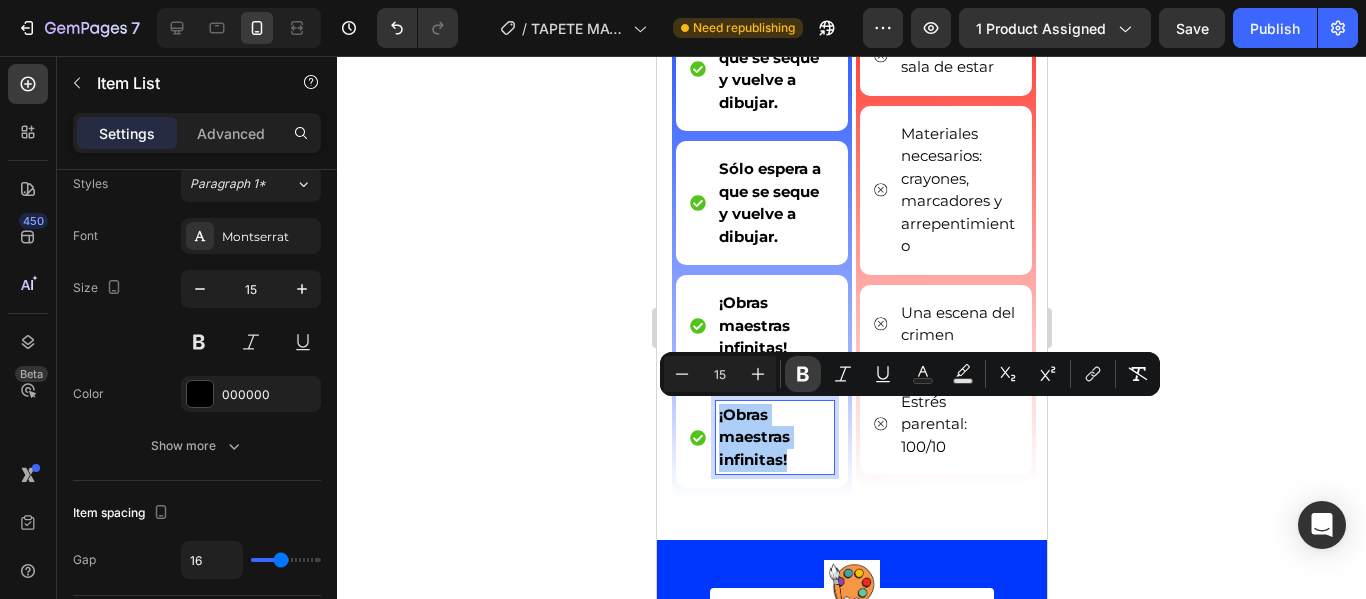 click on "Bold" at bounding box center (803, 374) 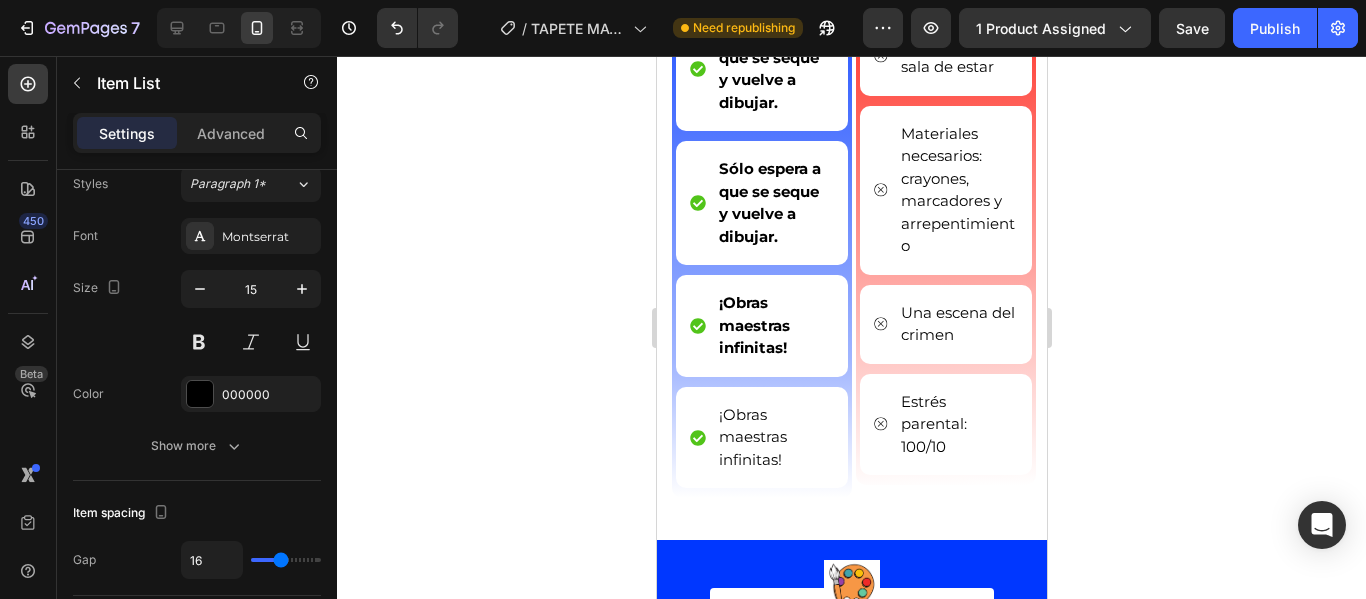 click on "¡Obras maestras infinitas!" at bounding box center (774, 438) 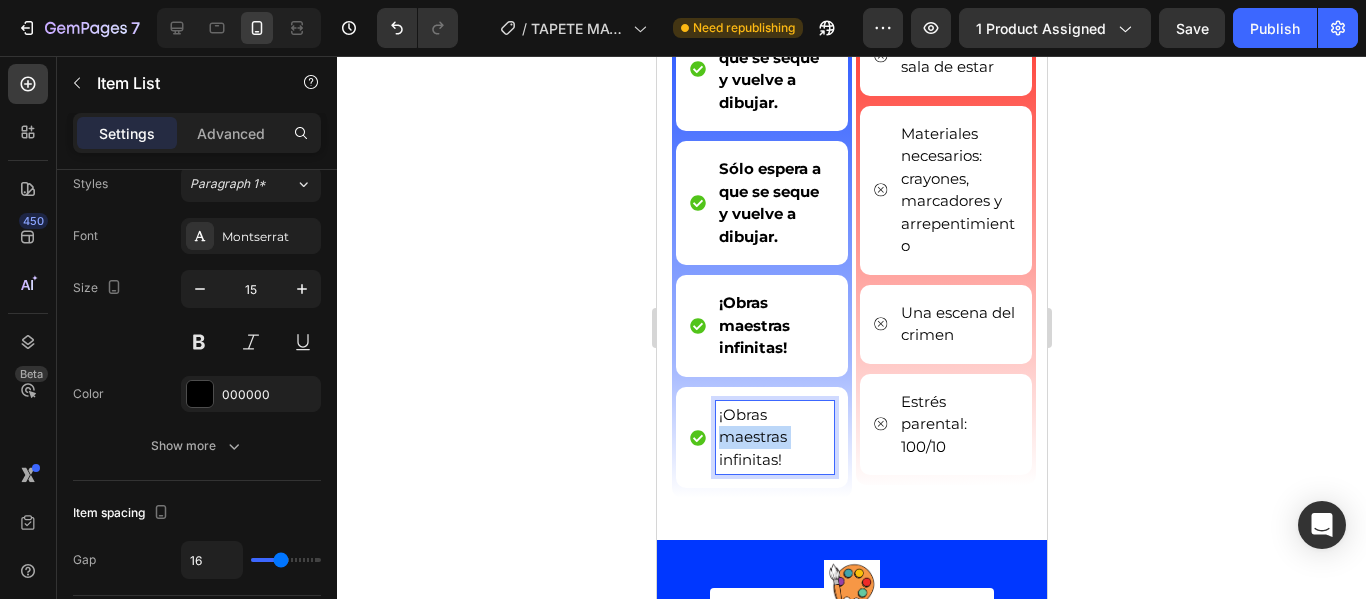 click on "¡Obras maestras infinitas!" at bounding box center [774, 438] 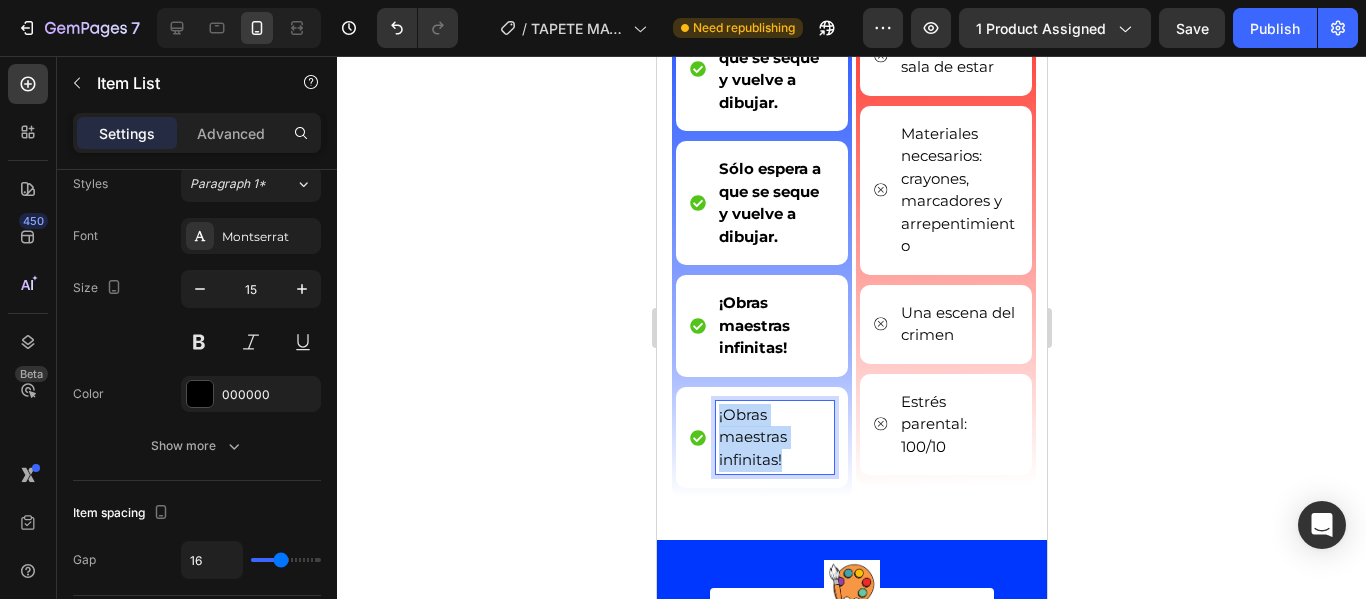 click on "¡Obras maestras infinitas!" at bounding box center (774, 438) 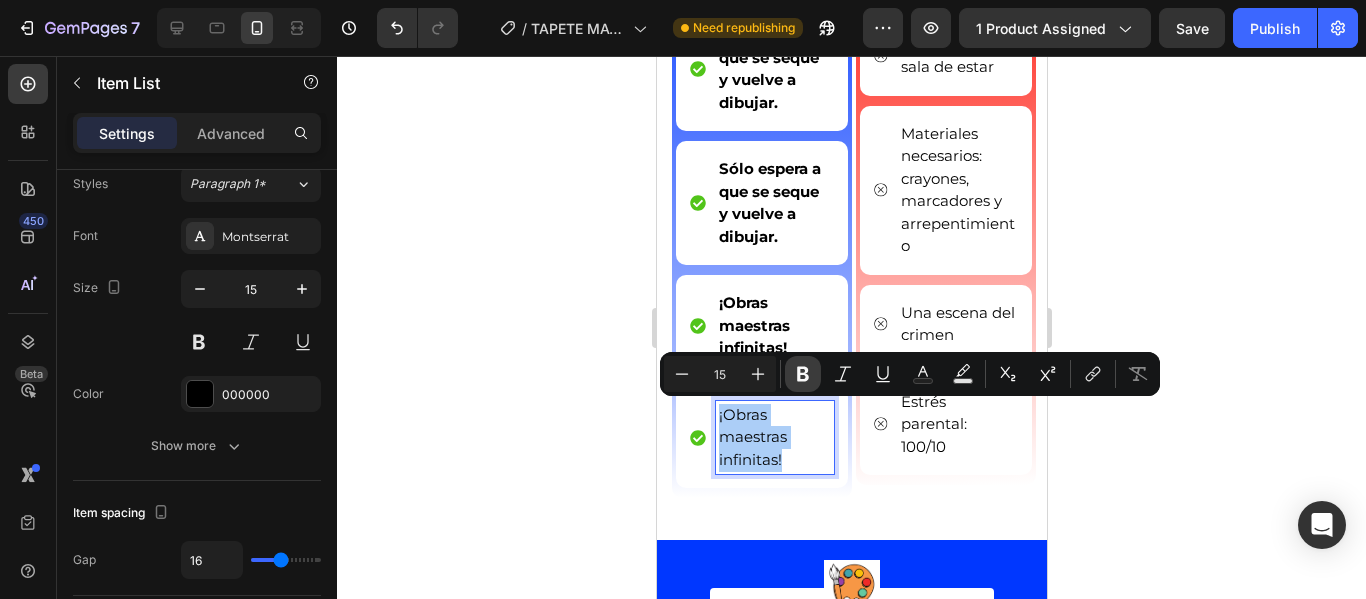 click 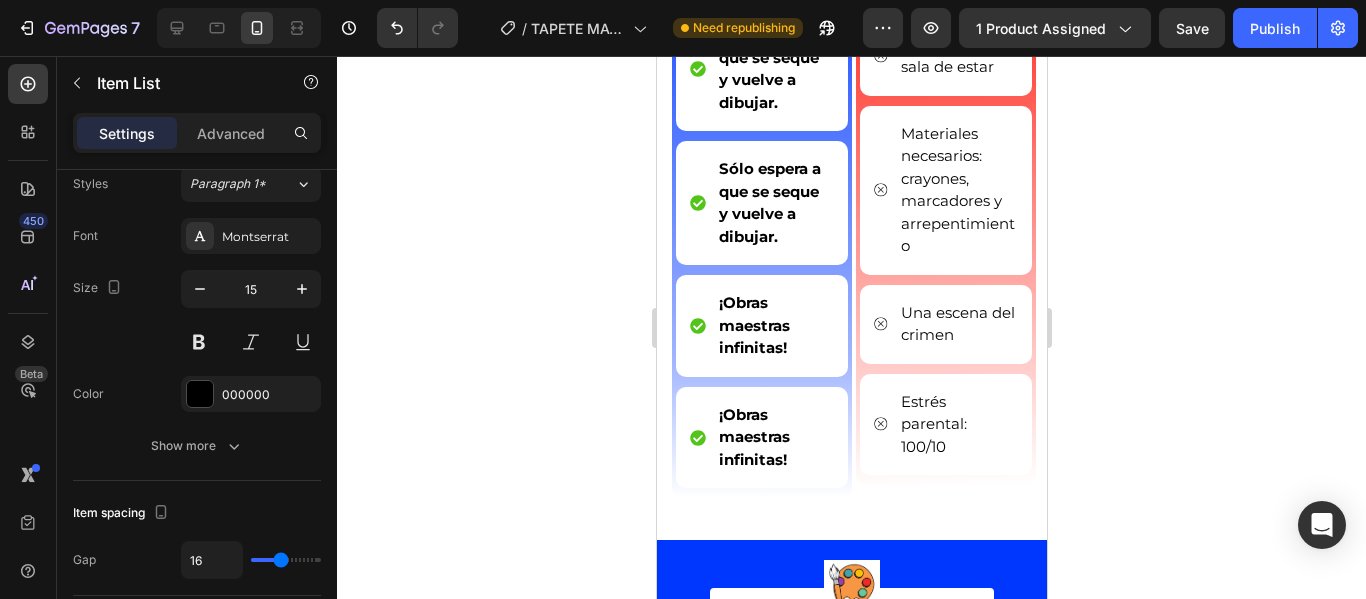 click 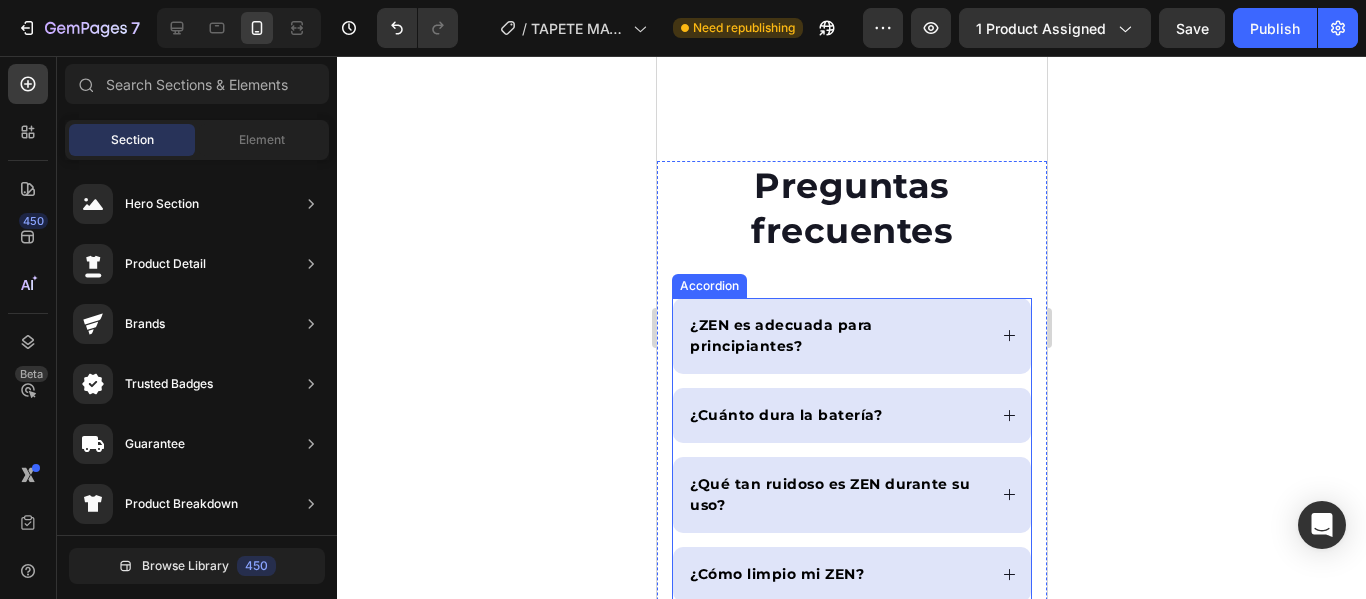 scroll, scrollTop: 7500, scrollLeft: 0, axis: vertical 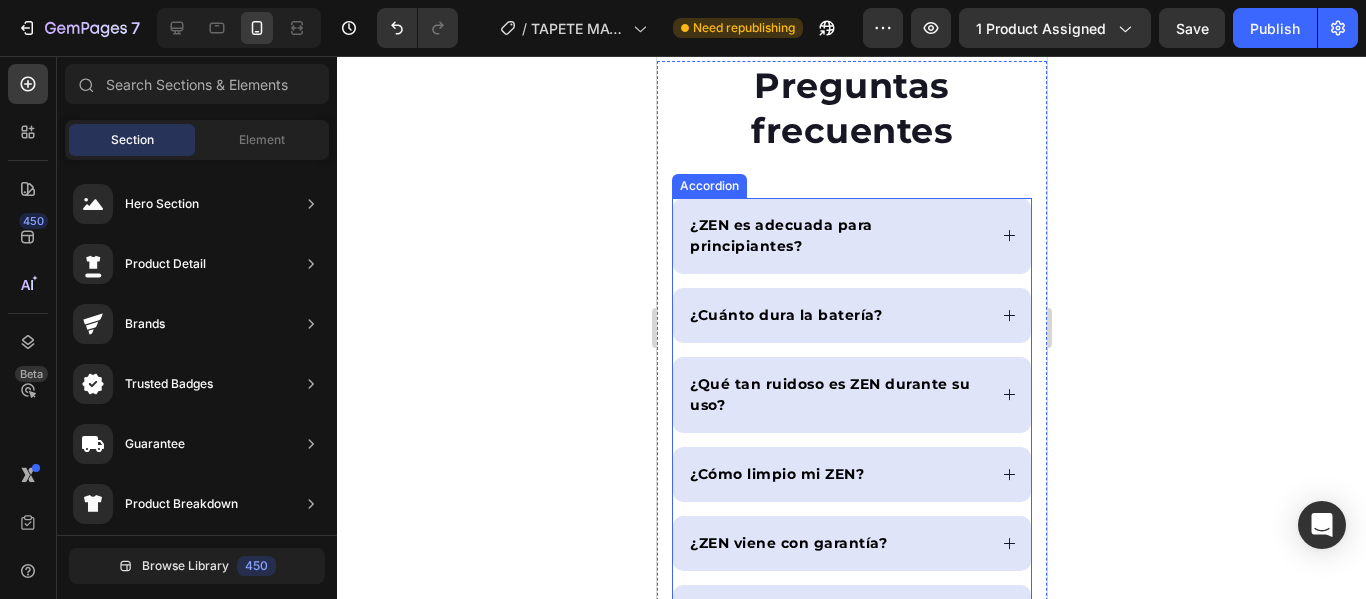 click on "¿ZEN es adecuada para principiantes?" at bounding box center [780, 235] 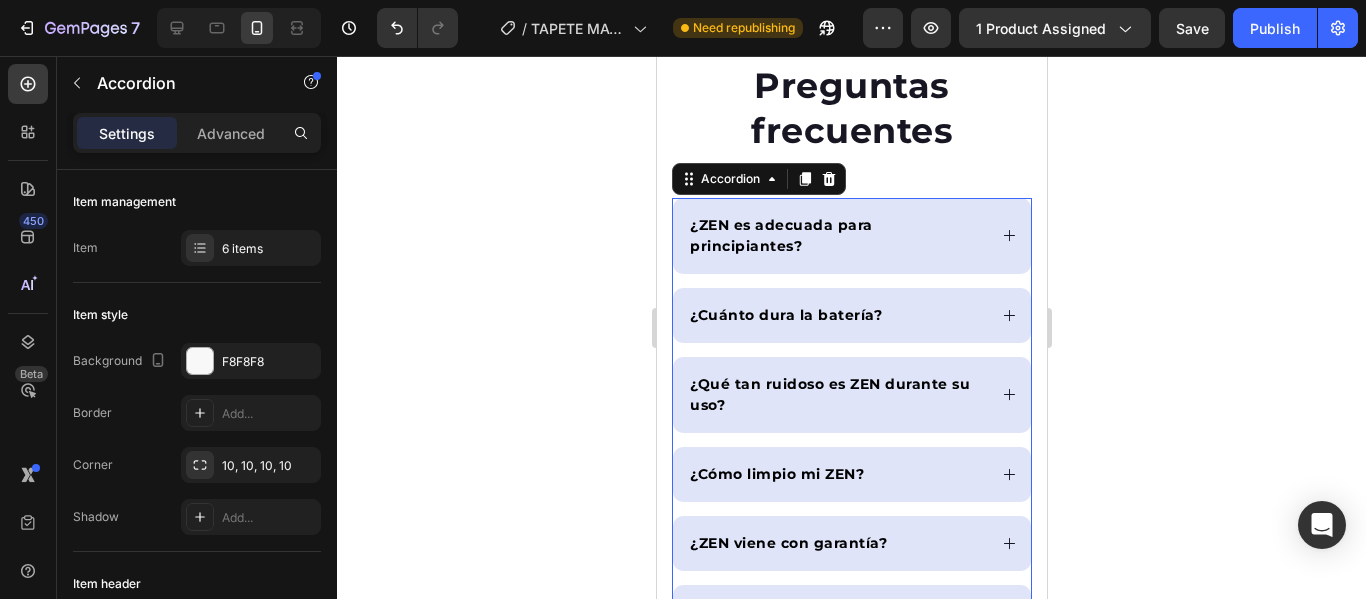 click on "¿ZEN es adecuada para principiantes?" at bounding box center [780, 235] 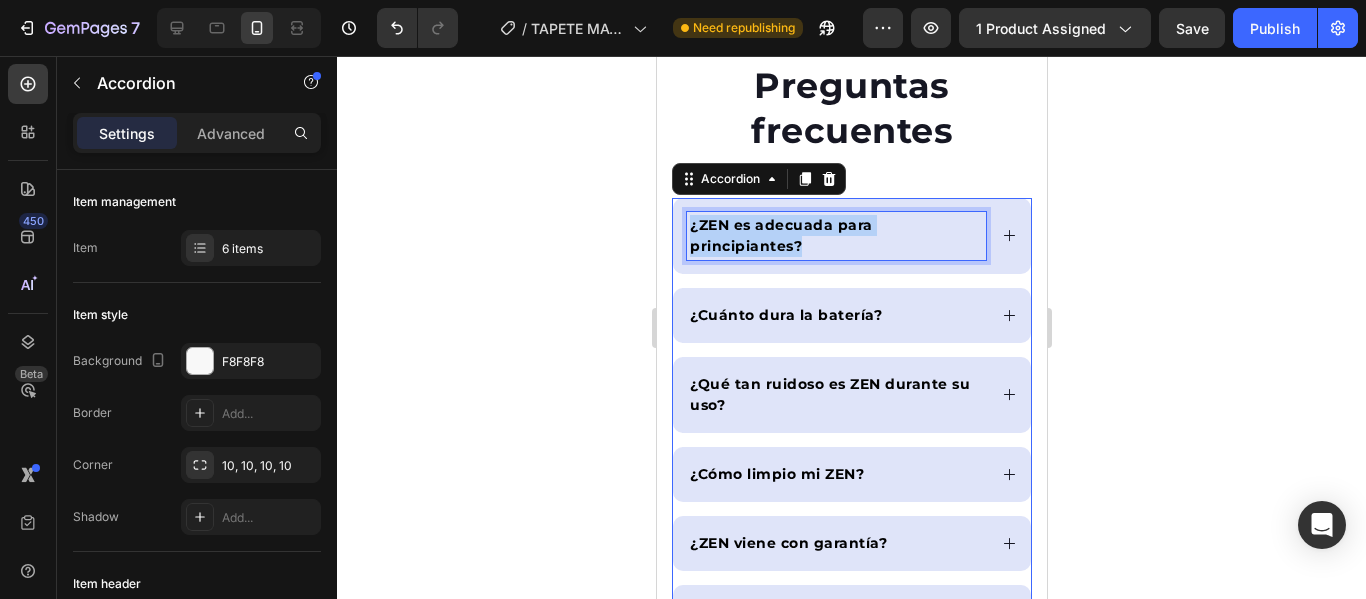 click on "¿ZEN es adecuada para principiantes?" at bounding box center [780, 235] 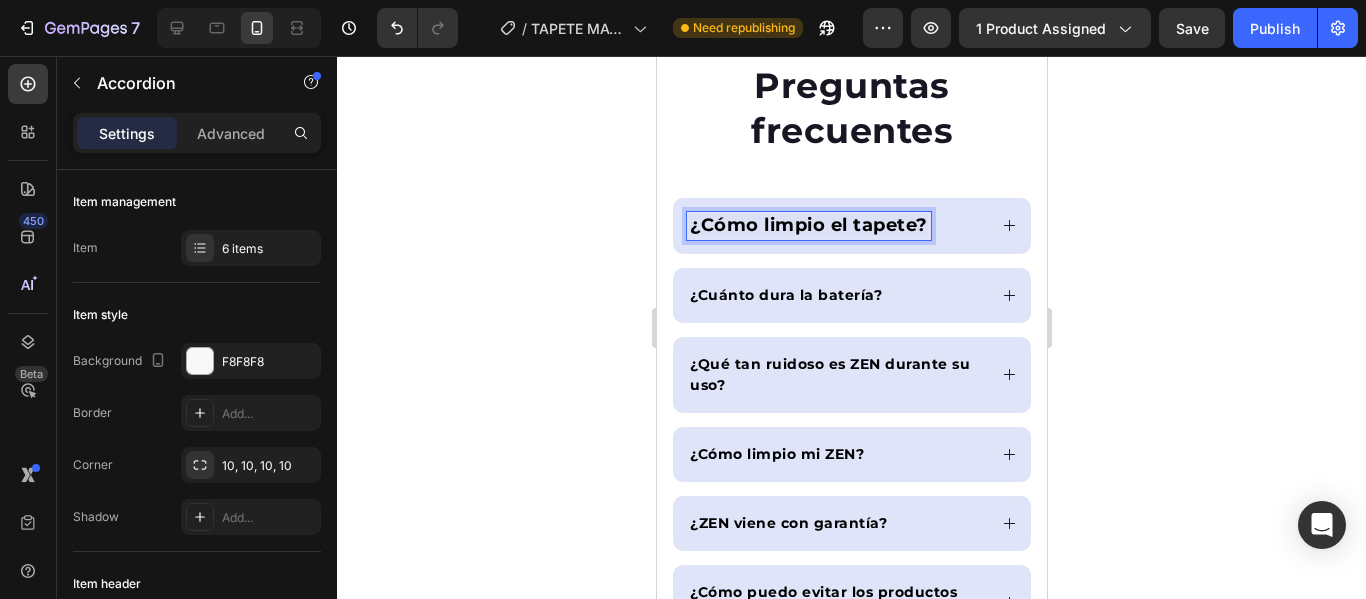 click on "¿Cómo limpio el tapete?" at bounding box center (851, 226) 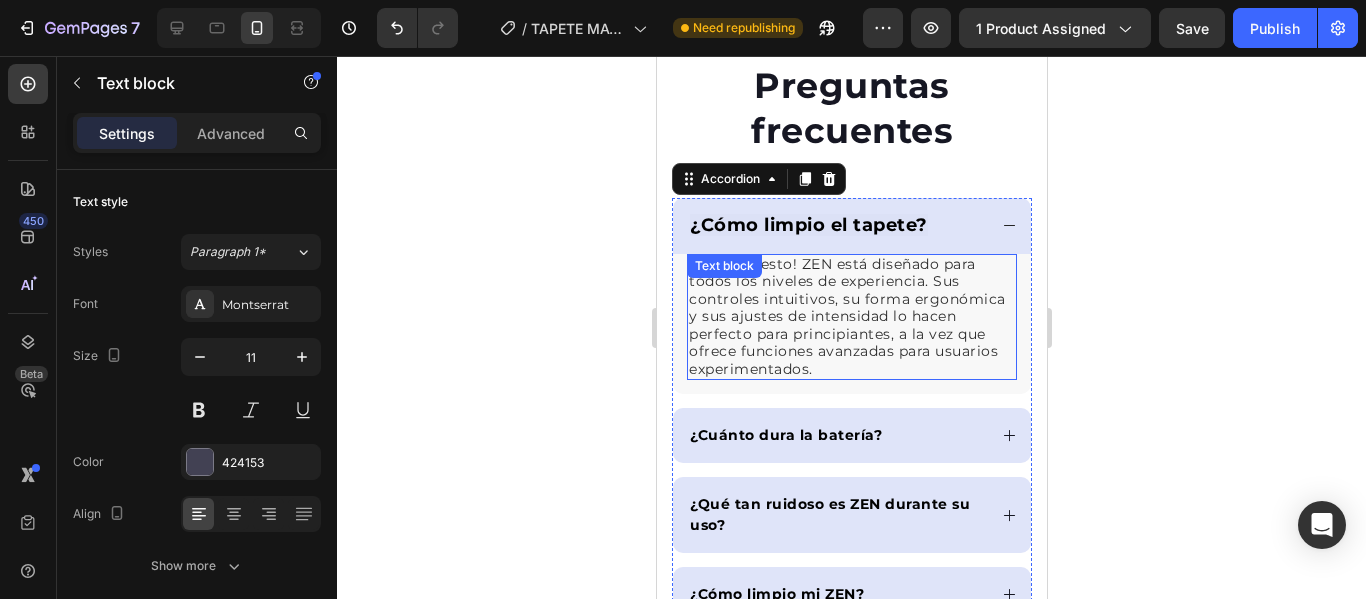 click on "¡Por supuesto! ZEN está diseñado para todos los niveles de experiencia. Sus controles intuitivos, su forma ergonómica y sus ajustes de intensidad lo hacen perfecto para principiantes, a la vez que ofrece funciones avanzadas para usuarios experimentados." at bounding box center [846, 316] 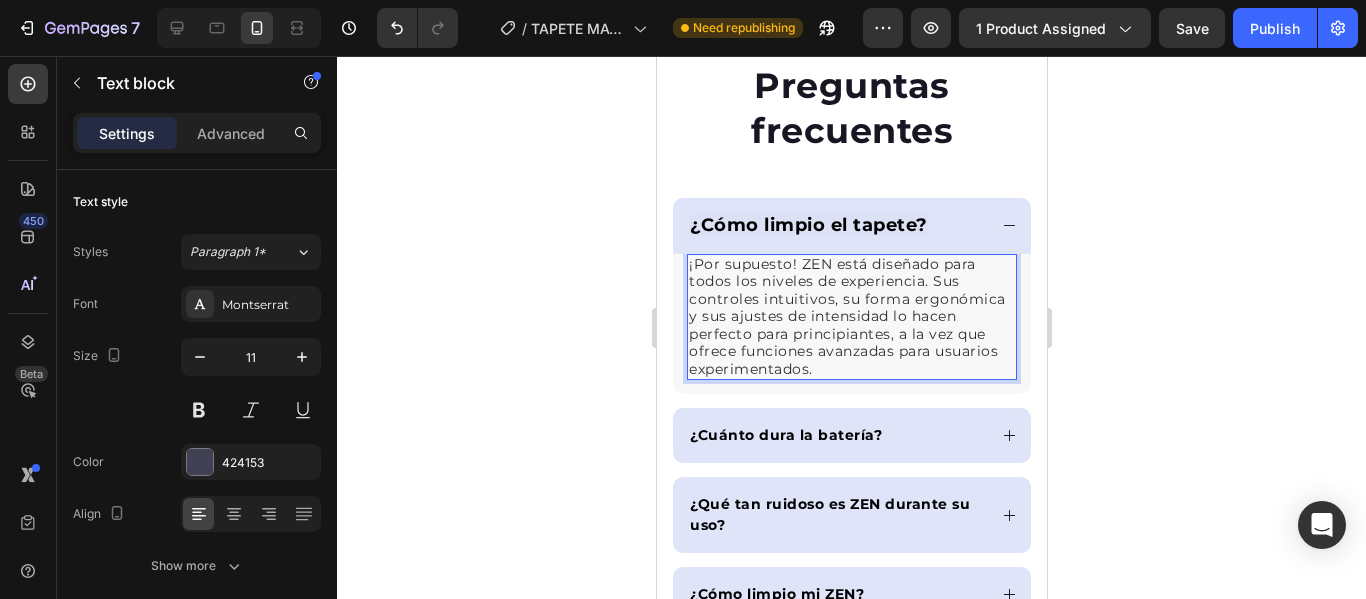 click on "¡Por supuesto! ZEN está diseñado para todos los niveles de experiencia. Sus controles intuitivos, su forma ergonómica y sus ajustes de intensidad lo hacen perfecto para principiantes, a la vez que ofrece funciones avanzadas para usuarios experimentados." at bounding box center [846, 316] 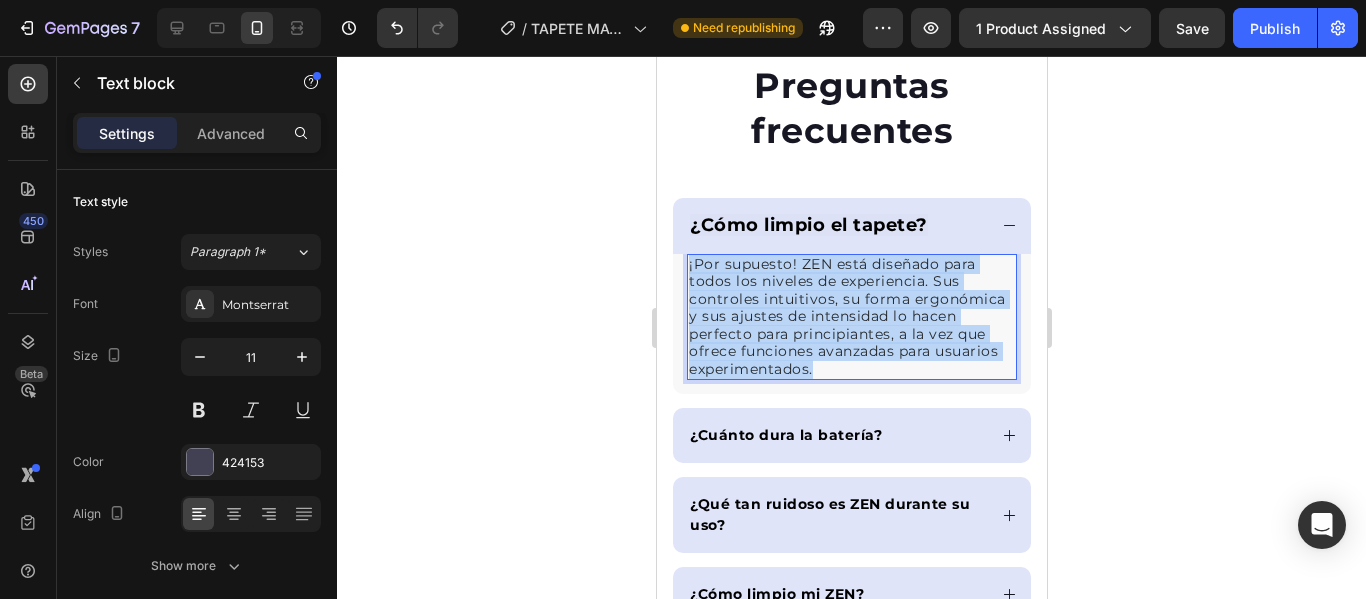 click on "¡Por supuesto! ZEN está diseñado para todos los niveles de experiencia. Sus controles intuitivos, su forma ergonómica y sus ajustes de intensidad lo hacen perfecto para principiantes, a la vez que ofrece funciones avanzadas para usuarios experimentados." at bounding box center (846, 316) 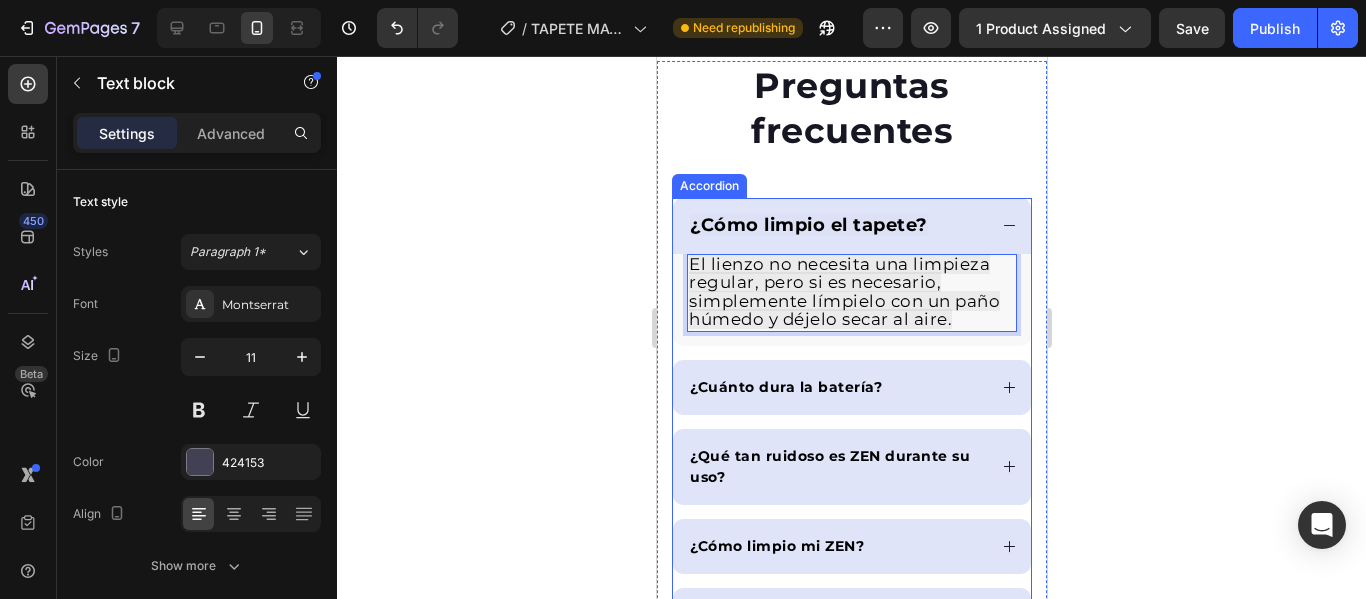 click on "¿Cuánto dura la batería?" at bounding box center [785, 387] 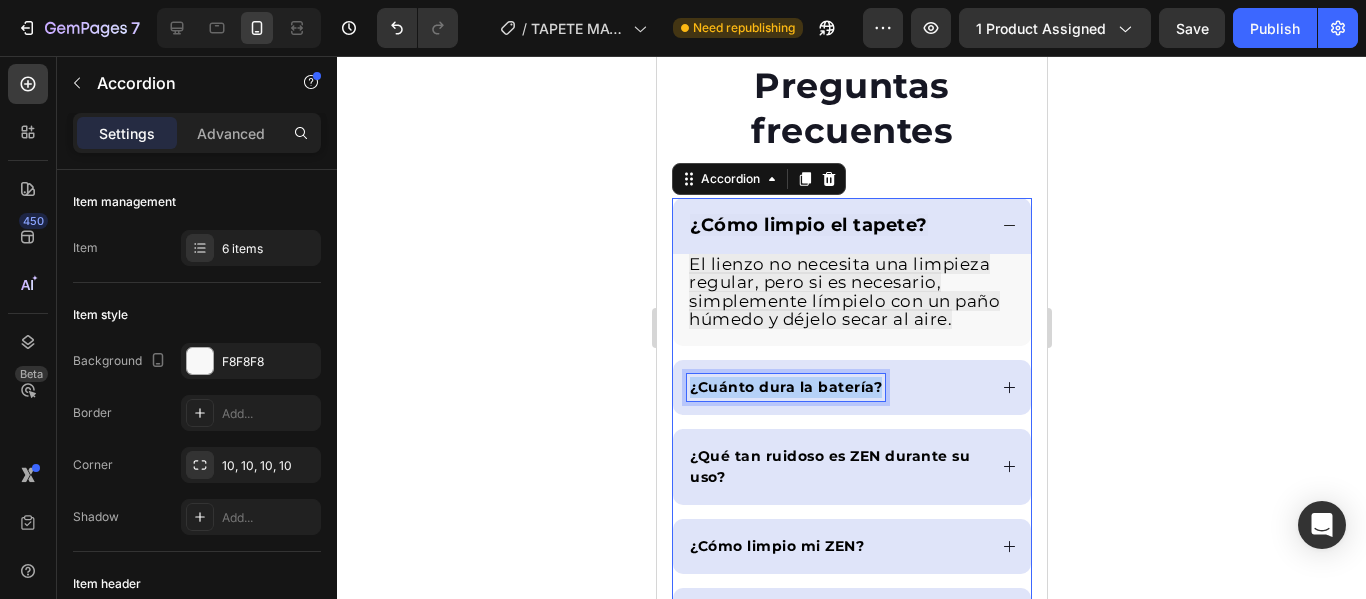 click on "¿Cuánto dura la batería?" at bounding box center [785, 387] 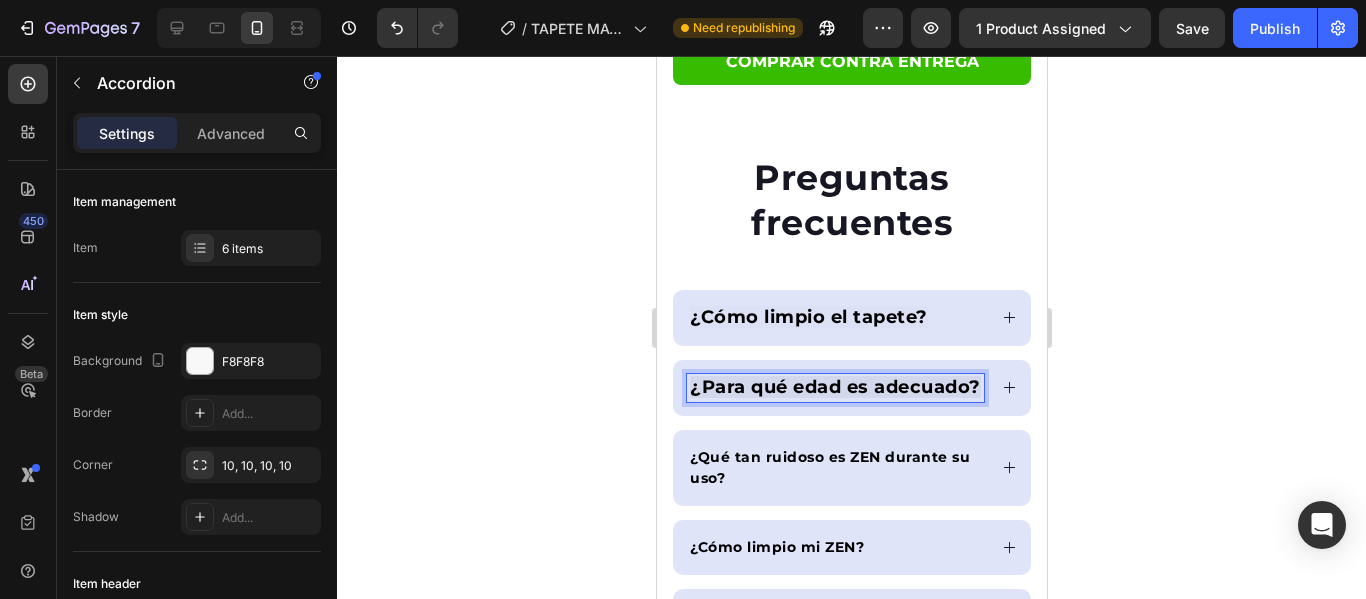 scroll, scrollTop: 7508, scrollLeft: 0, axis: vertical 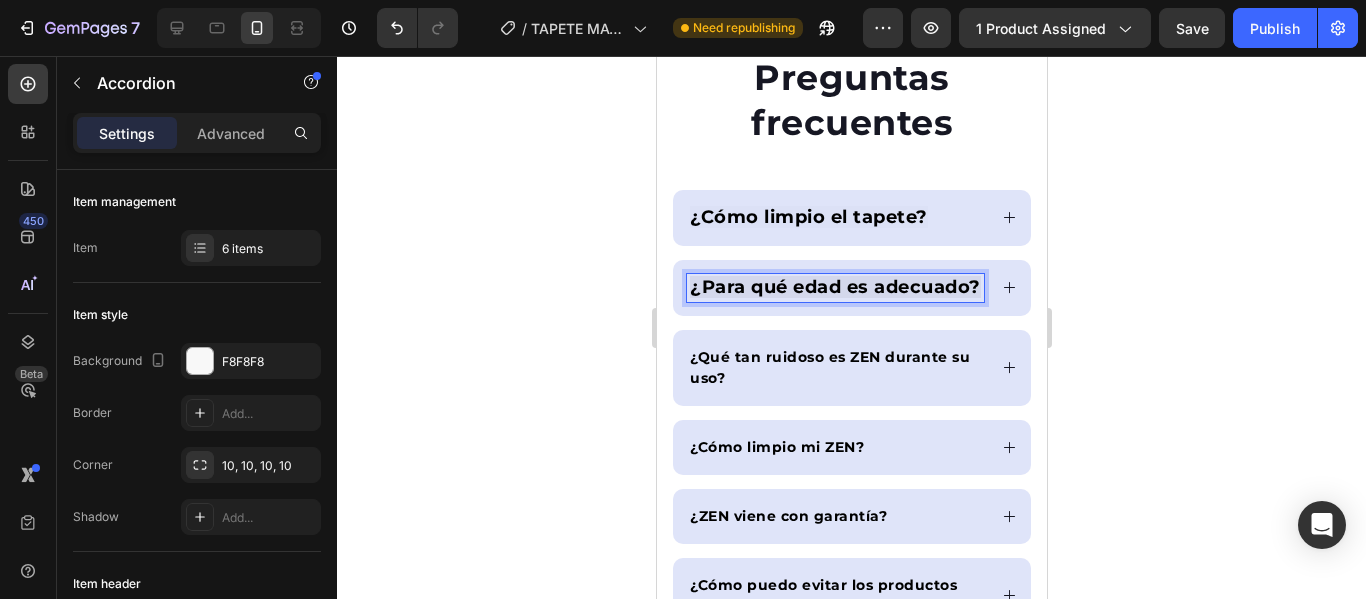 click on "¿Para qué edad es adecuado?" at bounding box center (851, 288) 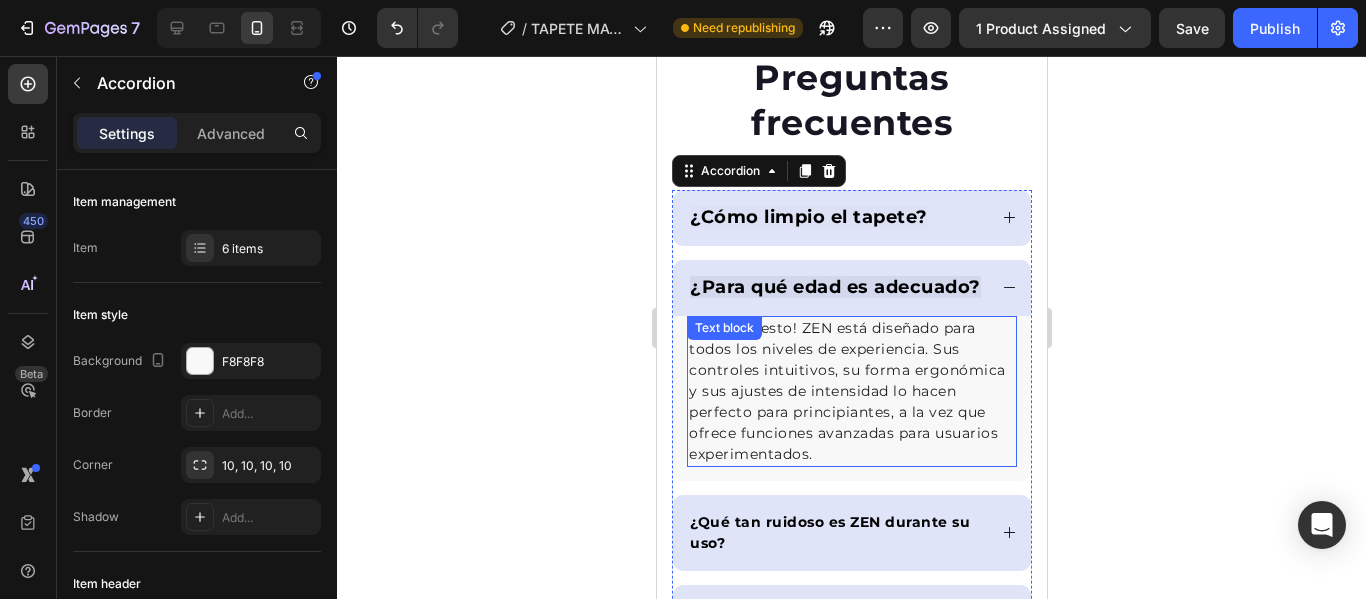 click on "¡Por supuesto! ZEN está diseñado para todos los niveles de experiencia. Sus controles intuitivos, su forma ergonómica y sus ajustes de intensidad lo hacen perfecto para principiantes, a la vez que ofrece funciones avanzadas para usuarios experimentados." at bounding box center [846, 391] 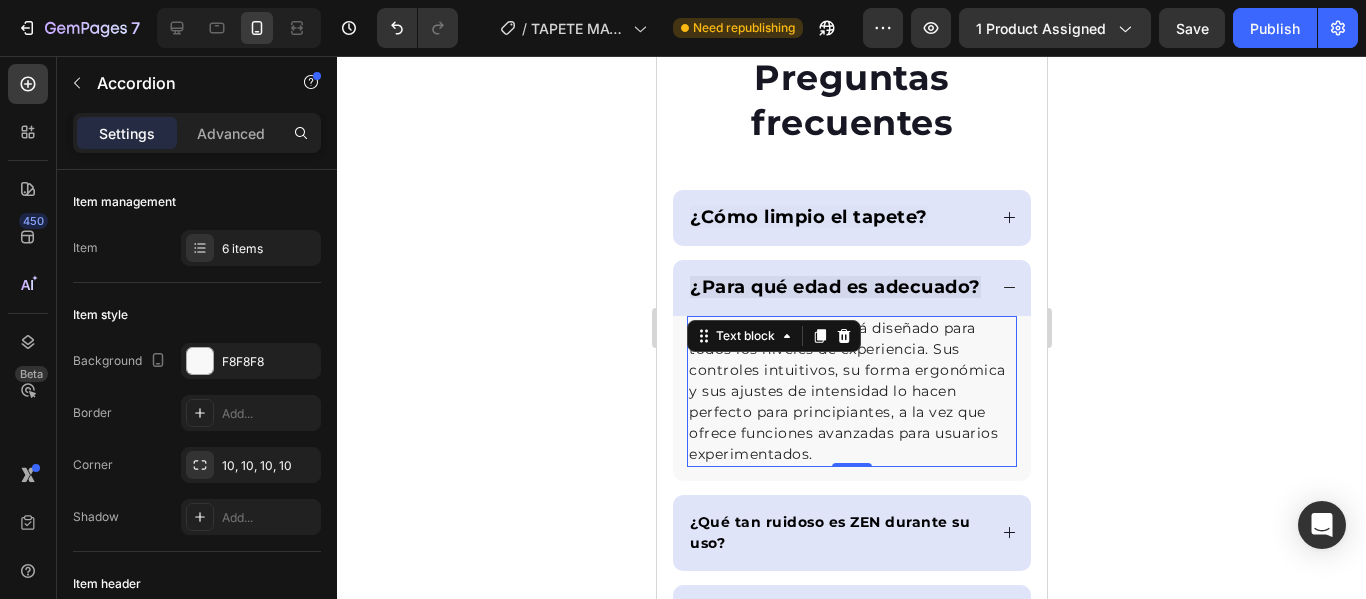 click on "¡Por supuesto! ZEN está diseñado para todos los niveles de experiencia. Sus controles intuitivos, su forma ergonómica y sus ajustes de intensidad lo hacen perfecto para principiantes, a la vez que ofrece funciones avanzadas para usuarios experimentados." at bounding box center (846, 391) 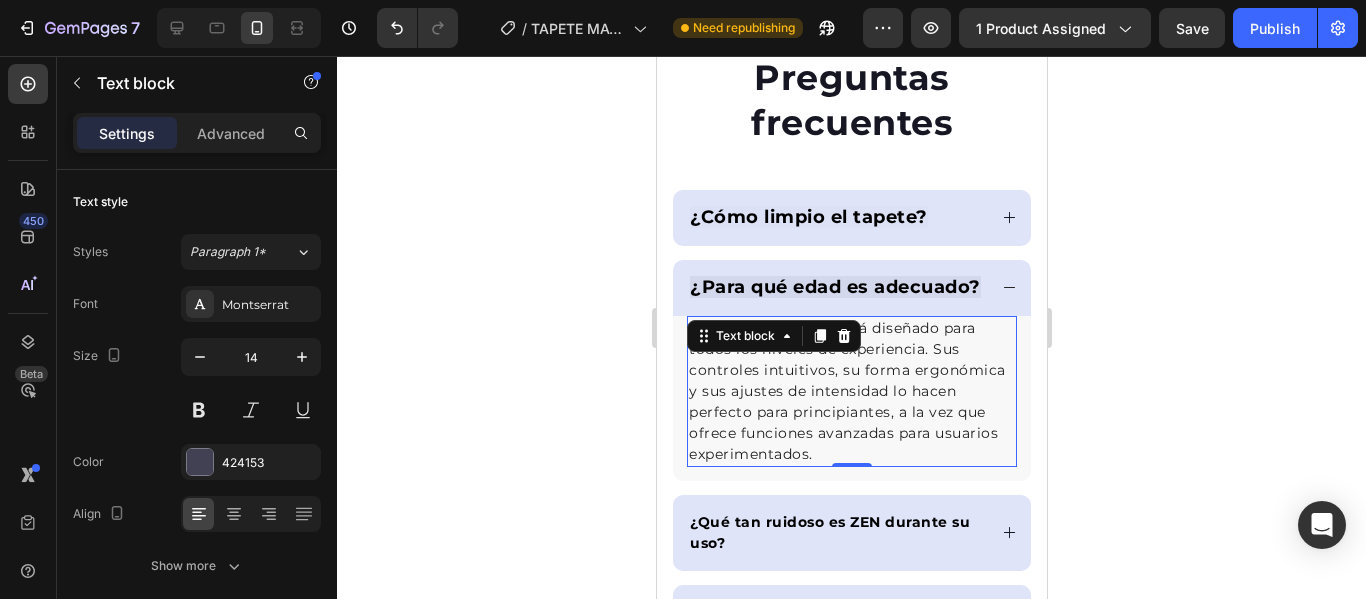 click on "¡Por supuesto! ZEN está diseñado para todos los niveles de experiencia. Sus controles intuitivos, su forma ergonómica y sus ajustes de intensidad lo hacen perfecto para principiantes, a la vez que ofrece funciones avanzadas para usuarios experimentados." at bounding box center (846, 391) 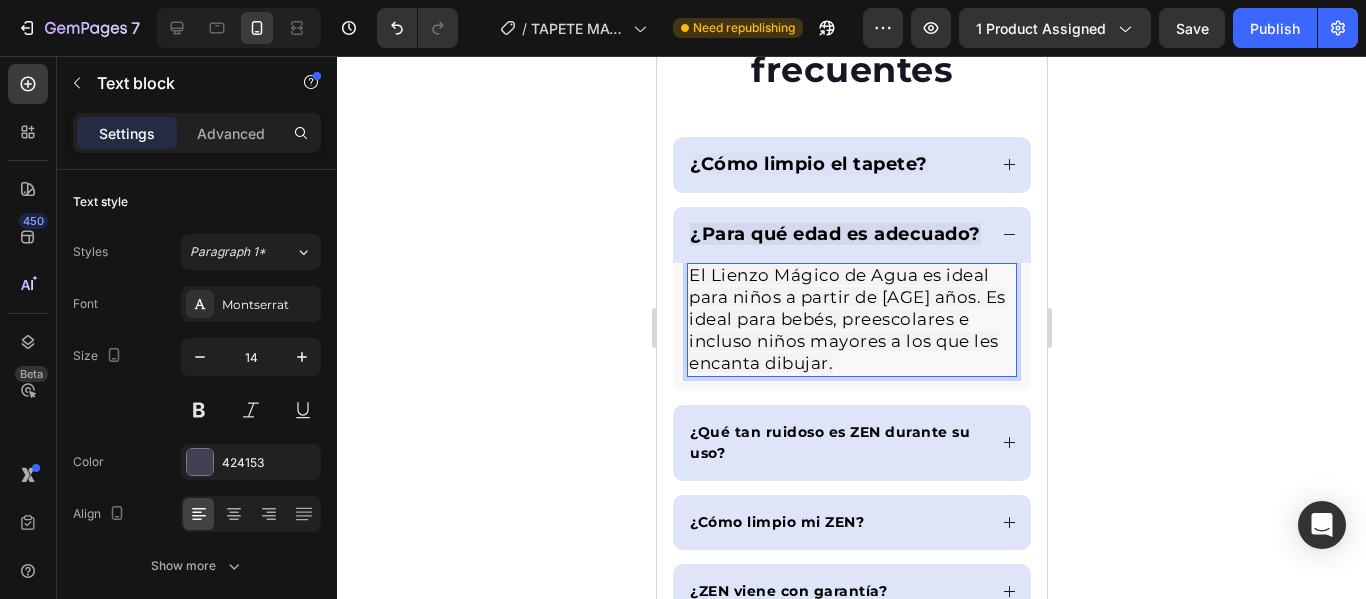 scroll, scrollTop: 7608, scrollLeft: 0, axis: vertical 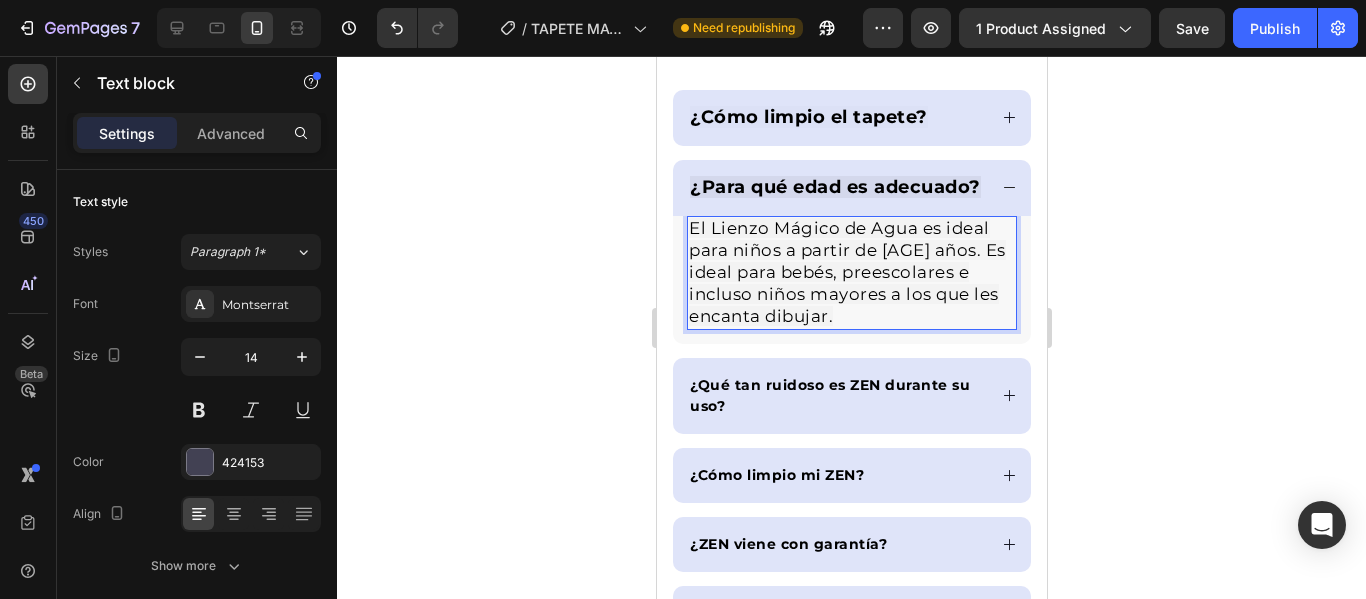 click on "¿Para qué edad es adecuado?" at bounding box center [851, 188] 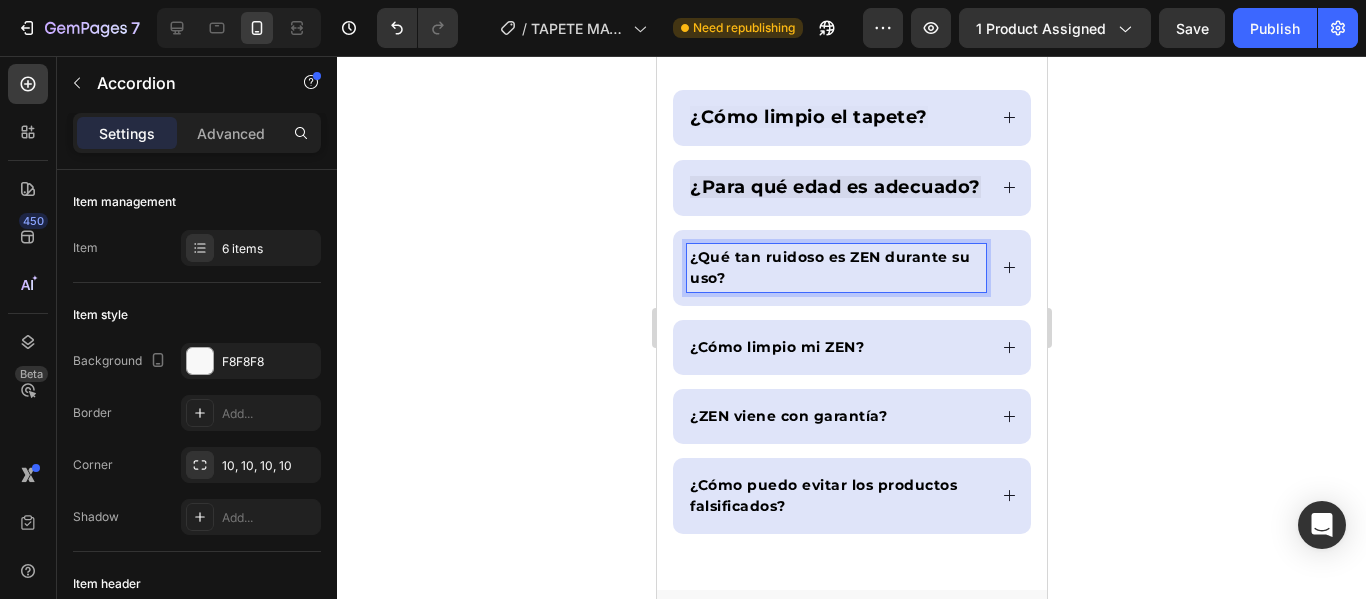 click on "¿Qué tan ruidoso es ZEN durante su uso?" at bounding box center (835, 268) 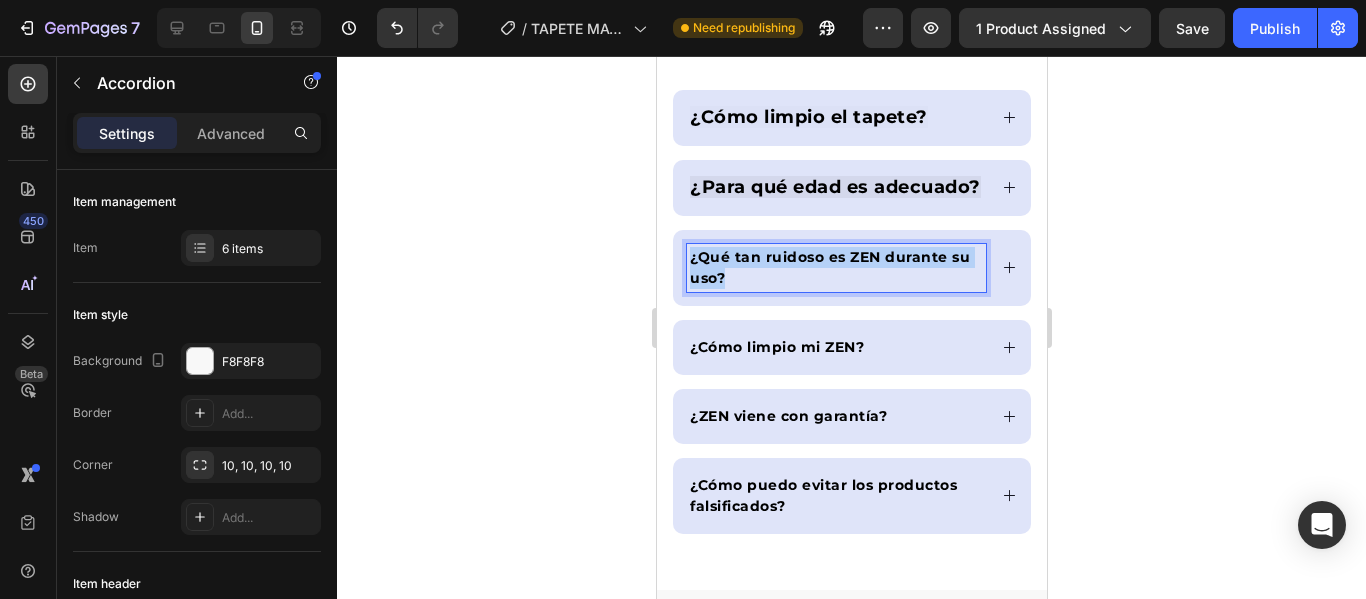 click on "¿Qué tan ruidoso es ZEN durante su uso?" at bounding box center (835, 268) 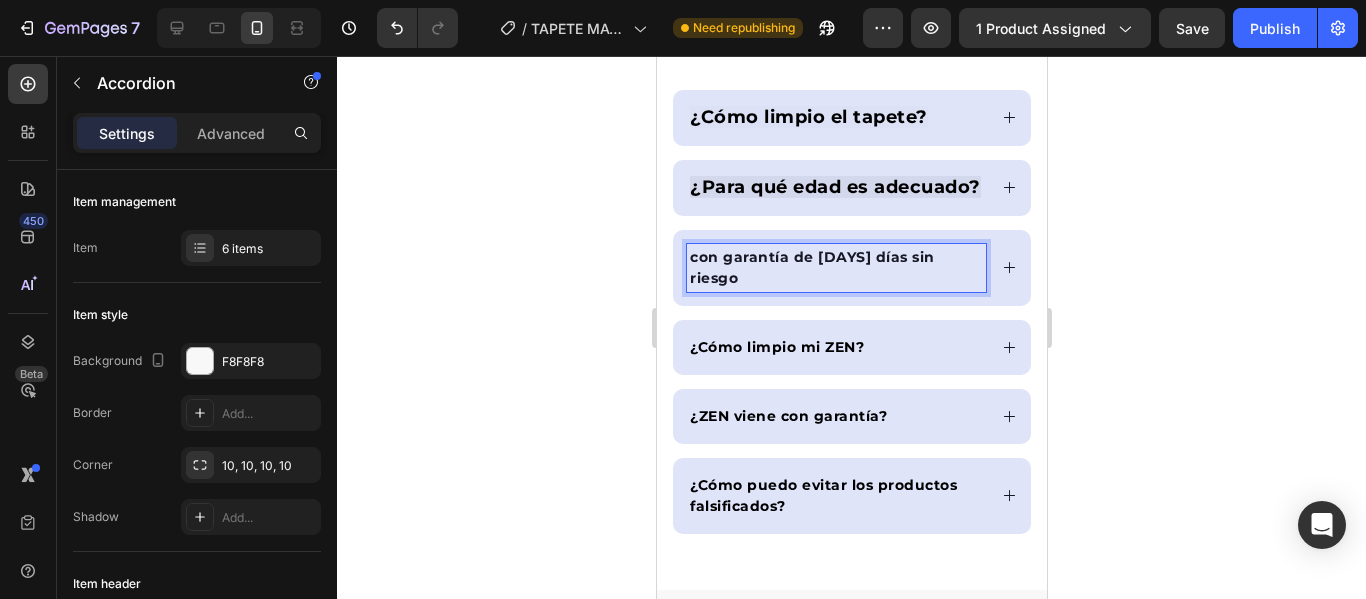 click 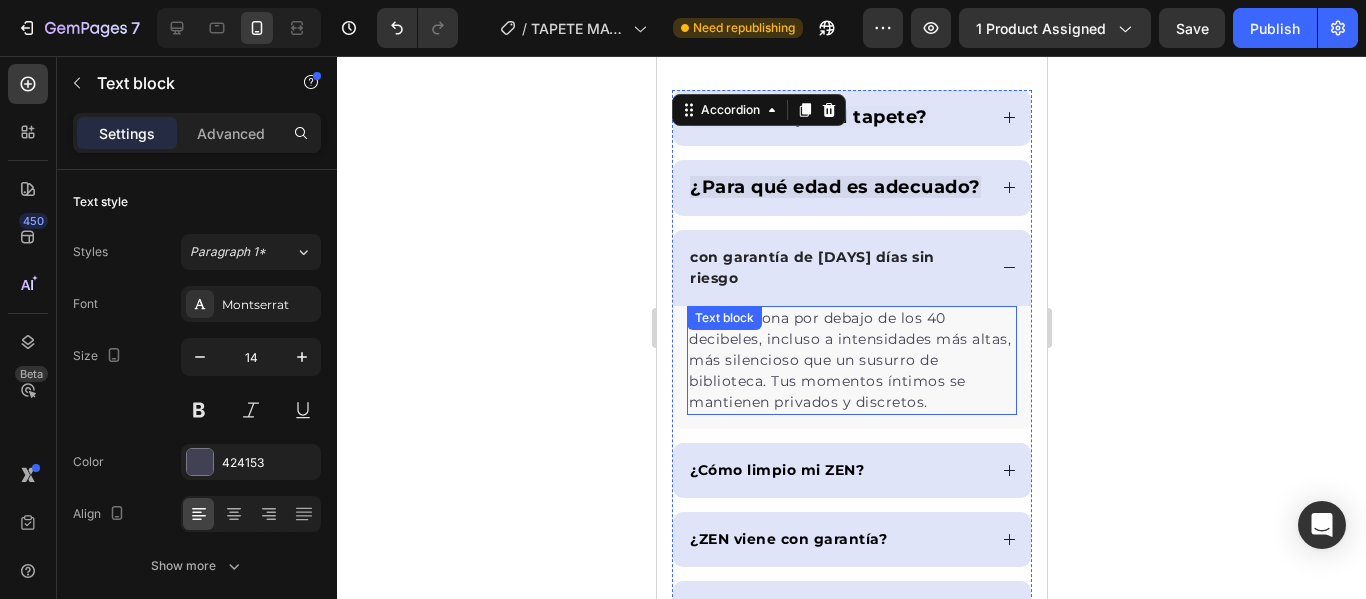 click on "ZEN funciona por debajo de los 40 decibeles, incluso a intensidades más altas, más silencioso que un susurro de biblioteca. Tus momentos íntimos se mantienen privados y discretos. Text block" at bounding box center (851, 360) 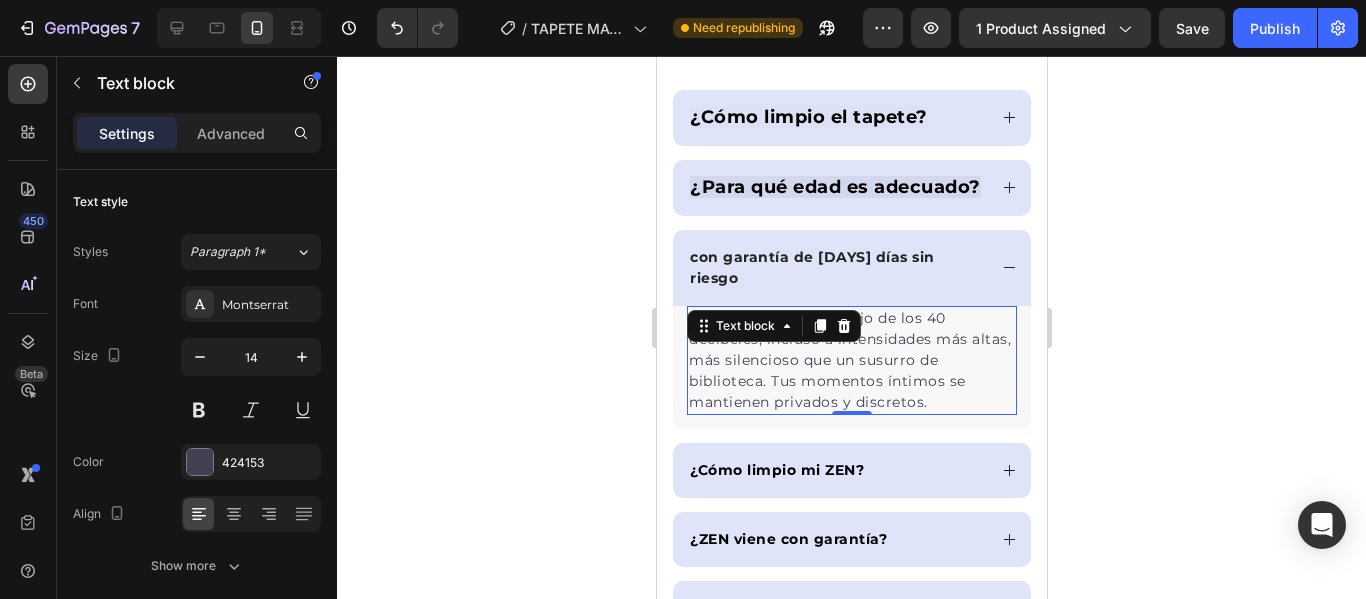 click on "Text block" at bounding box center (773, 326) 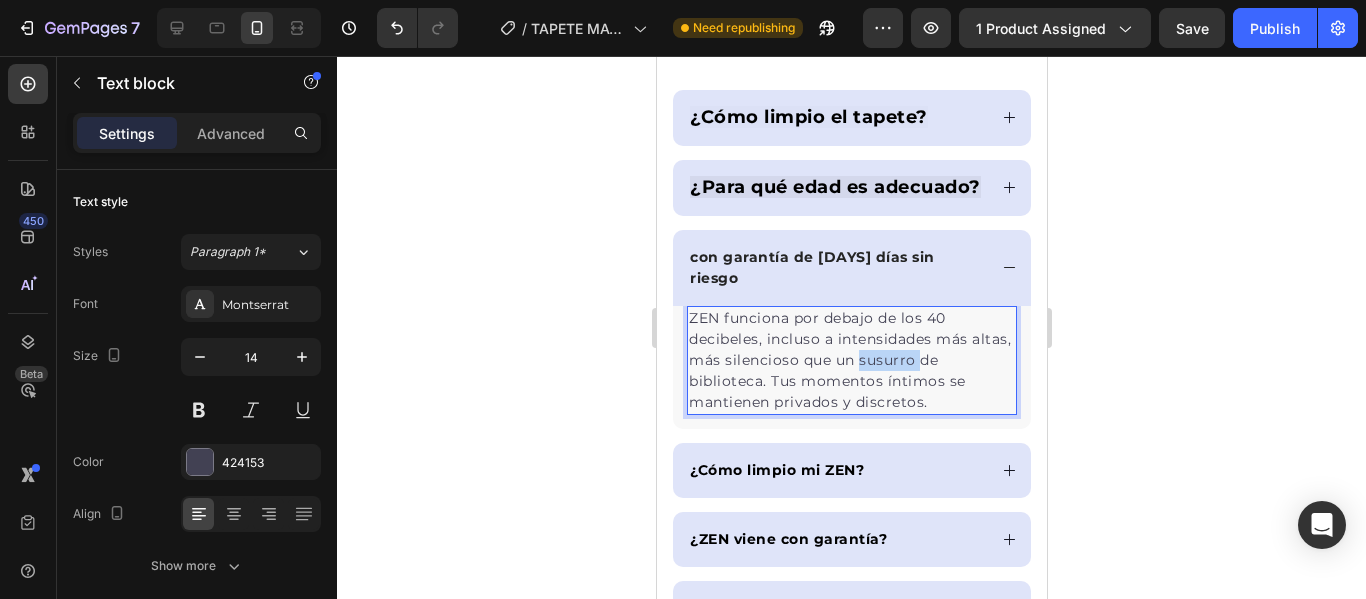 click on "ZEN funciona por debajo de los 40 decibeles, incluso a intensidades más altas, más silencioso que un susurro de biblioteca. Tus momentos íntimos se mantienen privados y discretos." at bounding box center (851, 360) 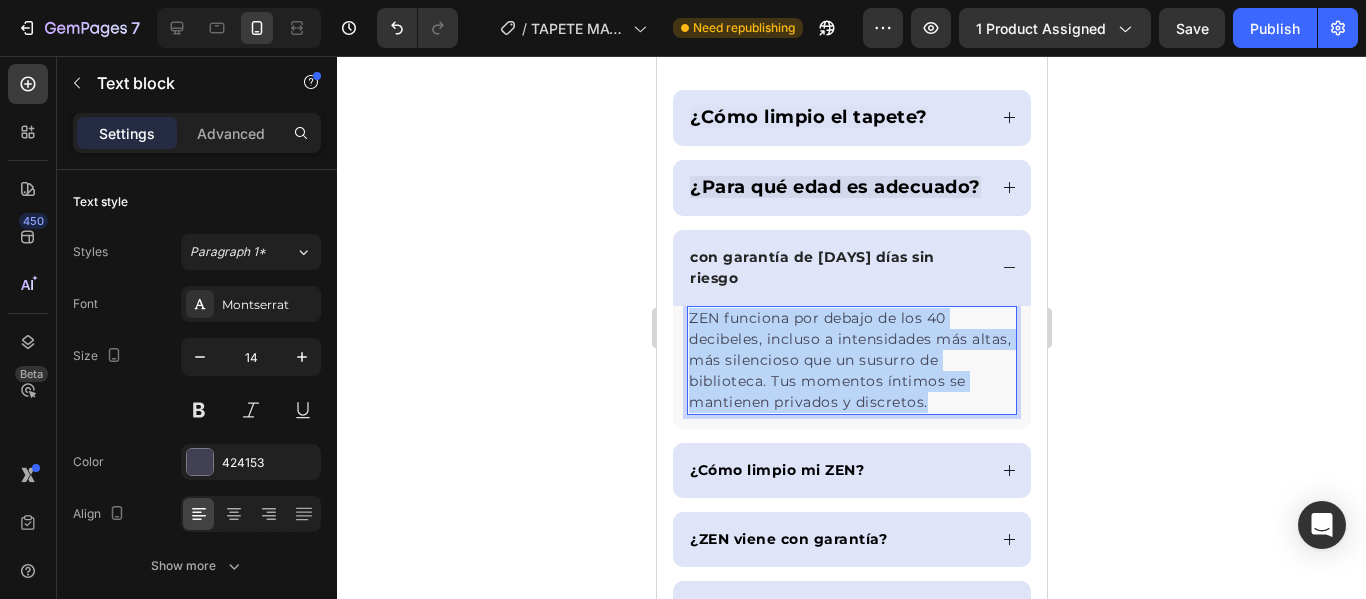 click on "ZEN funciona por debajo de los 40 decibeles, incluso a intensidades más altas, más silencioso que un susurro de biblioteca. Tus momentos íntimos se mantienen privados y discretos." at bounding box center [851, 360] 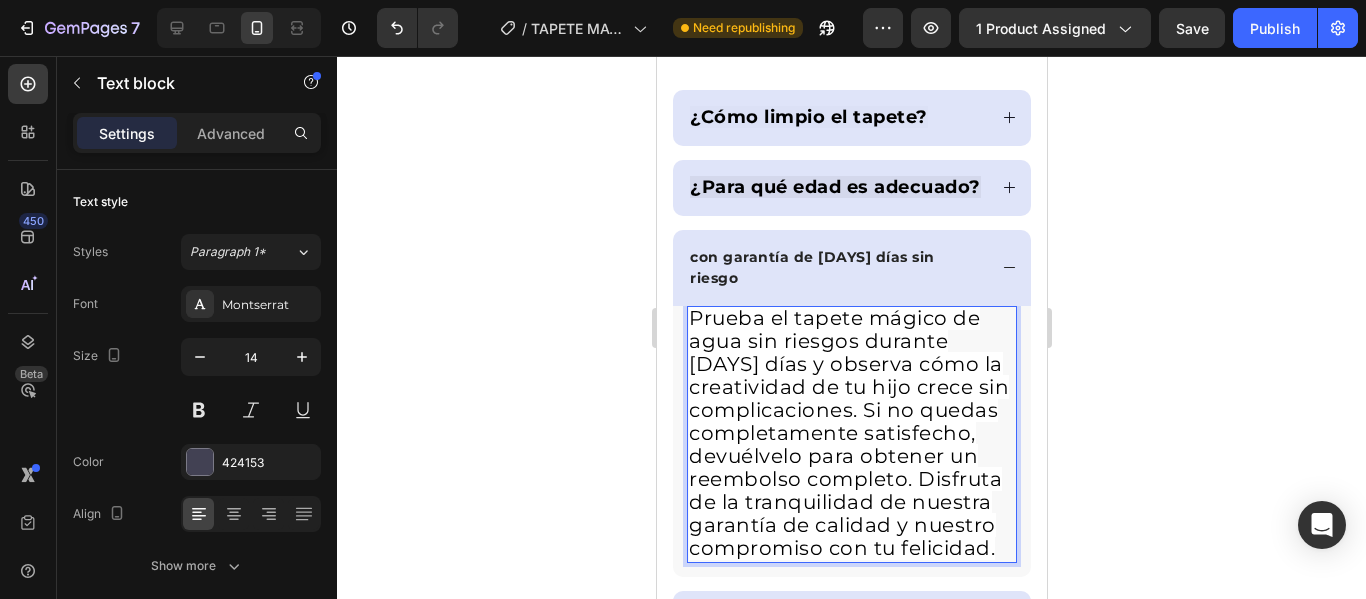 scroll, scrollTop: 7613, scrollLeft: 0, axis: vertical 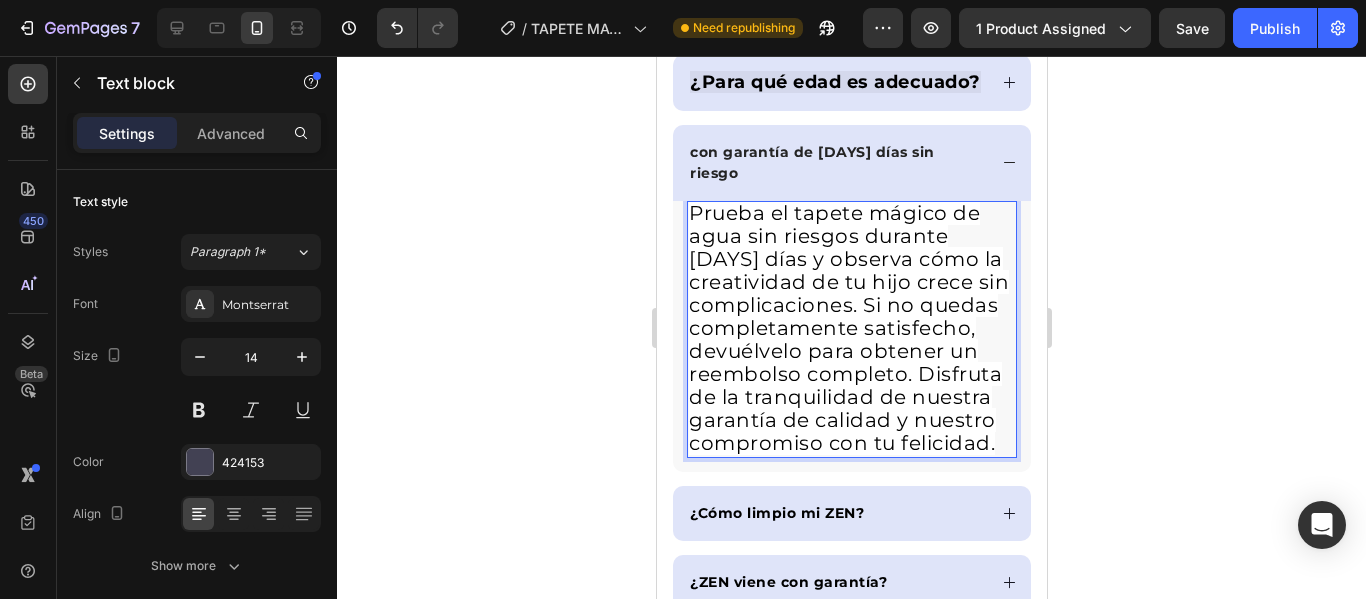 click on "Prueba el tapete mágico de agua sin riesgos durante 30 días y observa cómo la creatividad de tu hijo crece sin complicaciones. Si no quedas completamente satisfecho, devuélvelo para obtener un reembolso completo. Disfruta de la tranquilidad de nuestra garantía de calidad y nuestro compromiso con tu felicidad." at bounding box center [848, 328] 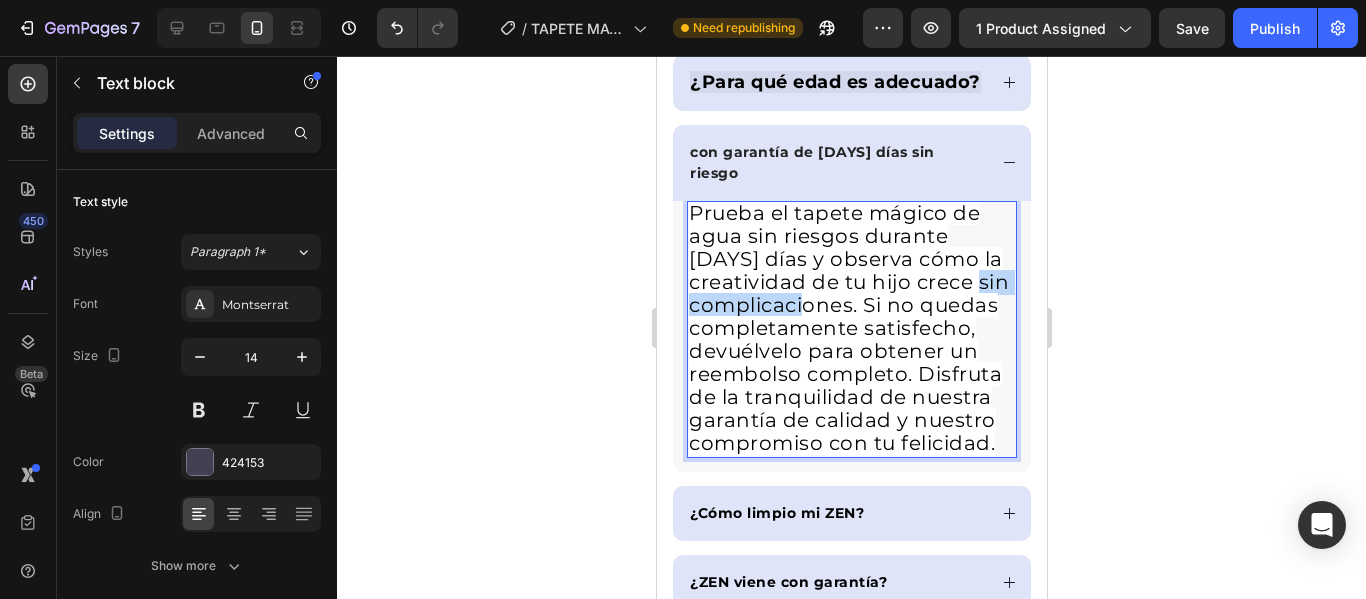 click on "Prueba el tapete mágico de agua sin riesgos durante 30 días y observa cómo la creatividad de tu hijo crece sin complicaciones. Si no quedas completamente satisfecho, devuélvelo para obtener un reembolso completo. Disfruta de la tranquilidad de nuestra garantía de calidad y nuestro compromiso con tu felicidad." at bounding box center (848, 328) 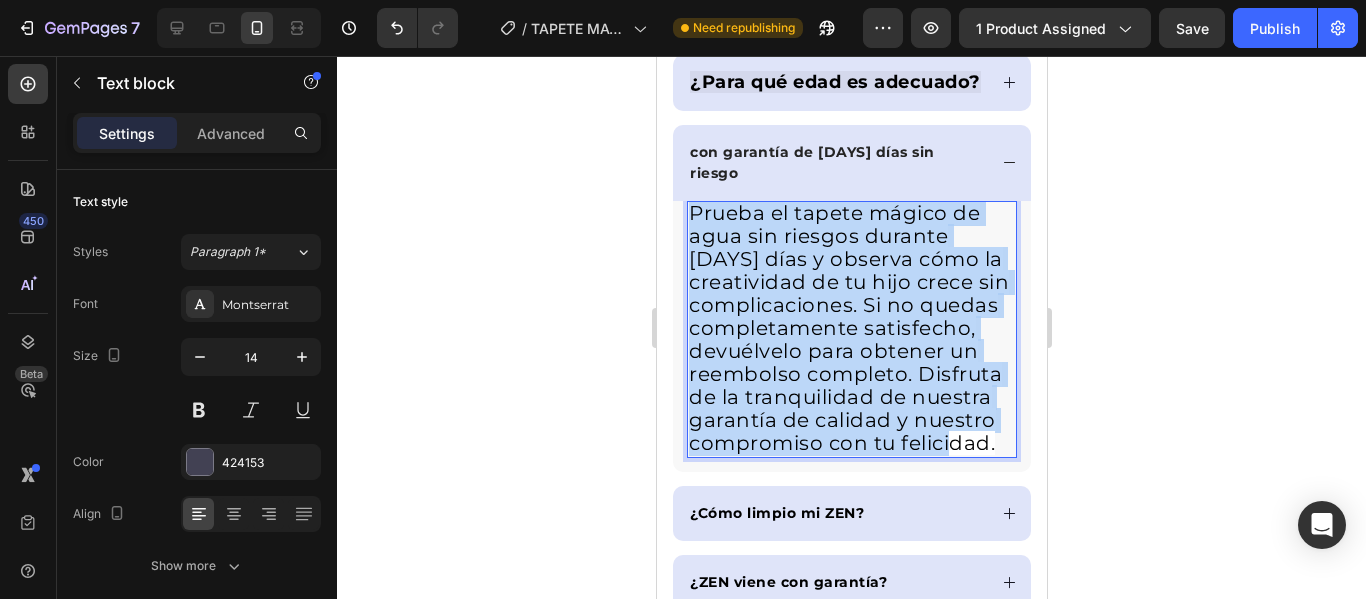 click on "Prueba el tapete mágico de agua sin riesgos durante 30 días y observa cómo la creatividad de tu hijo crece sin complicaciones. Si no quedas completamente satisfecho, devuélvelo para obtener un reembolso completo. Disfruta de la tranquilidad de nuestra garantía de calidad y nuestro compromiso con tu felicidad." at bounding box center (848, 328) 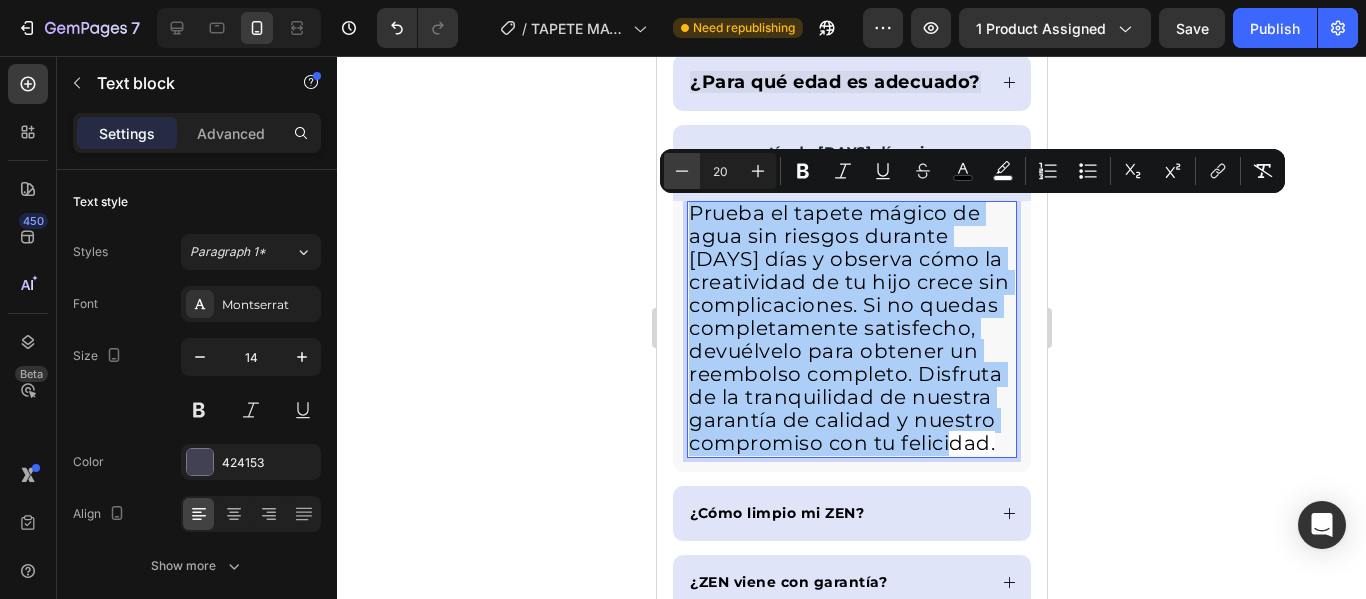 click 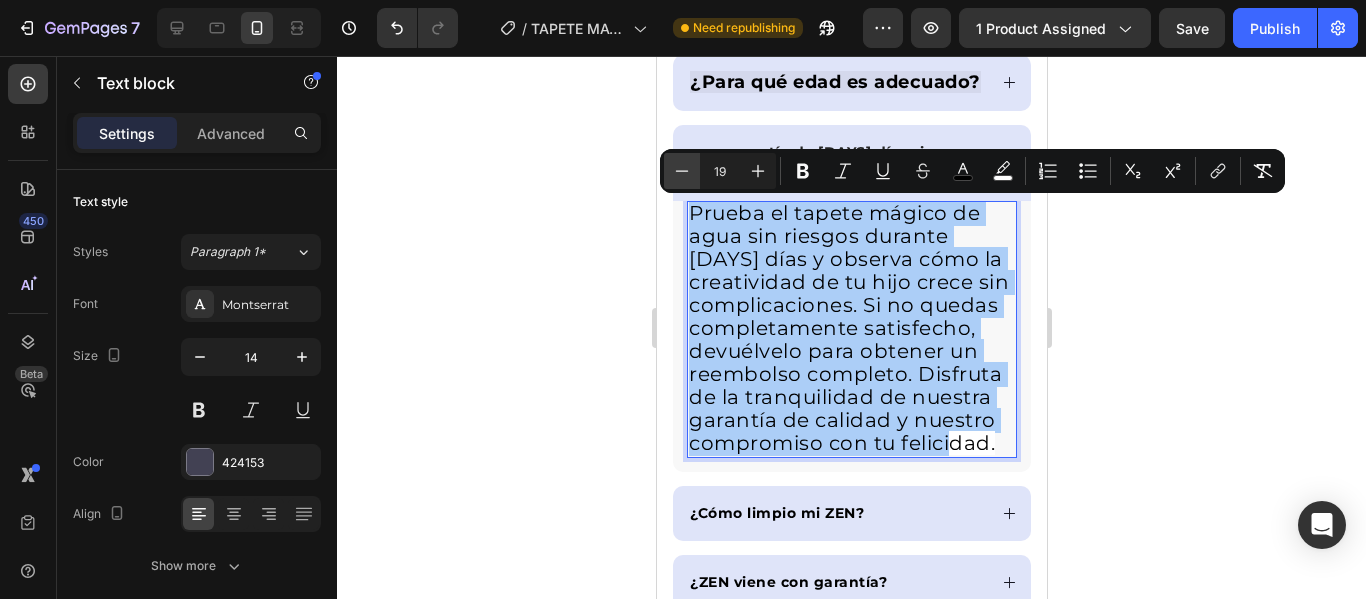 click 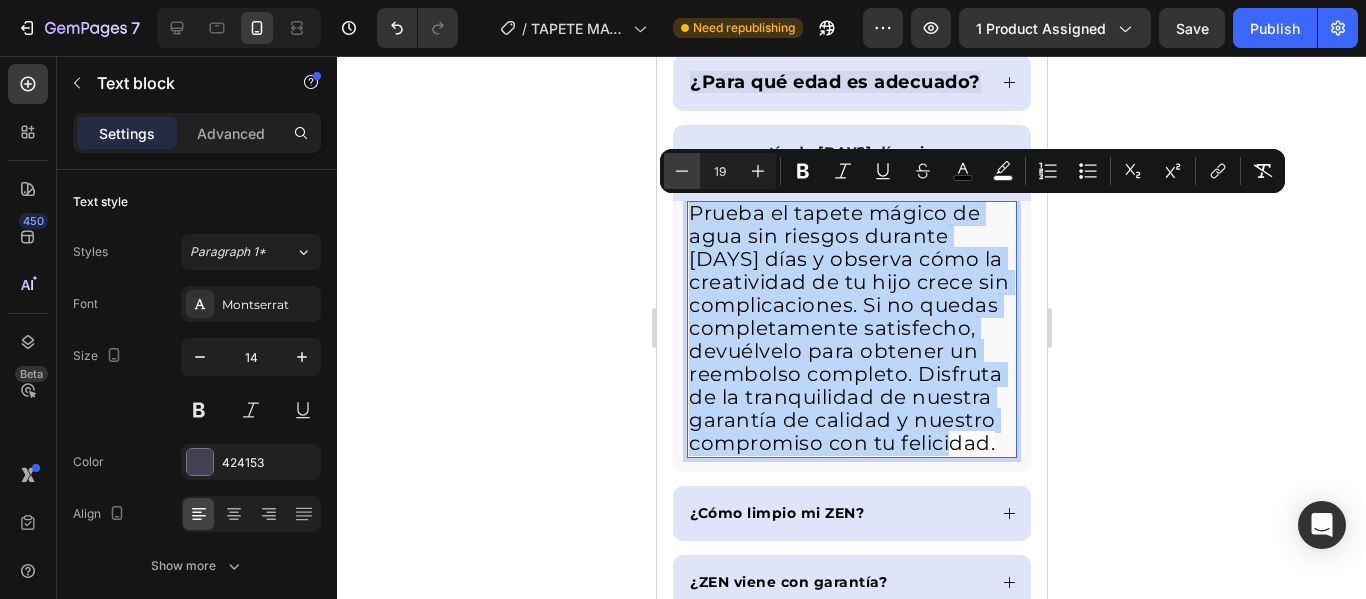 type on "18" 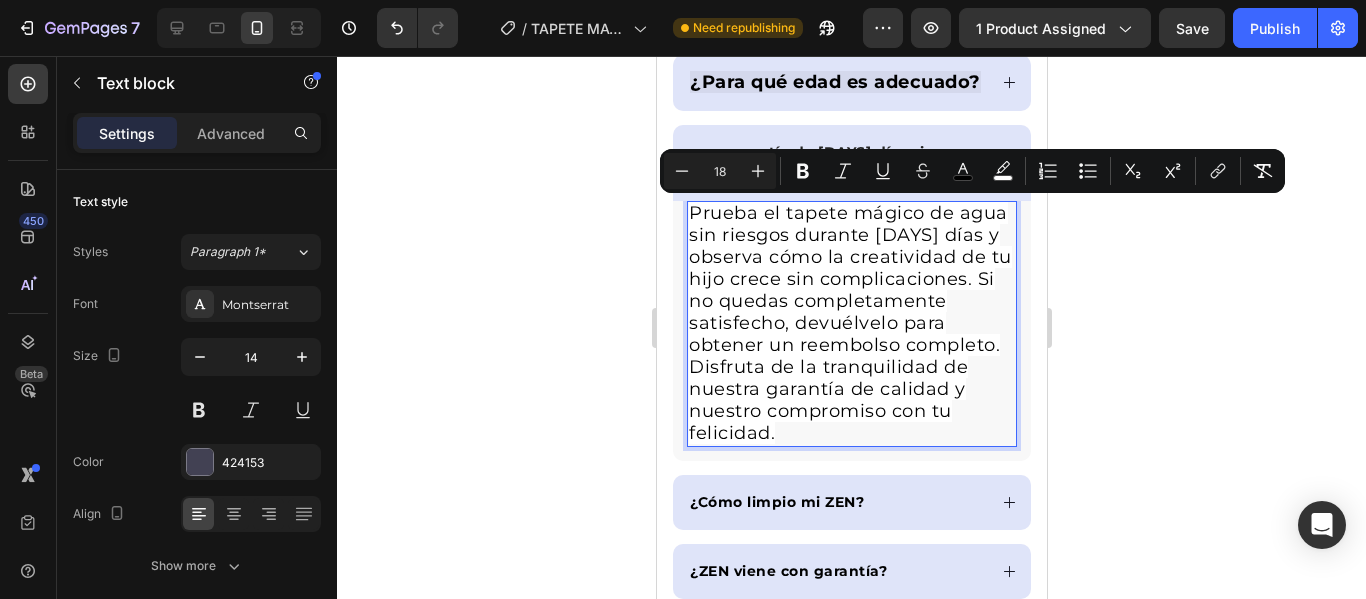 click 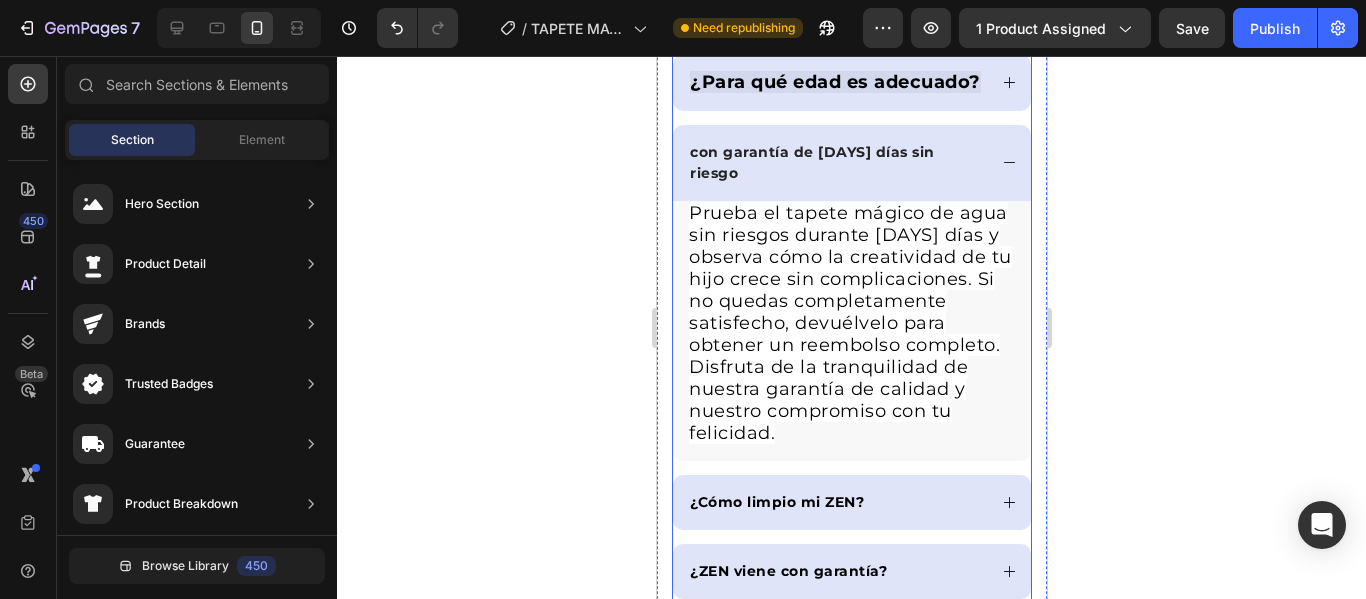 click on "¿Cómo limpio el tapete?
¿Para qué edad es adecuado?
con garantía de 30 días sin riesgo Prueba el tapete mágico de agua sin riesgos durante 30 días y observa cómo la creatividad de tu hijo crece sin complicaciones. Si no quedas completamente satisfecho, devuélvelo para obtener un reembolso completo. Disfruta de la tranquilidad de nuestra garantía de calidad y nuestro compromiso con tu felicidad. Text block
¿Cómo limpio mi ZEN?
¿ZEN viene con garantía?
¿Cómo puedo evitar los productos falsificados?" at bounding box center (851, 337) 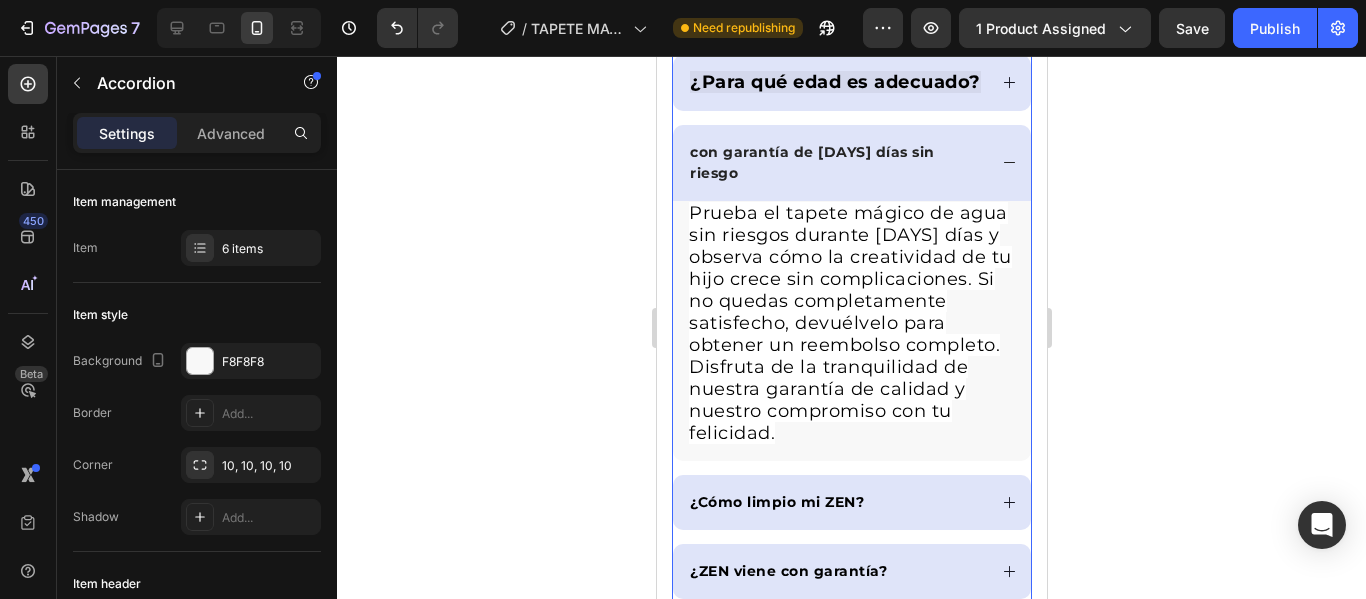click on "¿Cómo limpio mi ZEN?" at bounding box center [851, 502] 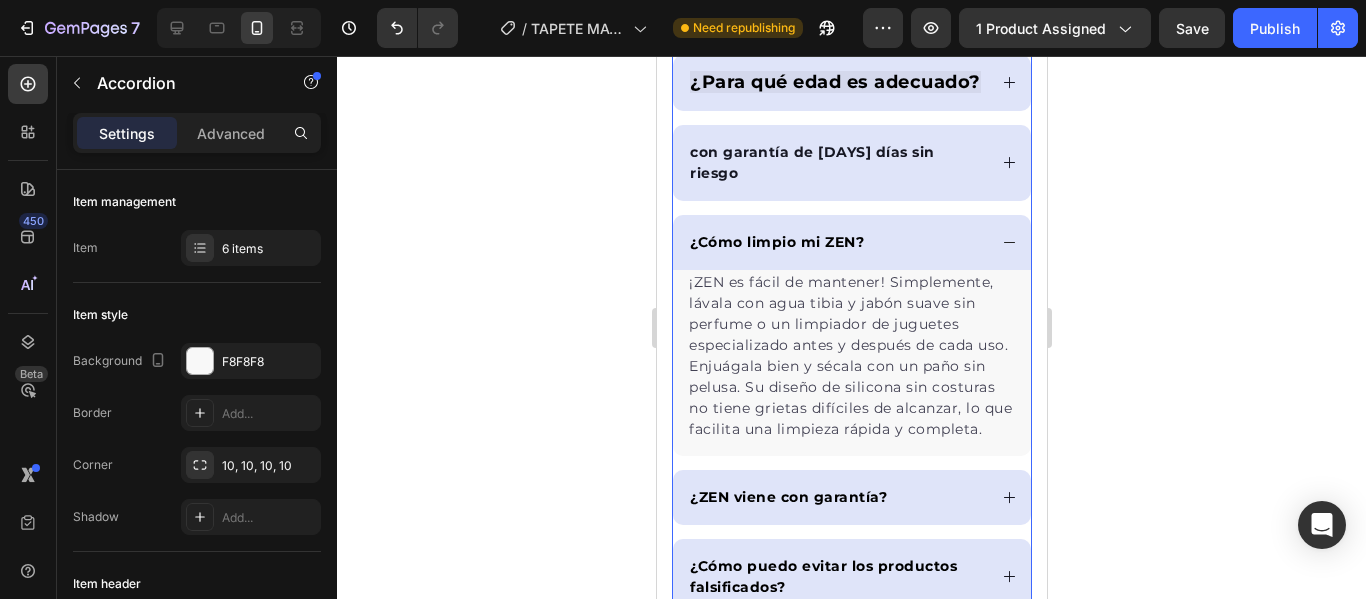 click on "¿Cómo limpio mi ZEN?" at bounding box center (835, 242) 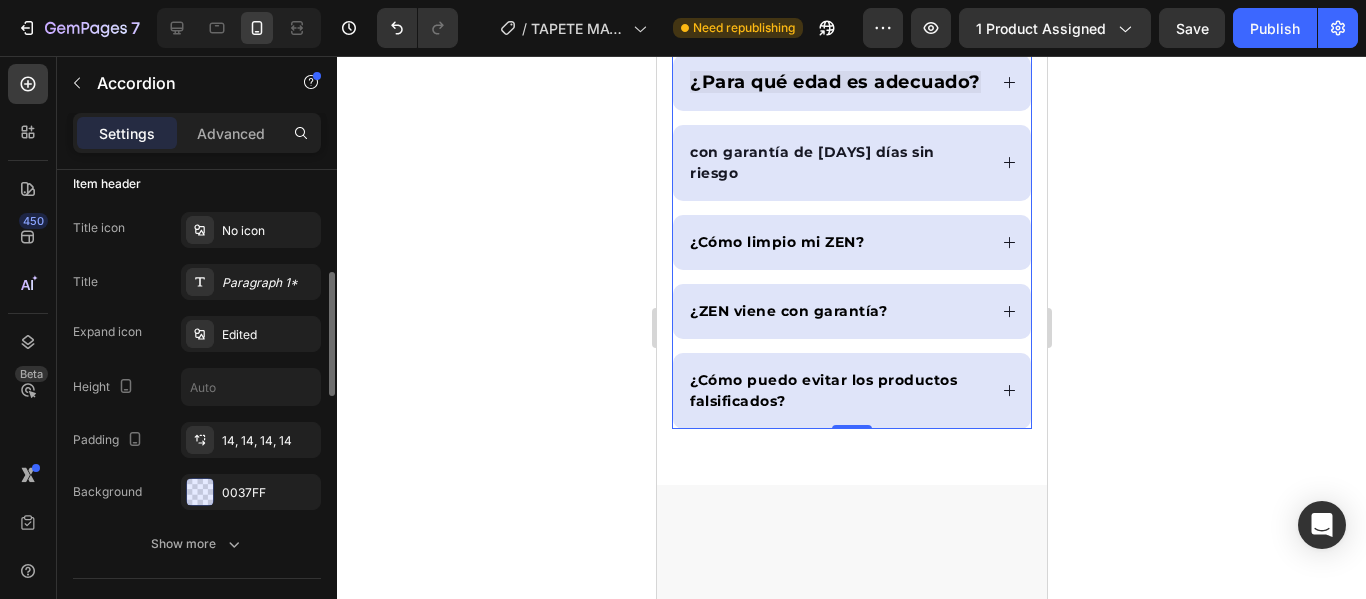 scroll, scrollTop: 600, scrollLeft: 0, axis: vertical 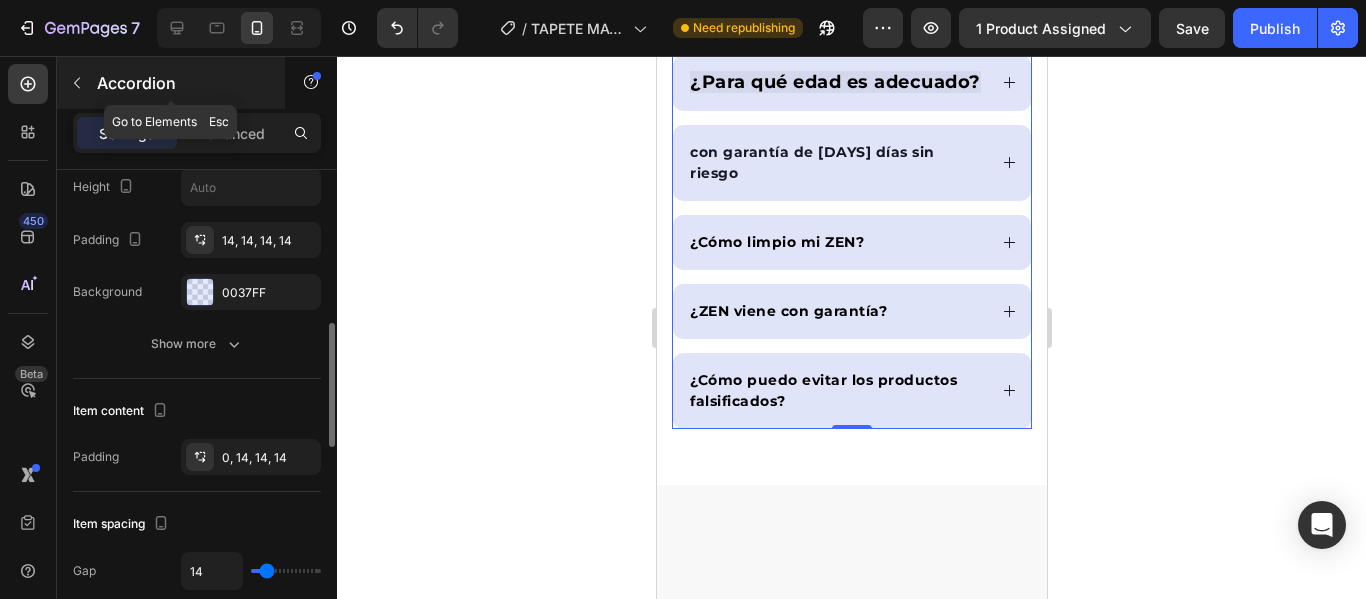 click at bounding box center (77, 83) 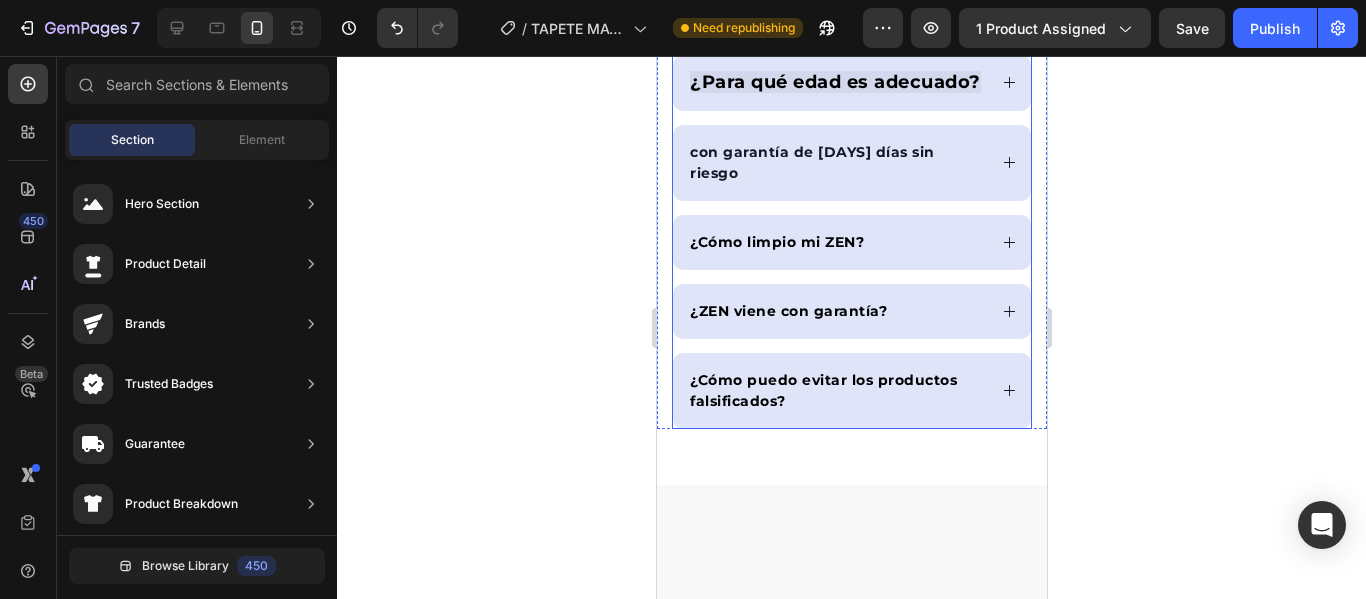 click on "¿Cómo limpio mi ZEN?" at bounding box center (835, 242) 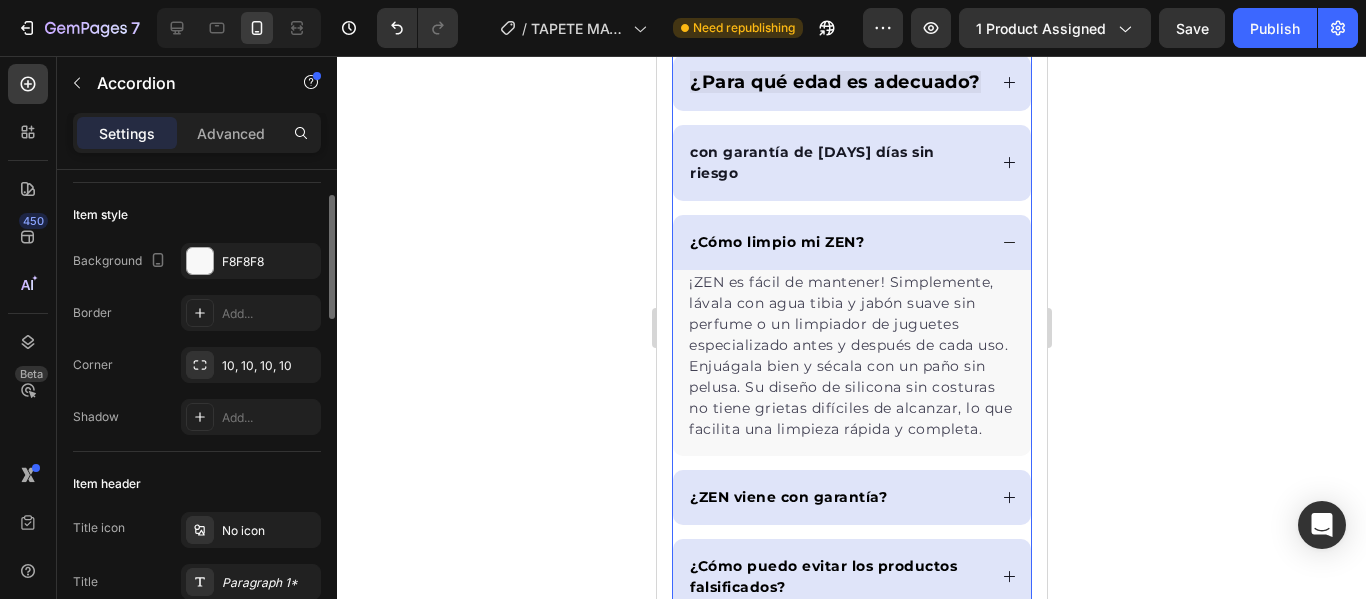 scroll, scrollTop: 0, scrollLeft: 0, axis: both 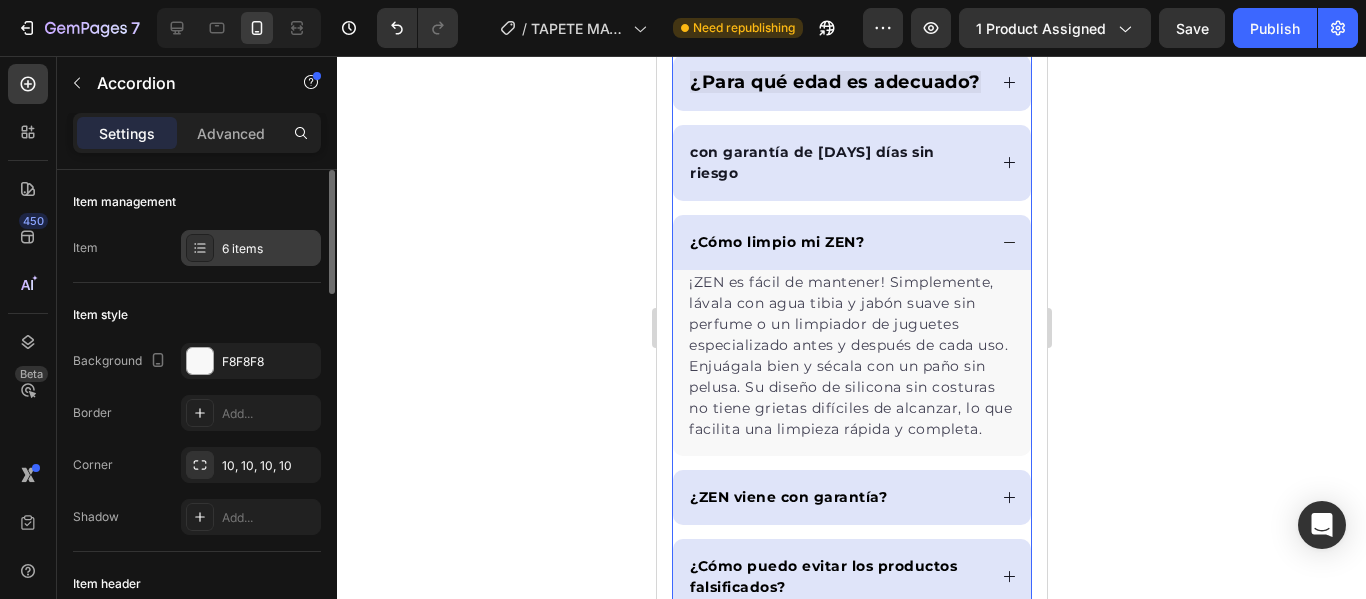 click on "6 items" at bounding box center (269, 249) 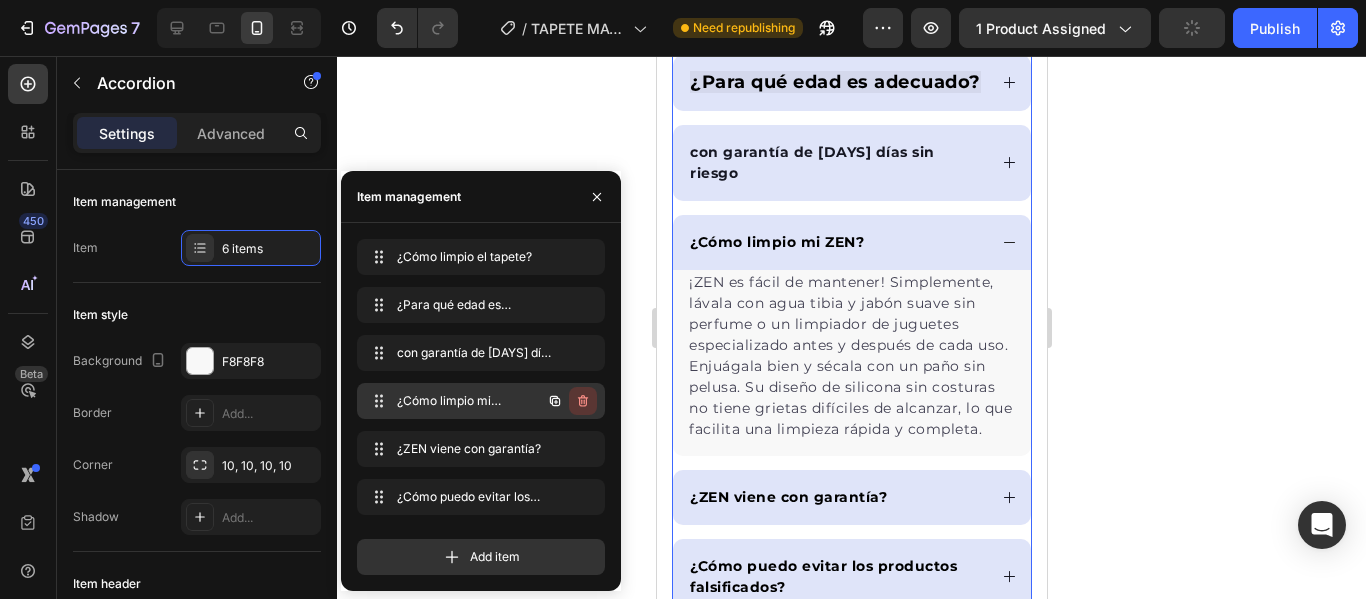 click 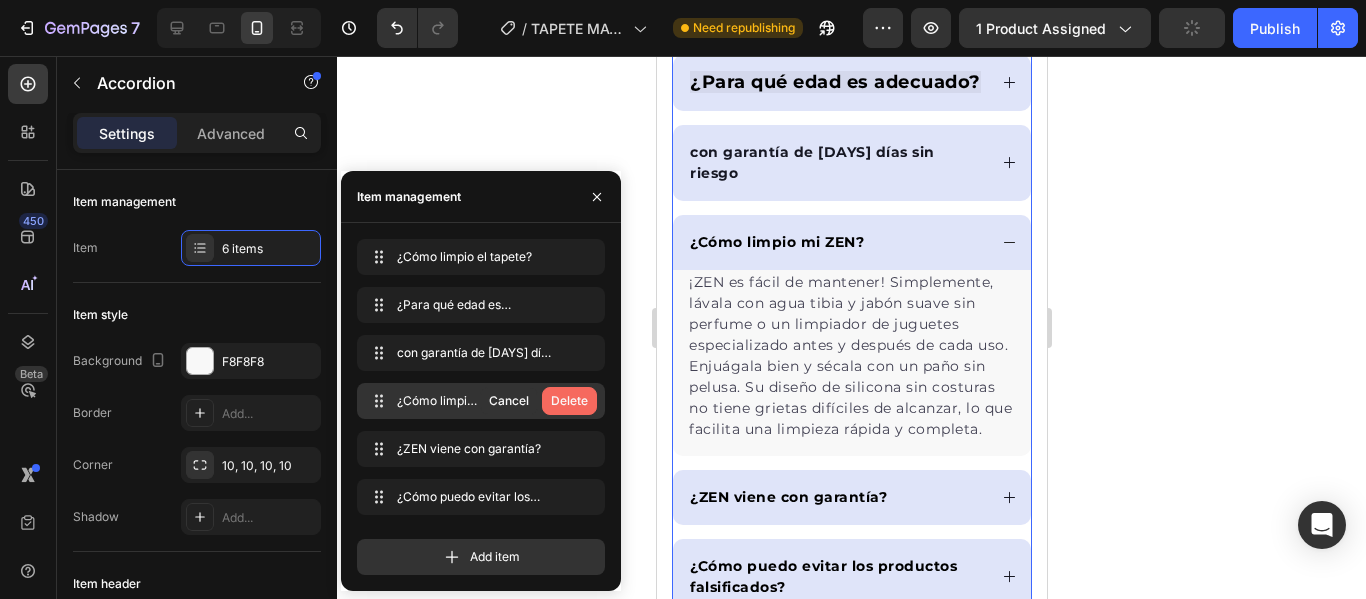 click on "Delete" at bounding box center [569, 401] 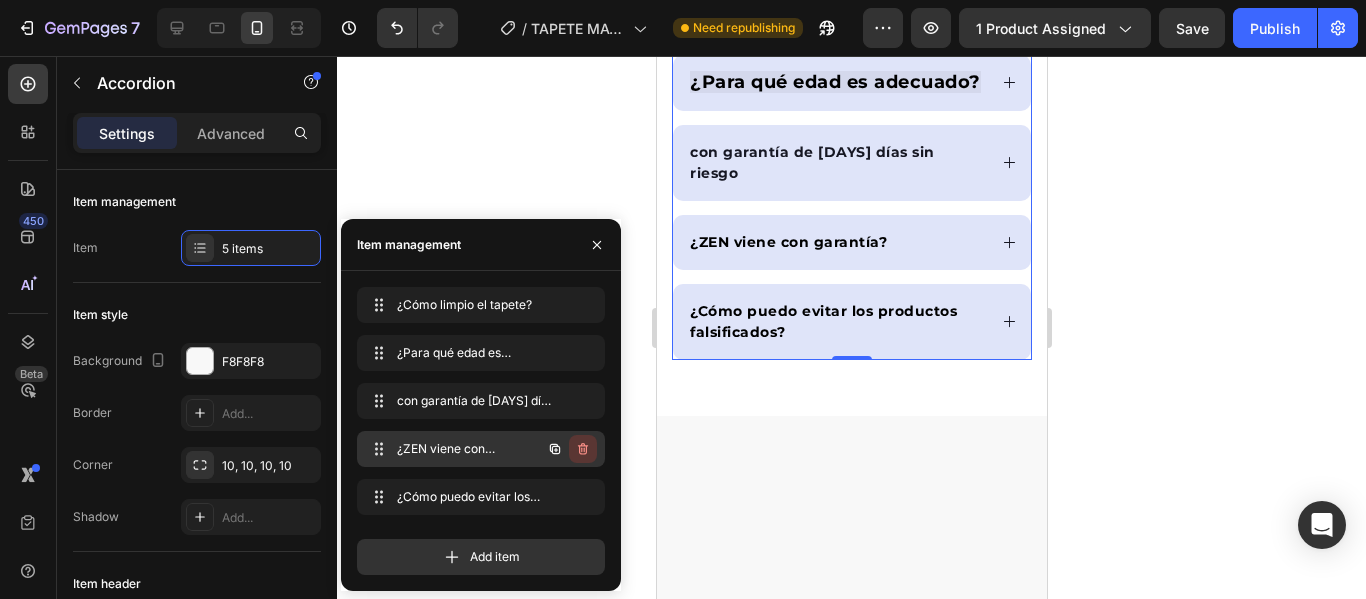 click 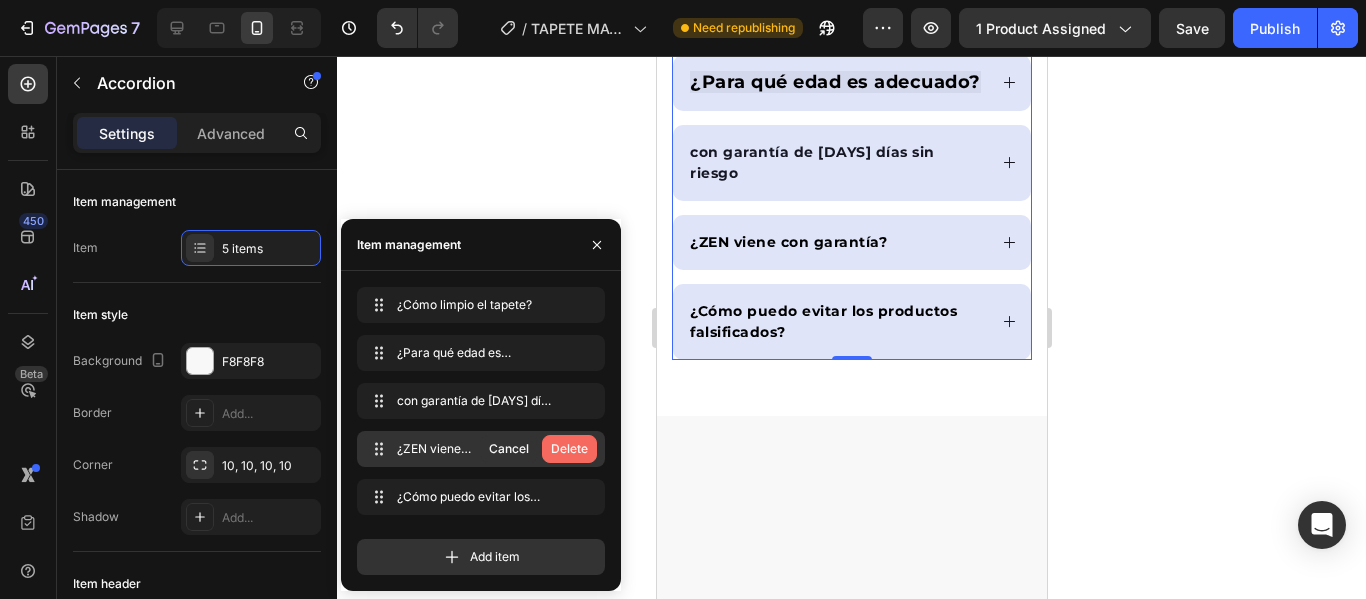 click on "Delete" at bounding box center (569, 449) 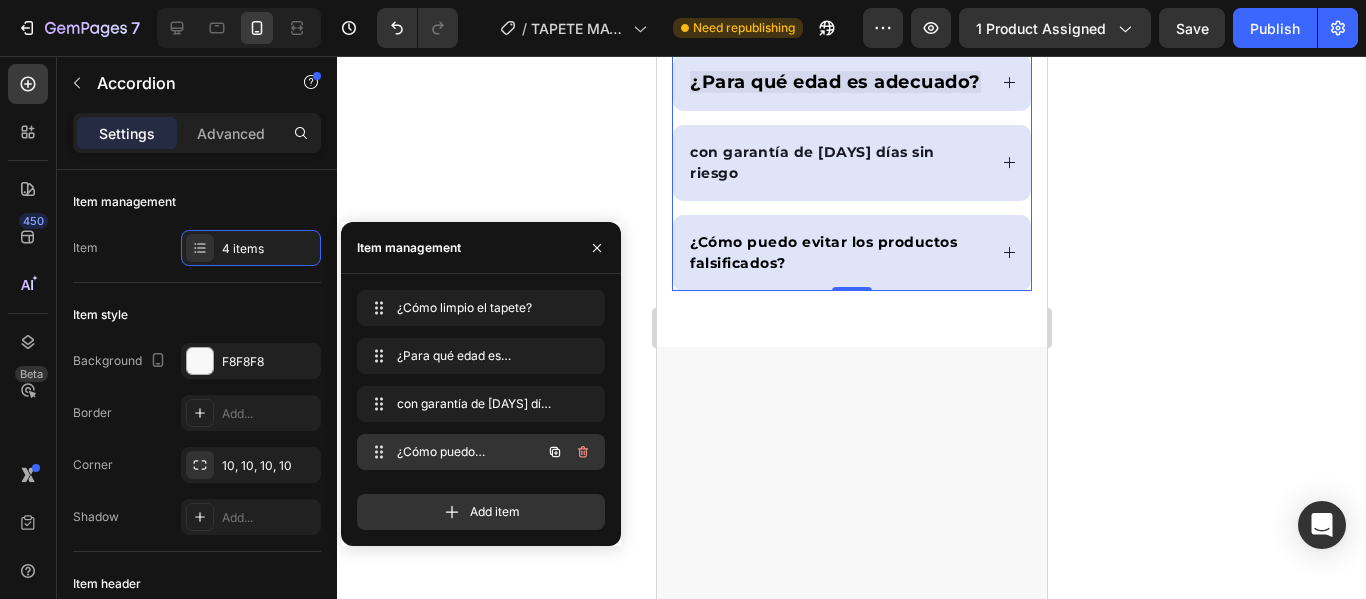 click 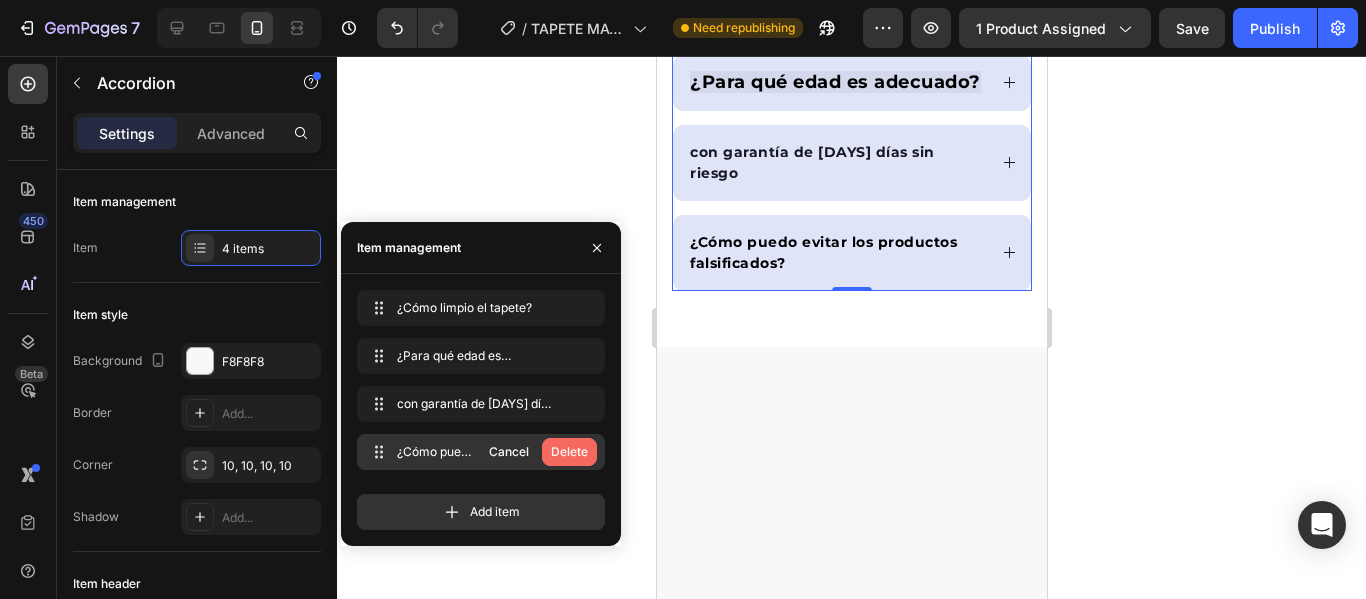 click on "Delete" at bounding box center (569, 452) 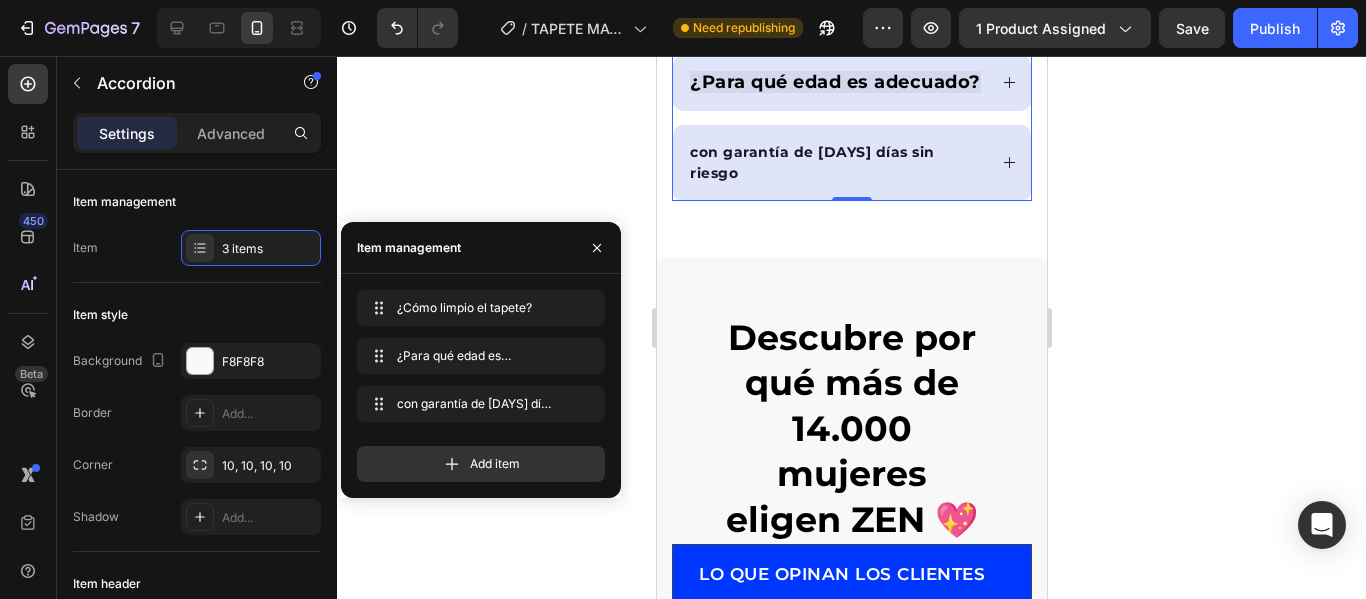 scroll, scrollTop: 7513, scrollLeft: 0, axis: vertical 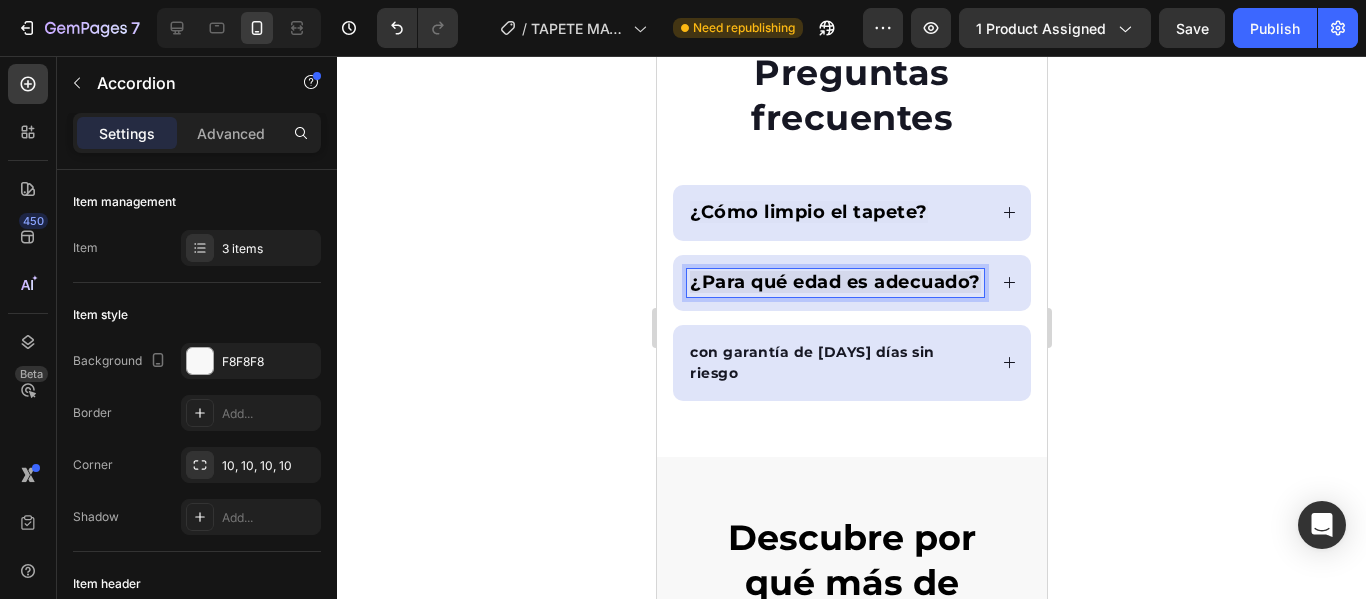 click on "¿Para qué edad es adecuado?" at bounding box center (834, 282) 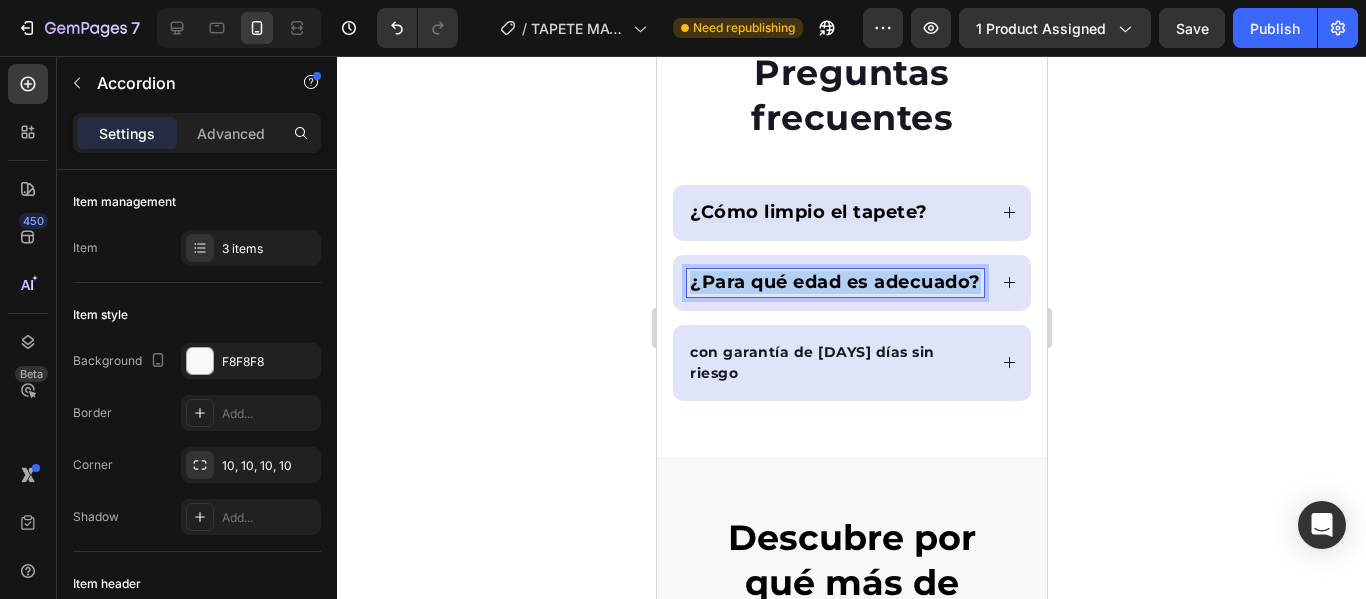 click on "¿Para qué edad es adecuado?" at bounding box center (834, 282) 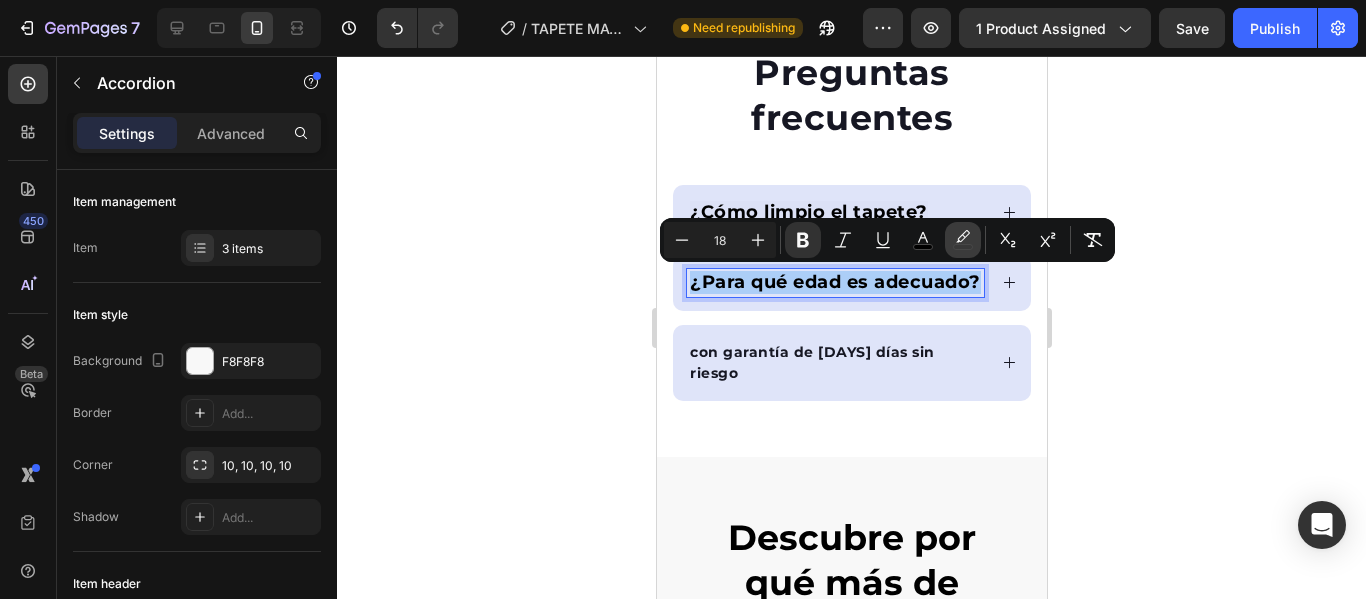 click 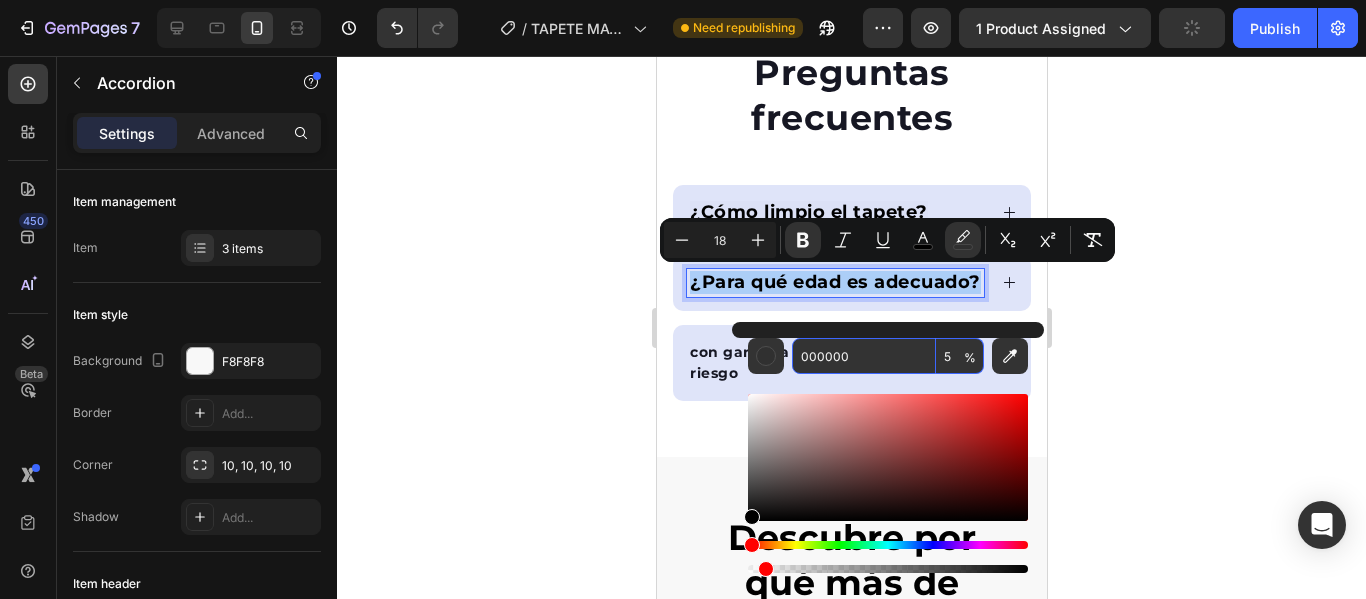 click on "5" at bounding box center (960, 356) 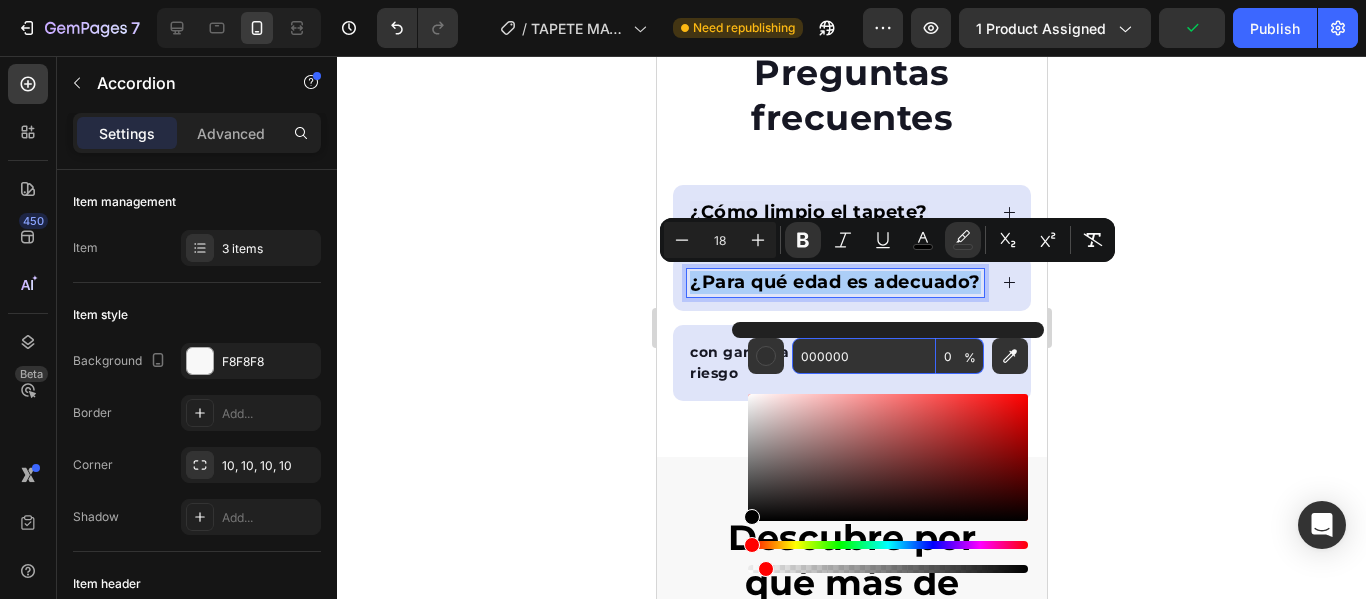 type on "0" 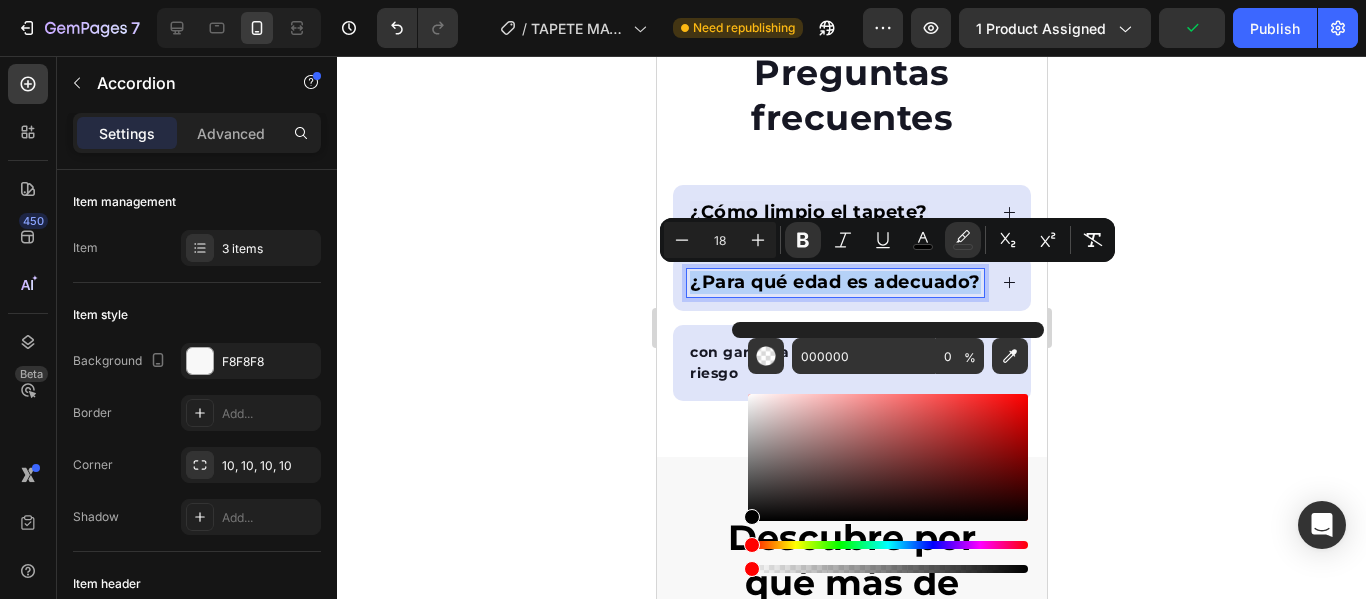 click on "con garantía de 30 días sin riesgo" at bounding box center (835, 363) 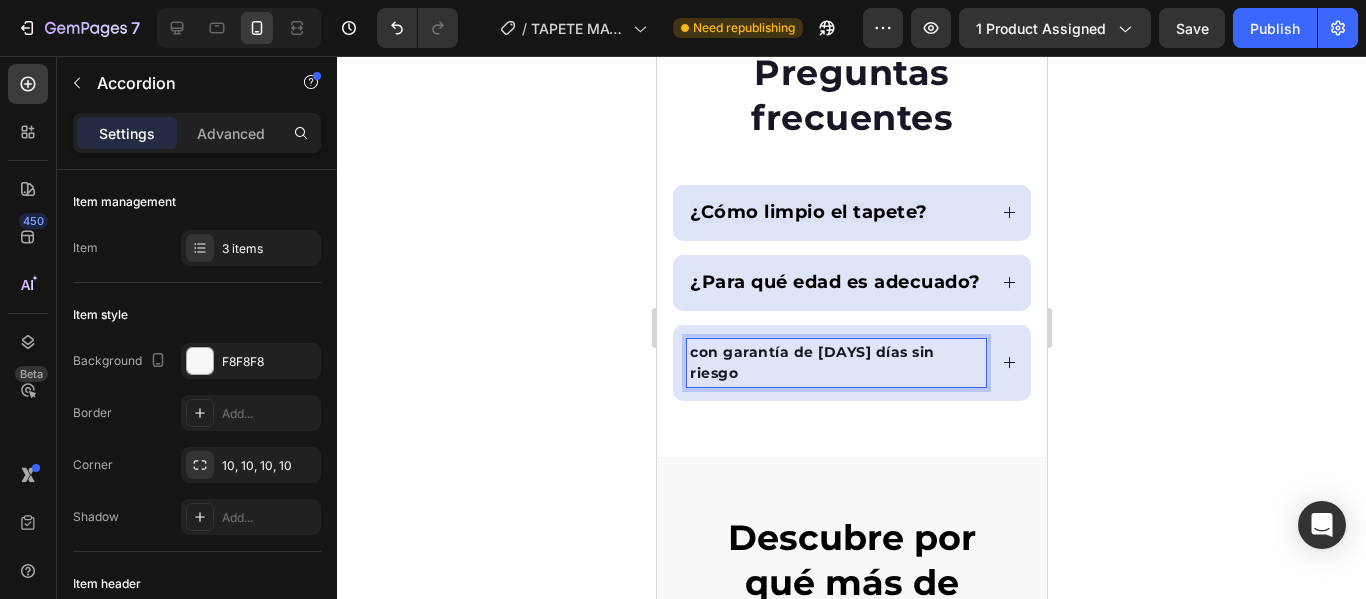 click on "¿Cómo limpio el tapete?" at bounding box center [808, 212] 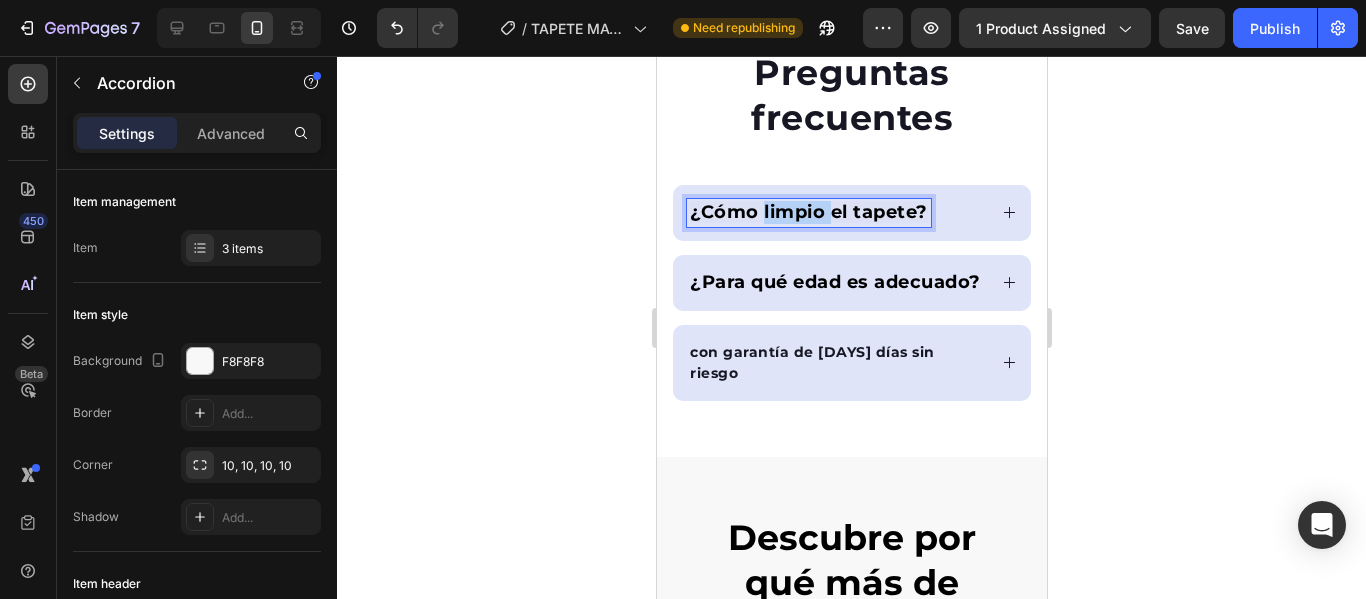 click on "¿Cómo limpio el tapete?" at bounding box center (808, 212) 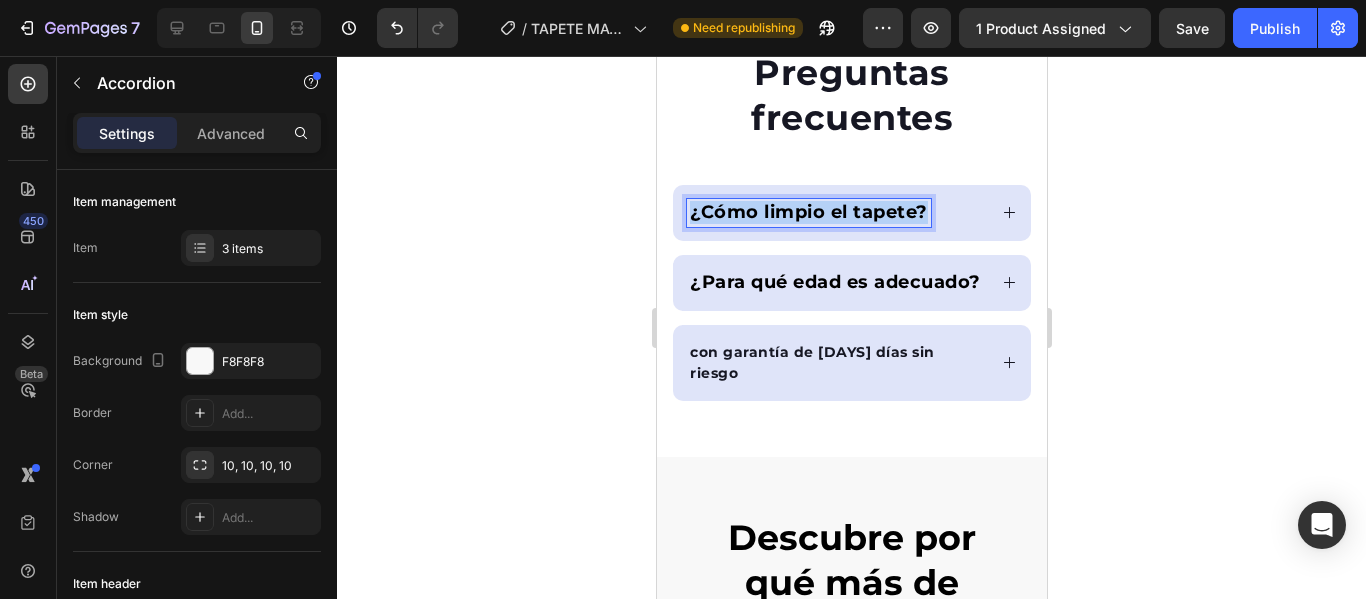 click on "¿Cómo limpio el tapete?" at bounding box center [808, 212] 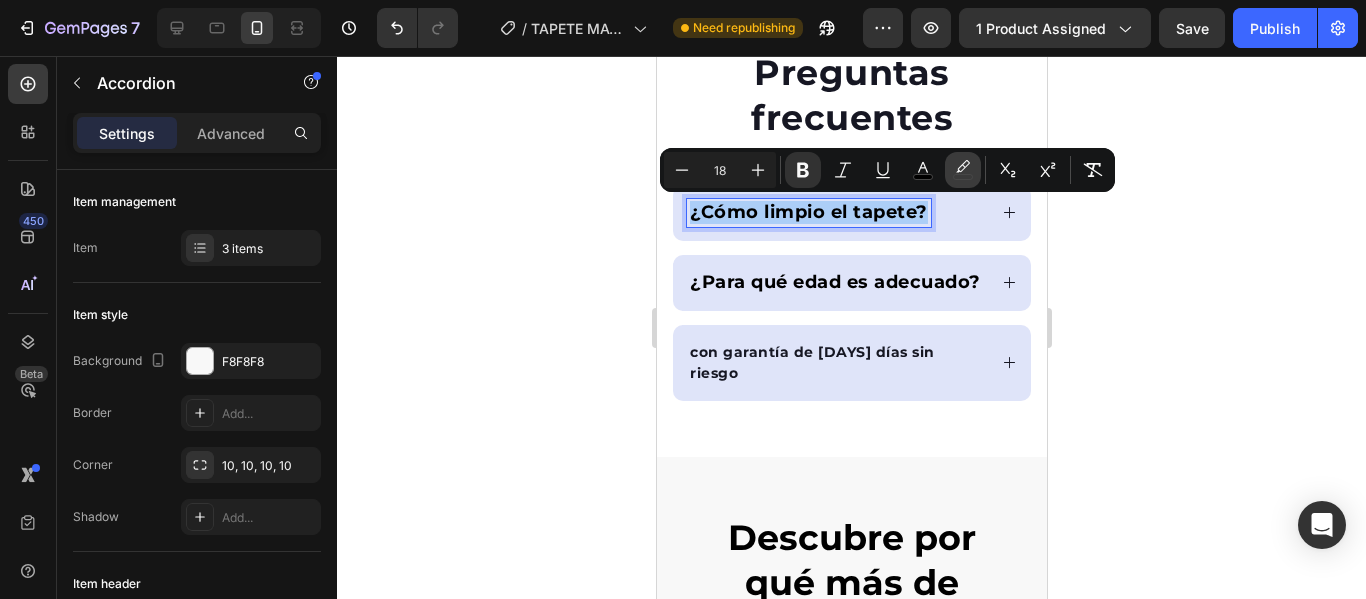 click 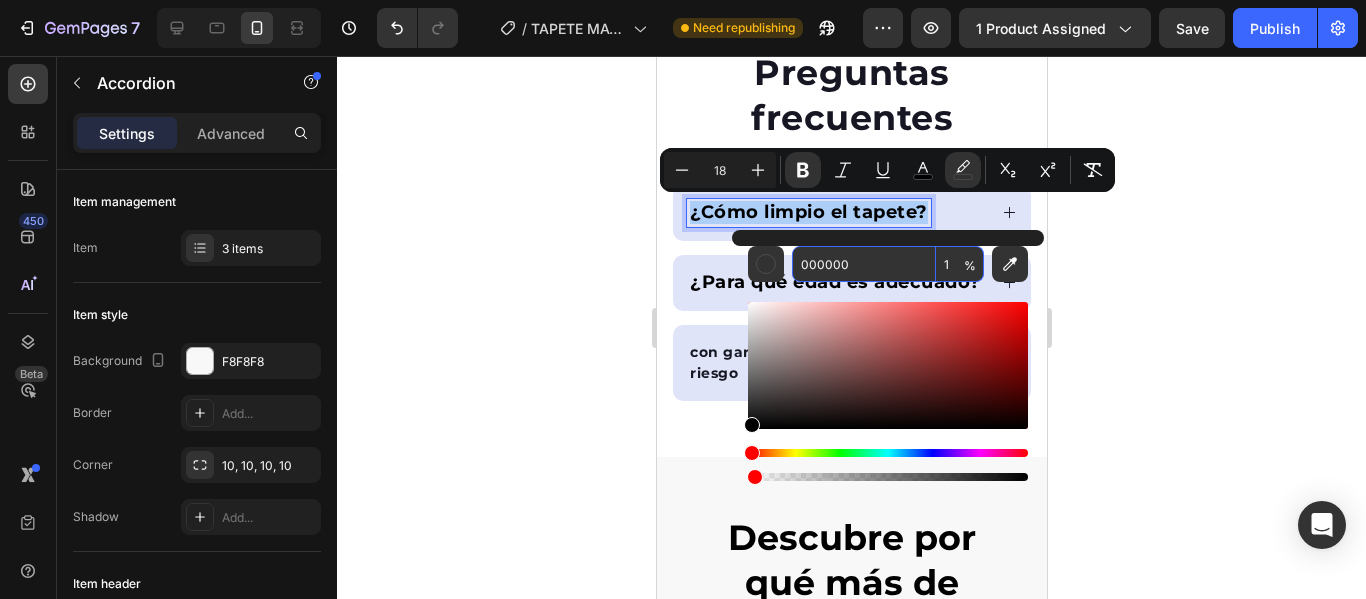 click on "1" at bounding box center [960, 264] 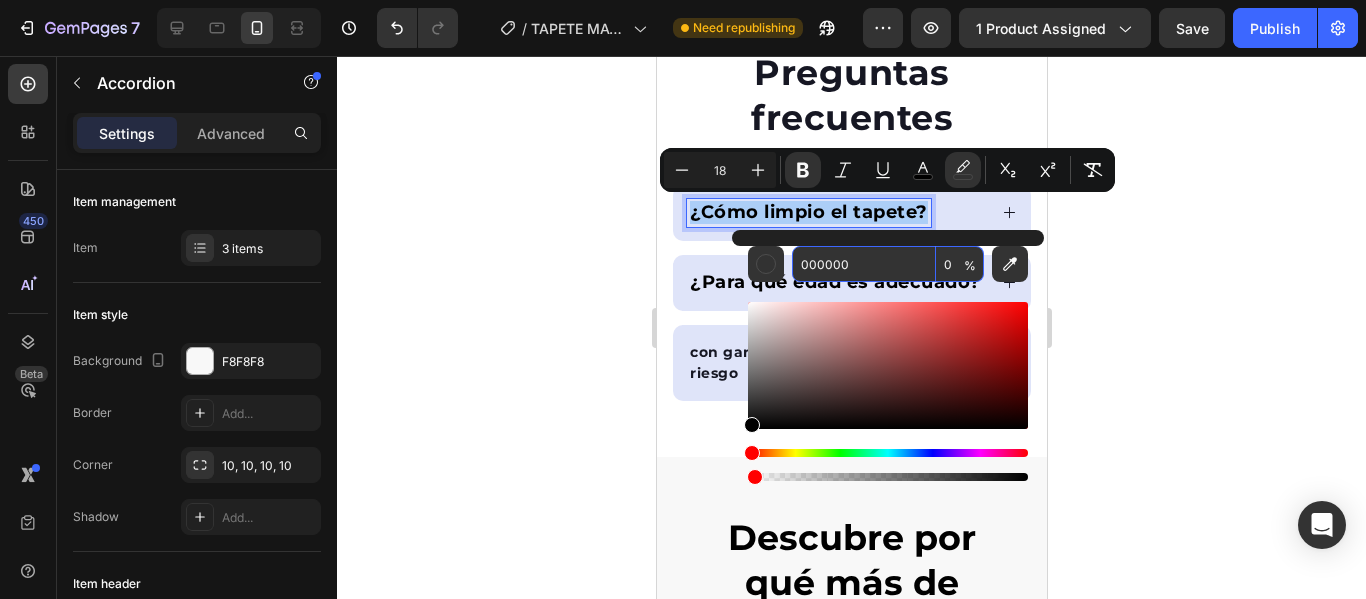 type on "0" 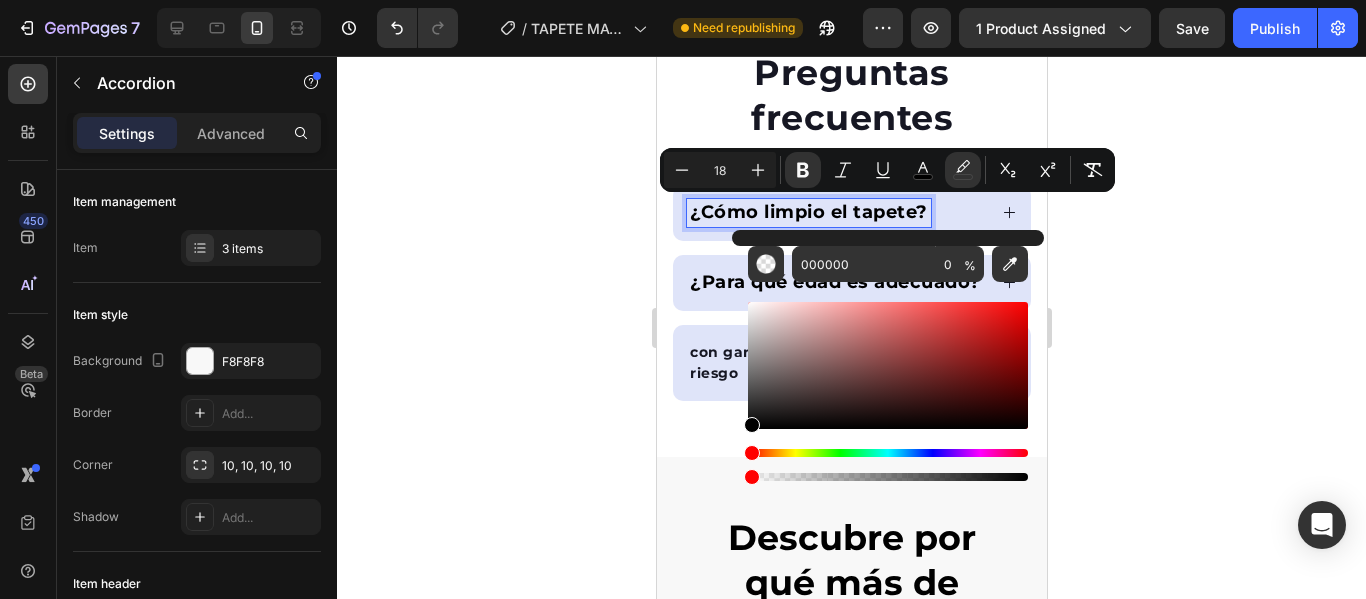 click on "con garantía de 30 días sin riesgo" at bounding box center [811, 362] 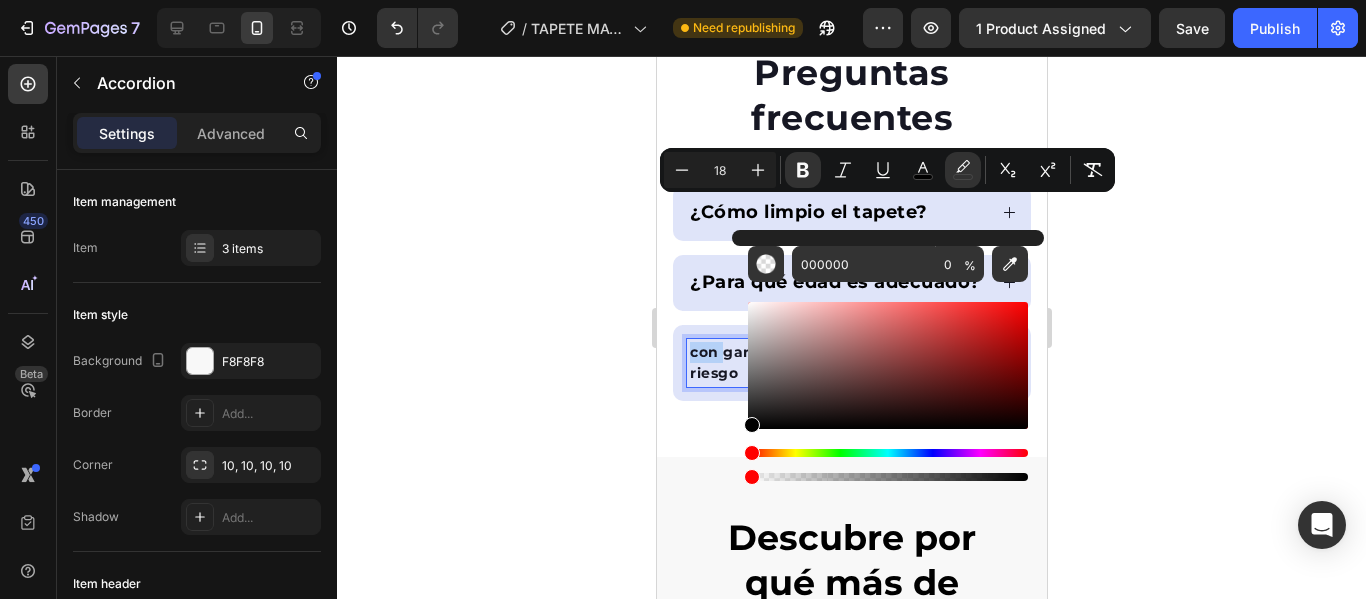 click on "con garantía de 30 días sin riesgo" at bounding box center [811, 362] 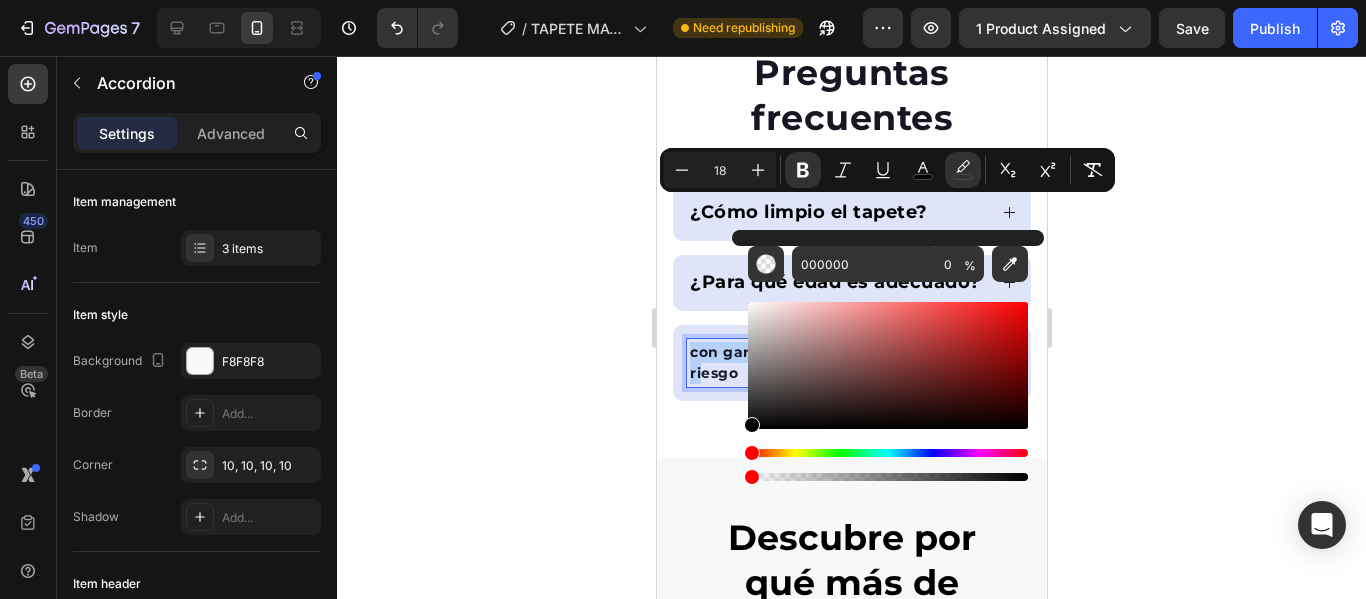 click on "con garantía de 30 días sin riesgo" at bounding box center (811, 362) 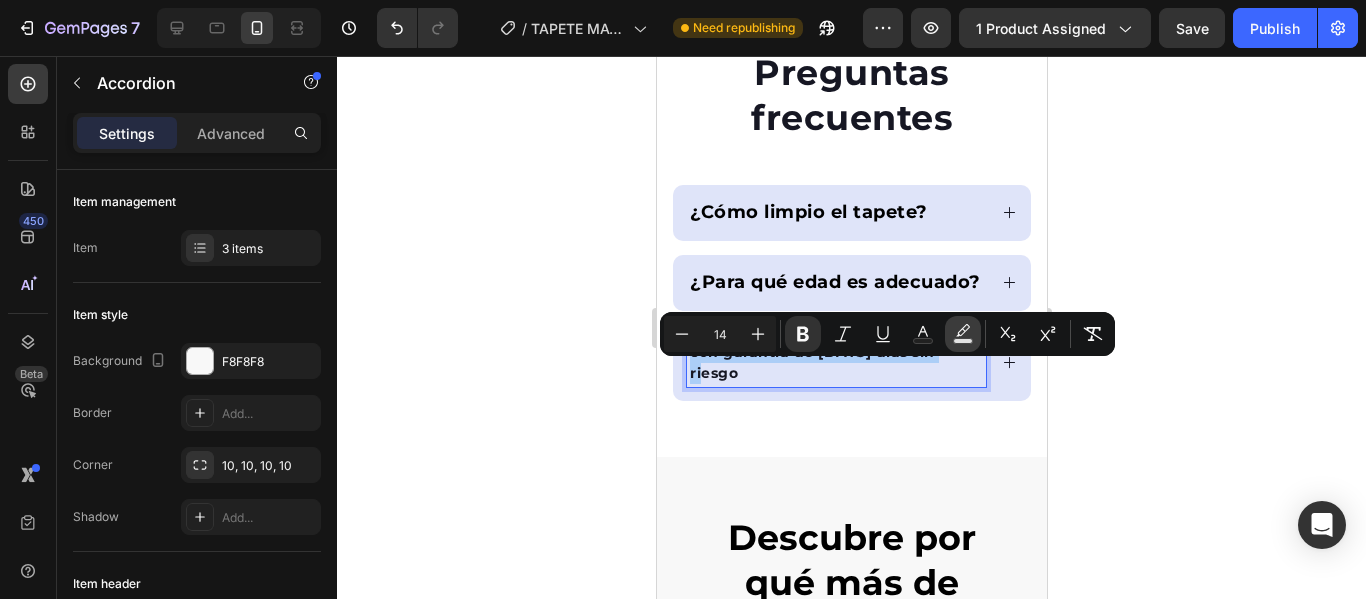click 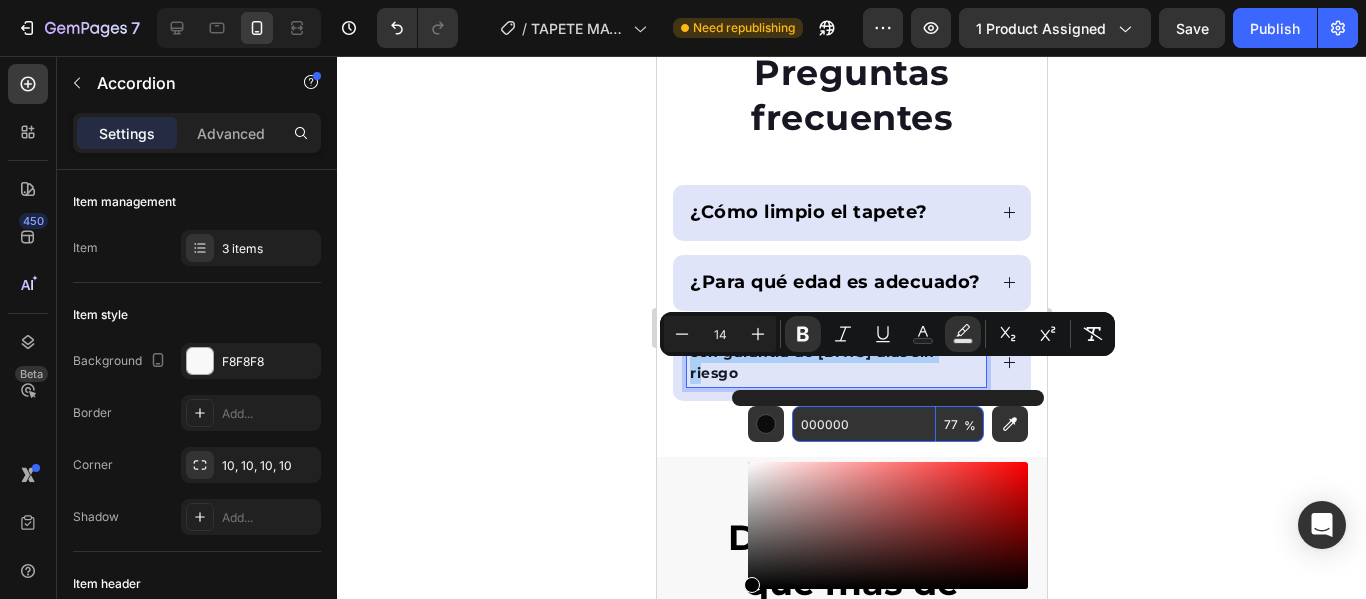 click on "77" at bounding box center (960, 424) 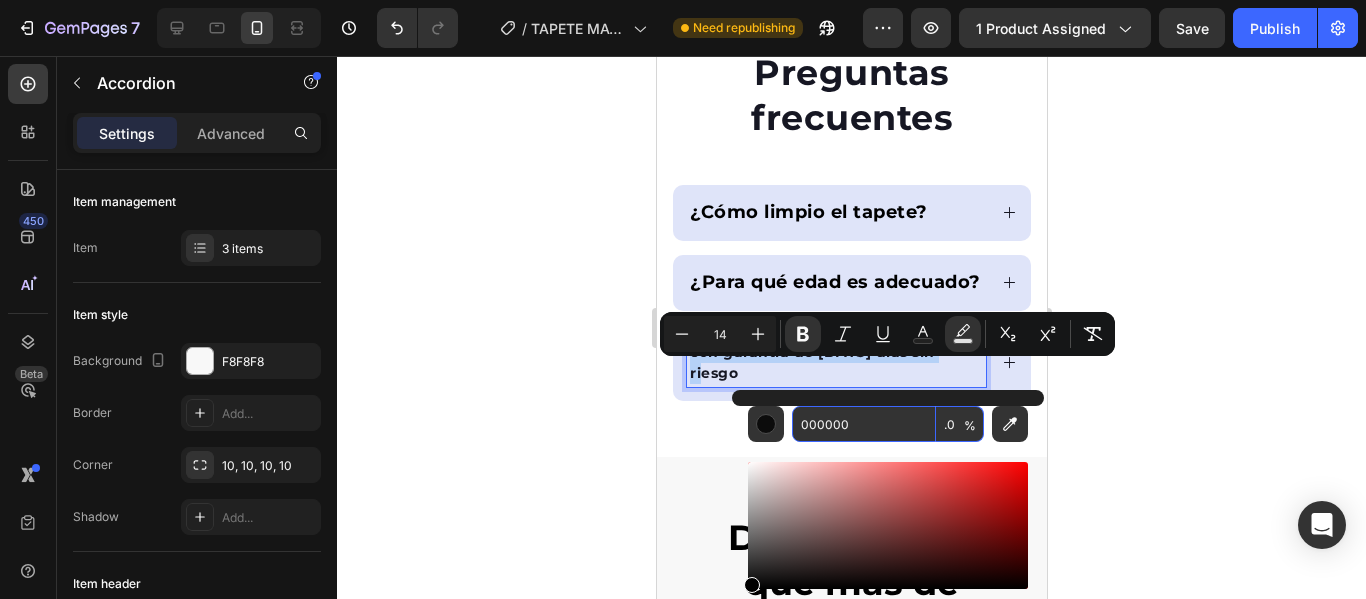 type on "0" 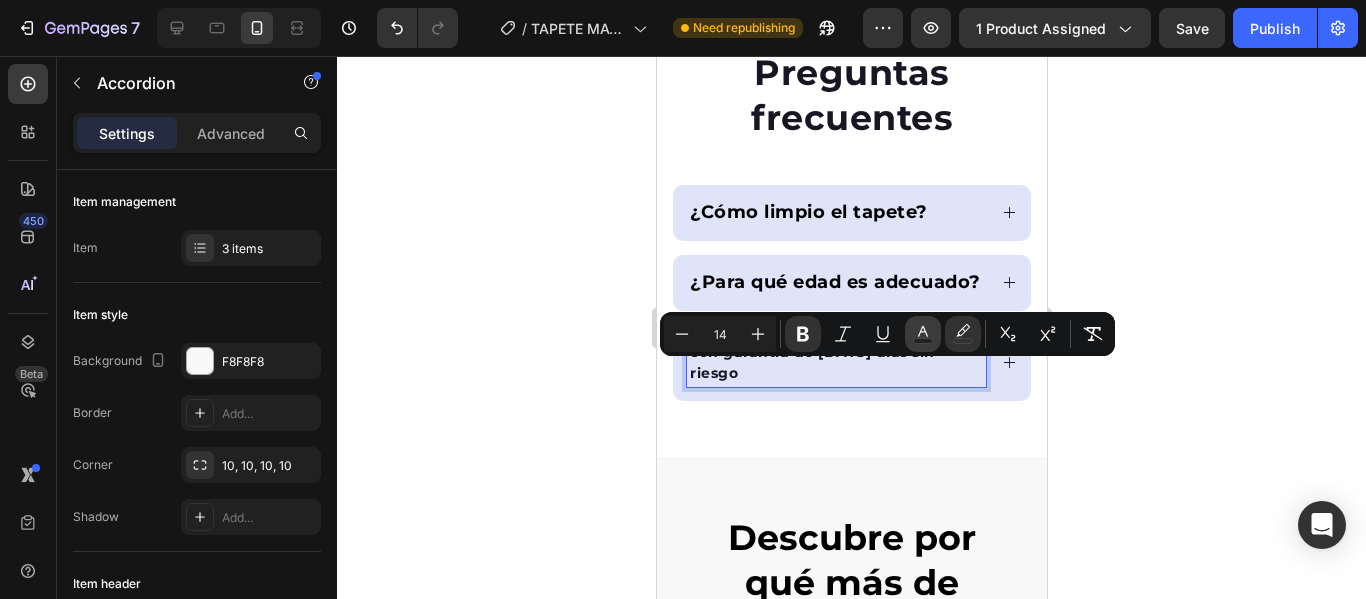 click 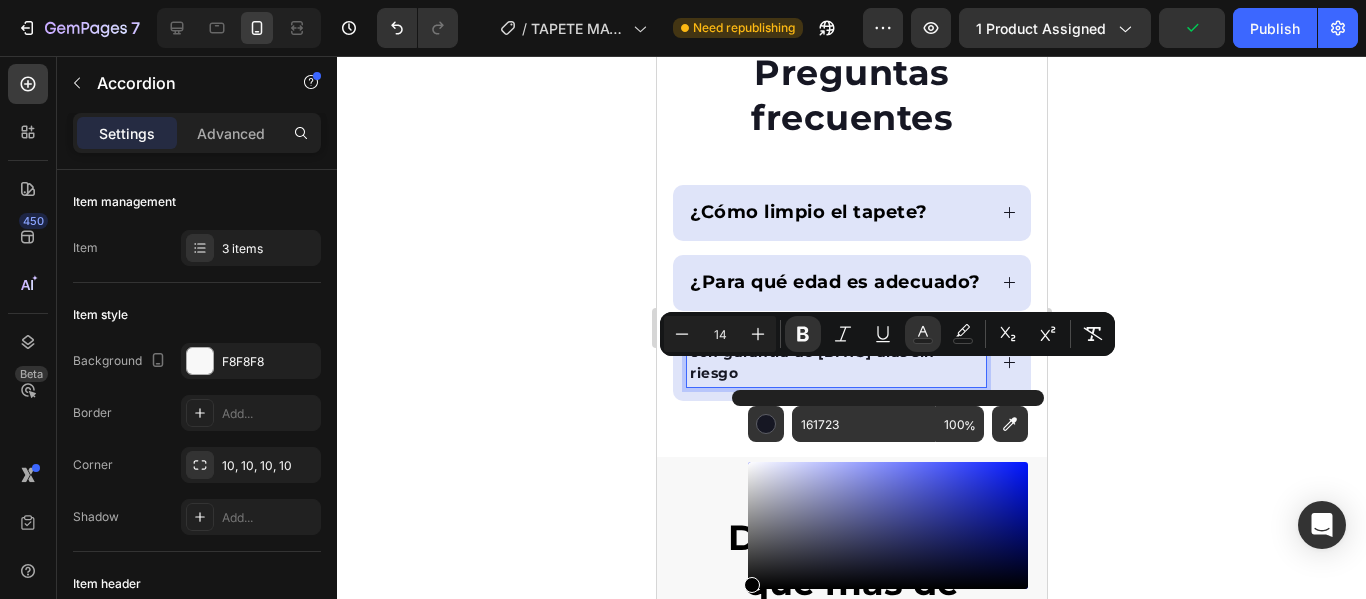 drag, startPoint x: 799, startPoint y: 536, endPoint x: 744, endPoint y: 589, distance: 76.38062 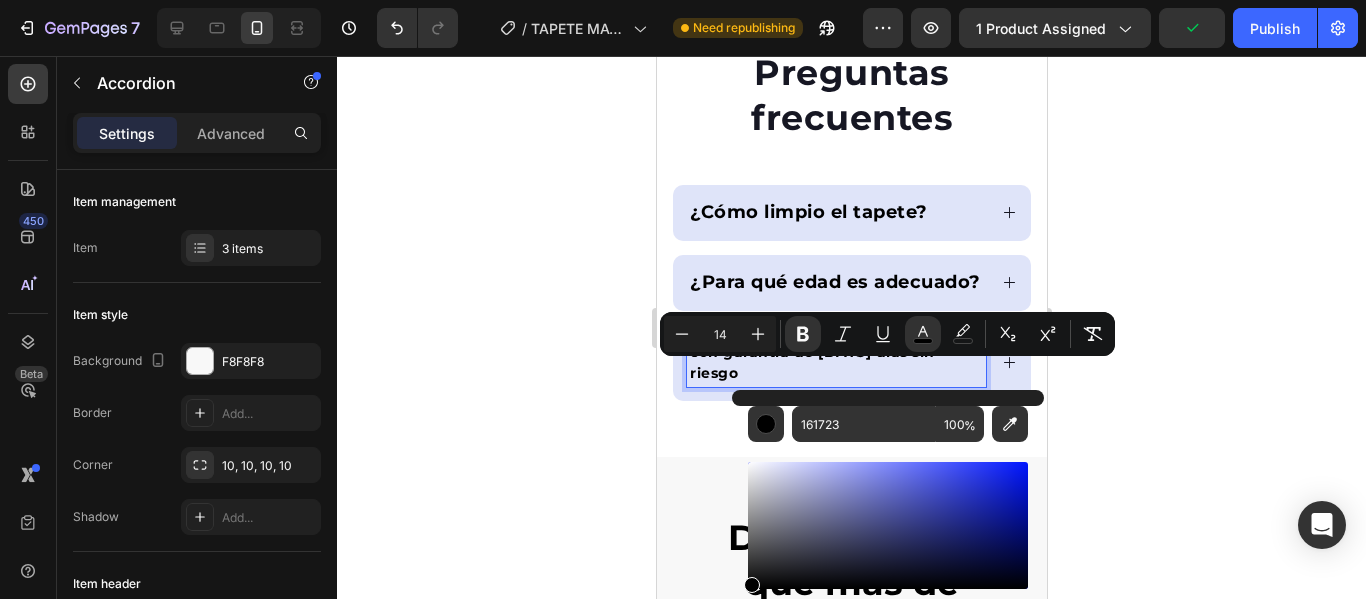 type on "000000" 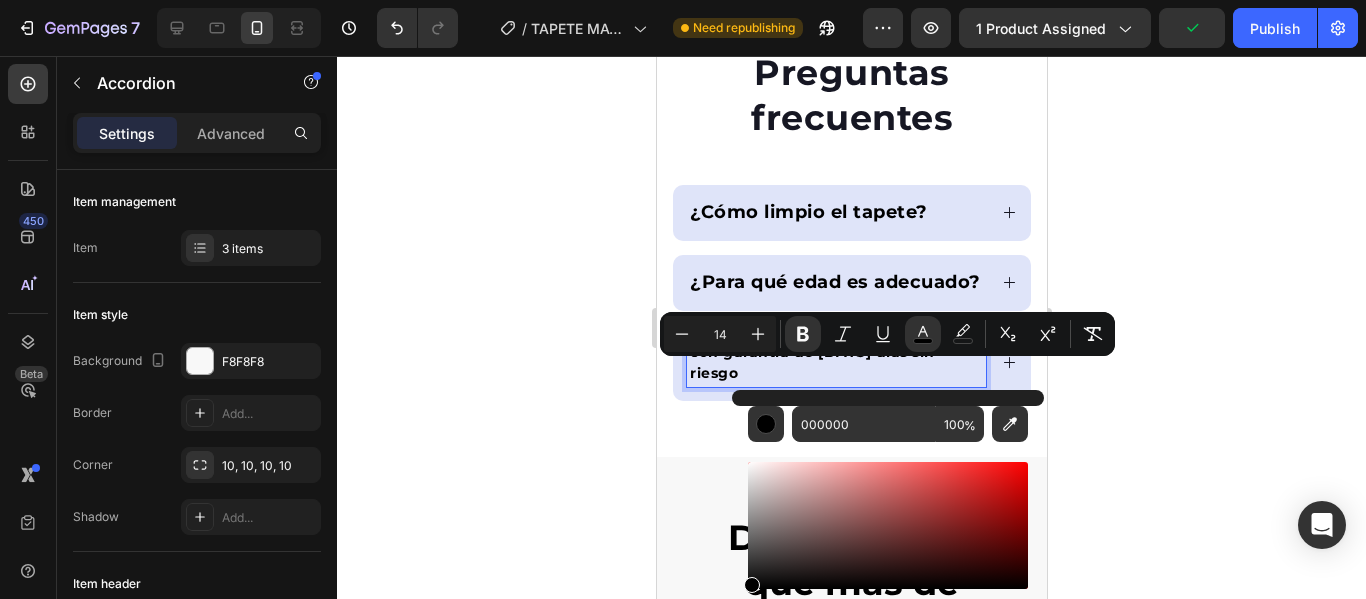 click on "¿Para qué edad es adecuado?" at bounding box center [834, 282] 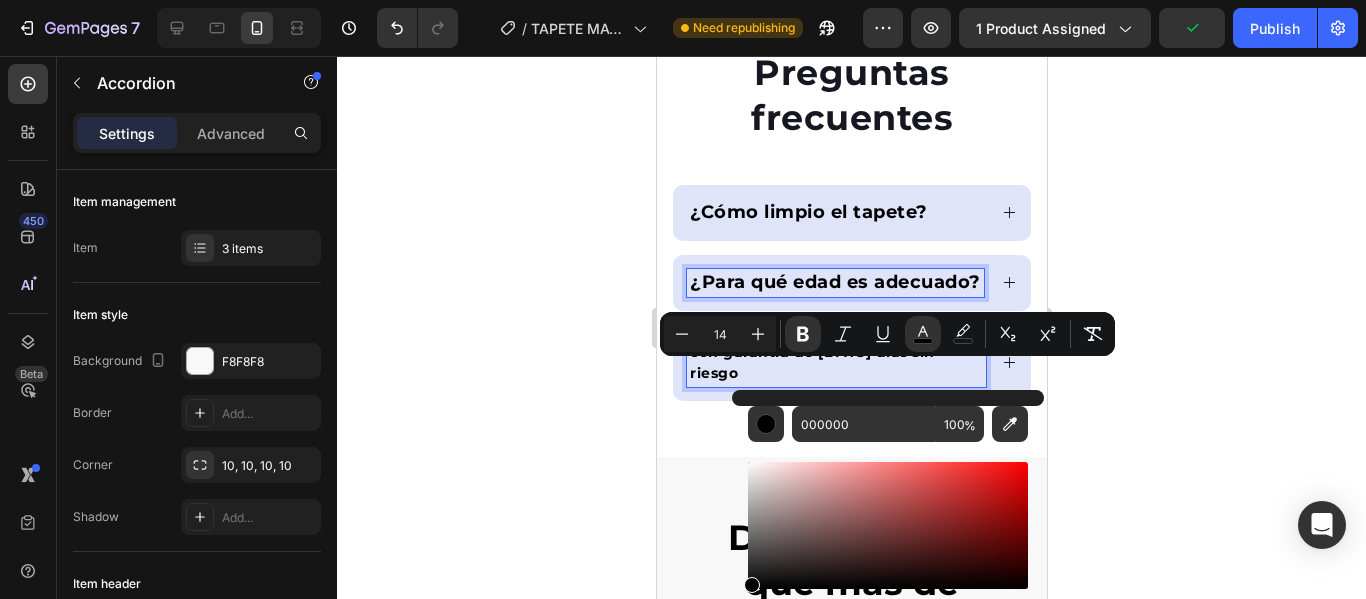 click on "¿Para qué edad es adecuado?" at bounding box center (834, 282) 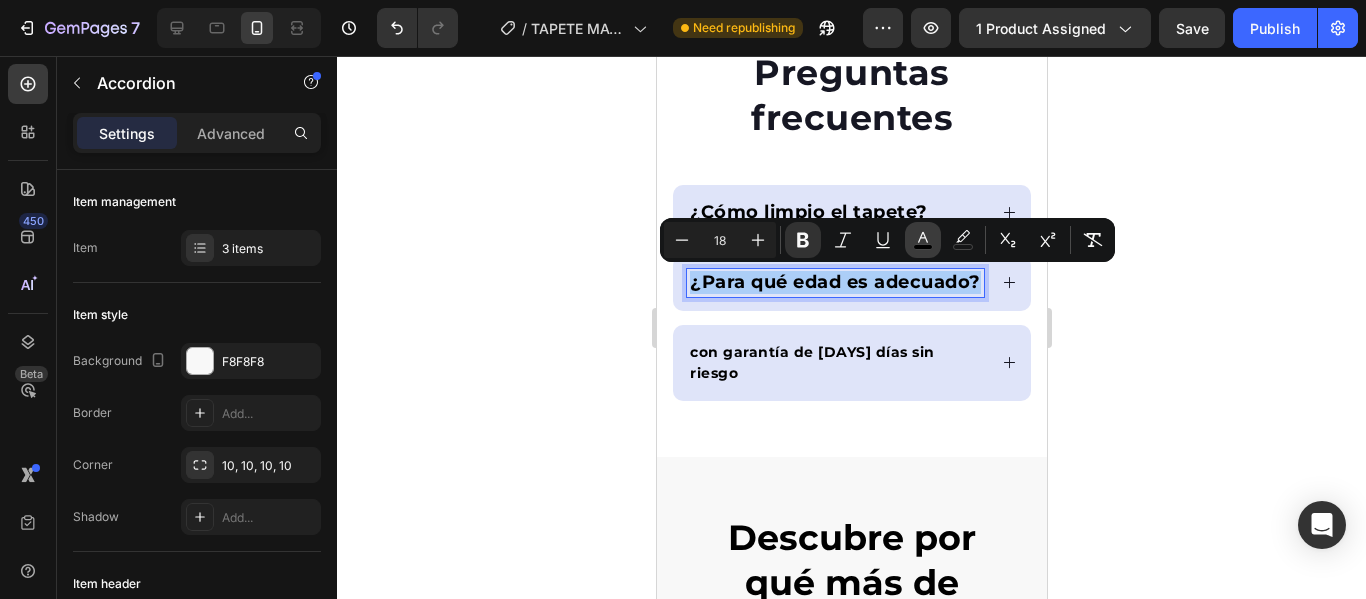 click on "color" at bounding box center (923, 240) 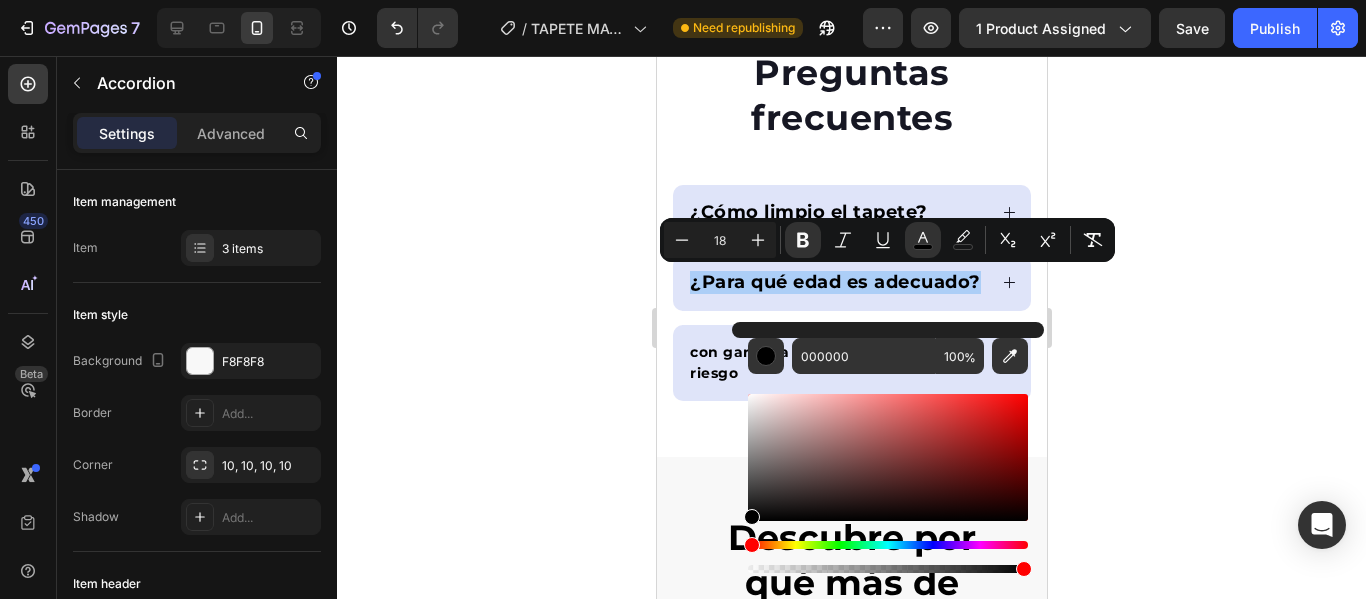 click 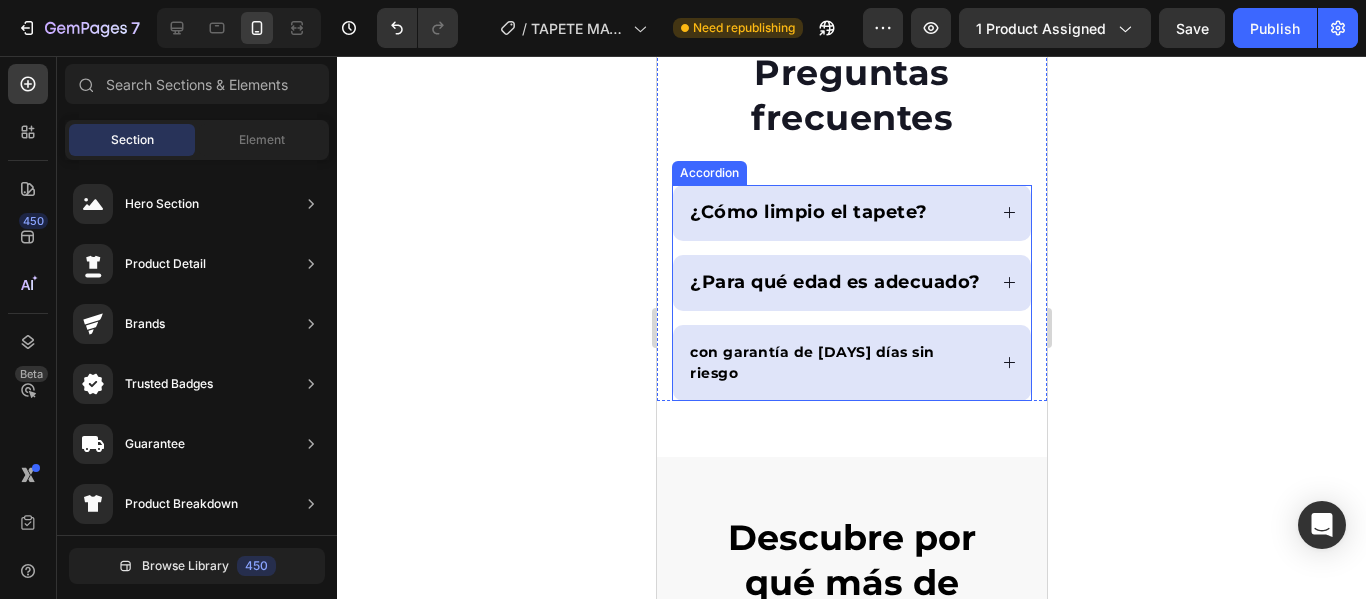 click on "¿Cómo limpio el tapete?" at bounding box center [808, 212] 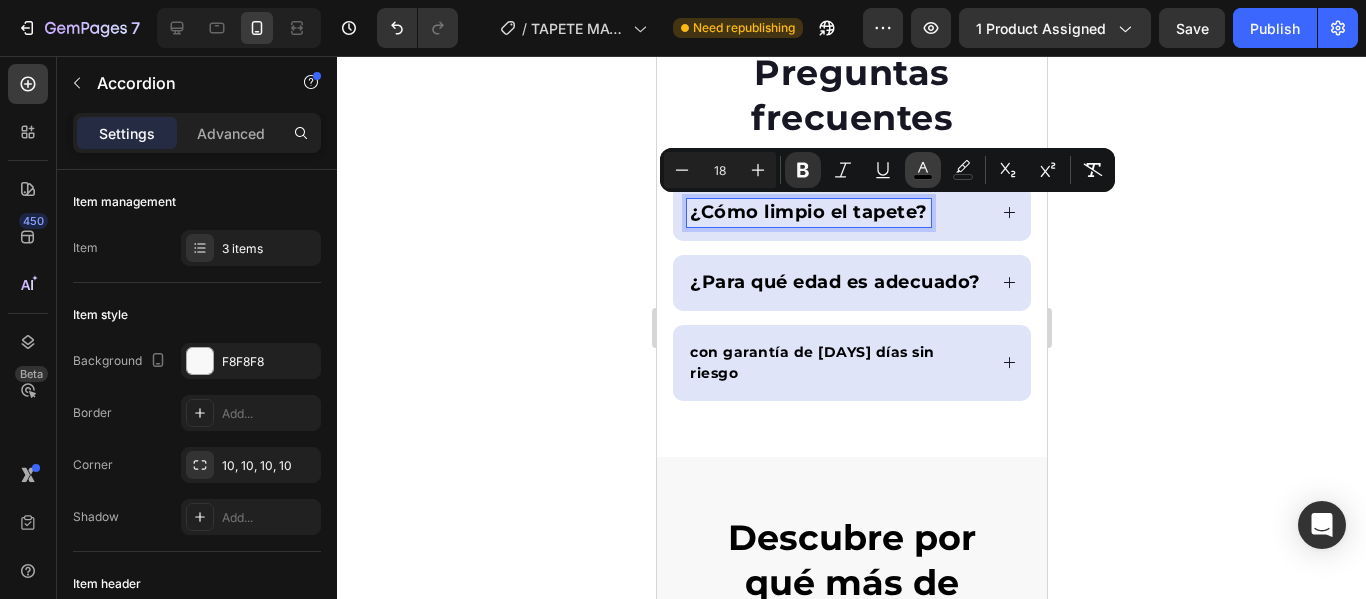 click 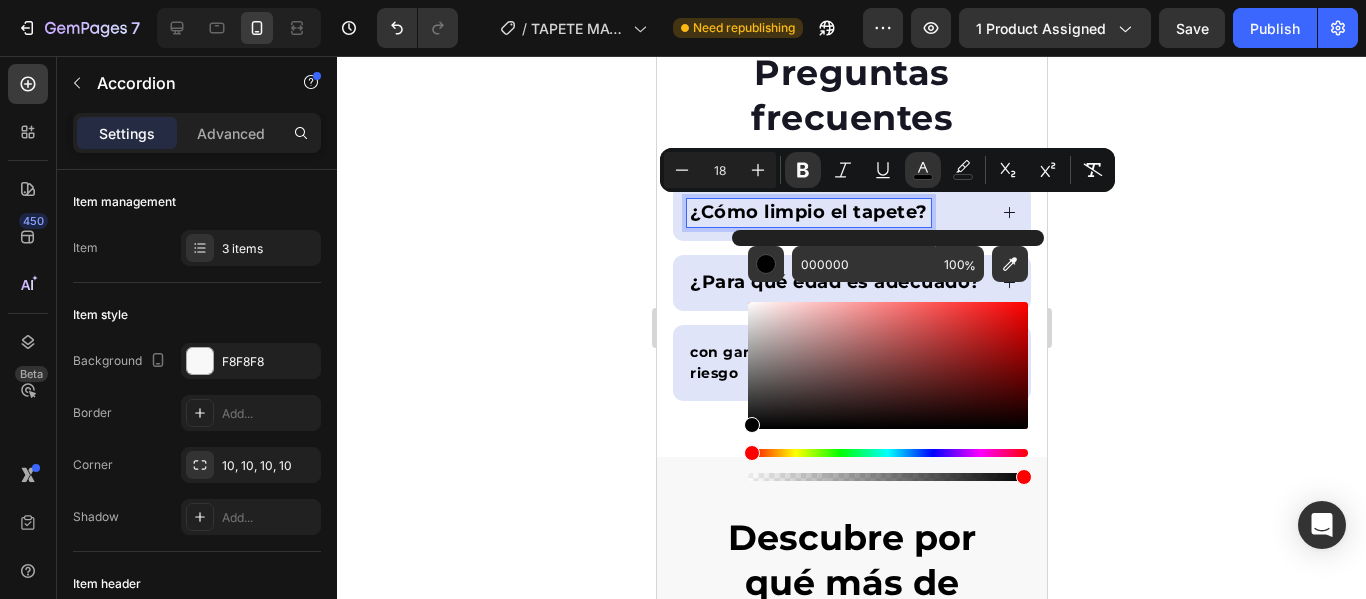 click 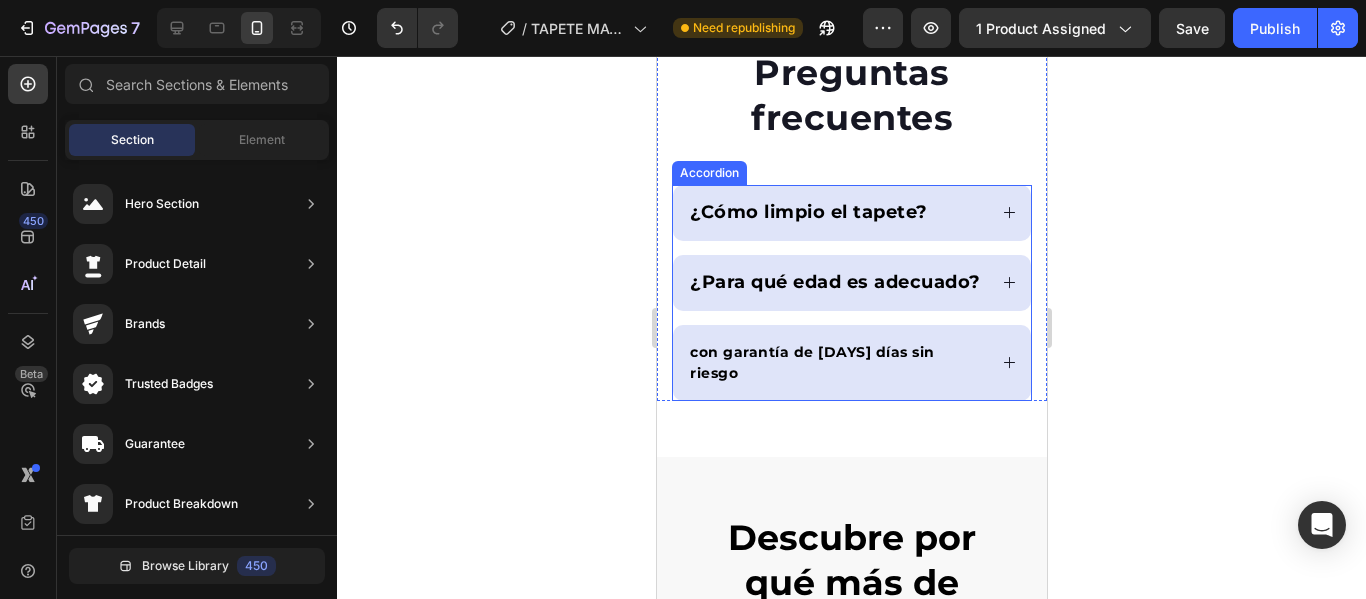 click on "con garantía de 30 días sin riesgo" at bounding box center (811, 362) 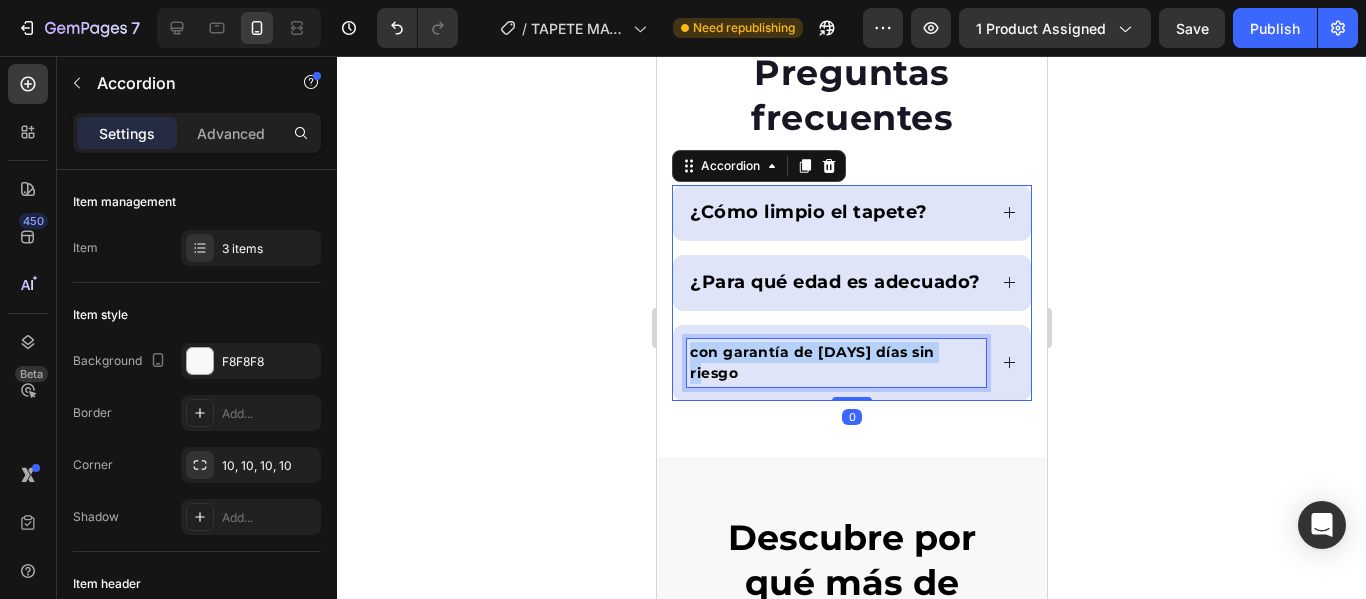 click on "con garantía de 30 días sin riesgo" at bounding box center (811, 362) 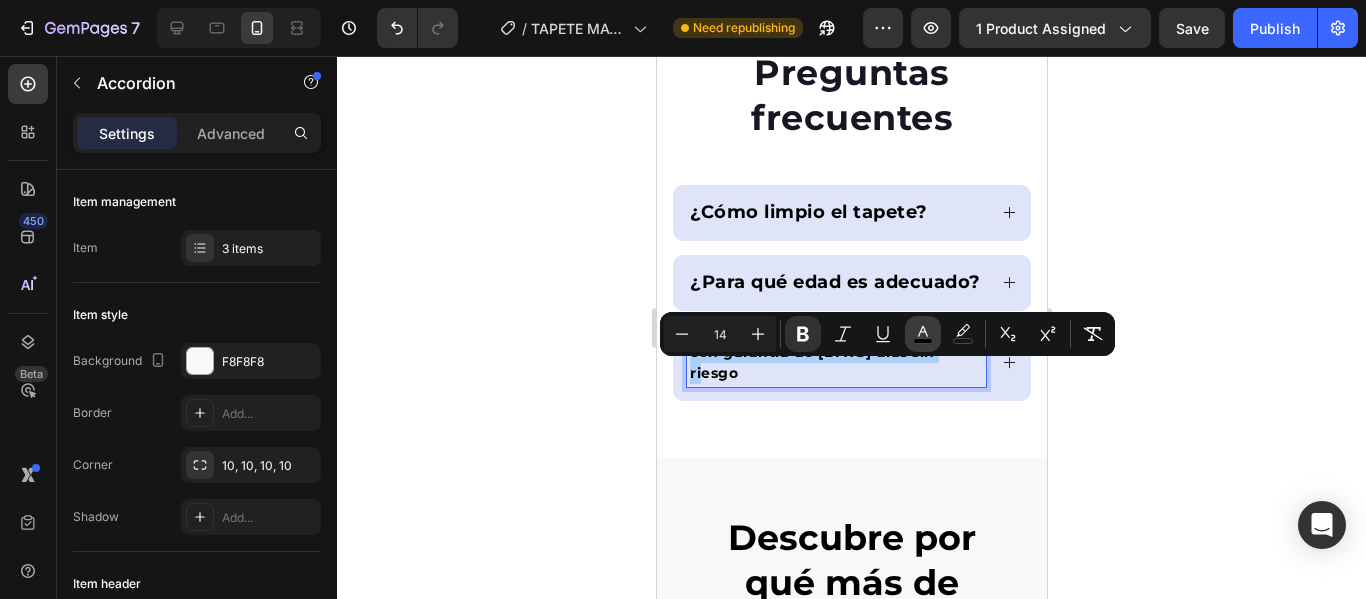 click on "color" at bounding box center (923, 334) 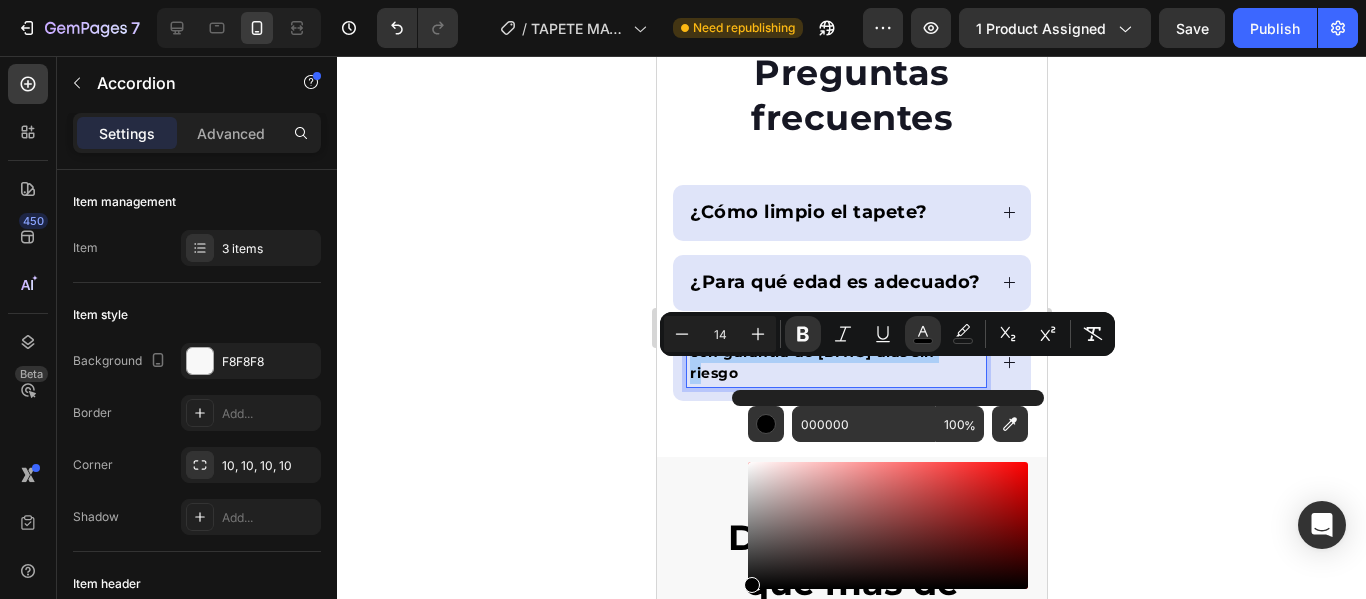 click 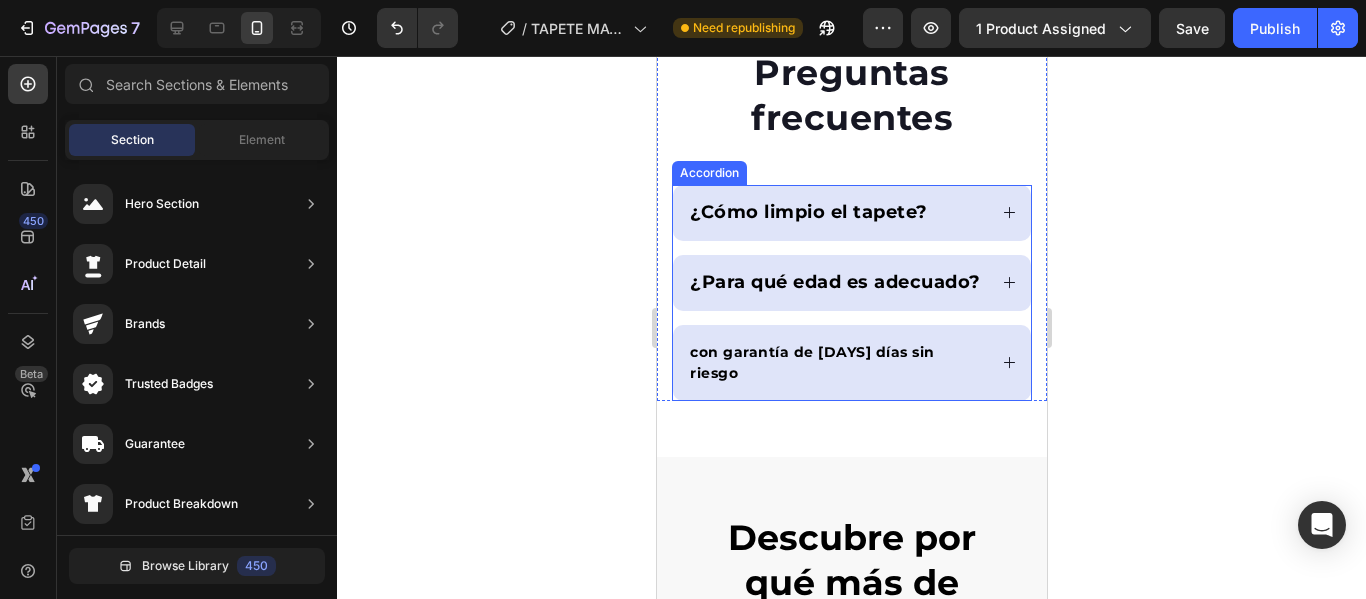 click on "con garantía de 30 días sin riesgo" at bounding box center [835, 363] 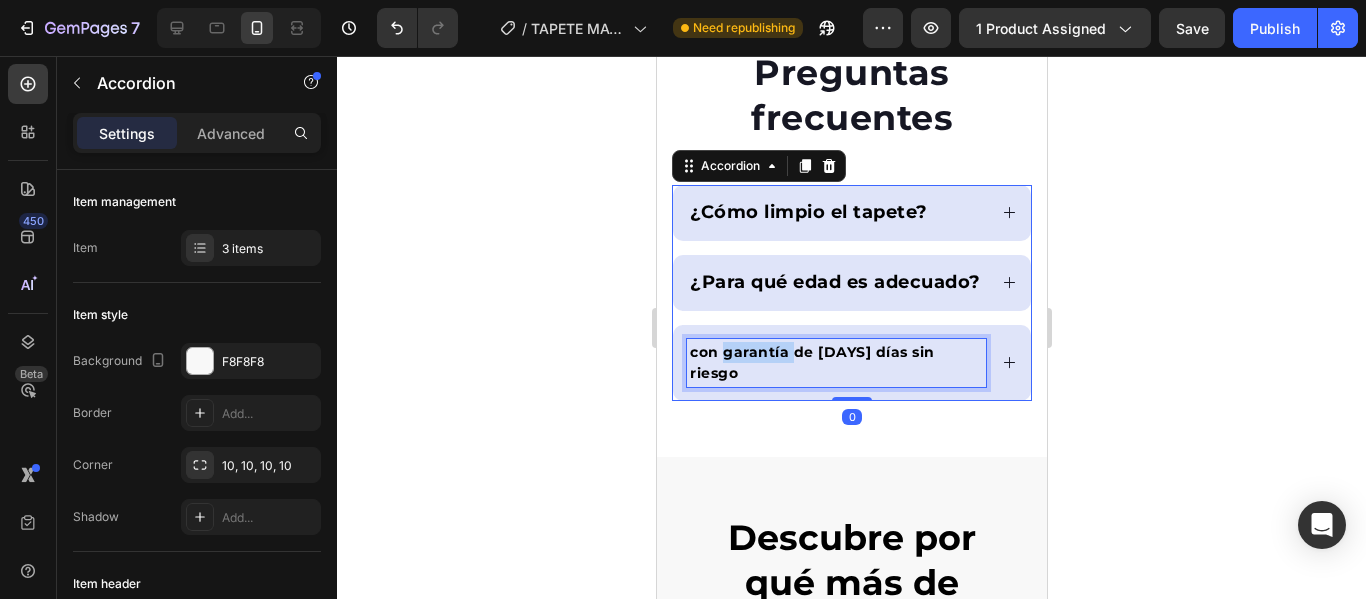 click on "con garantía de 30 días sin riesgo" at bounding box center (811, 362) 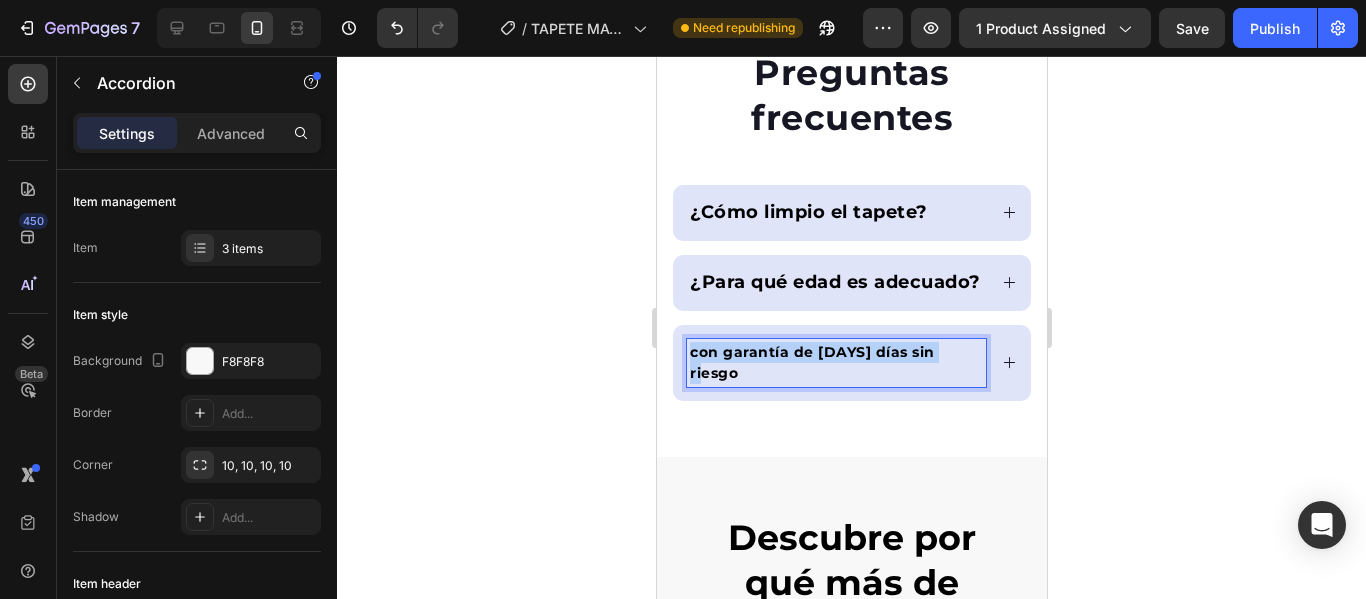 click on "con garantía de 30 días sin riesgo" at bounding box center [811, 362] 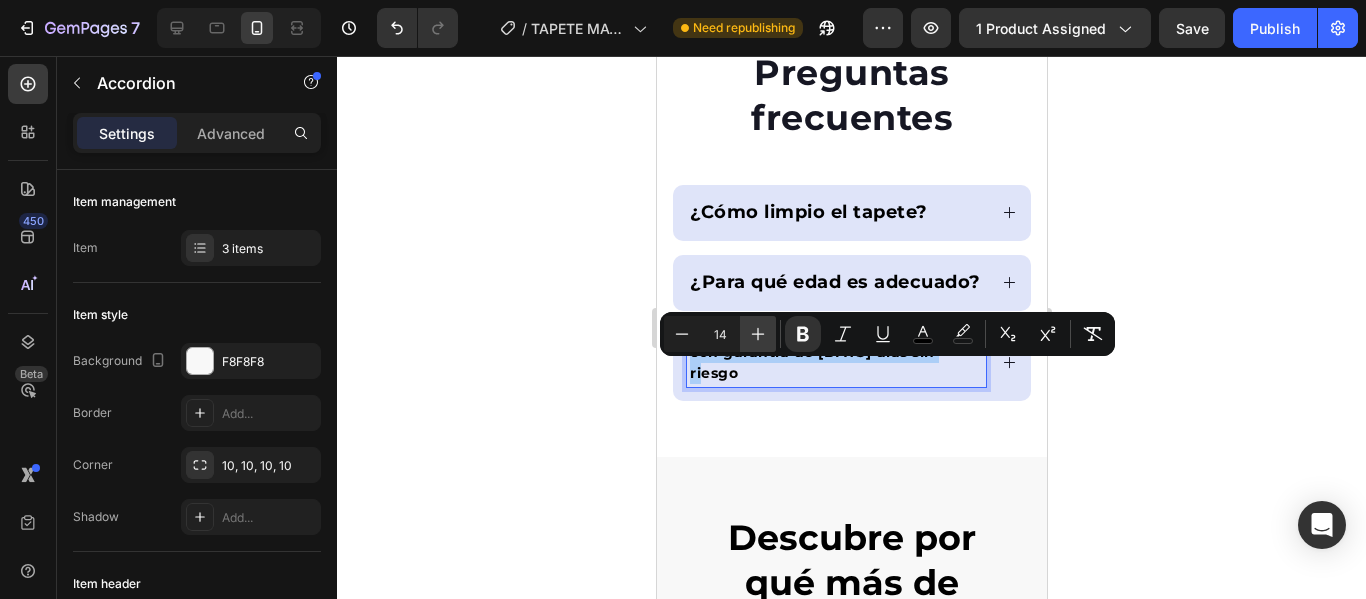 click on "Plus" at bounding box center [758, 334] 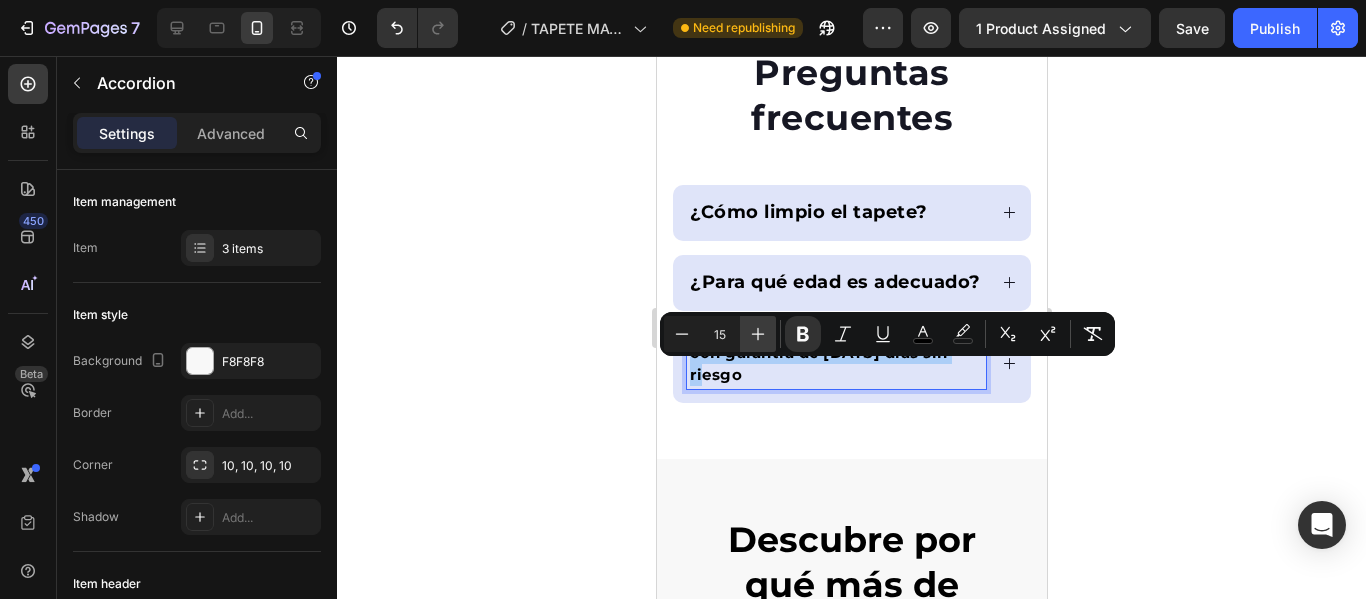 click on "Plus" at bounding box center [758, 334] 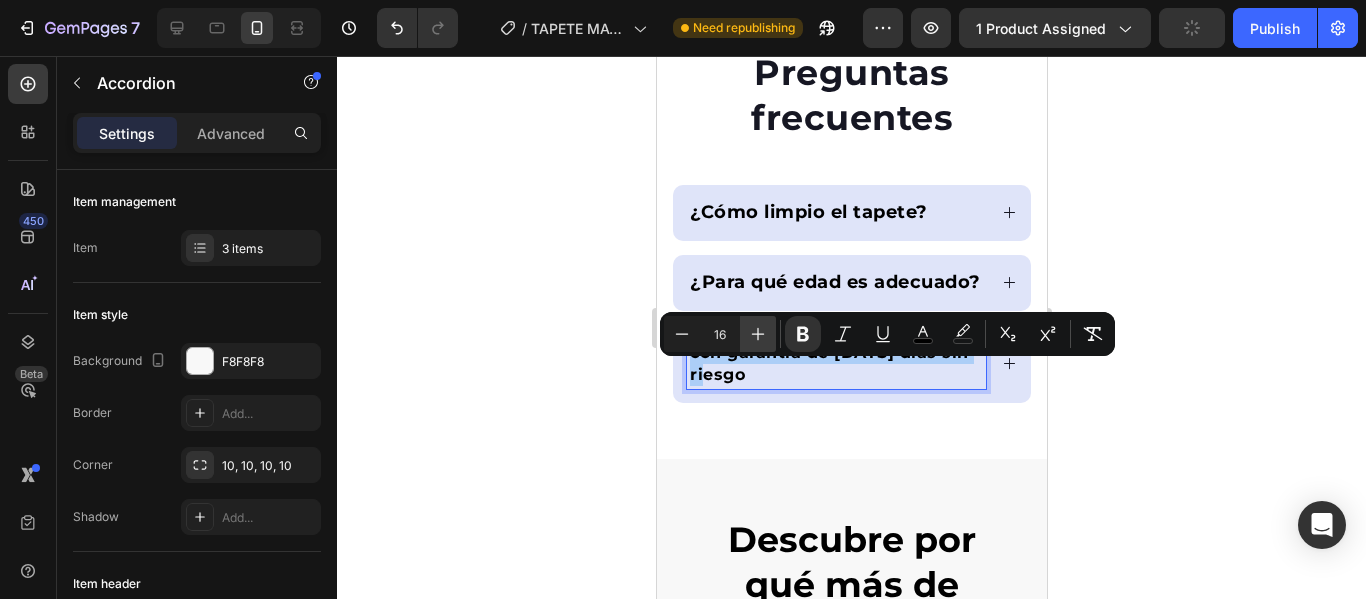 drag, startPoint x: 770, startPoint y: 336, endPoint x: 119, endPoint y: 239, distance: 658.1869 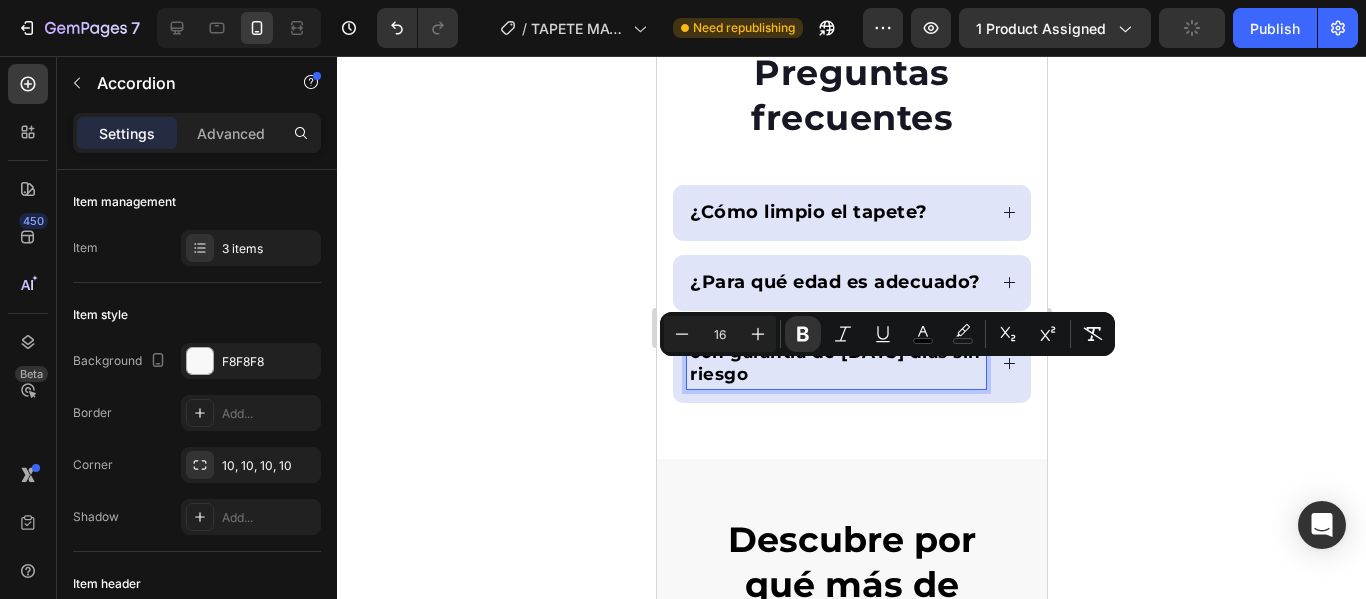 type on "17" 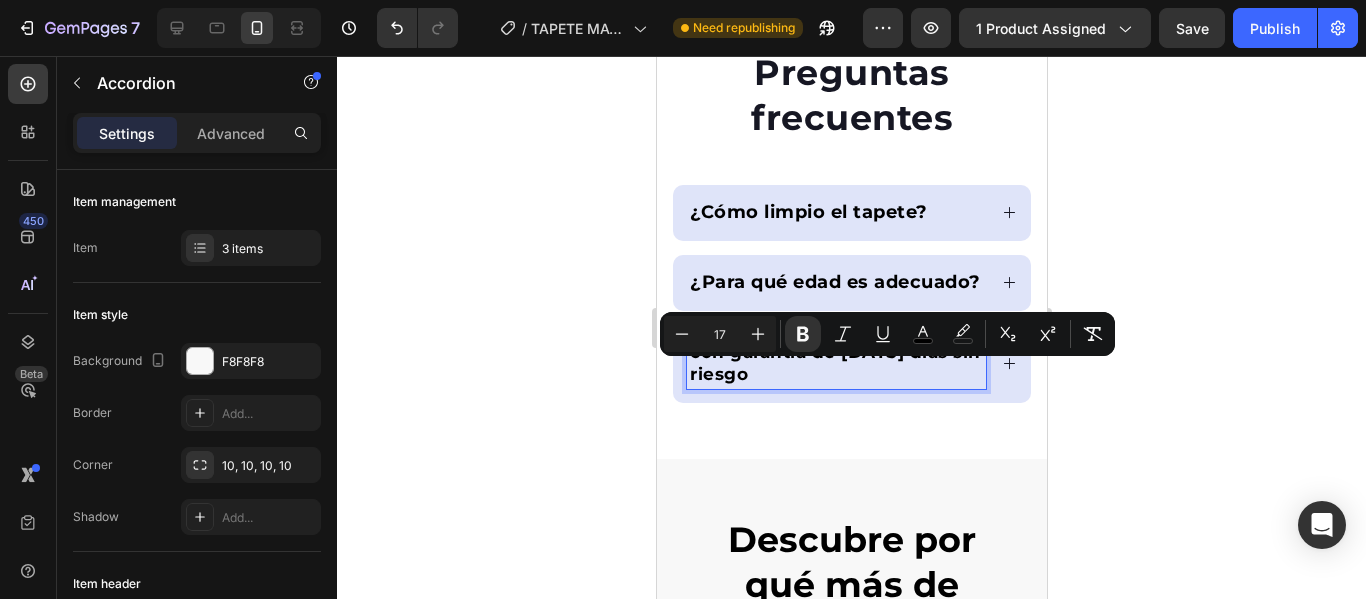 click on "¿Para qué edad es adecuado?" at bounding box center (834, 282) 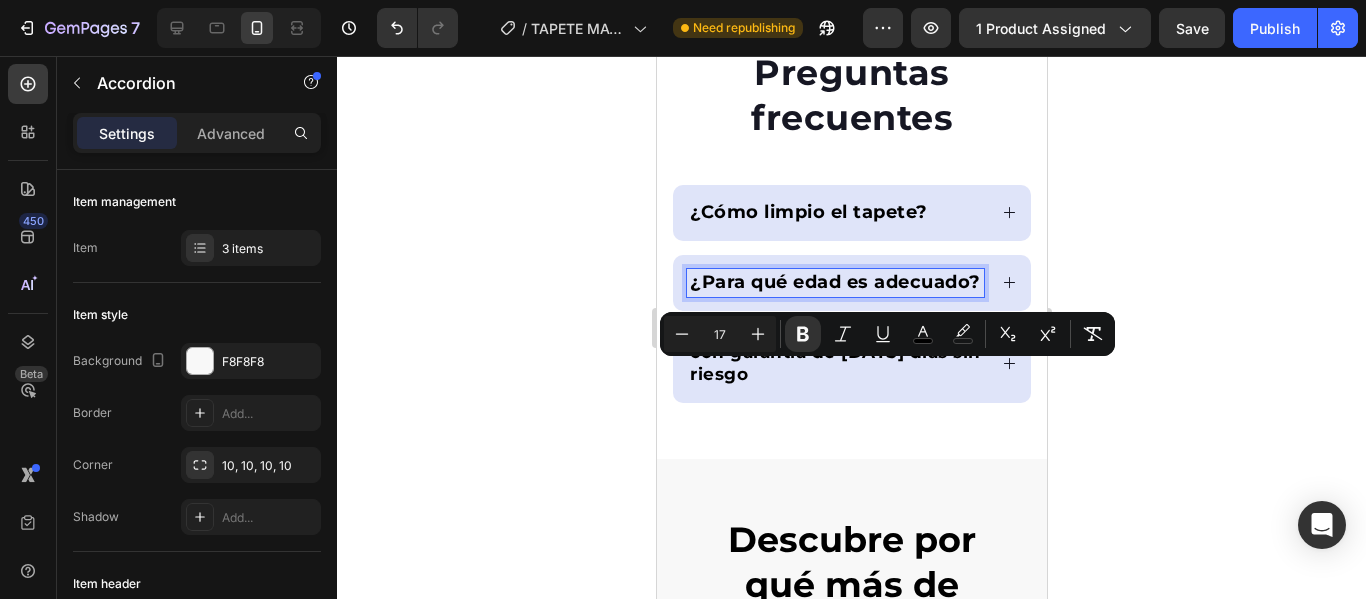 click on "¿Para qué edad es adecuado?" at bounding box center (834, 282) 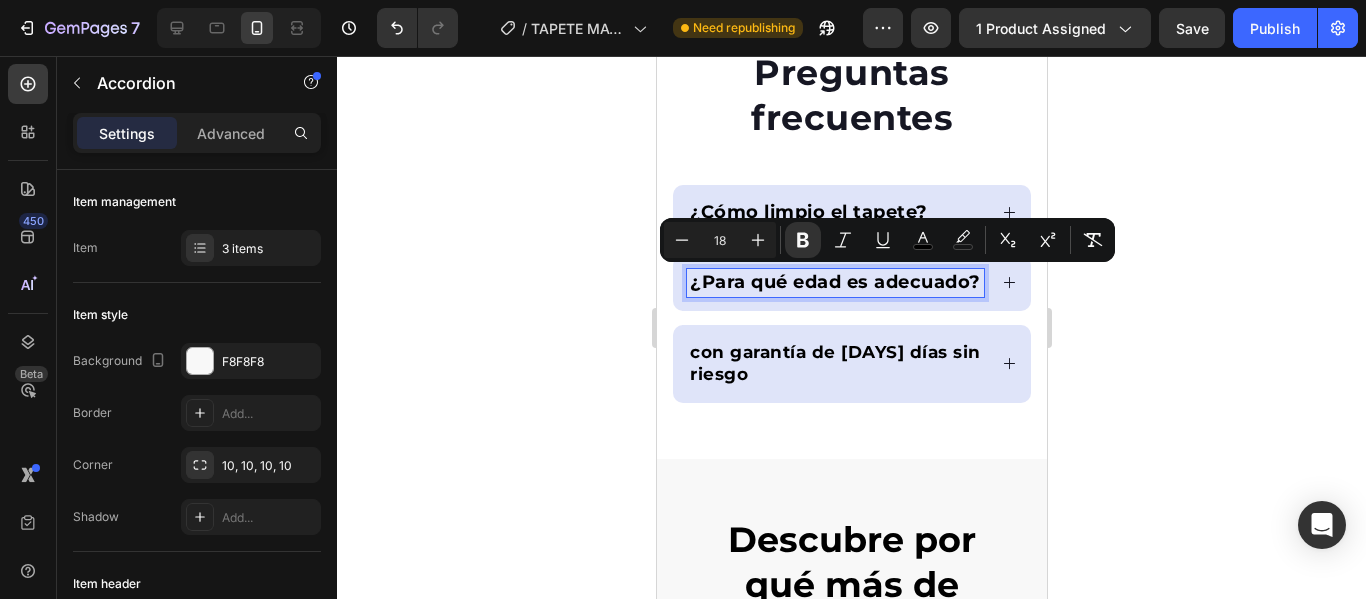 click on "con garantía de 30 días sin riesgo" at bounding box center [834, 363] 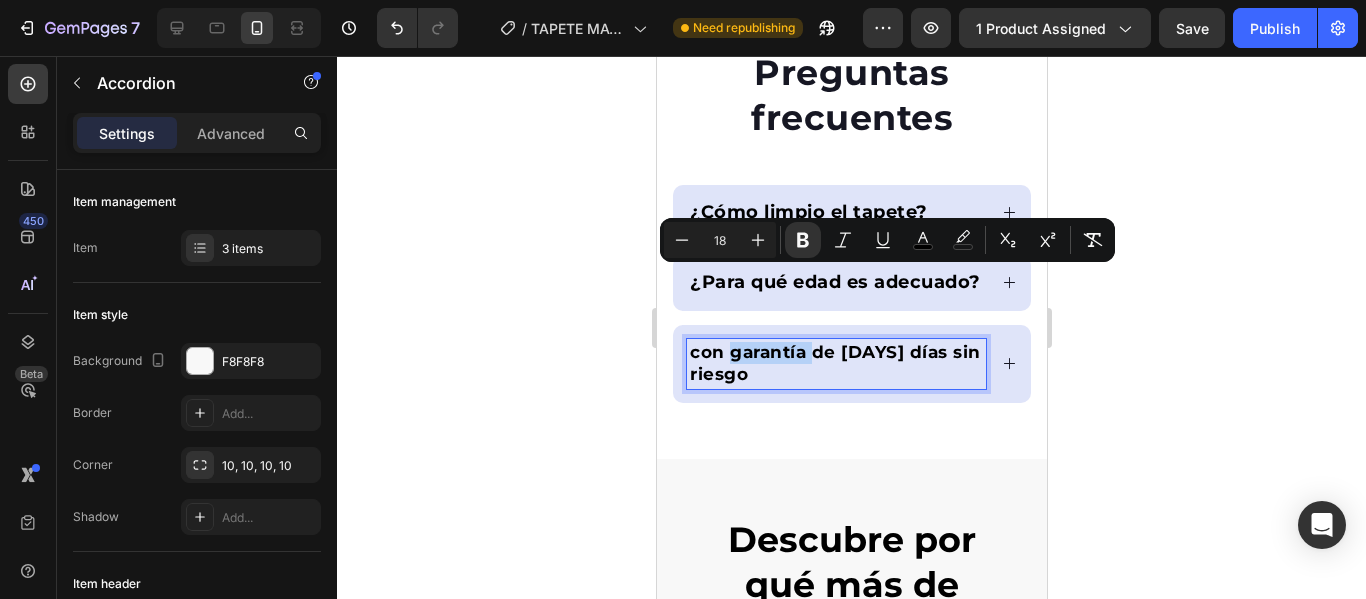 click on "con garantía de 30 días sin riesgo" at bounding box center (834, 363) 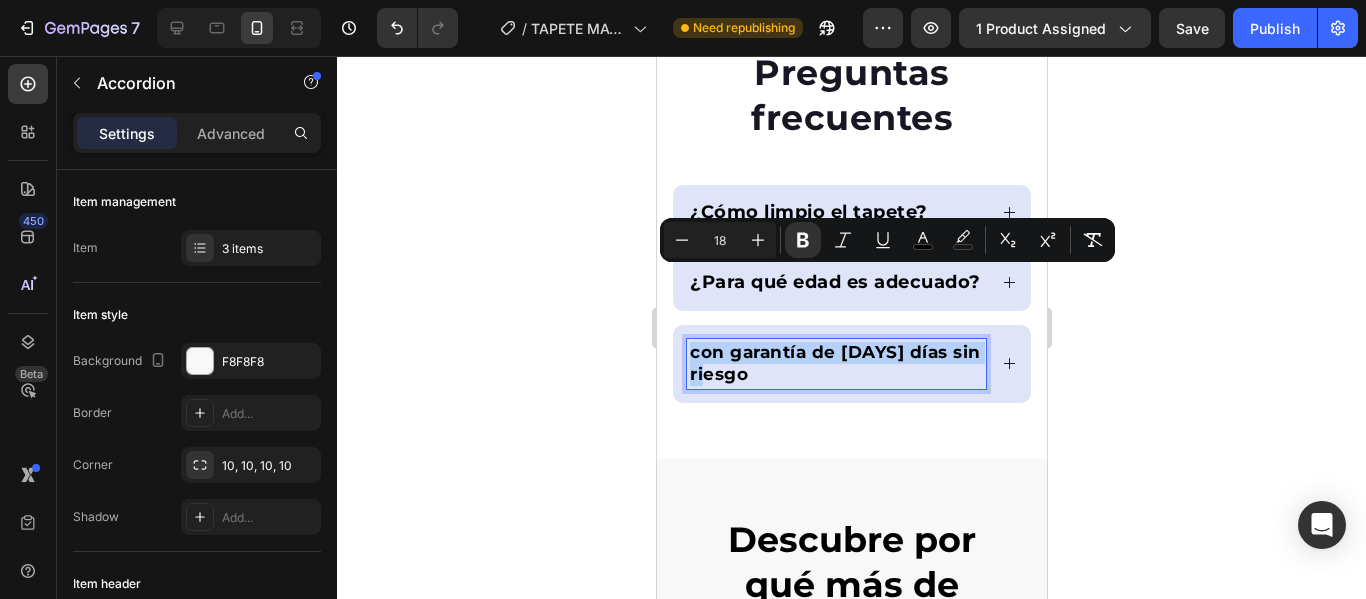 click on "con garantía de 30 días sin riesgo" at bounding box center [834, 363] 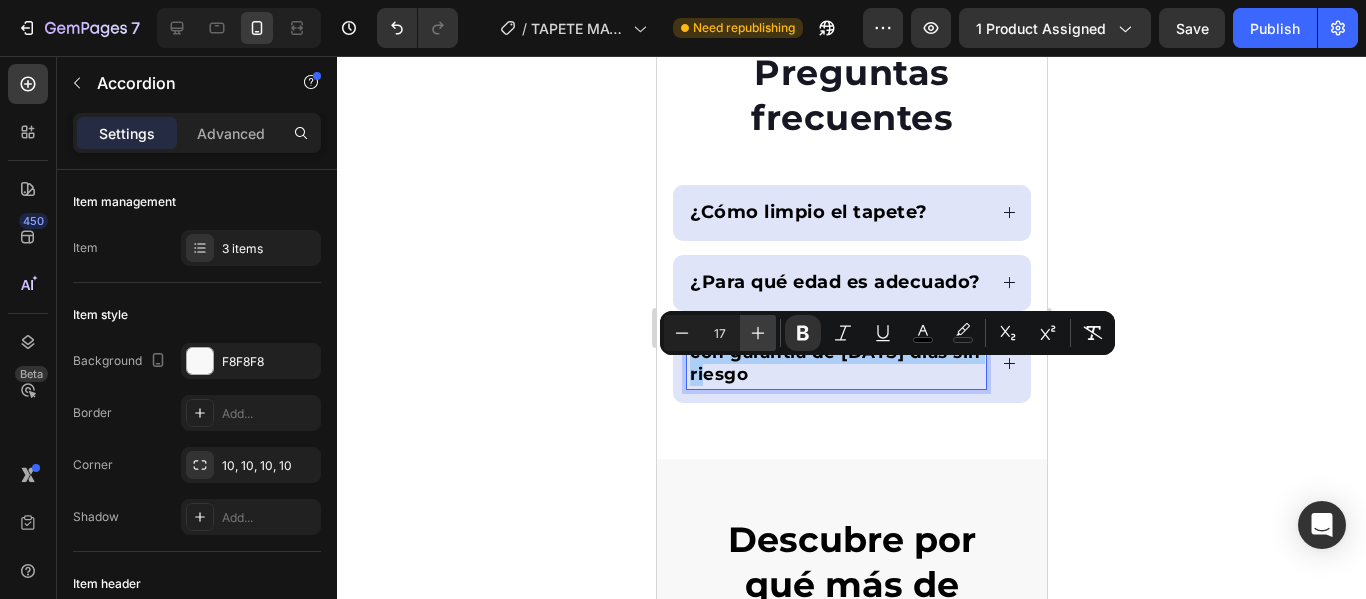 click 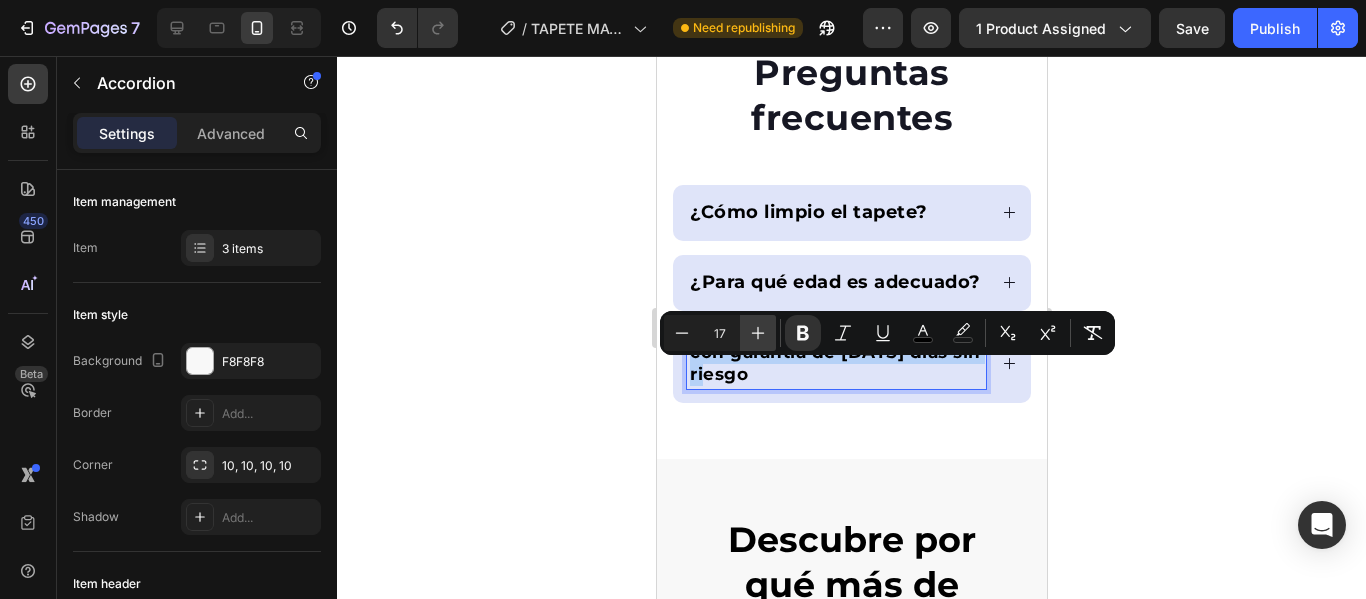 type on "18" 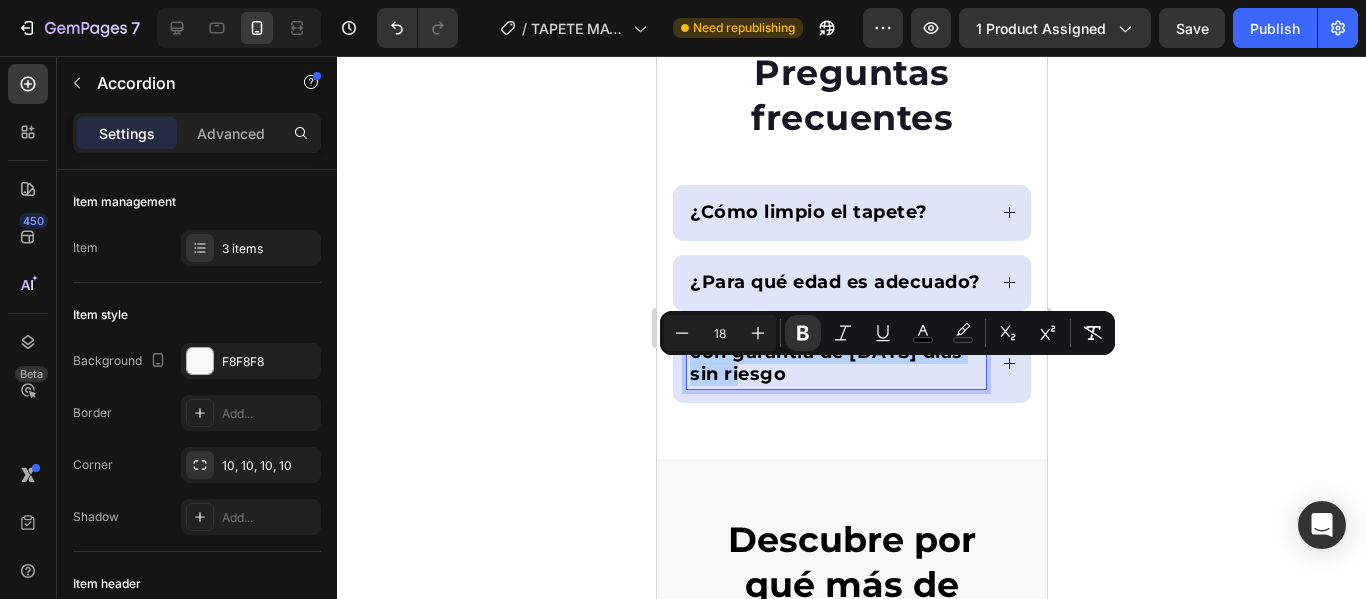 click on "¿Cómo limpio el tapete?" at bounding box center [808, 213] 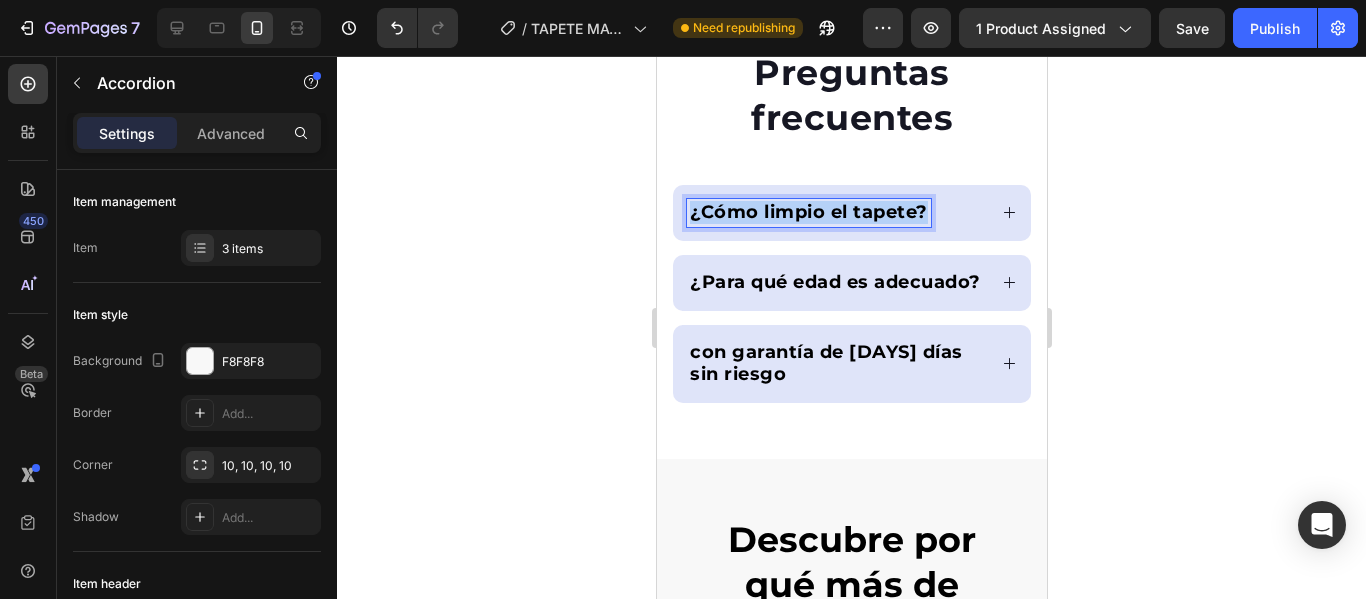 click on "¿Cómo limpio el tapete?" at bounding box center [808, 213] 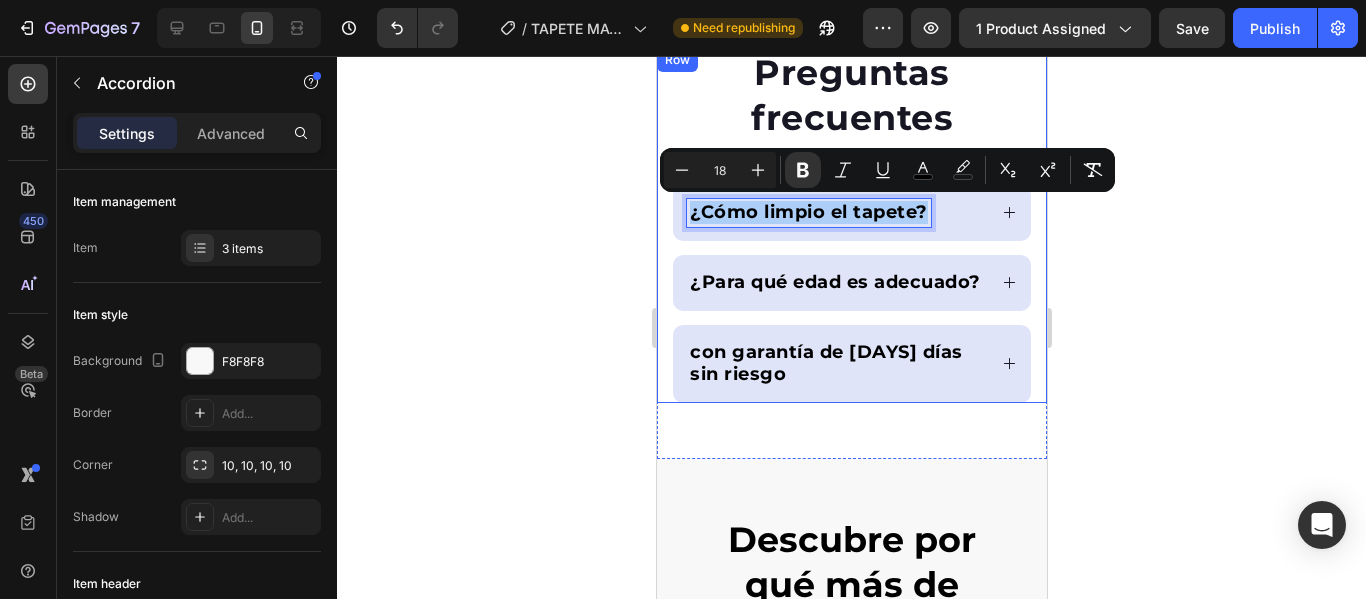 click 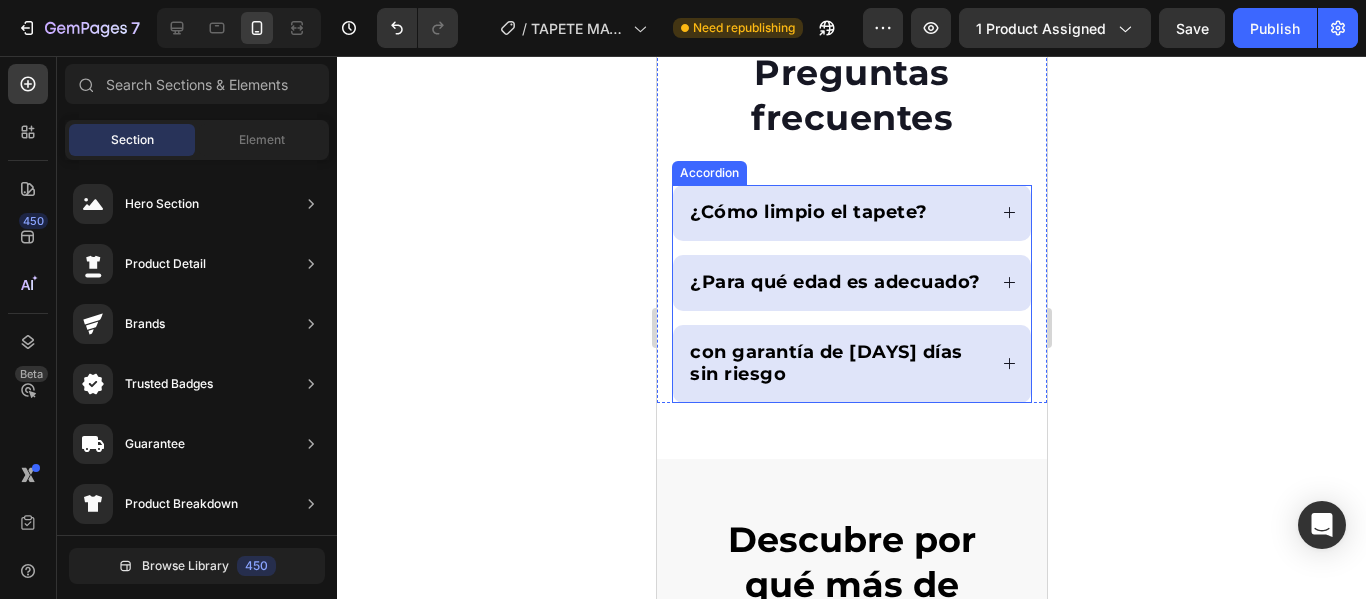 click on "¿Cómo limpio el tapete?" at bounding box center [835, 213] 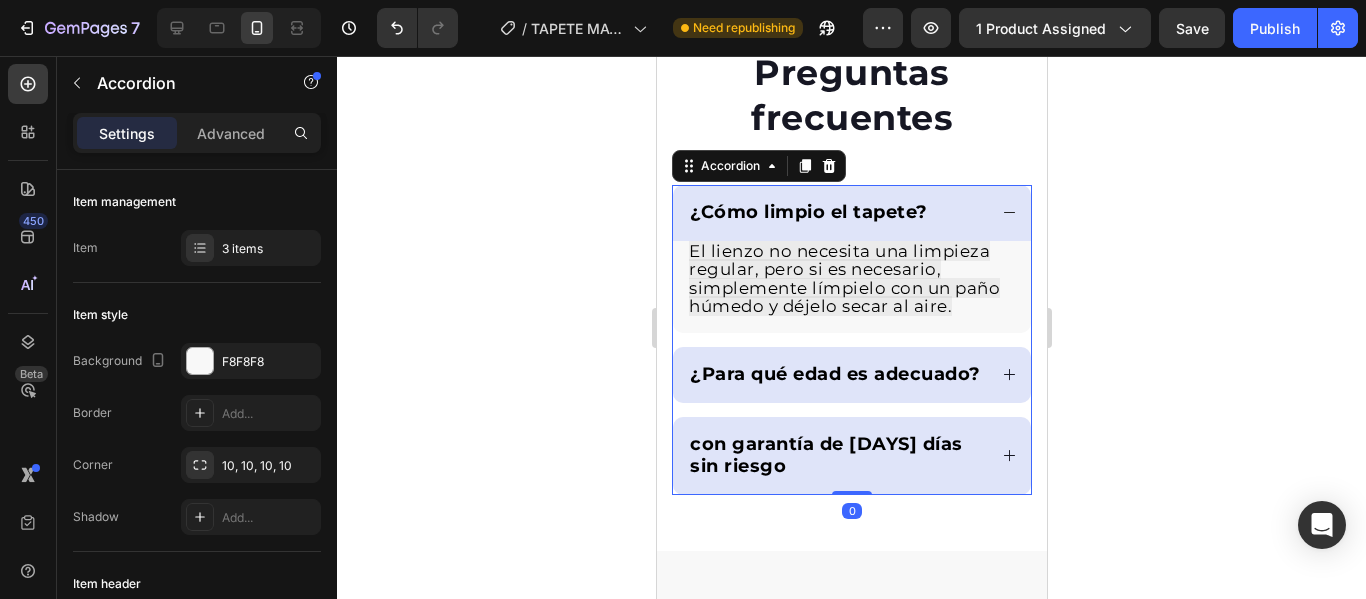 click on "El lienzo no necesita una limpieza regular, pero si es necesario, simplemente límpielo con un paño húmedo y déjelo secar al aire." at bounding box center [843, 279] 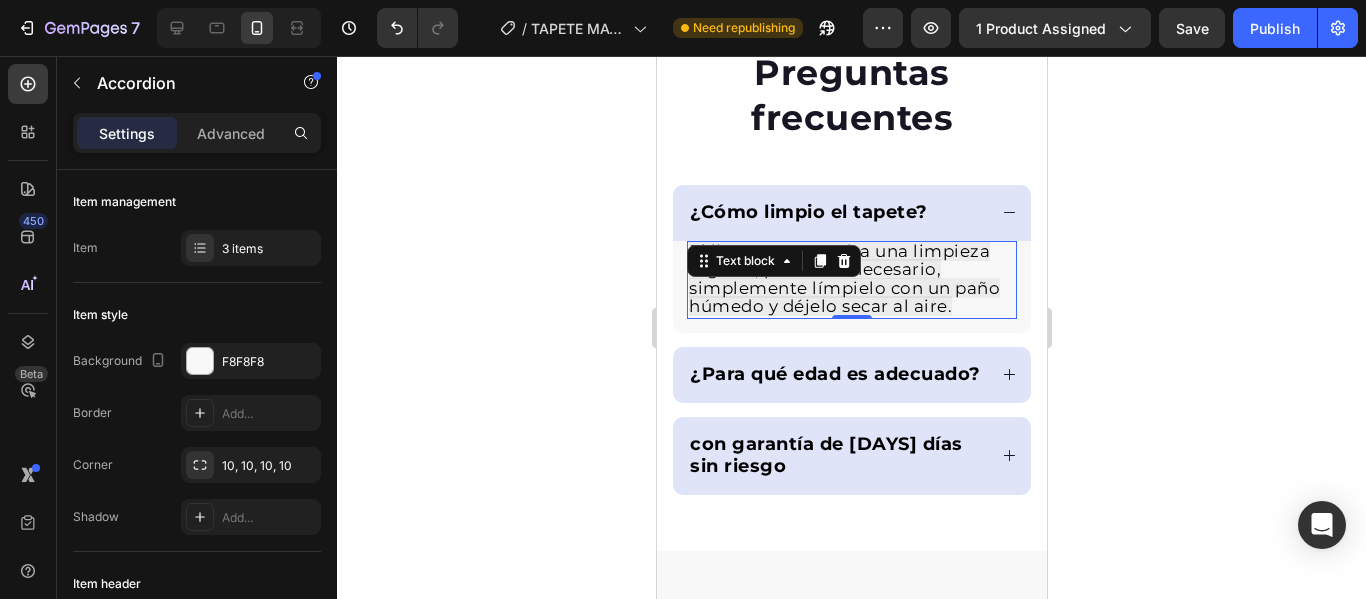 click on "El lienzo no necesita una limpieza regular, pero si es necesario, simplemente límpielo con un paño húmedo y déjelo secar al aire." at bounding box center (843, 279) 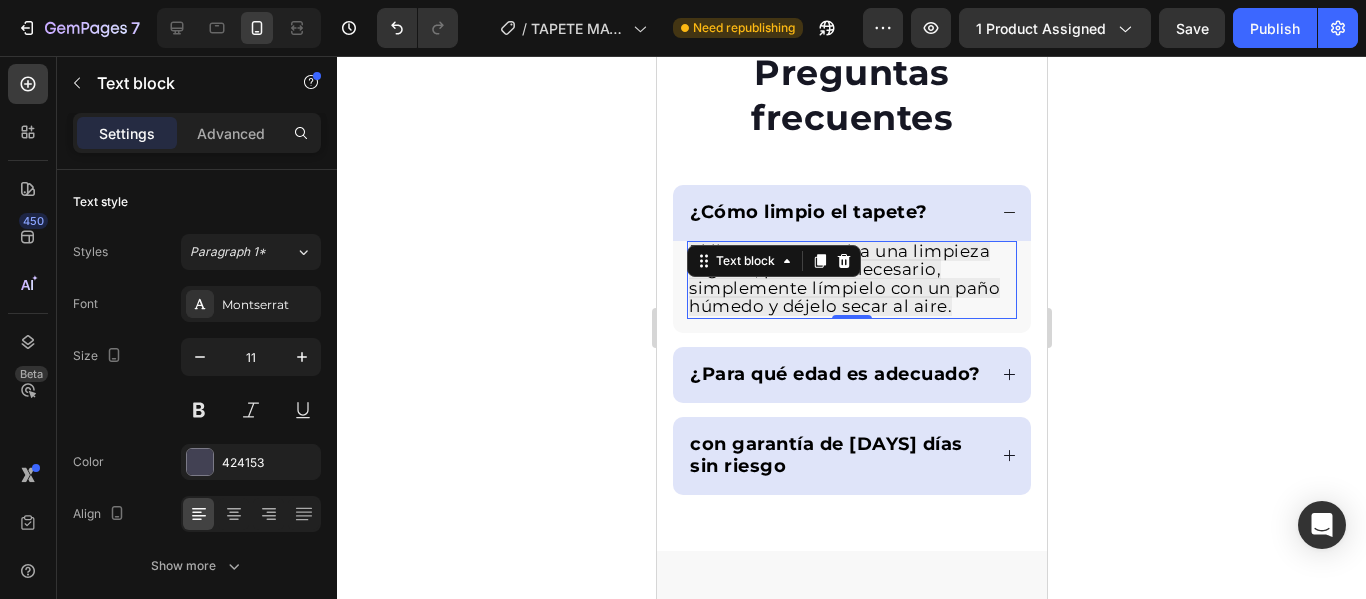 click on "El lienzo no necesita una limpieza regular, pero si es necesario, simplemente límpielo con un paño húmedo y déjelo secar al aire." at bounding box center (843, 279) 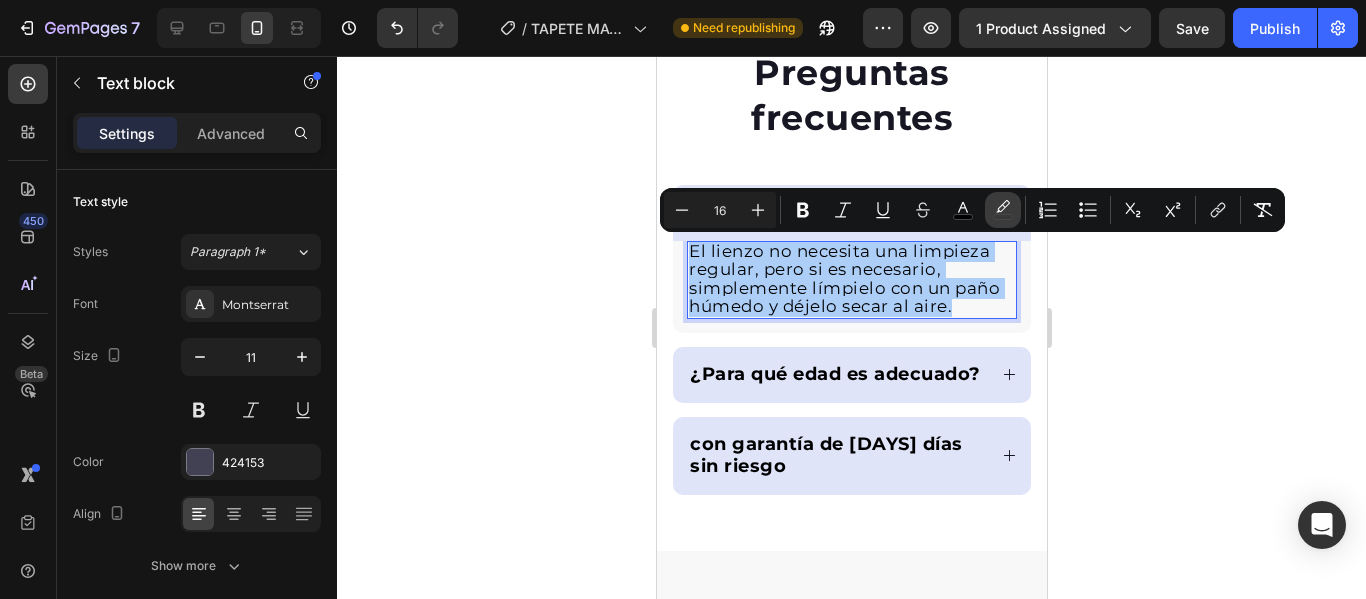 click 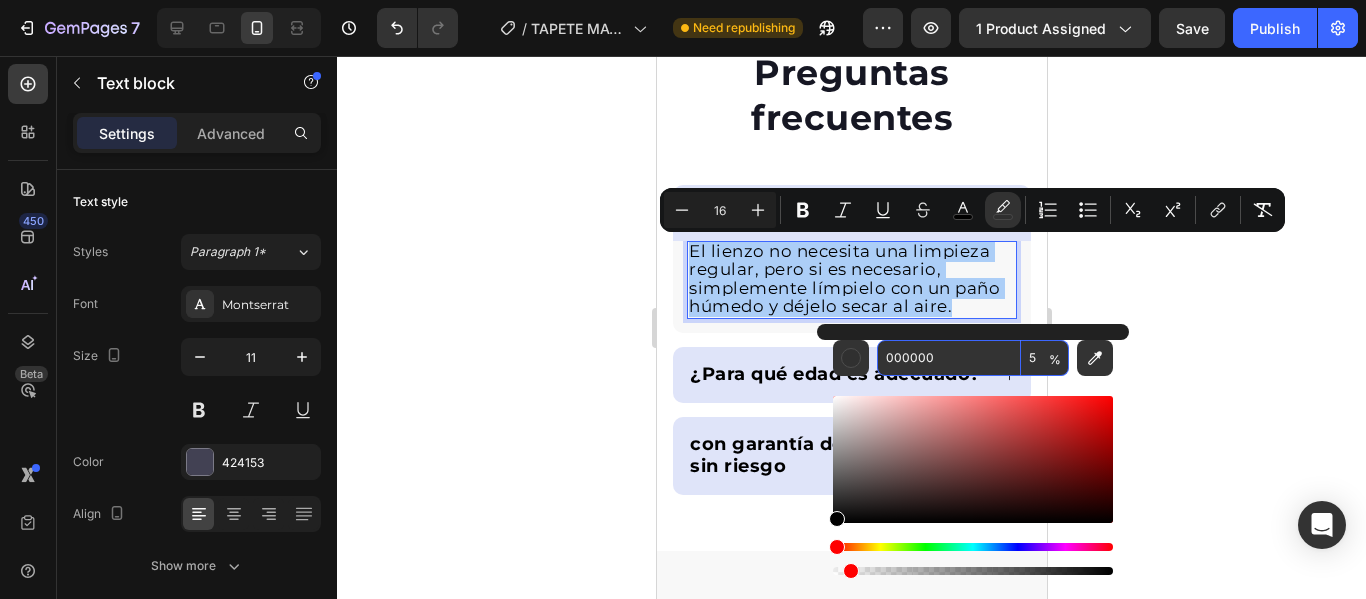 click on "5" at bounding box center [1045, 358] 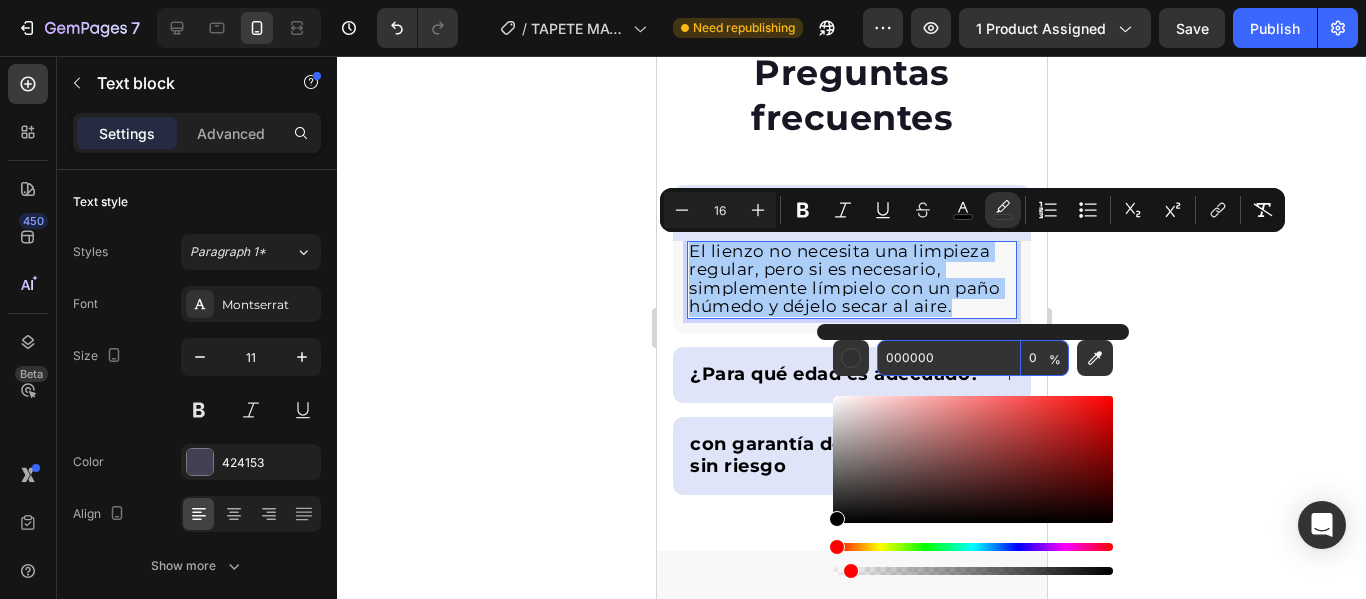 type on "0" 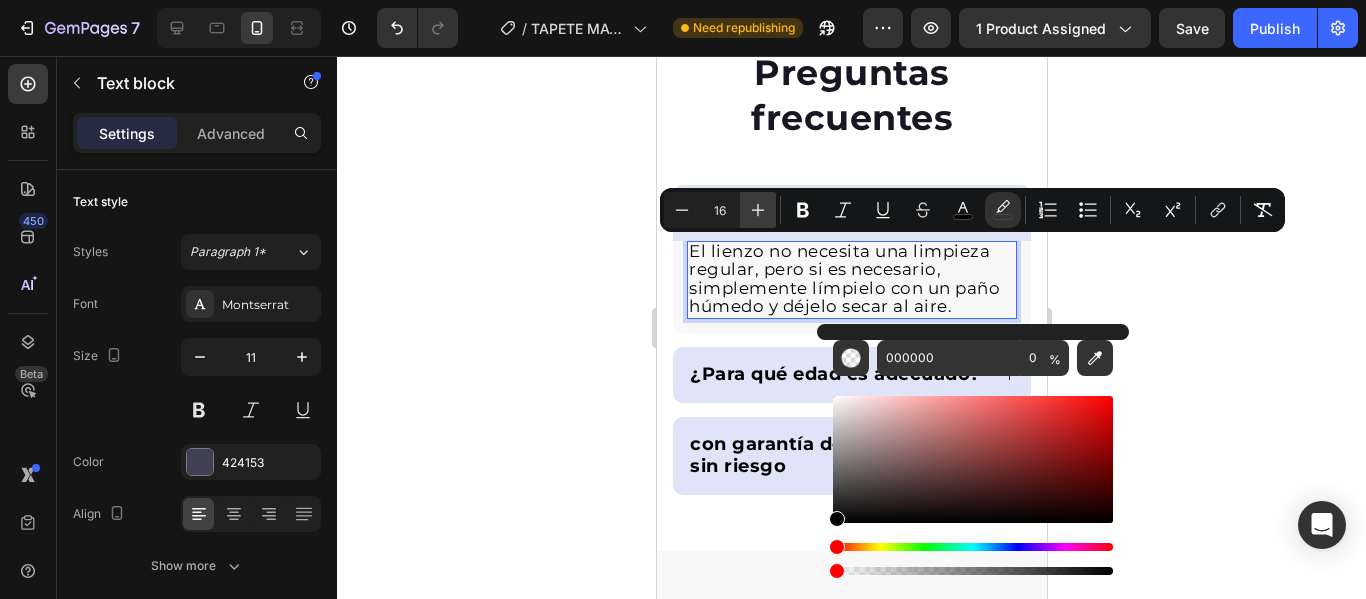 click 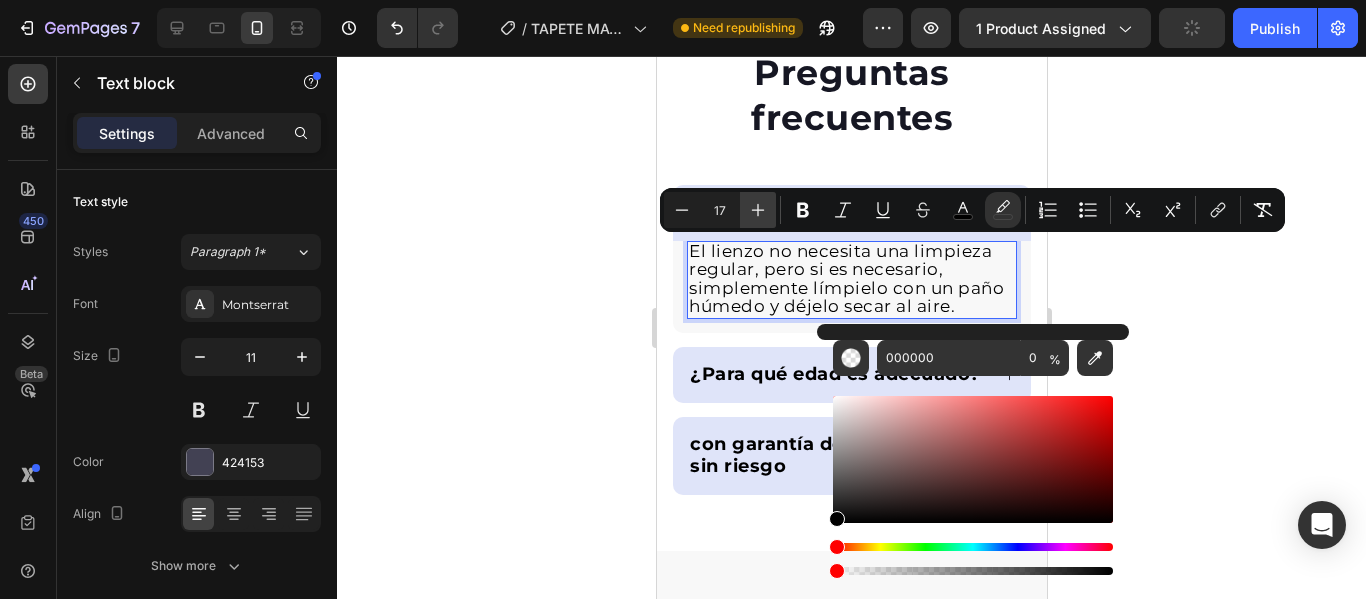 click 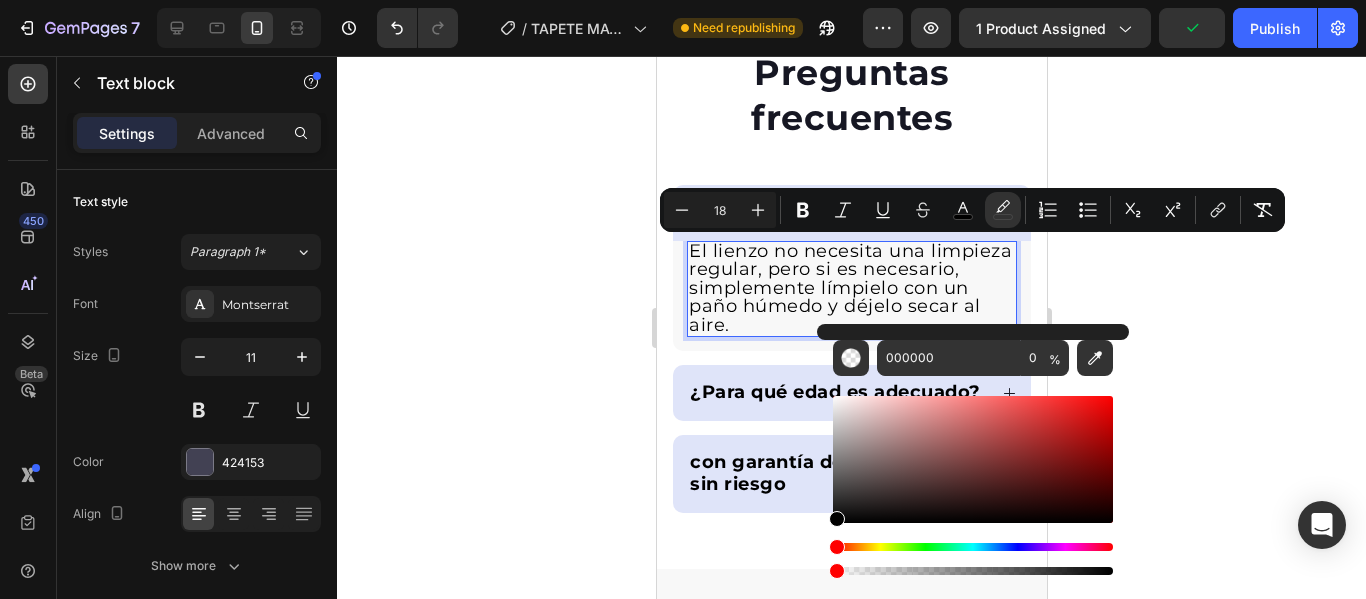 click 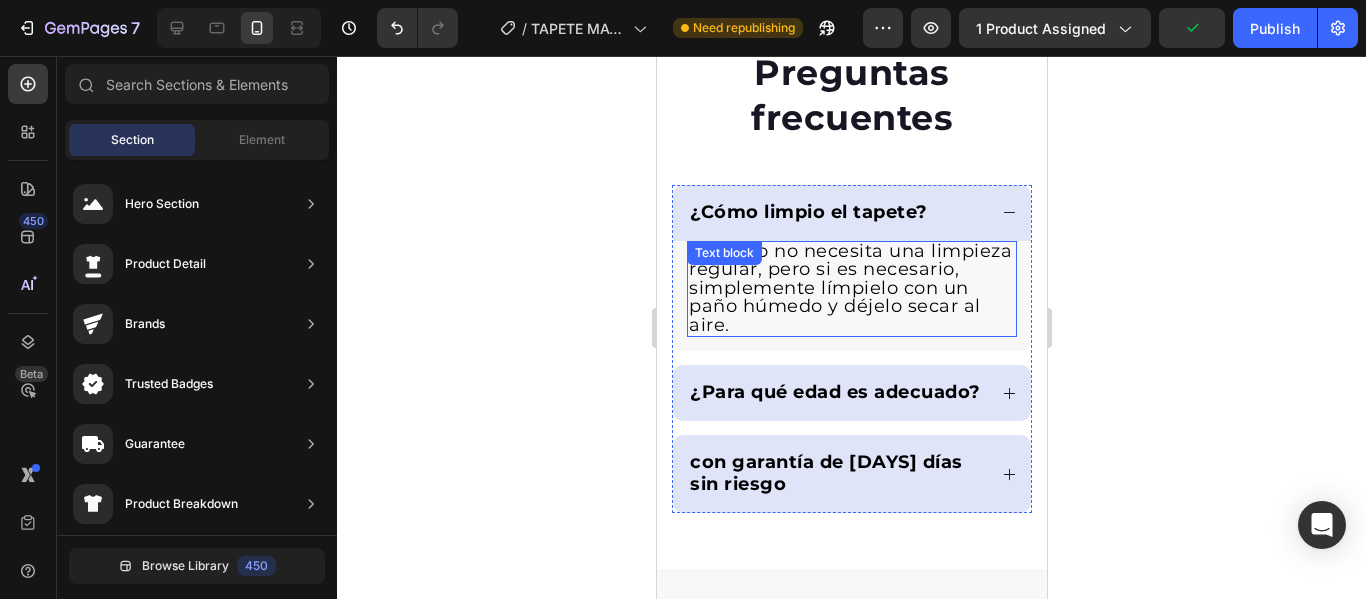 click on "El lienzo no necesita una limpieza regular, pero si es necesario, simplemente límpielo con un paño húmedo y déjelo secar al aire." at bounding box center (849, 288) 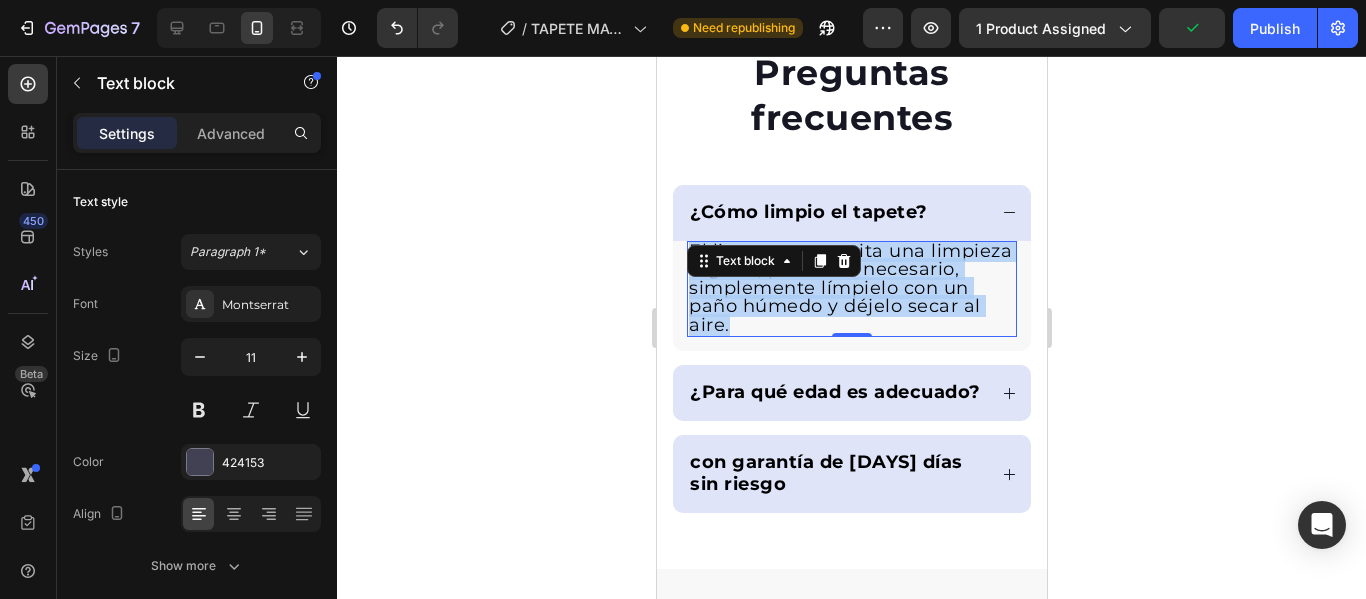 click on "El lienzo no necesita una limpieza regular, pero si es necesario, simplemente límpielo con un paño húmedo y déjelo secar al aire." at bounding box center (849, 288) 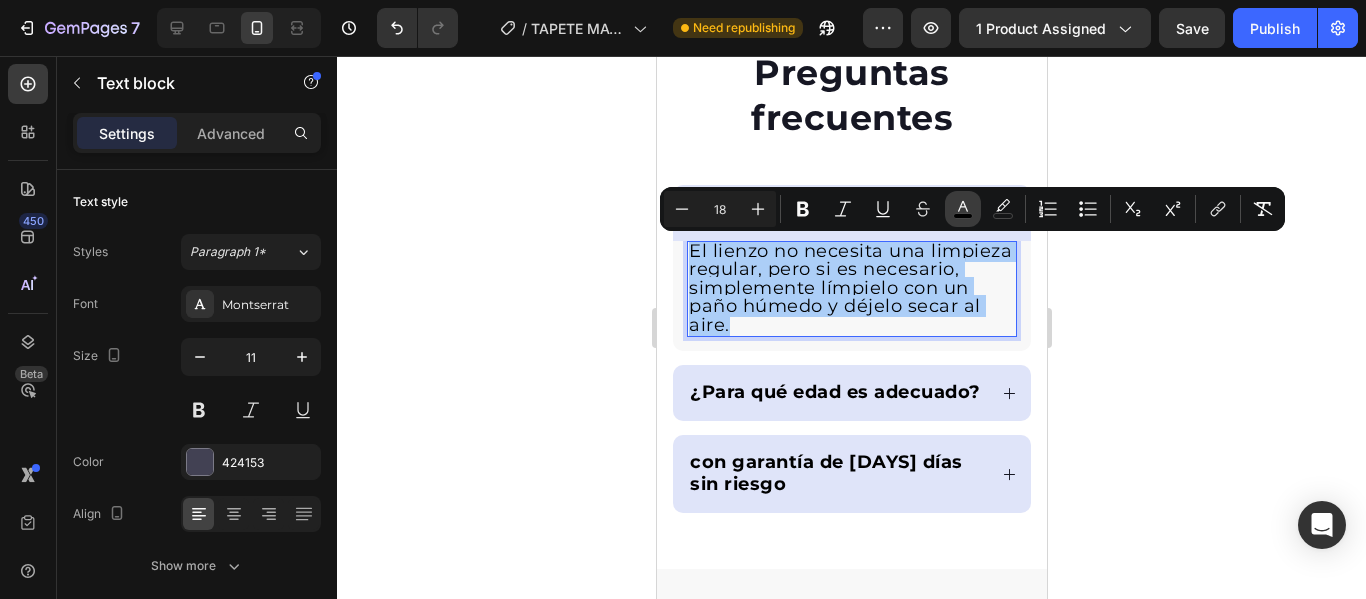 click on "color" at bounding box center (963, 209) 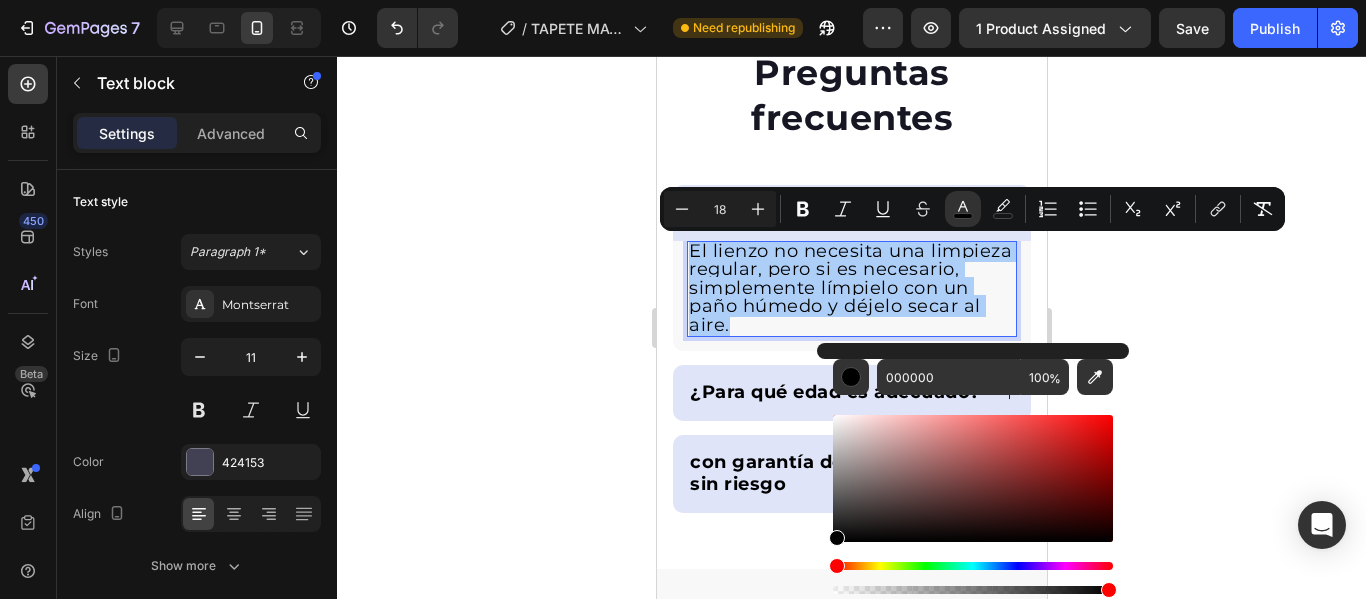 click 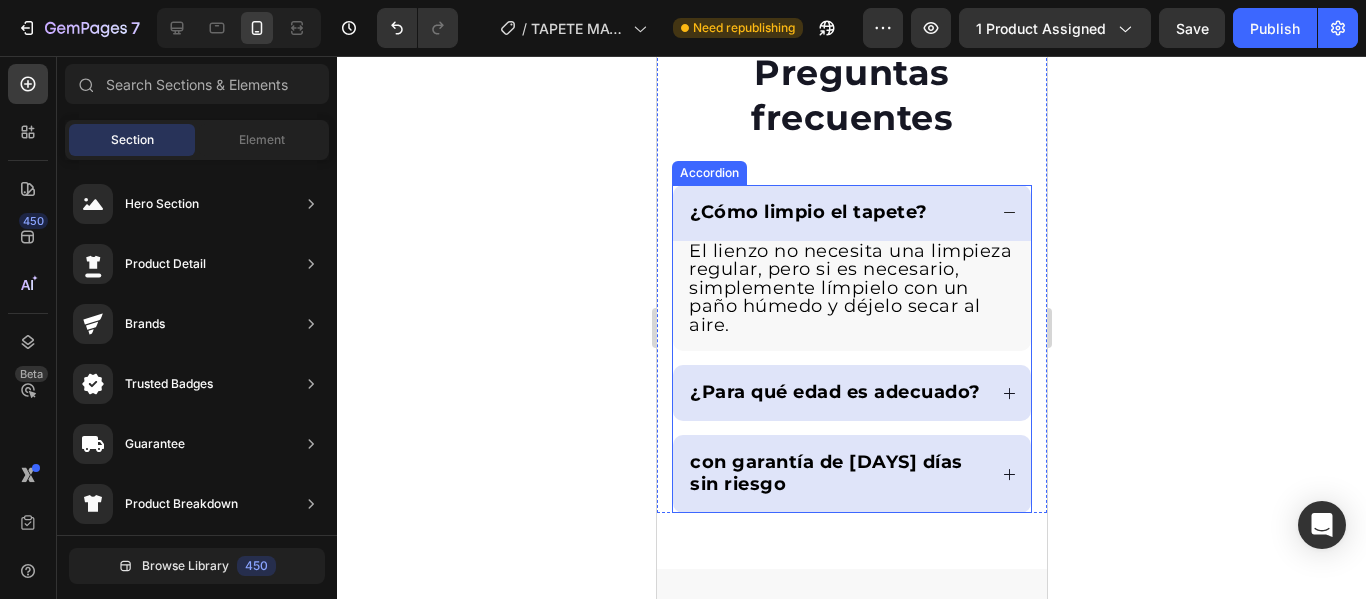 click on "¿Cómo limpio el tapete?" at bounding box center (851, 213) 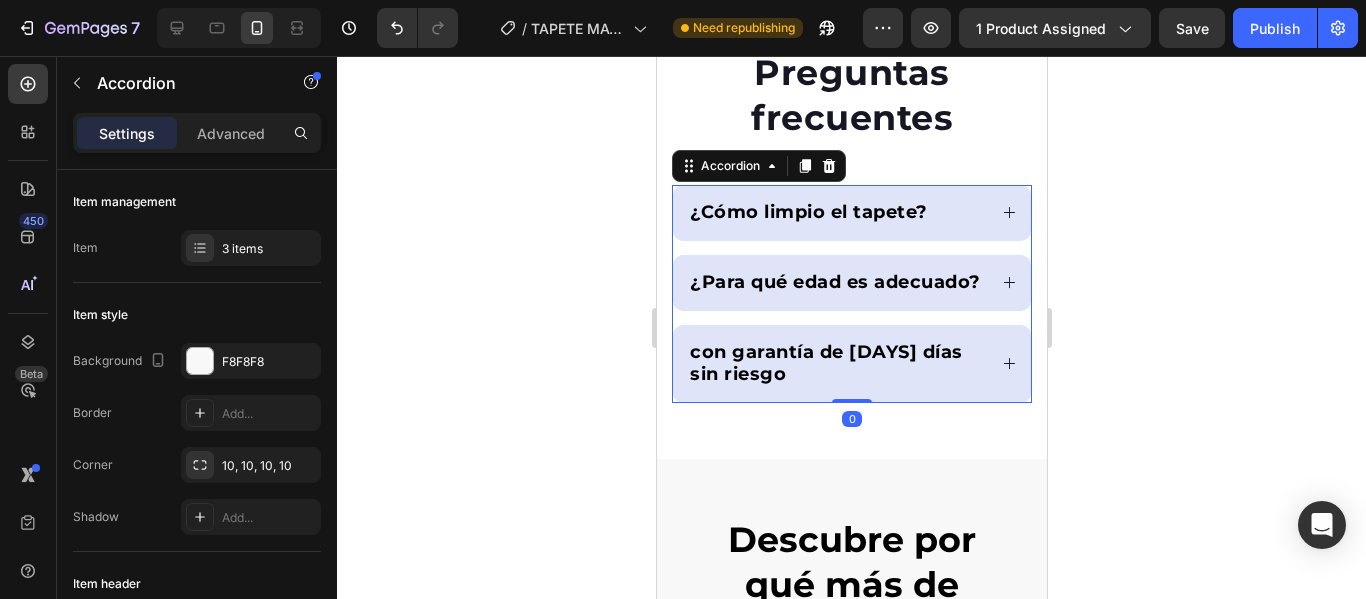 click on "¿Para qué edad es adecuado?" at bounding box center (851, 283) 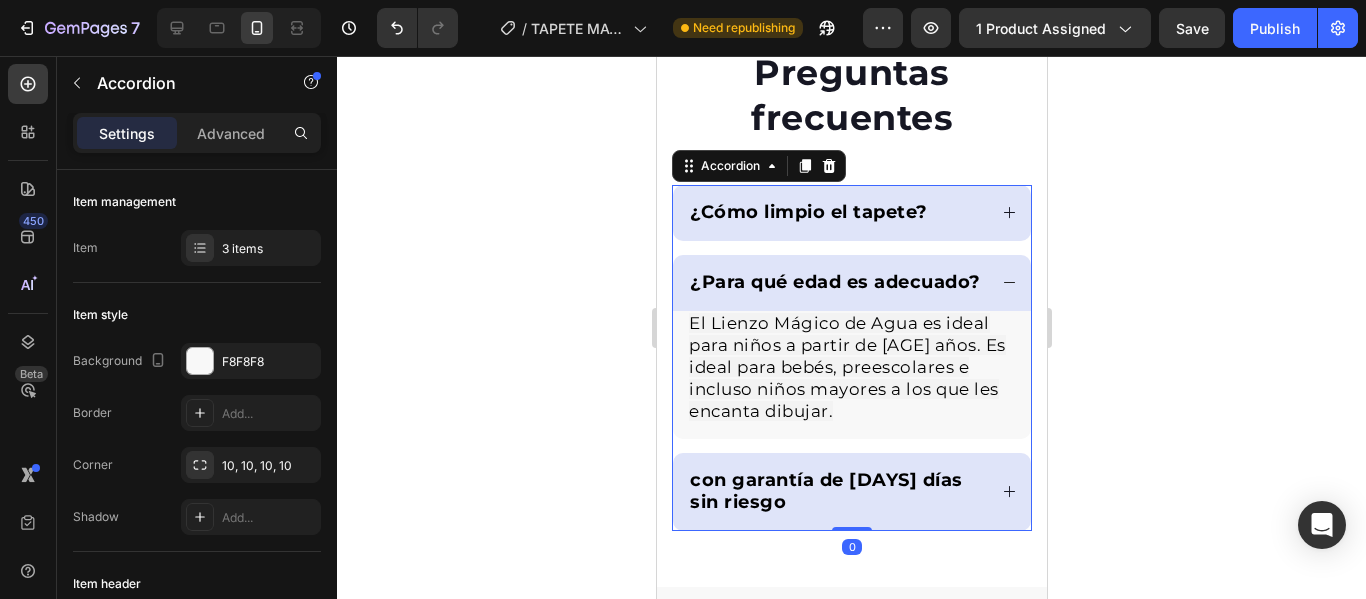 click on "El Lienzo Mágico de Agua es ideal para niños a partir de 2 años. Es ideal para bebés, preescolares e incluso niños mayores a los que les encanta dibujar." at bounding box center (846, 367) 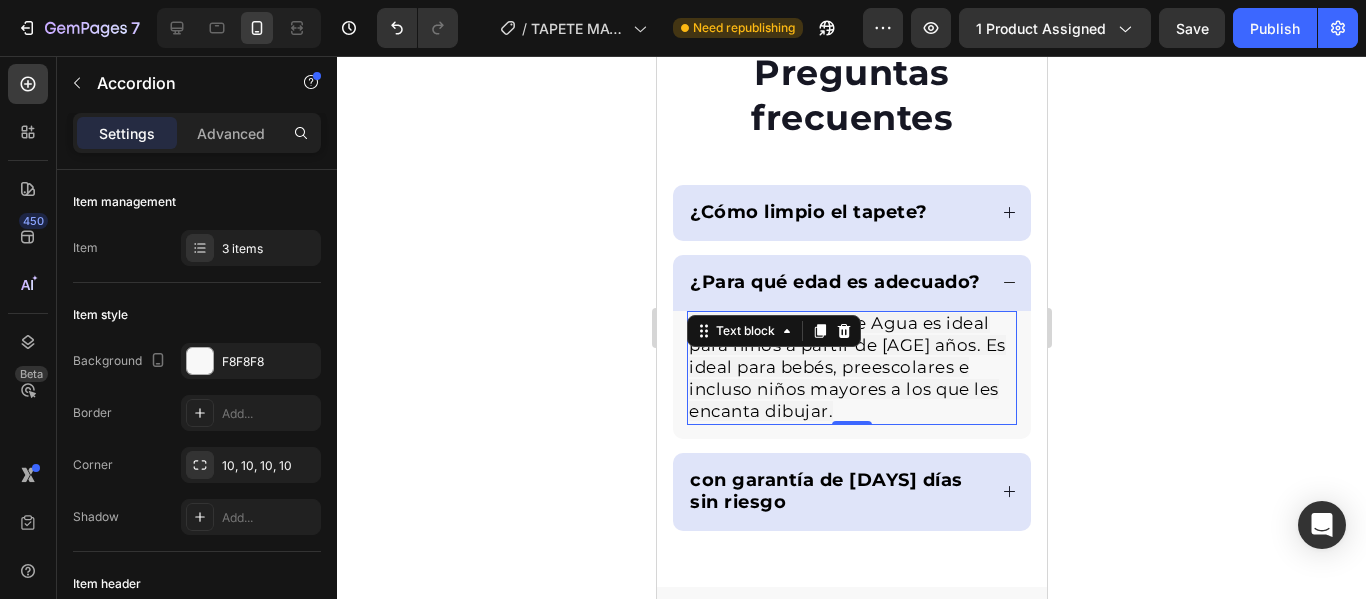 click at bounding box center (843, 331) 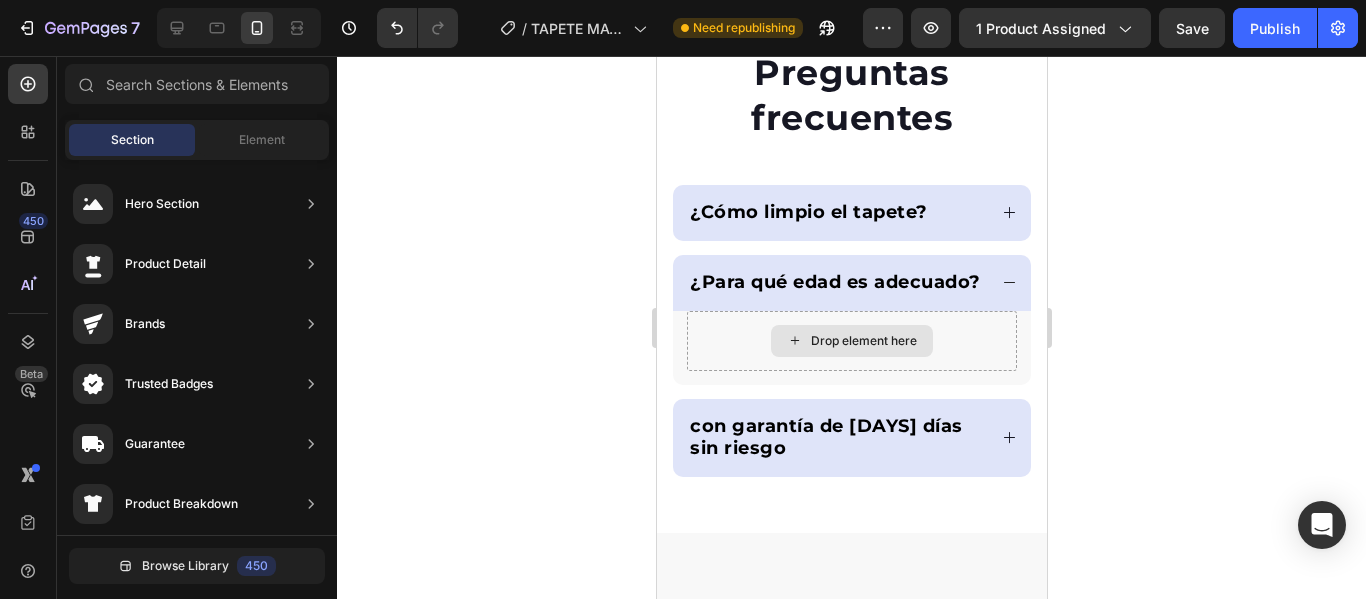 click on "Drop element here" at bounding box center [863, 341] 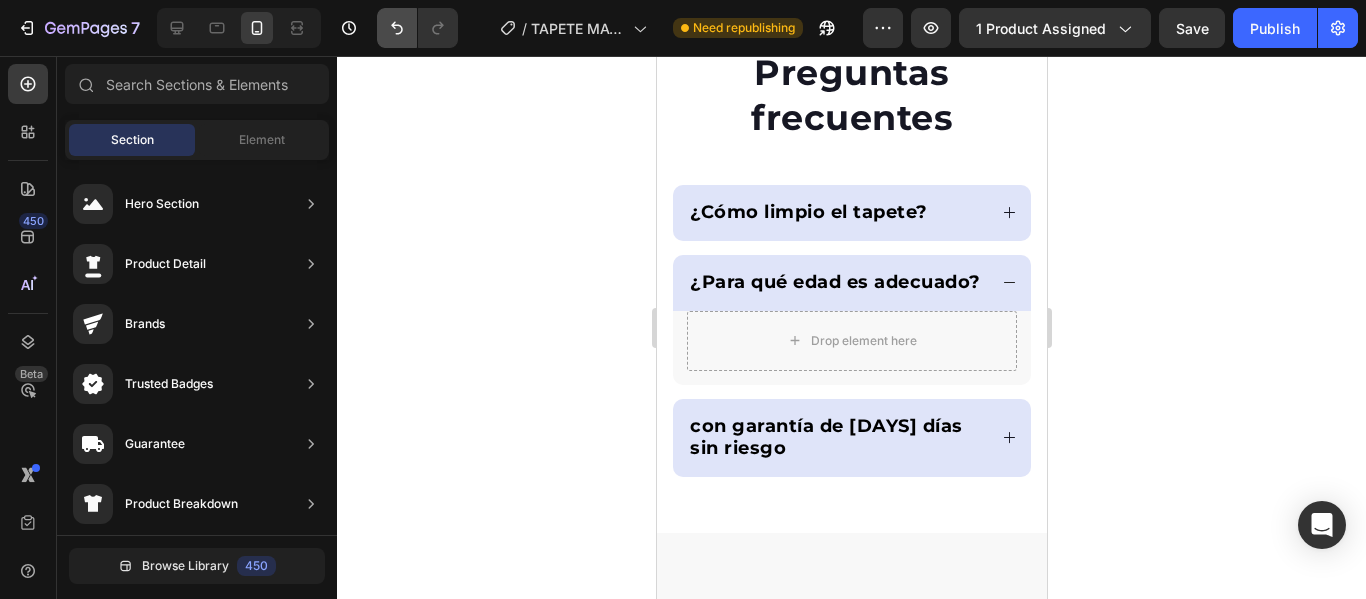 click 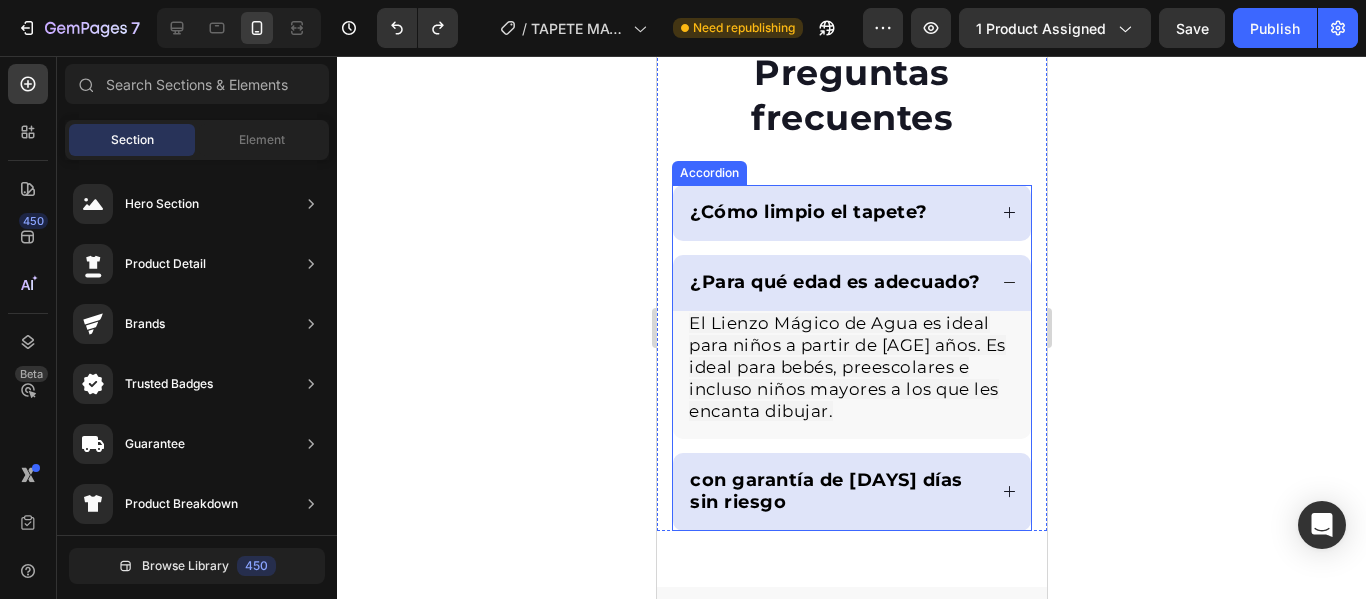 click on "El Lienzo Mágico de Agua es ideal para niños a partir de 2 años. Es ideal para bebés, preescolares e incluso niños mayores a los que les encanta dibujar." at bounding box center [846, 367] 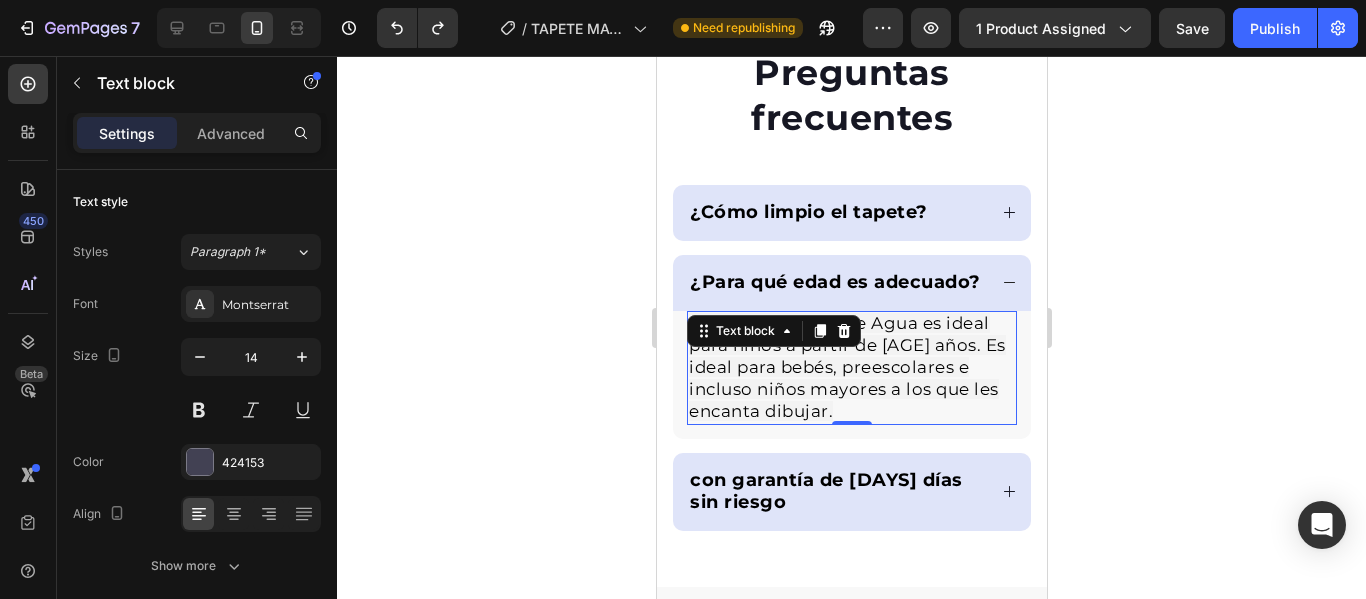 click on "El Lienzo Mágico de Agua es ideal para niños a partir de 2 años. Es ideal para bebés, preescolares e incluso niños mayores a los que les encanta dibujar." at bounding box center [846, 367] 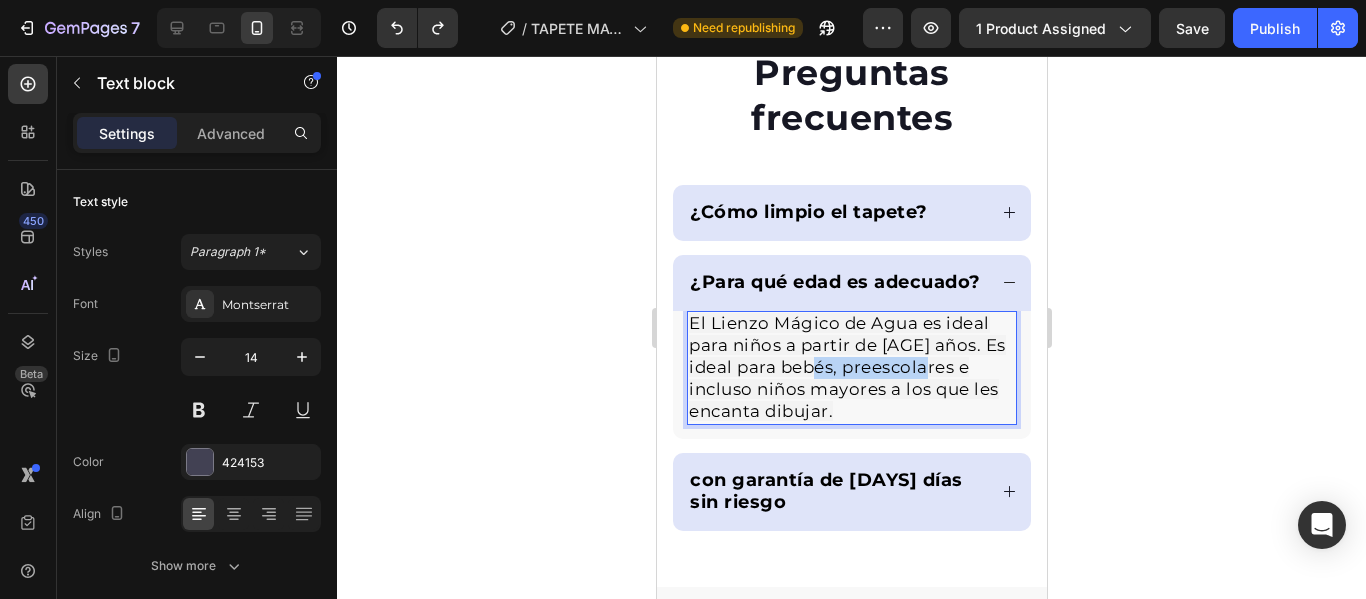 click on "El Lienzo Mágico de Agua es ideal para niños a partir de 2 años. Es ideal para bebés, preescolares e incluso niños mayores a los que les encanta dibujar." at bounding box center [846, 367] 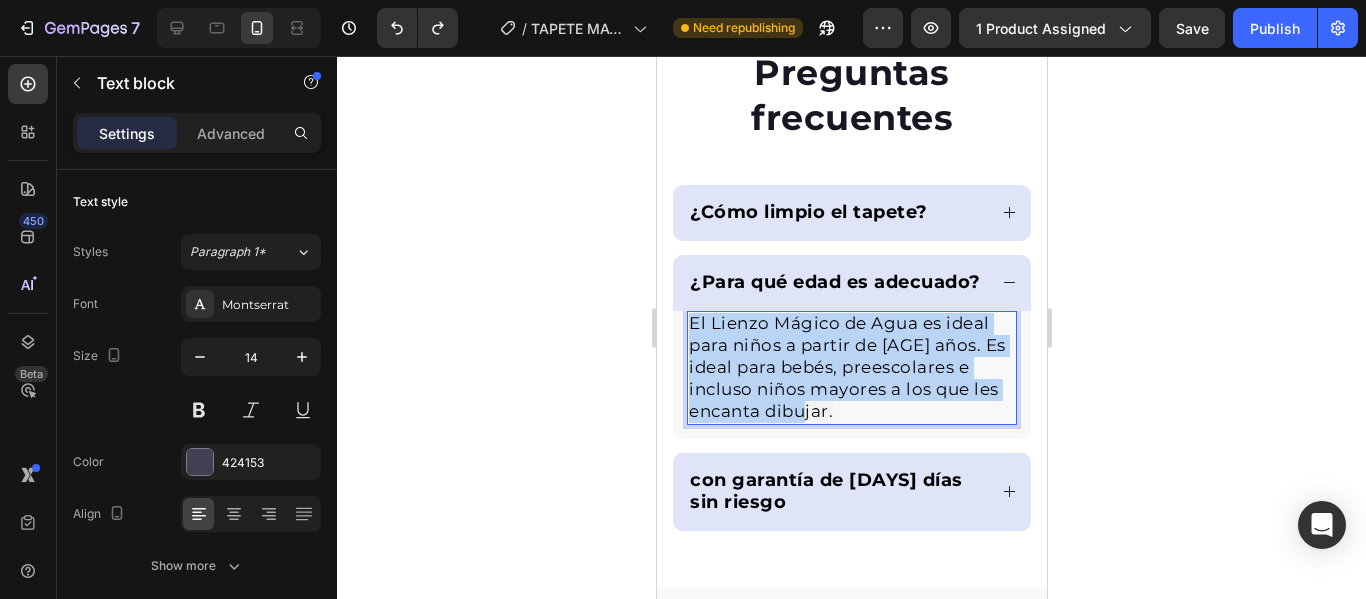 click on "El Lienzo Mágico de Agua es ideal para niños a partir de 2 años. Es ideal para bebés, preescolares e incluso niños mayores a los que les encanta dibujar." at bounding box center [846, 367] 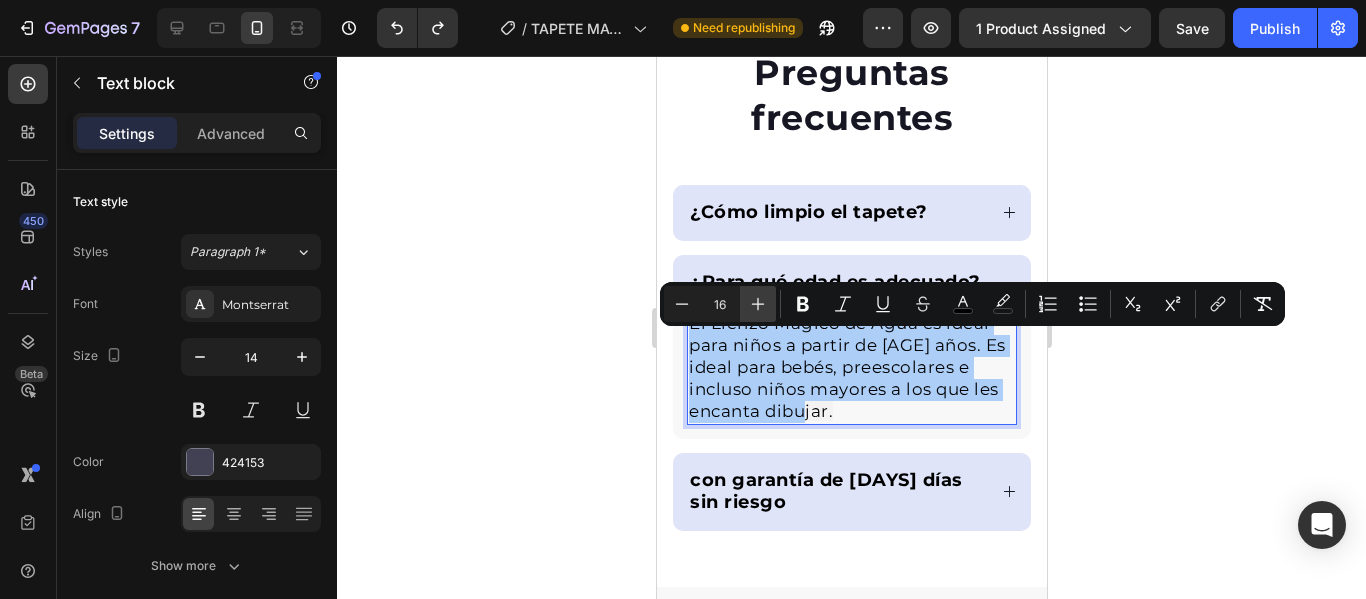 click on "Plus" at bounding box center [758, 304] 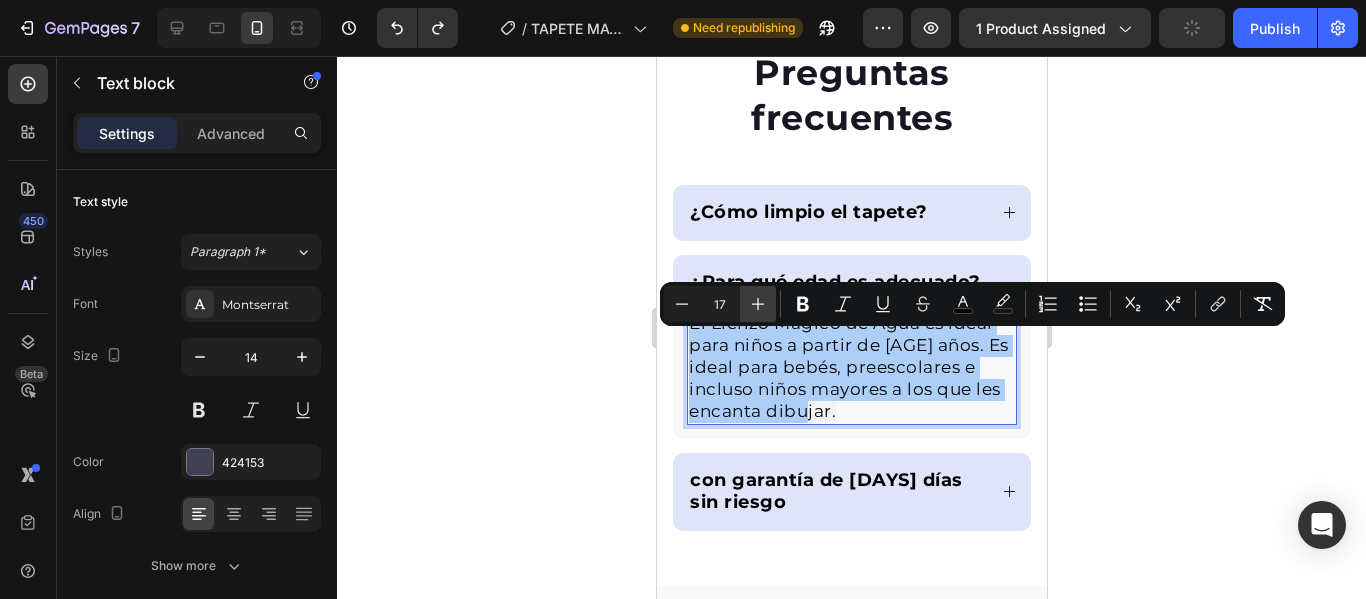 click on "Plus" at bounding box center [758, 304] 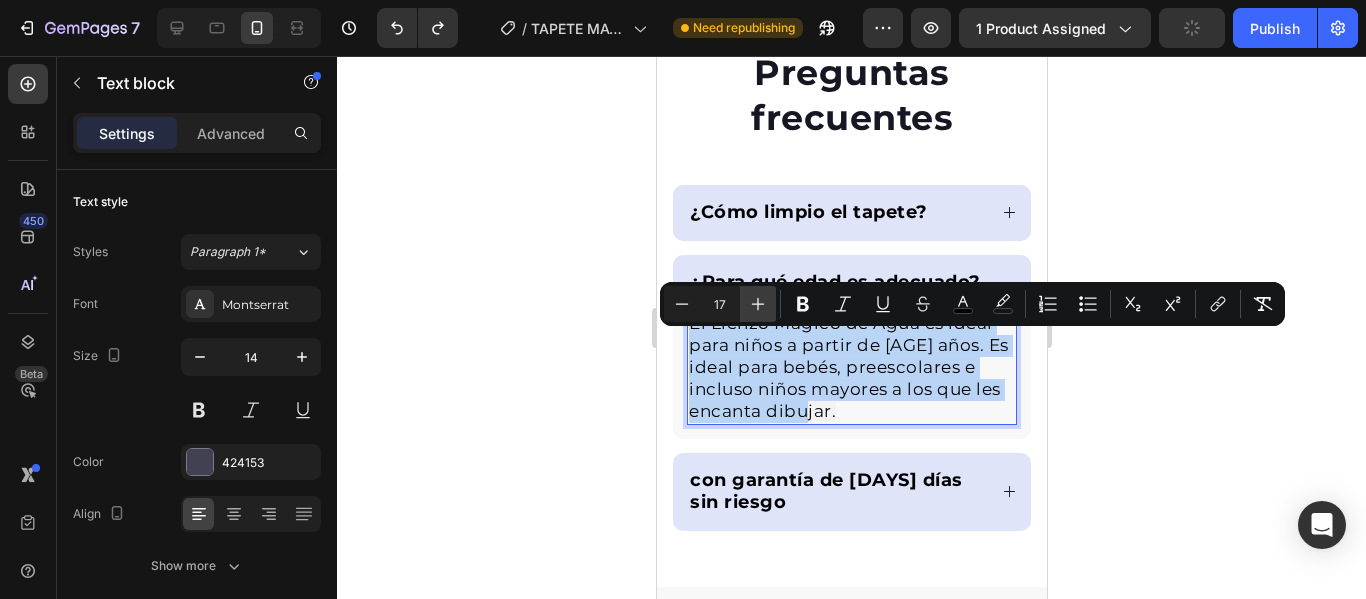 type on "18" 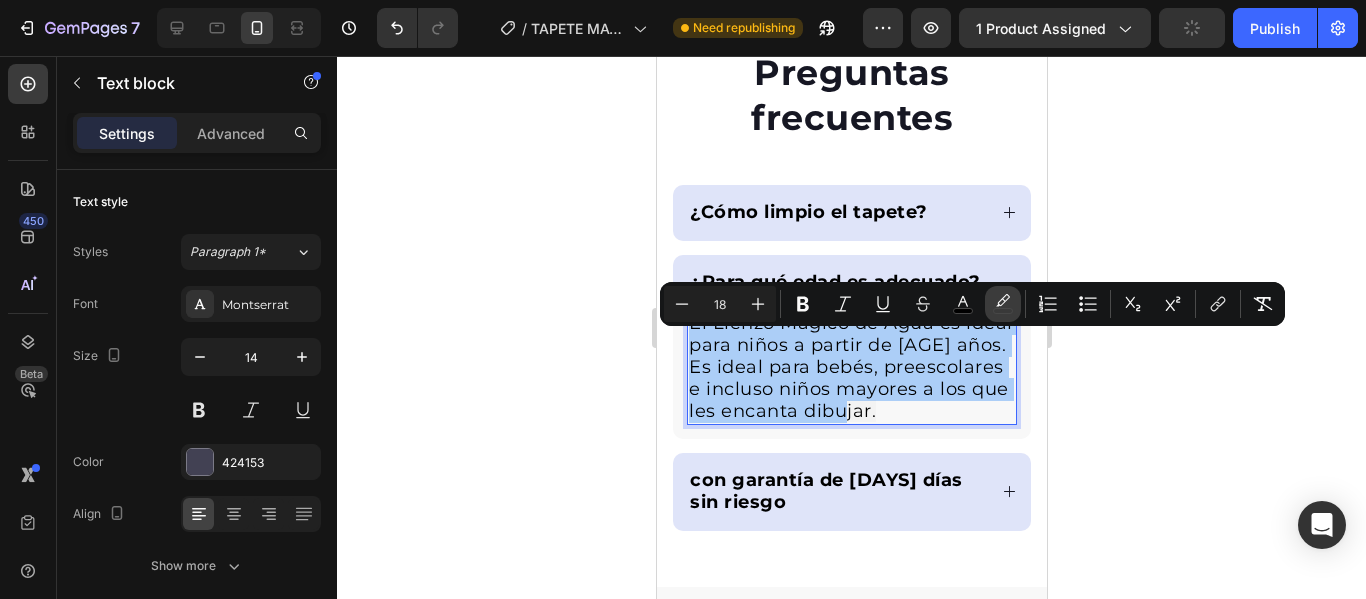 click 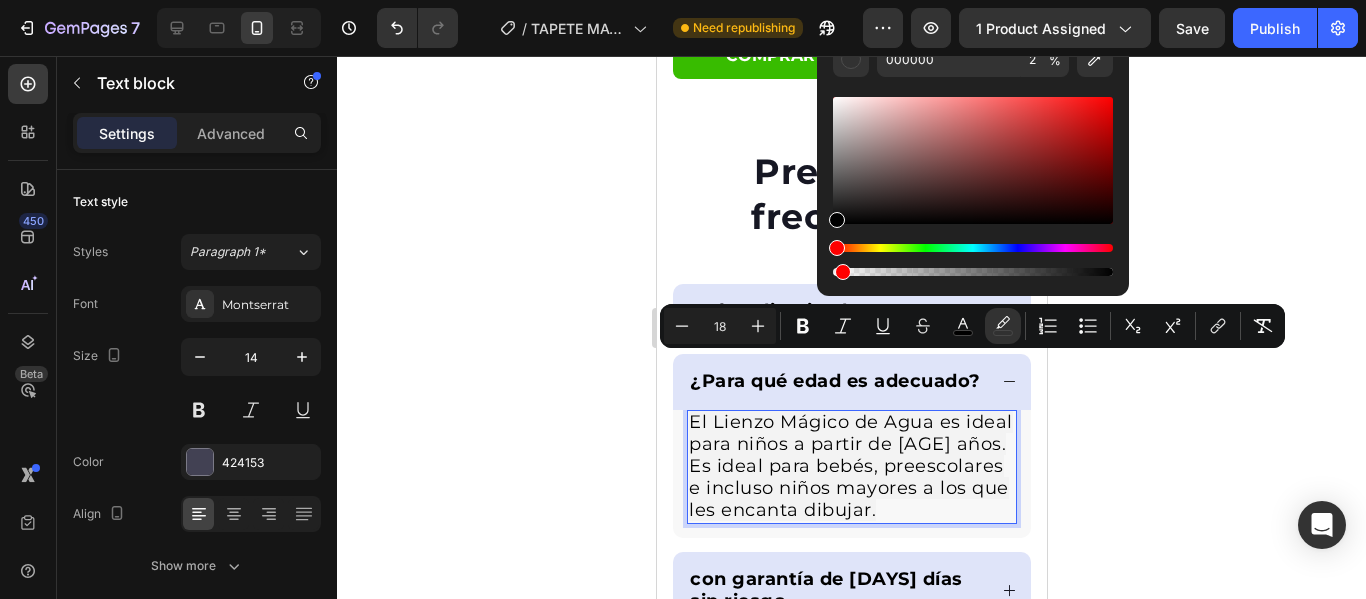 scroll, scrollTop: 7413, scrollLeft: 0, axis: vertical 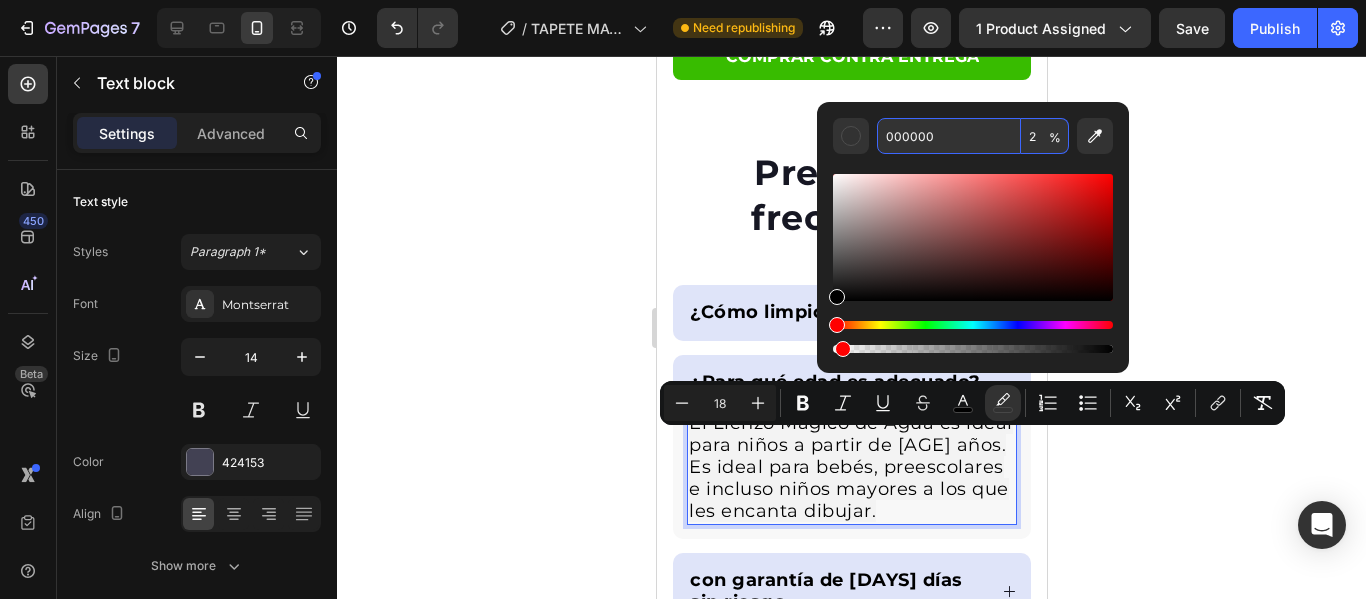 click on "2" at bounding box center (1045, 136) 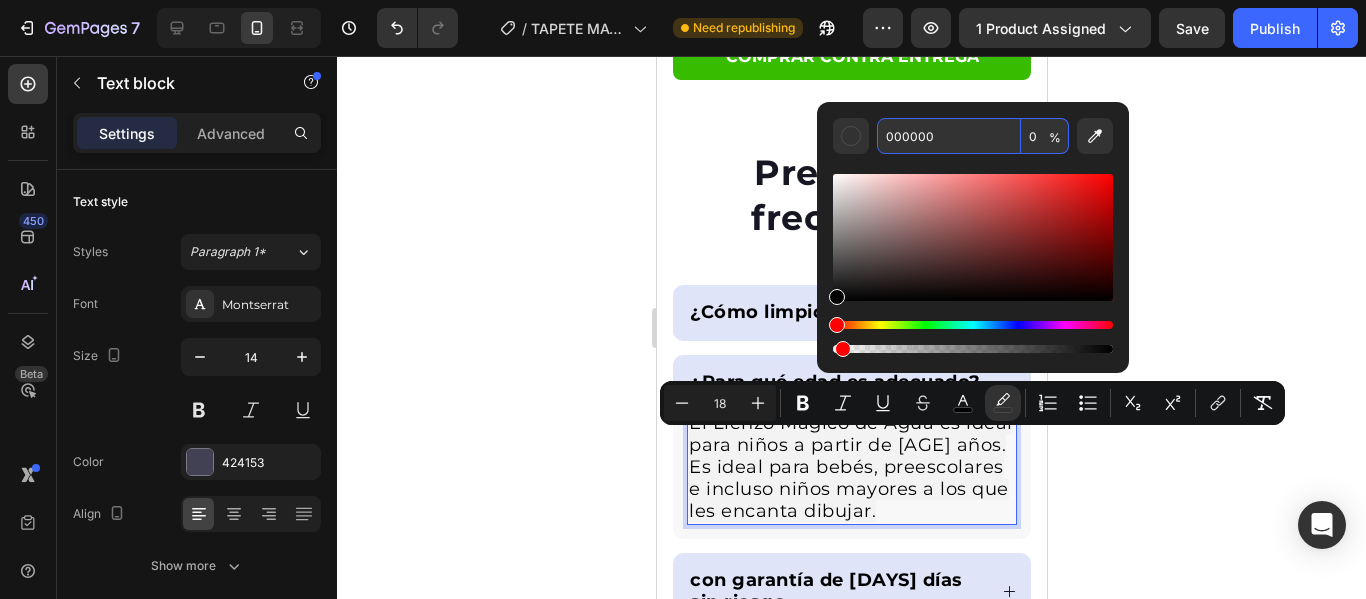 type on "0" 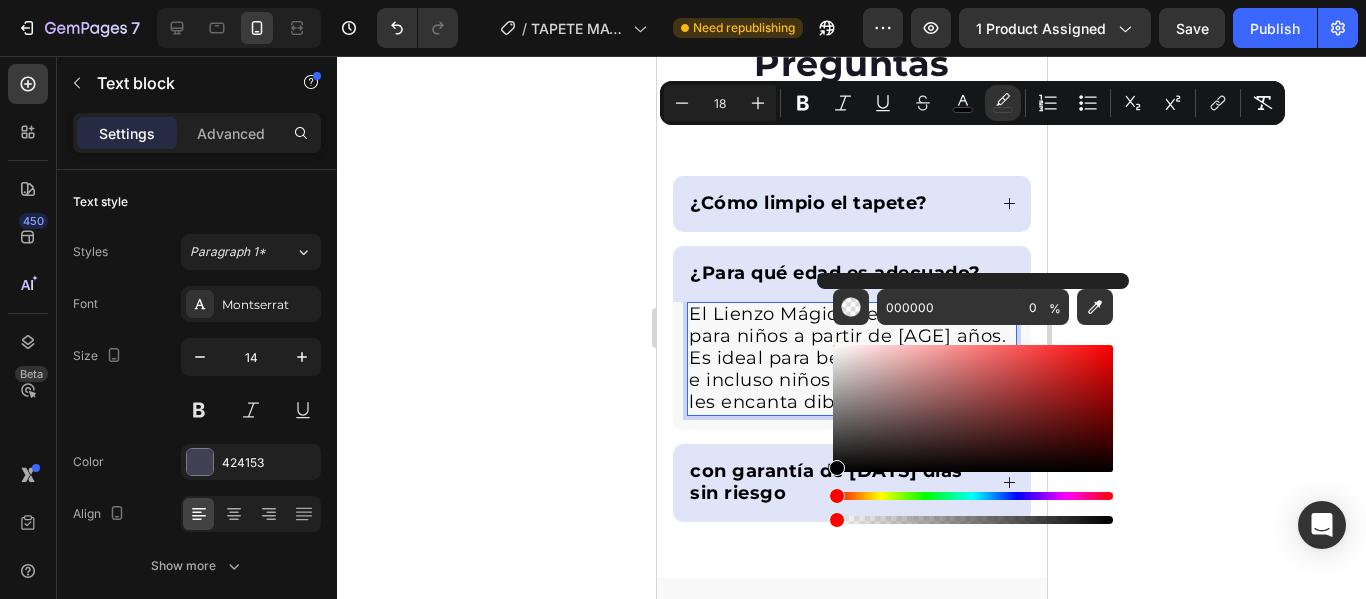 scroll, scrollTop: 7713, scrollLeft: 0, axis: vertical 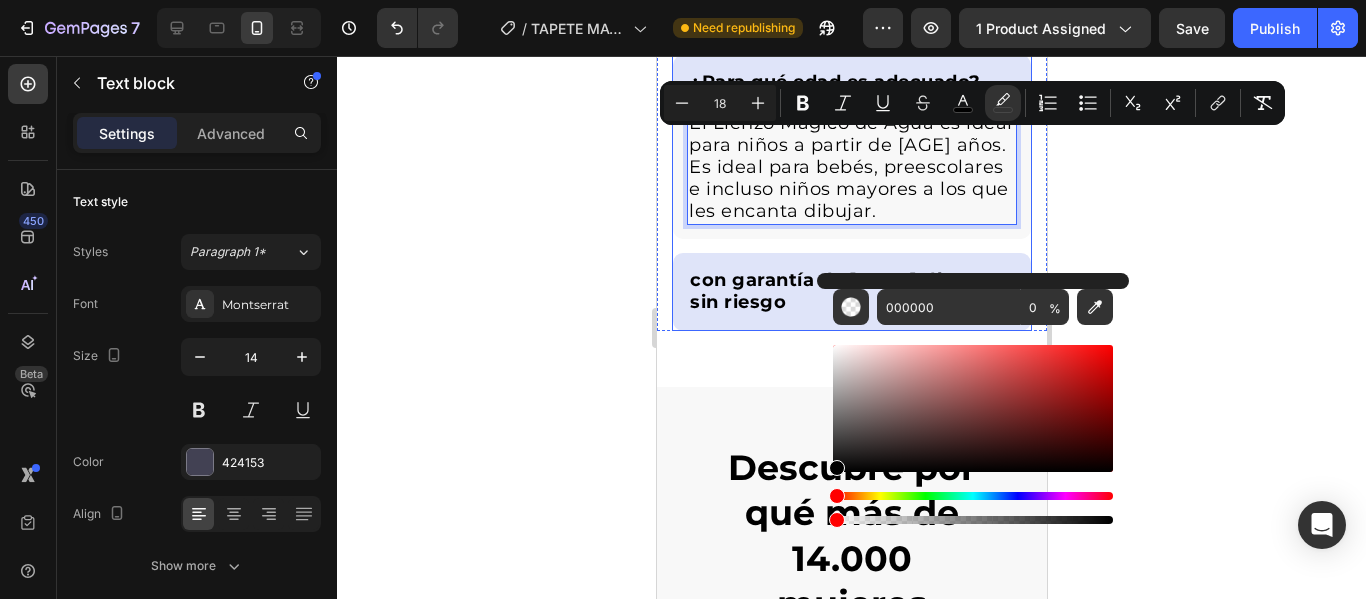 click on "con garantía de 30 días sin riesgo" at bounding box center (825, 291) 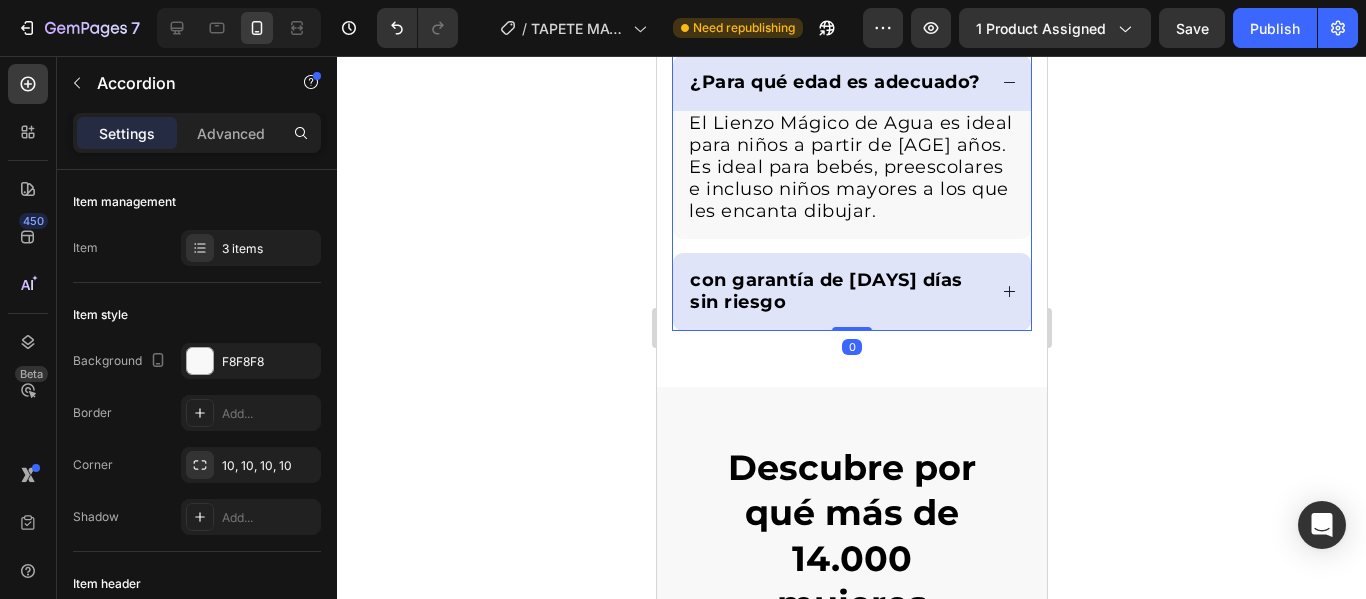 click on "con garantía de 30 días sin riesgo" at bounding box center (851, 292) 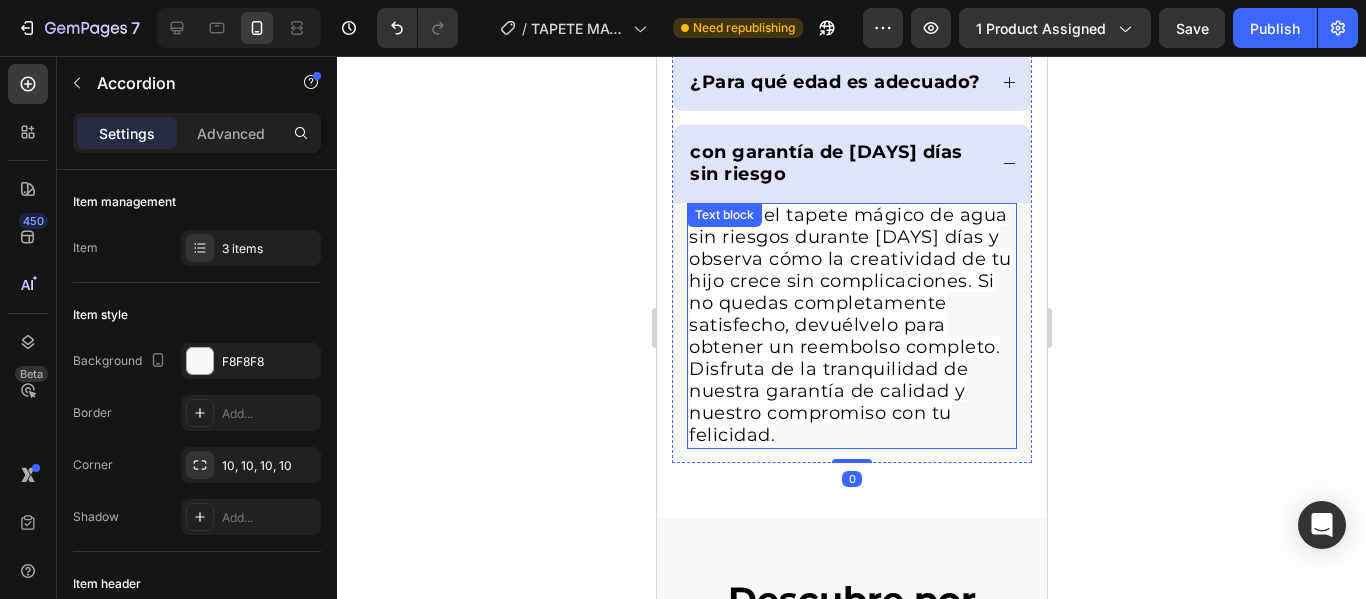 click on "Prueba el tapete mágico de agua sin riesgos durante 30 días y observa cómo la creatividad de tu hijo crece sin complicaciones. Si no quedas completamente satisfecho, devuélvelo para obtener un reembolso completo. Disfruta de la tranquilidad de nuestra garantía de calidad y nuestro compromiso con tu felicidad." at bounding box center (849, 325) 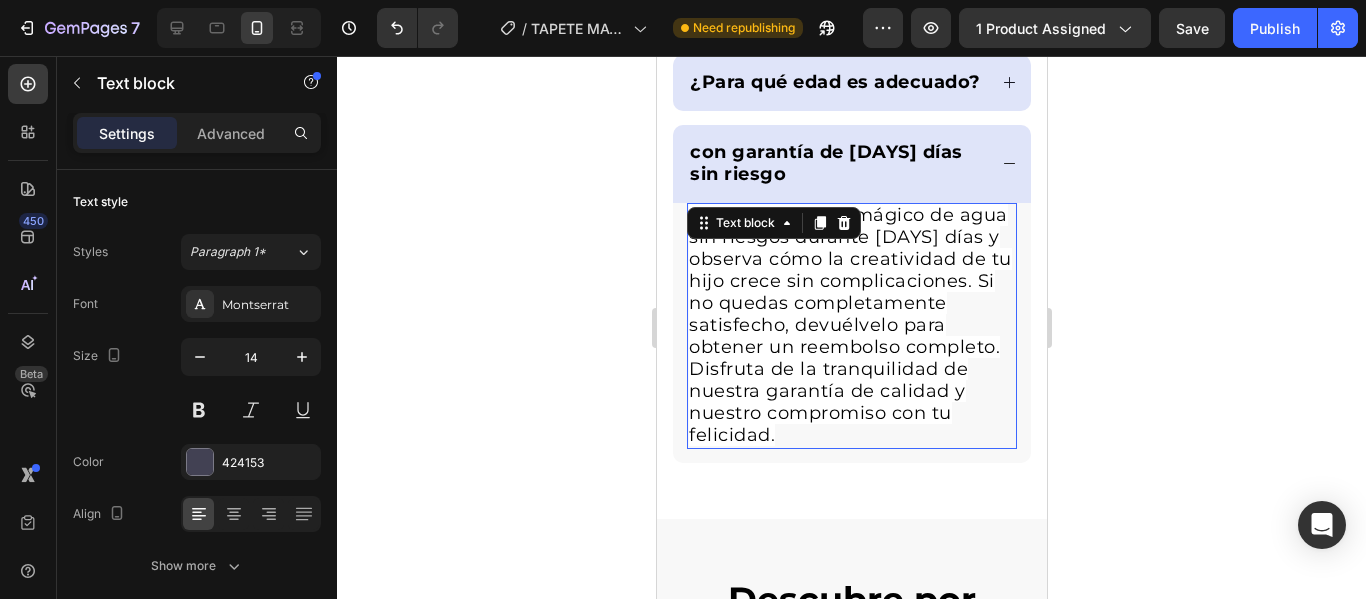 click on "Prueba el tapete mágico de agua sin riesgos durante 30 días y observa cómo la creatividad de tu hijo crece sin complicaciones. Si no quedas completamente satisfecho, devuélvelo para obtener un reembolso completo. Disfruta de la tranquilidad de nuestra garantía de calidad y nuestro compromiso con tu felicidad." at bounding box center (849, 325) 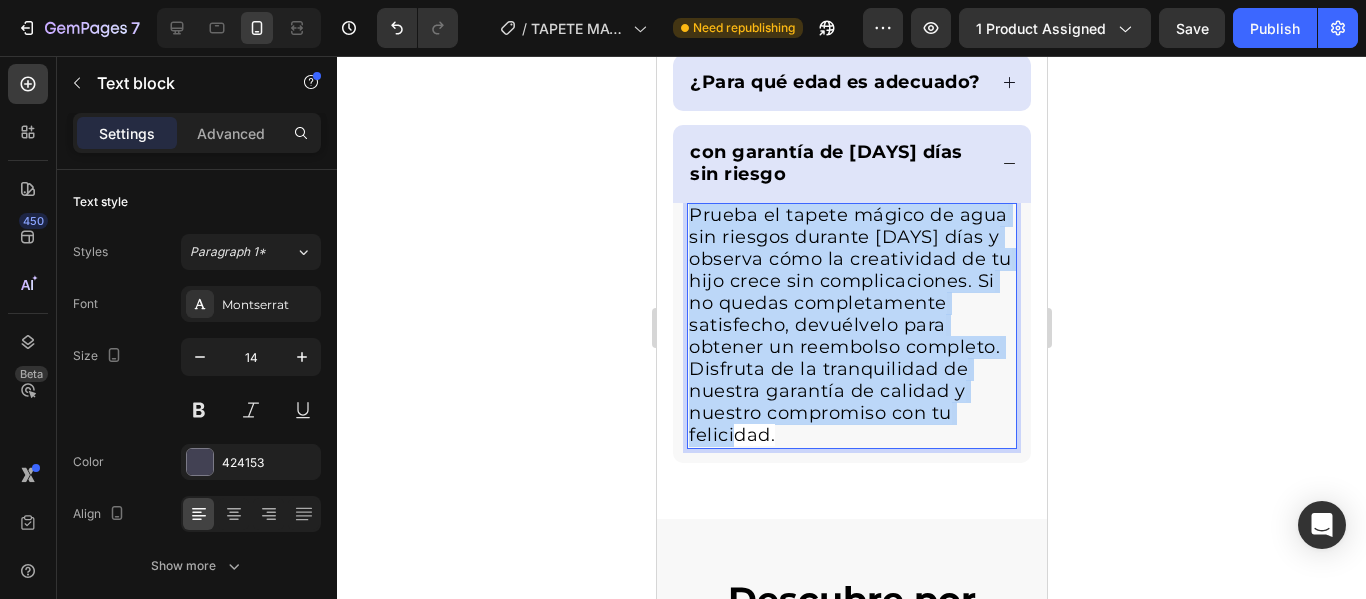 click on "Prueba el tapete mágico de agua sin riesgos durante 30 días y observa cómo la creatividad de tu hijo crece sin complicaciones. Si no quedas completamente satisfecho, devuélvelo para obtener un reembolso completo. Disfruta de la tranquilidad de nuestra garantía de calidad y nuestro compromiso con tu felicidad." at bounding box center (849, 325) 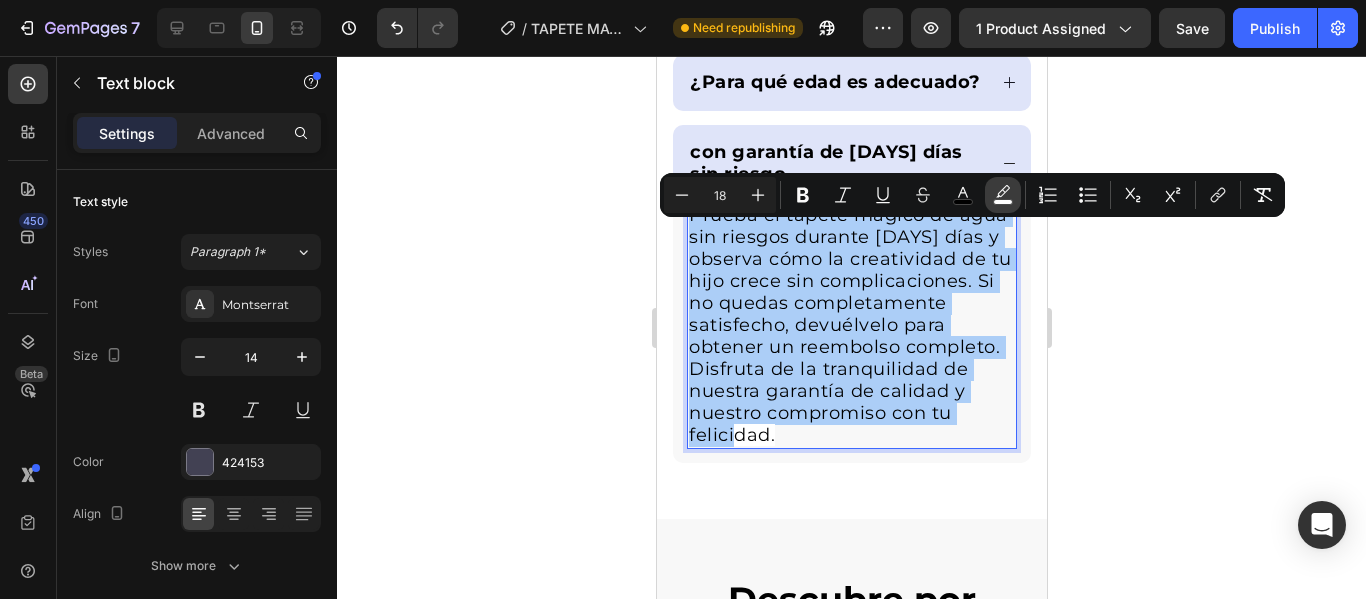 click 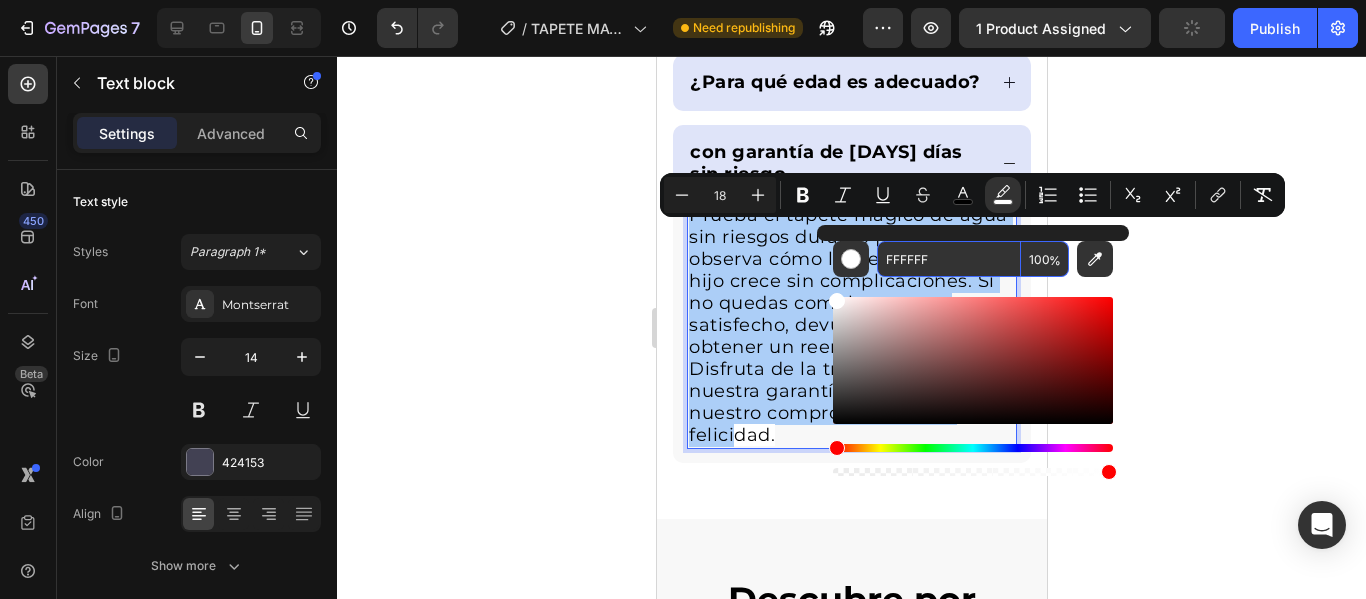 click on "100" at bounding box center [1045, 259] 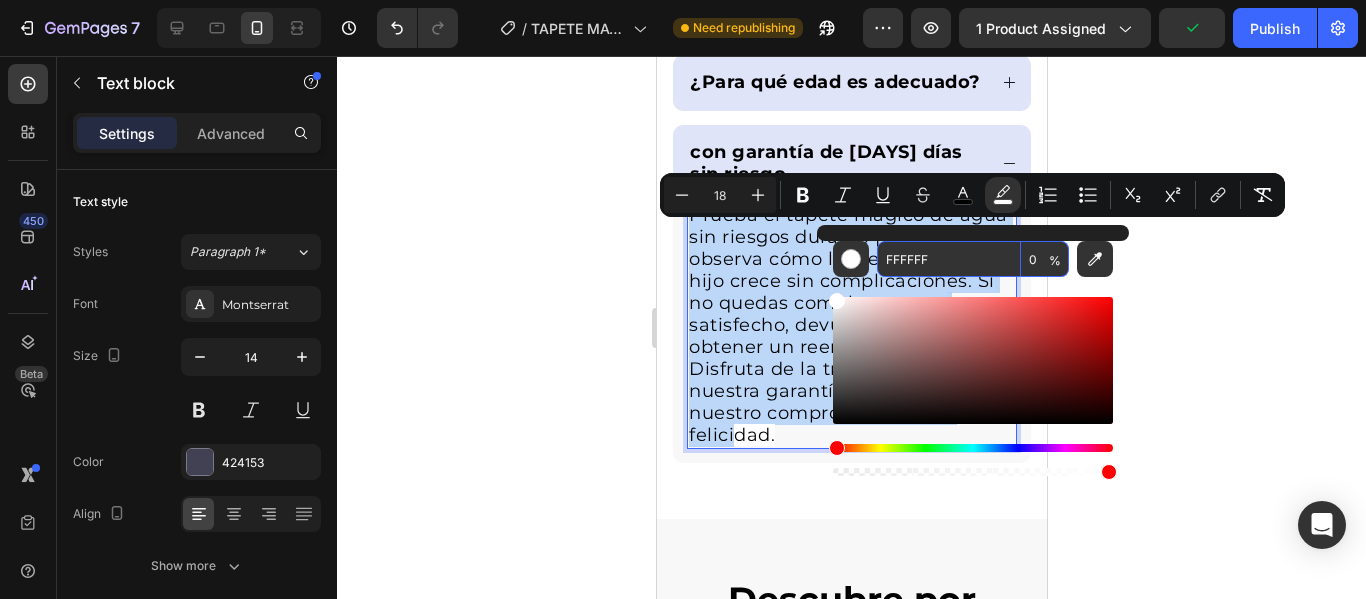 type on "100" 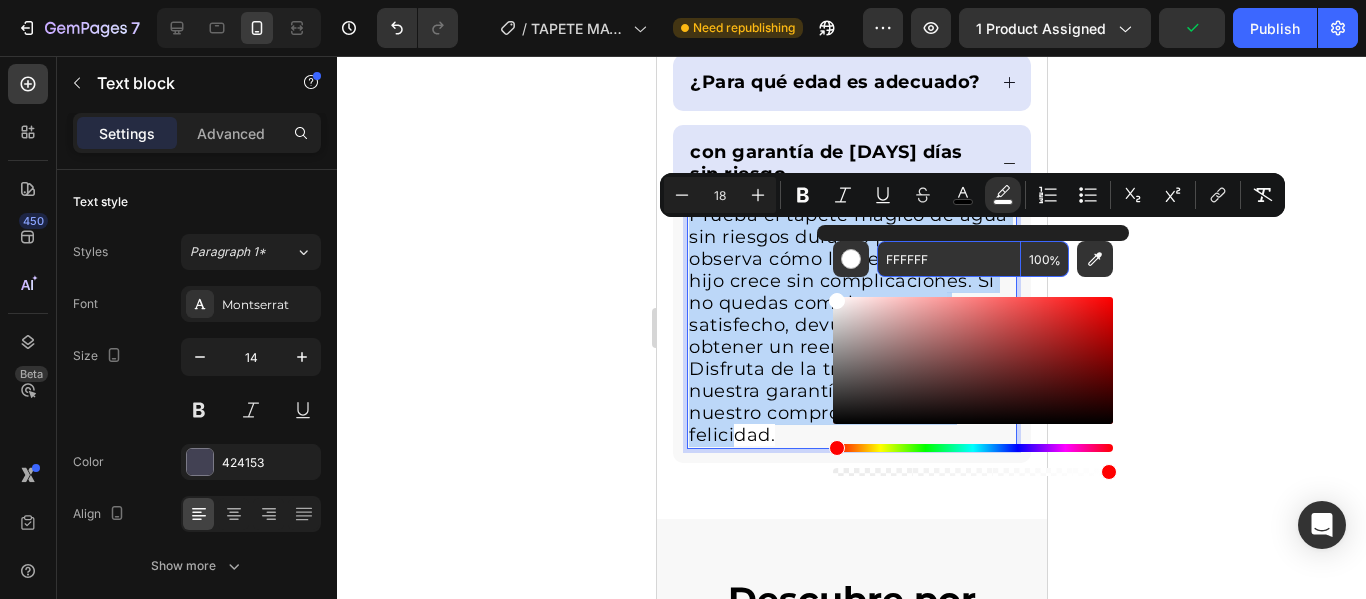 click on "Prueba el tapete mágico de agua sin riesgos durante 30 días y observa cómo la creatividad de tu hijo crece sin complicaciones. Si no quedas completamente satisfecho, devuélvelo para obtener un reembolso completo. Disfruta de la tranquilidad de nuestra garantía de calidad y nuestro compromiso con tu felicidad." at bounding box center (849, 325) 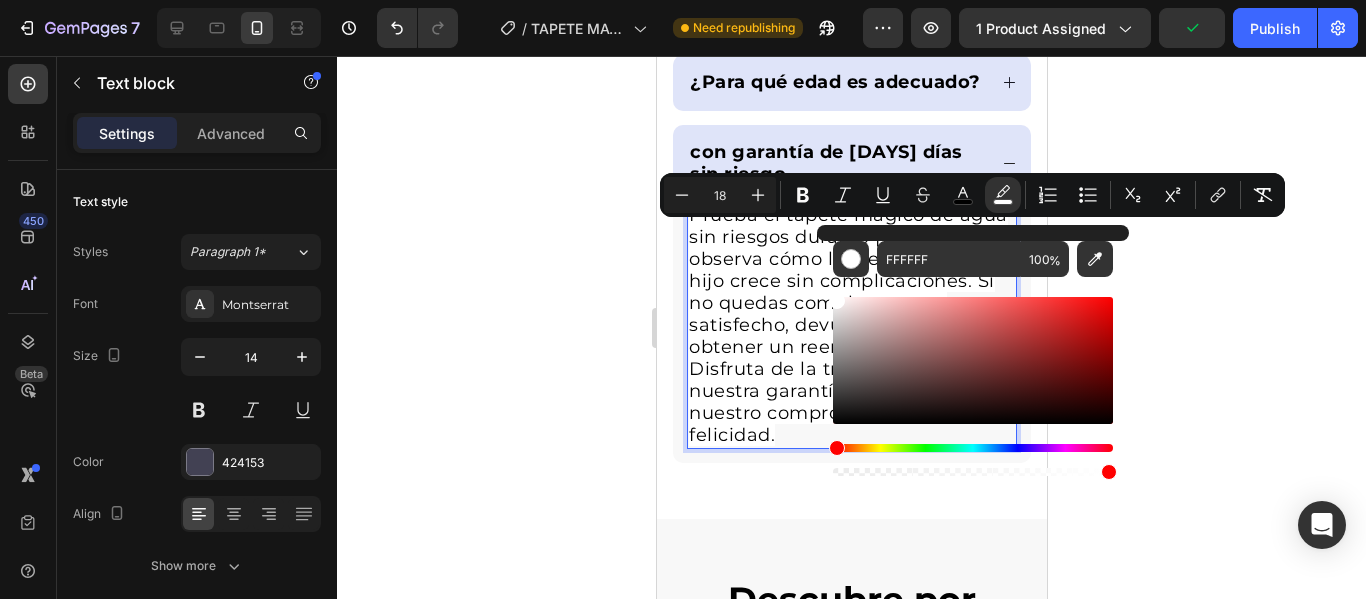 click on "Prueba el tapete mágico de agua sin riesgos durante 30 días y observa cómo la creatividad de tu hijo crece sin complicaciones. Si no quedas completamente satisfecho, devuélvelo para obtener un reembolso completo. Disfruta de la tranquilidad de nuestra garantía de calidad y nuestro compromiso con tu felicidad." at bounding box center (849, 325) 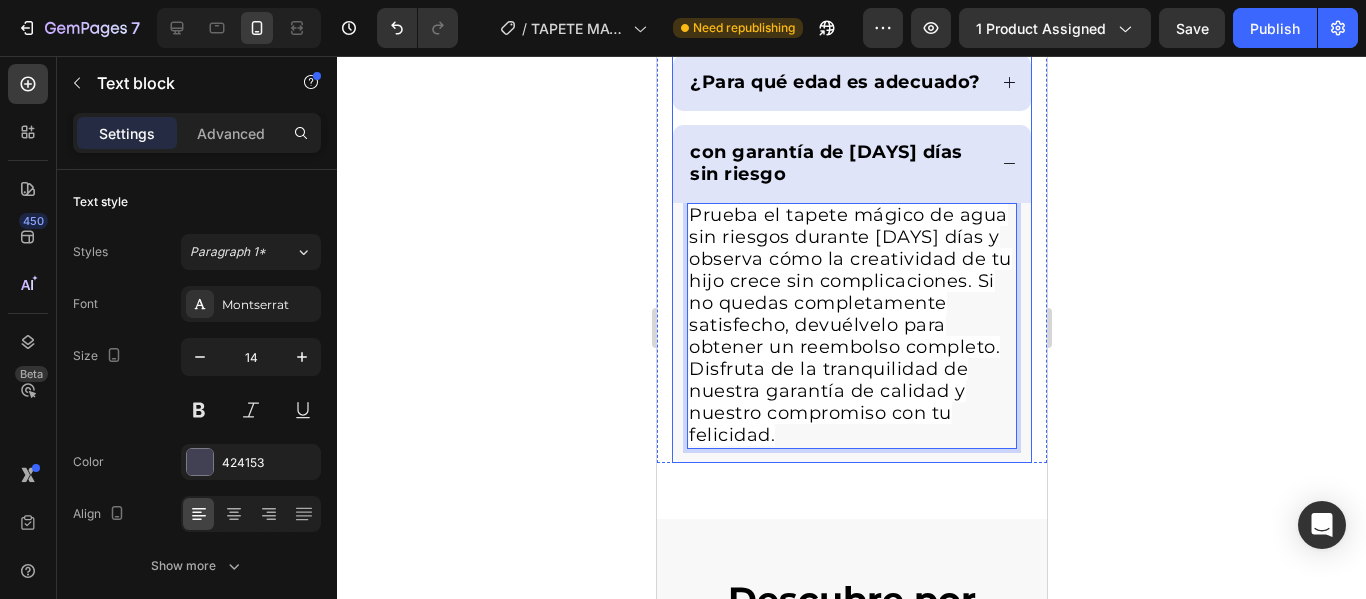 click on "con garantía de 30 días sin riesgo" at bounding box center (825, 163) 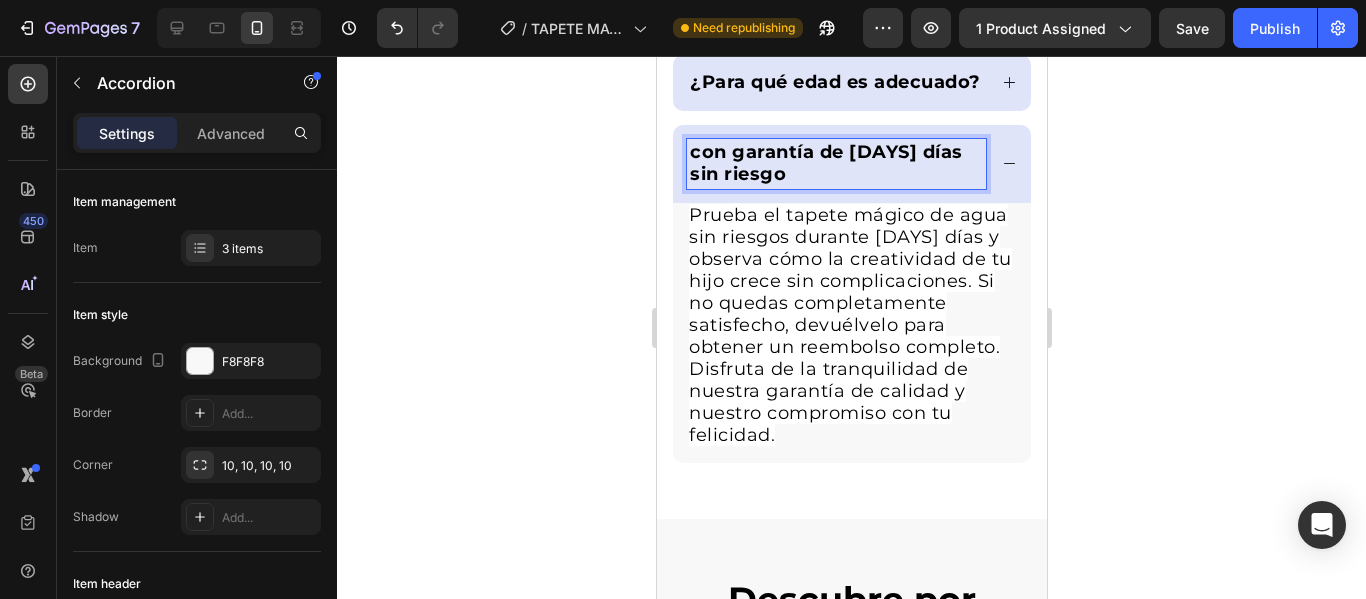 click on "con garantía de 30 días sin riesgo" at bounding box center [825, 163] 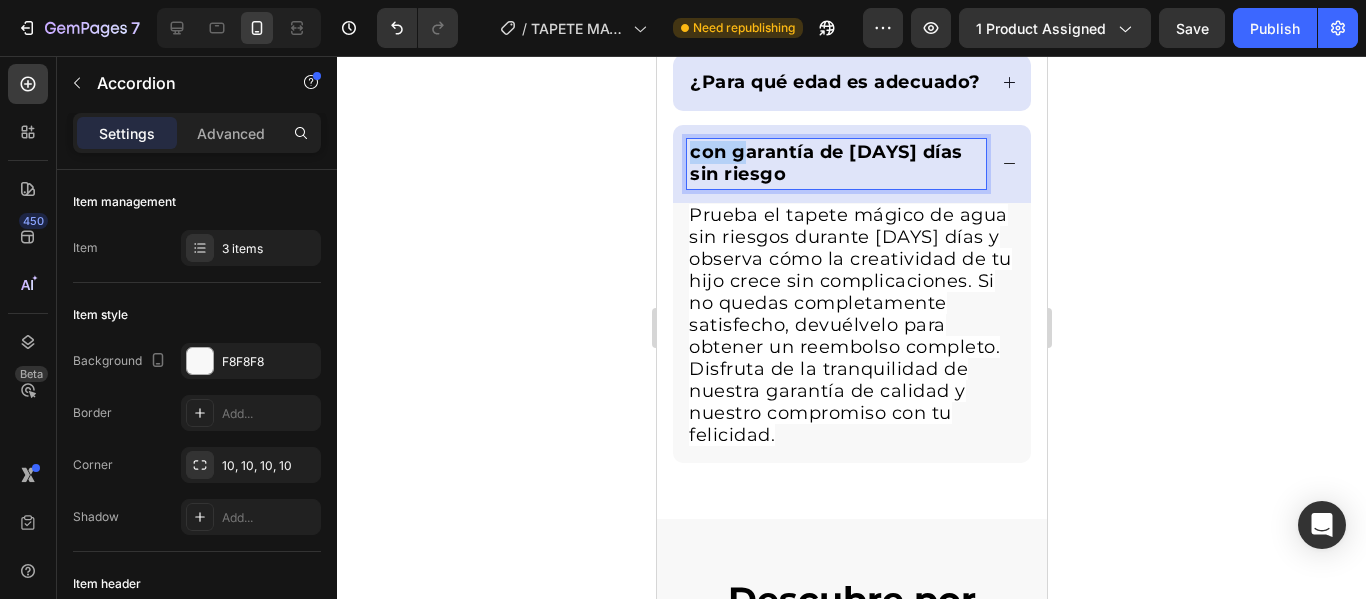 drag, startPoint x: 744, startPoint y: 178, endPoint x: 662, endPoint y: 175, distance: 82.05486 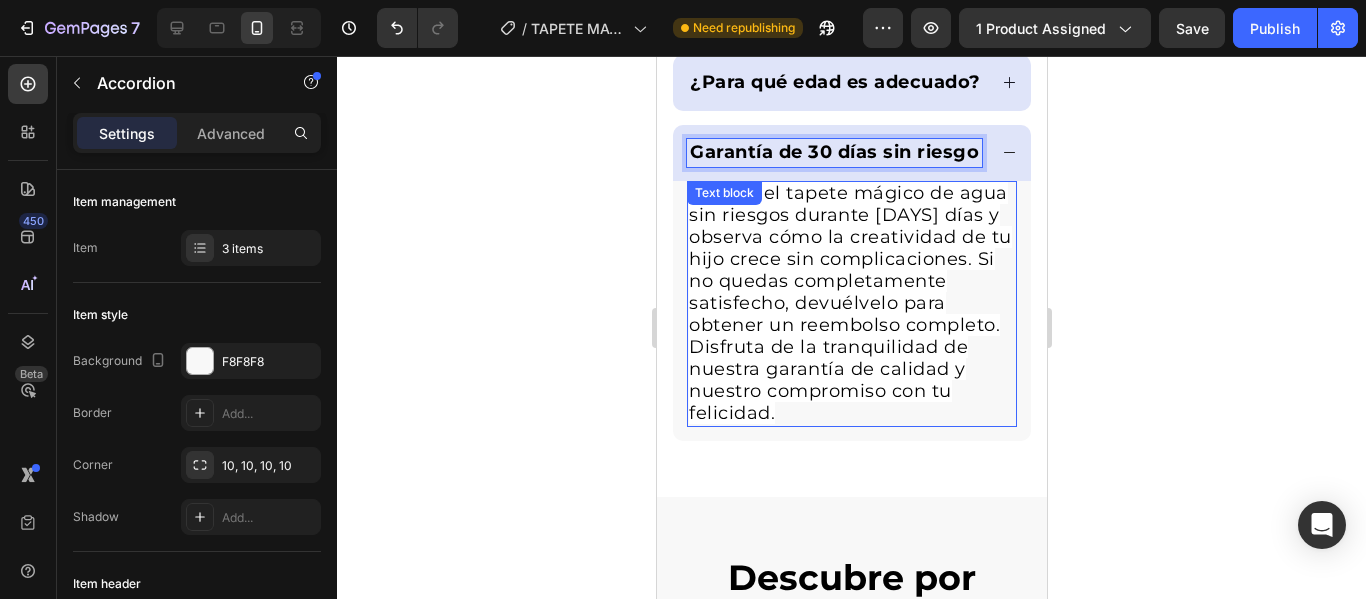 click 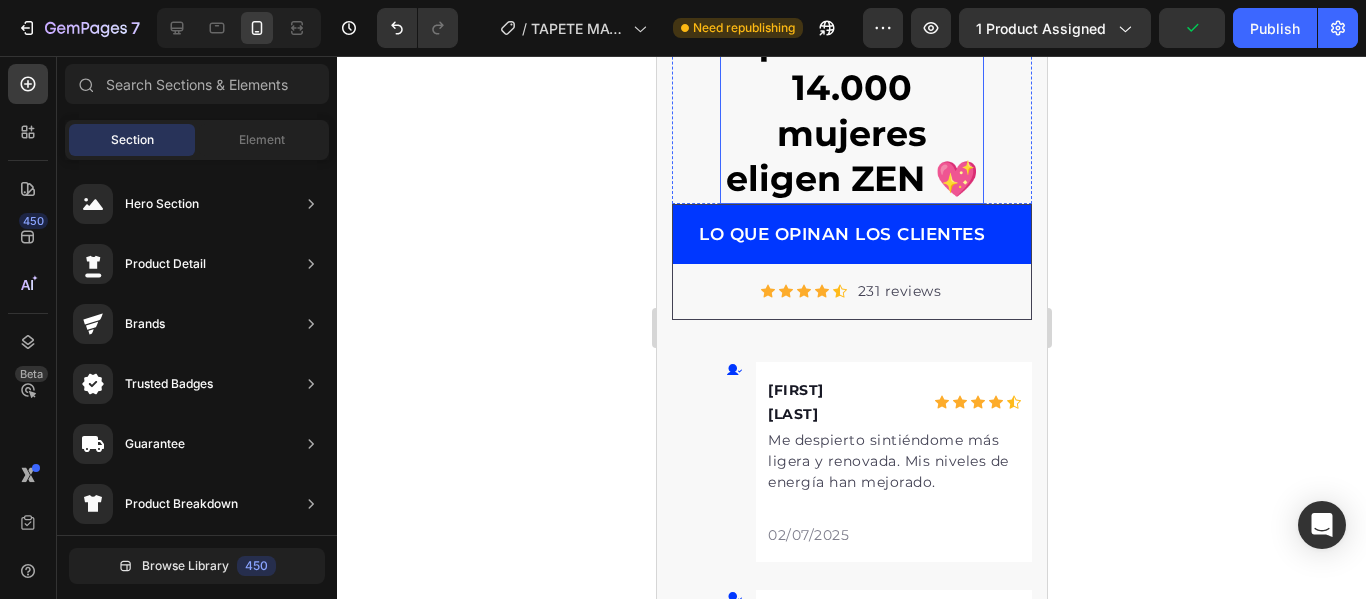 scroll, scrollTop: 7513, scrollLeft: 0, axis: vertical 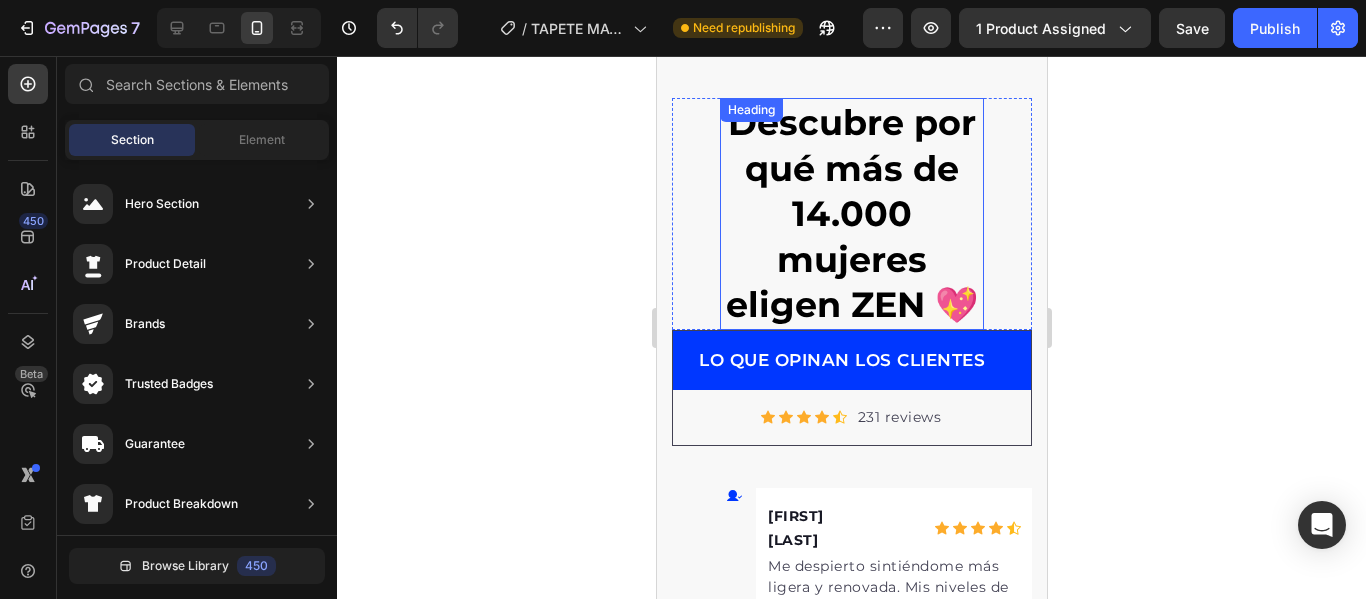click on "Descubre por qué más de 14.000 mujeres eligen ZEN 💖" at bounding box center [851, 213] 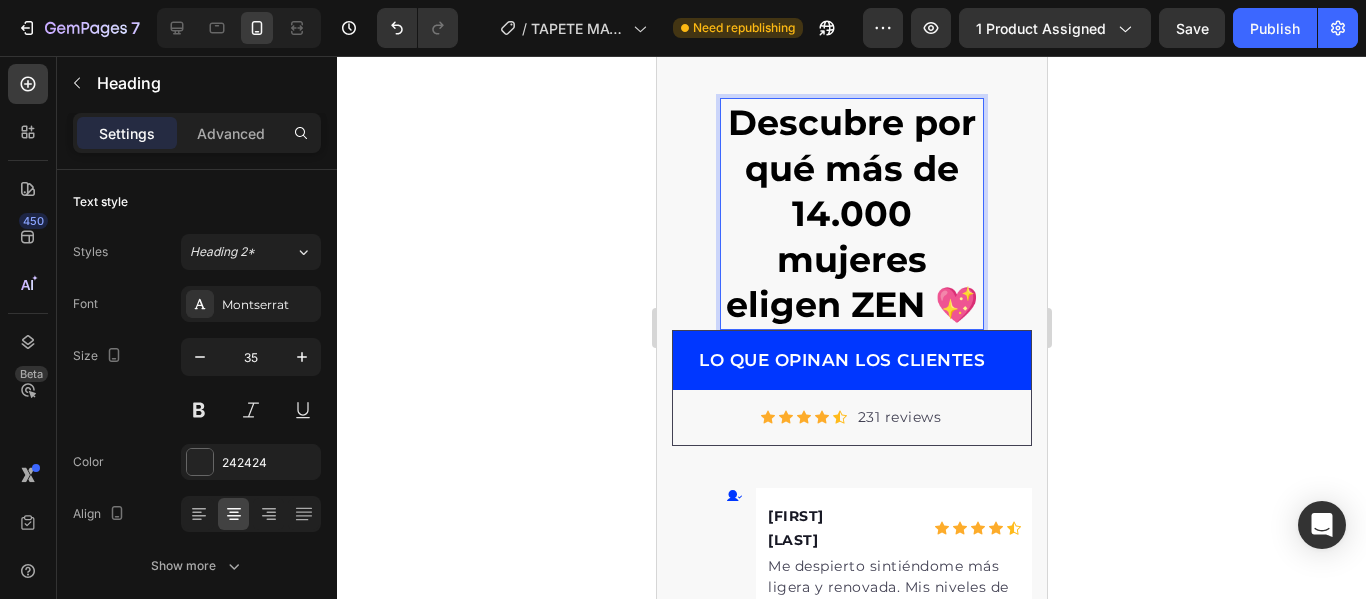 click on "Descubre por qué más de 14.000 mujeres eligen ZEN 💖" at bounding box center (851, 213) 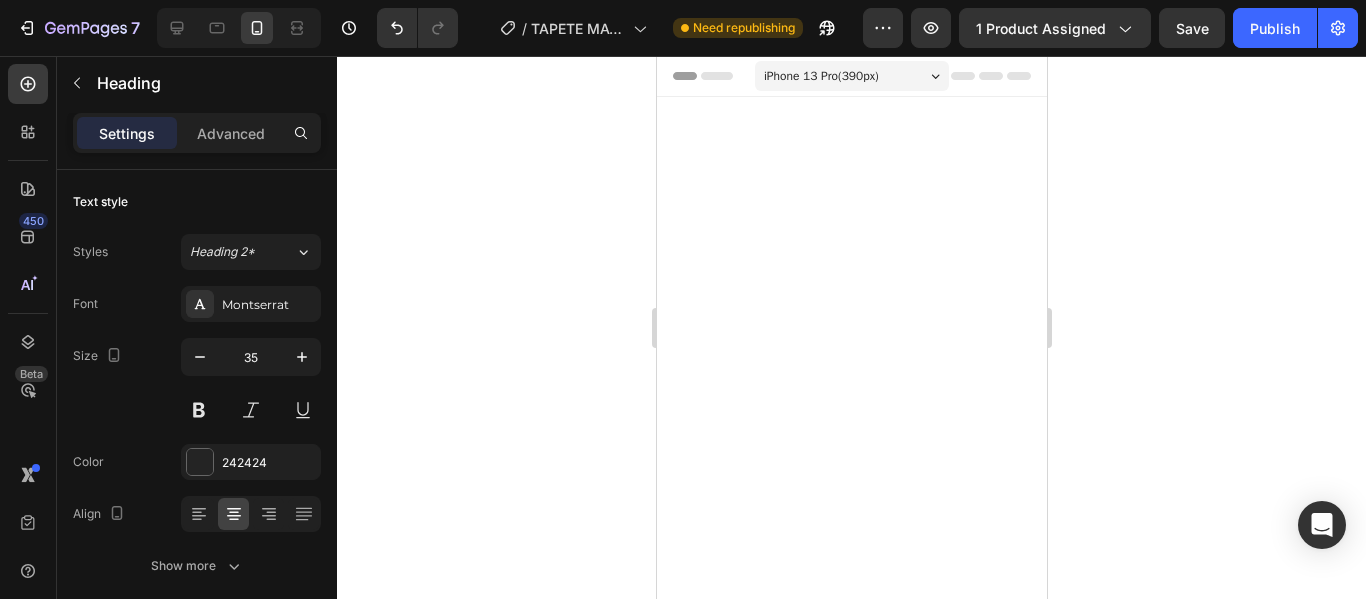 scroll, scrollTop: 7513, scrollLeft: 0, axis: vertical 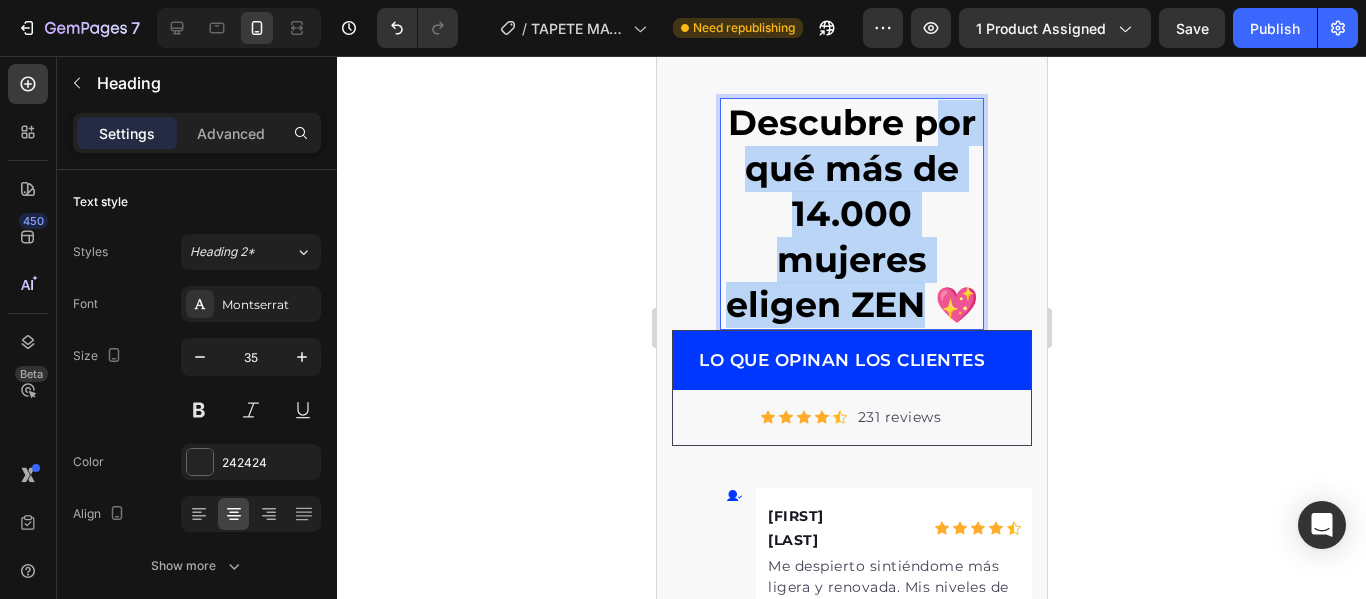 click on "Descubre por qué más de 14.000 mujeres eligen ZEN 💖" at bounding box center (851, 213) 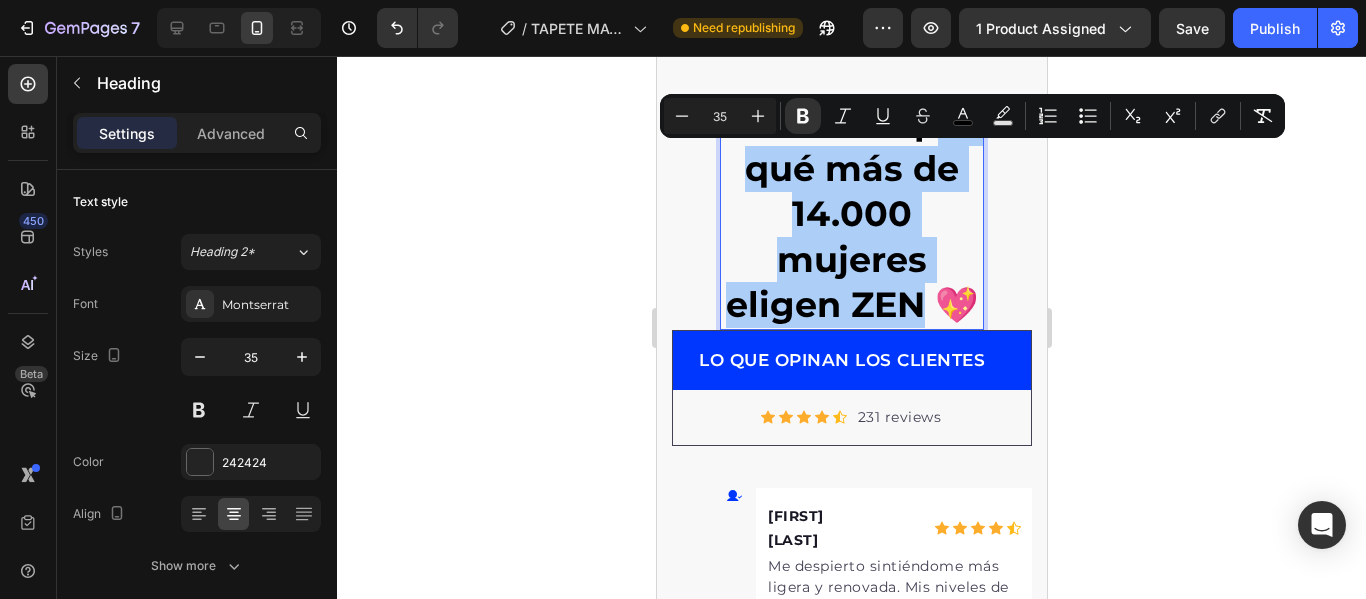 click 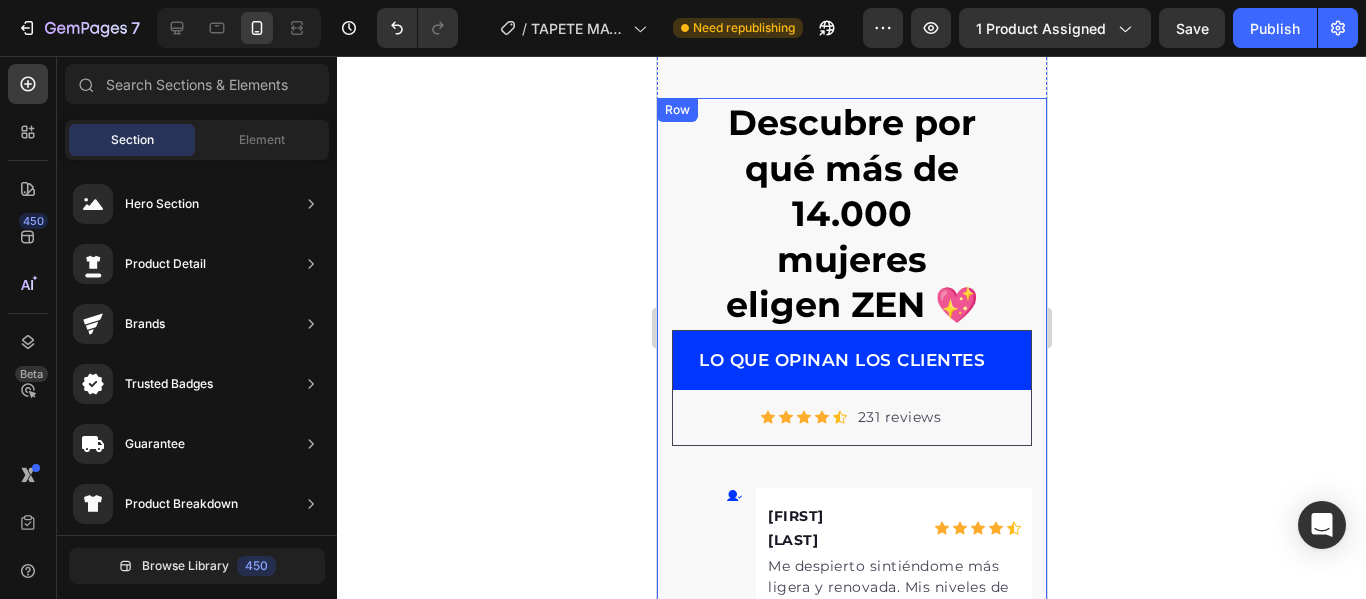 scroll, scrollTop: 7413, scrollLeft: 0, axis: vertical 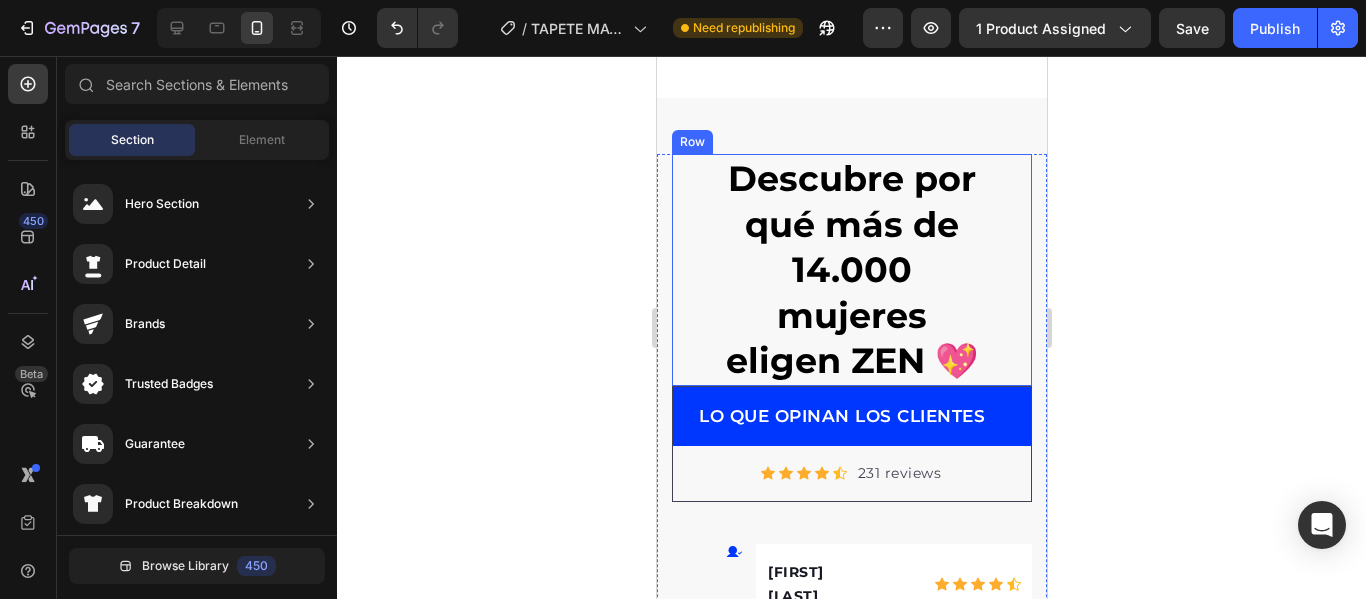 click on "⁠⁠⁠⁠⁠⁠⁠ Descubre por qué más de 14.000 mujeres eligen ZEN 💖 Heading" at bounding box center [851, 270] 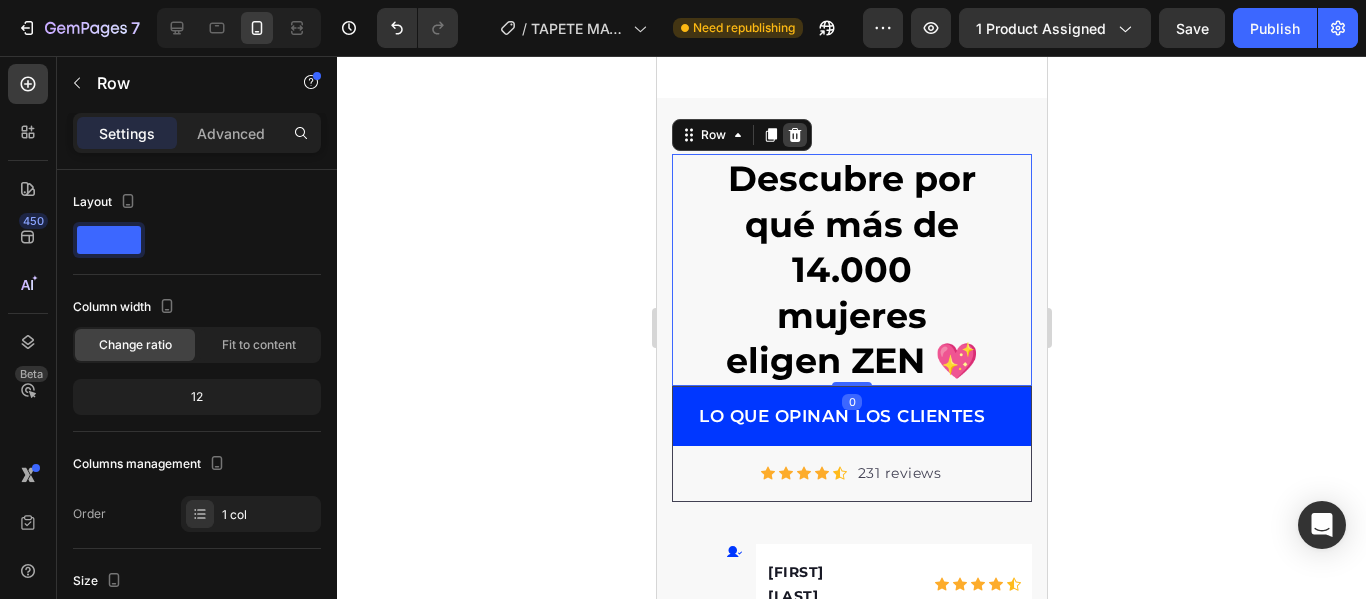 click 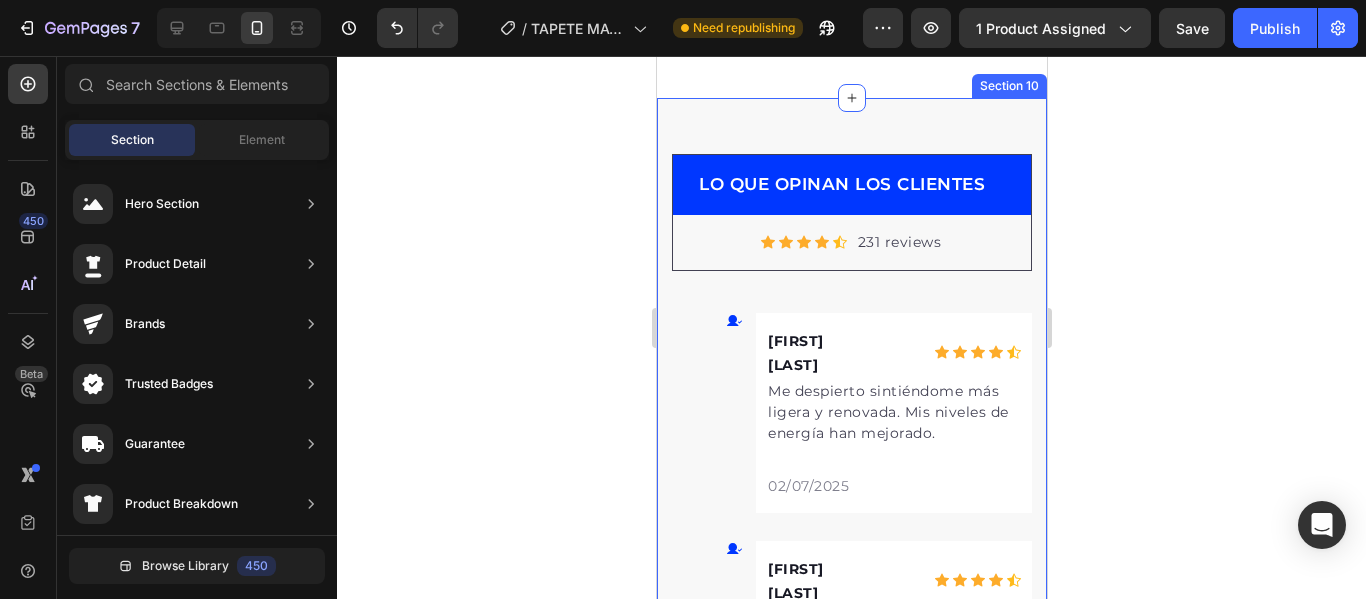 click on "LO QUE OPINAN LOS CLIENTES Text block Row Icon Icon Icon Icon
Icon Icon List Hoz 231 reviews Text block Row Row
Icon [FIRST] [LAST] Text block Icon Icon Icon Icon
Icon Icon List Hoz Row Me despierto sintiéndome más ligera y renovada. Mis niveles de energía han mejorado. Text block [DATE] Text block Row Row
Icon [FIRST] [LAST] Text block Icon Icon Icon Icon
Icon Icon List Hoz Row Siento que he encontrado un secreto para aliviar el estrés. Esto ha cambiado la vida. Text block [DATE] Text block Row Row
Icon [FIRST] [LAST] Text block Icon Icon Icon Icon
Icon Icon List Hoz Row Esto me ayuda a aclarar mi mente y dejar de lado el estrés del día. Text block [DATE] Text block Row Row
Icon [FIRST] [LAST] Text block Icon Icon Icon Icon
Icon Icon List Hoz Row Solía llevar mucha tensión en los hombros, pero esto me ha ayudado a relajarme por completo. Text block [DATE]" at bounding box center (851, 1608) 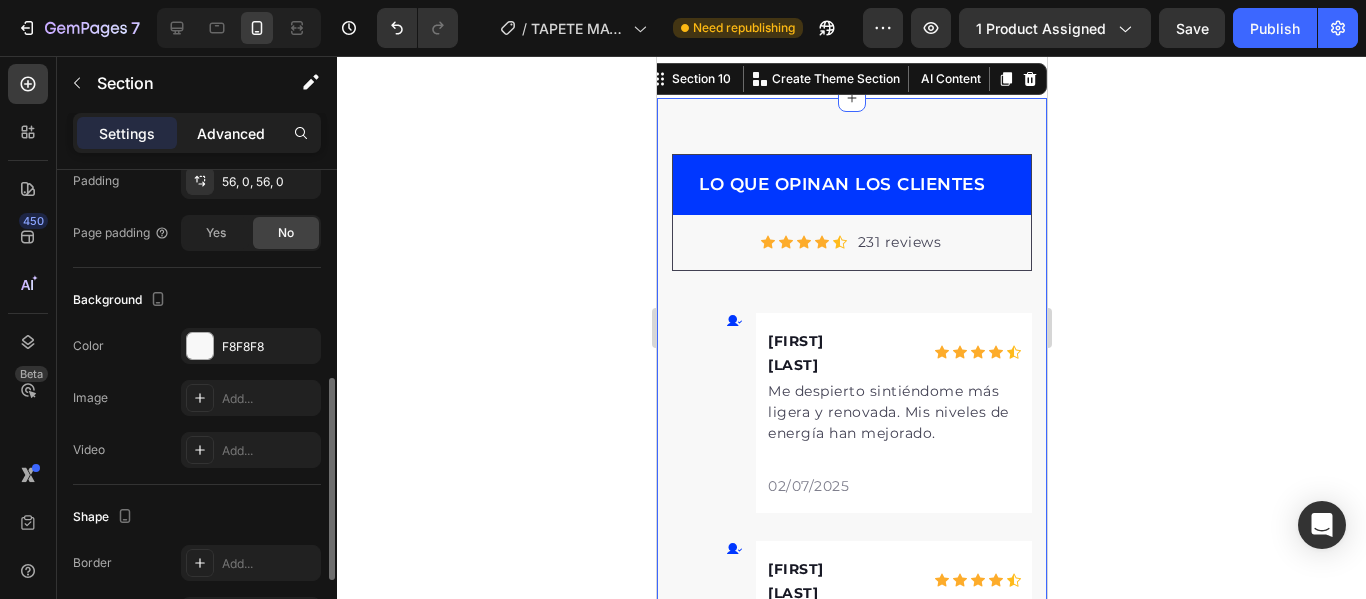 click on "Advanced" 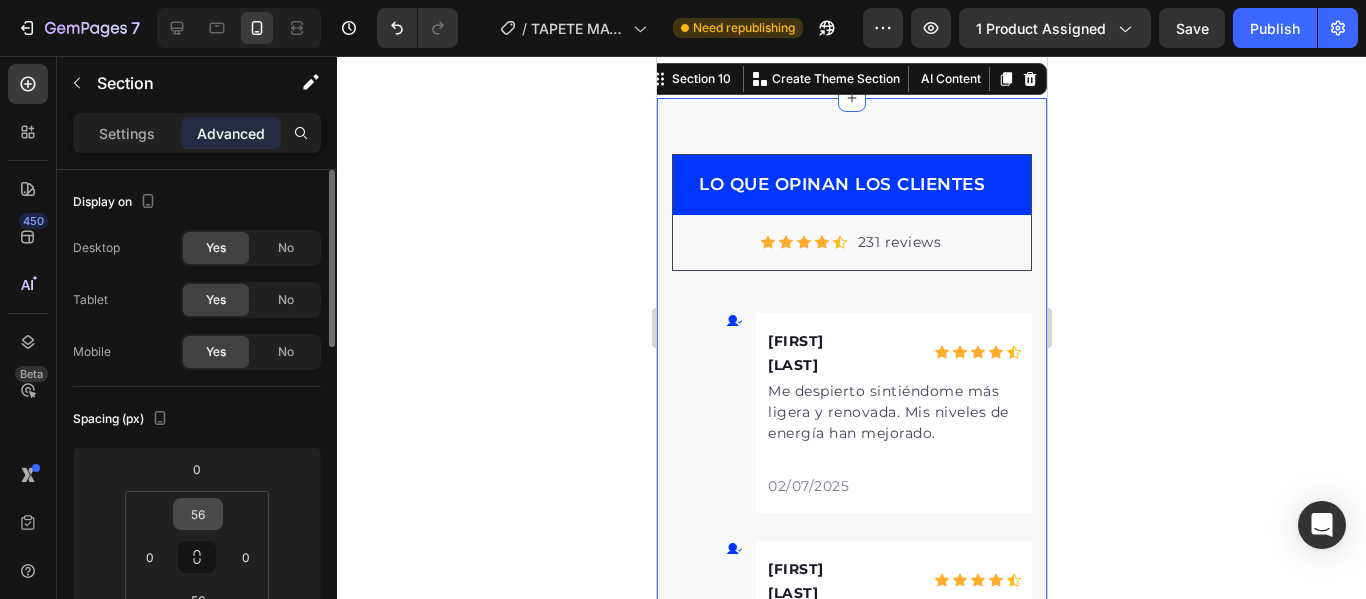 scroll, scrollTop: 100, scrollLeft: 0, axis: vertical 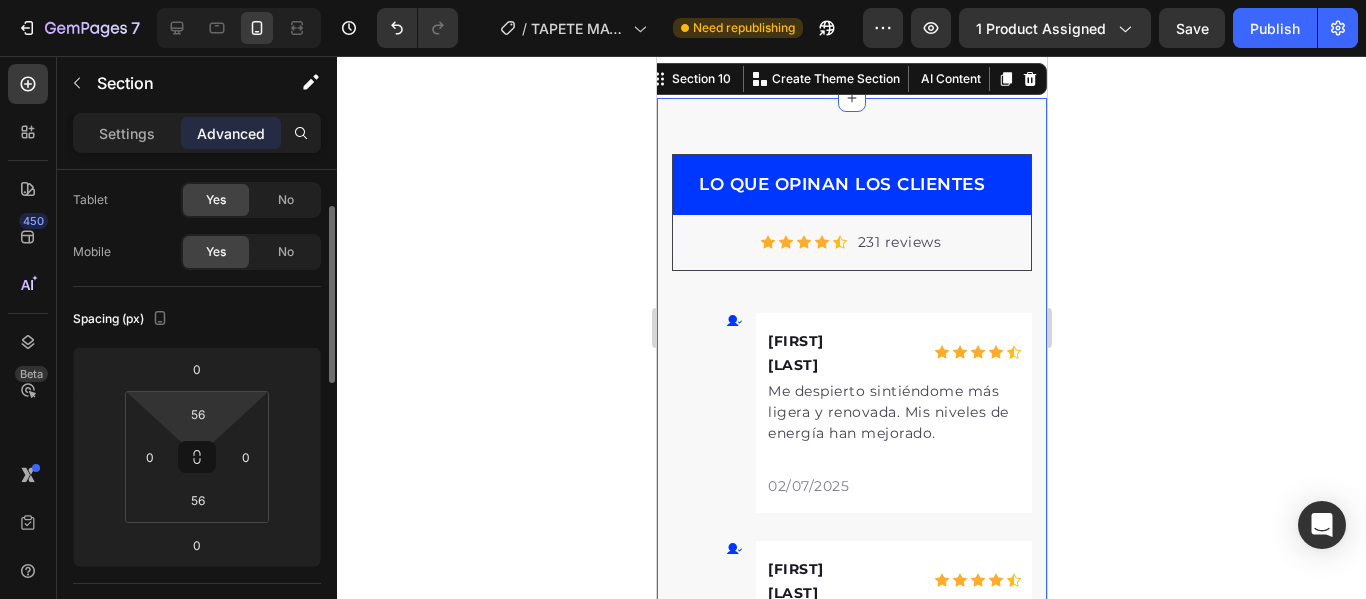 drag, startPoint x: 203, startPoint y: 439, endPoint x: 254, endPoint y: 332, distance: 118.5327 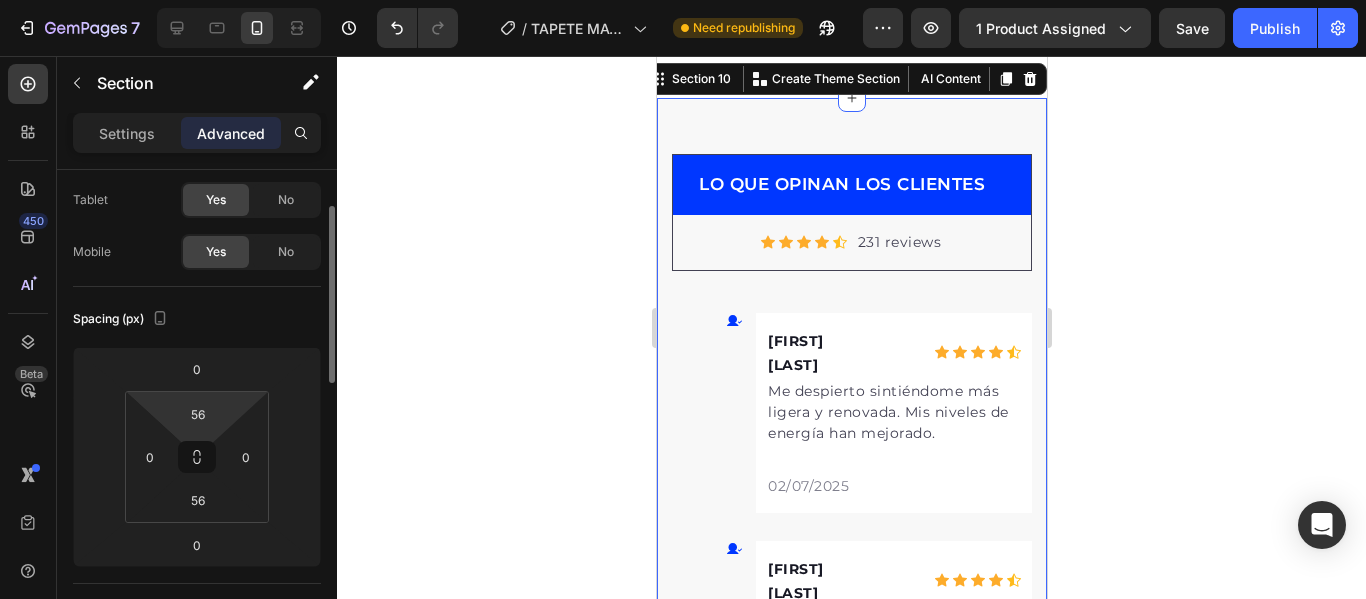 click on "7  Version history  /  TAPETE MAGICO Need republishing Preview 1 product assigned  Save   Publish  450 Beta Sections(18) Elements(84) Section Element Hero Section Product Detail Brands Trusted Badges Guarantee Product Breakdown How to use Testimonials Compare Bundle FAQs Social Proof Brand Story Product List Collection Blog List Contact Sticky Add to Cart Custom Footer Browse Library 450 Layout
Row
Row
Row
Row Text
Heading
Text Block Button
Button
Button Media
Image
Image
Video" at bounding box center [683, 75] 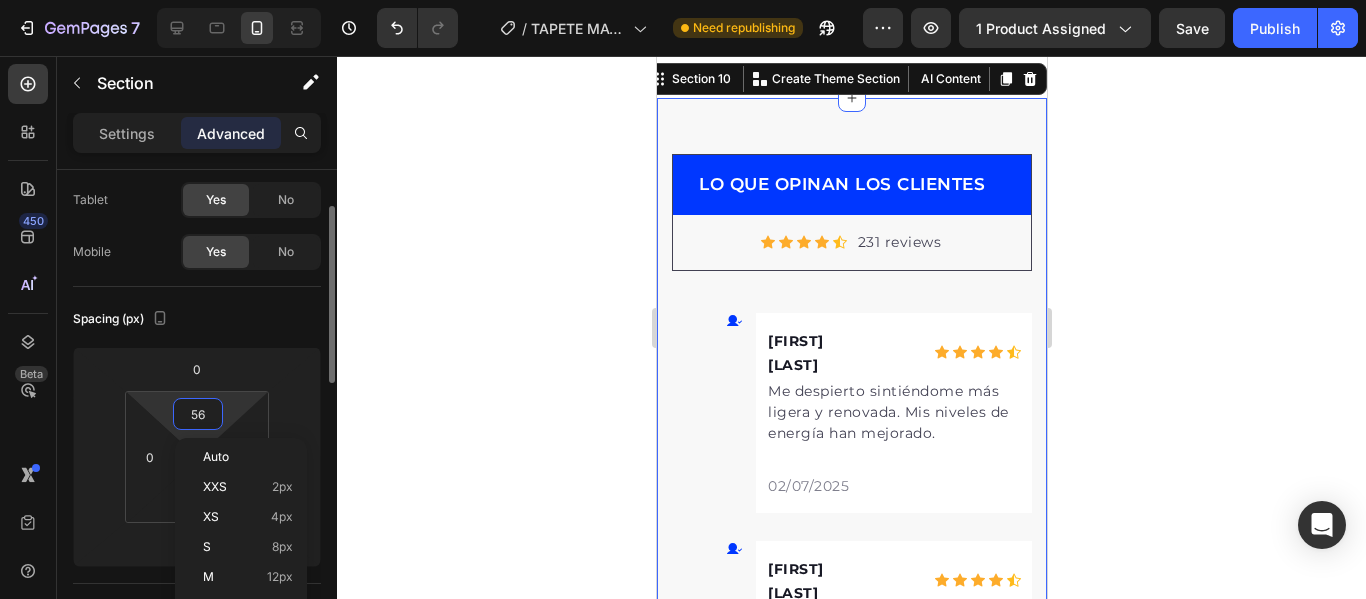 type 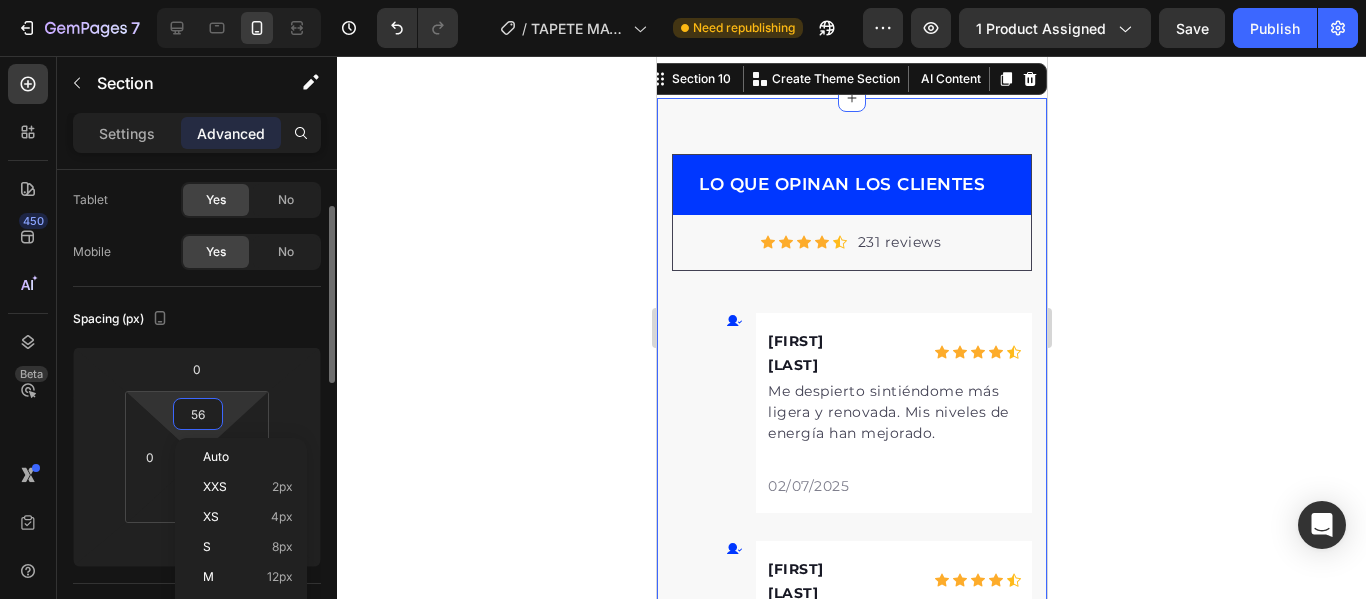 type 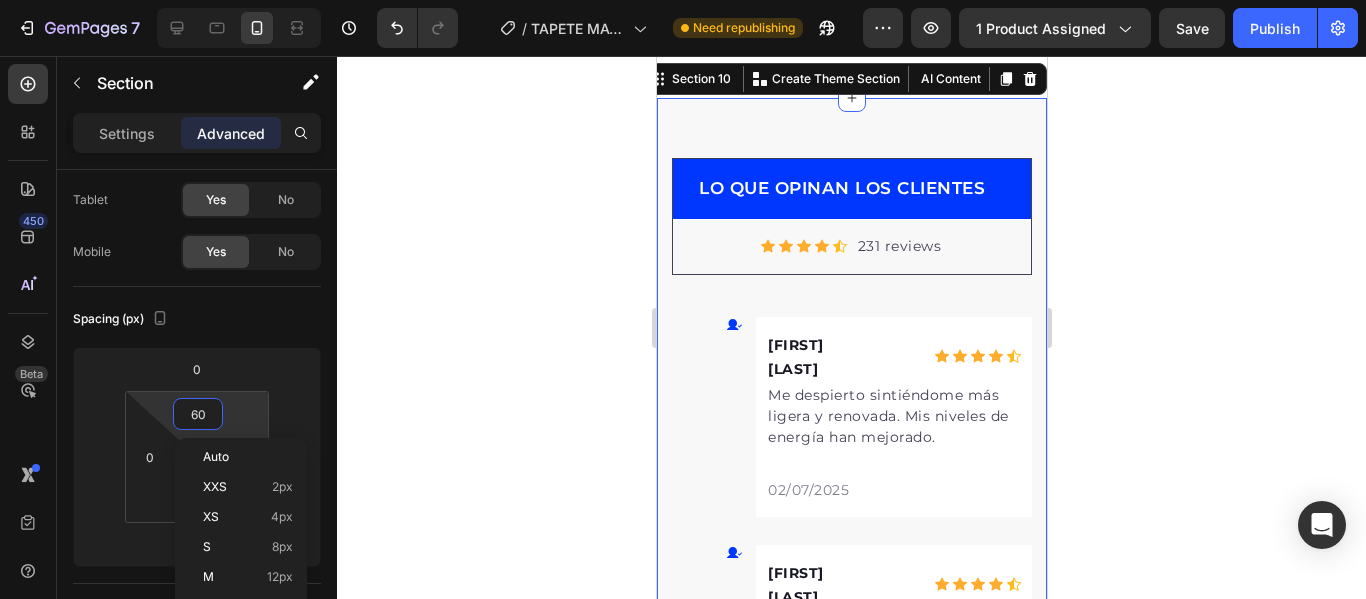 click on "Auto" at bounding box center (248, 457) 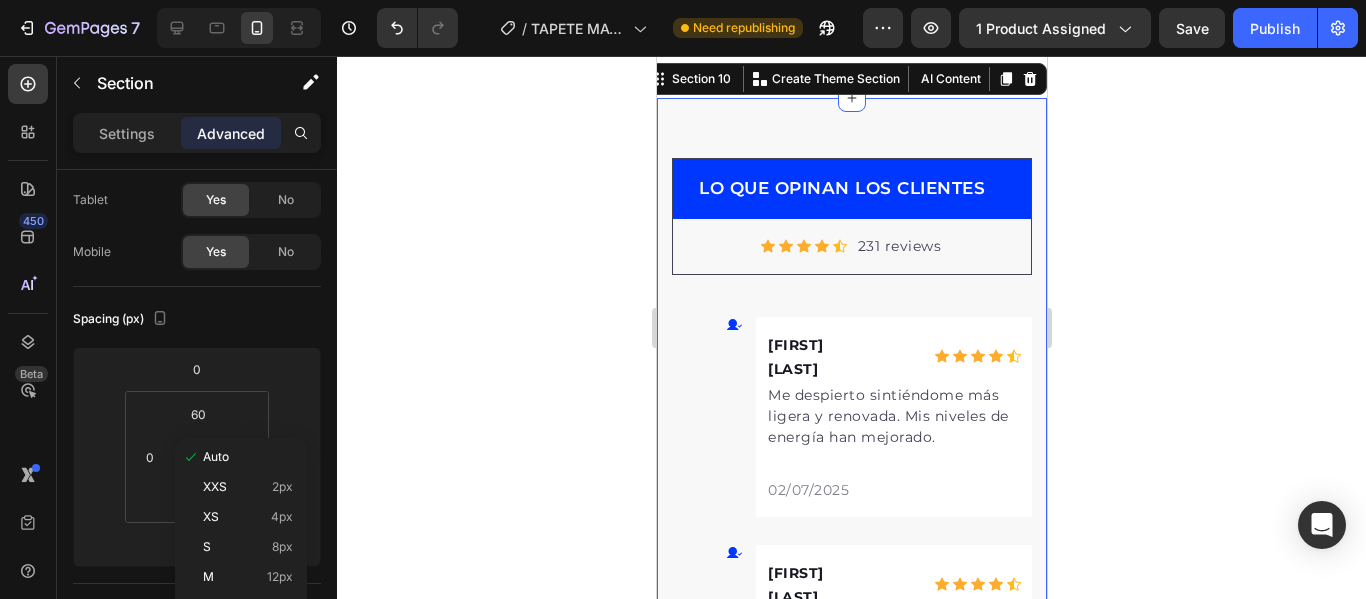 type on "Auto" 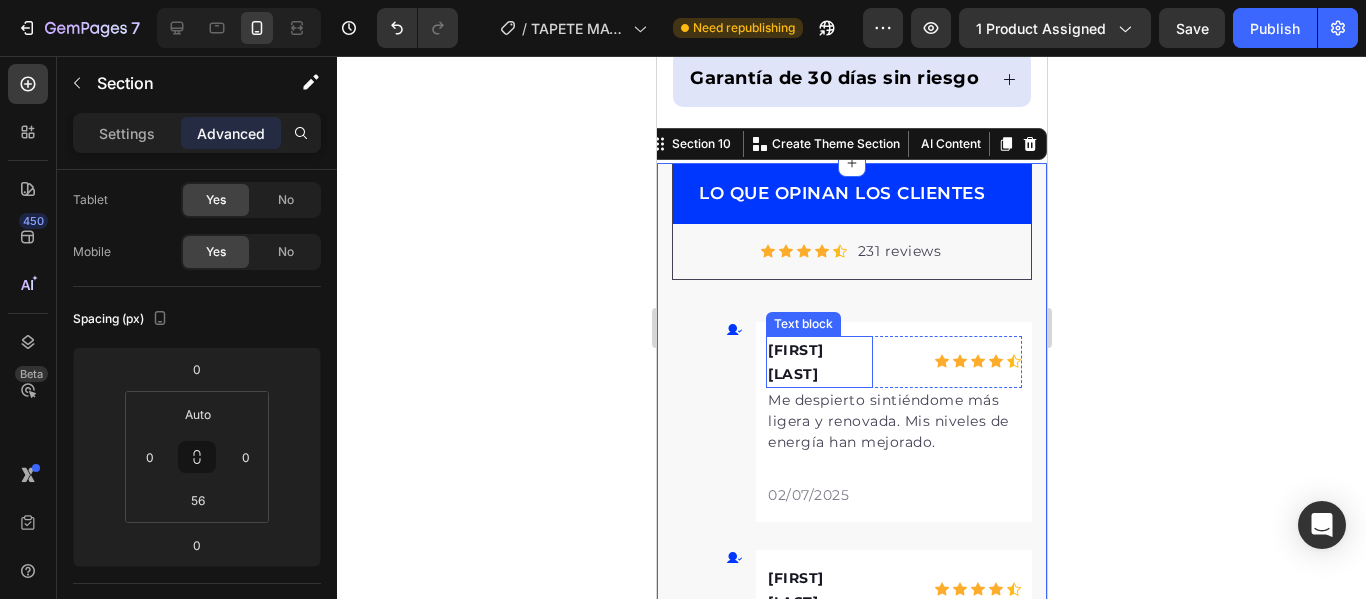 scroll, scrollTop: 7313, scrollLeft: 0, axis: vertical 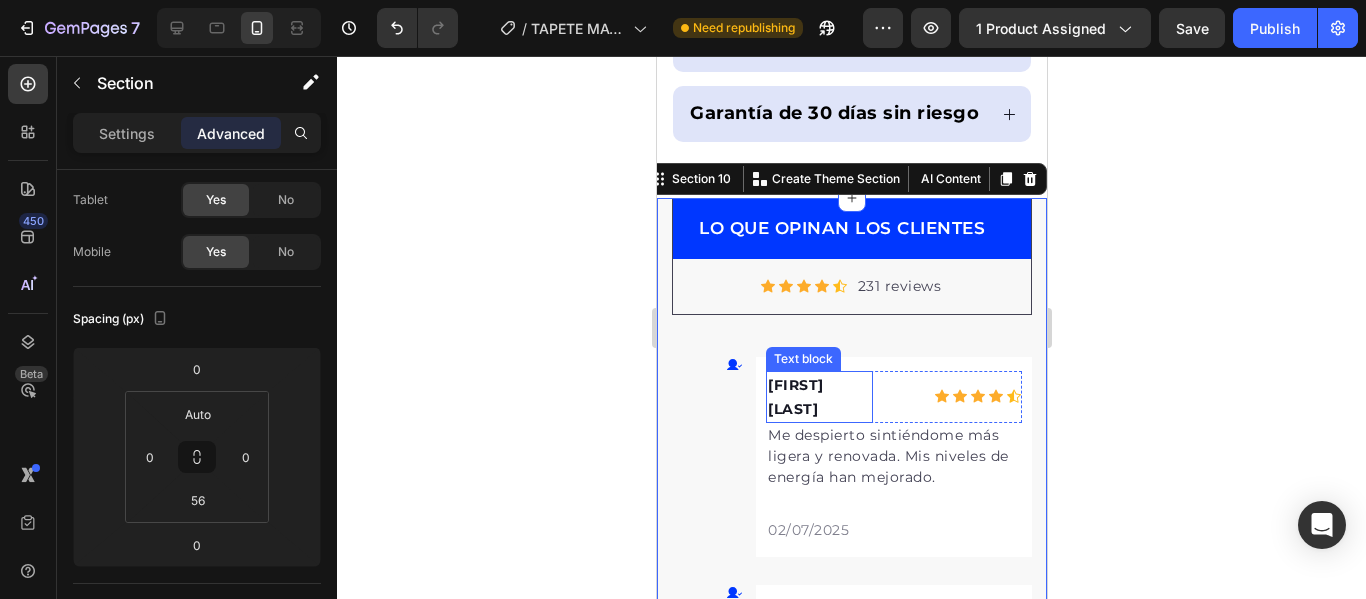 click 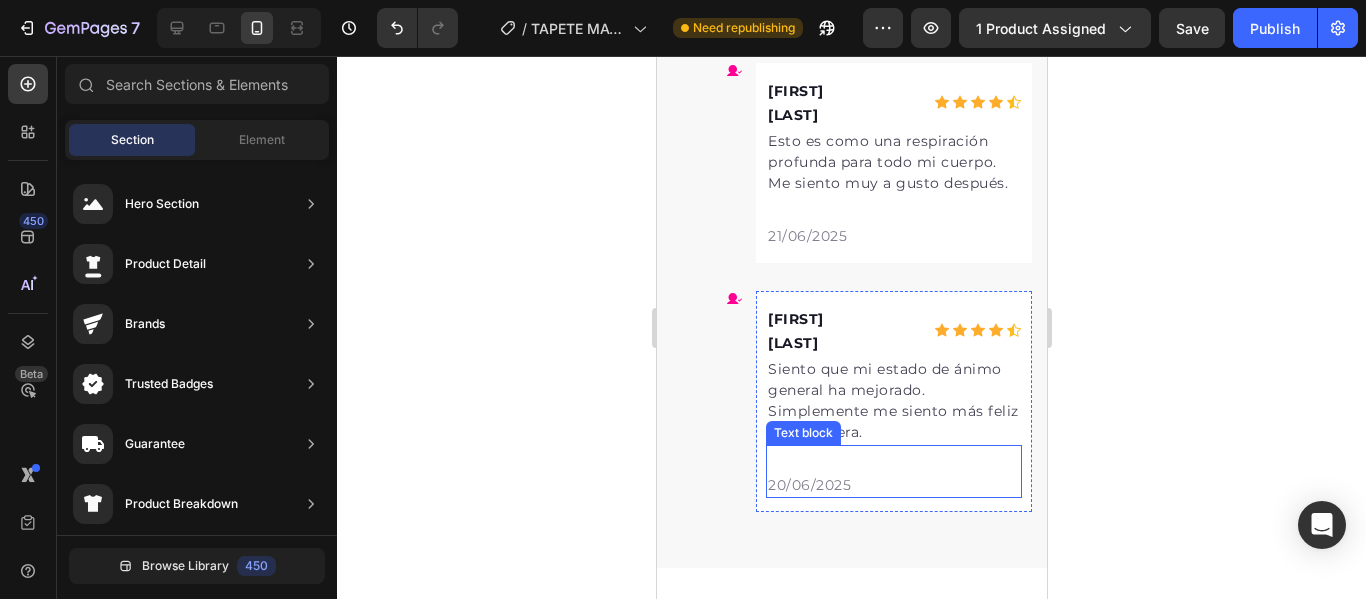 scroll, scrollTop: 9813, scrollLeft: 0, axis: vertical 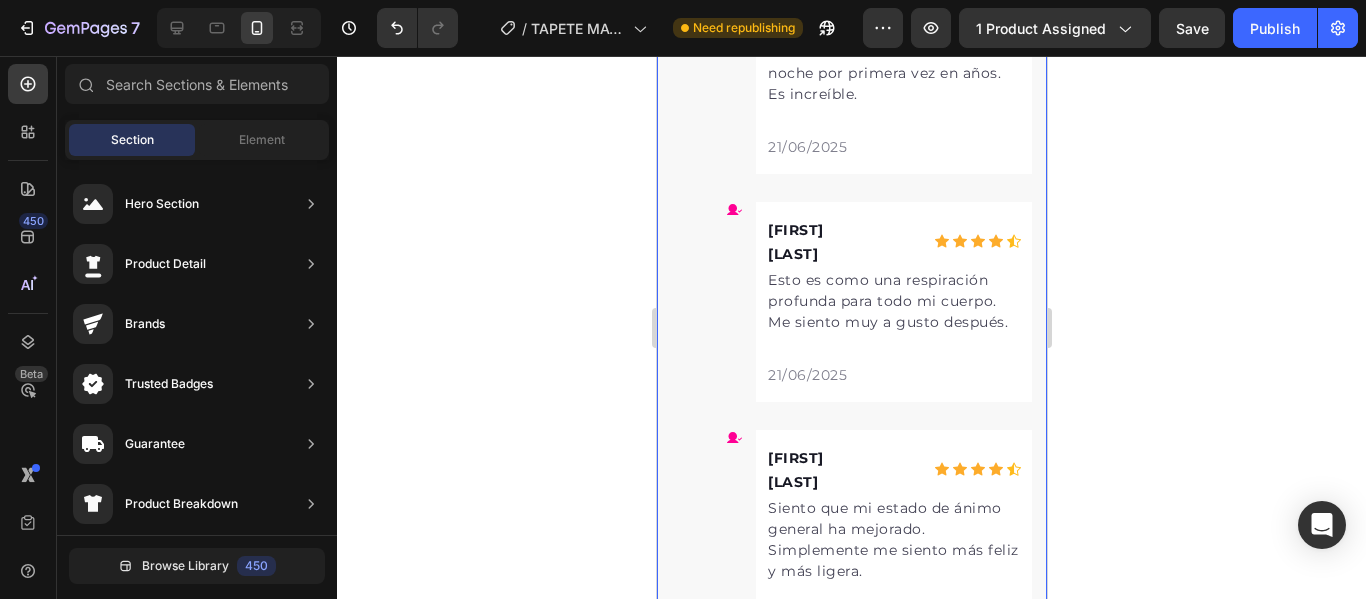 click on "Image Section 11" at bounding box center (851, 739) 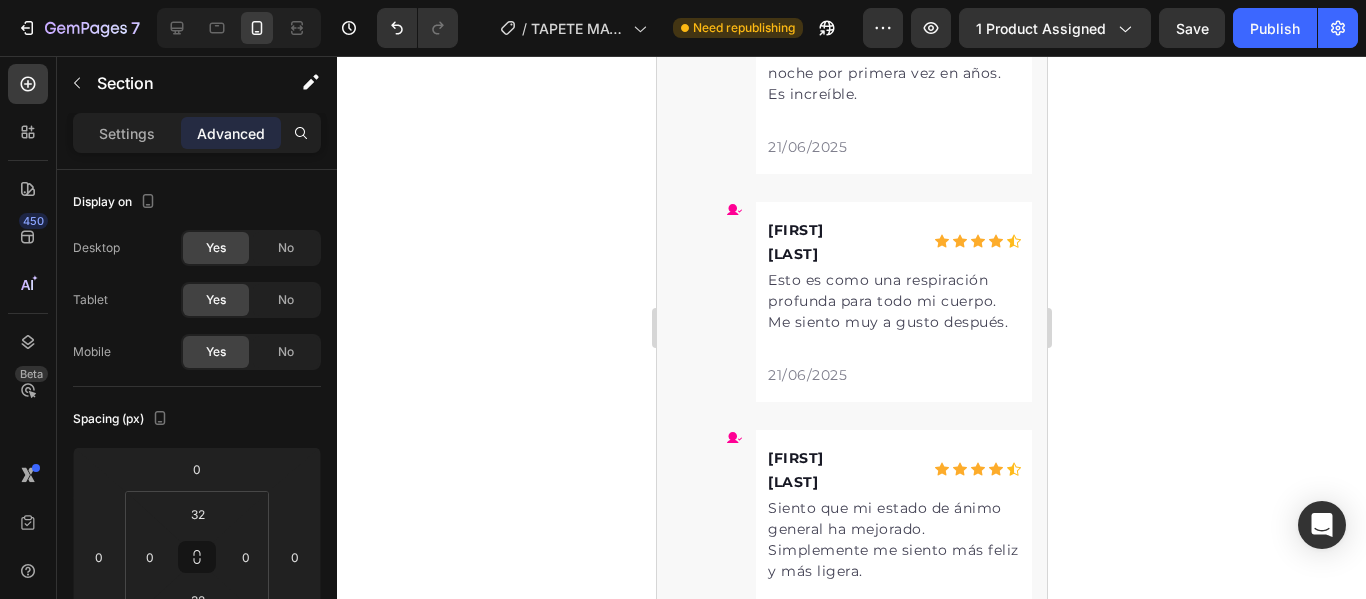click at bounding box center (1029, 688) 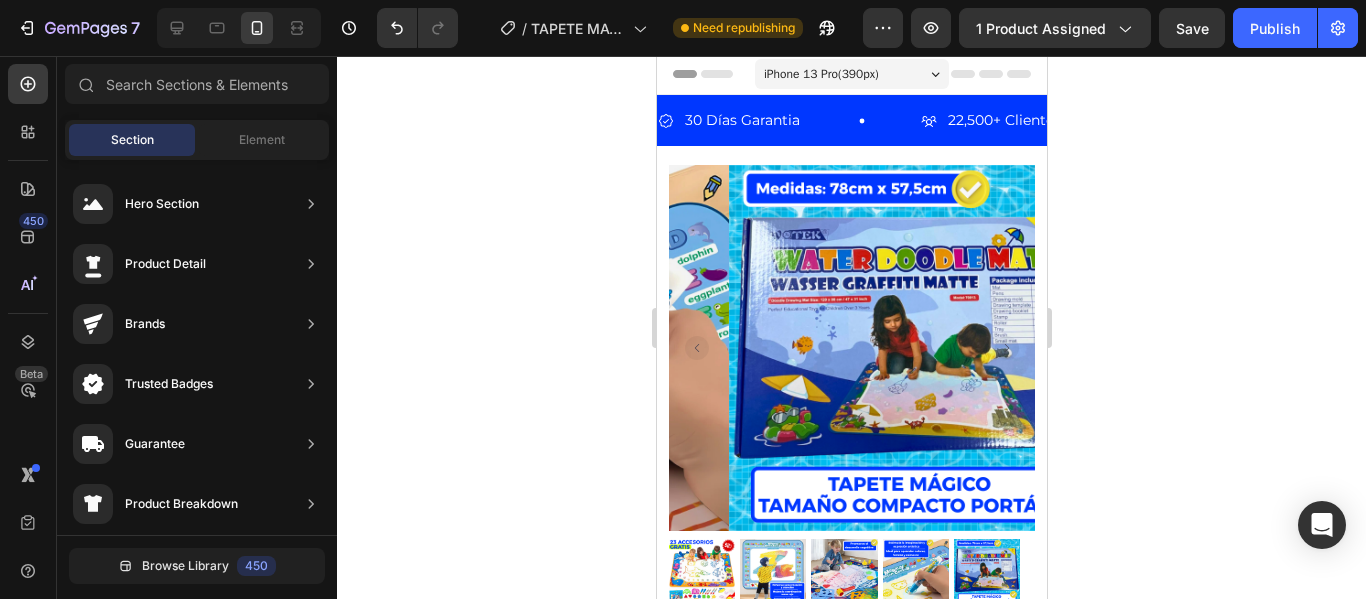 scroll, scrollTop: 0, scrollLeft: 0, axis: both 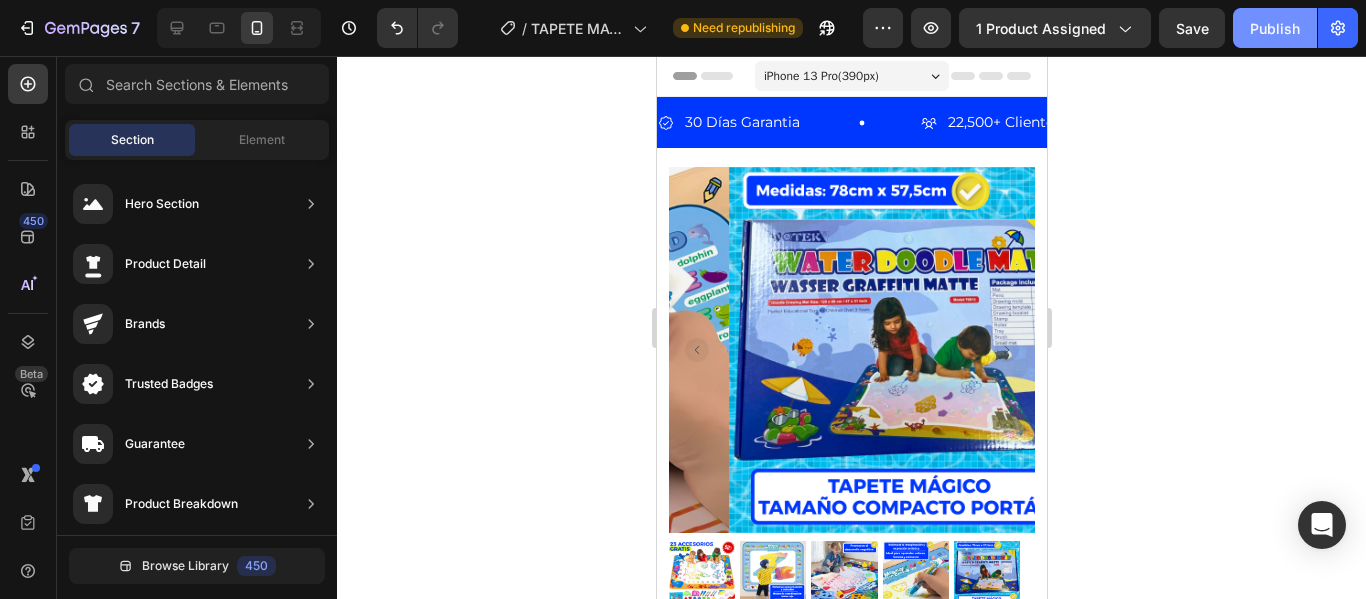 click on "Publish" 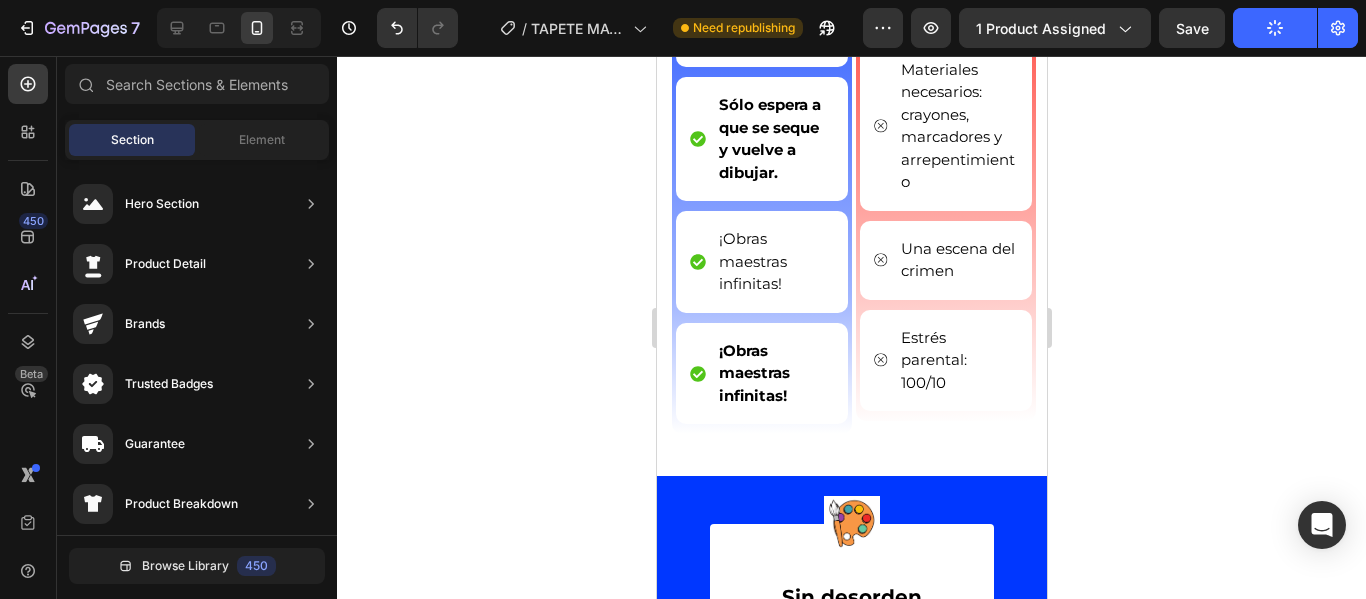 scroll, scrollTop: 4600, scrollLeft: 0, axis: vertical 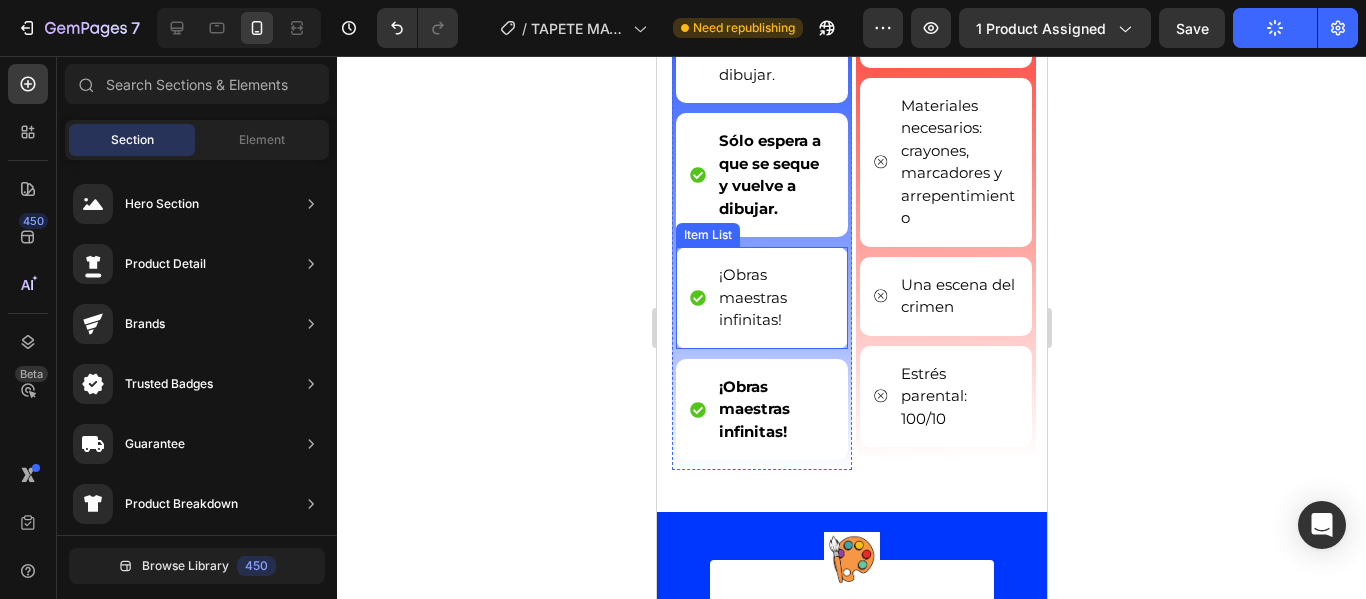 click on "¡Obras maestras infinitas!" at bounding box center [774, 298] 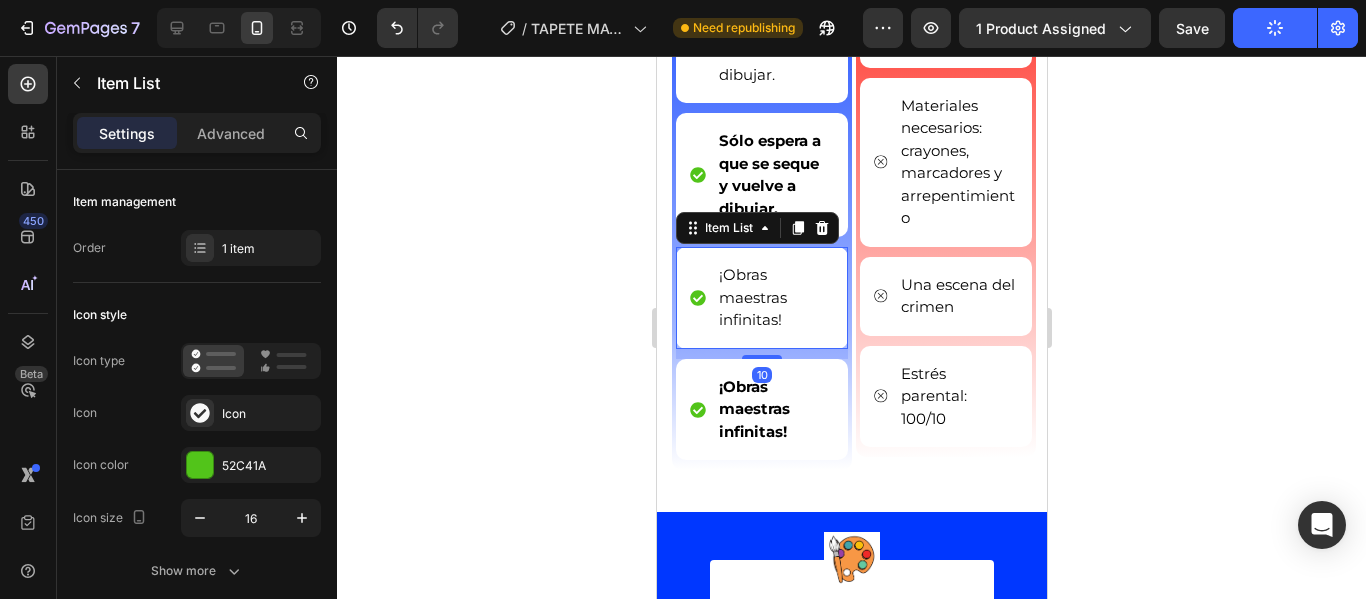 click on "¡Obras maestras infinitas!" at bounding box center [774, 298] 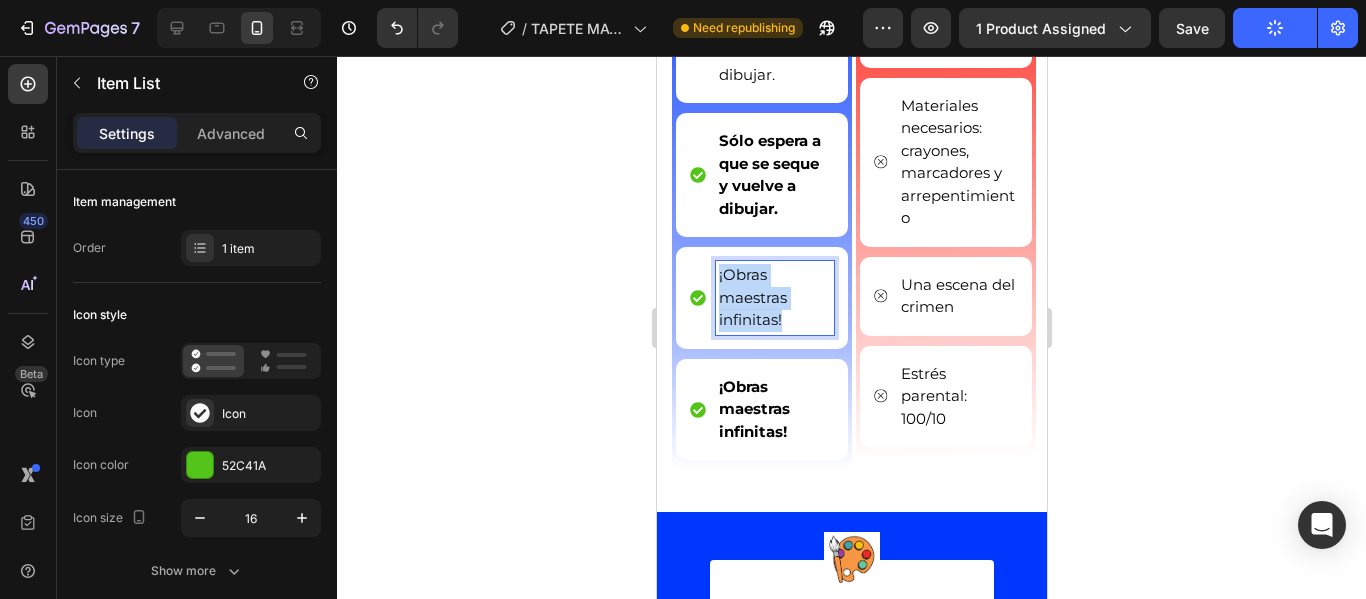 click on "¡Obras maestras infinitas!" at bounding box center (774, 298) 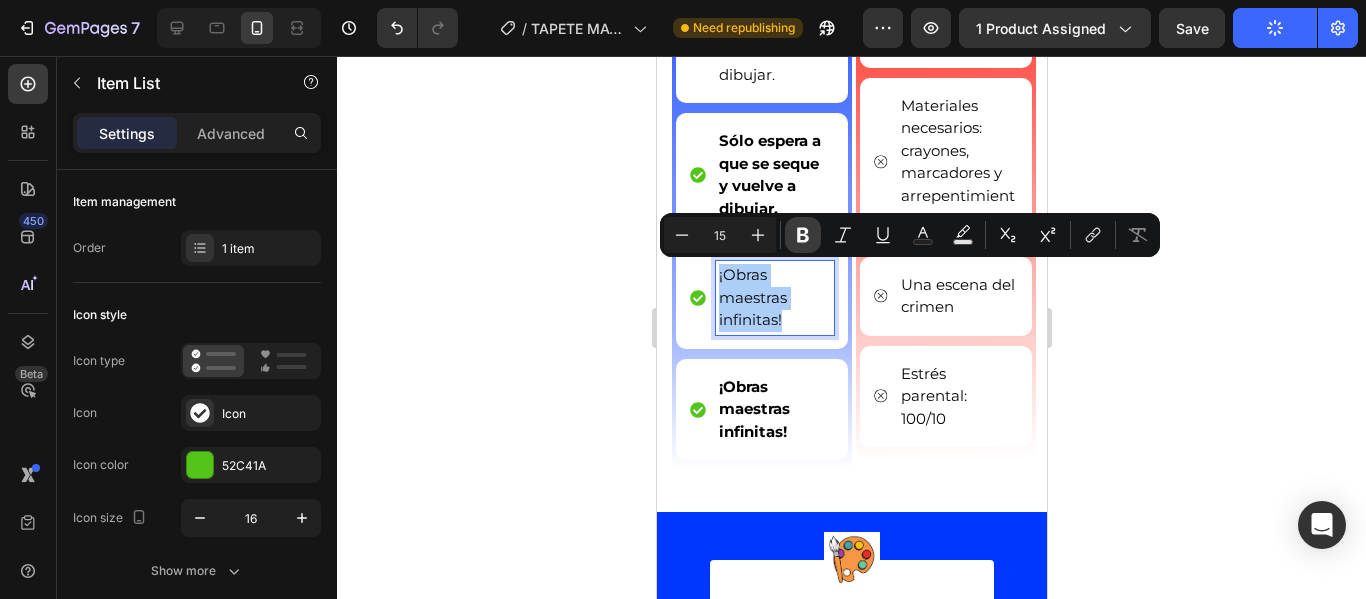 click 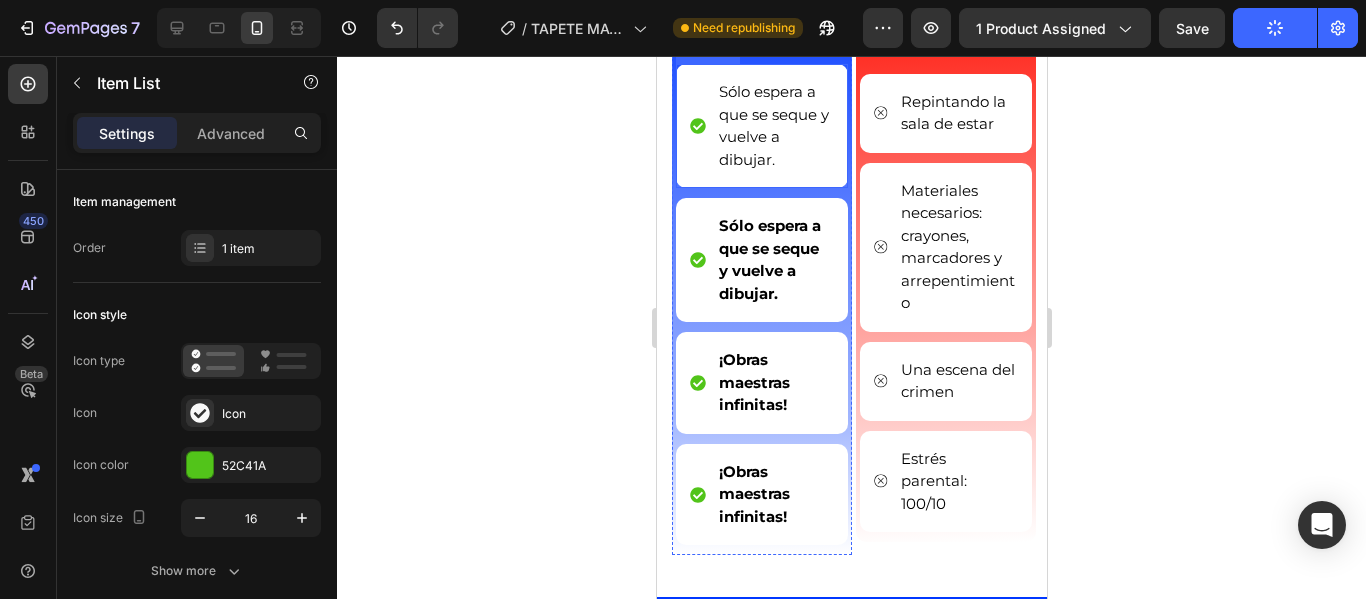 scroll, scrollTop: 4400, scrollLeft: 0, axis: vertical 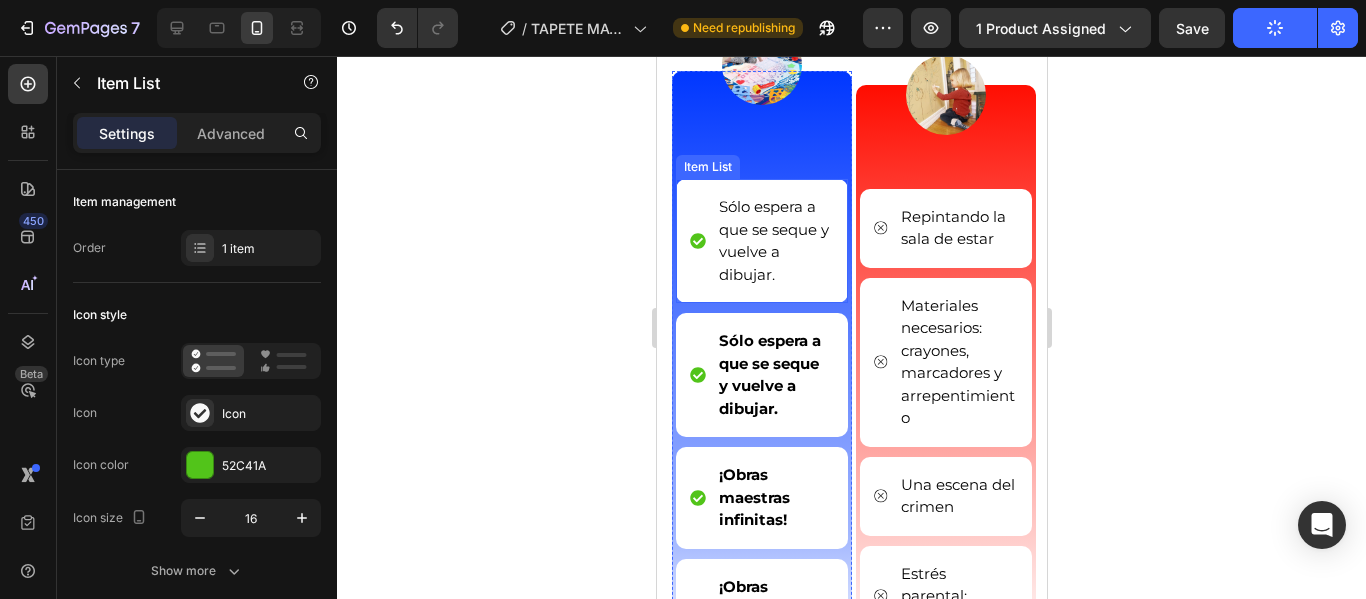 click on "Sólo espera a que se seque y vuelve a dibujar." at bounding box center (774, 241) 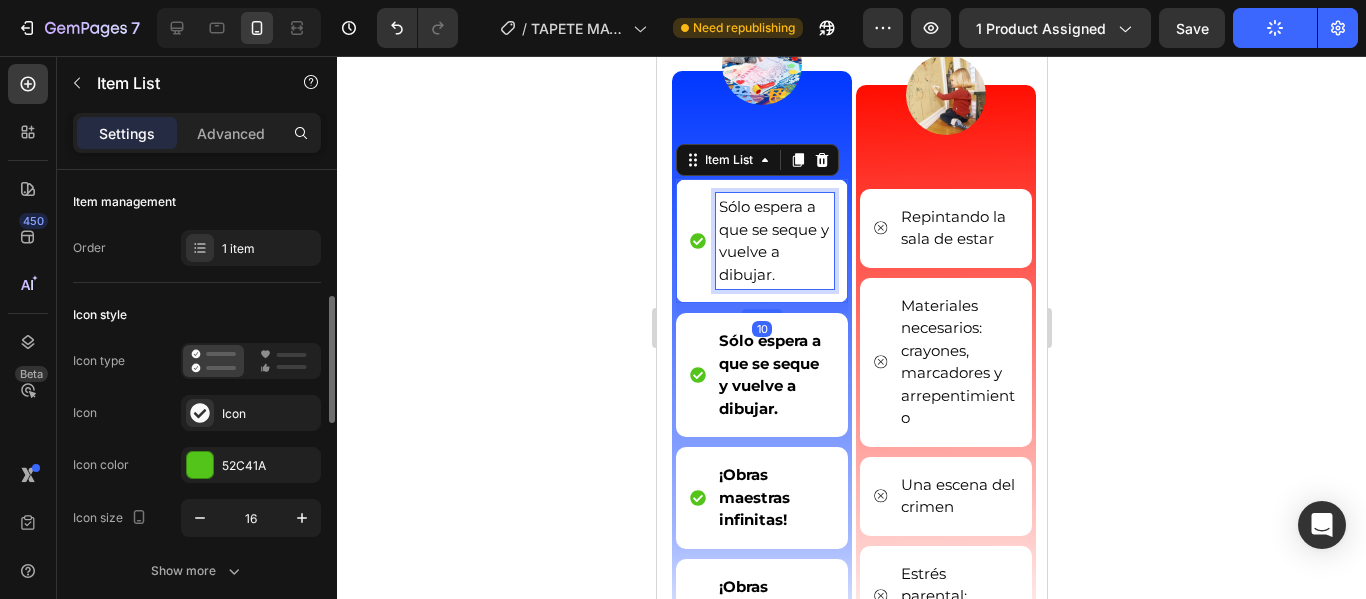click on "Sólo espera a que se seque y vuelve a dibujar." at bounding box center (774, 241) 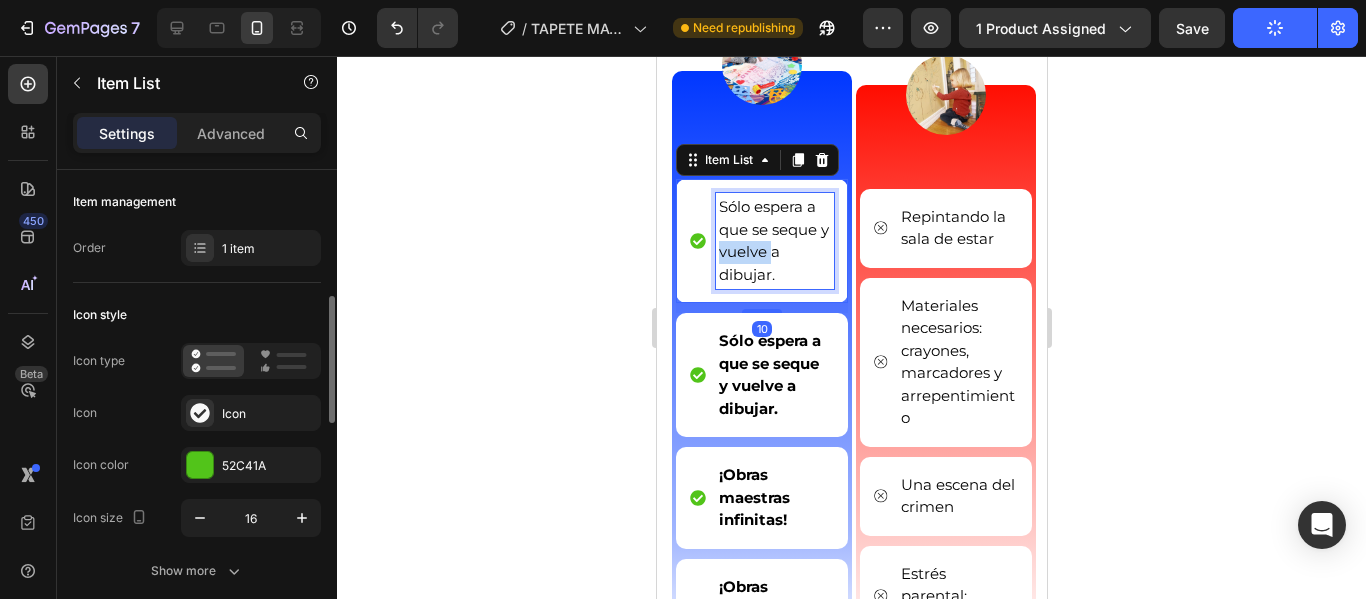 scroll, scrollTop: 100, scrollLeft: 0, axis: vertical 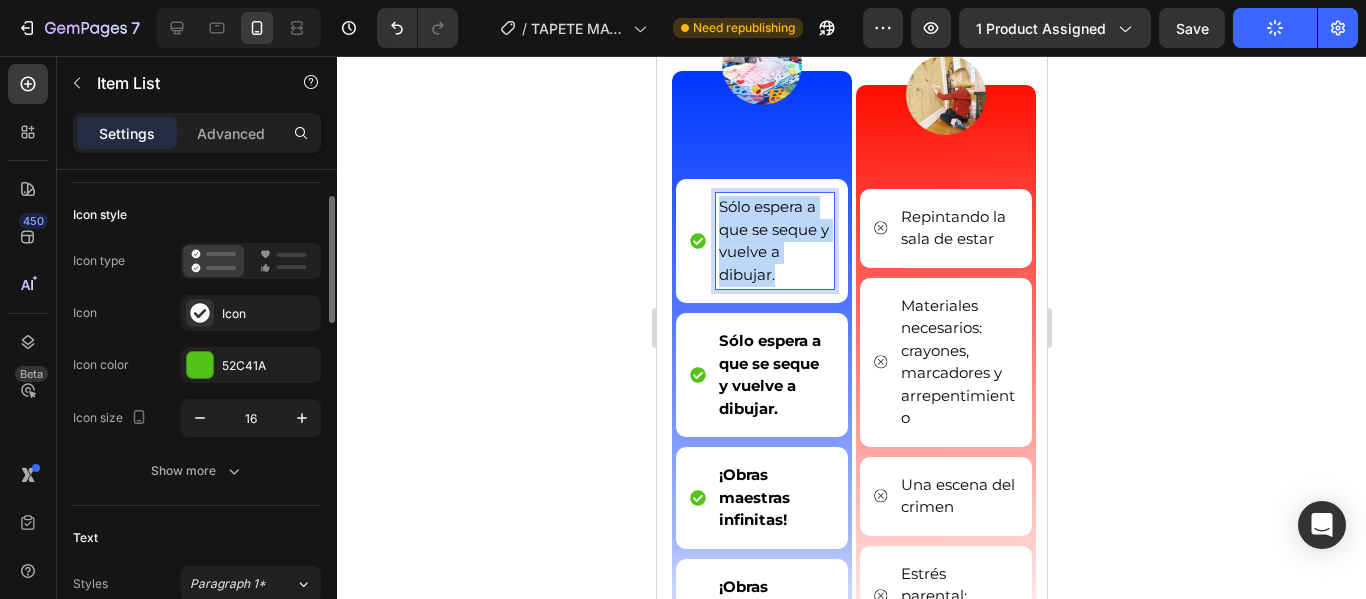 click on "Sólo espera a que se seque y vuelve a dibujar." at bounding box center [774, 241] 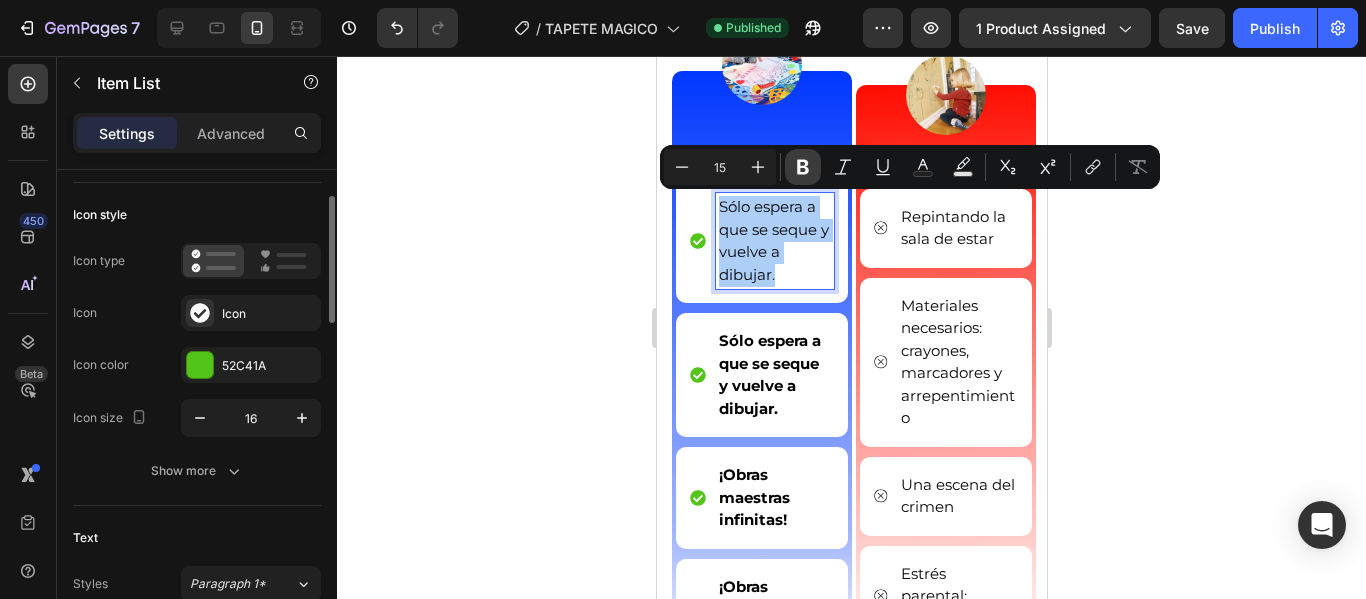 click 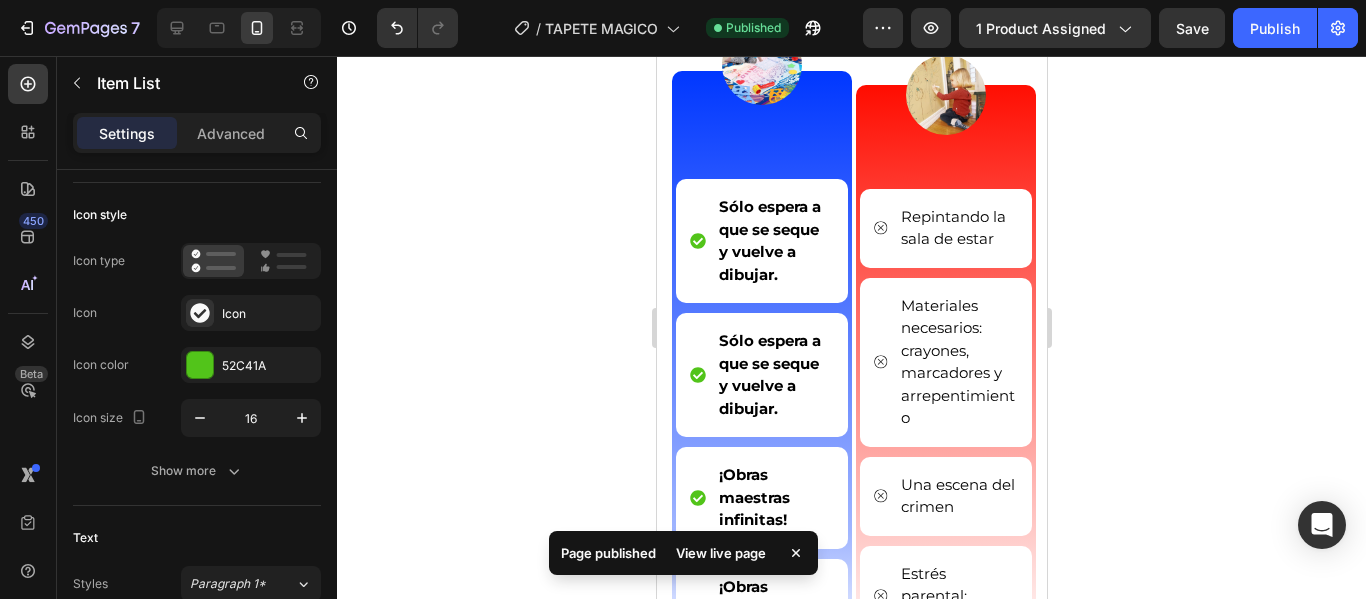 click 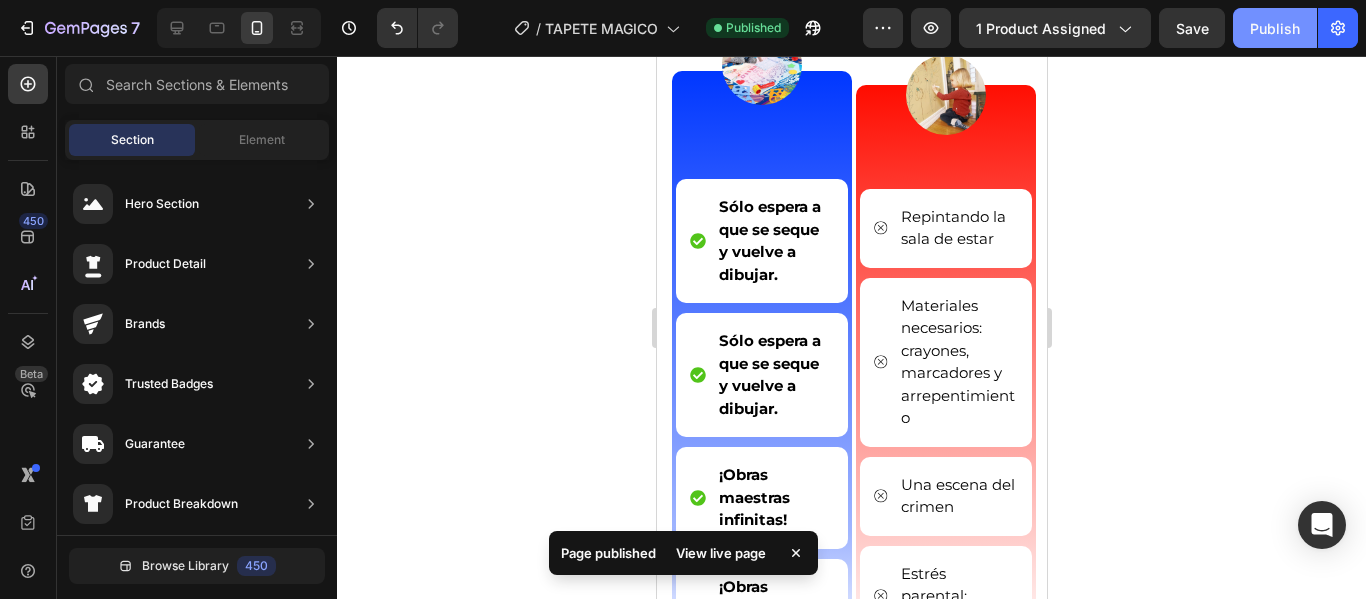 click on "Publish" at bounding box center (1275, 28) 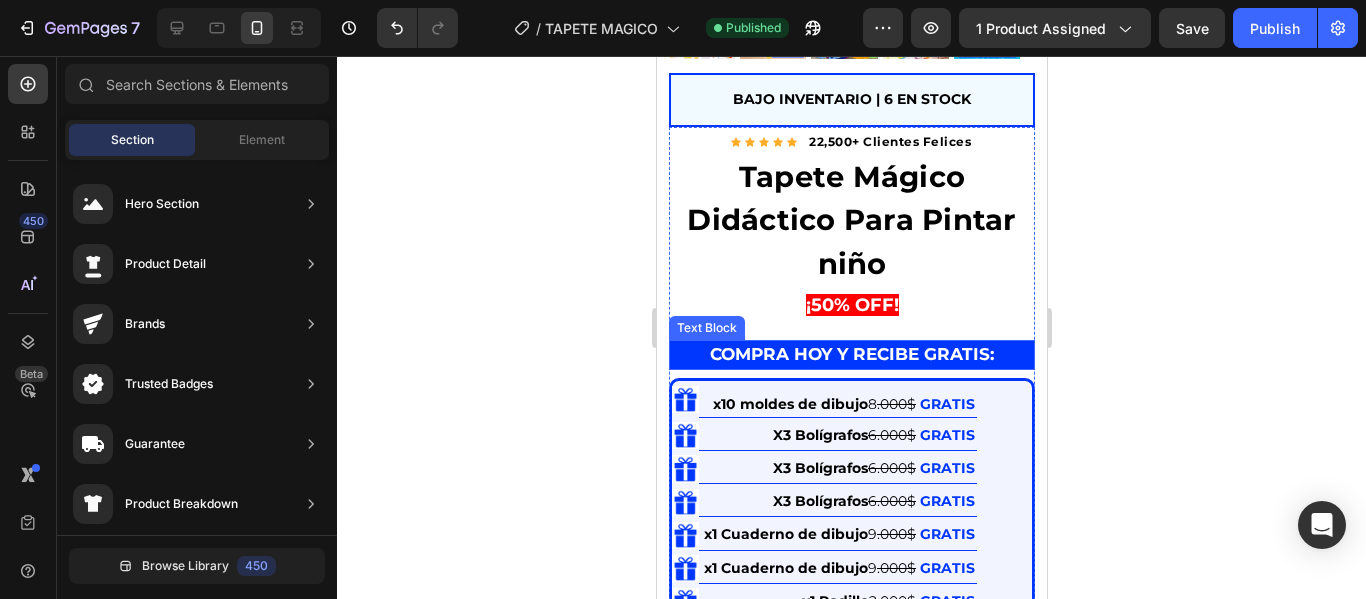 scroll, scrollTop: 541, scrollLeft: 0, axis: vertical 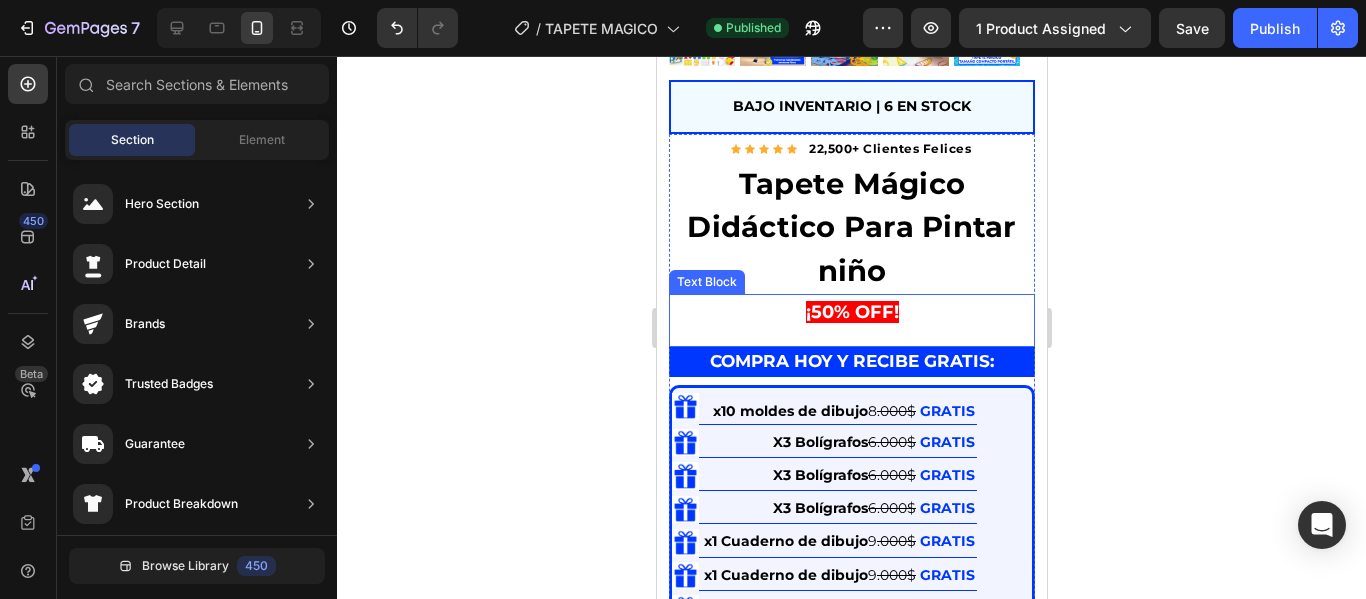 click on "¡50% OFF!" at bounding box center [851, 312] 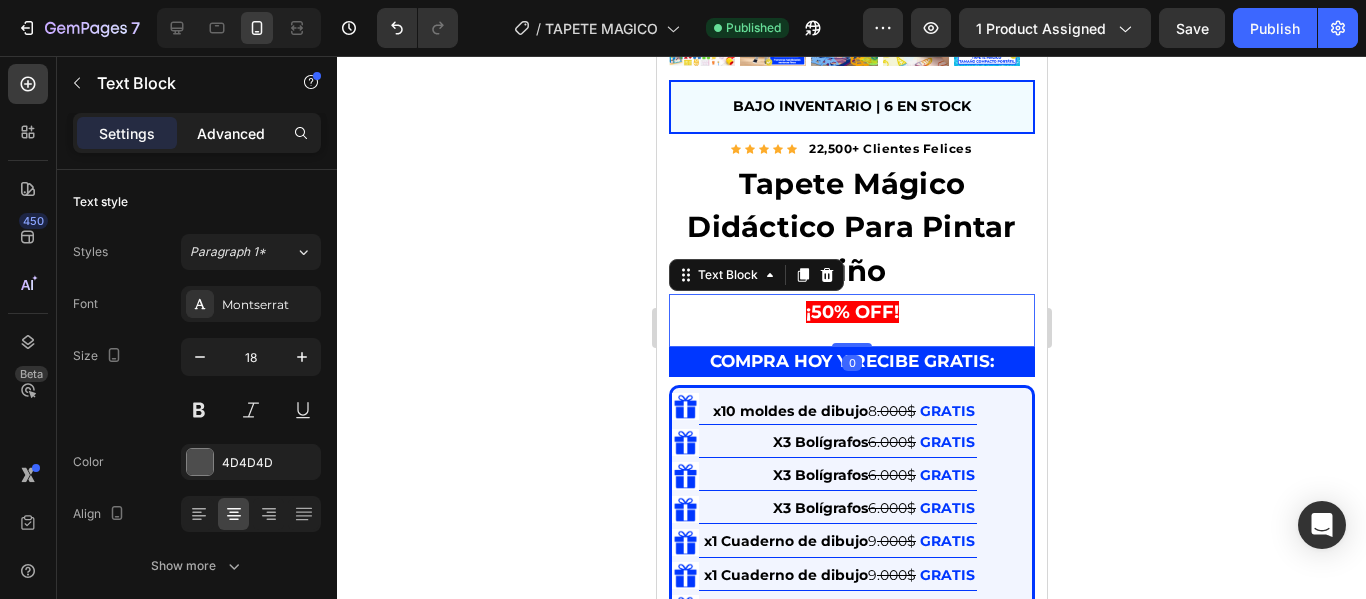 click on "Advanced" at bounding box center [231, 133] 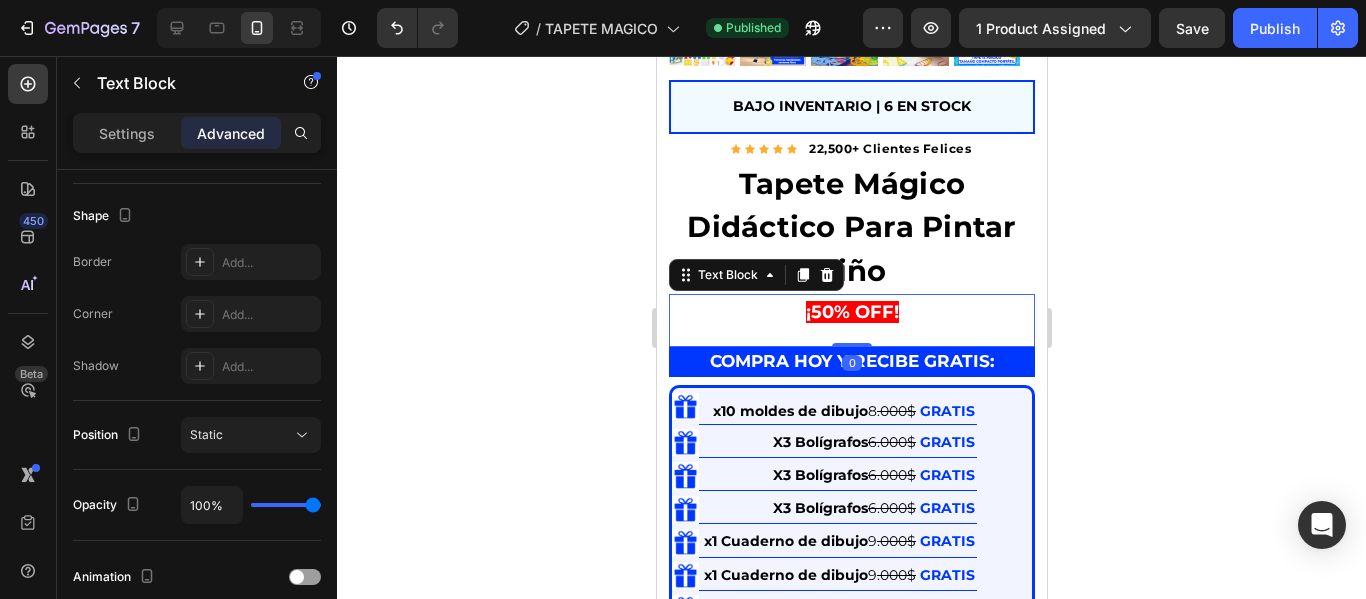 scroll, scrollTop: 848, scrollLeft: 0, axis: vertical 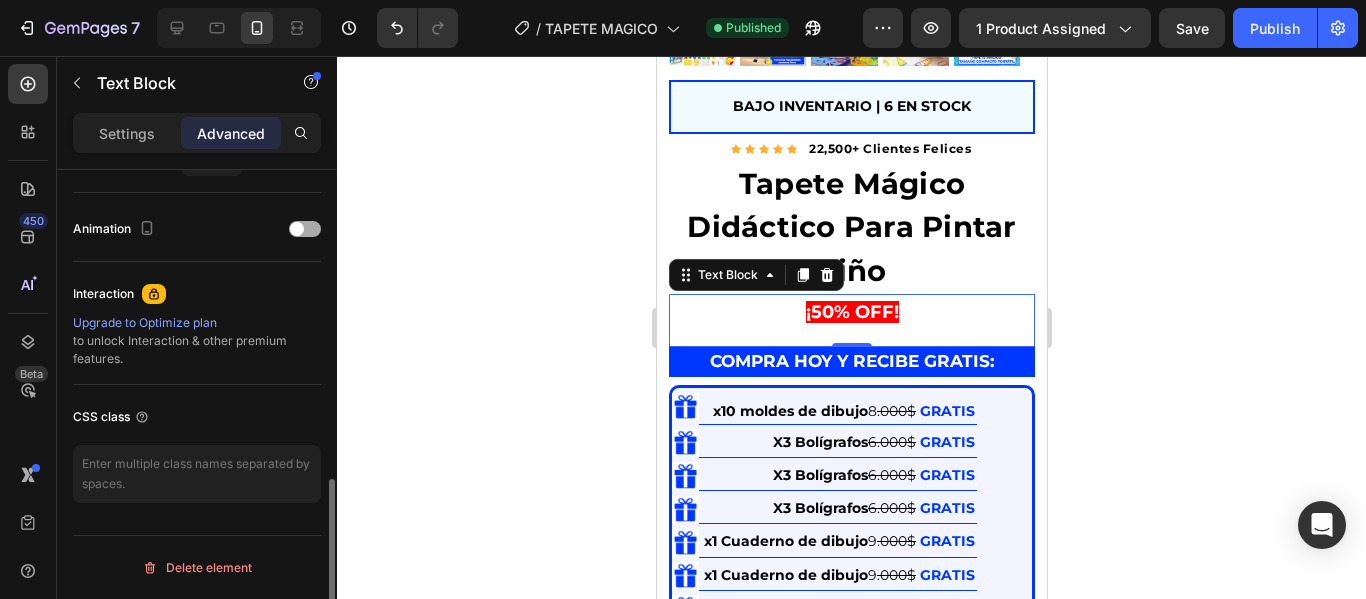 click at bounding box center [305, 229] 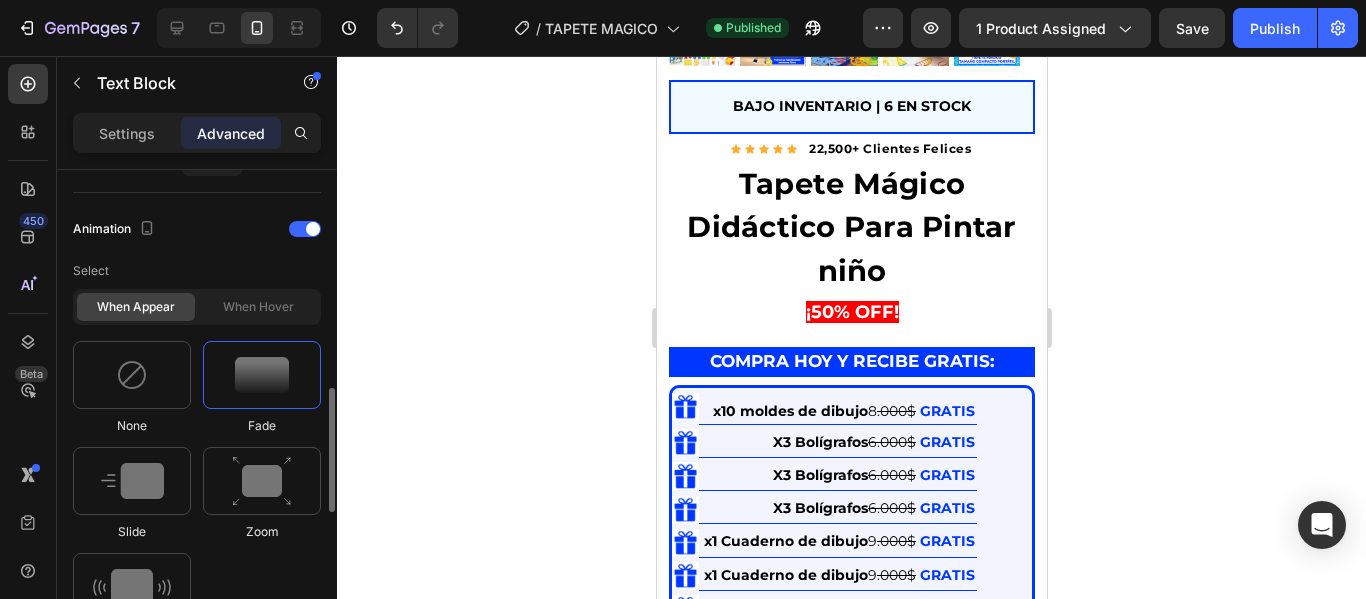 scroll, scrollTop: 1048, scrollLeft: 0, axis: vertical 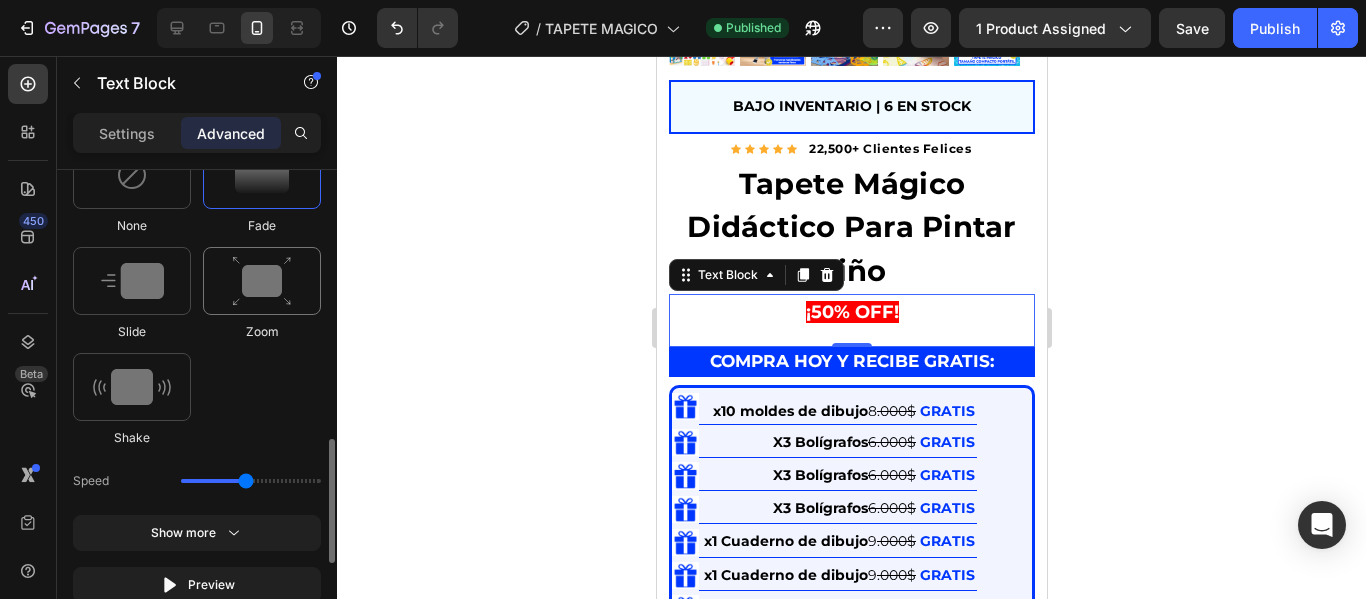 click at bounding box center (262, 281) 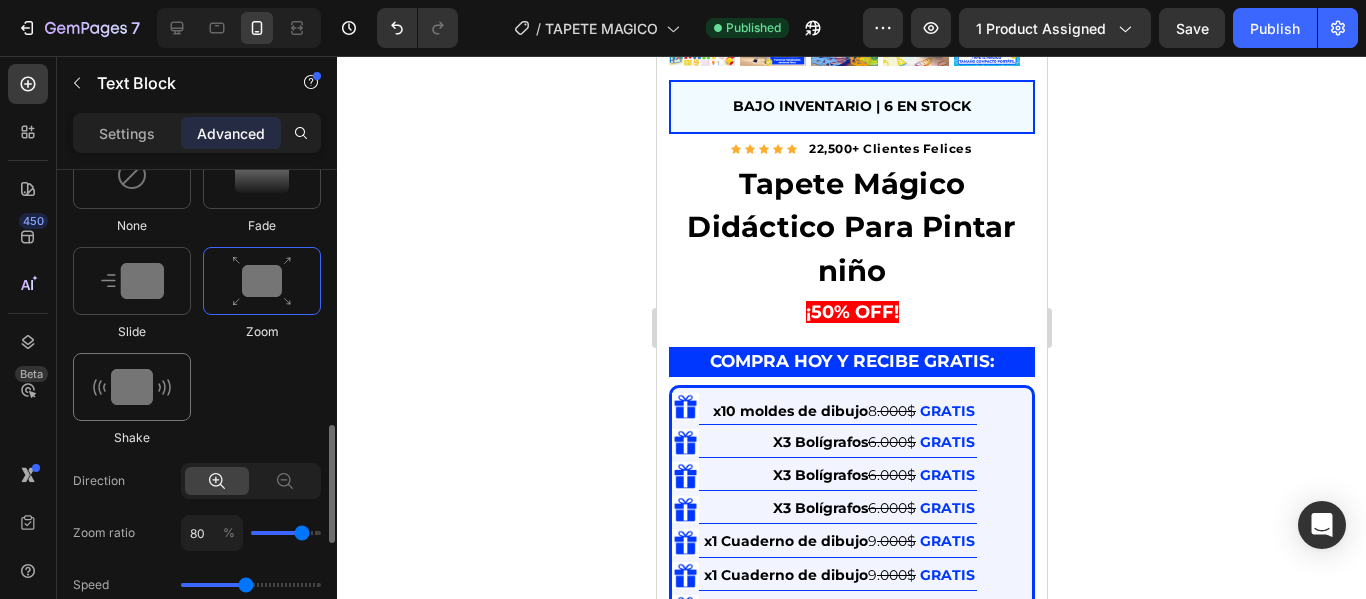click at bounding box center (132, 387) 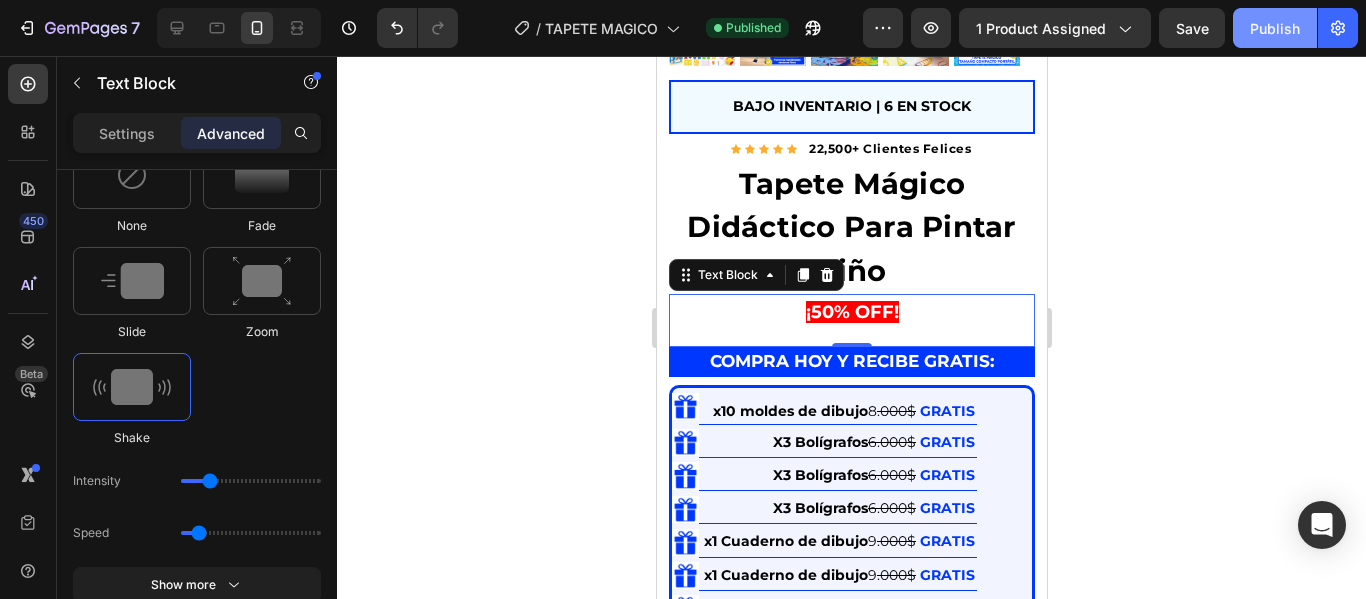 click on "Publish" at bounding box center (1275, 28) 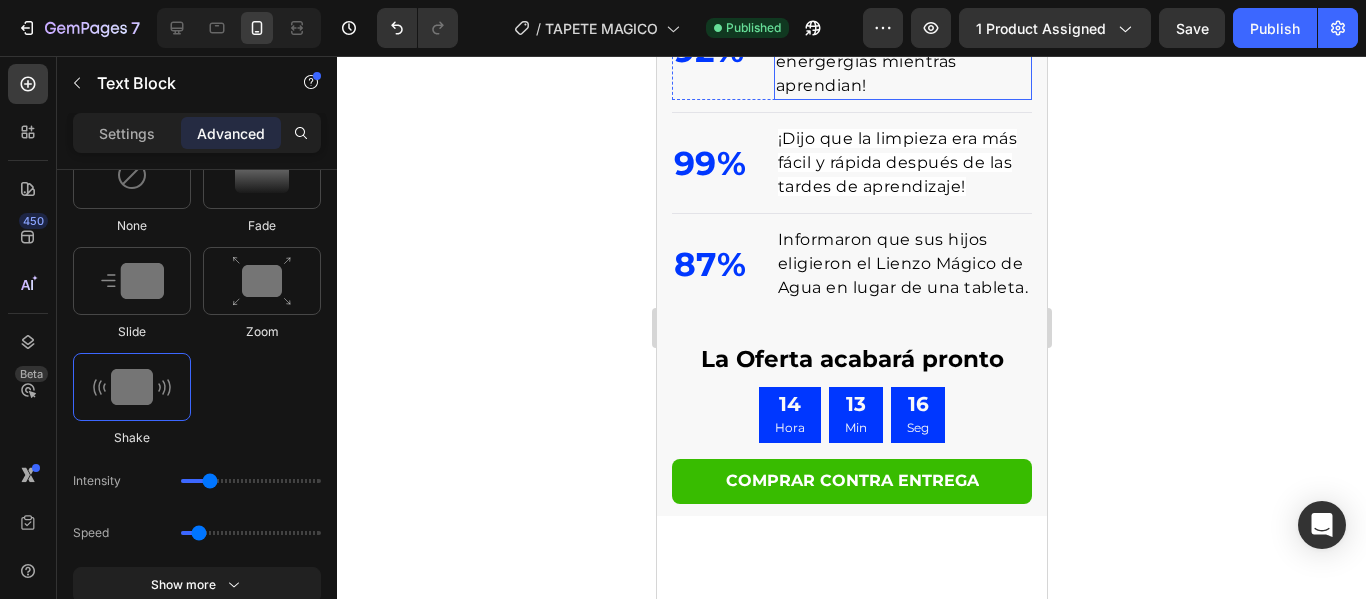 scroll, scrollTop: 2090, scrollLeft: 0, axis: vertical 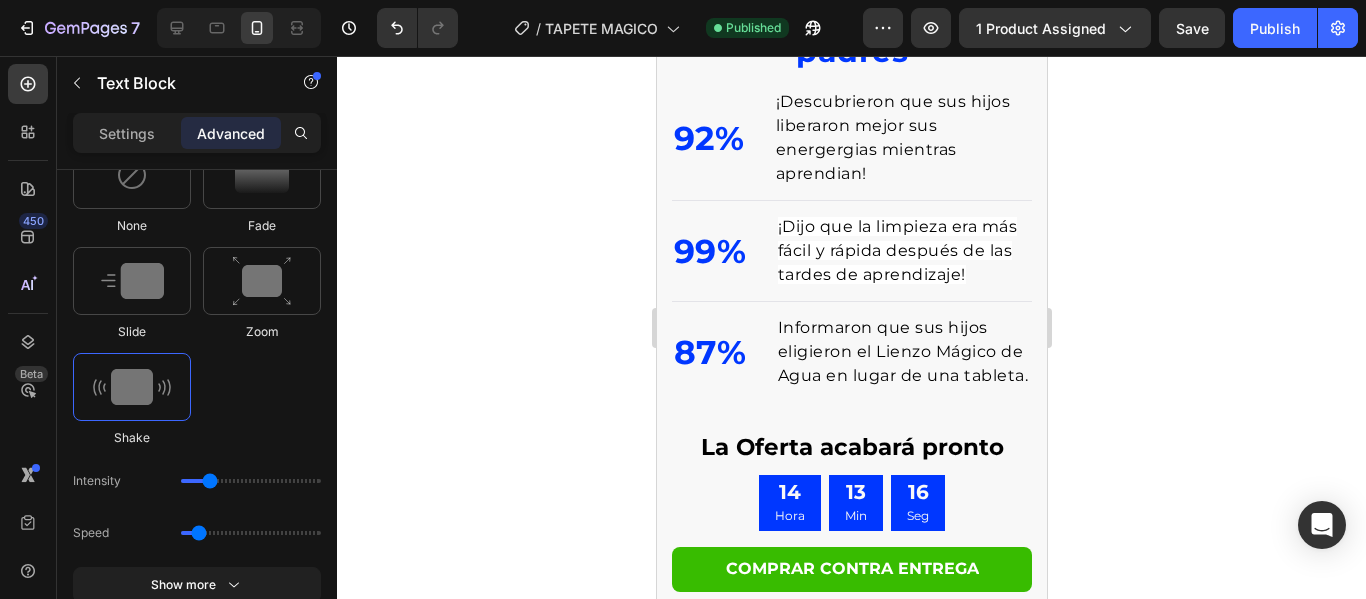 click on "COMPRAR CONTRA ENTREGA" at bounding box center [851, -120] 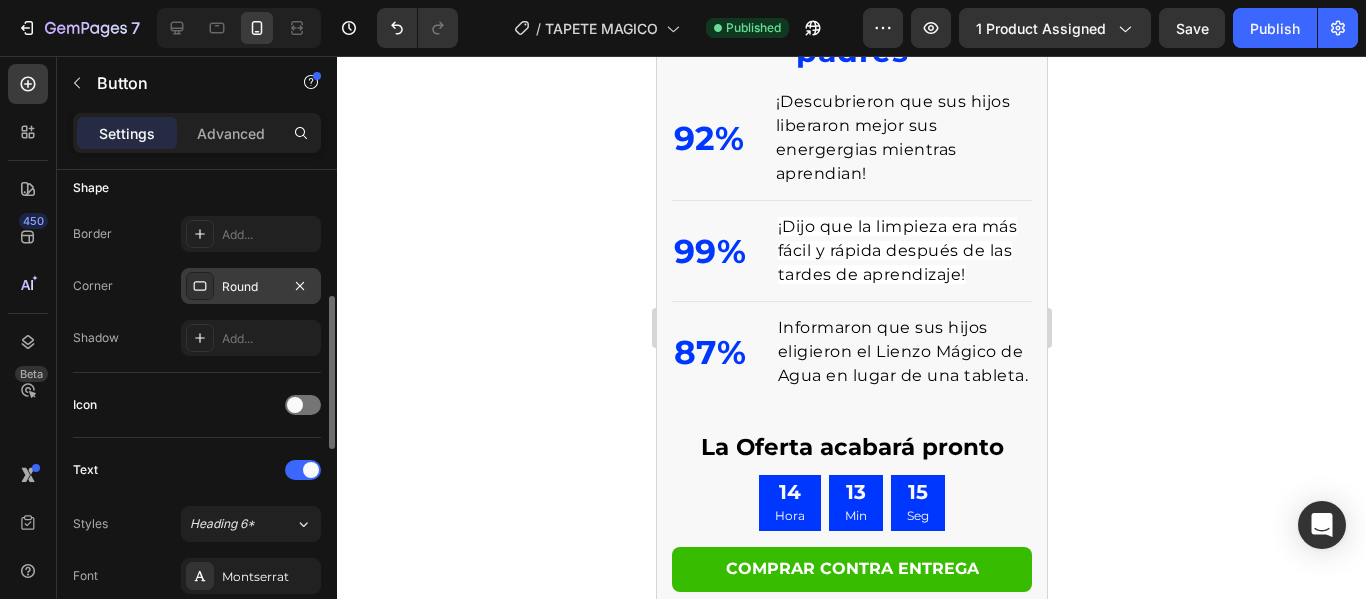 scroll, scrollTop: 200, scrollLeft: 0, axis: vertical 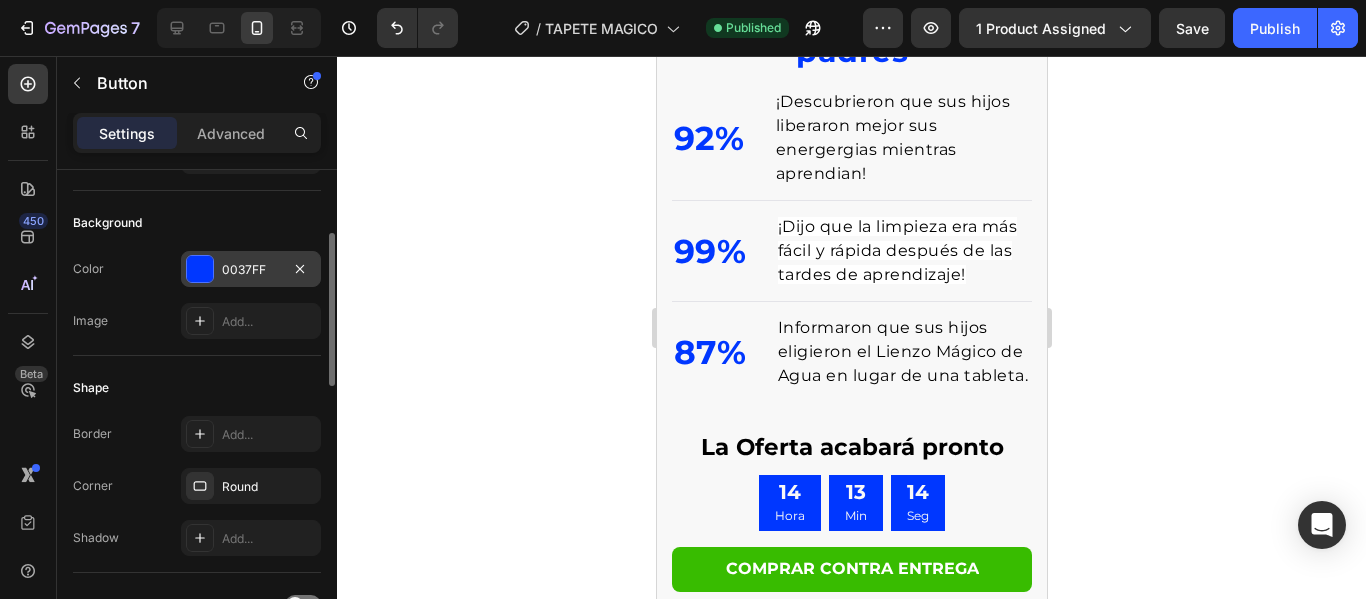 click at bounding box center [200, 269] 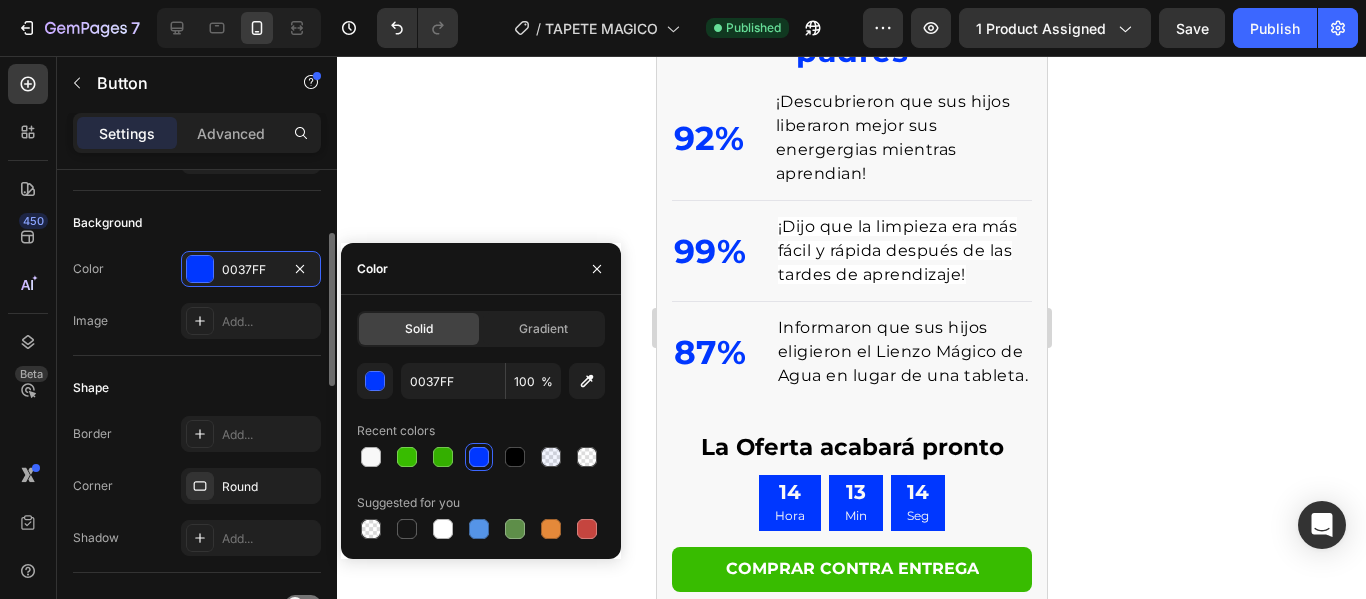 click at bounding box center [407, 457] 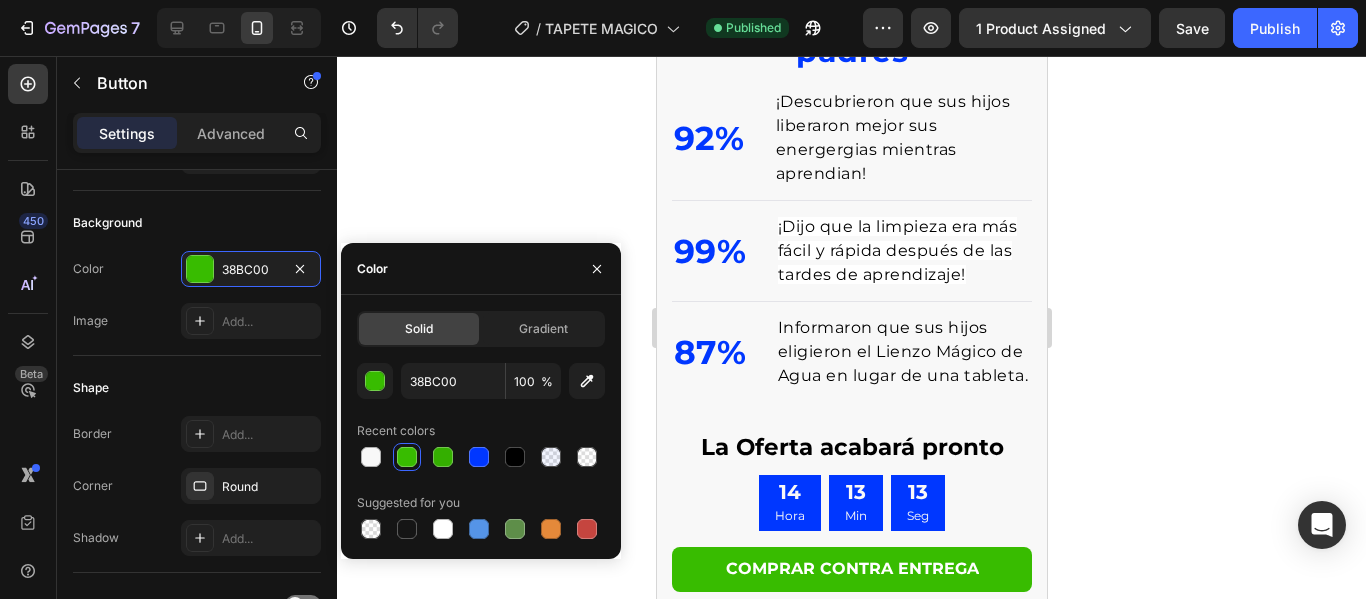 click 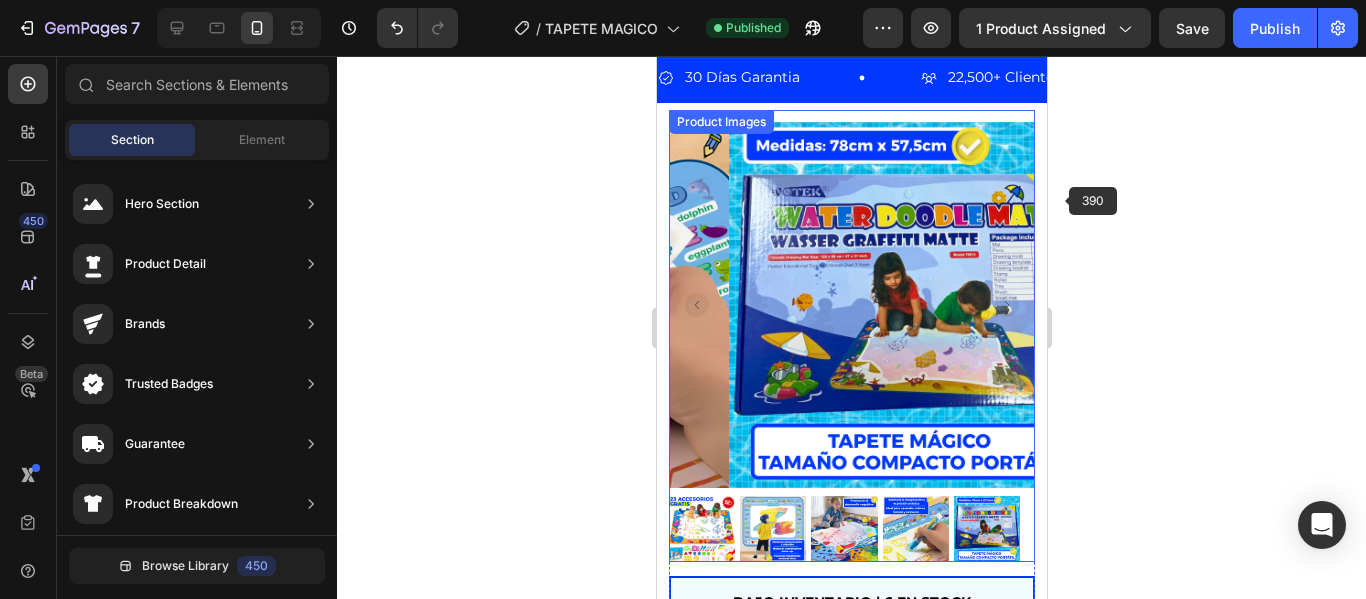 scroll, scrollTop: 0, scrollLeft: 0, axis: both 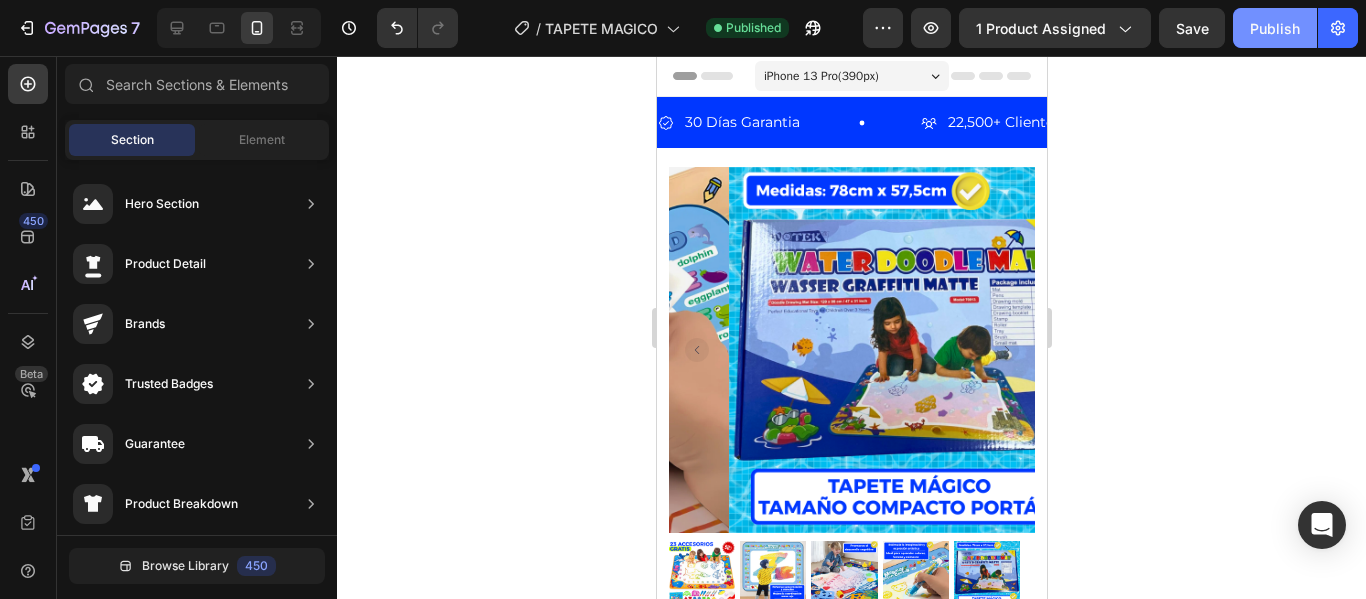 click on "Publish" at bounding box center [1275, 28] 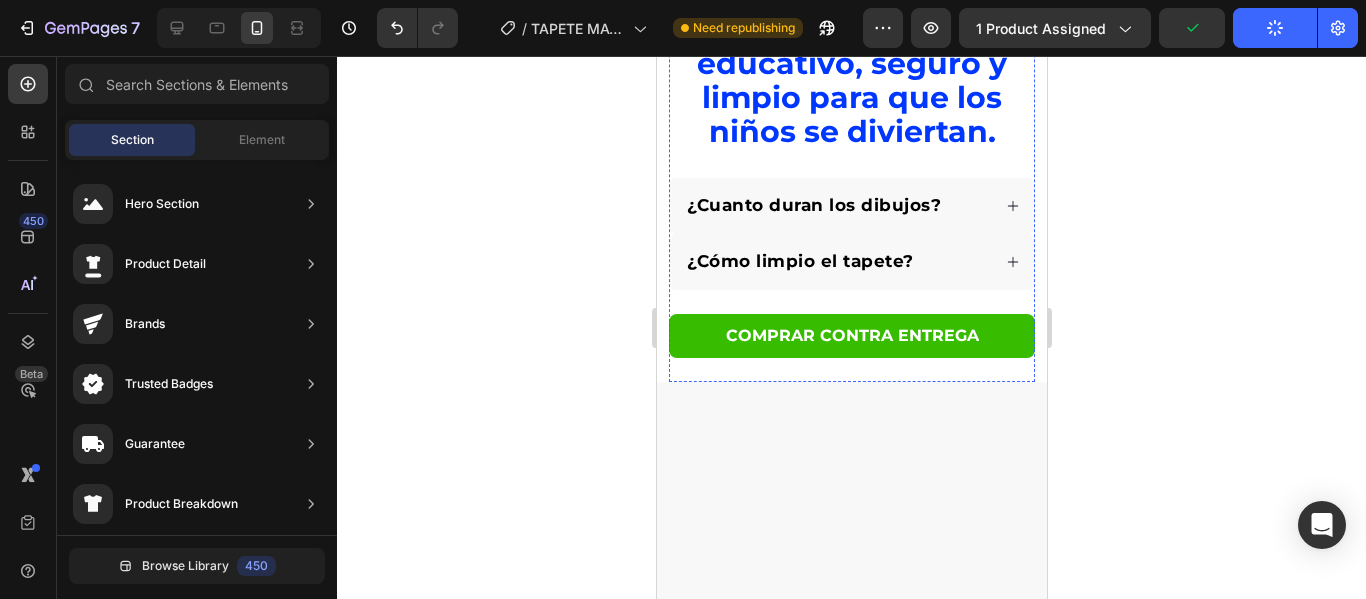 scroll, scrollTop: 1500, scrollLeft: 0, axis: vertical 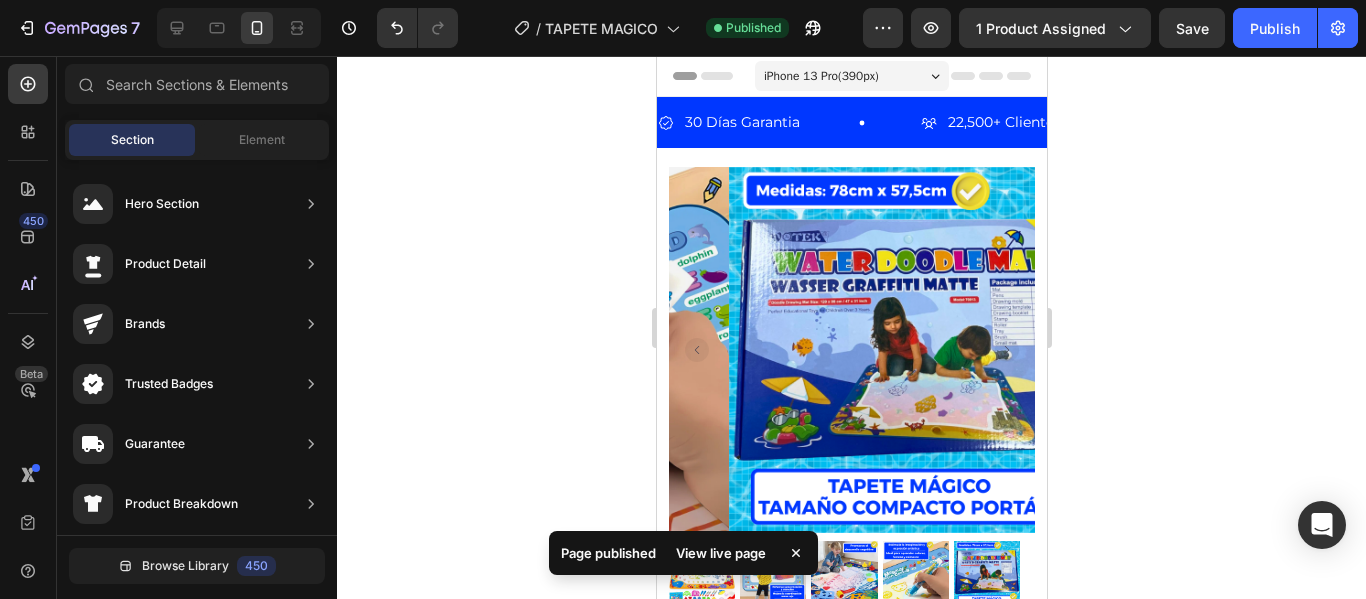 click 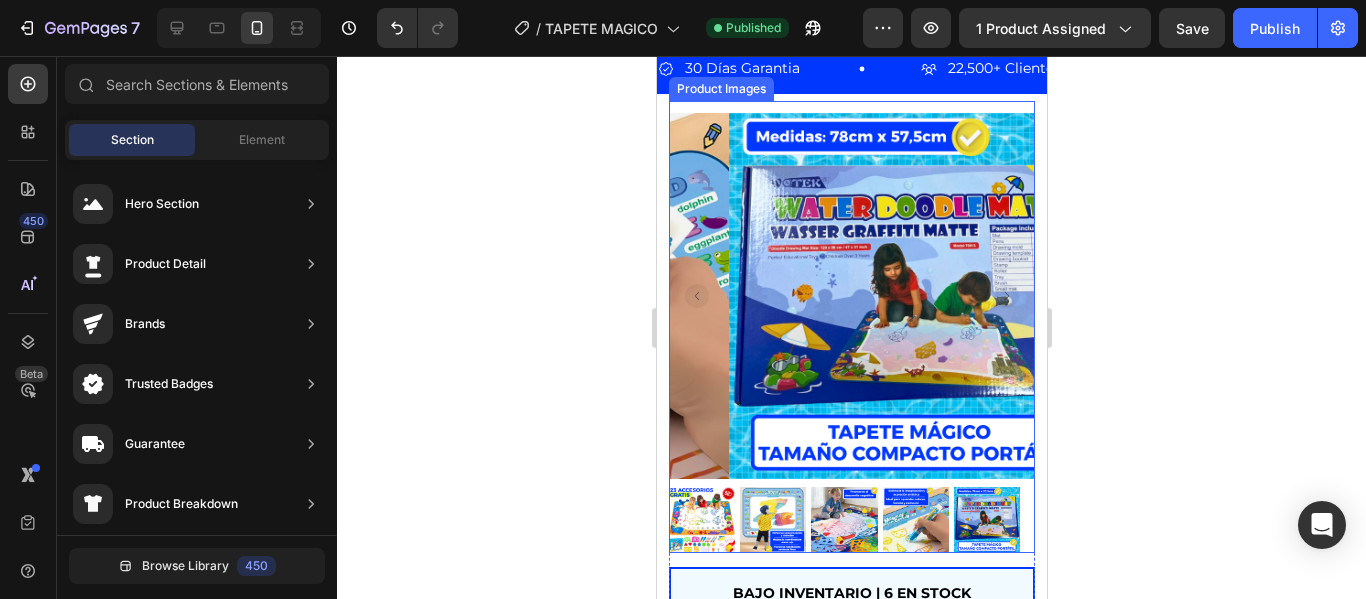 scroll, scrollTop: 100, scrollLeft: 0, axis: vertical 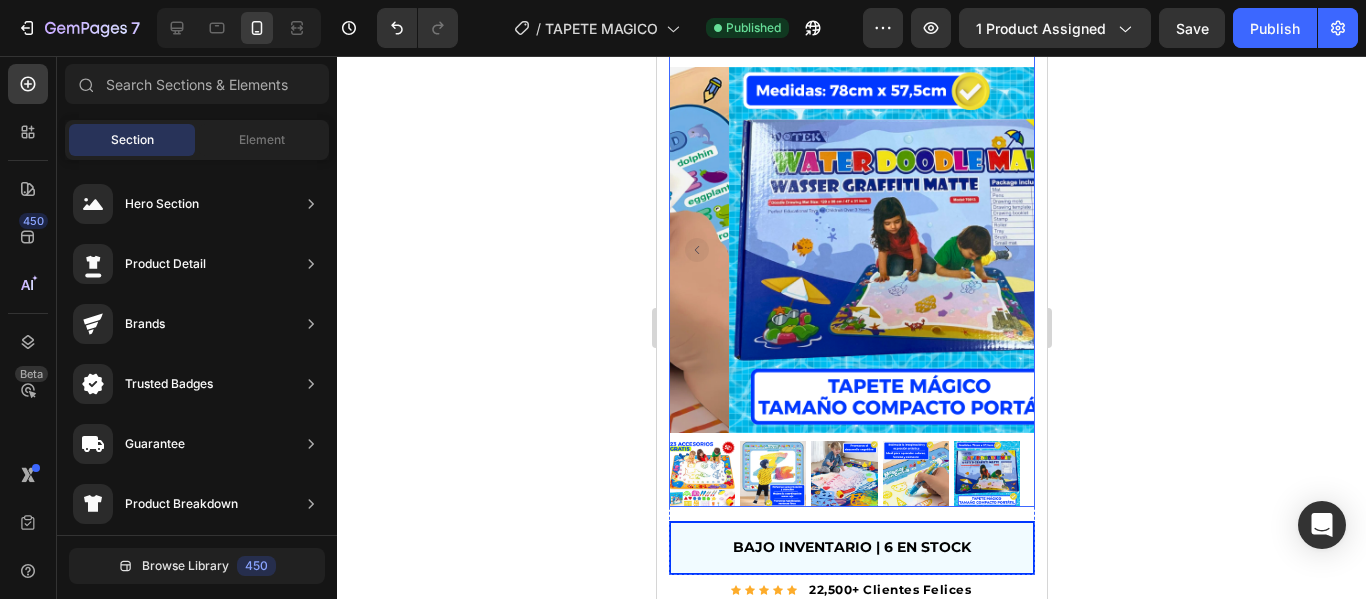 click at bounding box center [701, 474] 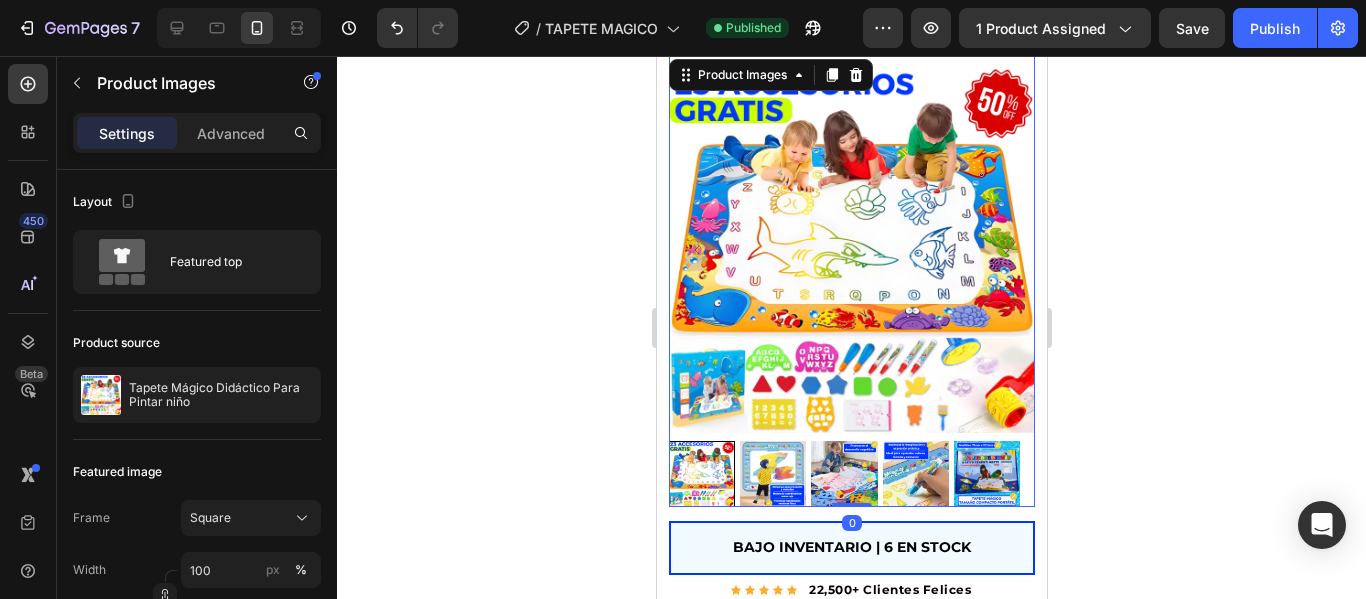 scroll, scrollTop: 0, scrollLeft: 0, axis: both 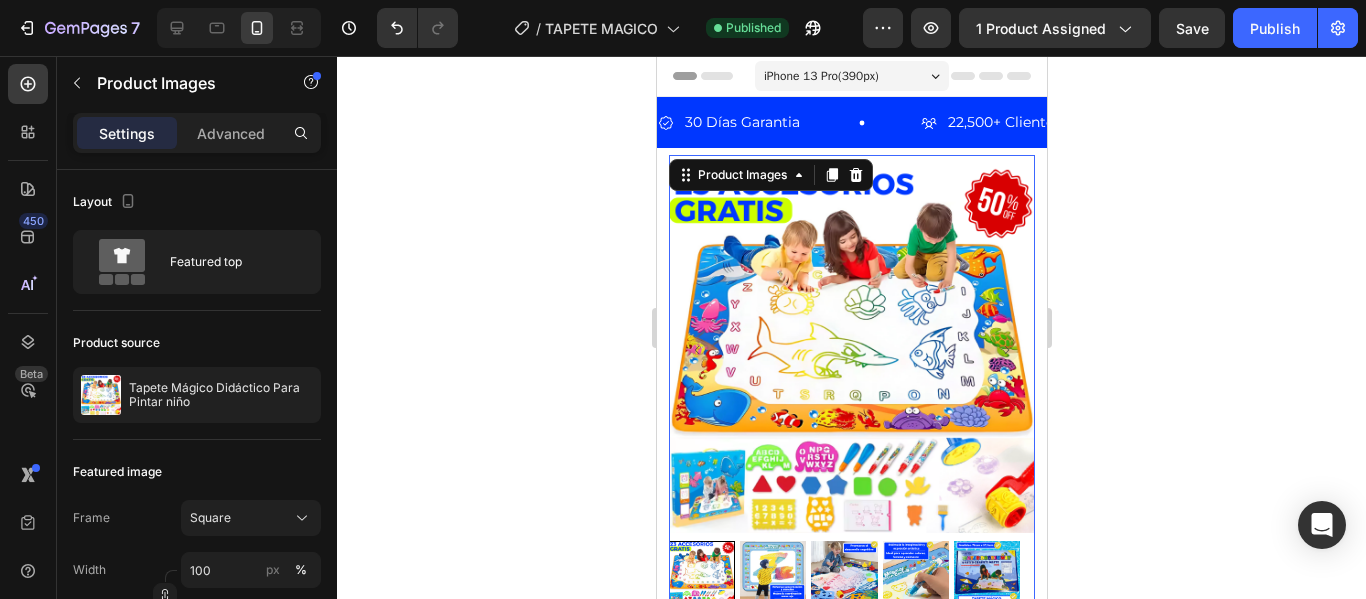 click 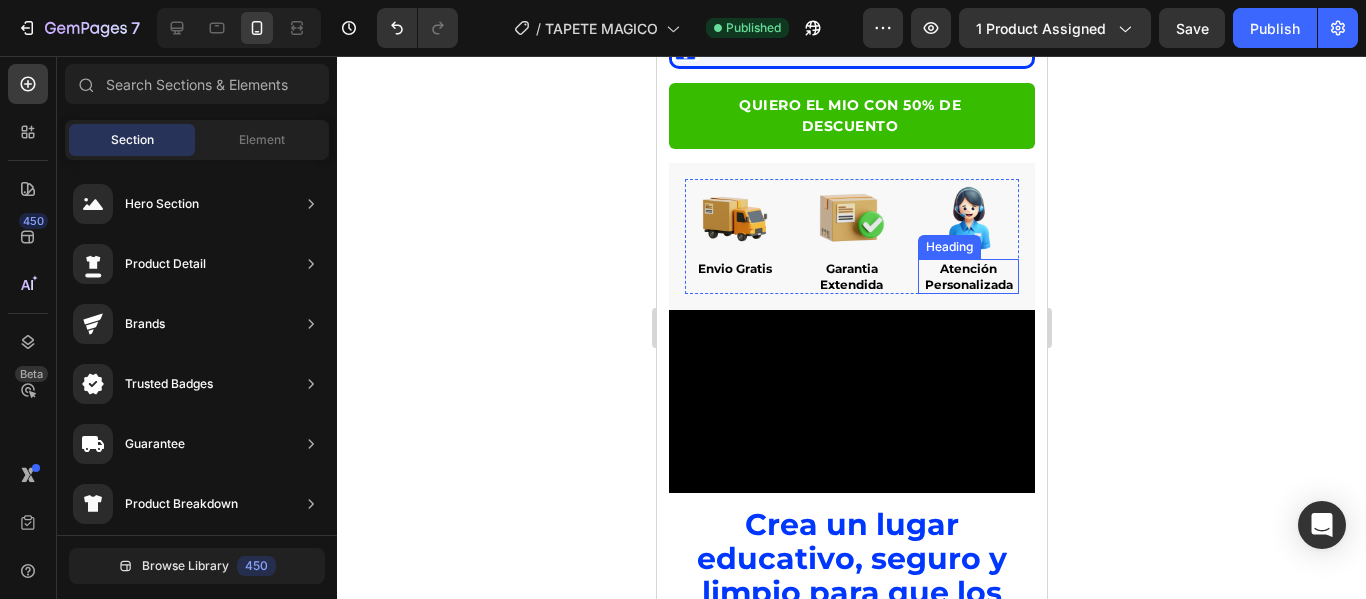 scroll, scrollTop: 900, scrollLeft: 0, axis: vertical 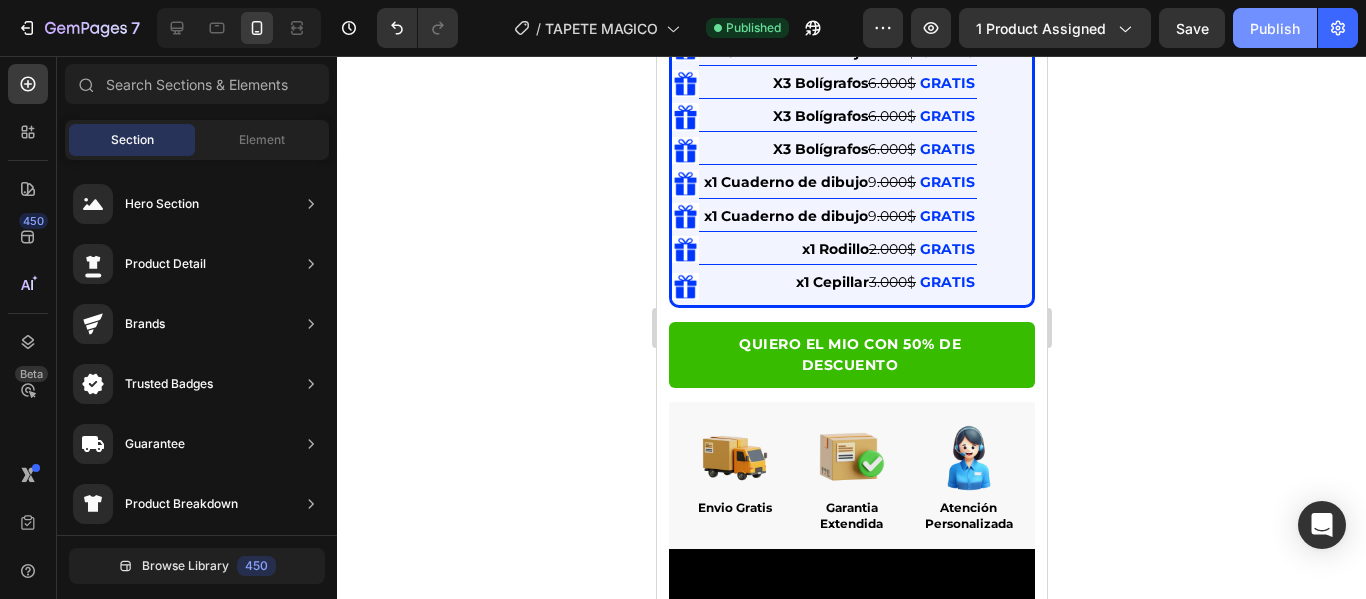 click on "Publish" at bounding box center (1275, 28) 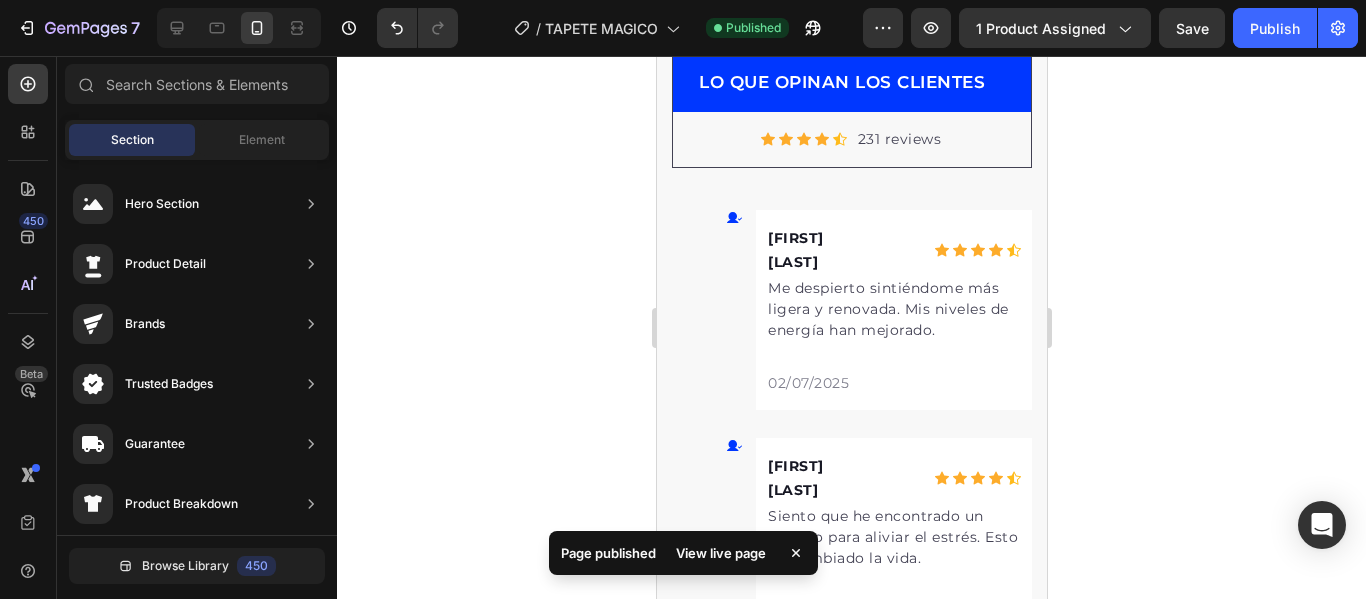 scroll, scrollTop: 7842, scrollLeft: 0, axis: vertical 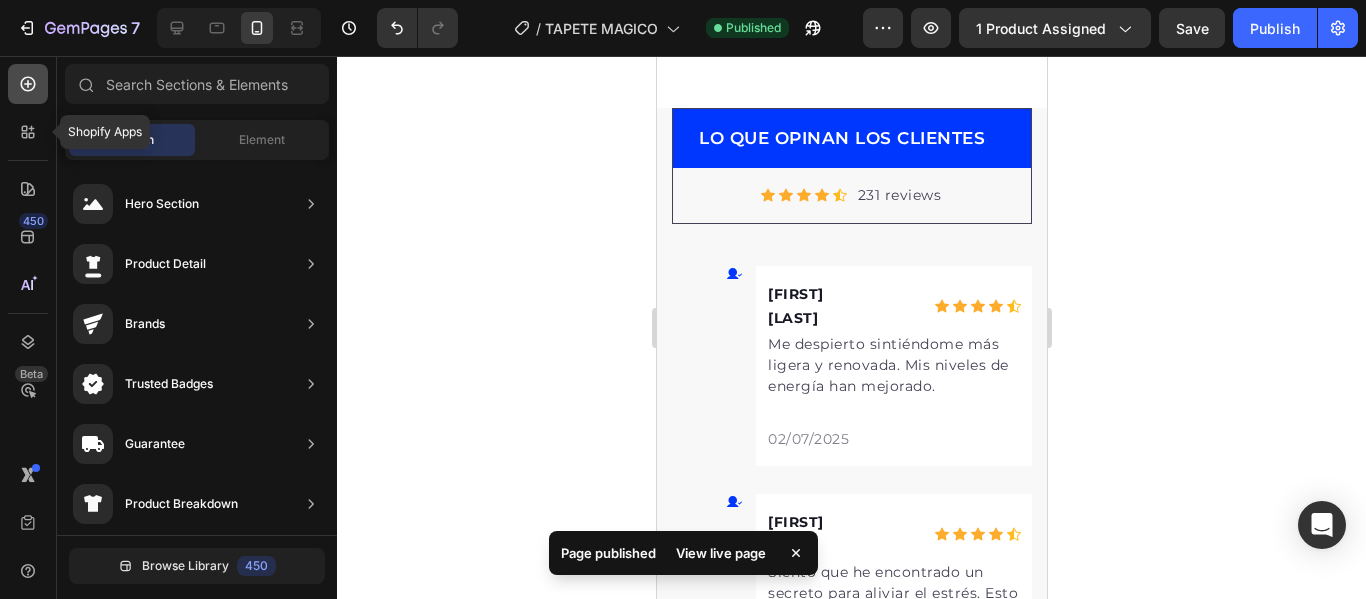 click 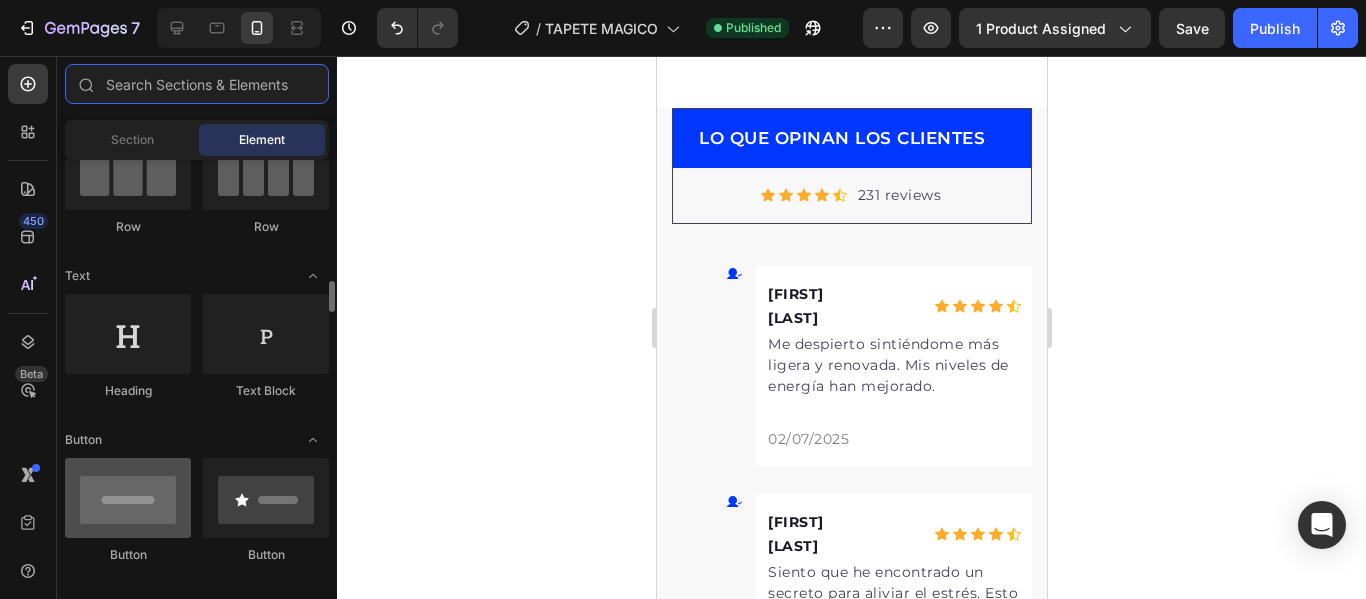 scroll, scrollTop: 400, scrollLeft: 0, axis: vertical 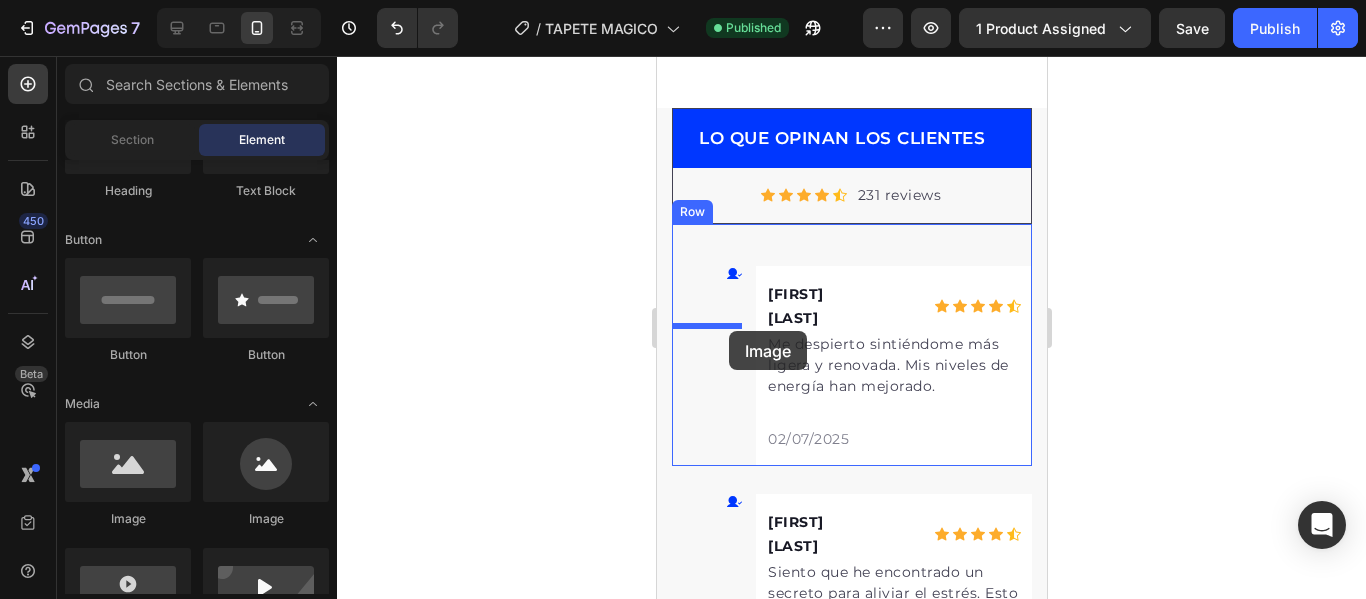 drag, startPoint x: 786, startPoint y: 522, endPoint x: 728, endPoint y: 331, distance: 199.61212 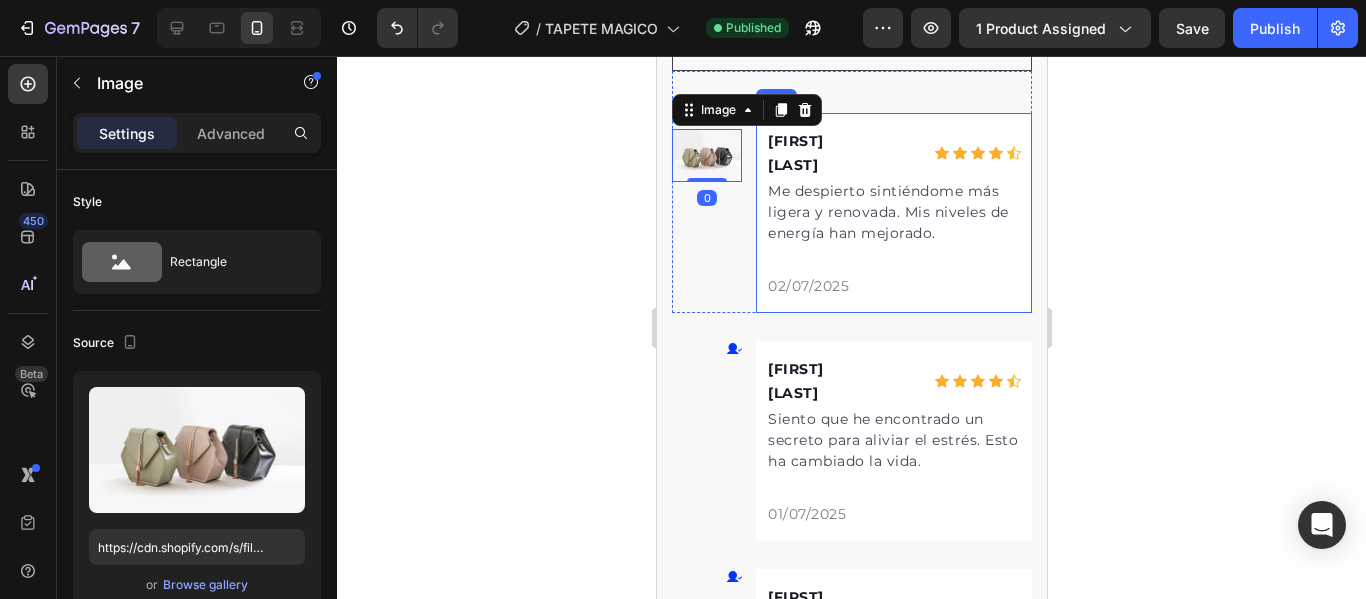 scroll, scrollTop: 8042, scrollLeft: 0, axis: vertical 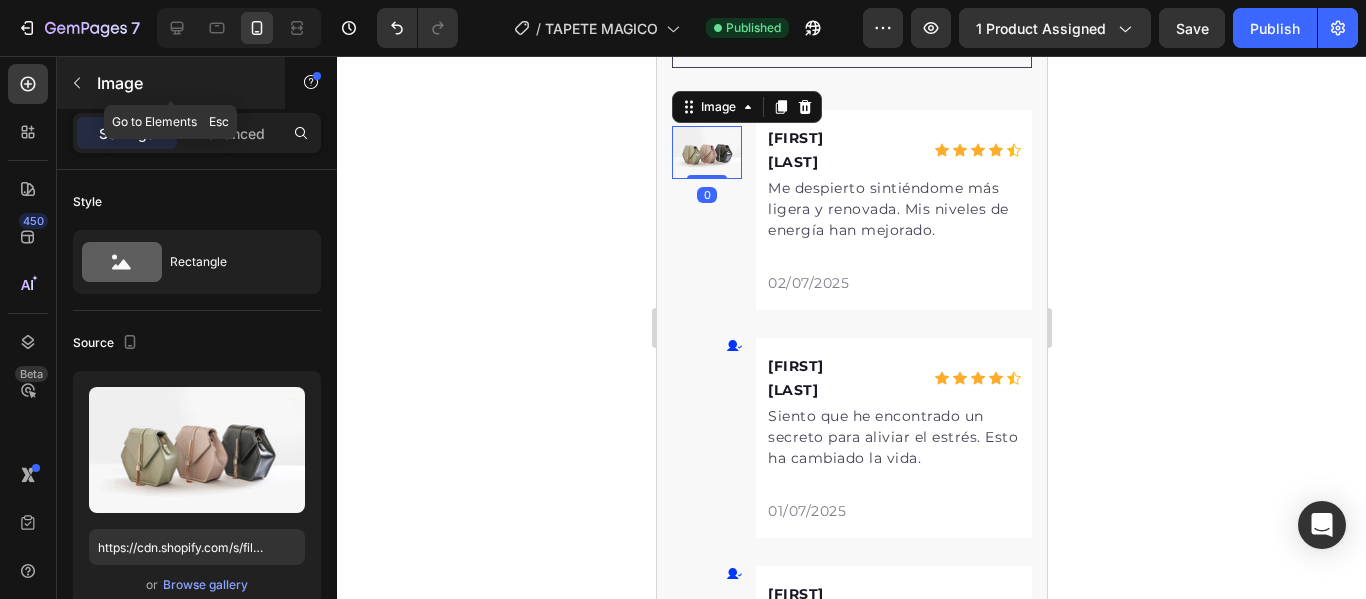 click at bounding box center (77, 83) 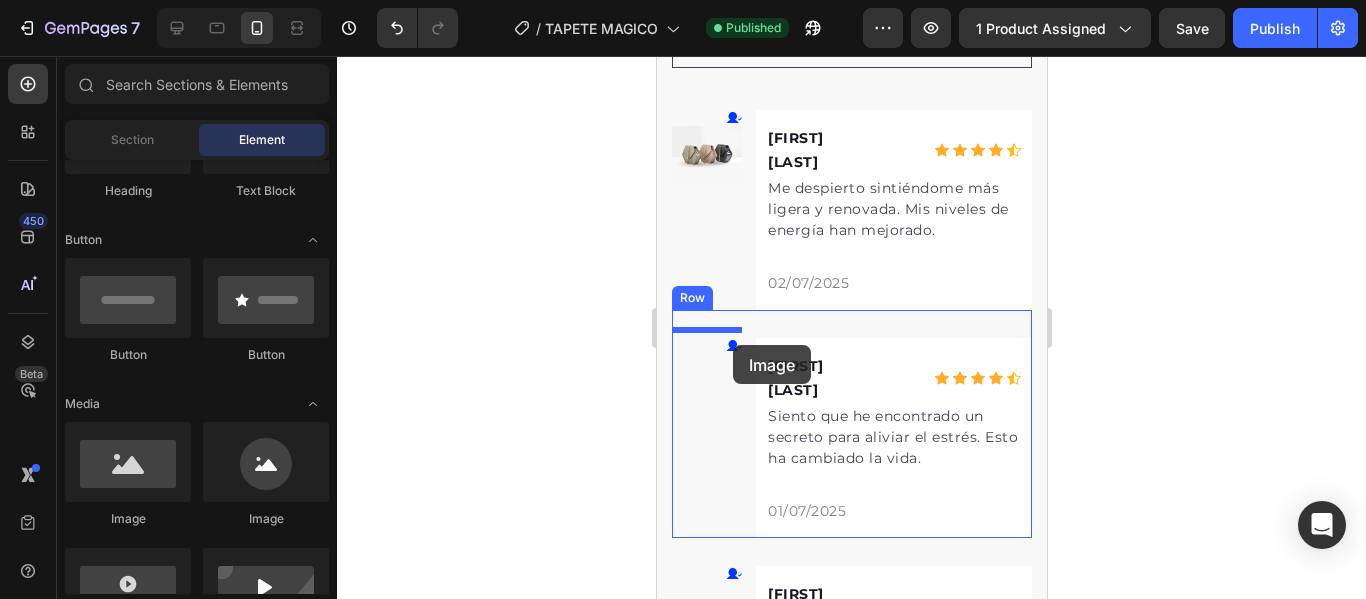 drag, startPoint x: 787, startPoint y: 536, endPoint x: 730, endPoint y: 345, distance: 199.32385 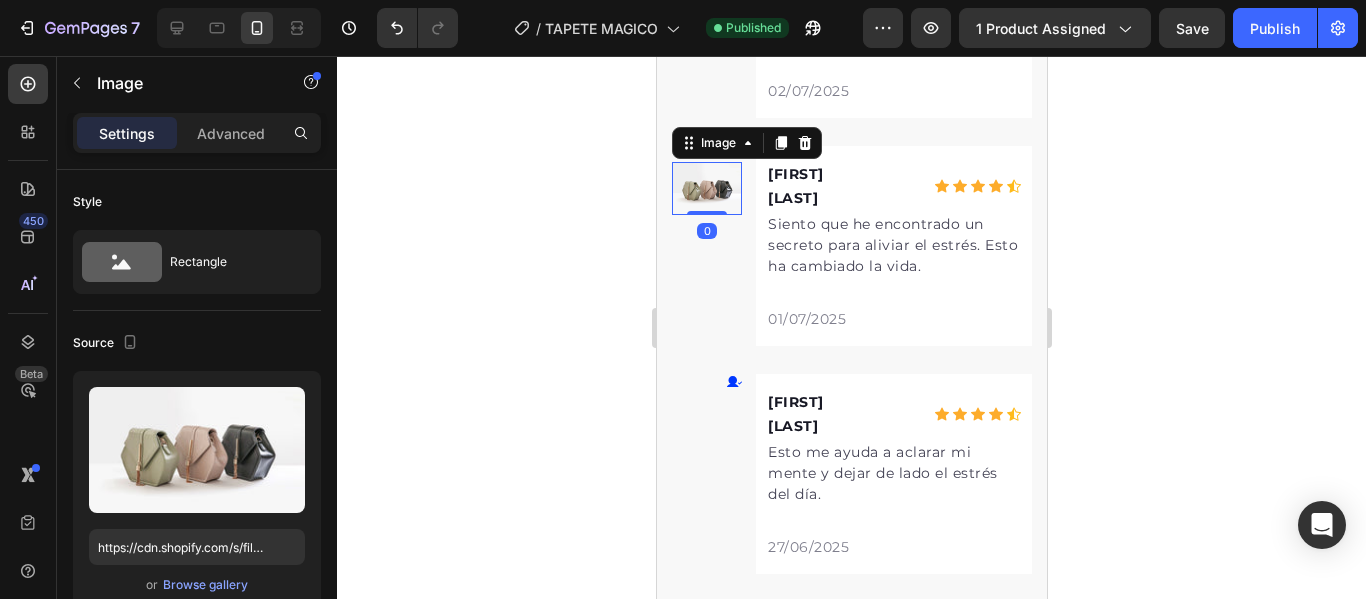 scroll, scrollTop: 8242, scrollLeft: 0, axis: vertical 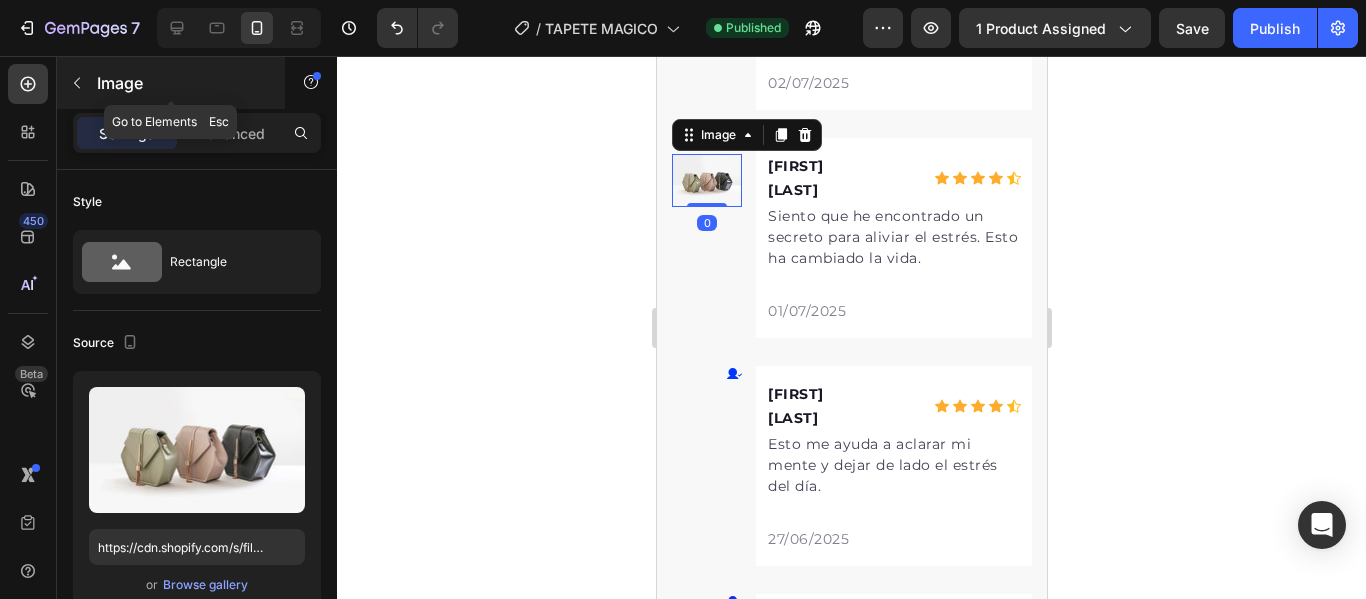 click at bounding box center (77, 83) 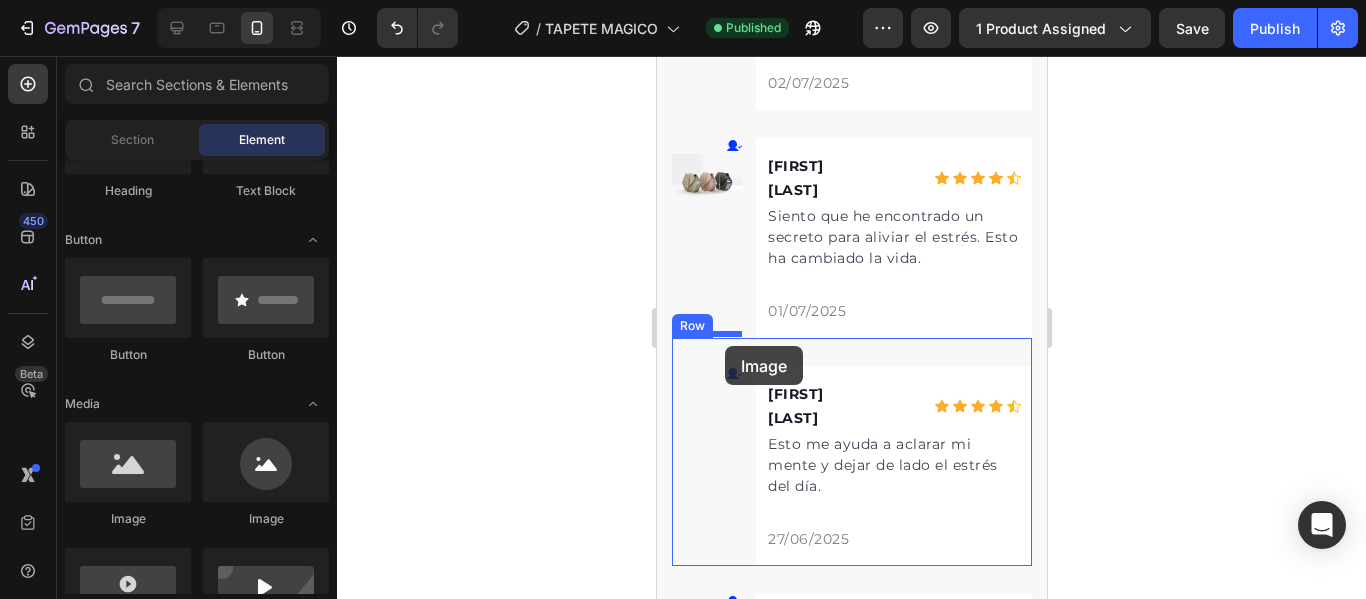 drag, startPoint x: 767, startPoint y: 388, endPoint x: 724, endPoint y: 346, distance: 60.108234 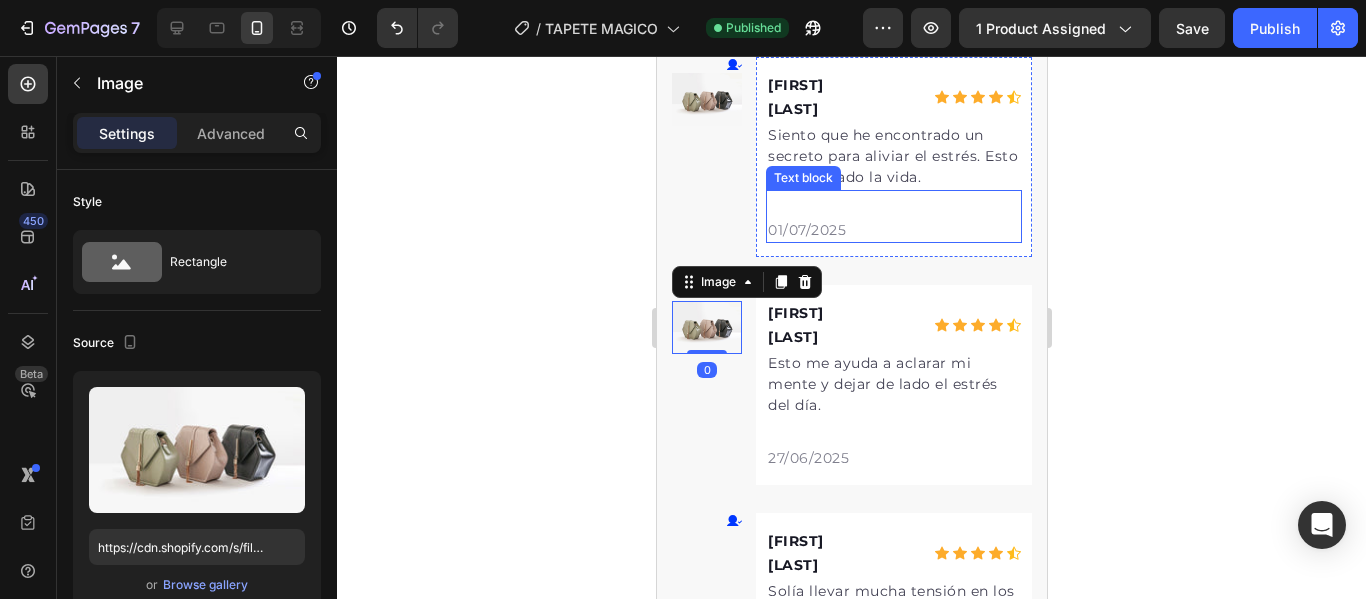scroll, scrollTop: 8342, scrollLeft: 0, axis: vertical 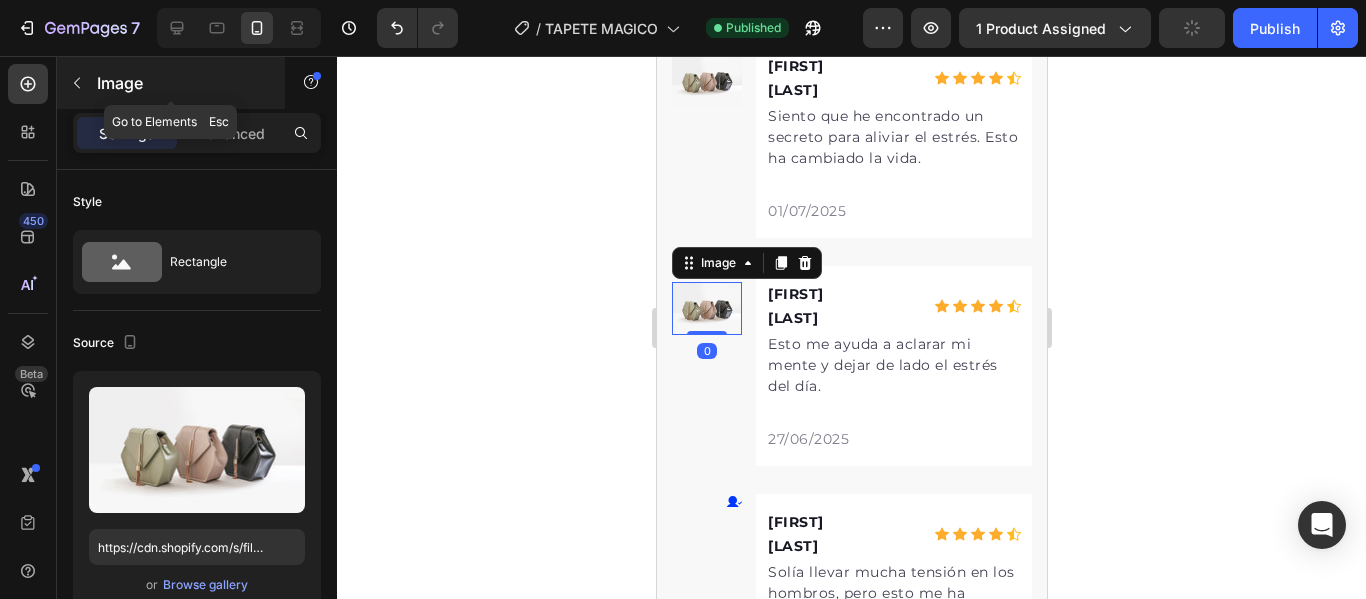 click on "Image" at bounding box center [182, 83] 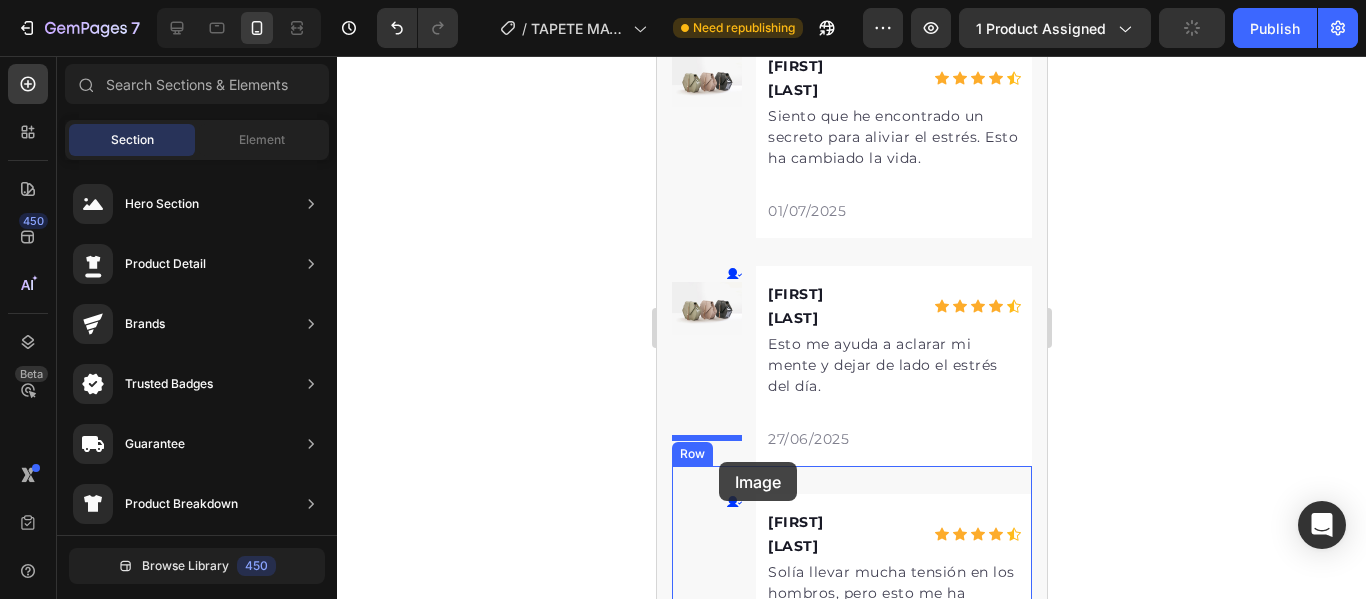 drag, startPoint x: 731, startPoint y: 449, endPoint x: 718, endPoint y: 462, distance: 18.384777 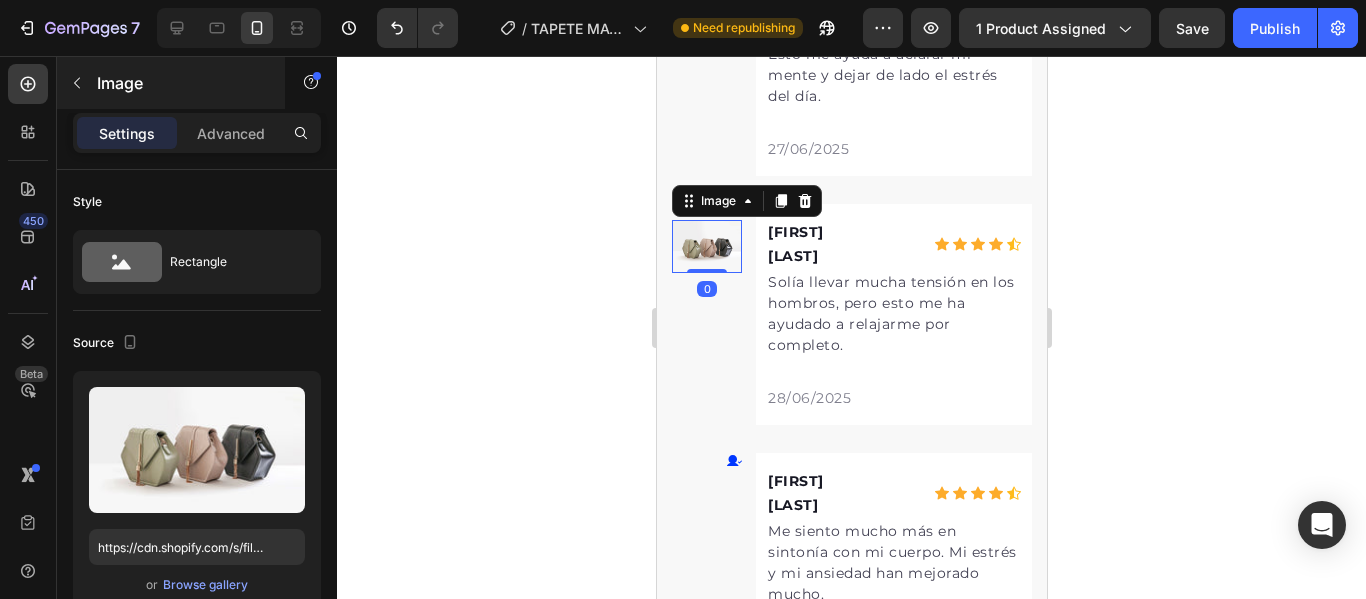 scroll, scrollTop: 8642, scrollLeft: 0, axis: vertical 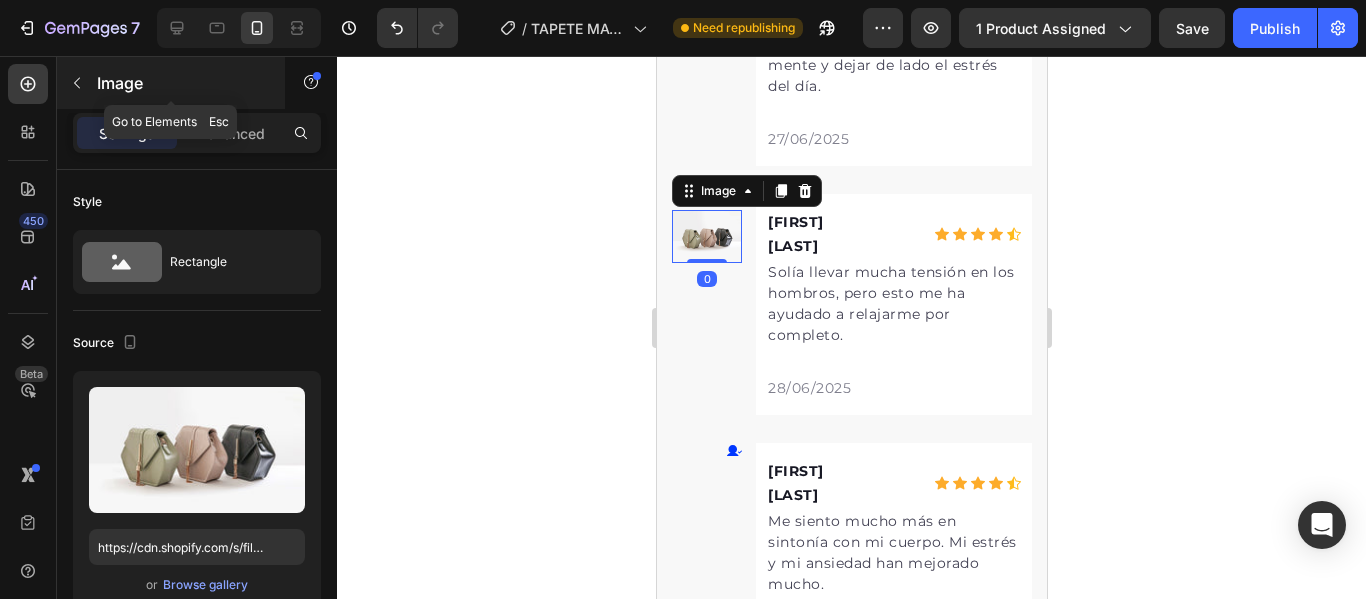 click 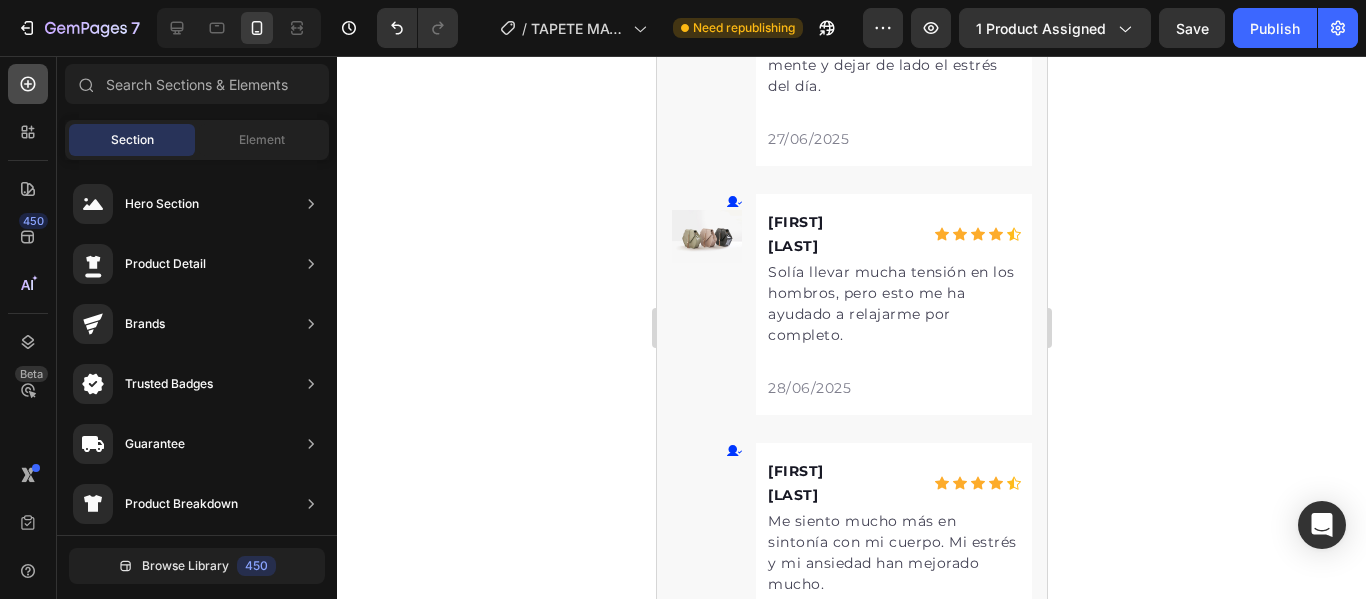 click 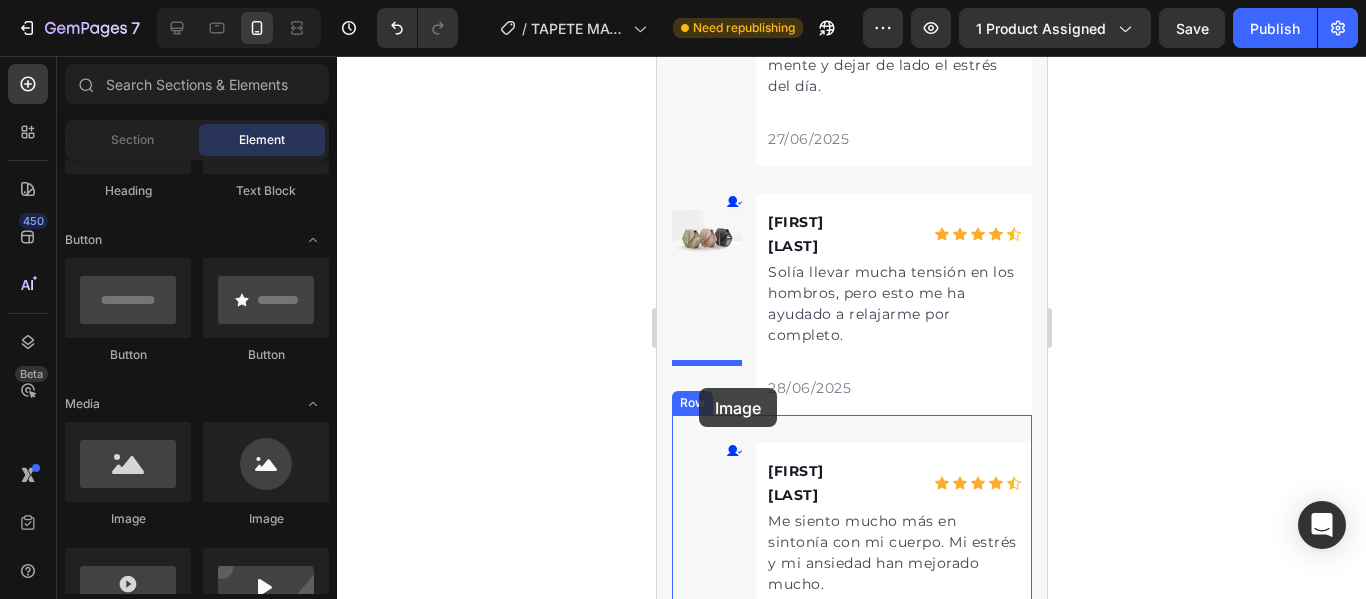 drag, startPoint x: 806, startPoint y: 537, endPoint x: 698, endPoint y: 388, distance: 184.02446 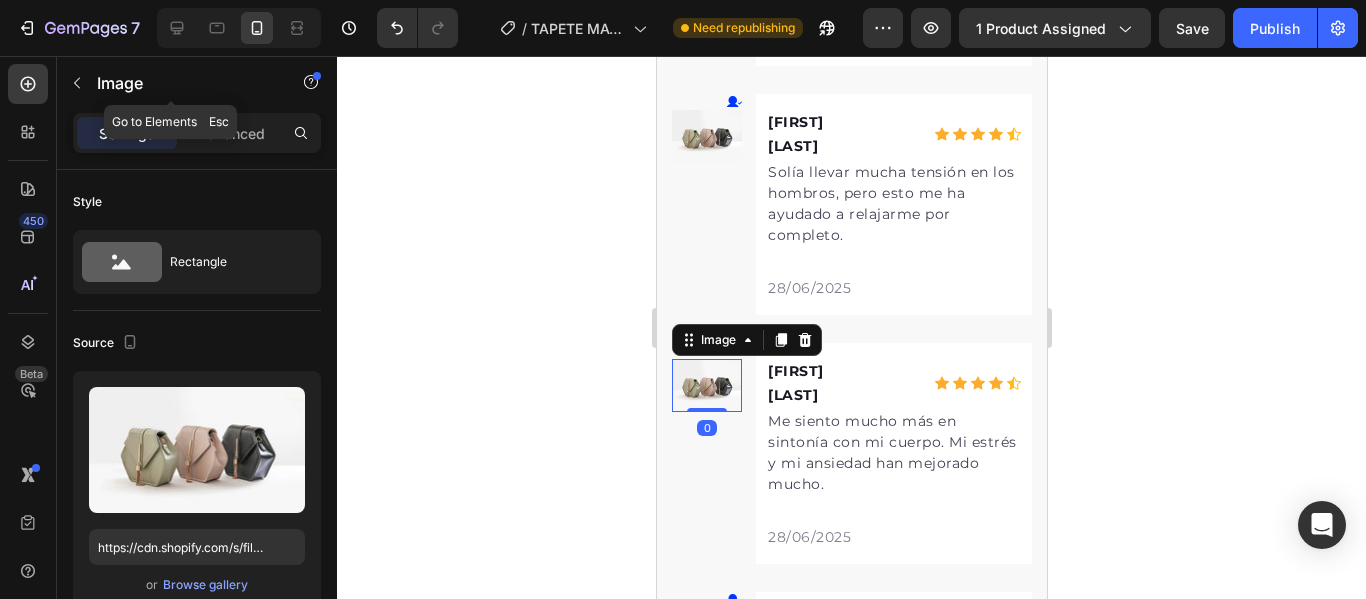 click 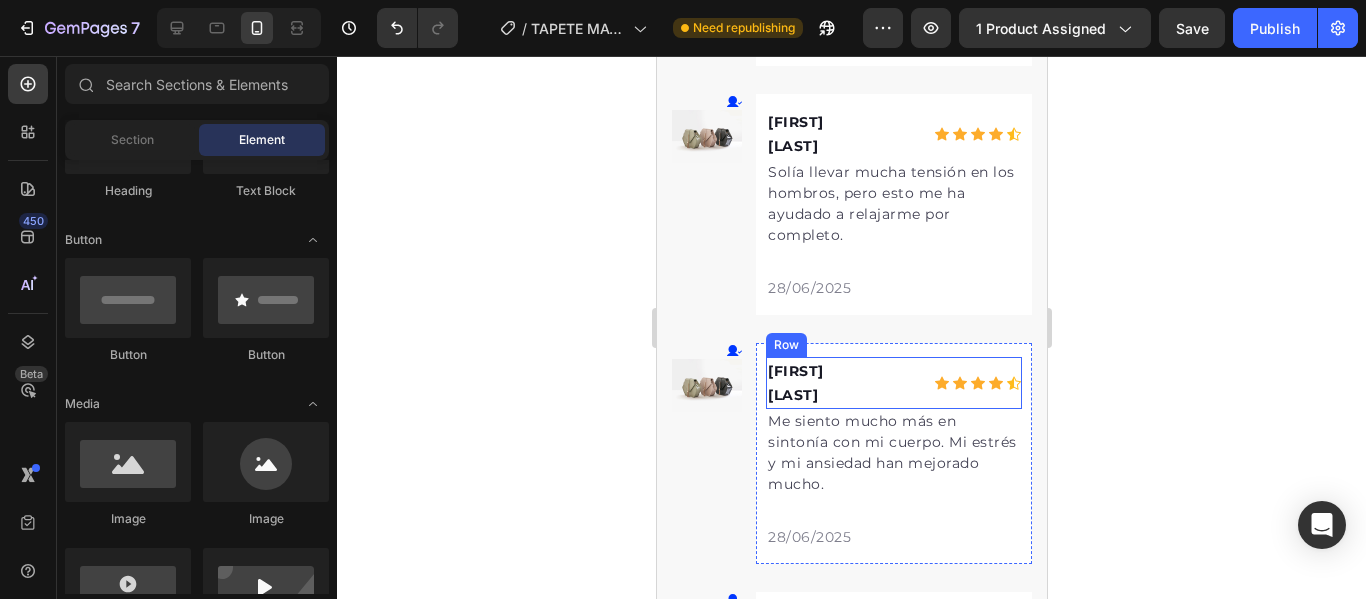 scroll, scrollTop: 8842, scrollLeft: 0, axis: vertical 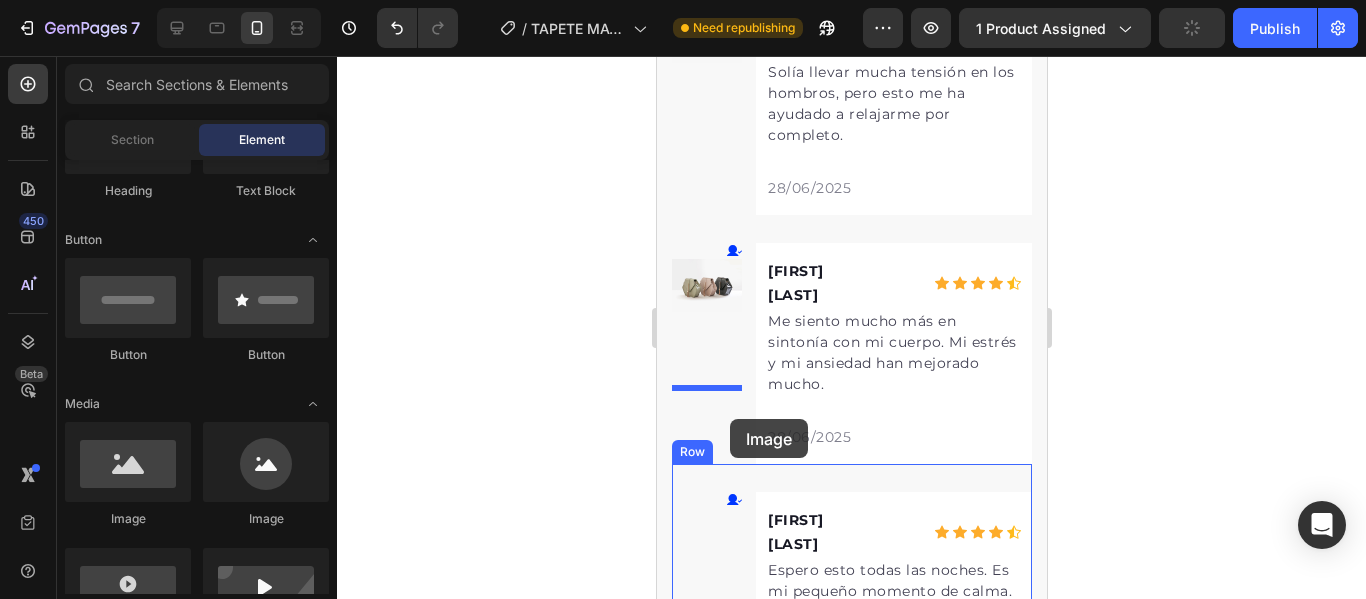 drag, startPoint x: 1464, startPoint y: 486, endPoint x: 729, endPoint y: 419, distance: 738.0474 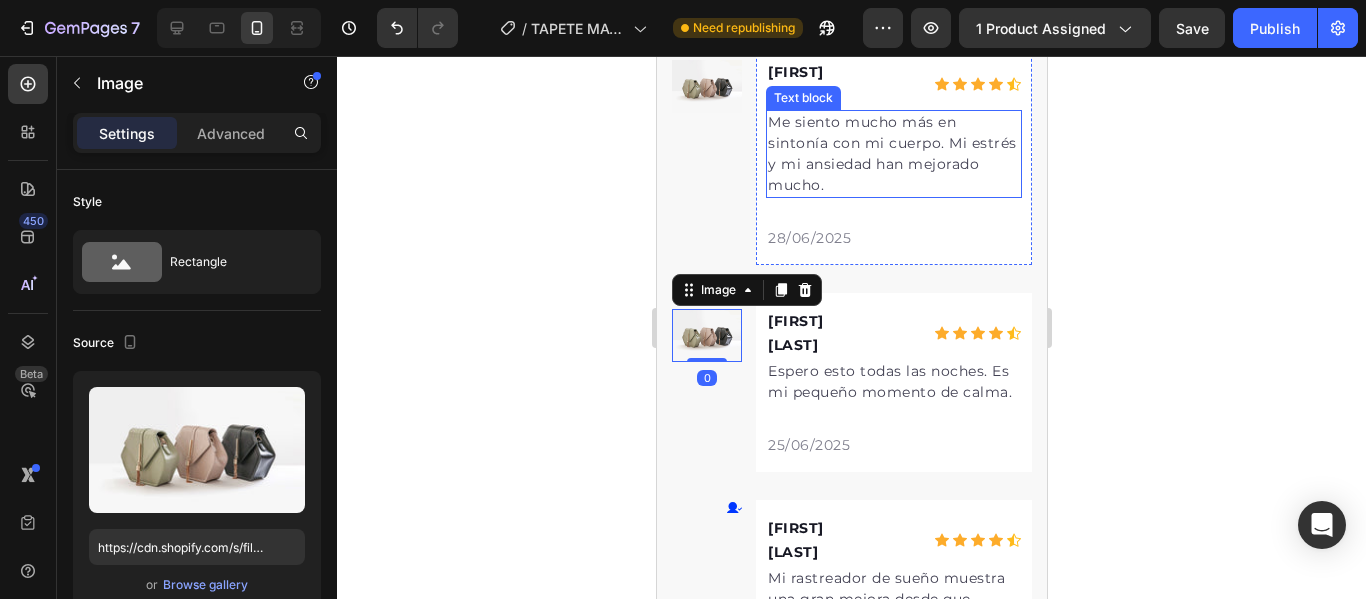 scroll, scrollTop: 9042, scrollLeft: 0, axis: vertical 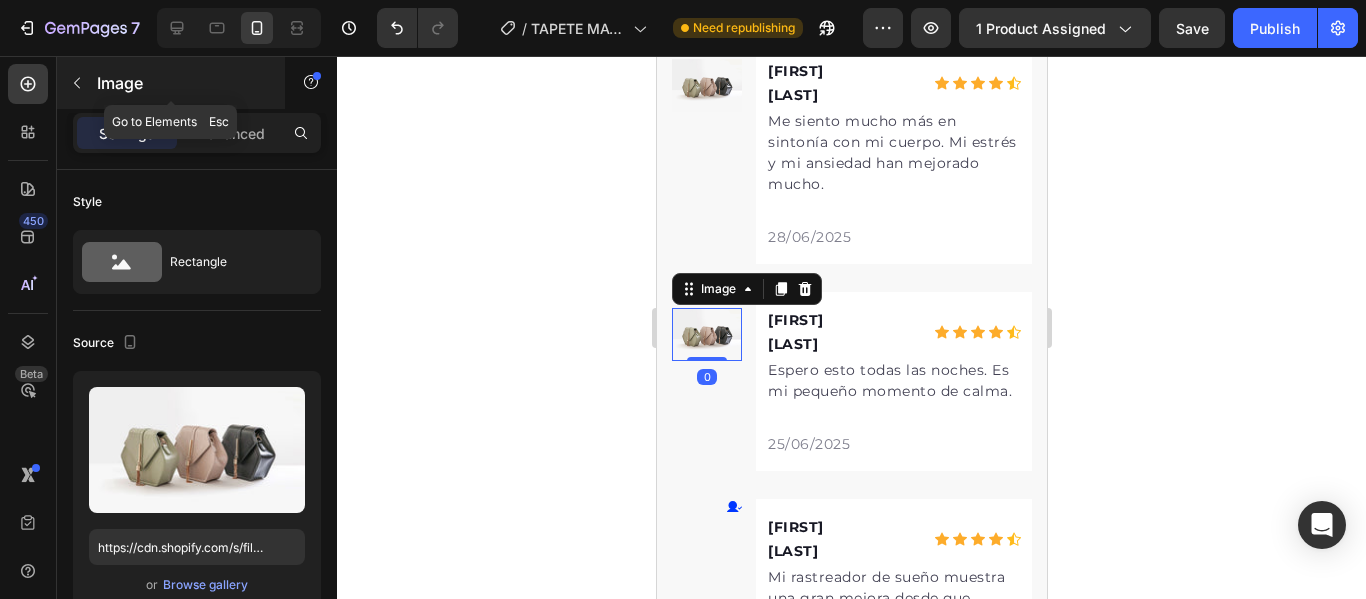 click 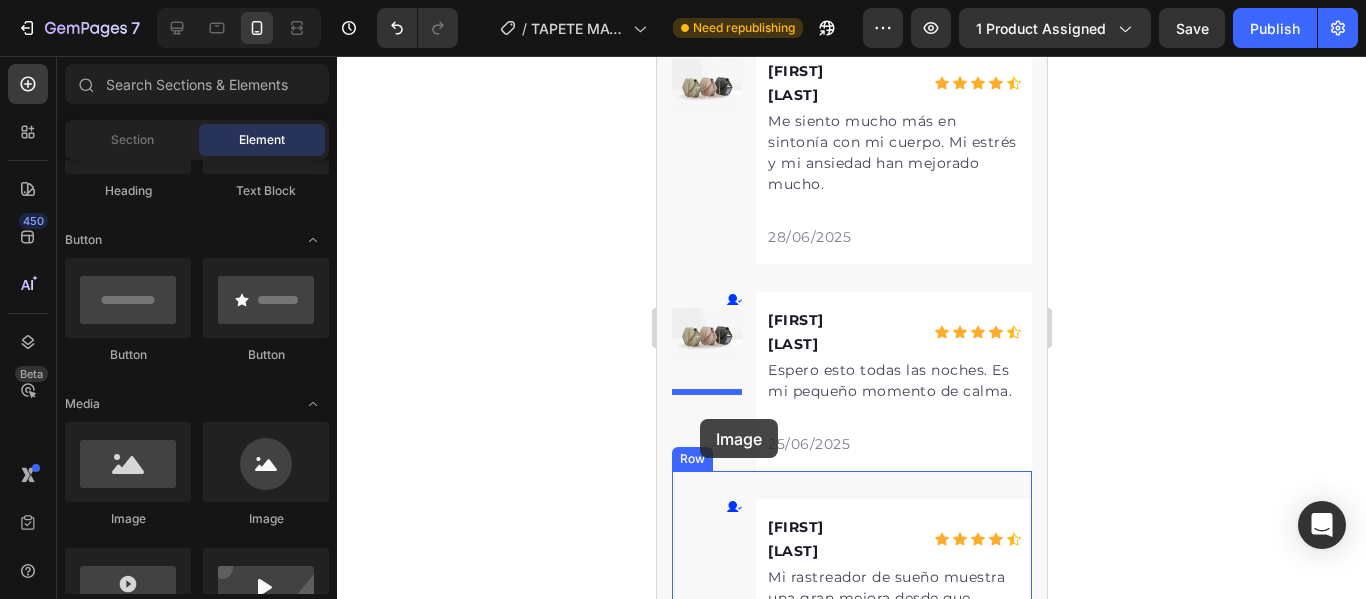 drag, startPoint x: 1264, startPoint y: 431, endPoint x: 801, endPoint y: 228, distance: 505.54724 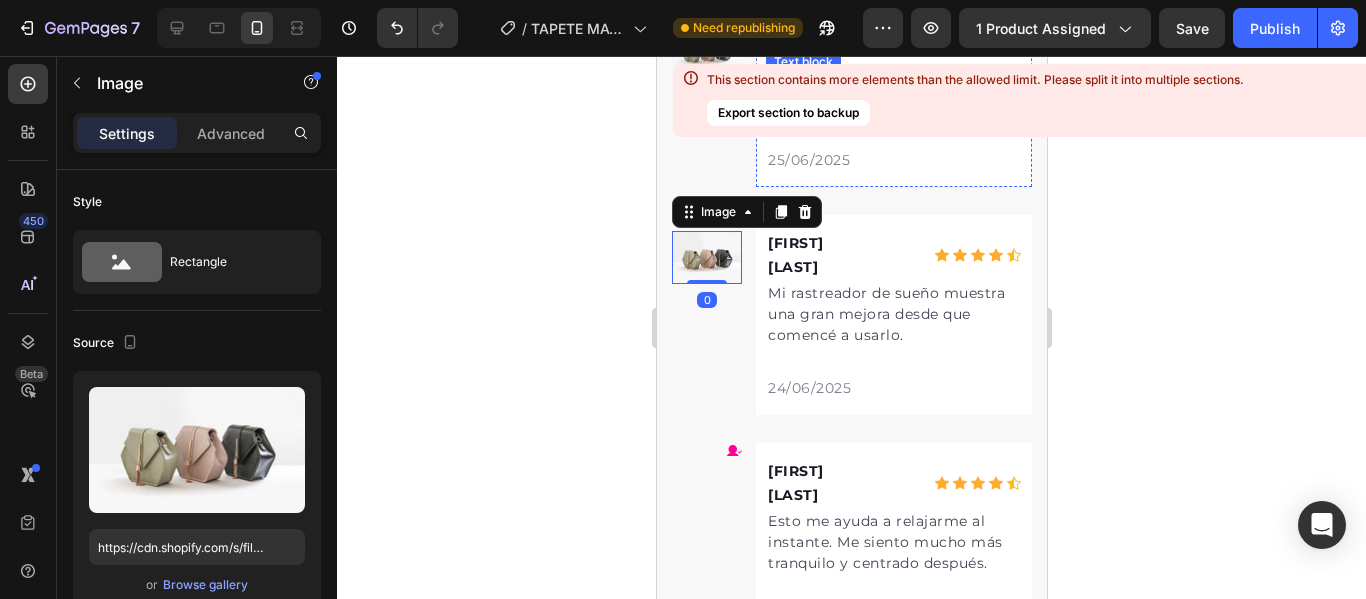 scroll, scrollTop: 9342, scrollLeft: 0, axis: vertical 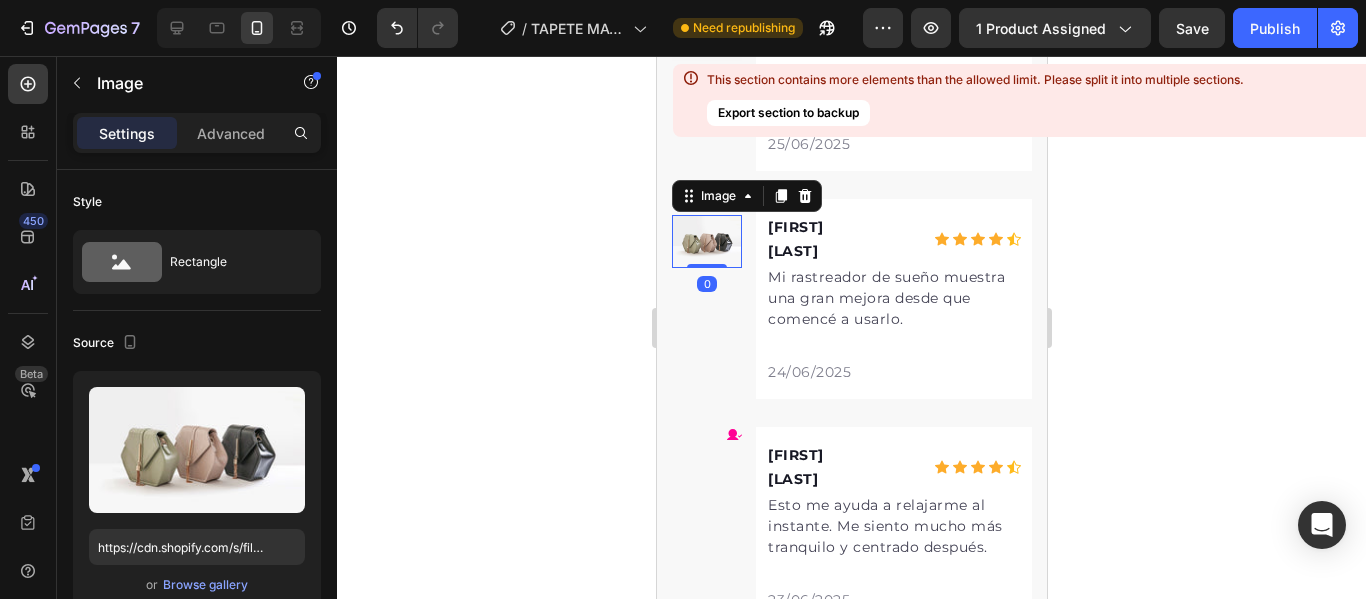 click 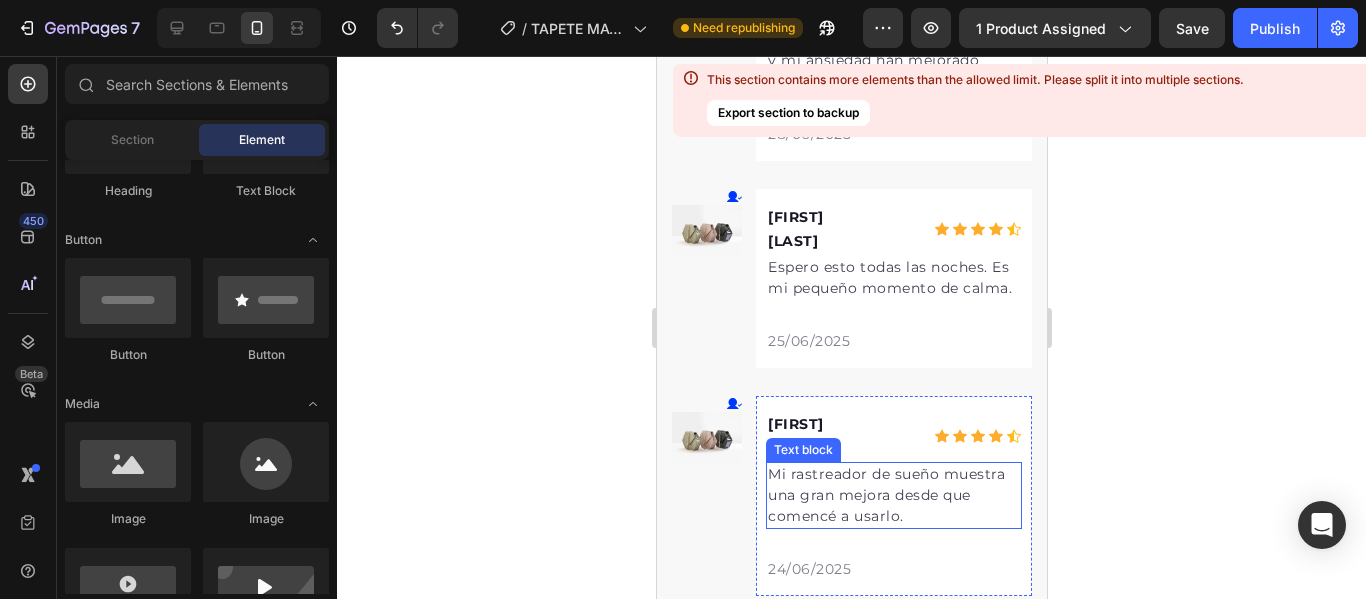 scroll, scrollTop: 9142, scrollLeft: 0, axis: vertical 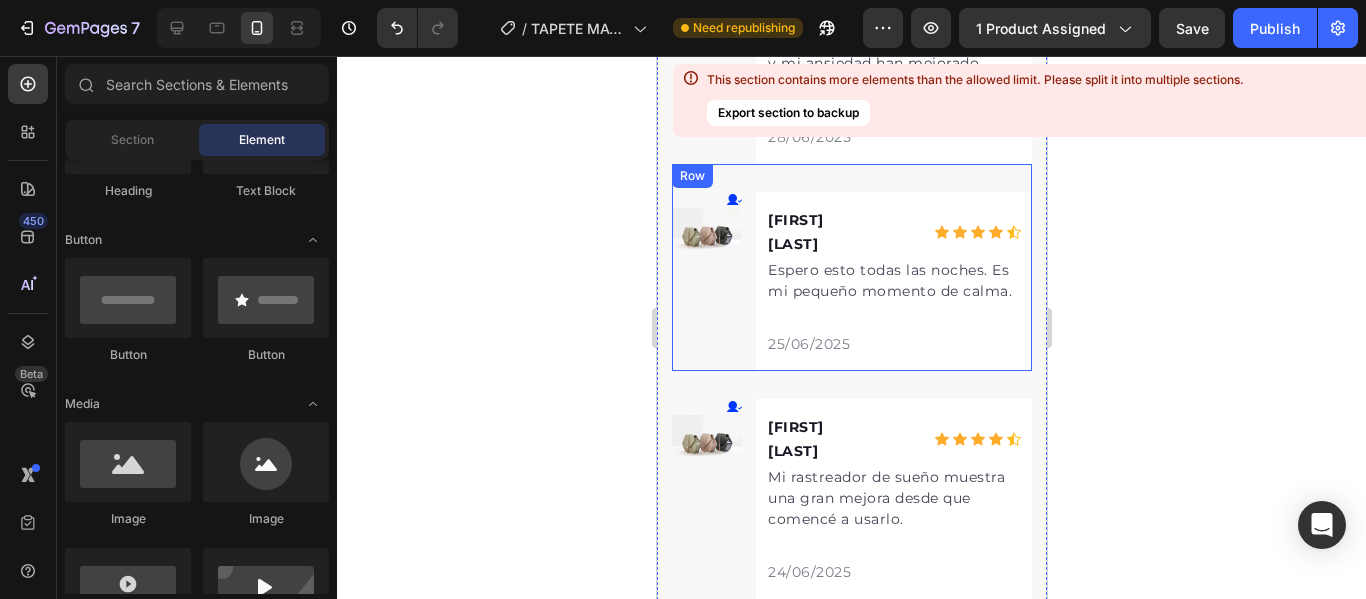 click on "This section contains more elements than the allowed limit. Please split it into multiple sections." at bounding box center [975, 80] 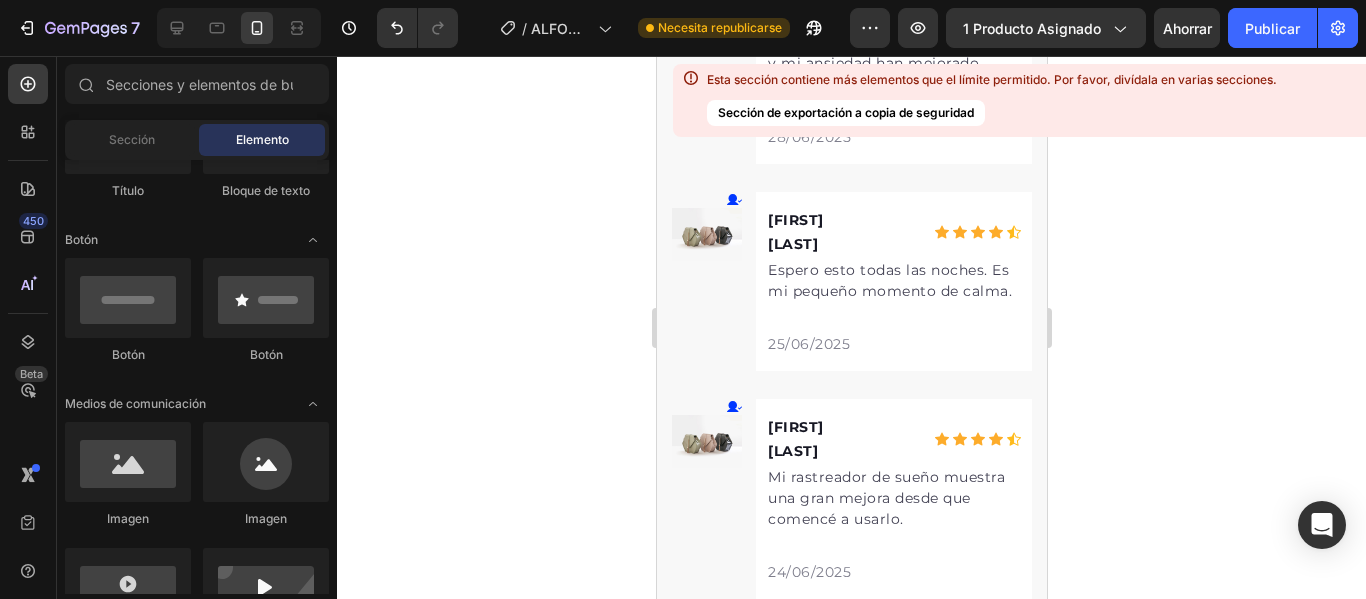 click 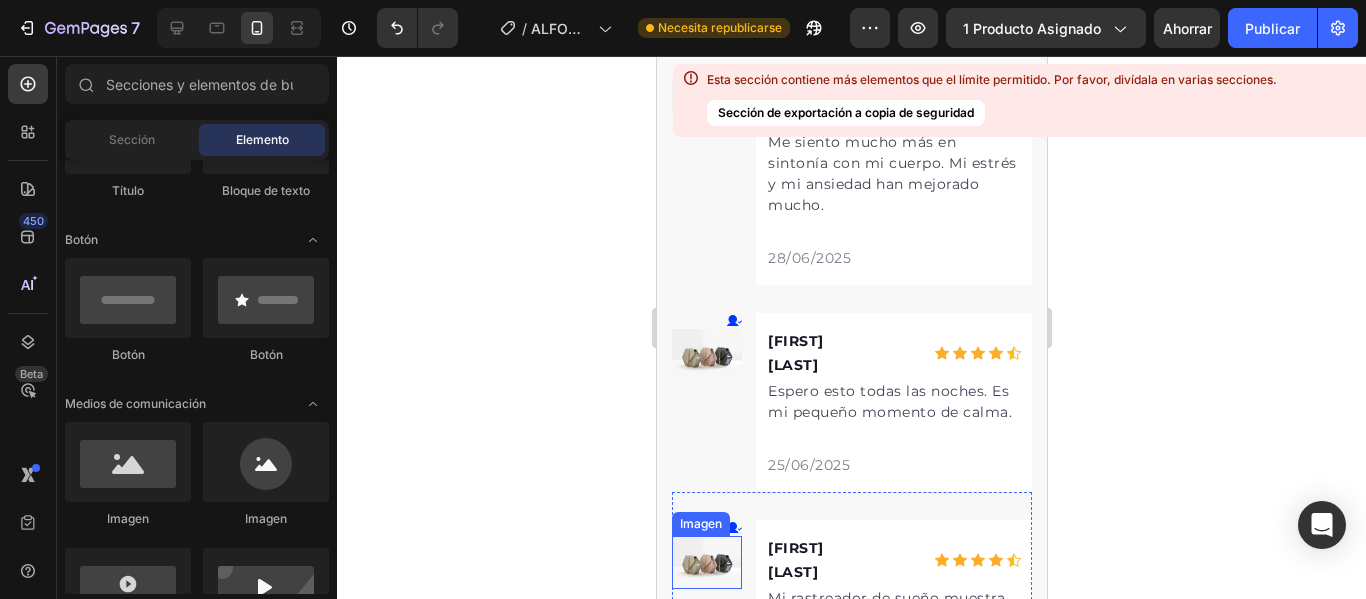 scroll, scrollTop: 8942, scrollLeft: 0, axis: vertical 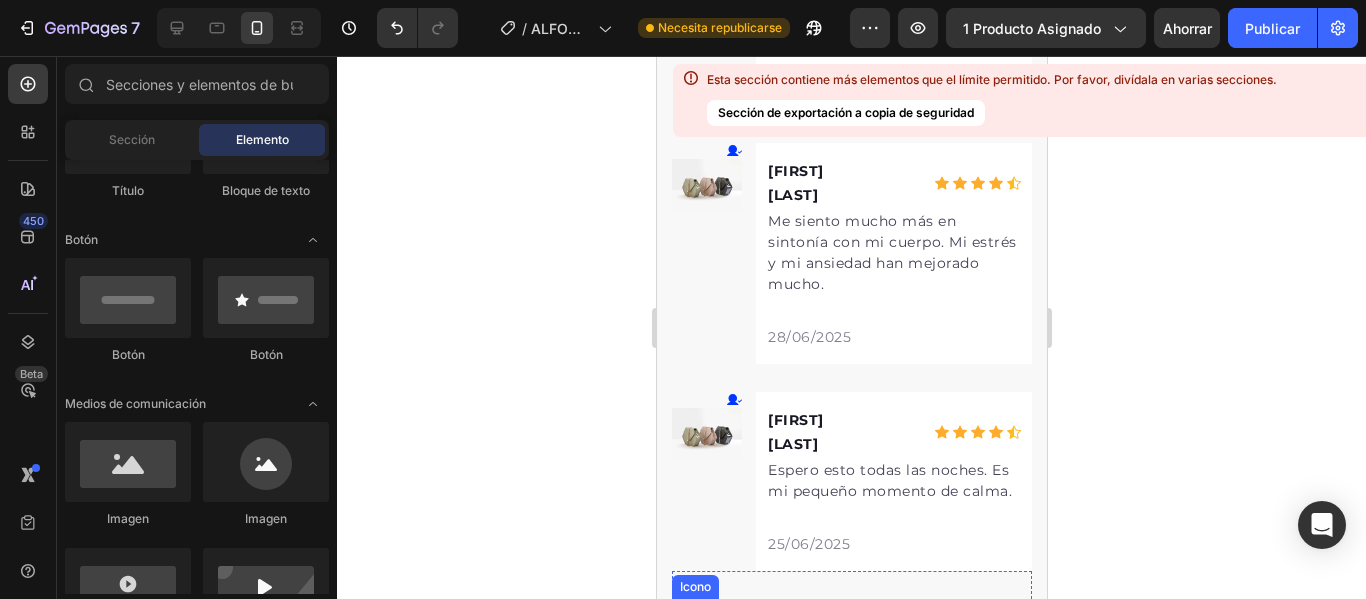 click at bounding box center (706, 641) 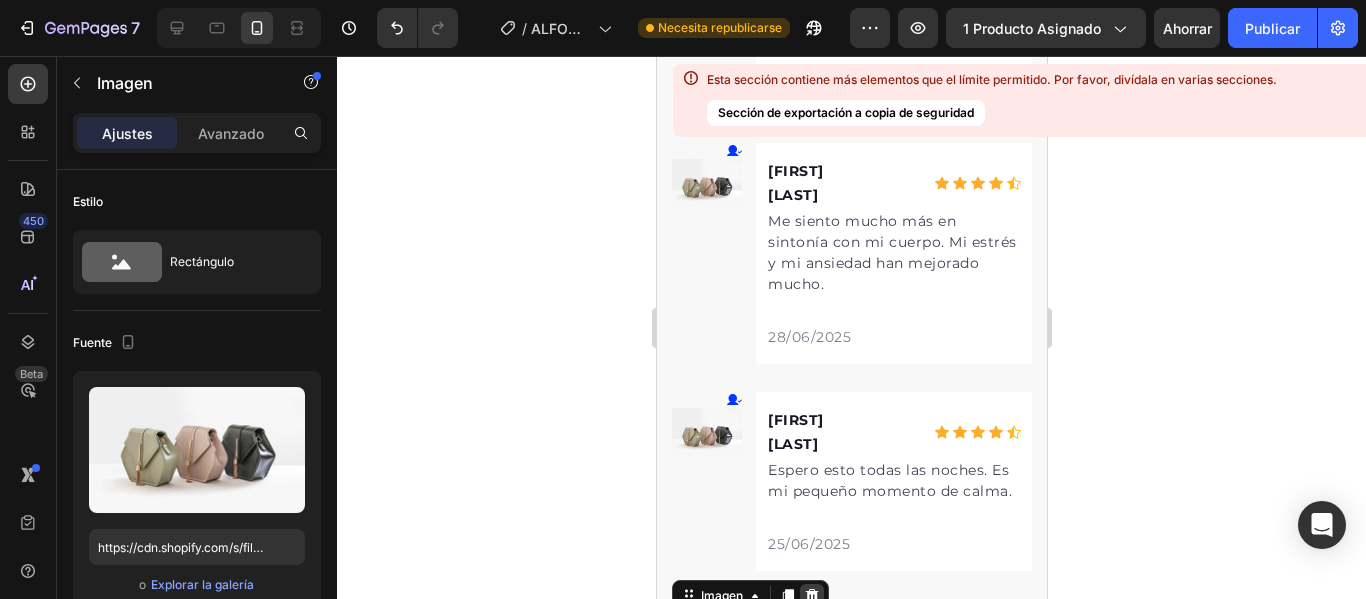 click 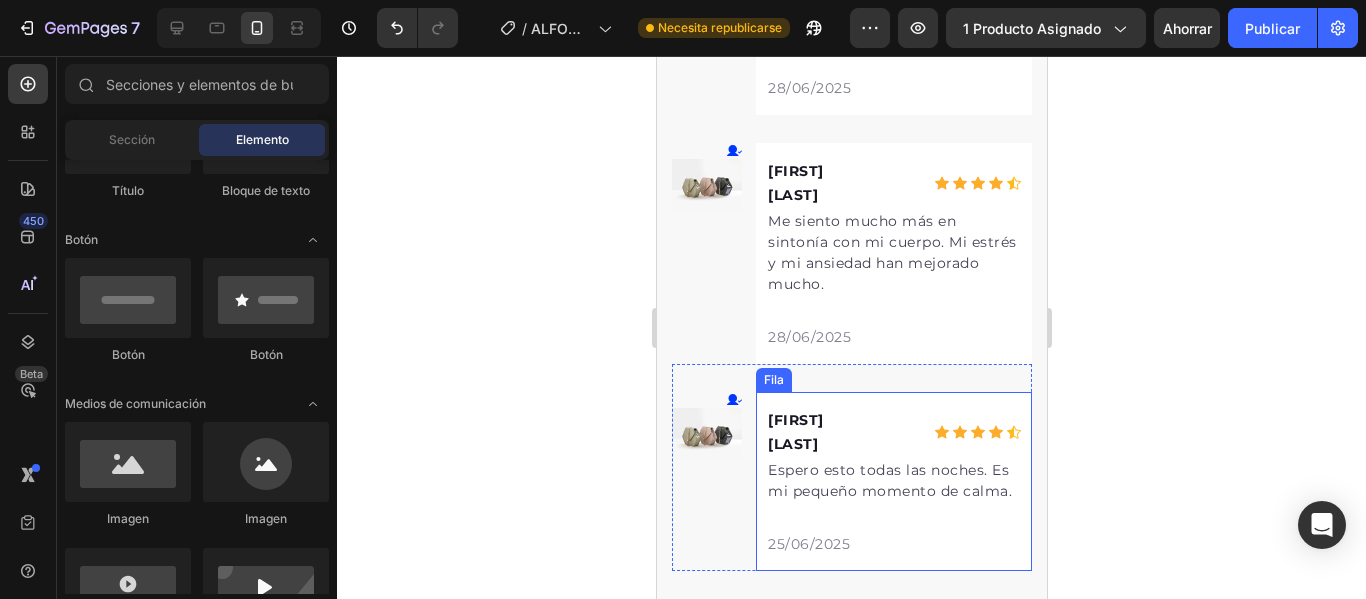 click 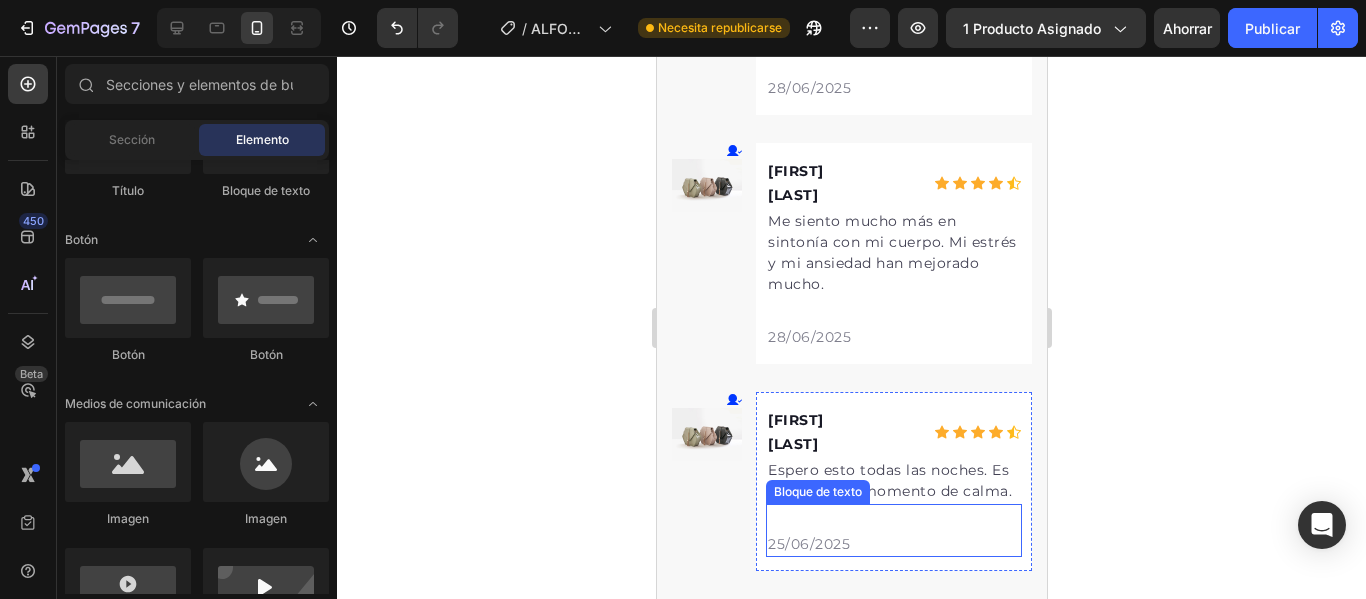scroll, scrollTop: 9042, scrollLeft: 0, axis: vertical 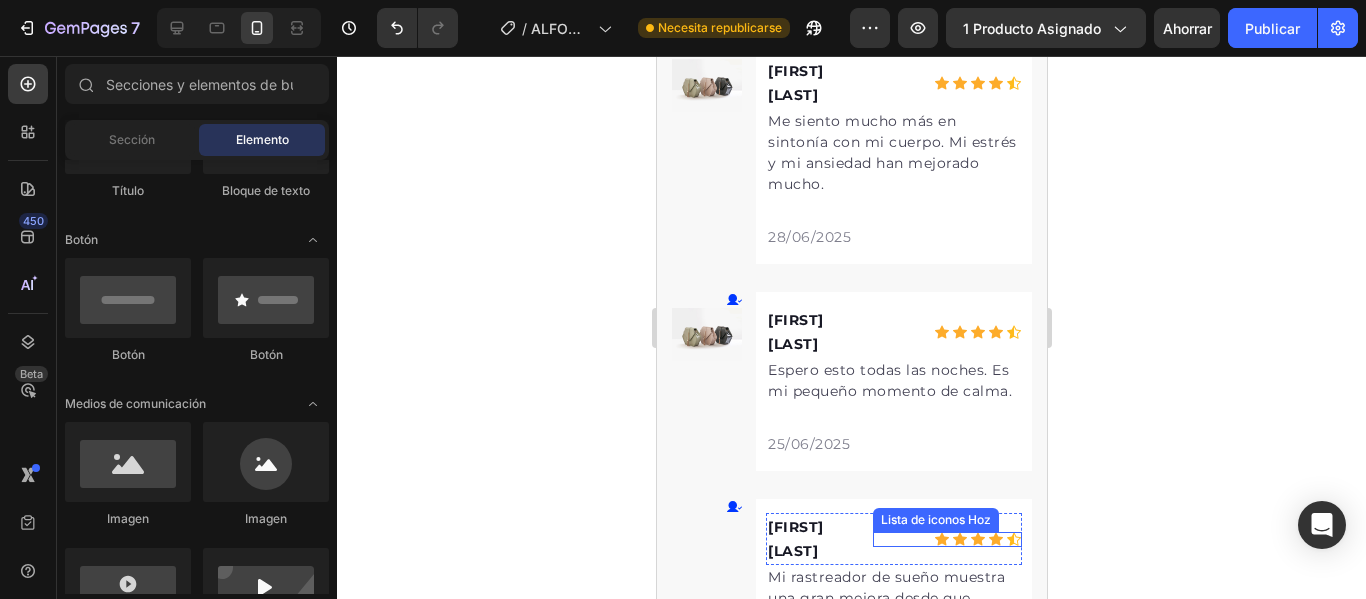 click on "Icono [FIRST] [LAST] Bloque de texto Icono Icono Icono Icono
Icono Lista de iconos Hoz Fila Mi rastreador de sueño muestra una gran mejora desde que comencé a usarlo. Bloque de texto [DATE] Bloque de texto Fila Fila" at bounding box center (851, 585) 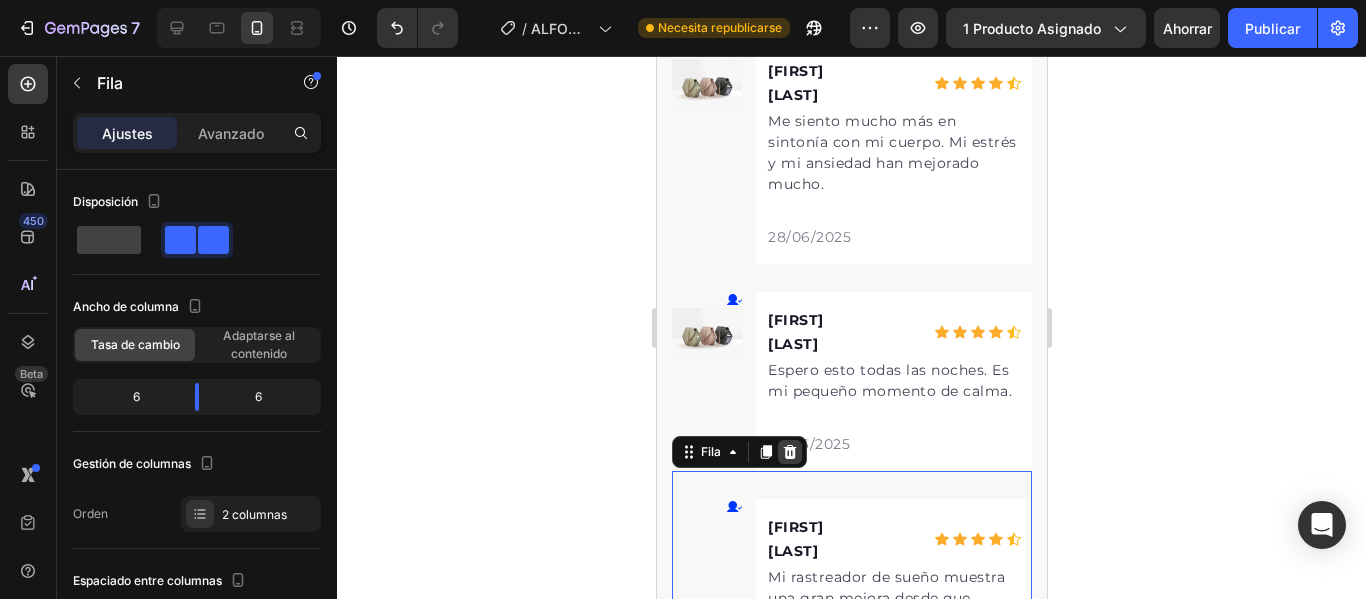 click 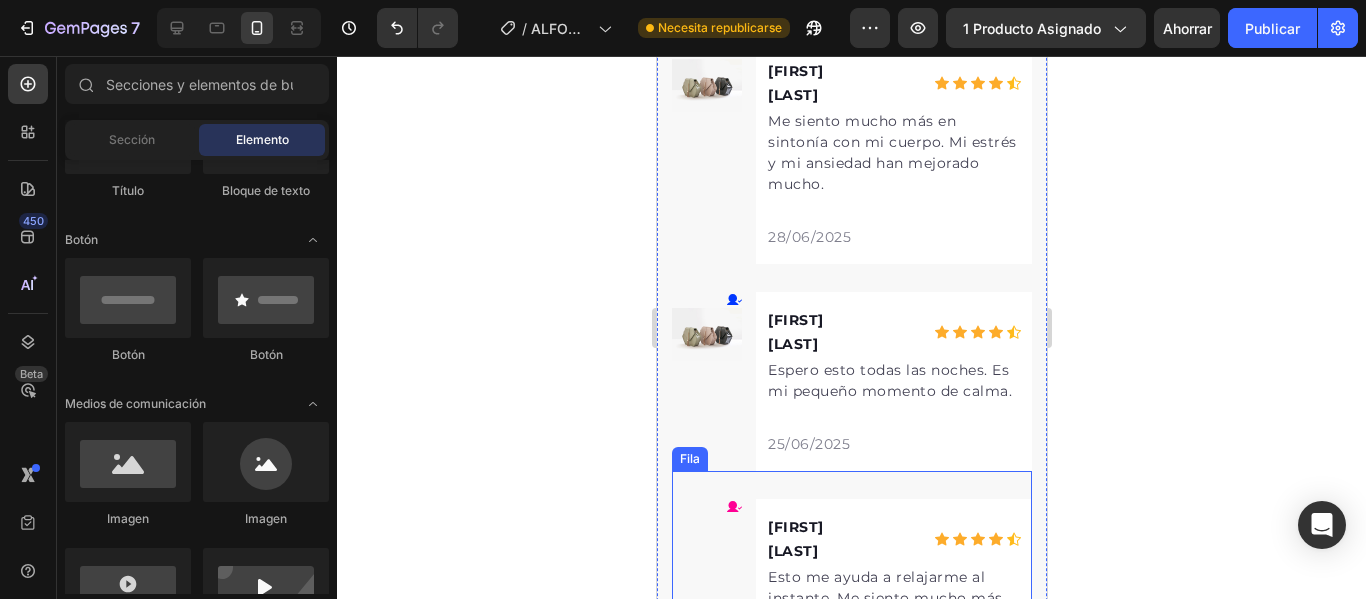 click on "Icono [FIRST] [LAST] Bloque de texto Icono Icono Icono Icono
Icono Lista de iconos Hoz Fila Esto me ayuda a relajarme al instante. Me siento mucho más tranquilo y centrado después. Bloque de texto [DATE] Bloque de texto Fila Fila" at bounding box center [851, 585] 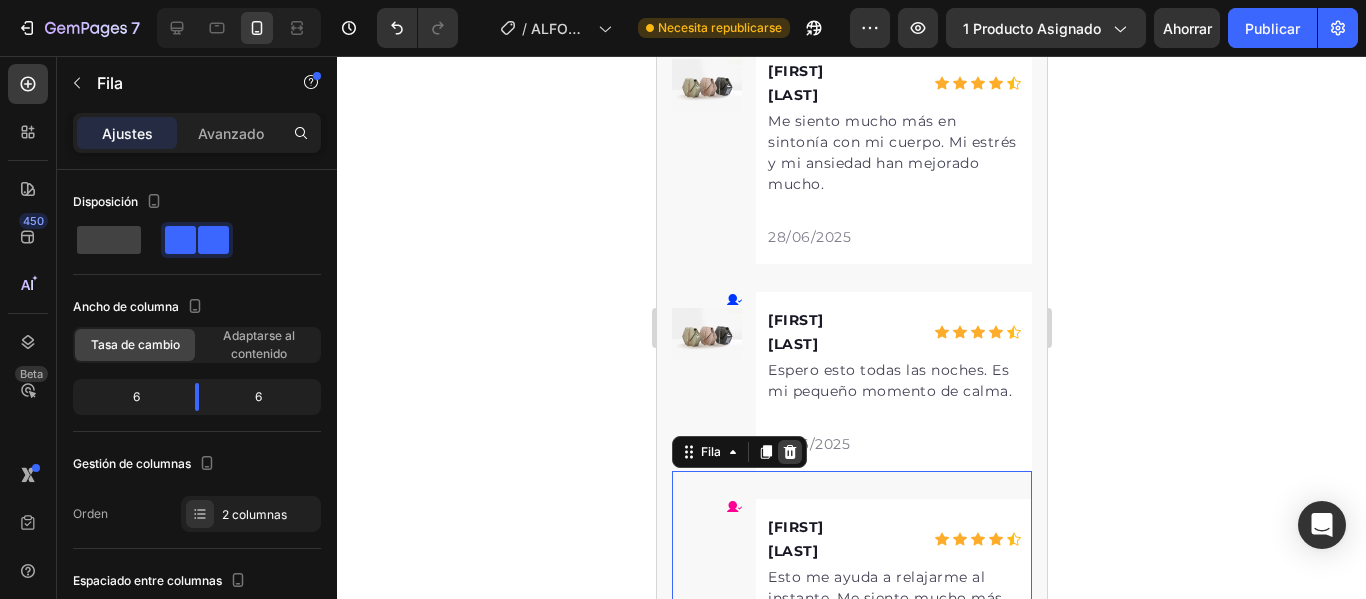 click 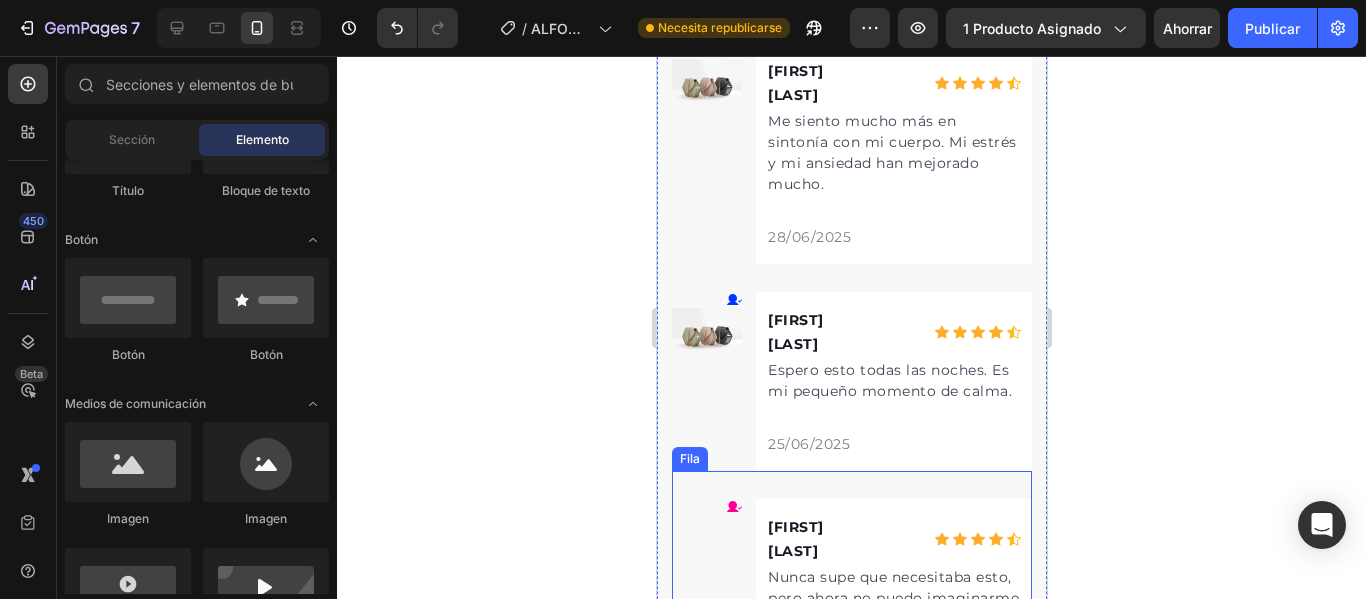 click on "Icono [FIRST] [LAST] Bloque de texto Icono Icono Icono Icono
Icono Lista de iconos Hoz Fila Nunca supe que necesitaba esto, pero ahora no puedo imaginarme sin él. Bloque de texto [DATE] Bloque de texto Fila Fila" at bounding box center [851, 585] 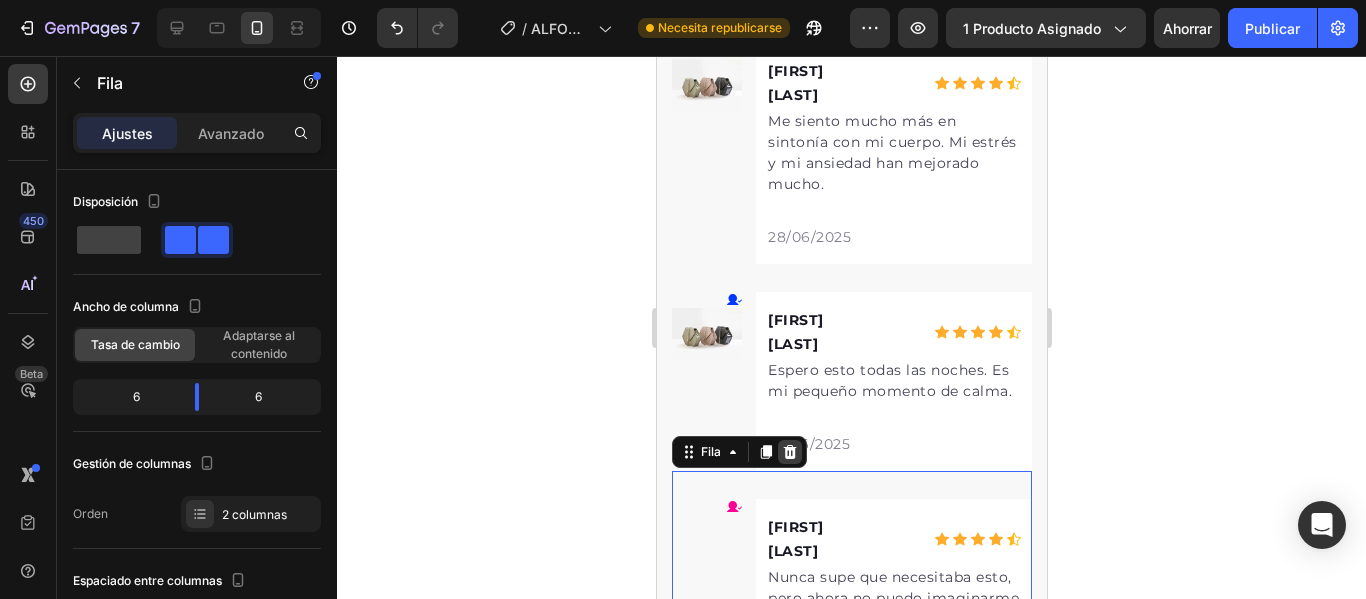 click 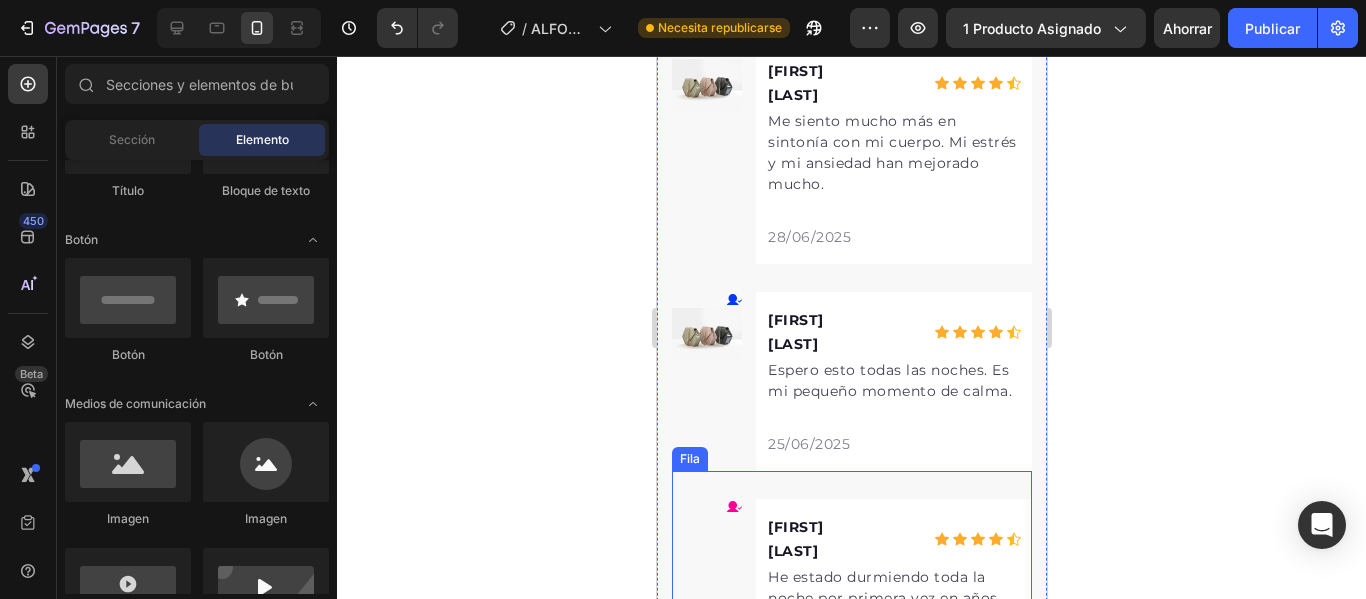 click on "Icono [FIRST] [LAST] Bloque de texto Icono Icono Icono Icono
Icono Lista de iconos Hoz Fila He estado durmiendo toda la noche por primera vez en años. Es increíble. Bloque de texto [DATE] Bloque de texto Fila Fila" at bounding box center [851, 585] 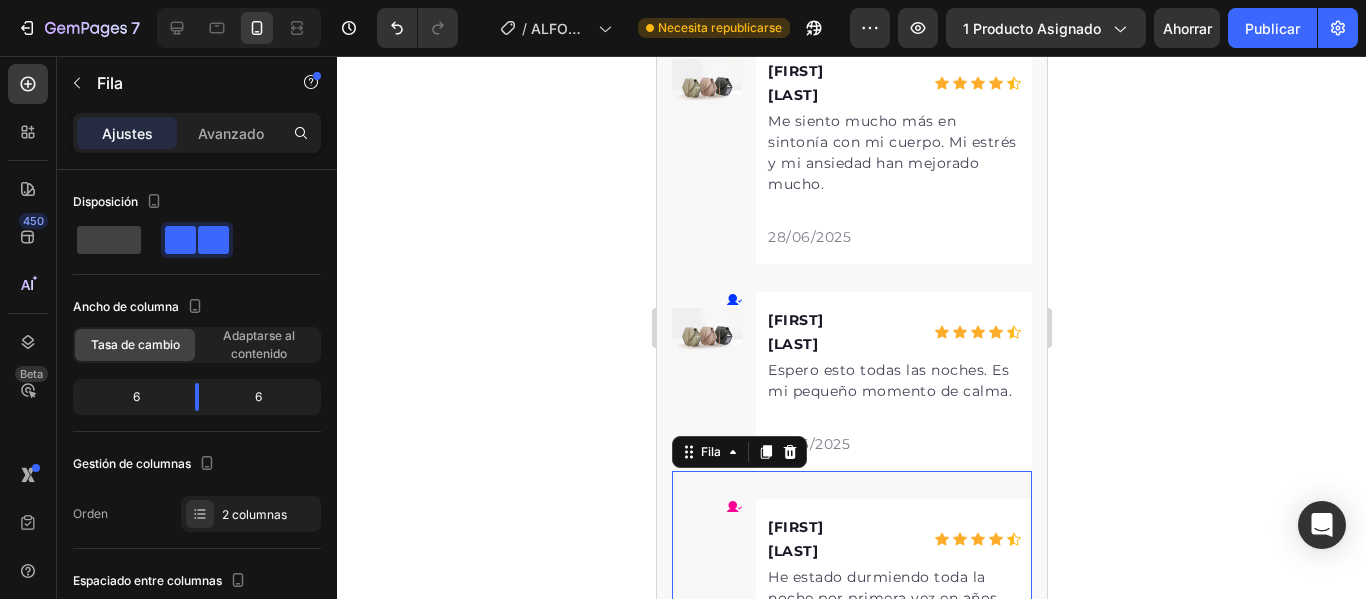 click 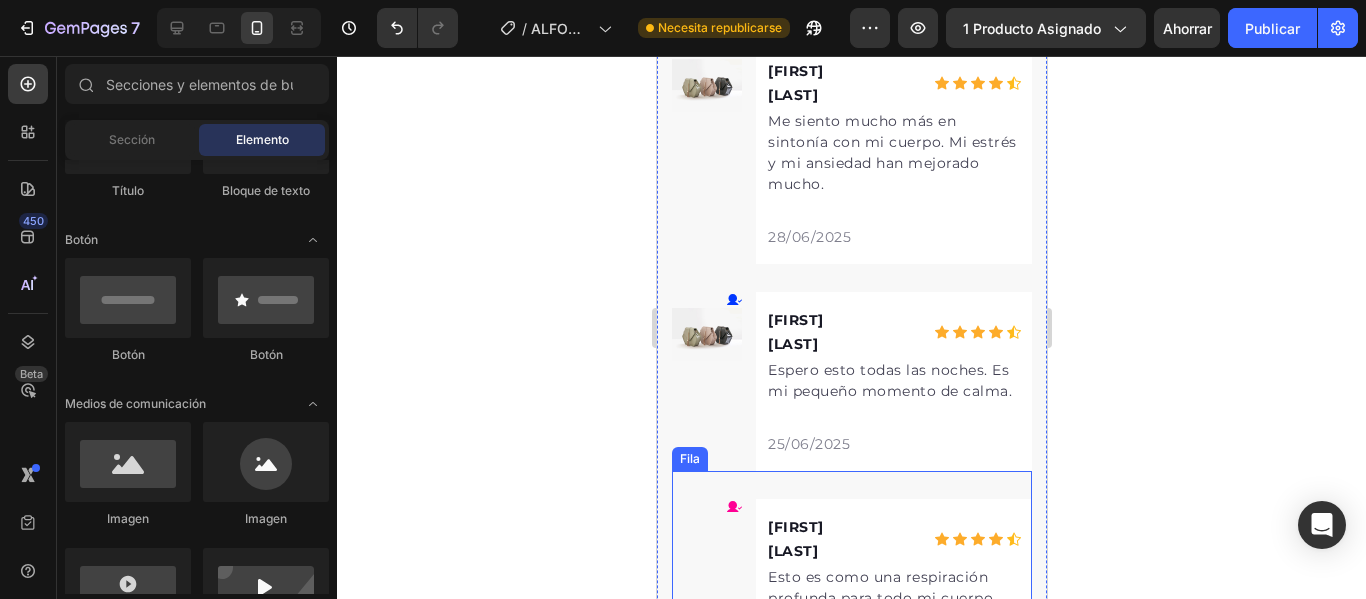 click on "Icono [FIRST] [LAST] Bloque de texto Icono Icono Icono Icono
Icono Lista de iconos Hoz Fila Esto es como una respiración profunda para todo mi cuerpo. Me siento muy a gusto después. Bloque de texto [DATE] Bloque de texto Fila Fila" at bounding box center [851, 585] 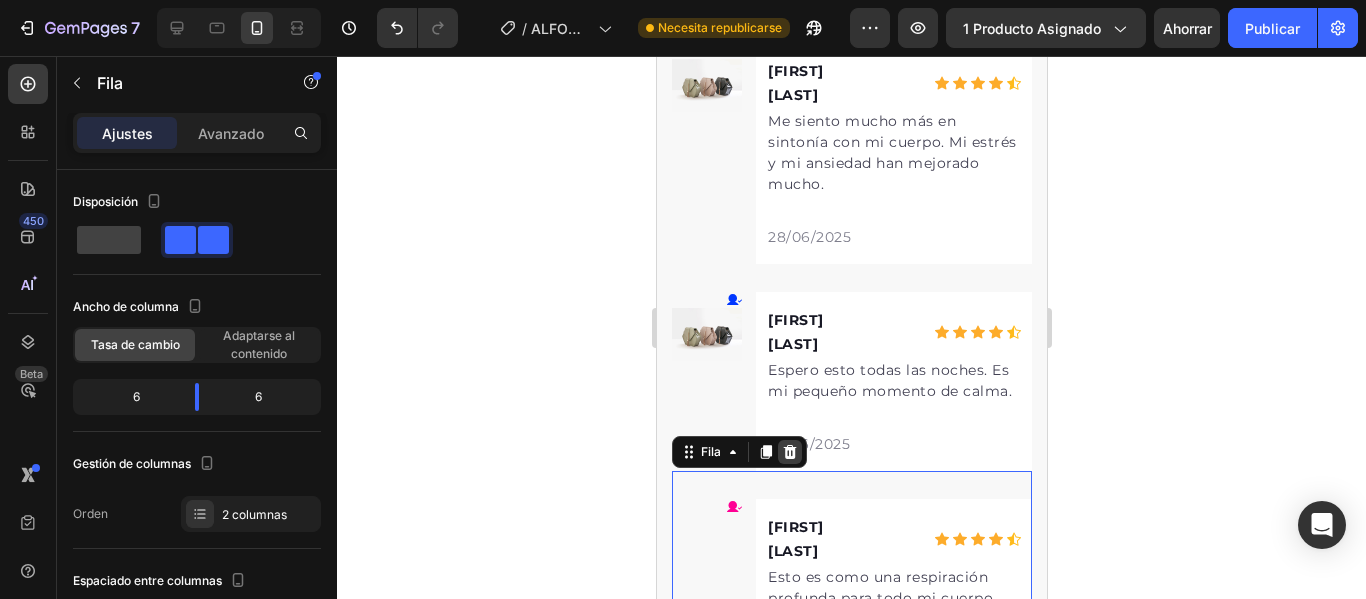 click 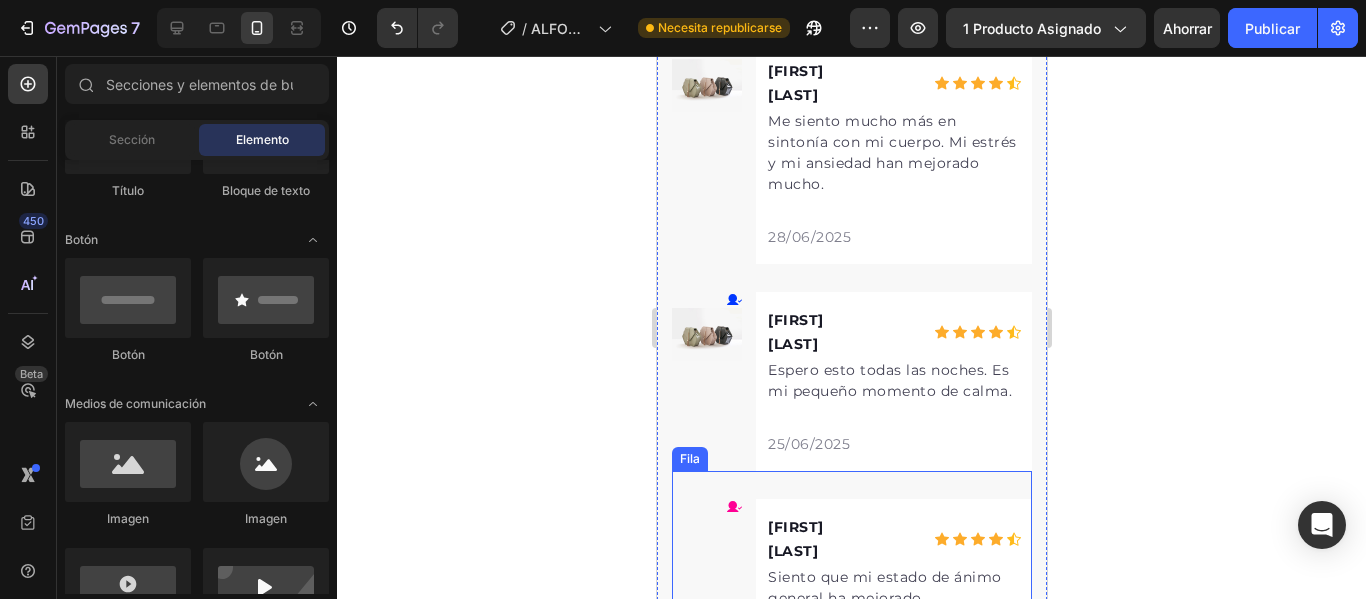 click on "Icono [FIRST] [LAST] Bloque de texto Icono Icono Icono Icono
Icono Lista de iconos Hoz Fila Siento que mi estado de ánimo general ha mejorado. Simplemente me siento más feliz y más ligera. Bloque de texto [DATE] Bloque de texto Fila Fila" at bounding box center [851, 595] 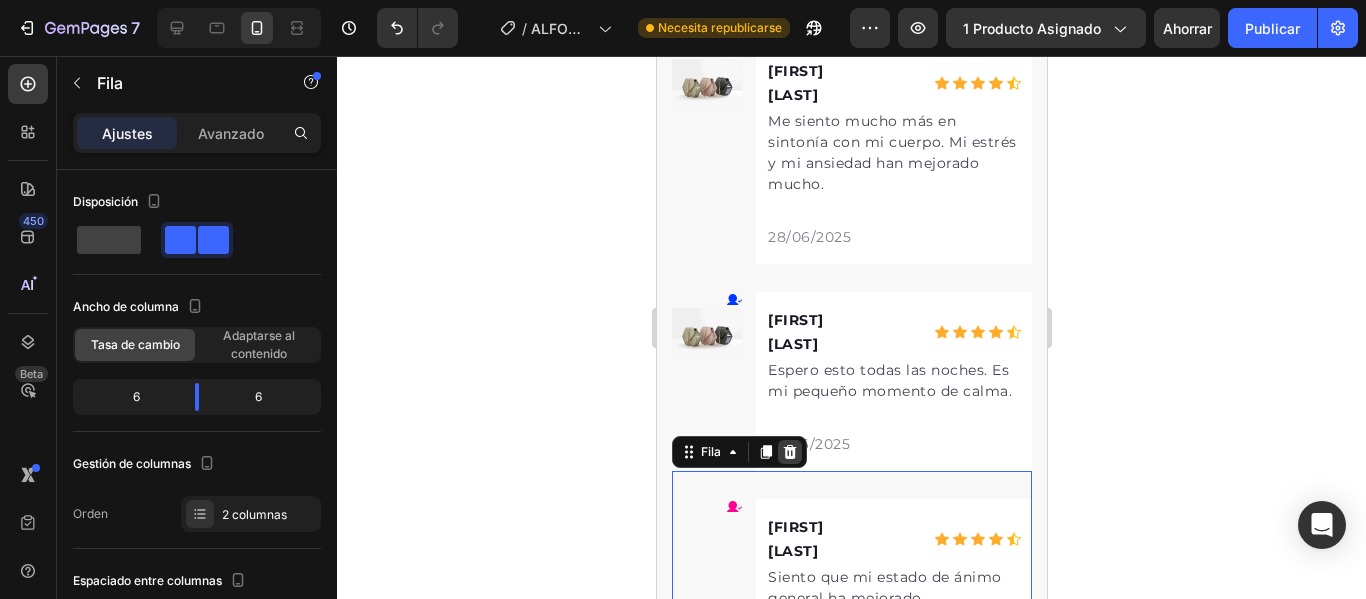 click 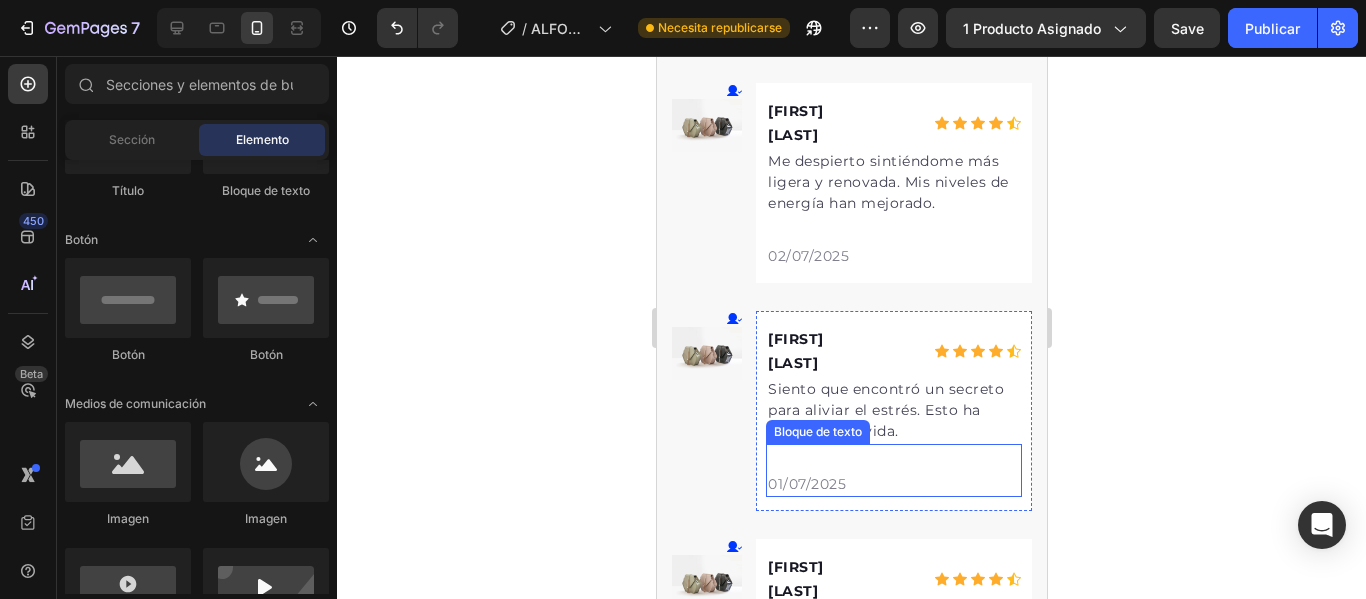 scroll, scrollTop: 7942, scrollLeft: 0, axis: vertical 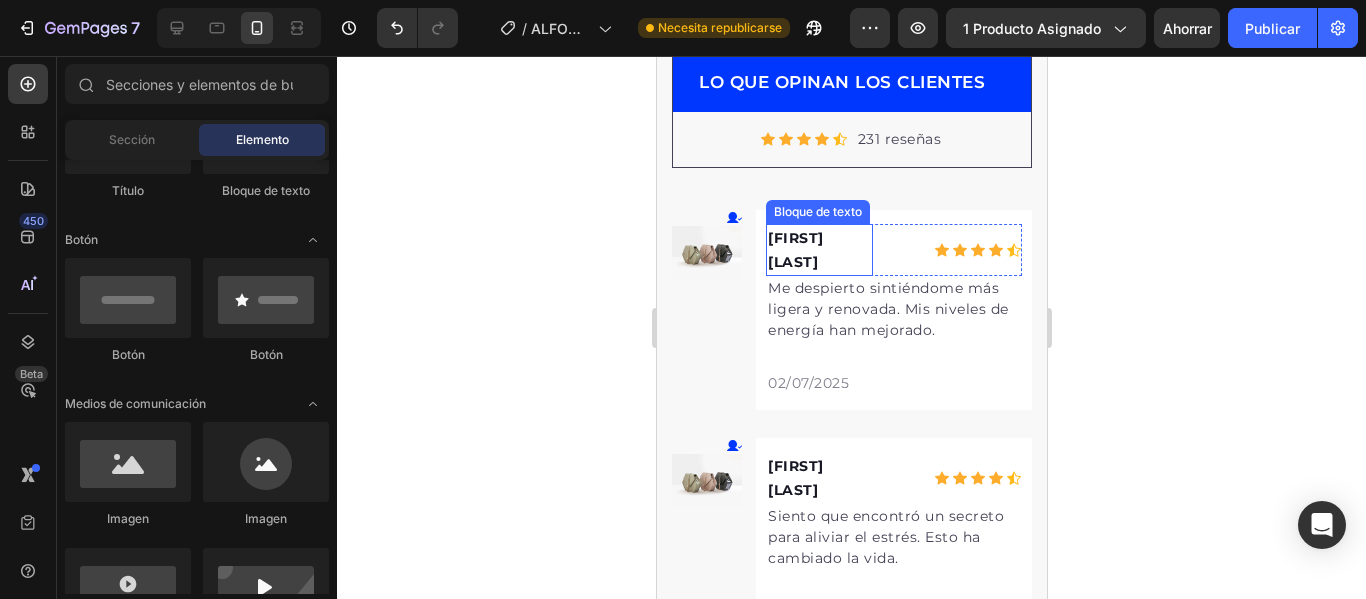 click on "Me despierto sintiéndome más ligera y renovada. Mis niveles de energía han mejorado." at bounding box center (887, 309) 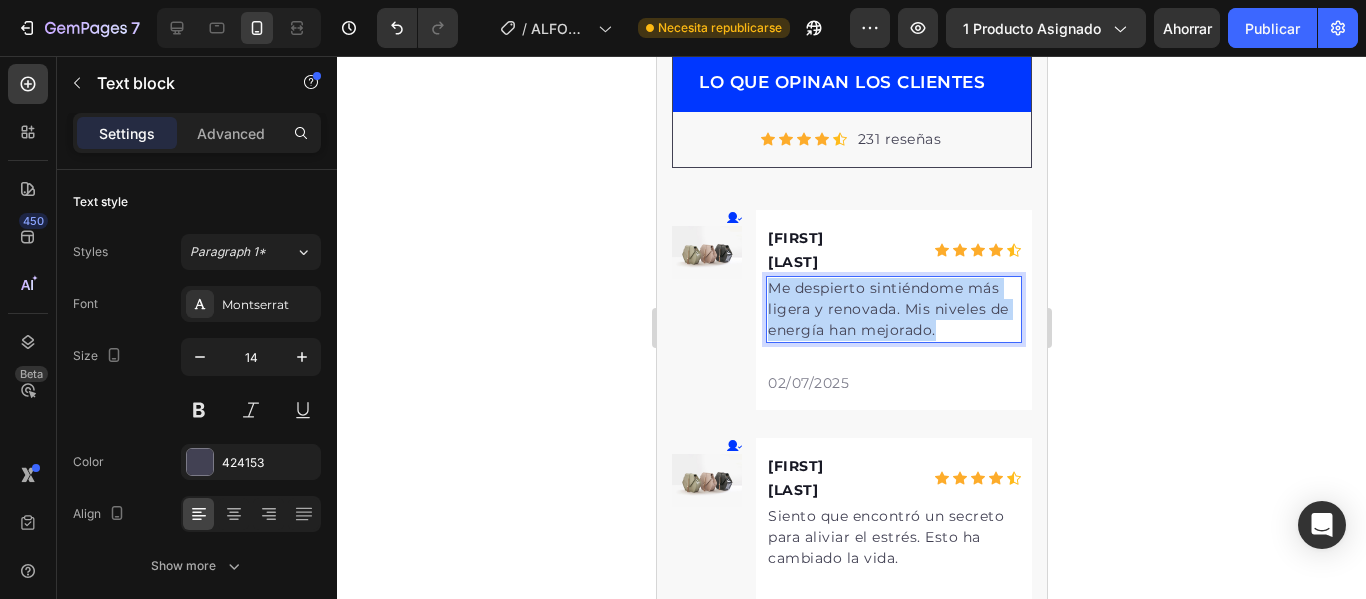 click on "Me despierto sintiéndome más ligera y renovada. Mis niveles de energía han mejorado." at bounding box center [893, 309] 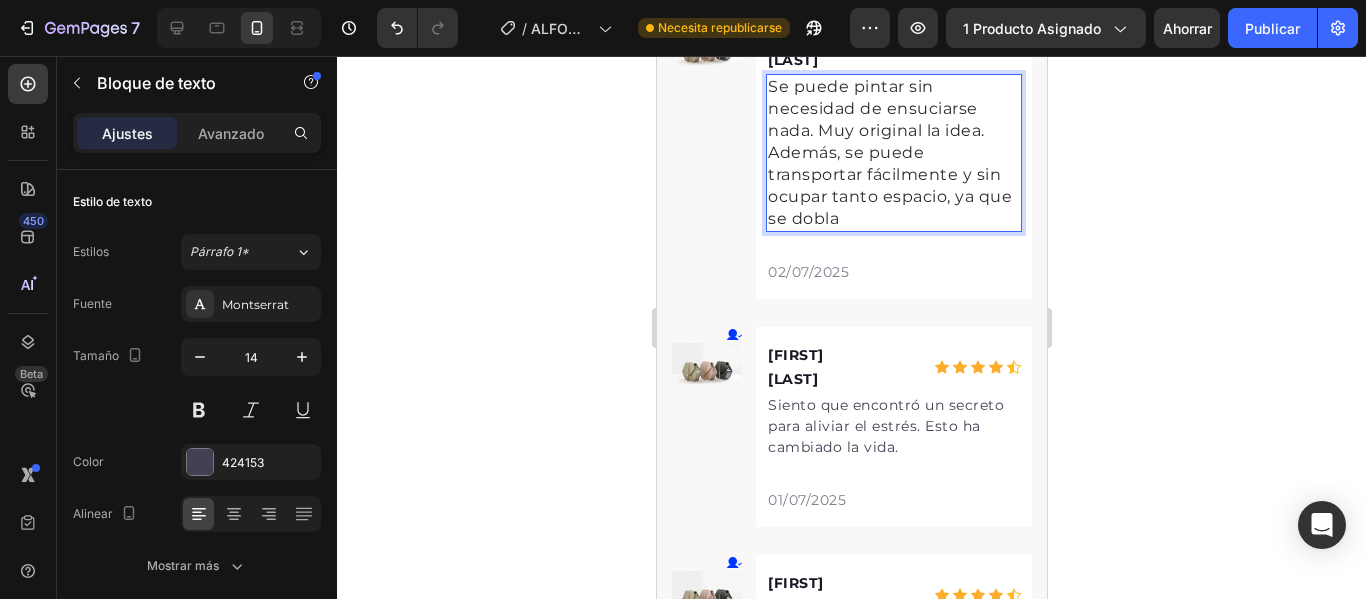 scroll, scrollTop: 8242, scrollLeft: 0, axis: vertical 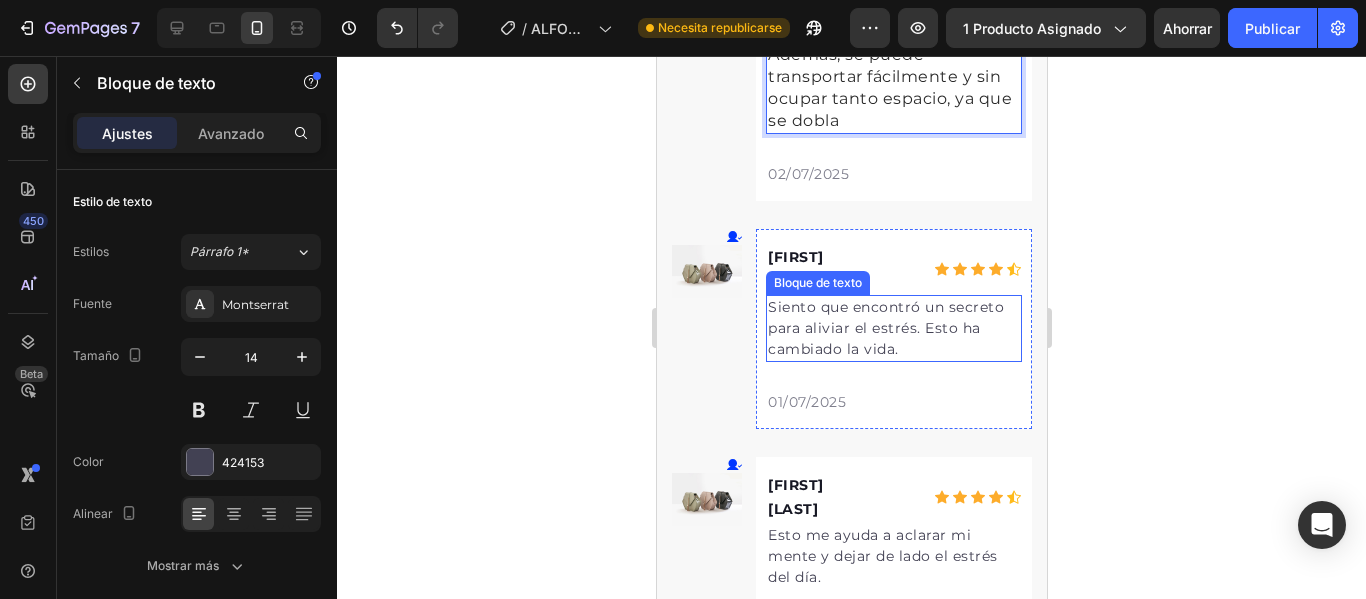 click on "Siento que encontró un secreto para aliviar el estrés. Esto ha cambiado la vida." at bounding box center [885, 328] 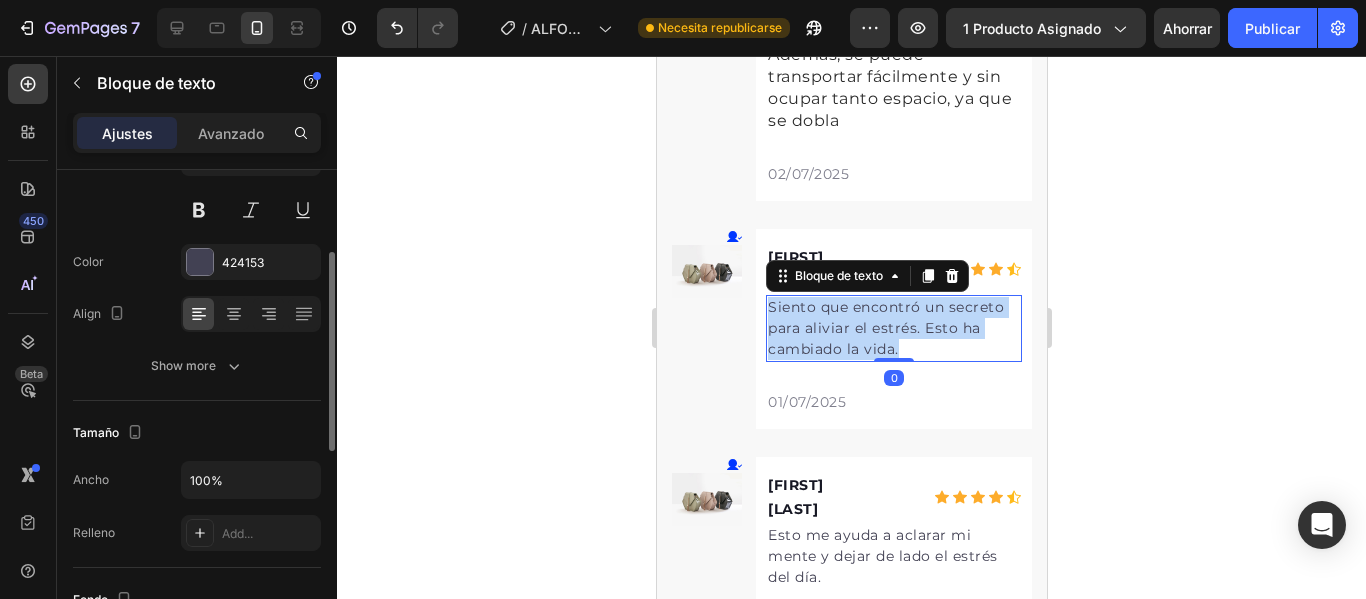 click on "Siento que encontró un secreto para aliviar el estrés. Esto ha cambiado la vida." at bounding box center [893, 328] 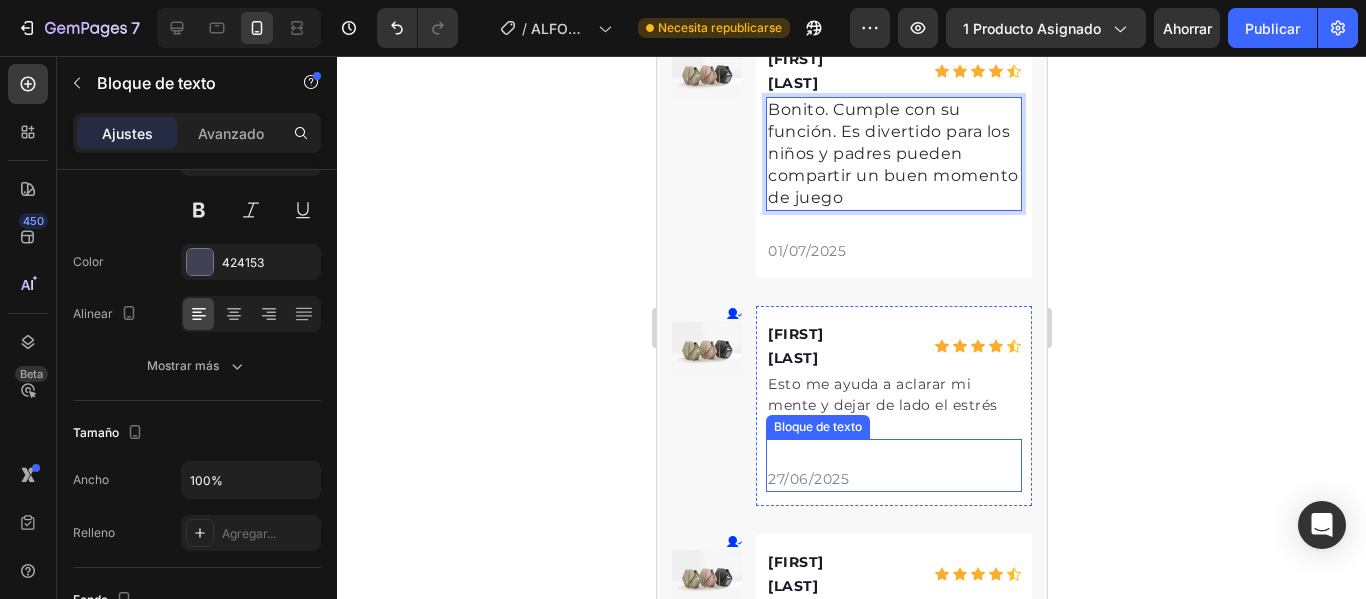 scroll, scrollTop: 8442, scrollLeft: 0, axis: vertical 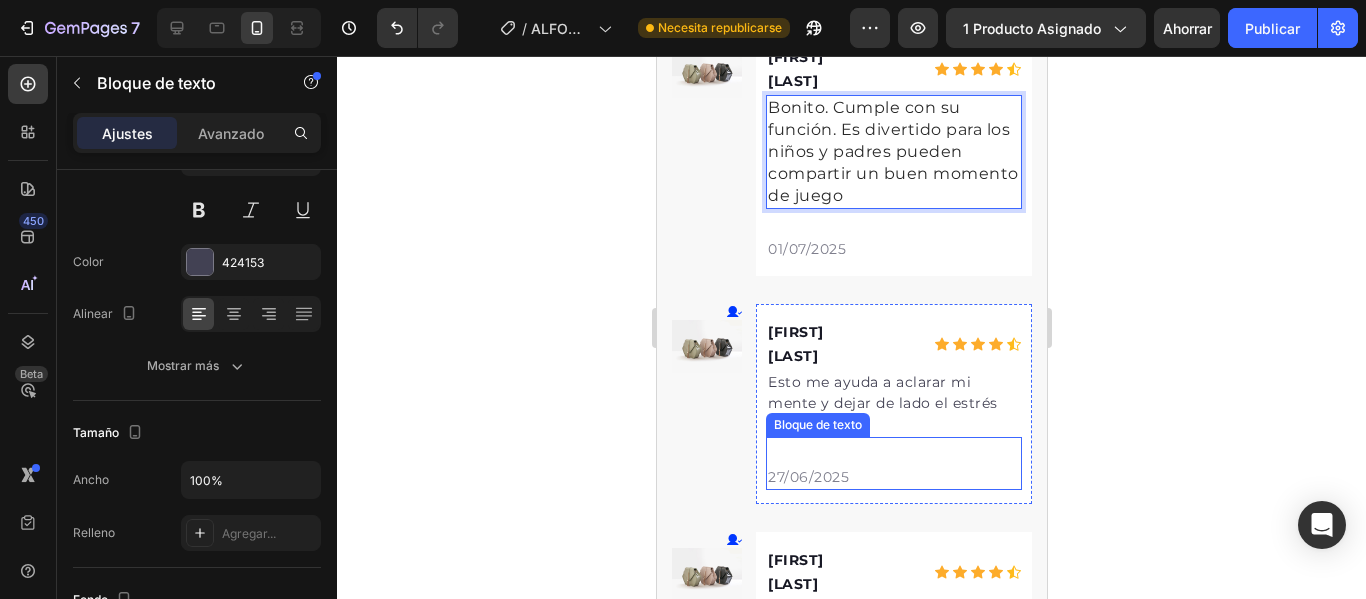click on "Esto me ayuda a aclarar mi mente y dejar de lado el estrés del día." at bounding box center [882, 403] 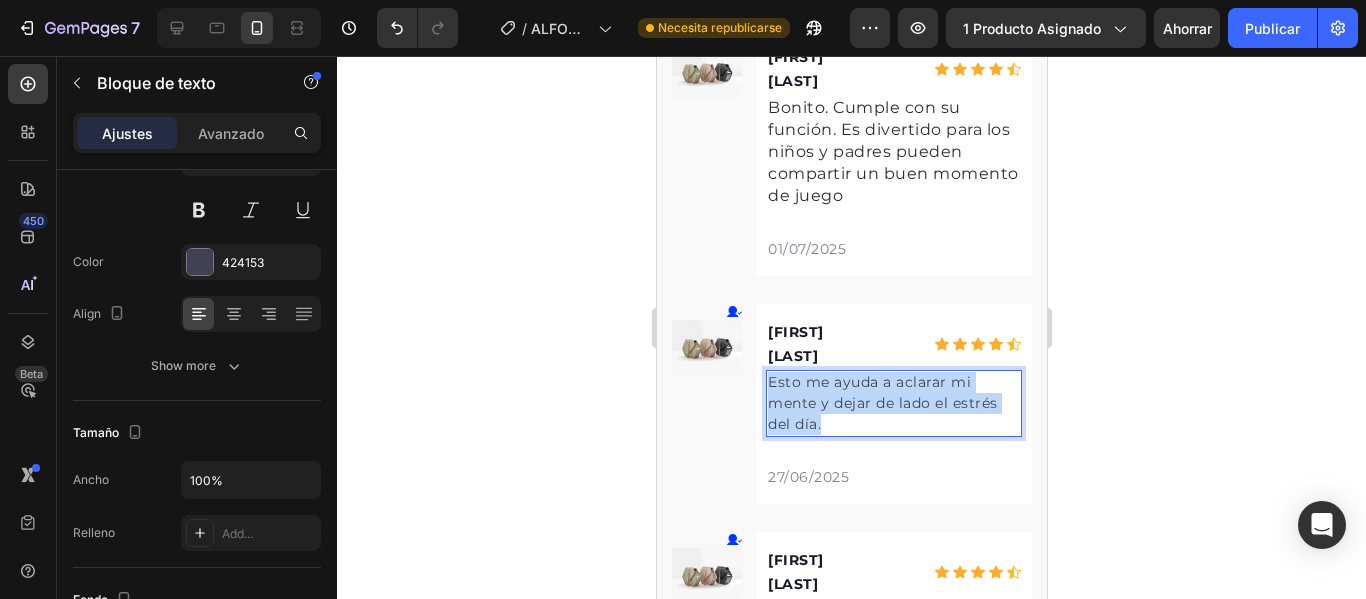 click on "Esto me ayuda a aclarar mi mente y dejar de lado el estrés del día." at bounding box center (893, 403) 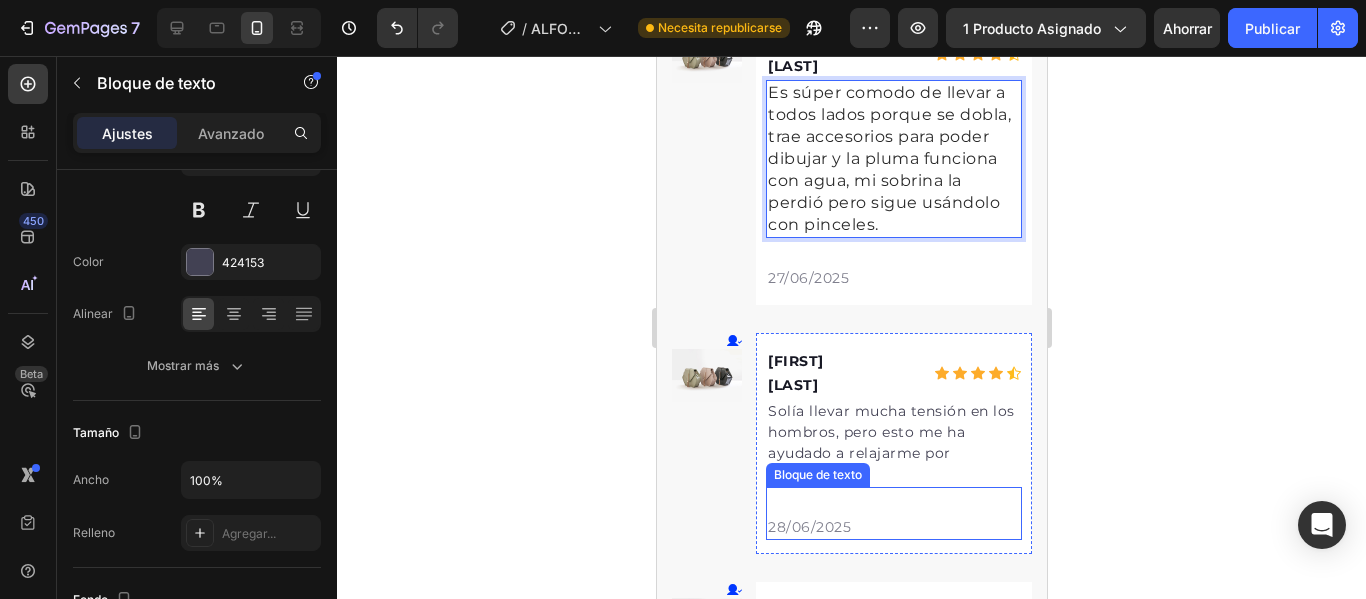 scroll, scrollTop: 8742, scrollLeft: 0, axis: vertical 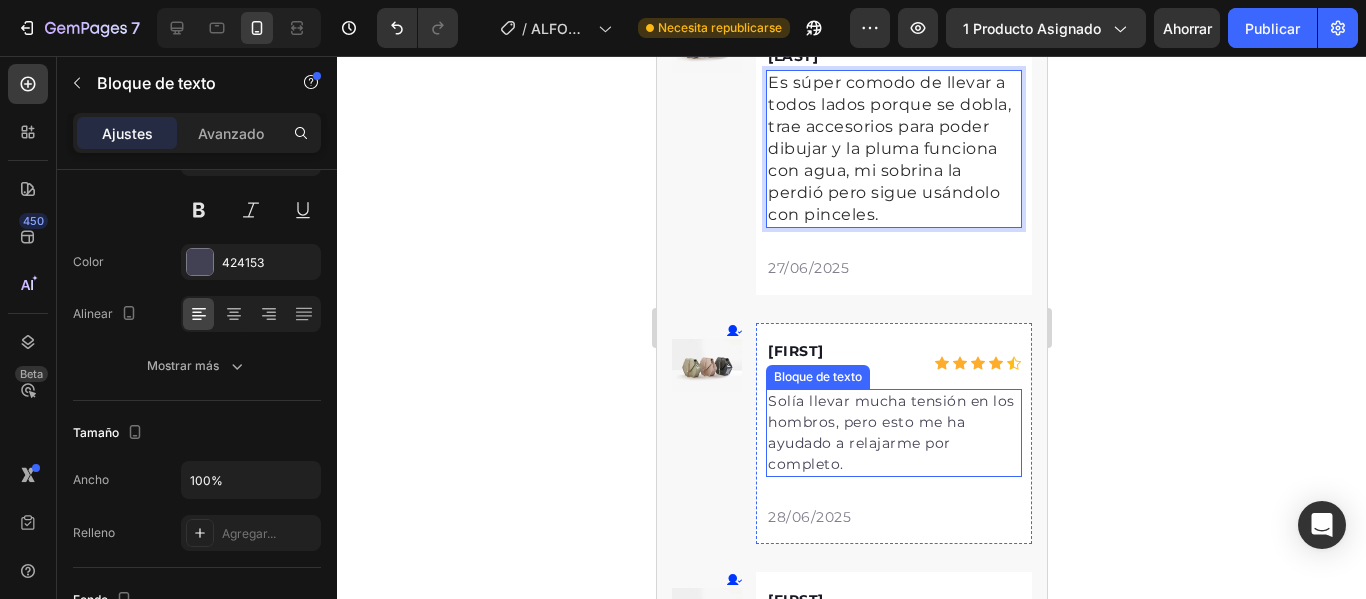 click on "Solía llevar mucha tensión en los hombros, pero esto me ha ayudado a relajarme por completo." at bounding box center [890, 432] 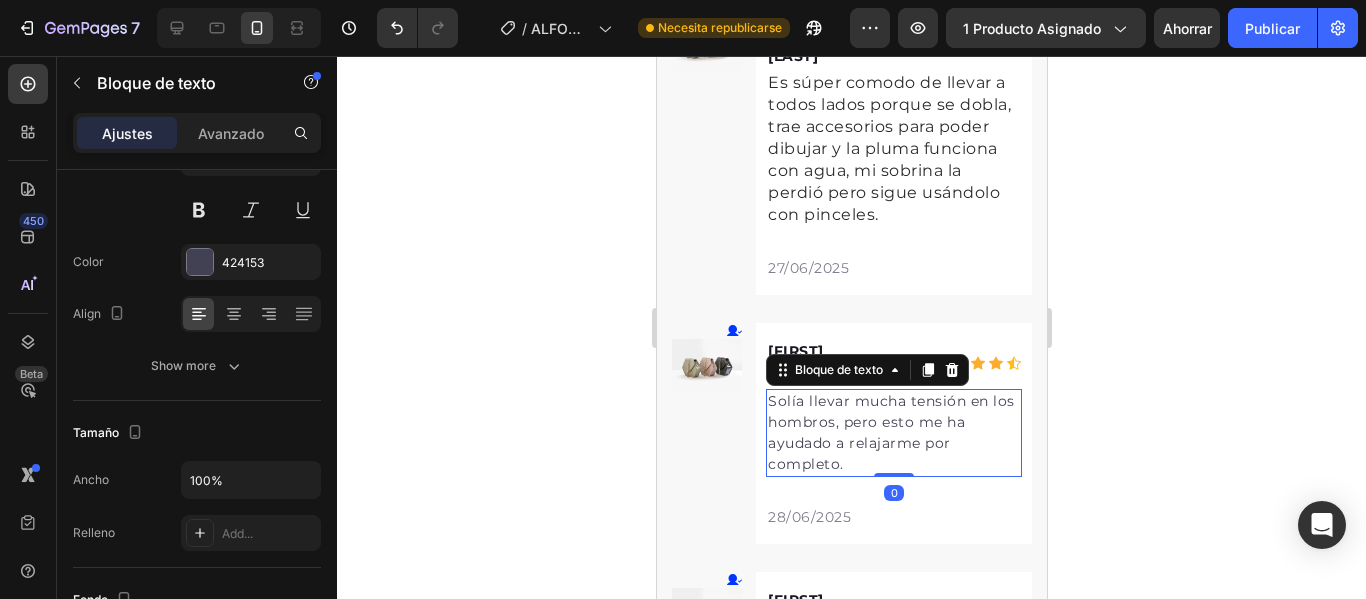 click on "Solía llevar mucha tensión en los hombros, pero esto me ha ayudado a relajarme por completo." at bounding box center (893, 433) 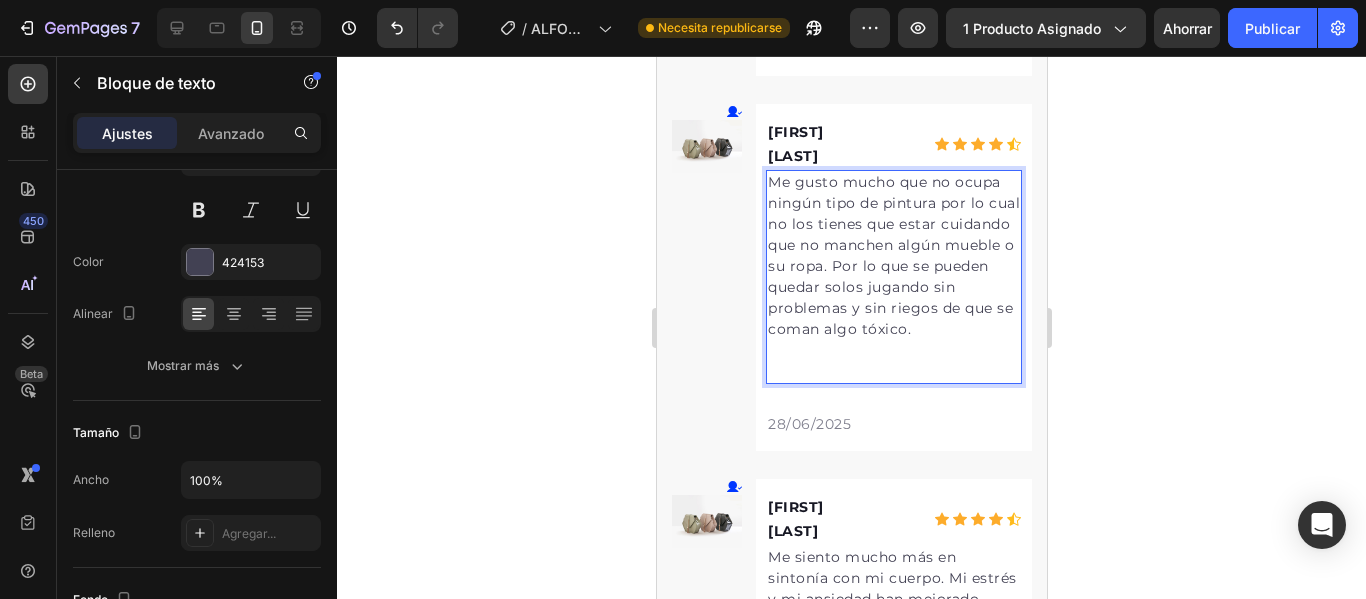 scroll, scrollTop: 9042, scrollLeft: 0, axis: vertical 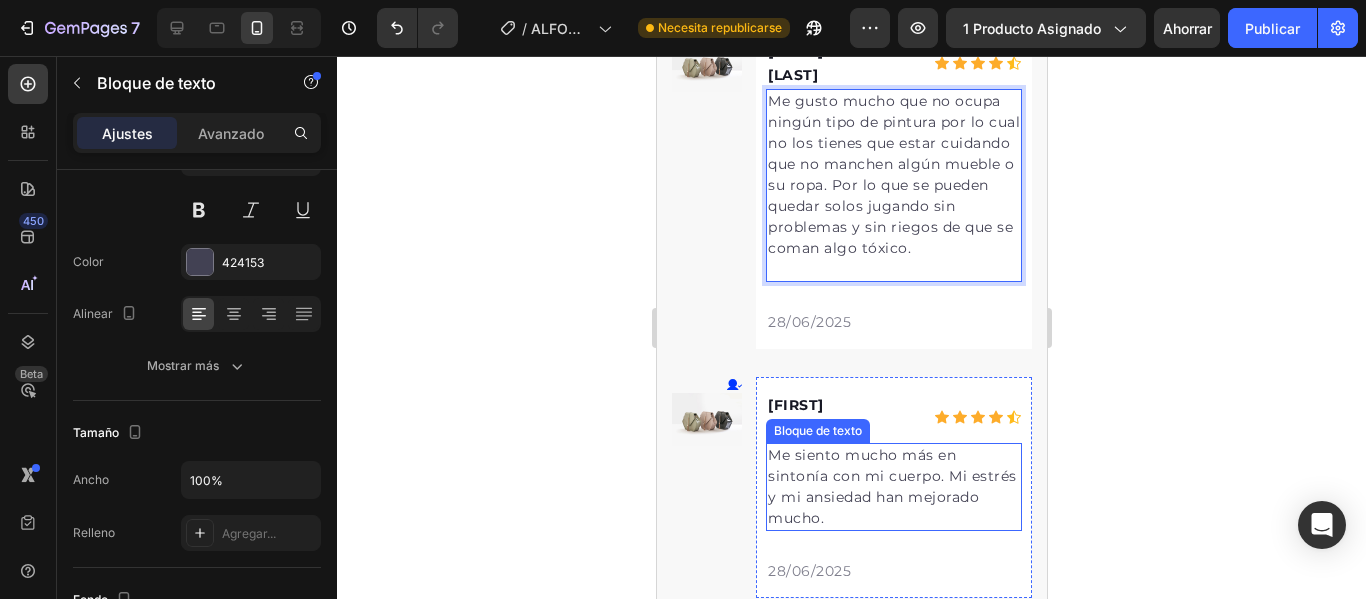 click on "Me siento mucho más en sintonía con mi cuerpo. Mi estrés y mi ansiedad han mejorado mucho." at bounding box center (891, 486) 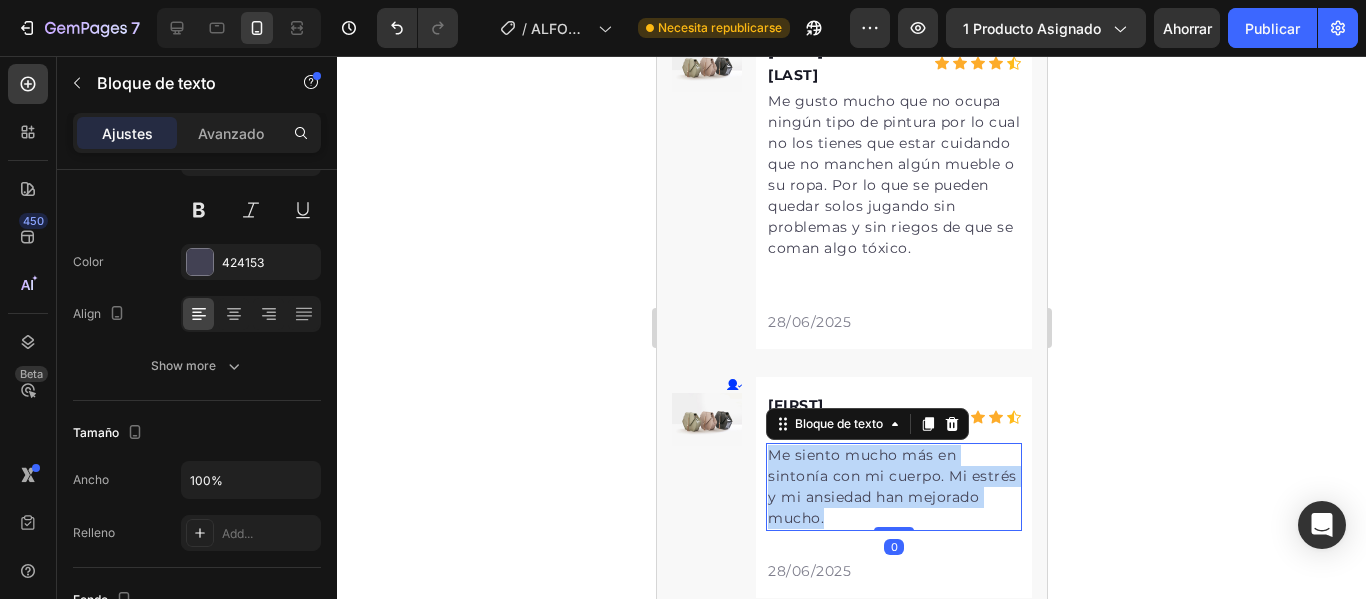 click on "Me siento mucho más en sintonía con mi cuerpo. Mi estrés y mi ansiedad han mejorado mucho." at bounding box center [893, 487] 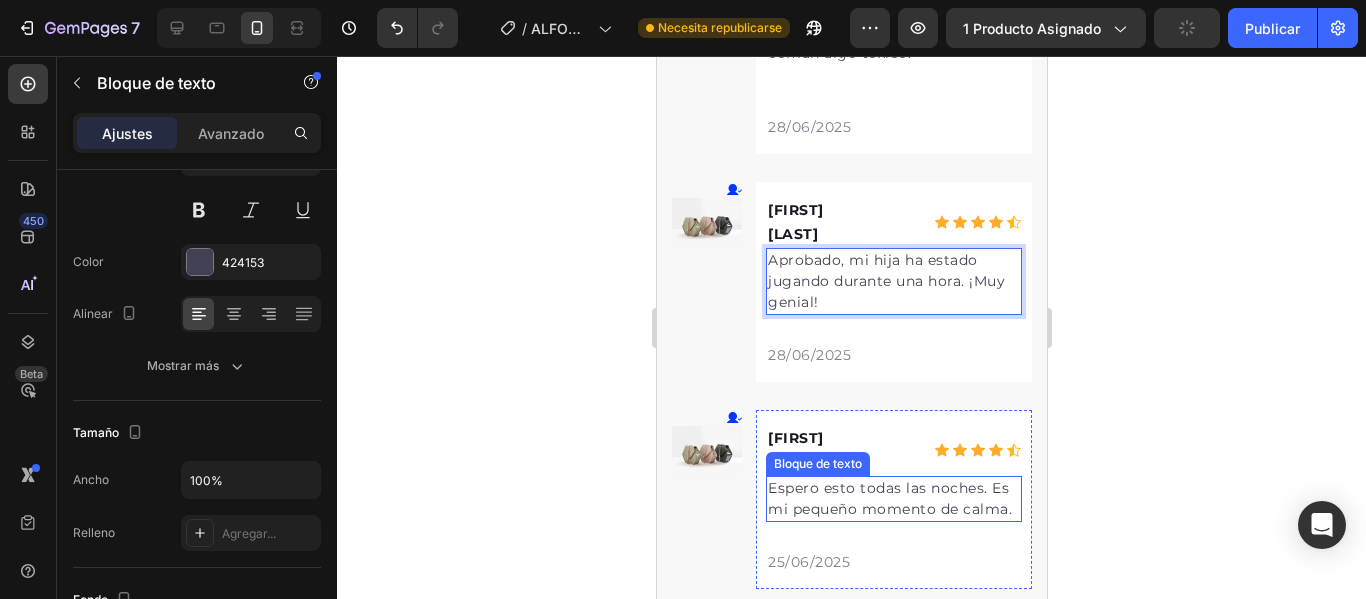 scroll, scrollTop: 9242, scrollLeft: 0, axis: vertical 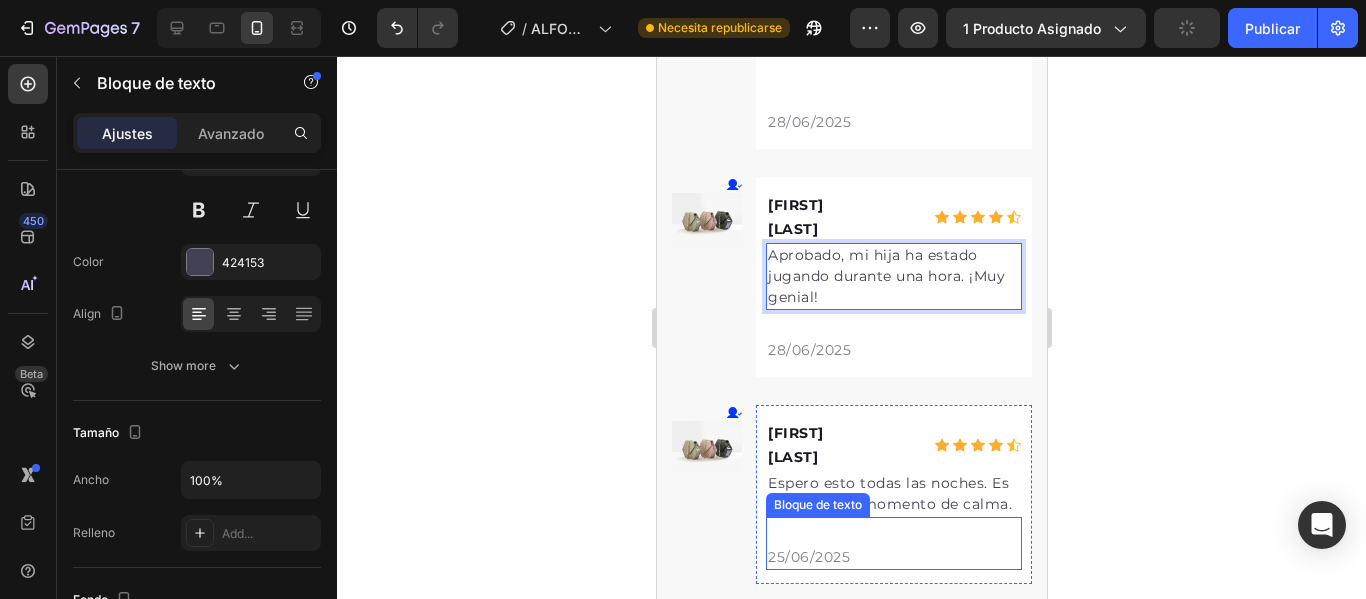 click on "Espero esto todas las noches. Es mi pequeño momento de calma." at bounding box center [889, 493] 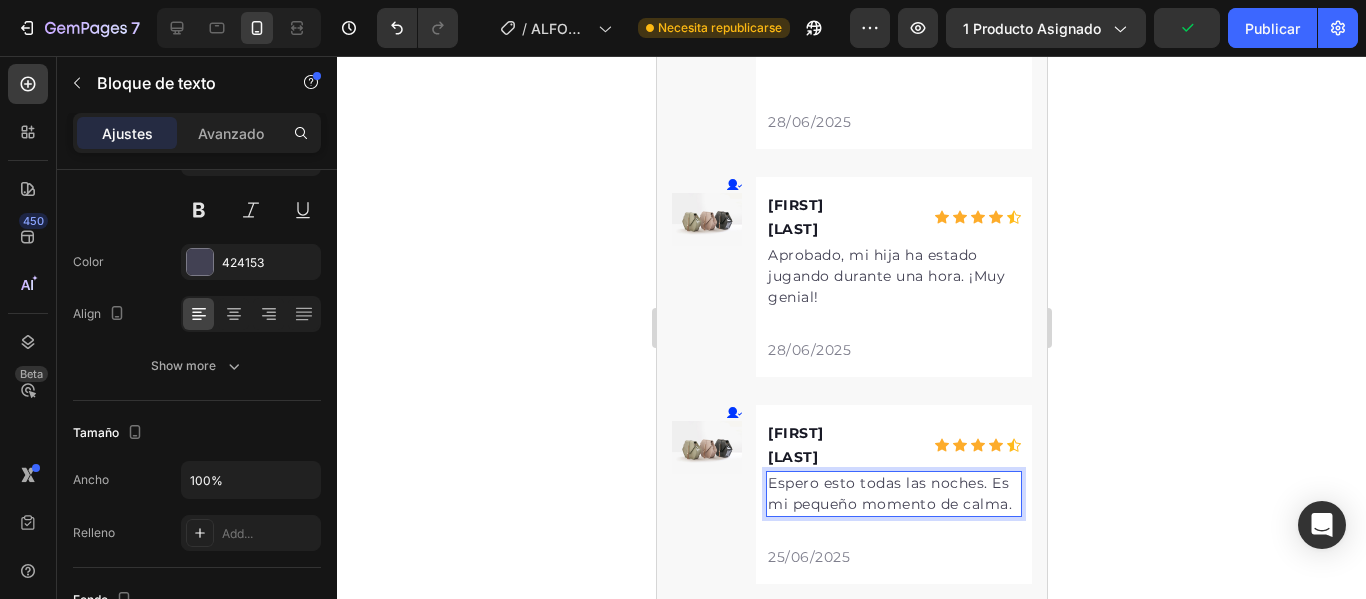 click on "Espero esto todas las noches. Es mi pequeño momento de calma." at bounding box center [893, 494] 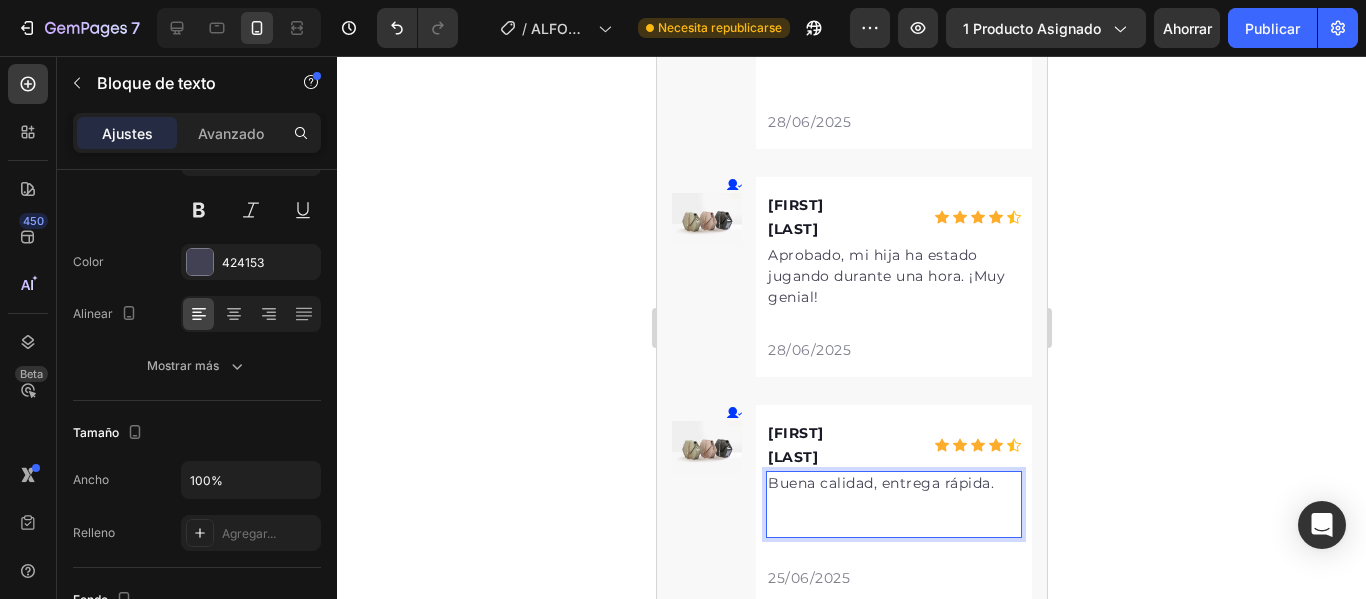 click on "Buena calidad, entrega rápida." at bounding box center (893, 483) 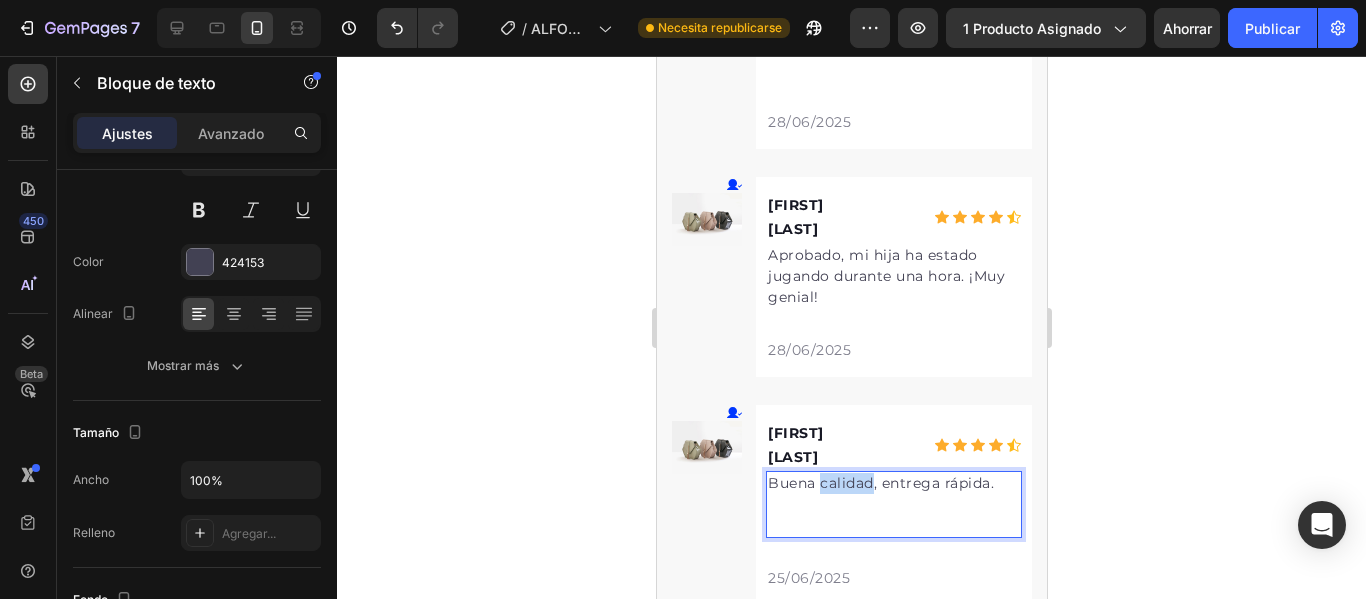 click on "Buena calidad, entrega rápida." at bounding box center (893, 483) 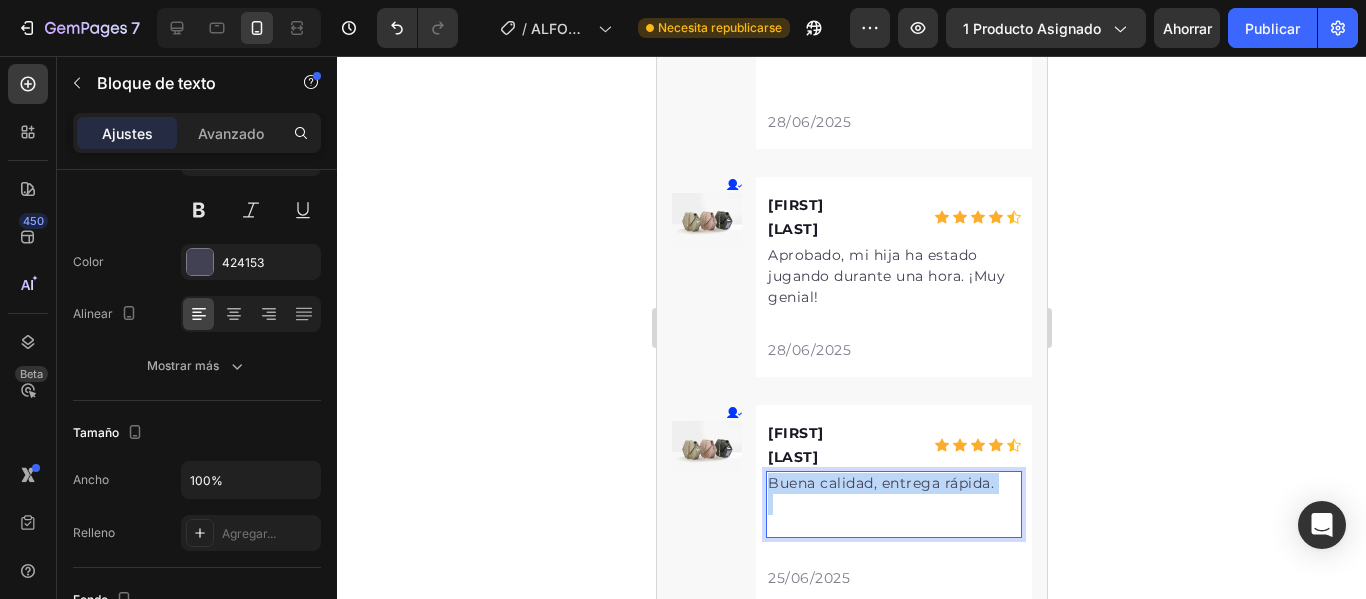 click on "Buena calidad, entrega rápida." at bounding box center [893, 483] 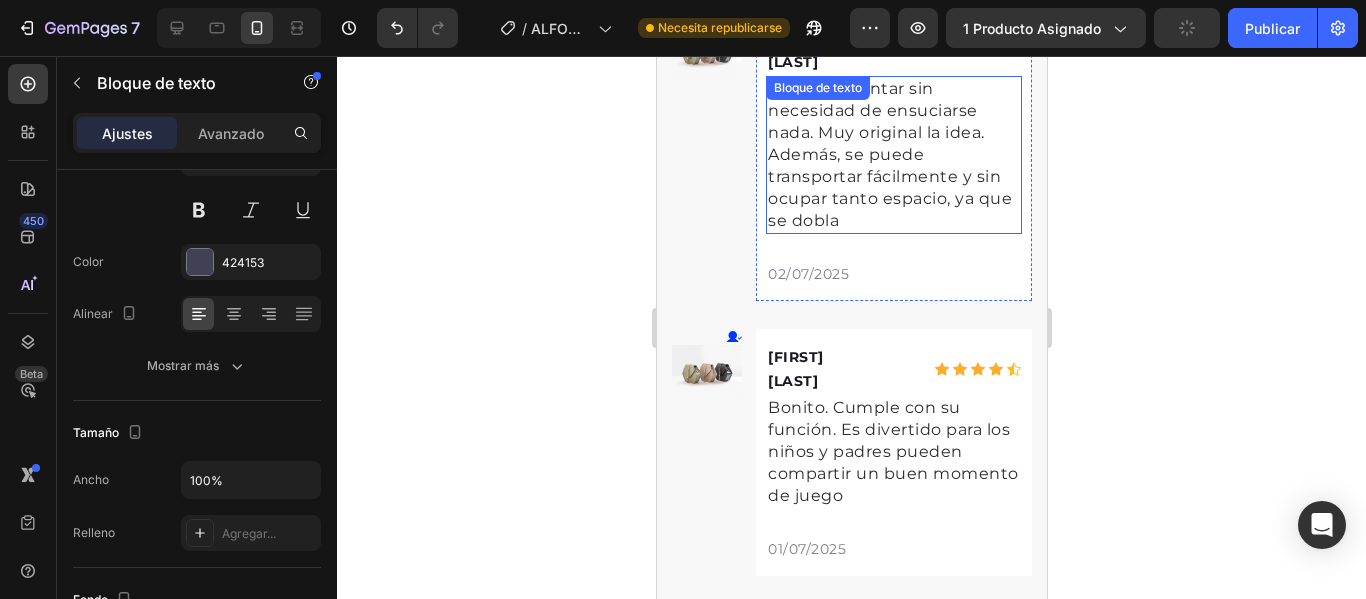 click on "Se puede pintar sin necesidad de ensuciarse nada. Muy original la idea. Además, se puede transportar fácilmente y sin ocupar tanto espacio, ya que se dobla" at bounding box center (889, 154) 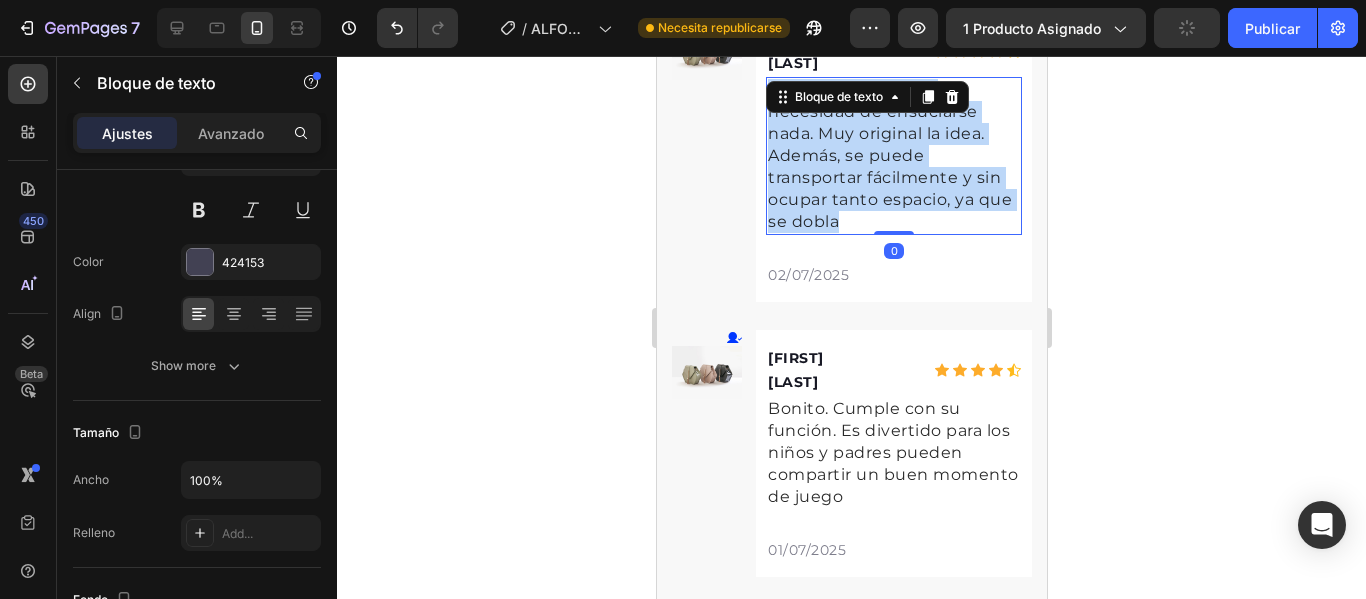 click on "Se puede pintar sin necesidad de ensuciarse nada. Muy original la idea. Además, se puede transportar fácilmente y sin ocupar tanto espacio, ya que se dobla" at bounding box center (889, 155) 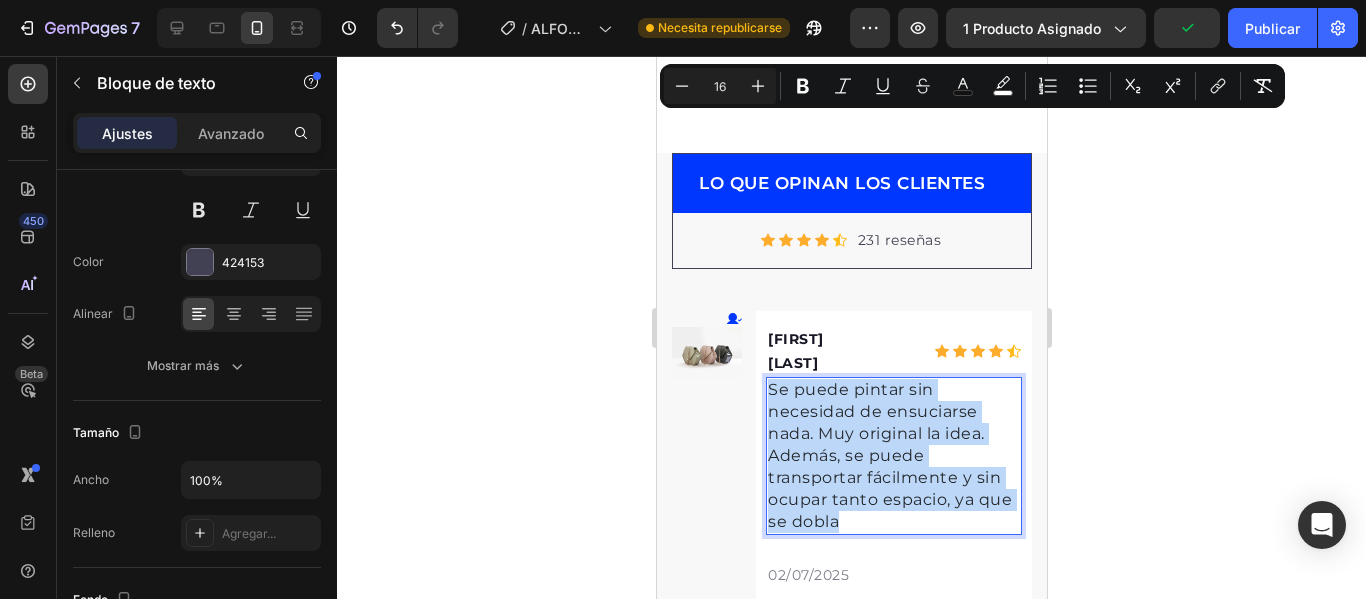 scroll, scrollTop: 8241, scrollLeft: 0, axis: vertical 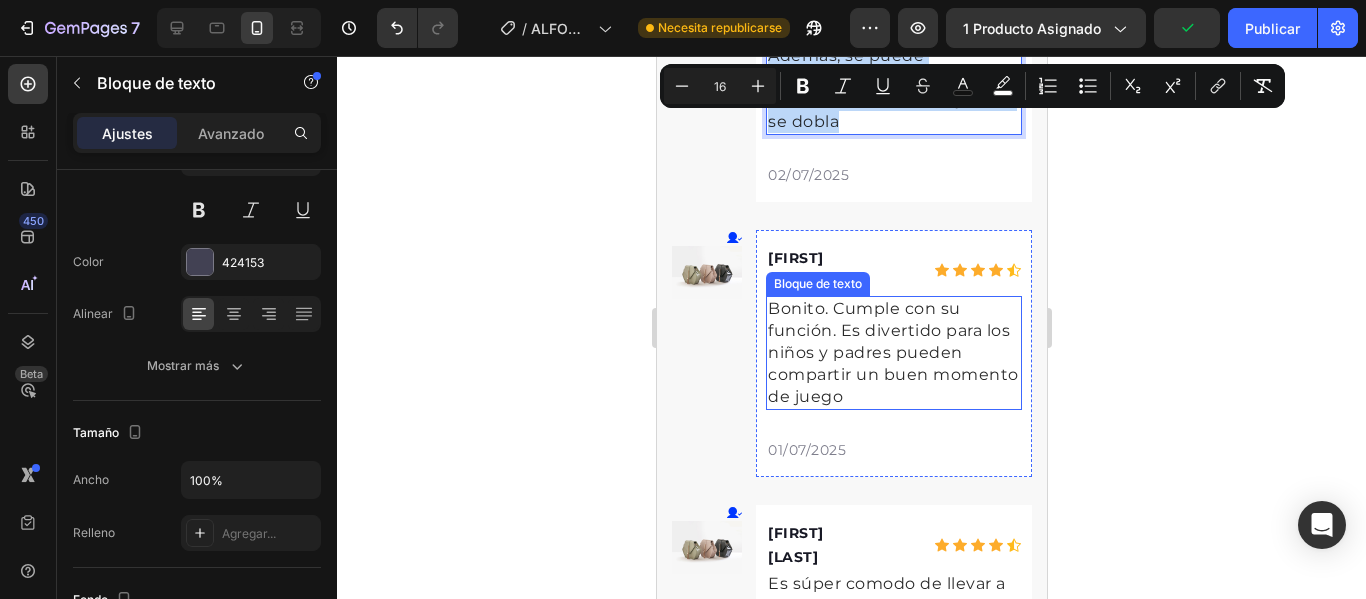 click on "Bonito. Cumple con su función. Es divertido para los niños y padres pueden compartir un buen momento de juego" at bounding box center [892, 352] 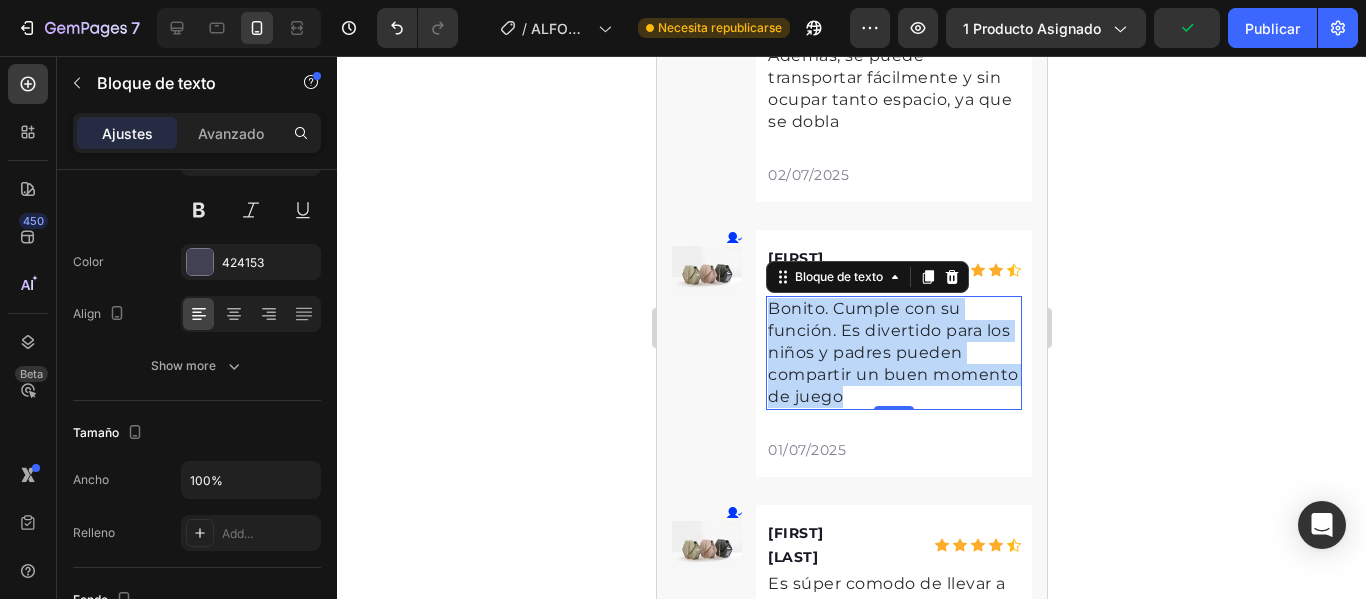 click on "Bonito. Cumple con su función. Es divertido para los niños y padres pueden compartir un buen momento de juego" at bounding box center [892, 352] 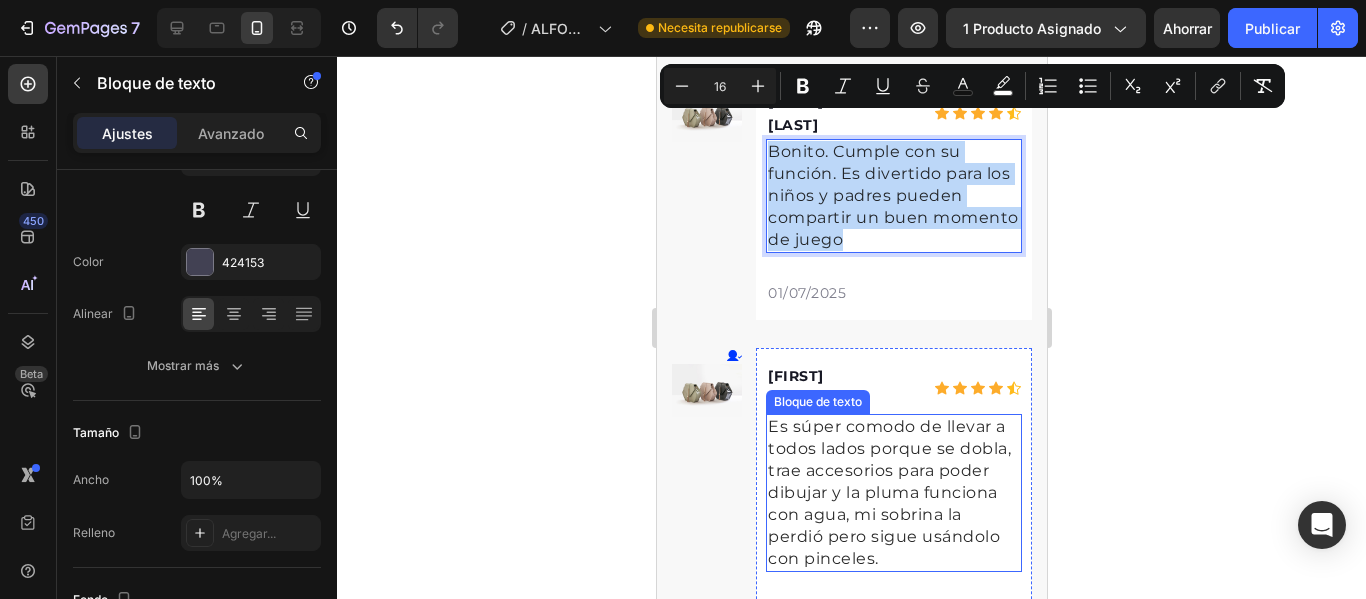 scroll, scrollTop: 8441, scrollLeft: 0, axis: vertical 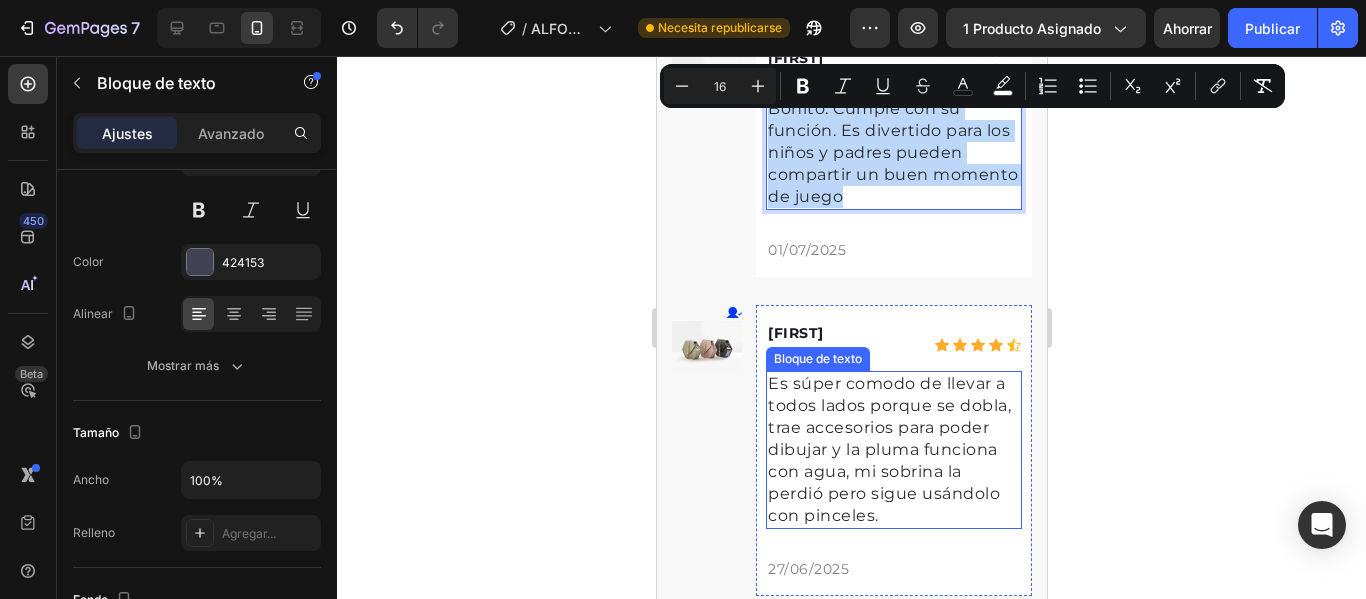 click on "Es súper comodo de llevar a todos lados porque se dobla, trae accesorios para poder dibujar y la pluma funciona con agua, mi sobrina la perdió pero sigue usándolo con pinceles." at bounding box center [888, 449] 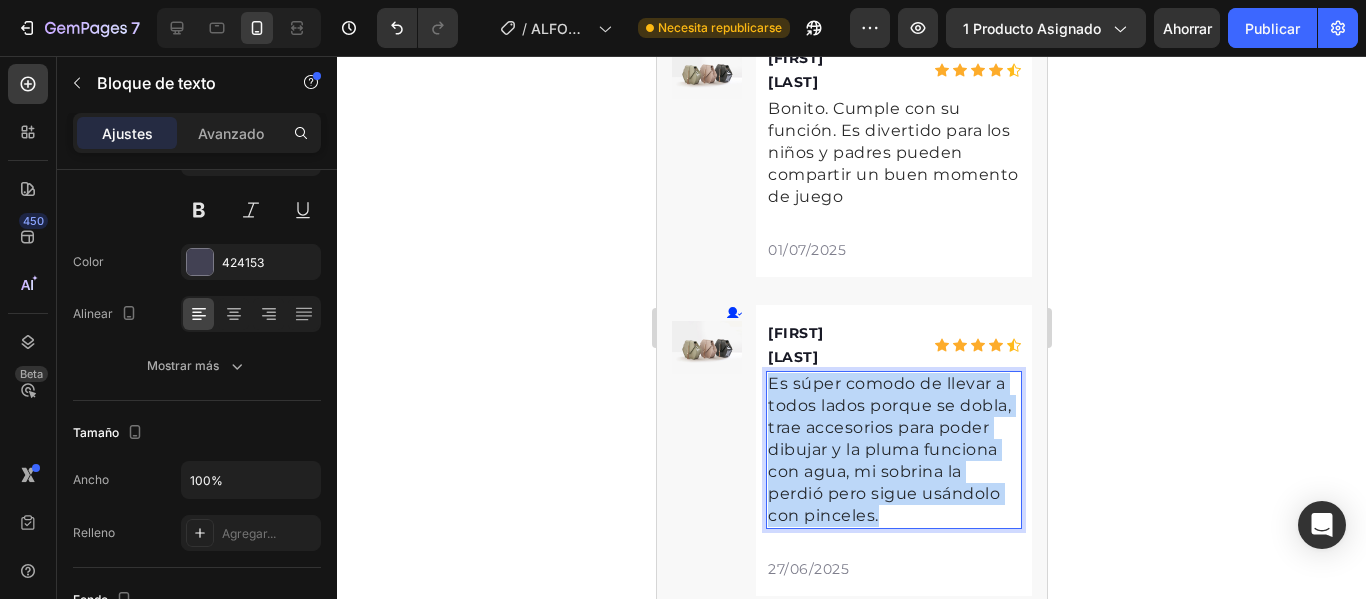 click on "Es súper comodo de llevar a todos lados porque se dobla, trae accesorios para poder dibujar y la pluma funciona con agua, mi sobrina la perdió pero sigue usándolo con pinceles." at bounding box center [888, 449] 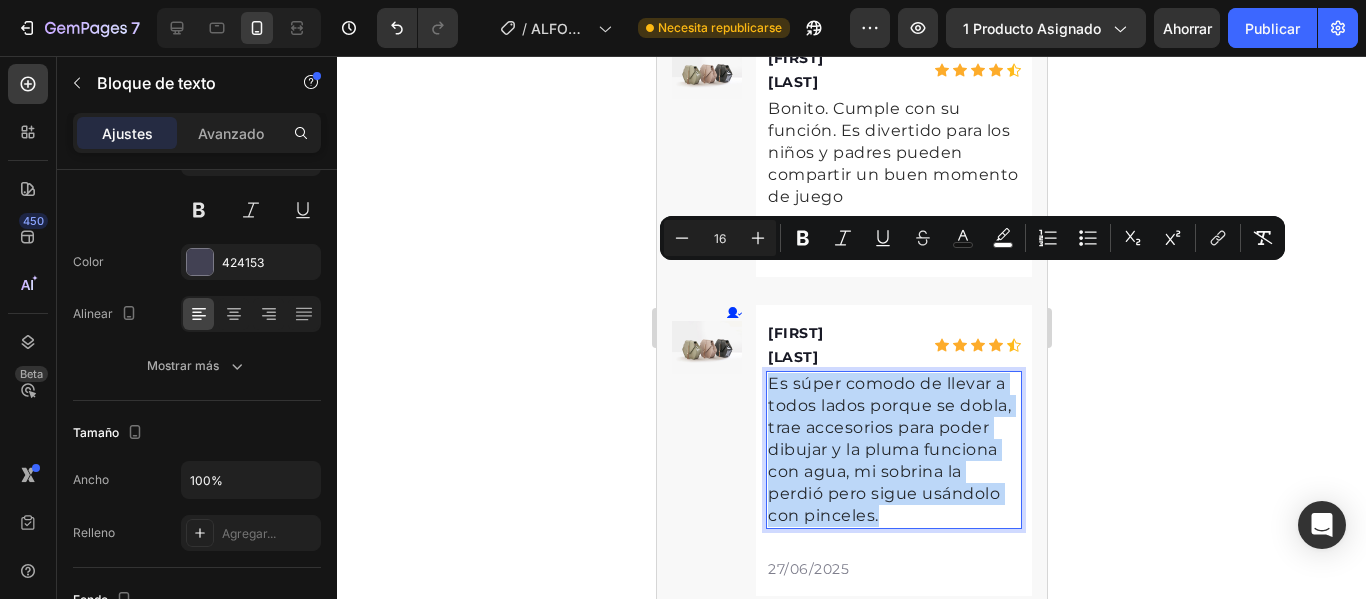 scroll, scrollTop: 8741, scrollLeft: 0, axis: vertical 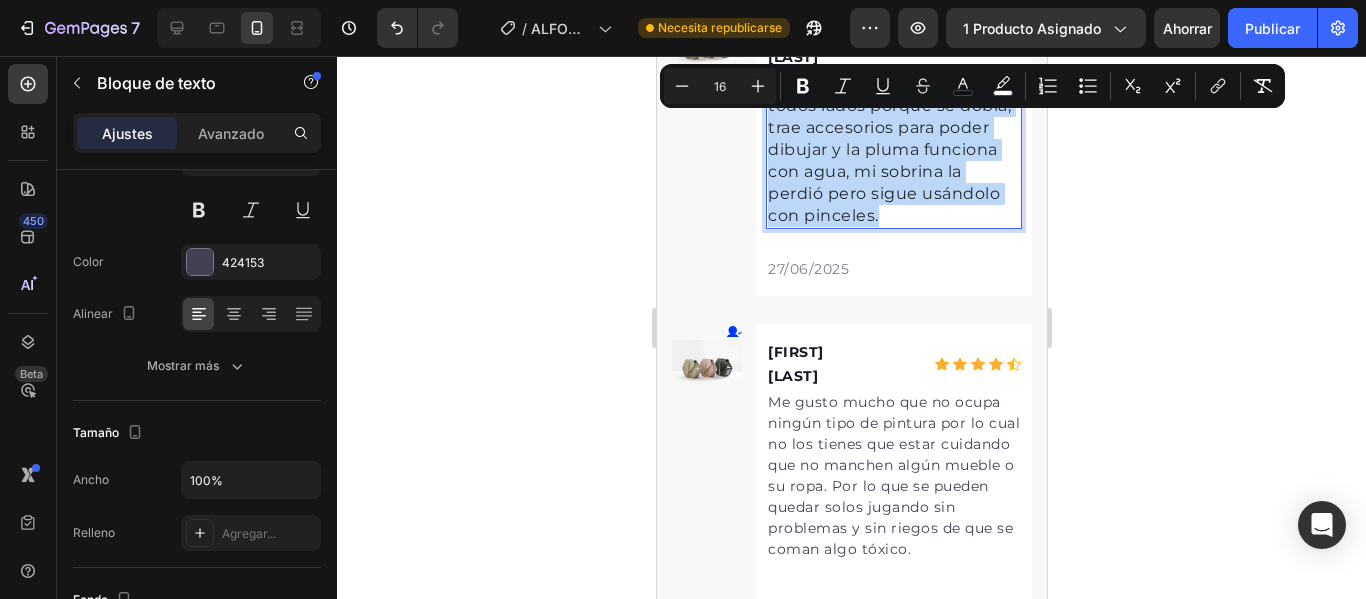 click on "Me gusto mucho que no ocupa ningún tipo de pintura por lo cual no los tienes que estar cuidando que no manchen algún mueble o su ropa. Por lo que se pueden quedar solos jugando sin problemas y sin riegos de que se coman algo tóxico." at bounding box center (893, 476) 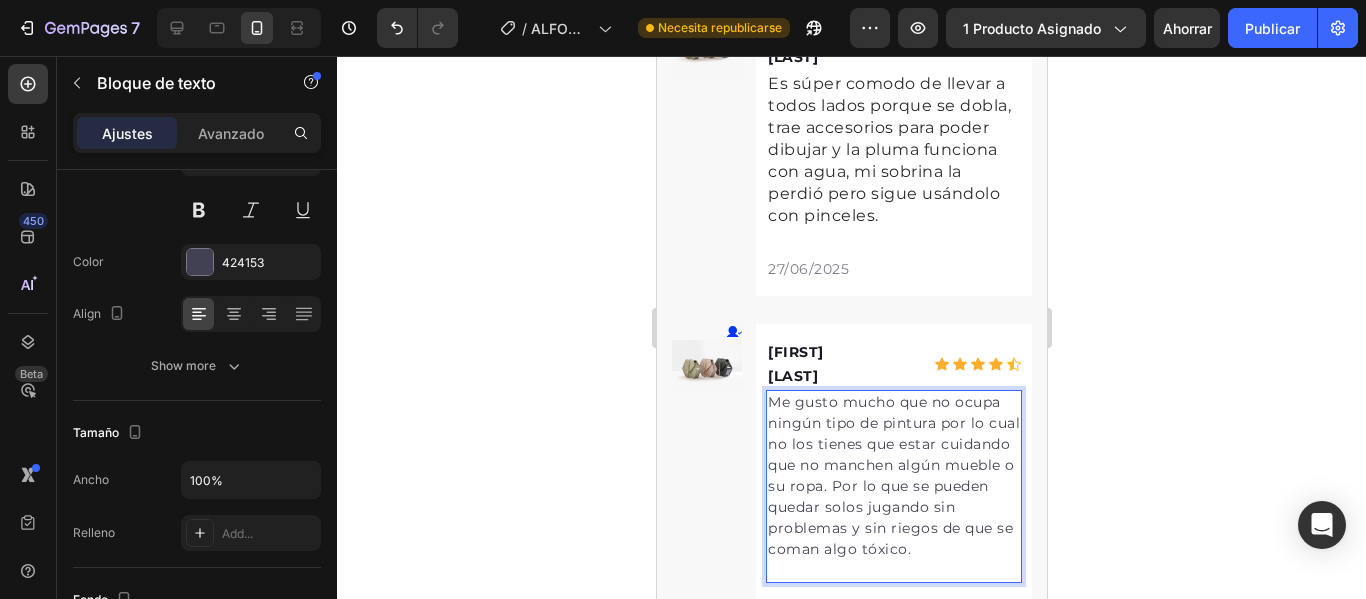 click on "Me gusto mucho que no ocupa ningún tipo de pintura por lo cual no los tienes que estar cuidando que no manchen algún mueble o su ropa. Por lo que se pueden quedar solos jugando sin problemas y sin riegos de que se coman algo tóxico." at bounding box center [893, 476] 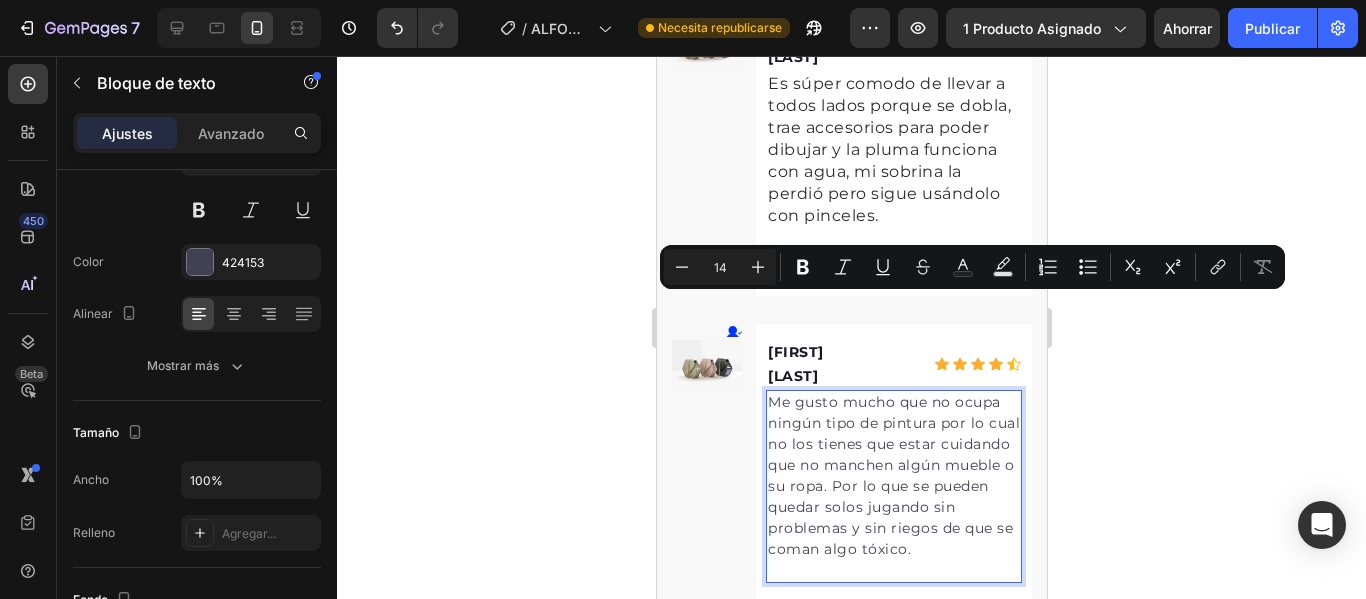 click on "Minus 14 Plus Bold Italic Underline       Strikethrough
Text Color
Text Background Color Numbered List Bulleted List Subscript Superscript       link Remove Format" at bounding box center (972, 267) 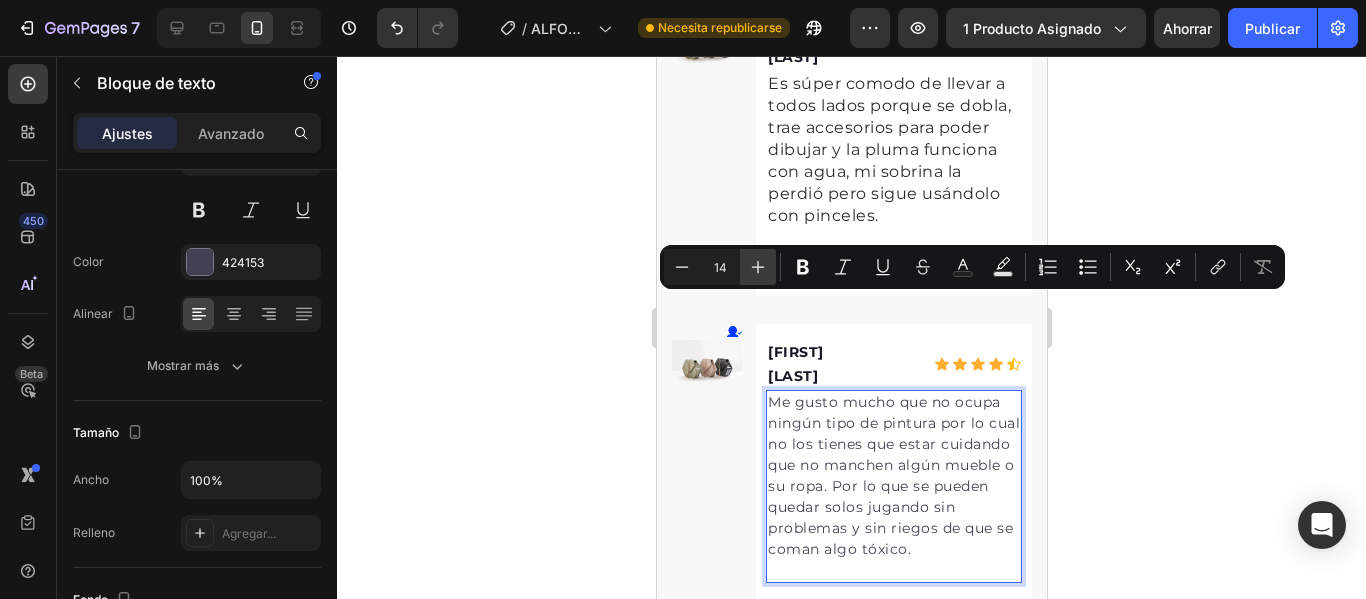 click on "Plus" at bounding box center [758, 267] 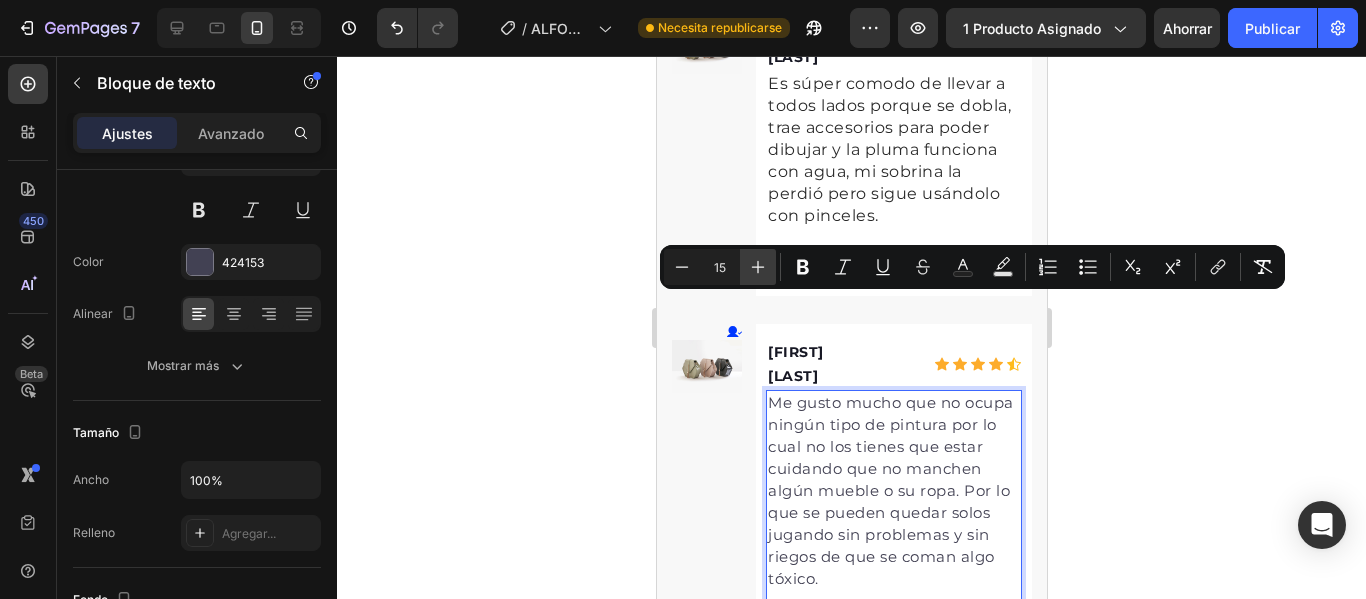 click on "Plus" at bounding box center (758, 267) 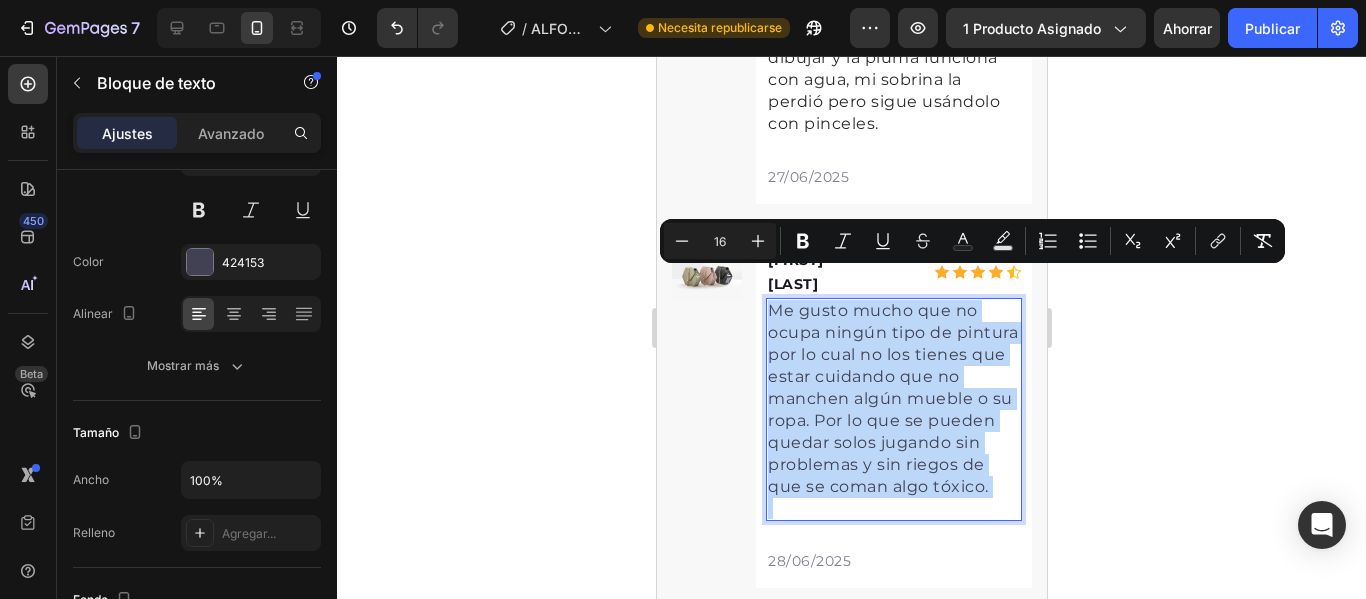 scroll, scrollTop: 8841, scrollLeft: 0, axis: vertical 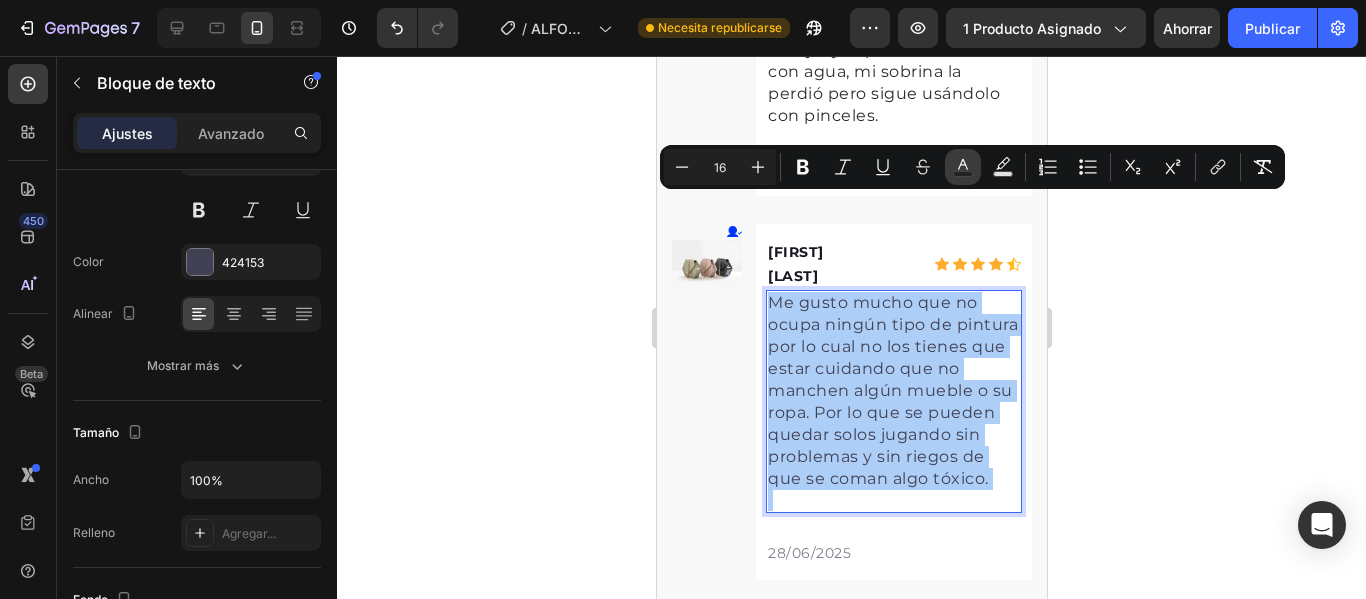 click on "Text Color" at bounding box center [963, 167] 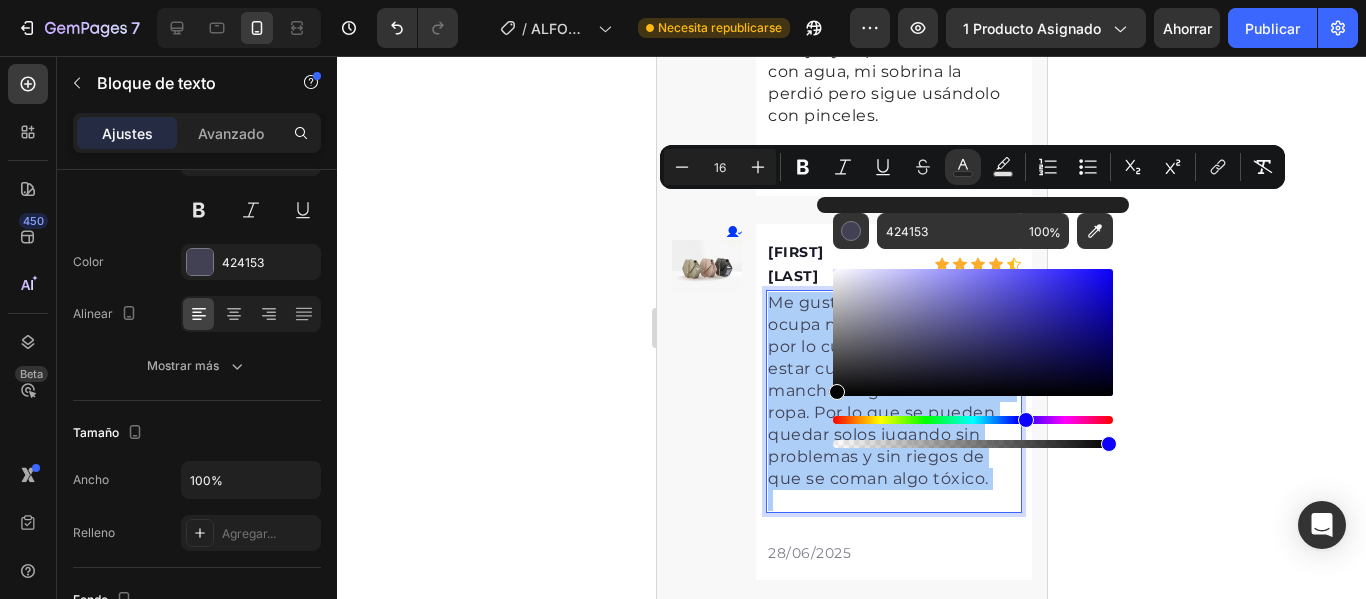 drag, startPoint x: 924, startPoint y: 362, endPoint x: 826, endPoint y: 405, distance: 107.01869 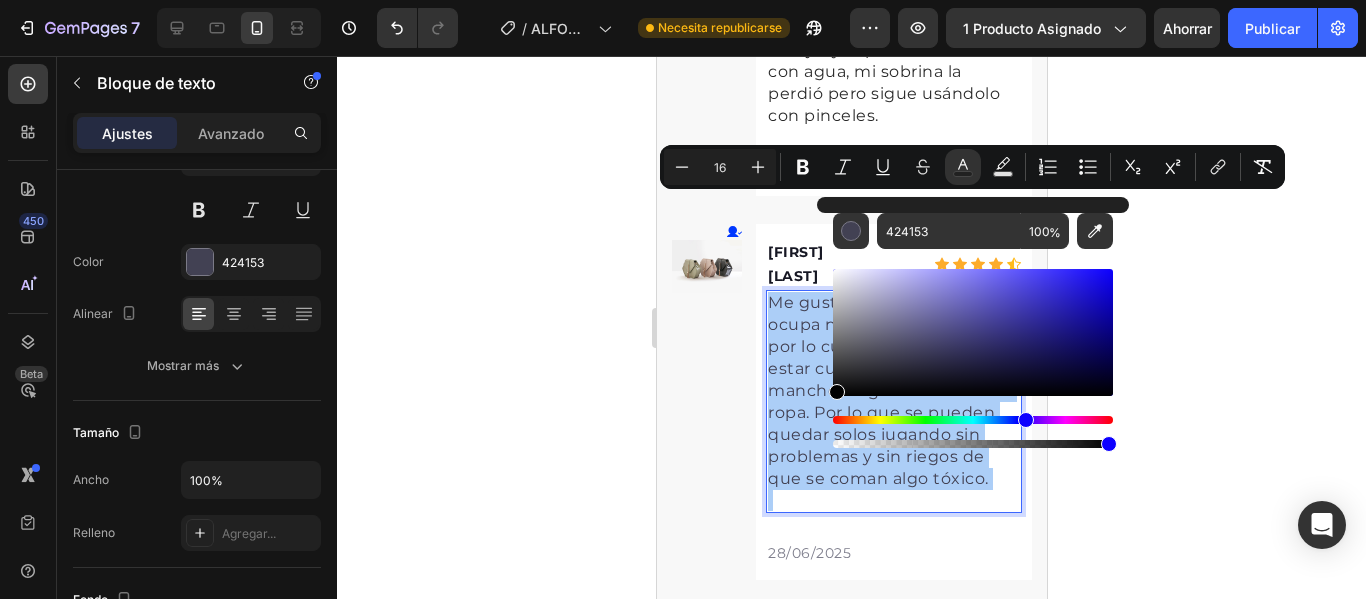 click on "424153 100 %" at bounding box center (973, 324) 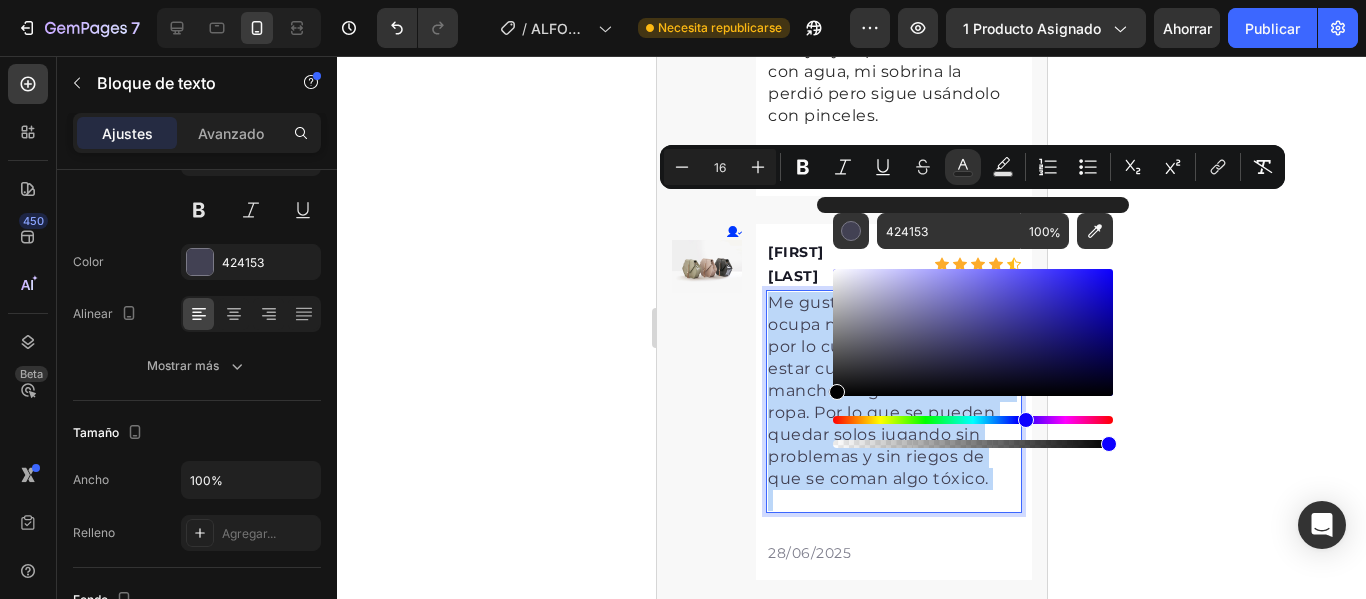 type on "000000" 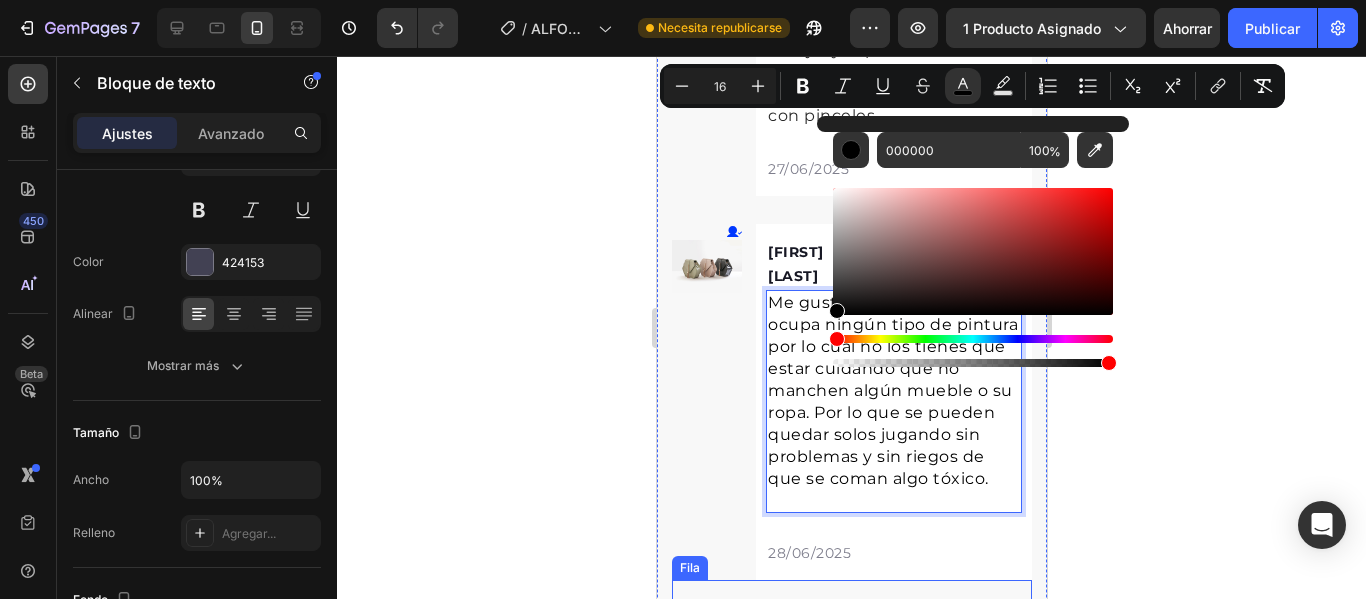 scroll, scrollTop: 9041, scrollLeft: 0, axis: vertical 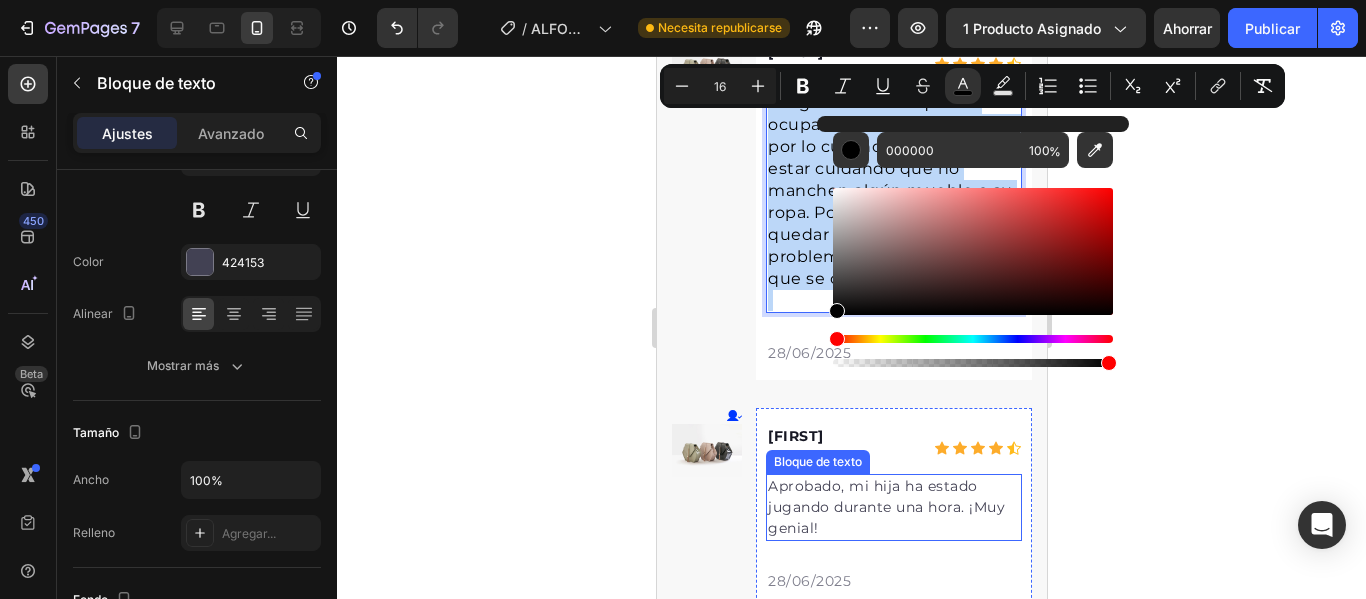 click on "Aprobado, mi hija ha estado jugando durante una hora. ¡Muy genial!" at bounding box center (893, 507) 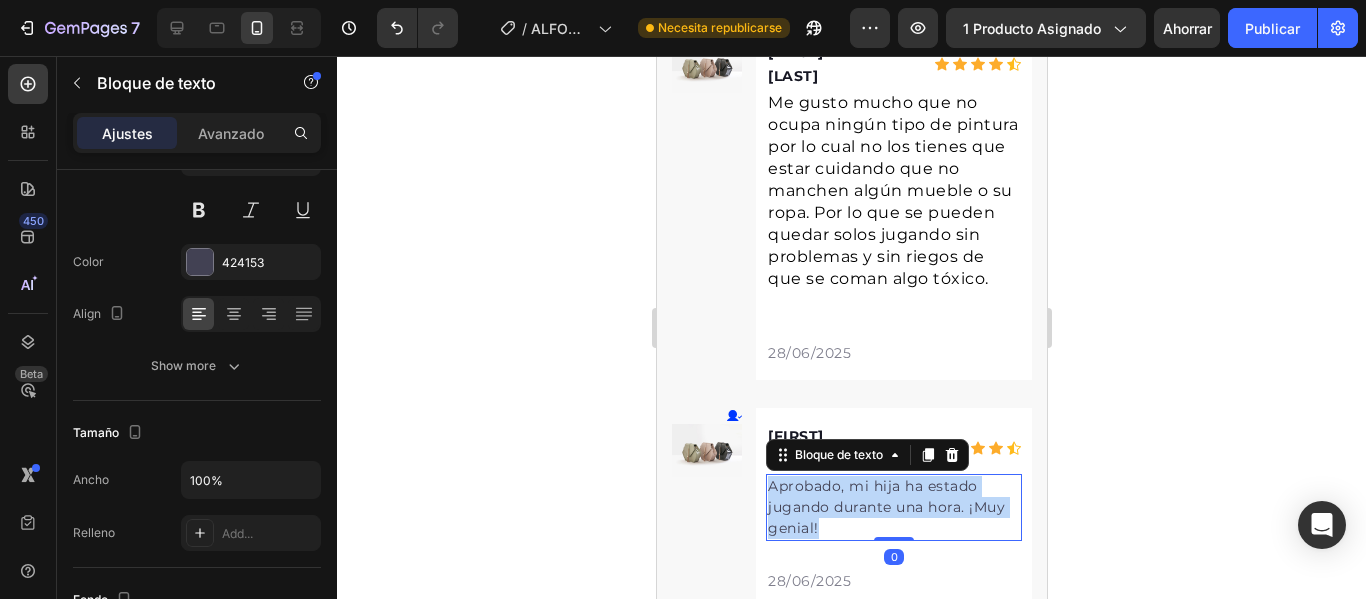 click on "Aprobado, mi hija ha estado jugando durante una hora. ¡Muy genial!" at bounding box center [893, 507] 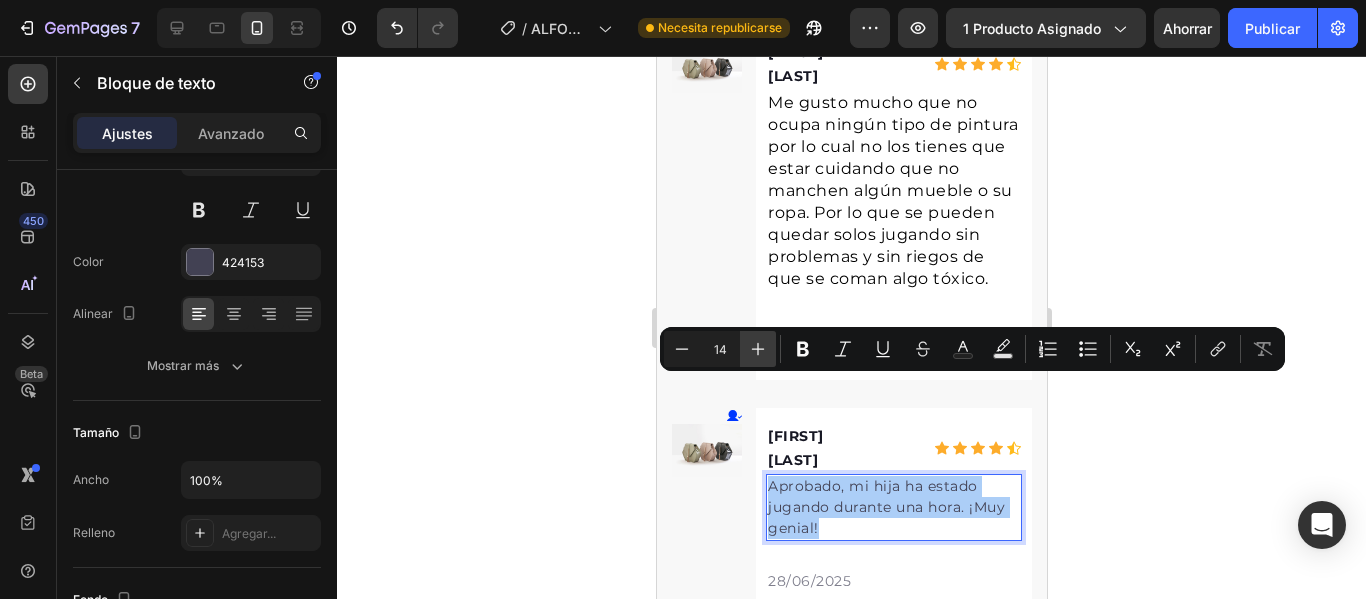 click on "Plus" at bounding box center [758, 349] 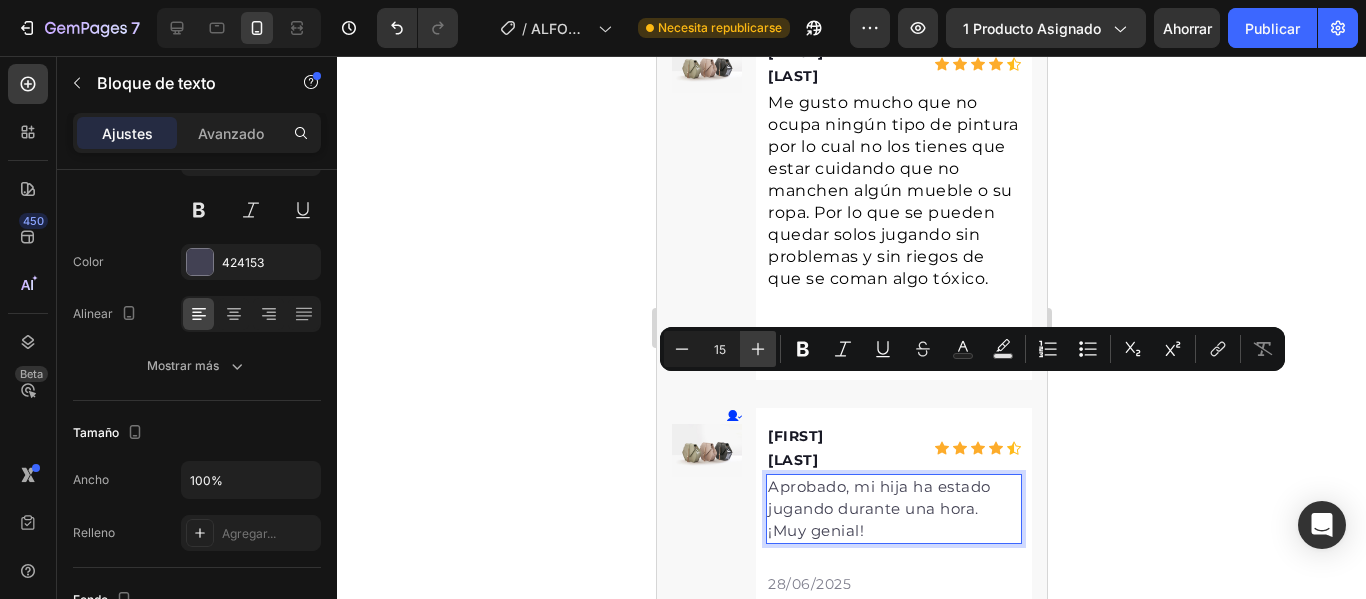 click 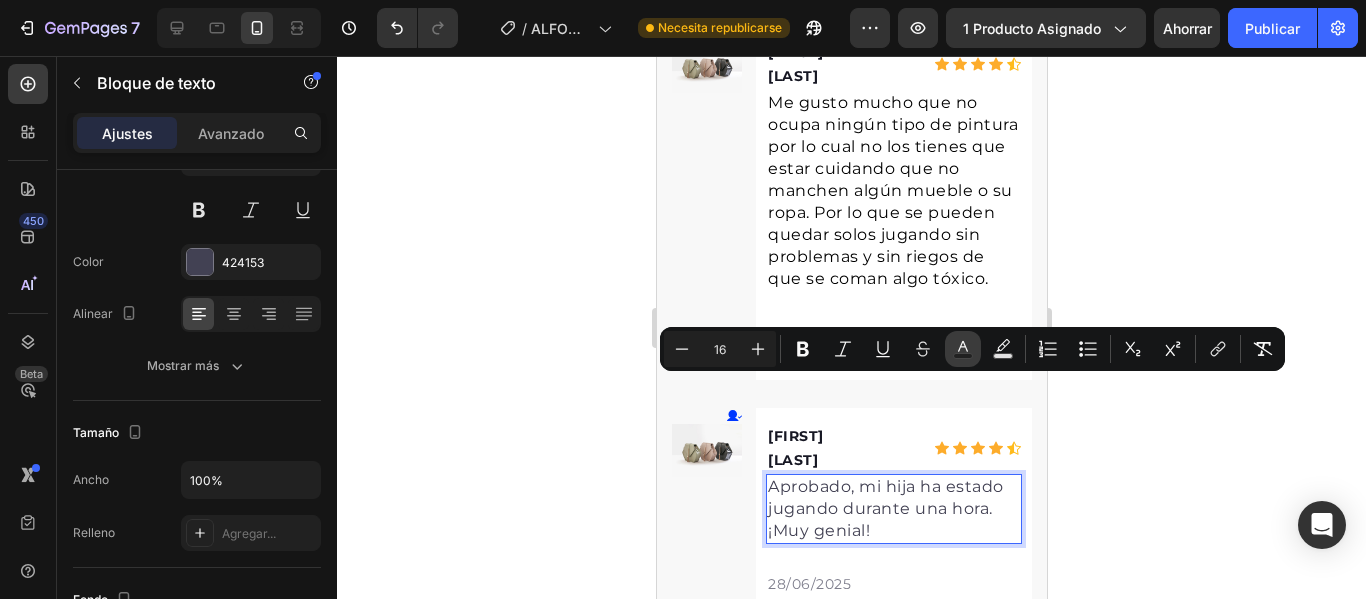 click 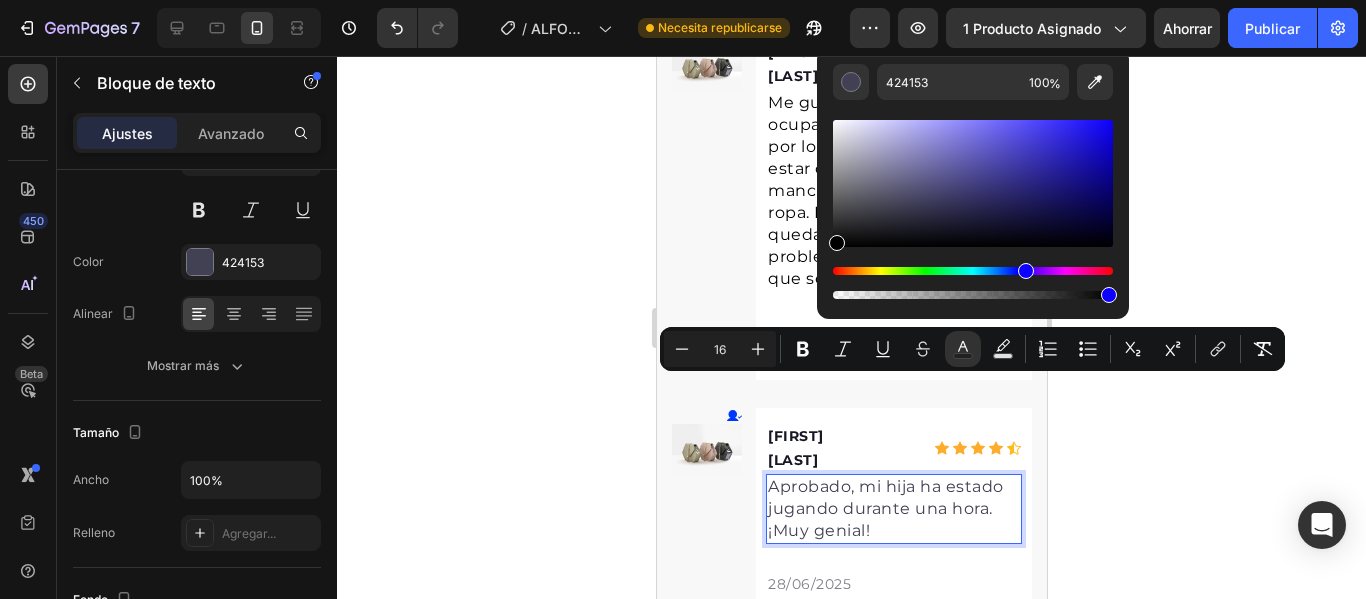 drag, startPoint x: 1524, startPoint y: 308, endPoint x: 787, endPoint y: 285, distance: 737.3588 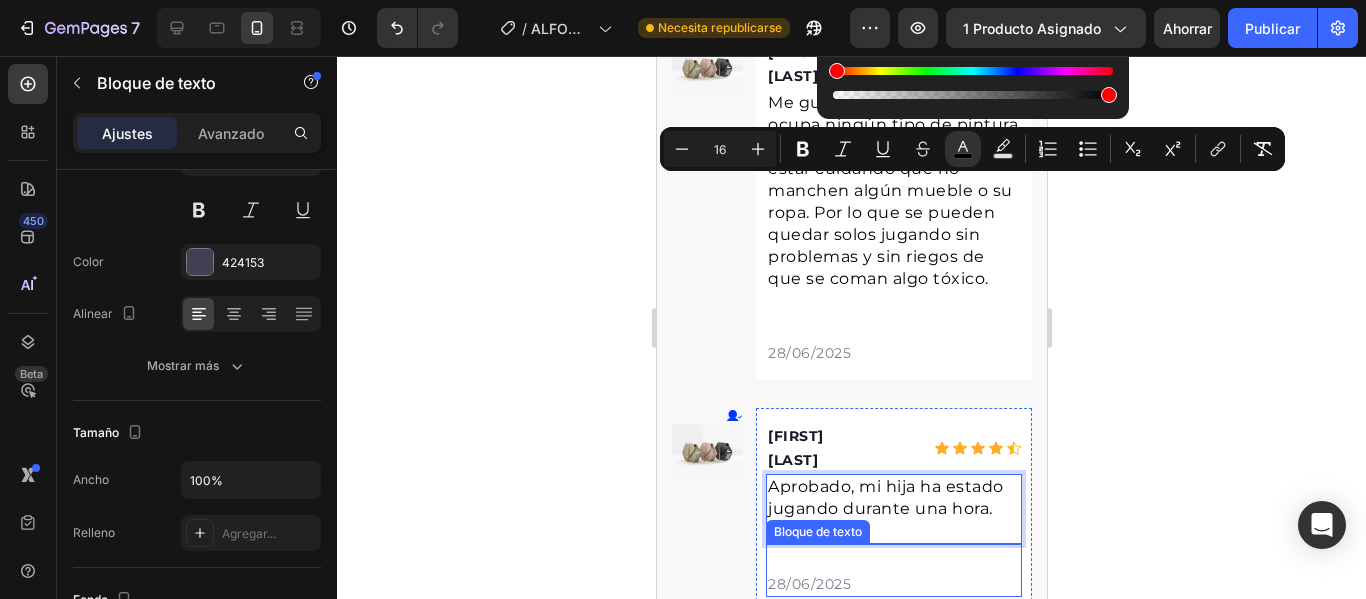 scroll, scrollTop: 9241, scrollLeft: 0, axis: vertical 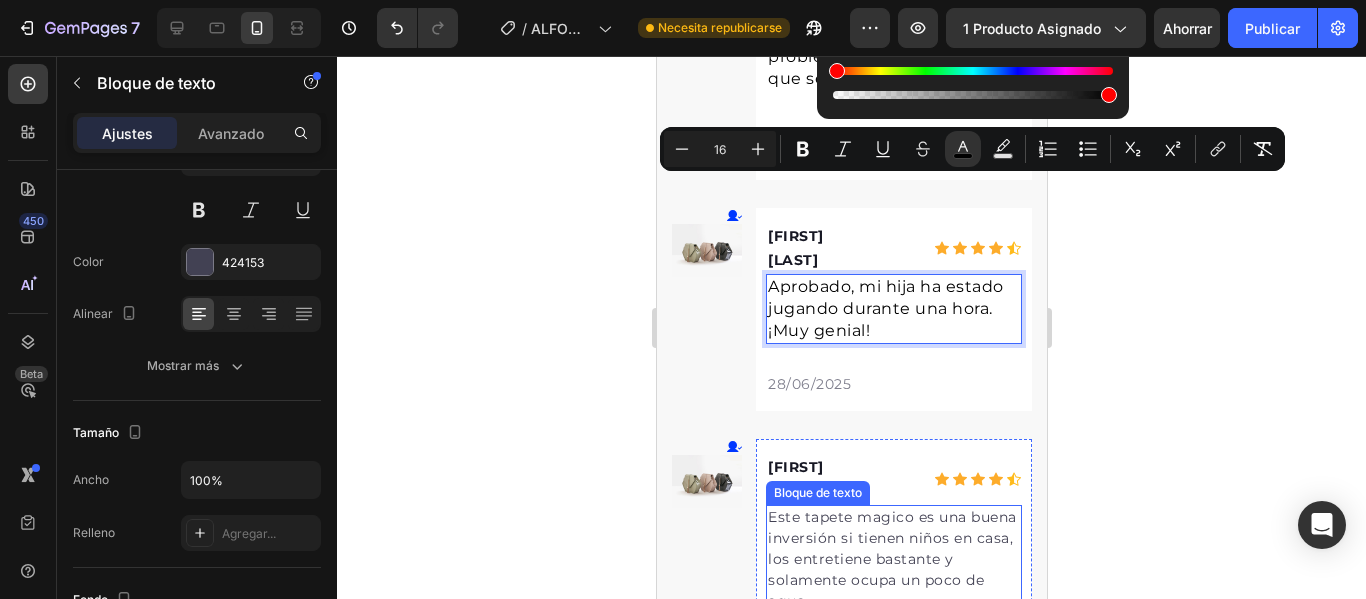 click on "Este tapete magico es una buena inversión si tienen niños en casa, los entretiene bastante y solamente ocupa un poco de agua." at bounding box center [893, 559] 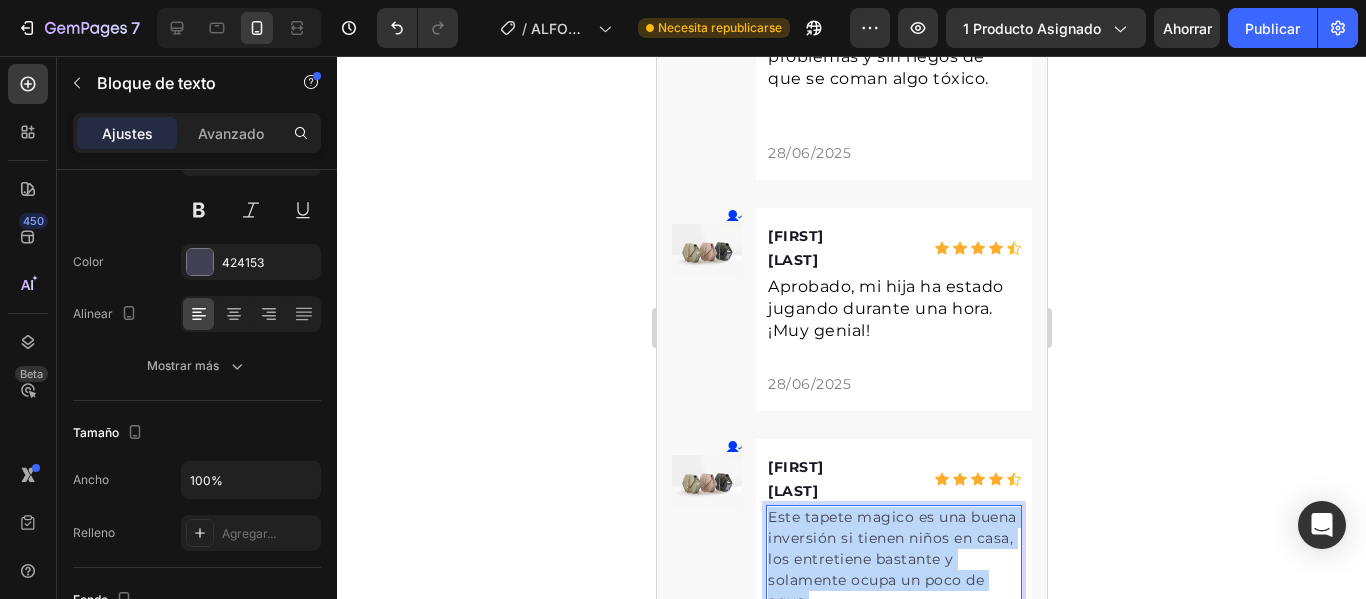 click on "Este tapete magico es una buena inversión si tienen niños en casa, los entretiene bastante y solamente ocupa un poco de agua." at bounding box center (893, 559) 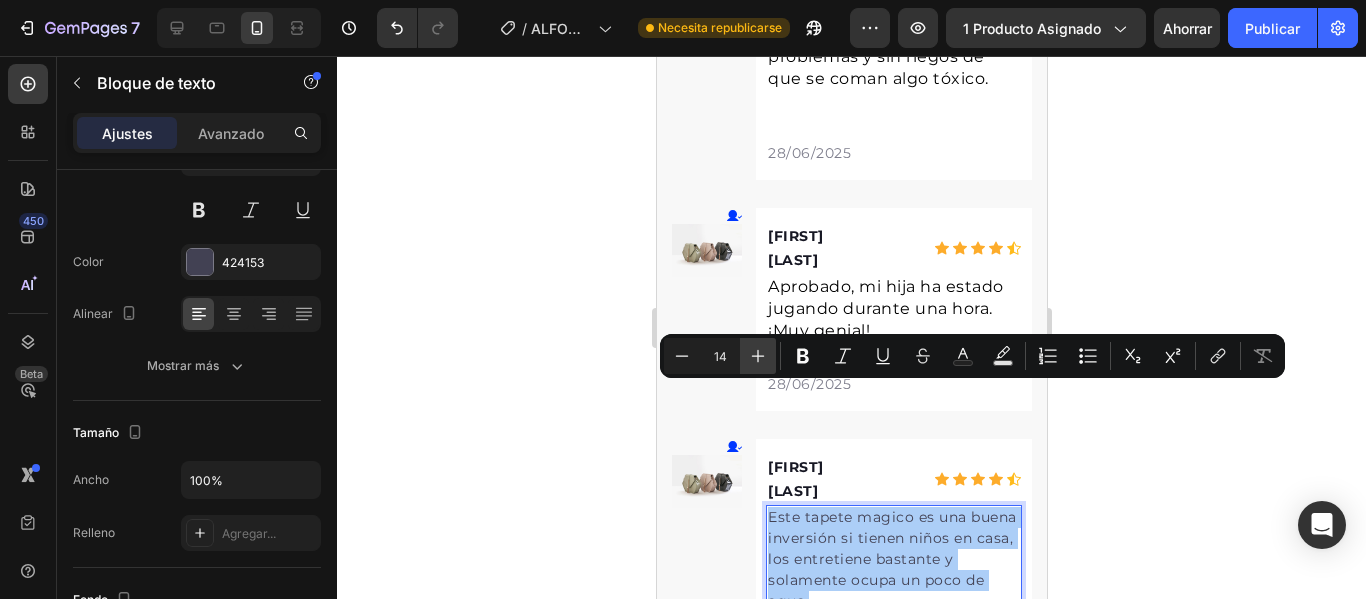 click 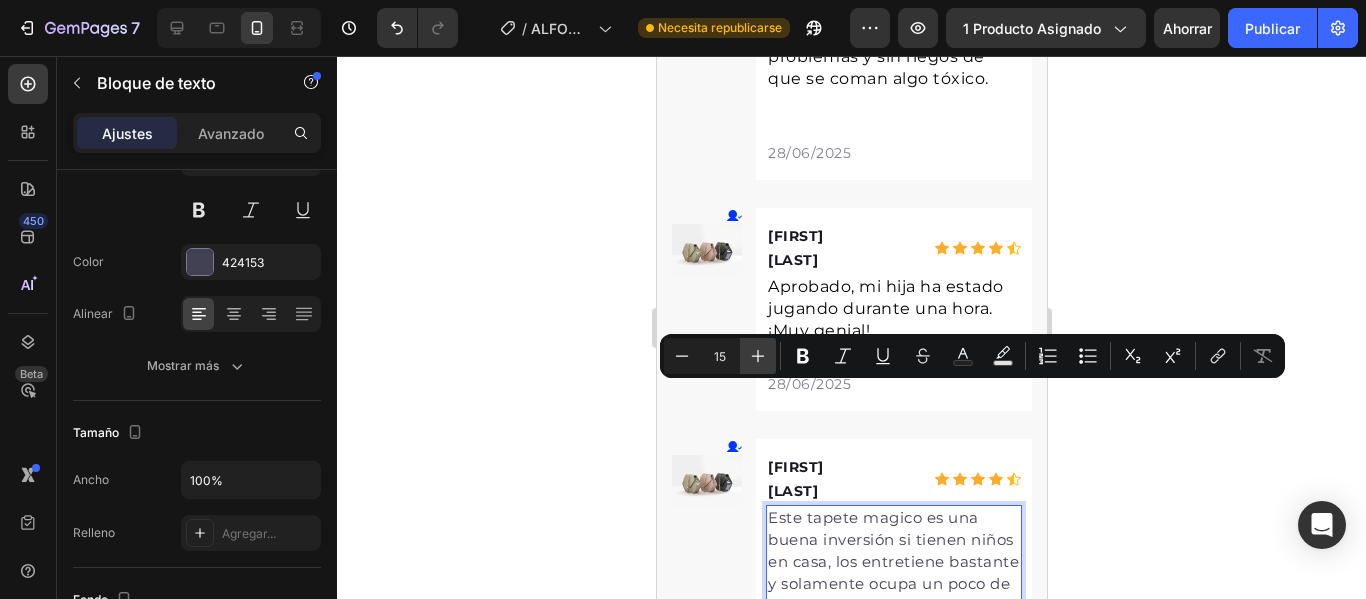 click 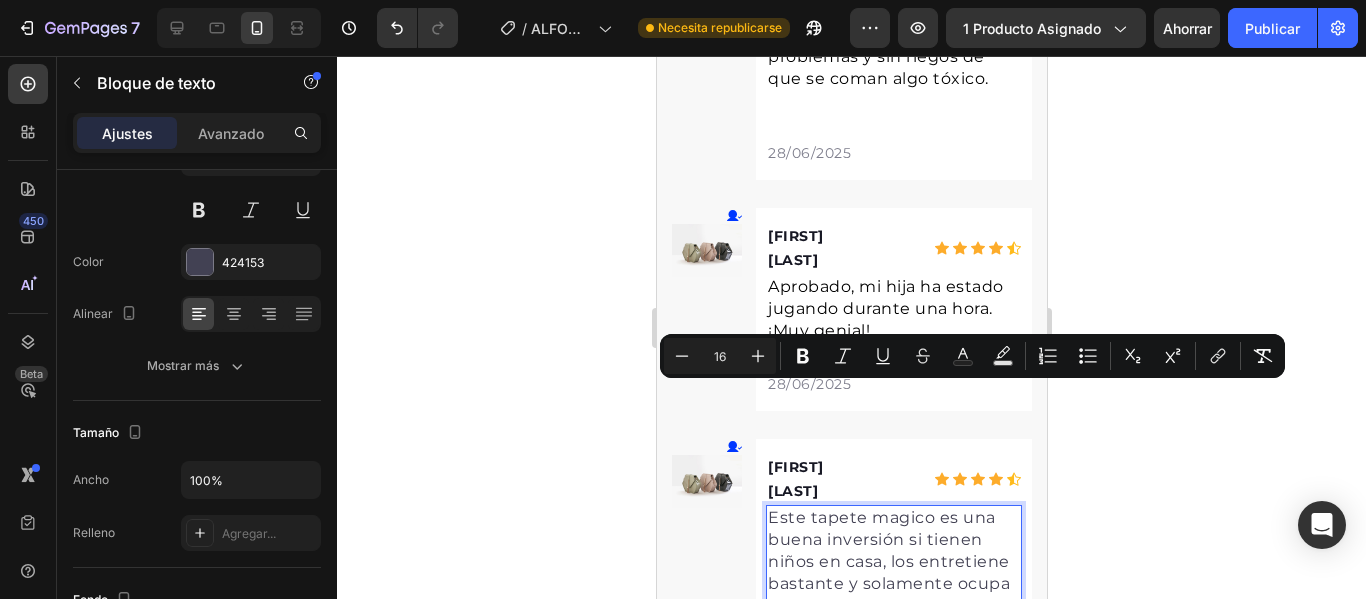 click on "Minus 16 Plus Bold Italic Underline       Strikethrough
Text Color
Text Background Color Numbered List Bulleted List Subscript Superscript       link Remove Format" at bounding box center (972, 356) 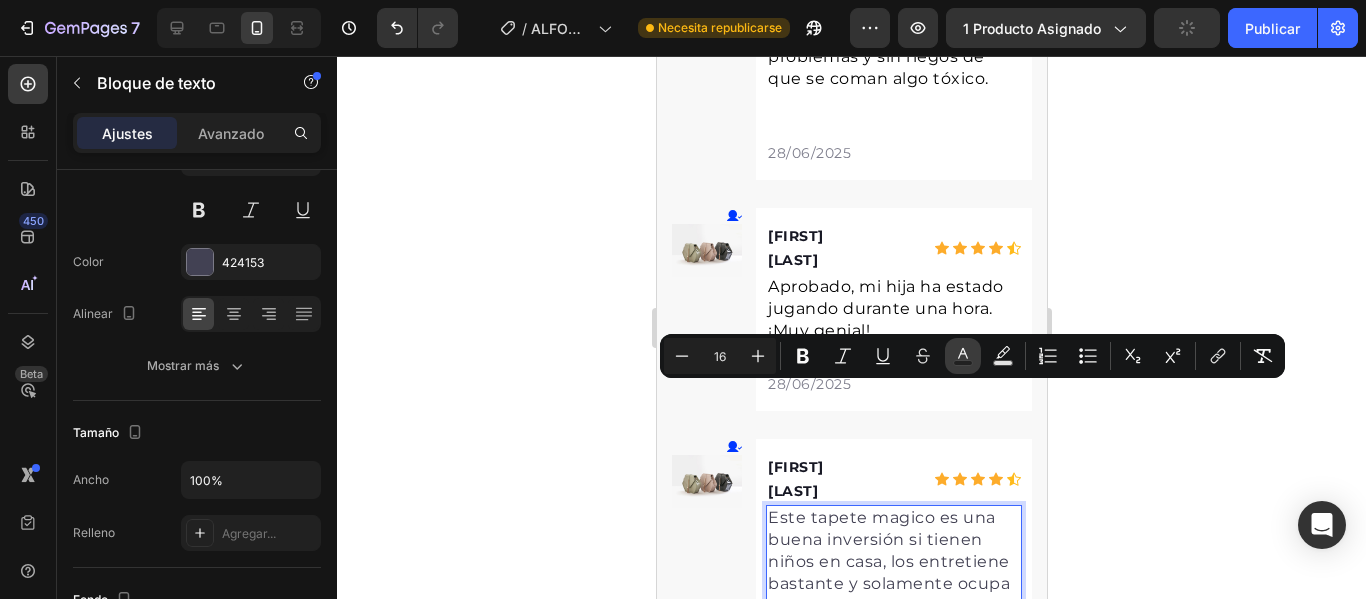 click on "Text Color" at bounding box center (963, 356) 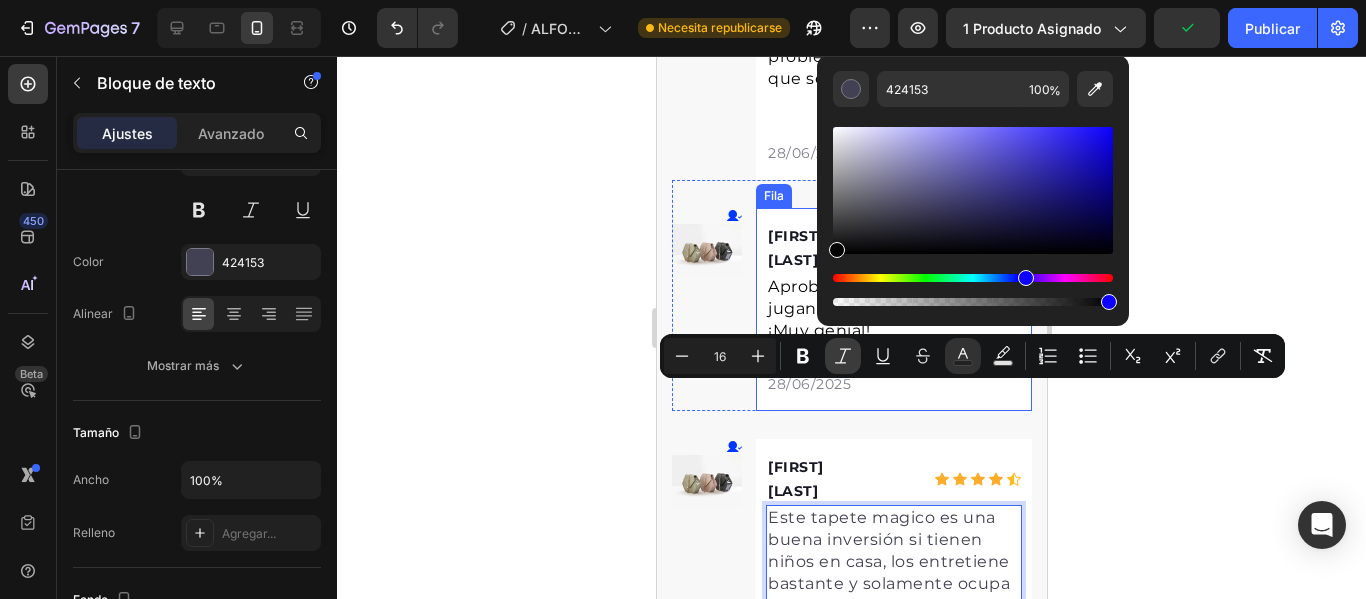 type on "000000" 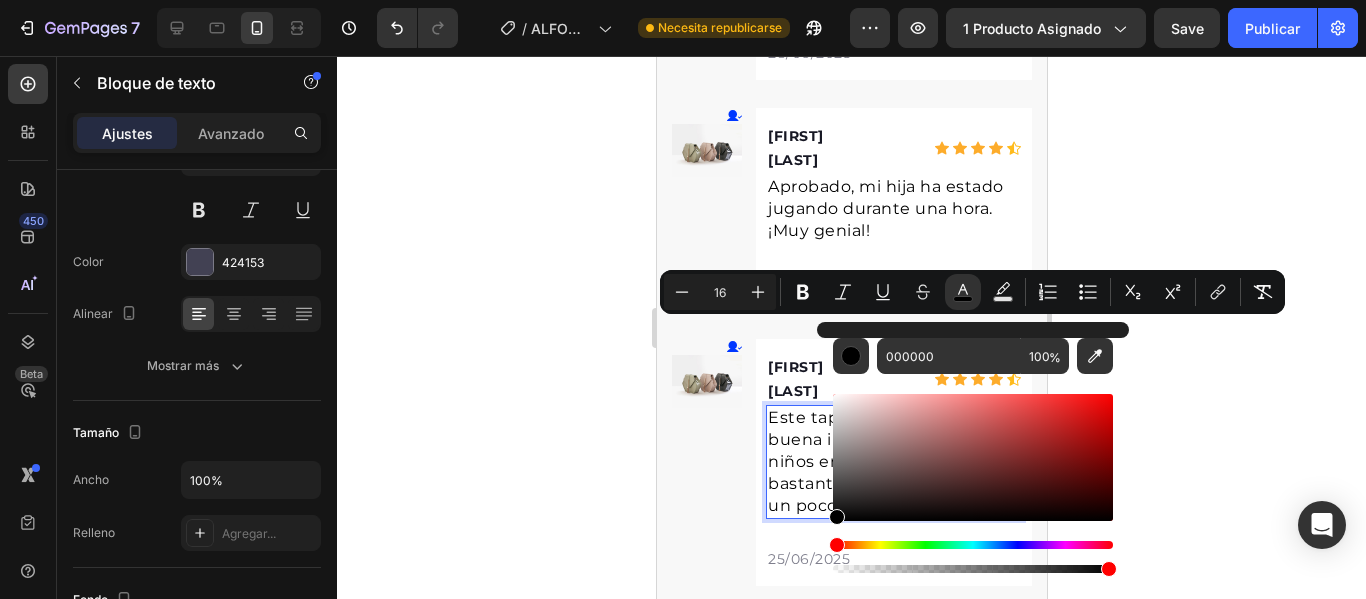 scroll, scrollTop: 9241, scrollLeft: 0, axis: vertical 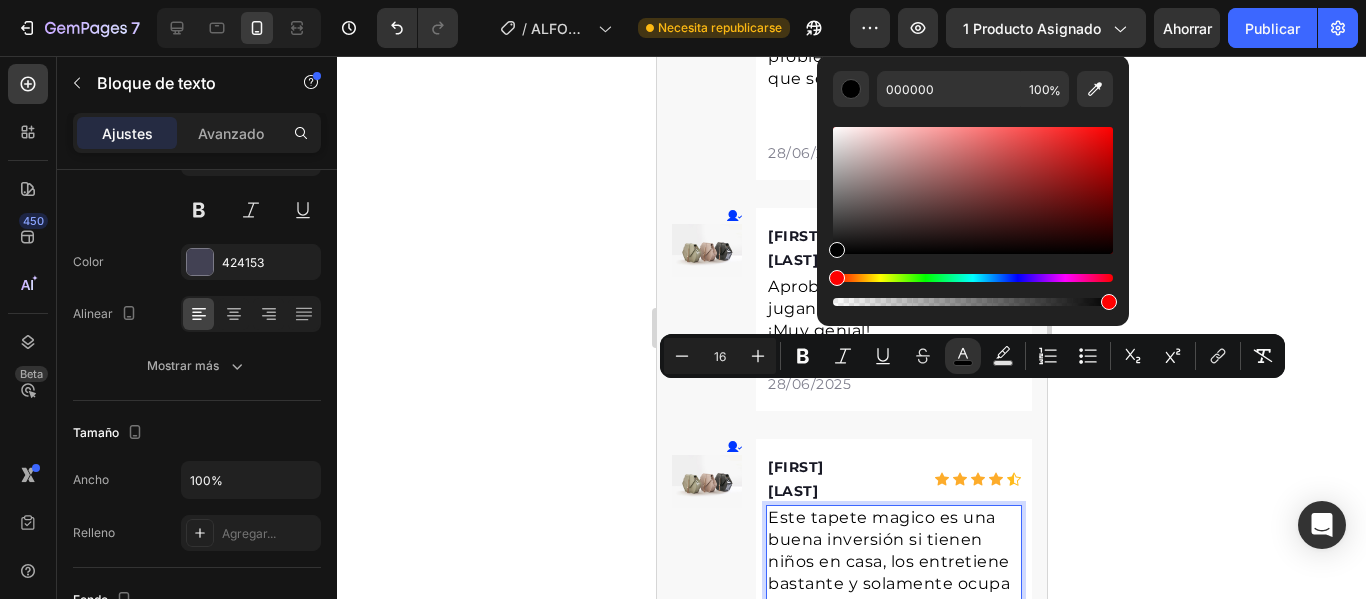 click 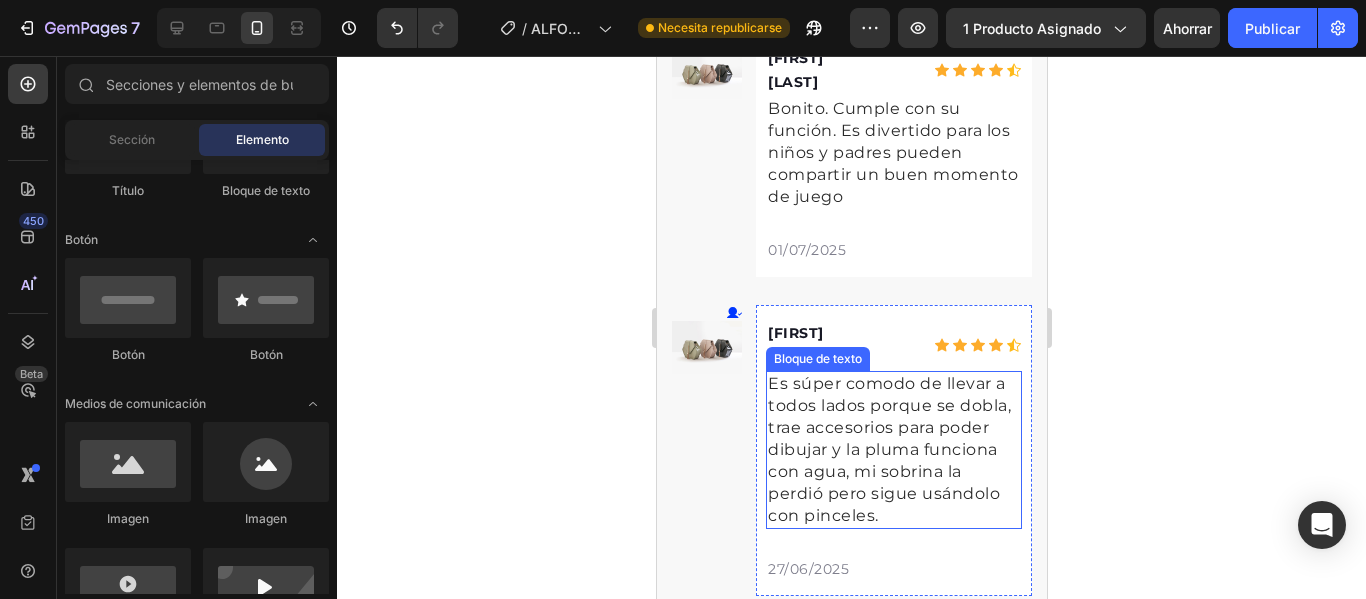 scroll, scrollTop: 8241, scrollLeft: 0, axis: vertical 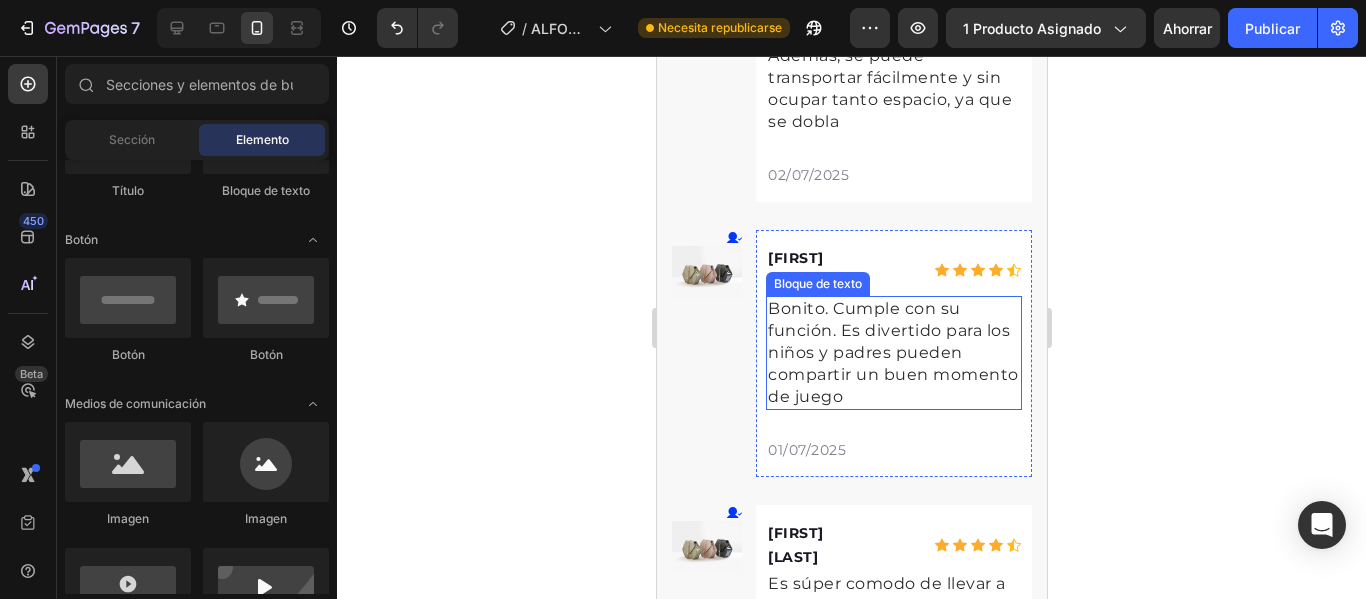 click on "Bonito. Cumple con su función. Es divertido para los niños y padres pueden compartir un buen momento de juego" at bounding box center [893, 353] 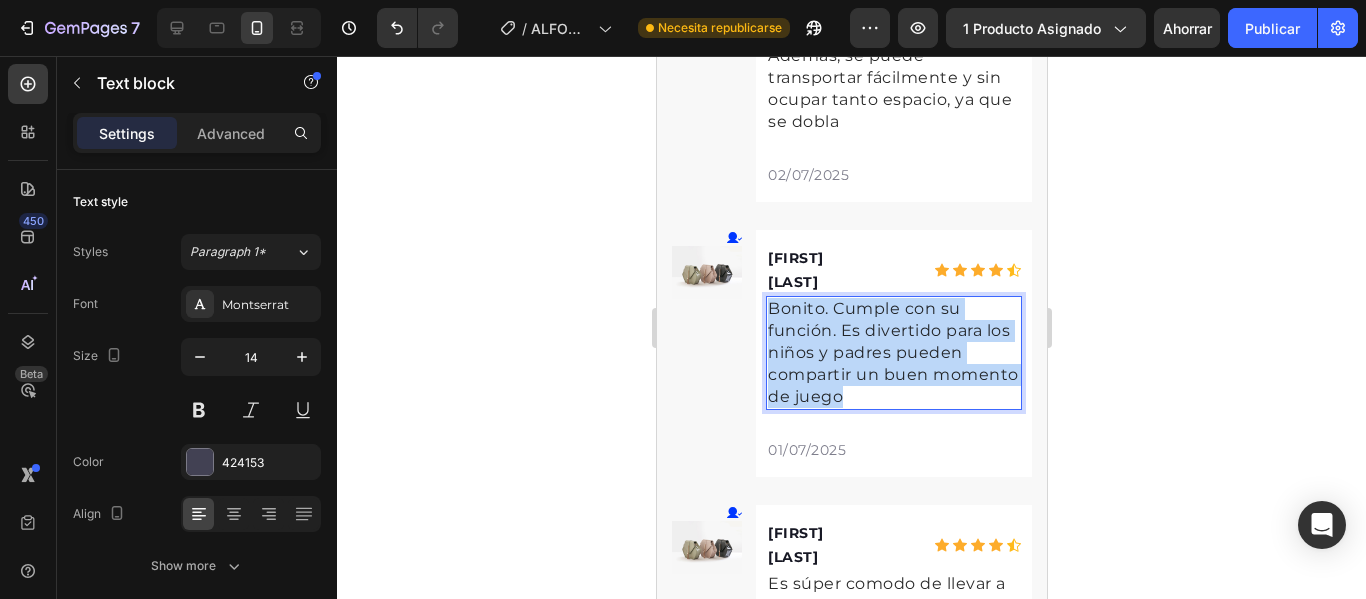 click on "Bonito. Cumple con su función. Es divertido para los niños y padres pueden compartir un buen momento de juego" at bounding box center [893, 353] 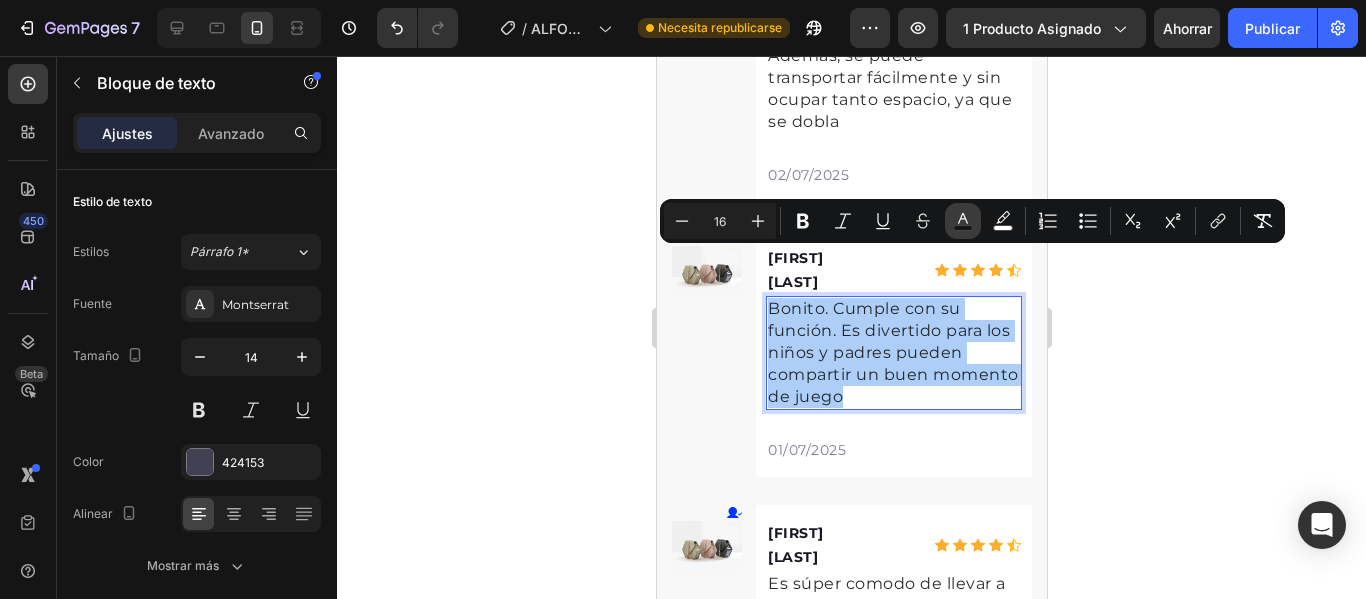 click 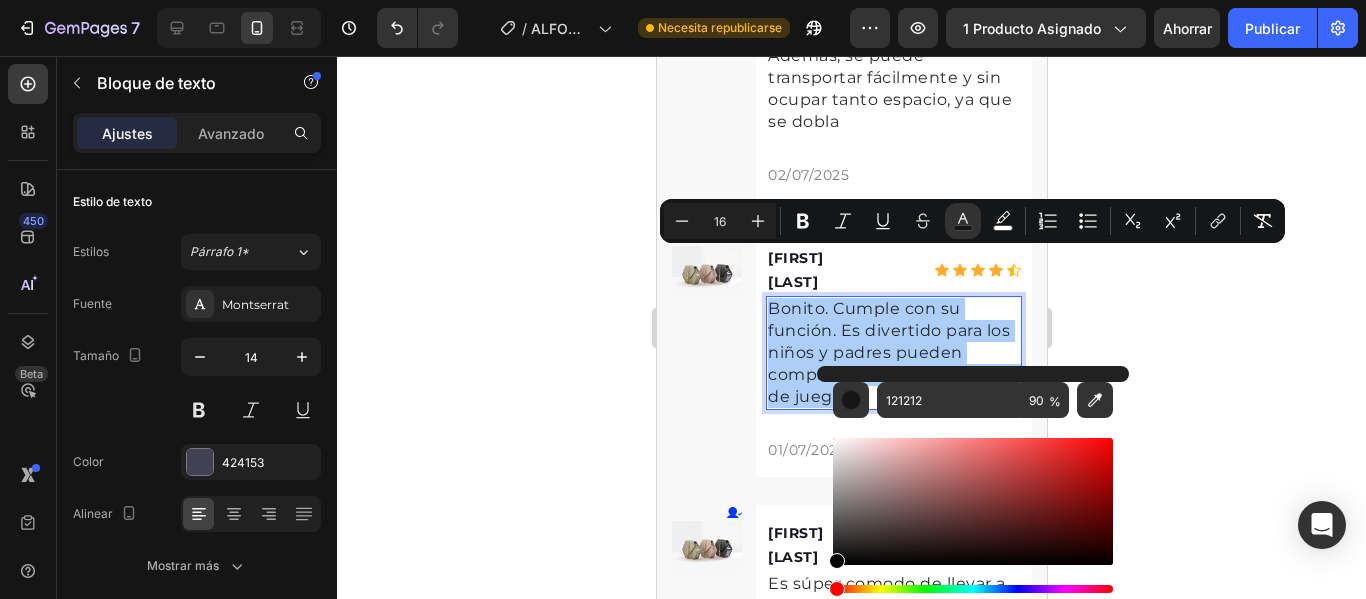 drag, startPoint x: 840, startPoint y: 520, endPoint x: 823, endPoint y: 567, distance: 49.979996 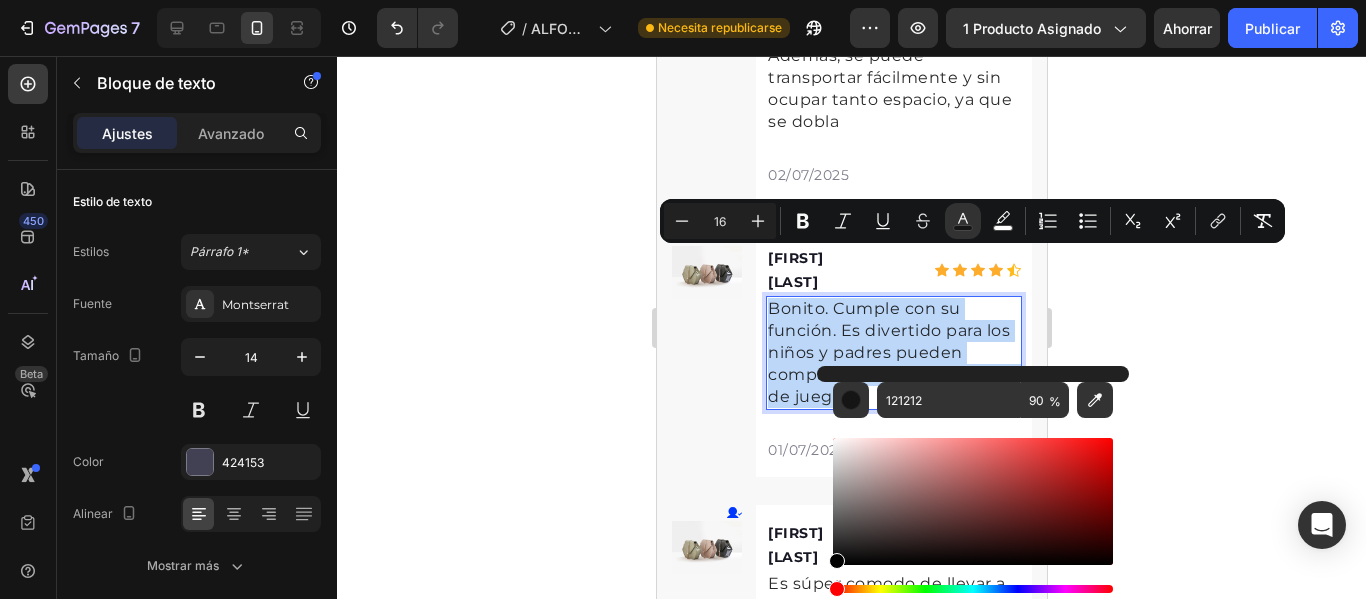 type on "000000" 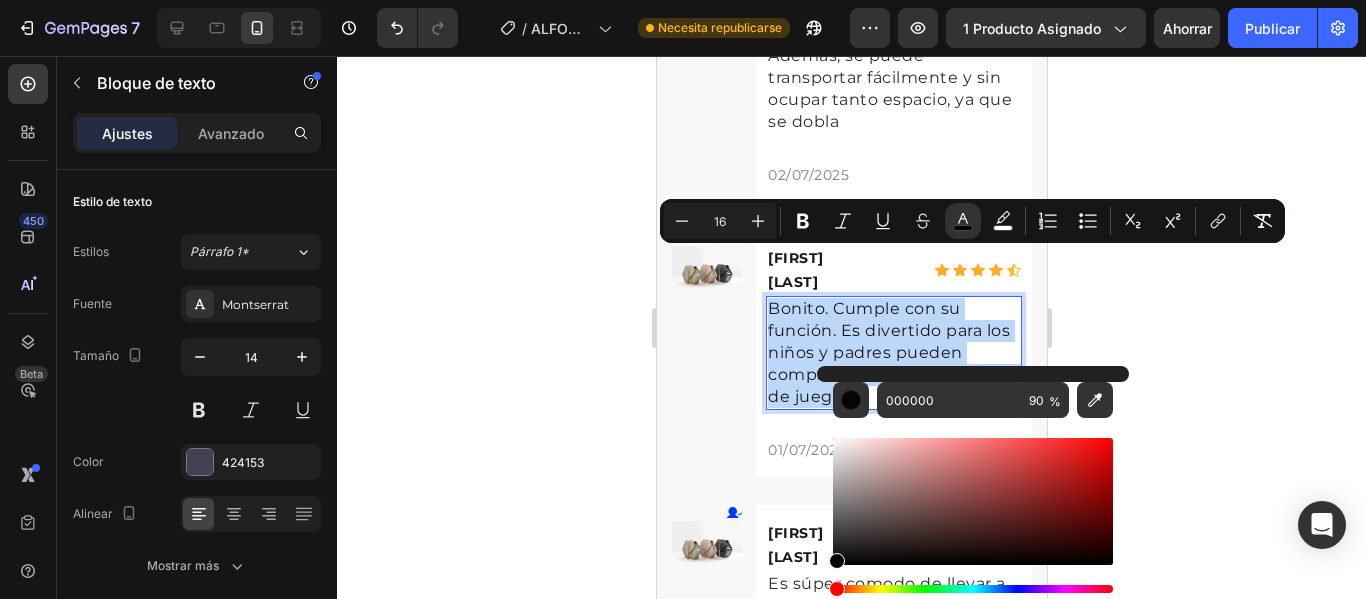 click on "Bonito. Cumple con su función. Es divertido para los niños y padres pueden compartir un buen momento de juego" at bounding box center (892, 352) 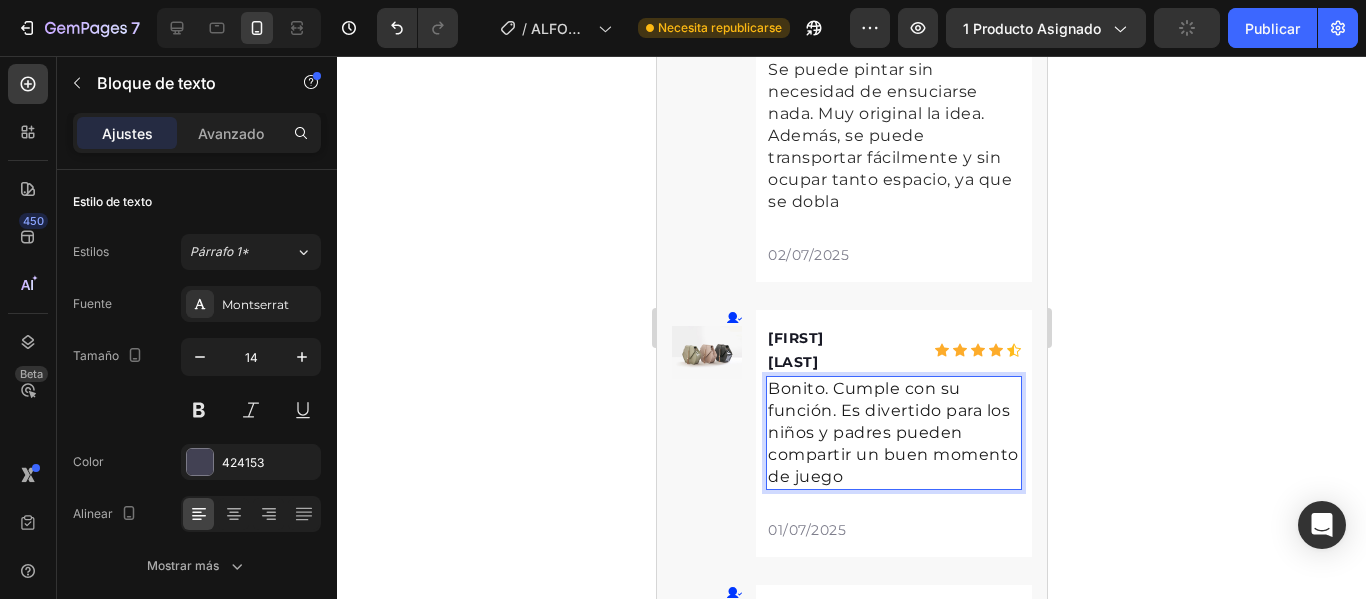 scroll, scrollTop: 8041, scrollLeft: 0, axis: vertical 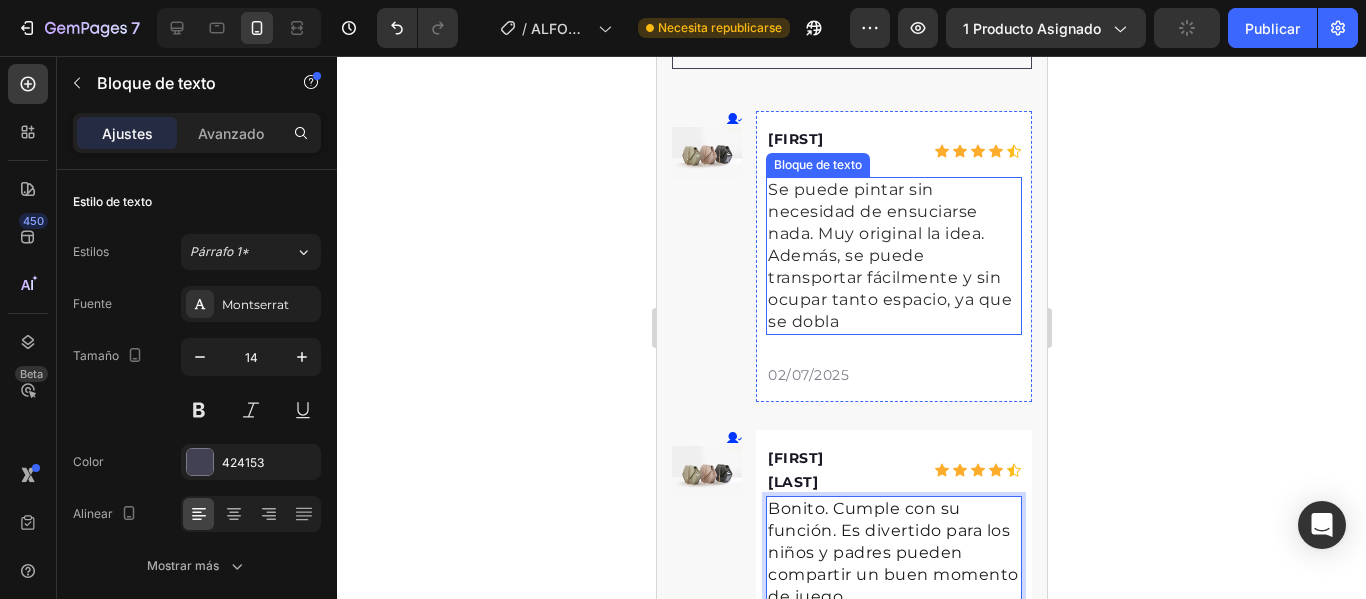 click on "Se puede pintar sin necesidad de ensuciarse nada. Muy original la idea. Además, se puede transportar fácilmente y sin ocupar tanto espacio, ya que se dobla" at bounding box center [889, 255] 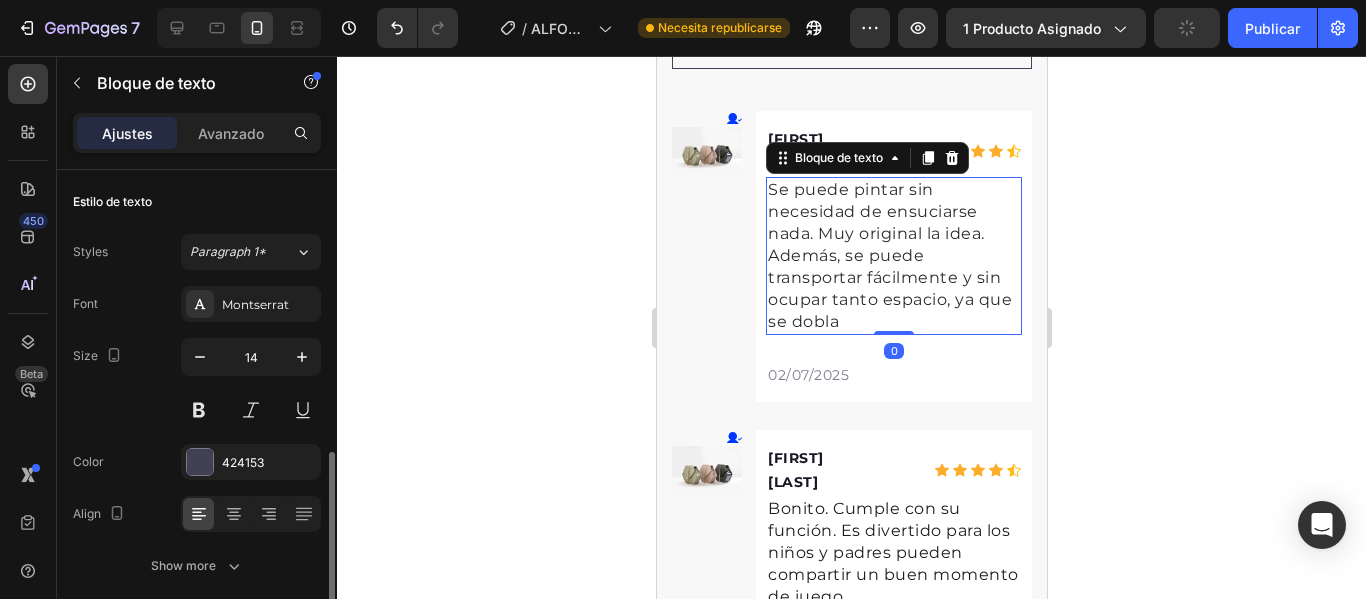 scroll, scrollTop: 200, scrollLeft: 0, axis: vertical 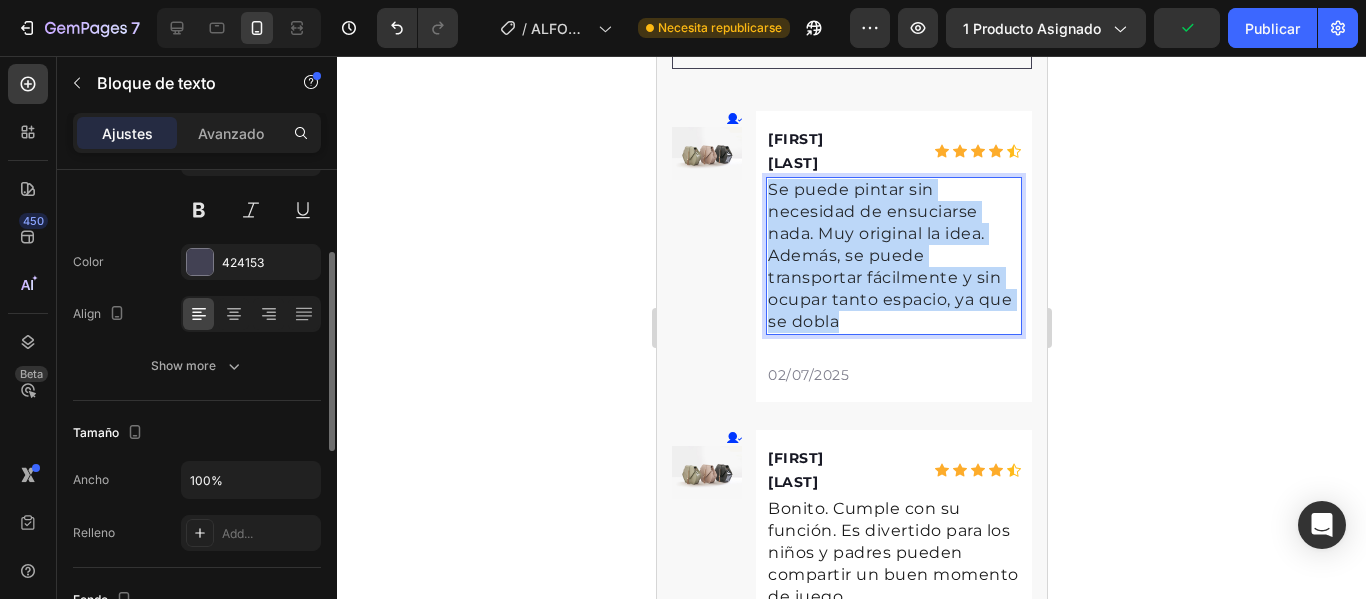 click on "Se puede pintar sin necesidad de ensuciarse nada. Muy original la idea. Además, se puede transportar fácilmente y sin ocupar tanto espacio, ya que se dobla" at bounding box center [889, 255] 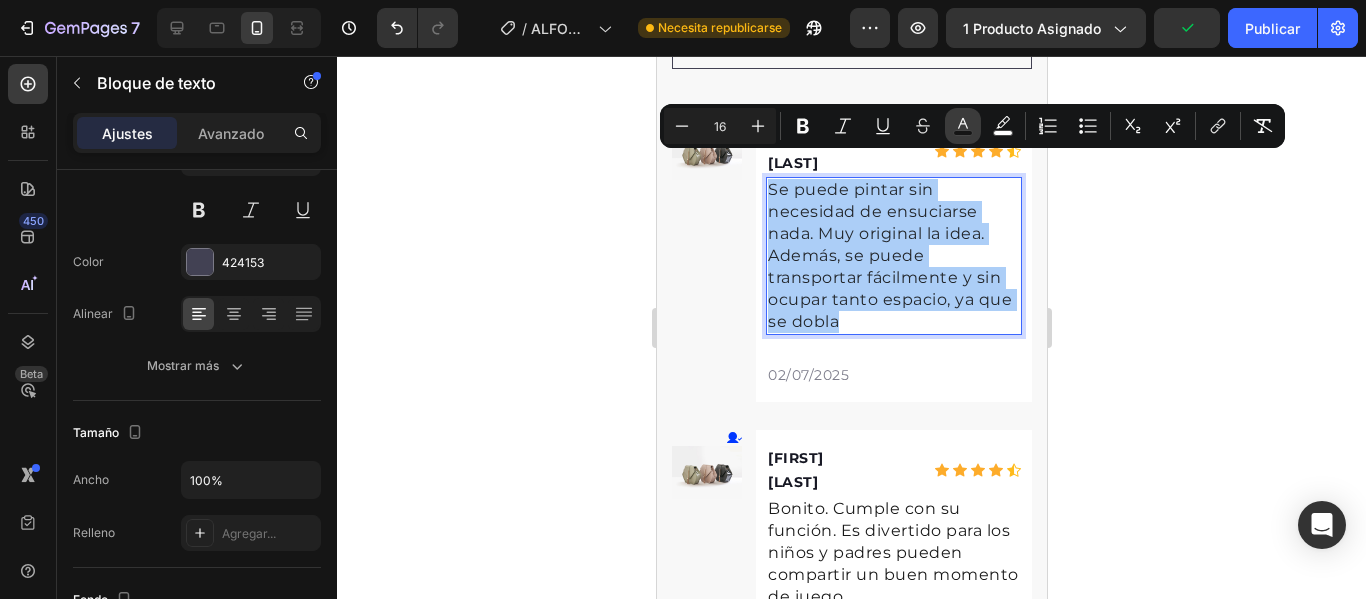 click 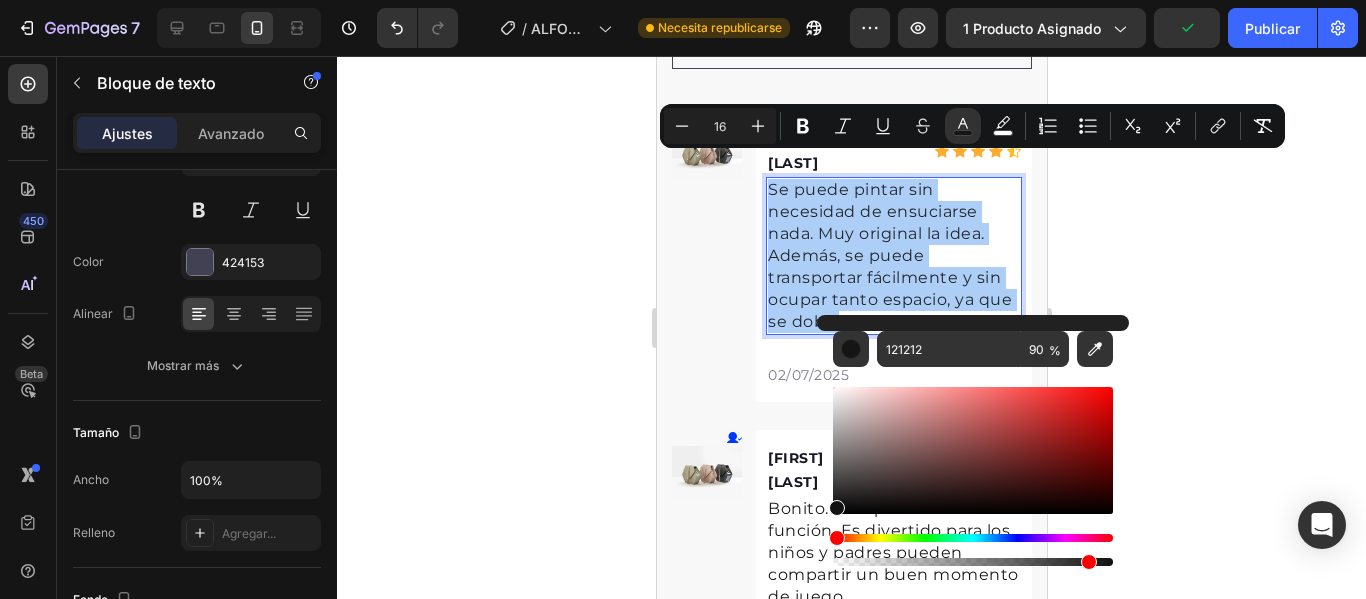 click 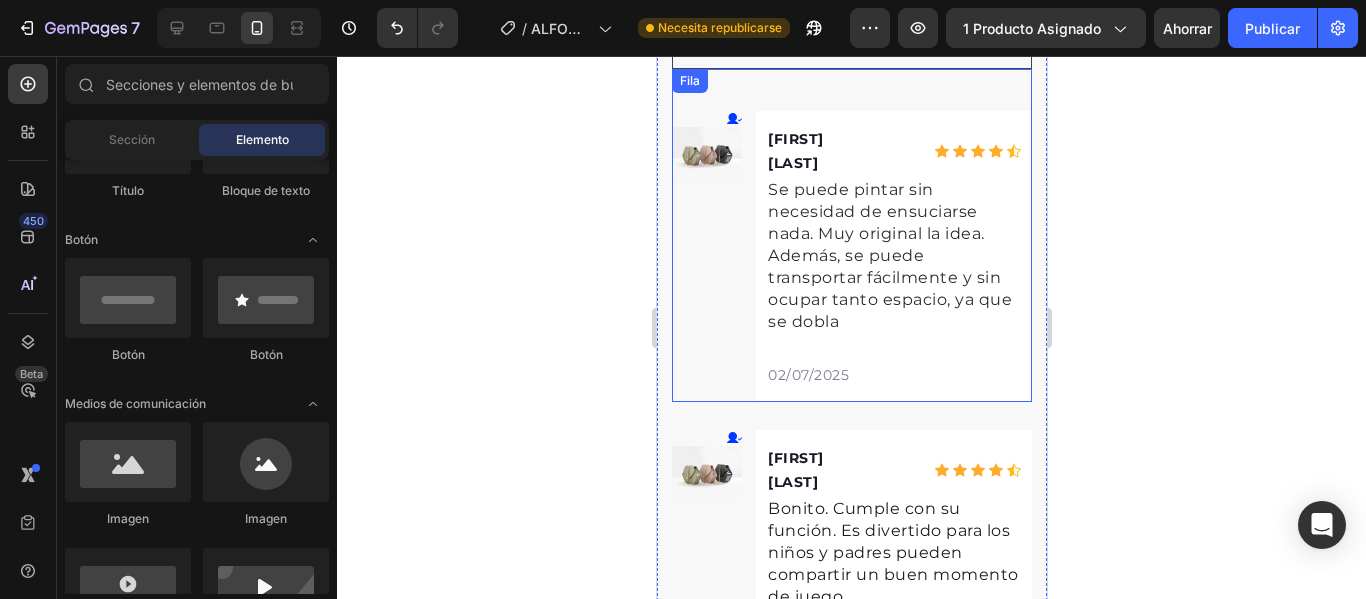 scroll, scrollTop: 7841, scrollLeft: 0, axis: vertical 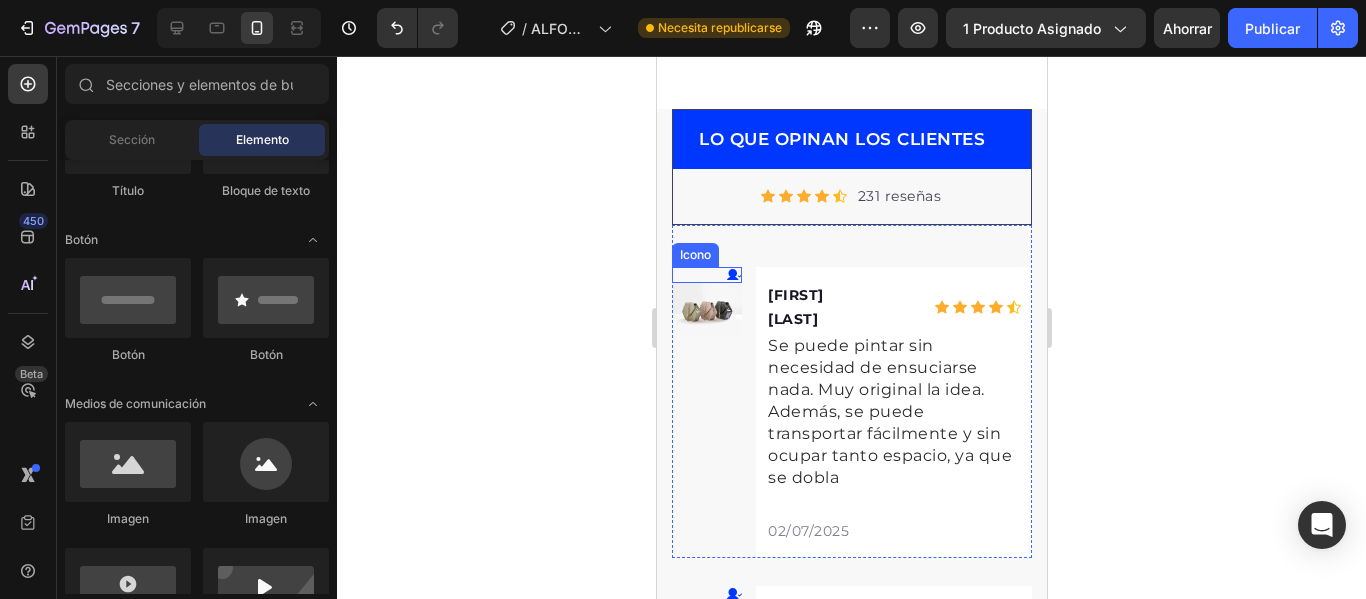 click on "Imagen" at bounding box center [706, 309] 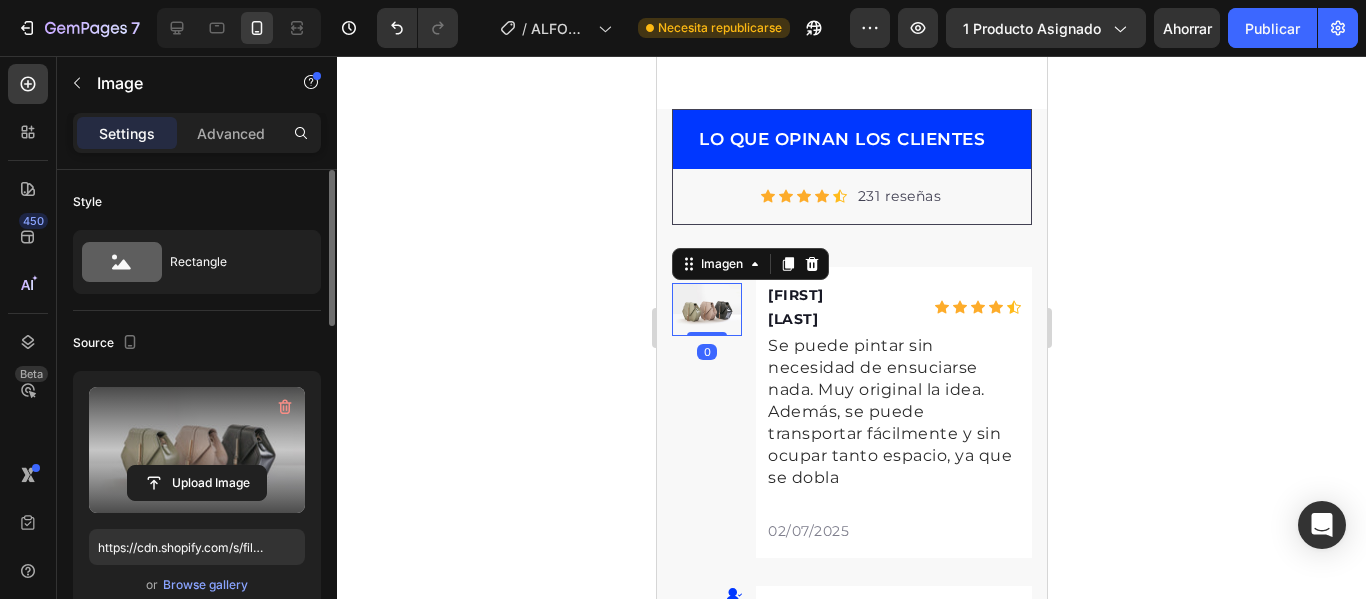 click at bounding box center (197, 450) 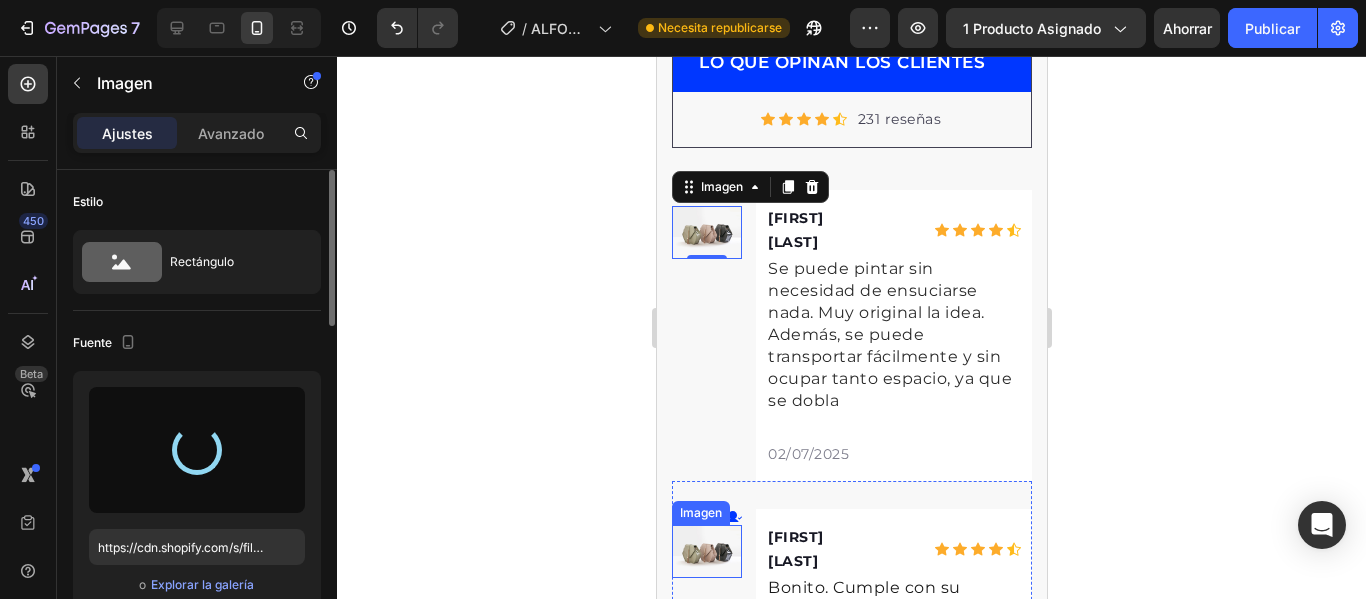 scroll, scrollTop: 7941, scrollLeft: 0, axis: vertical 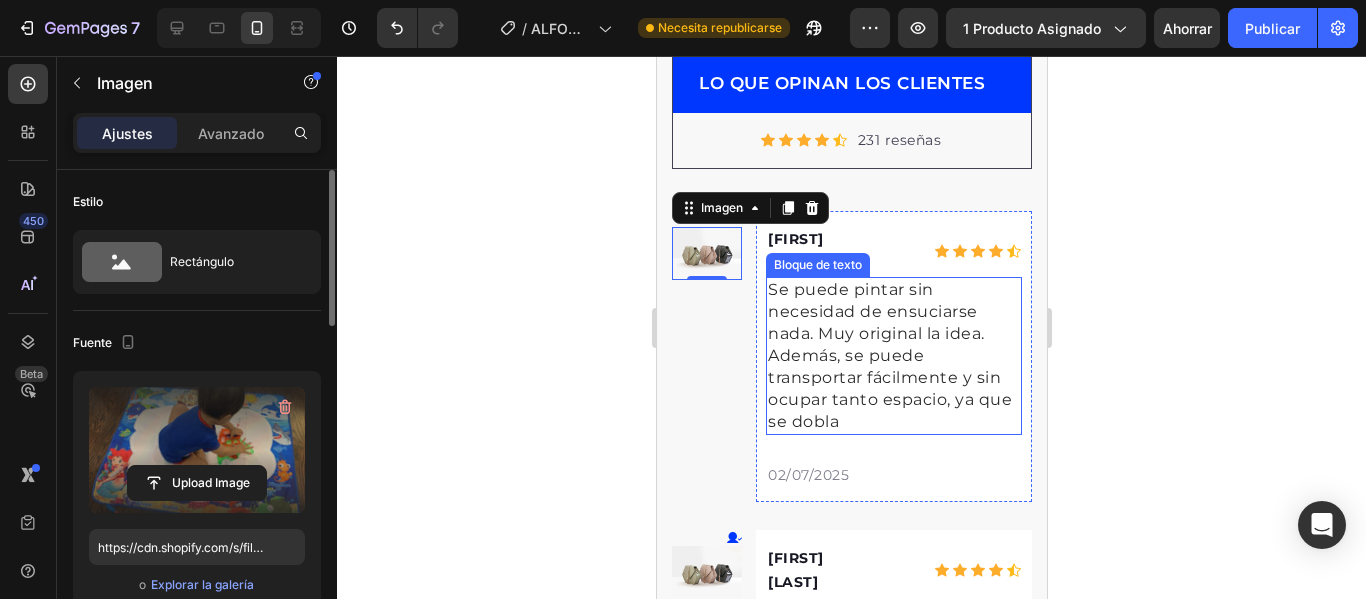 type on "https://cdn.shopify.com/s/files/1/0692/9462/0827/files/gempages_569373329325032428-84873fb0-ffb1-482a-a1a2-e7954cf68413.jpg" 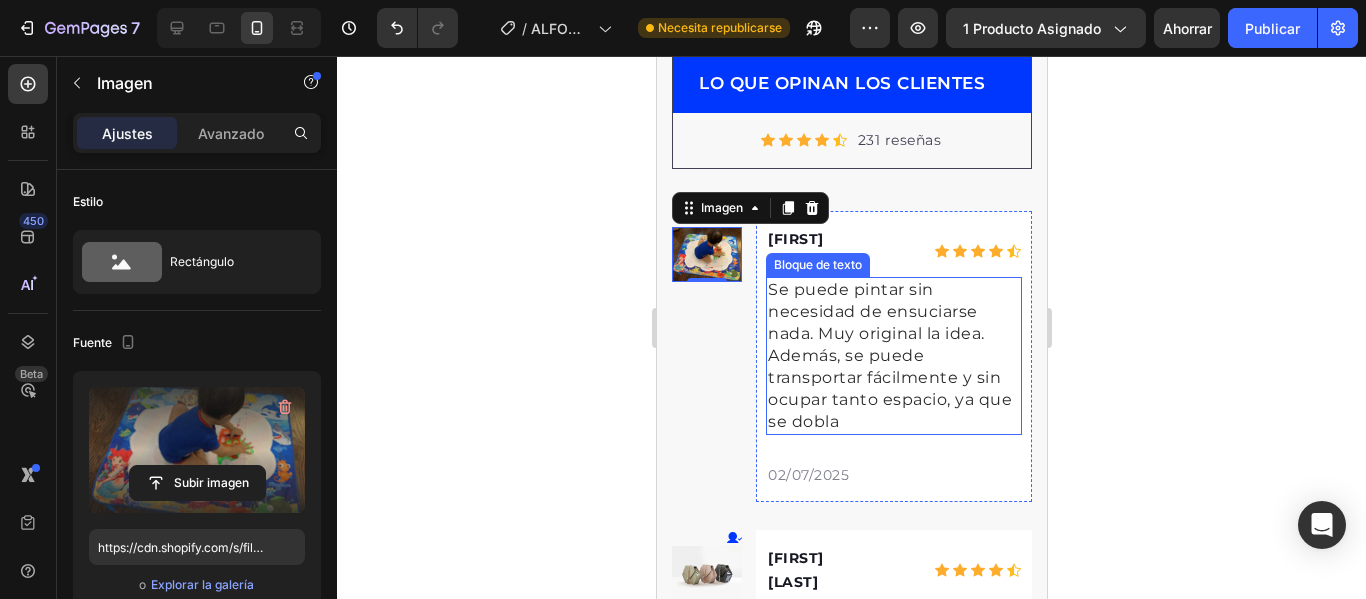 scroll, scrollTop: 8141, scrollLeft: 0, axis: vertical 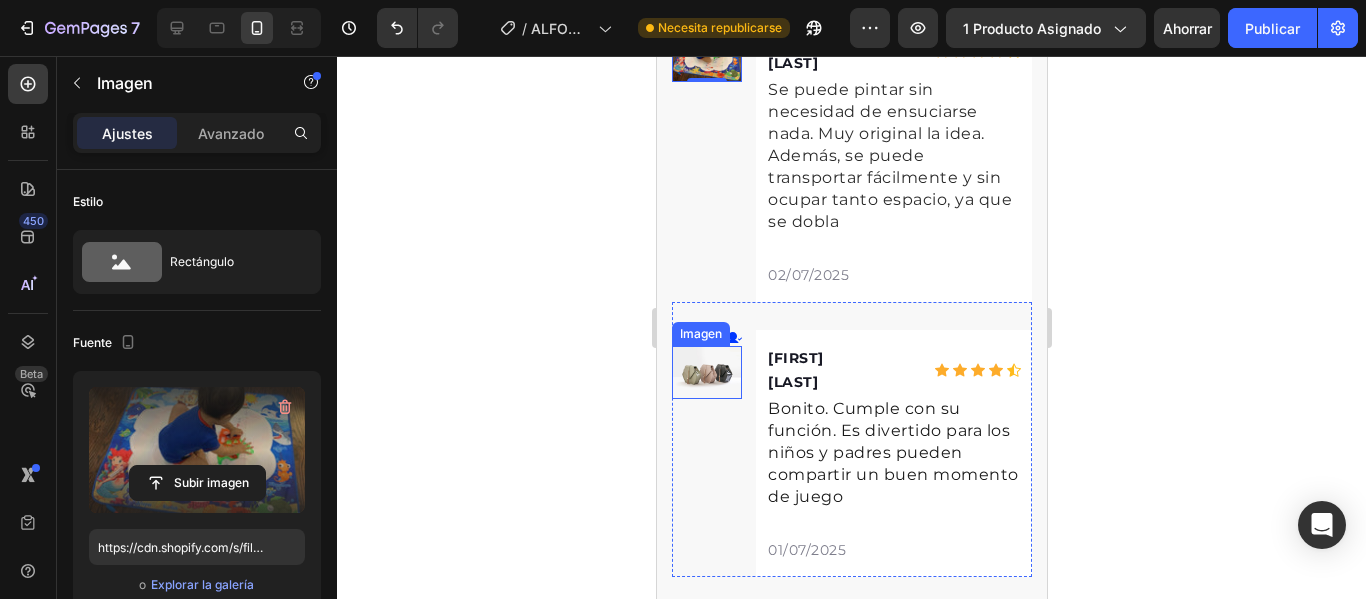 click at bounding box center [706, 372] 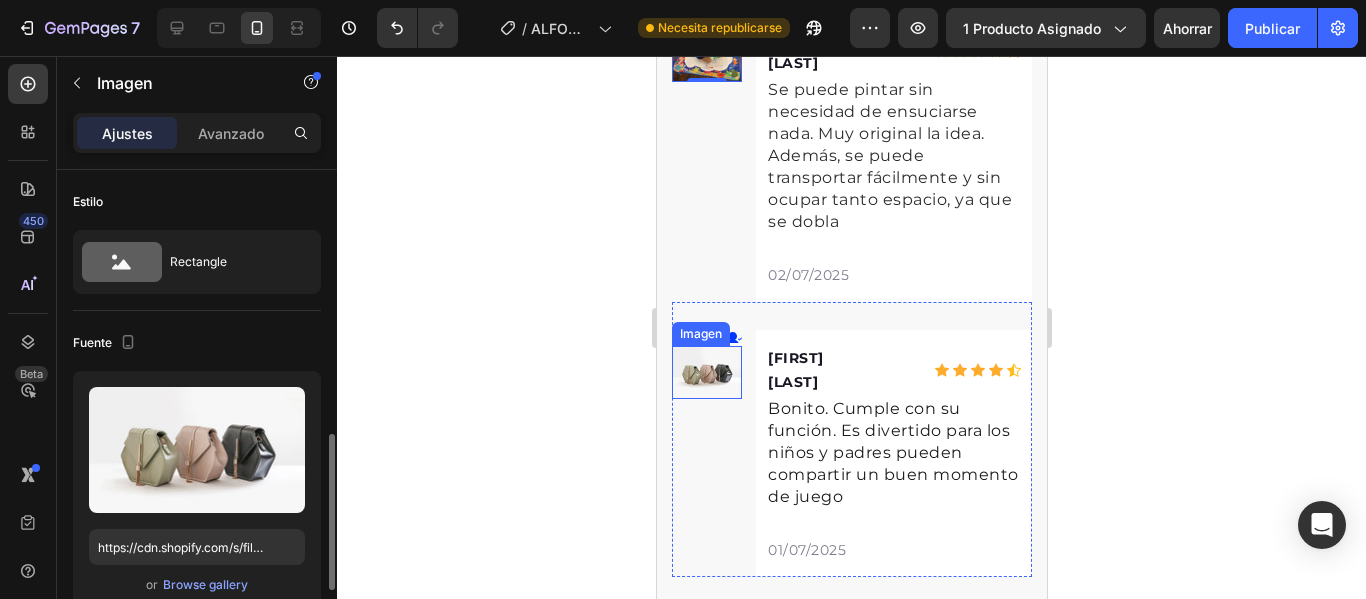 scroll, scrollTop: 200, scrollLeft: 0, axis: vertical 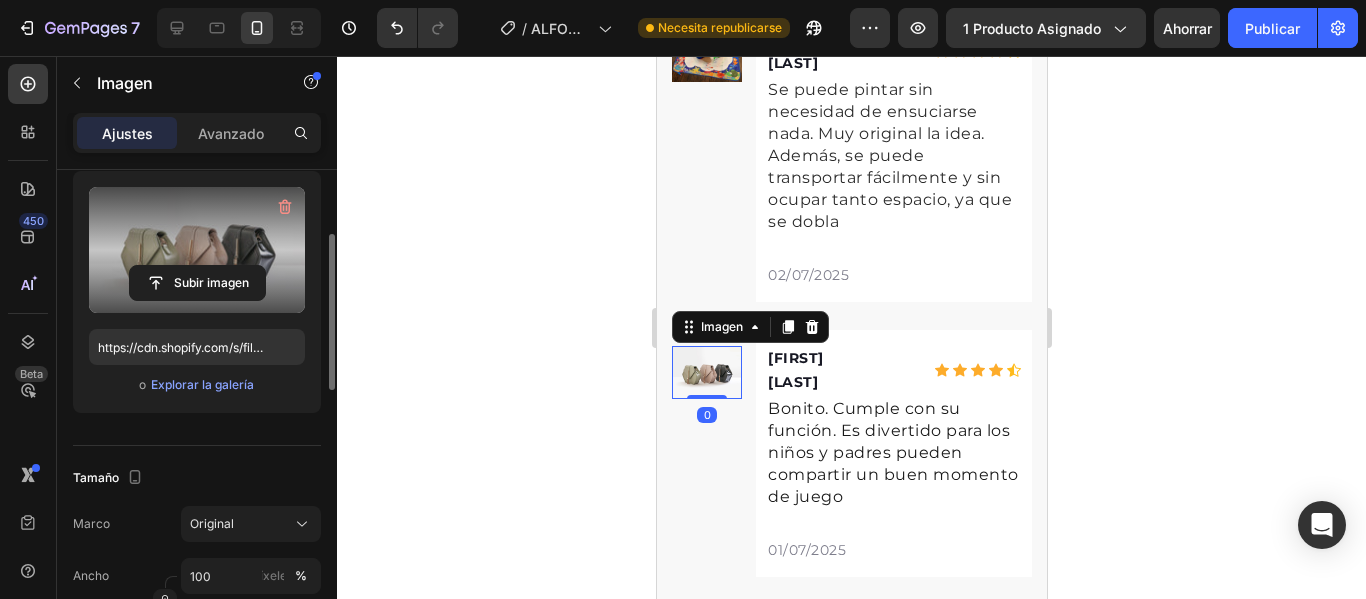 click at bounding box center (197, 250) 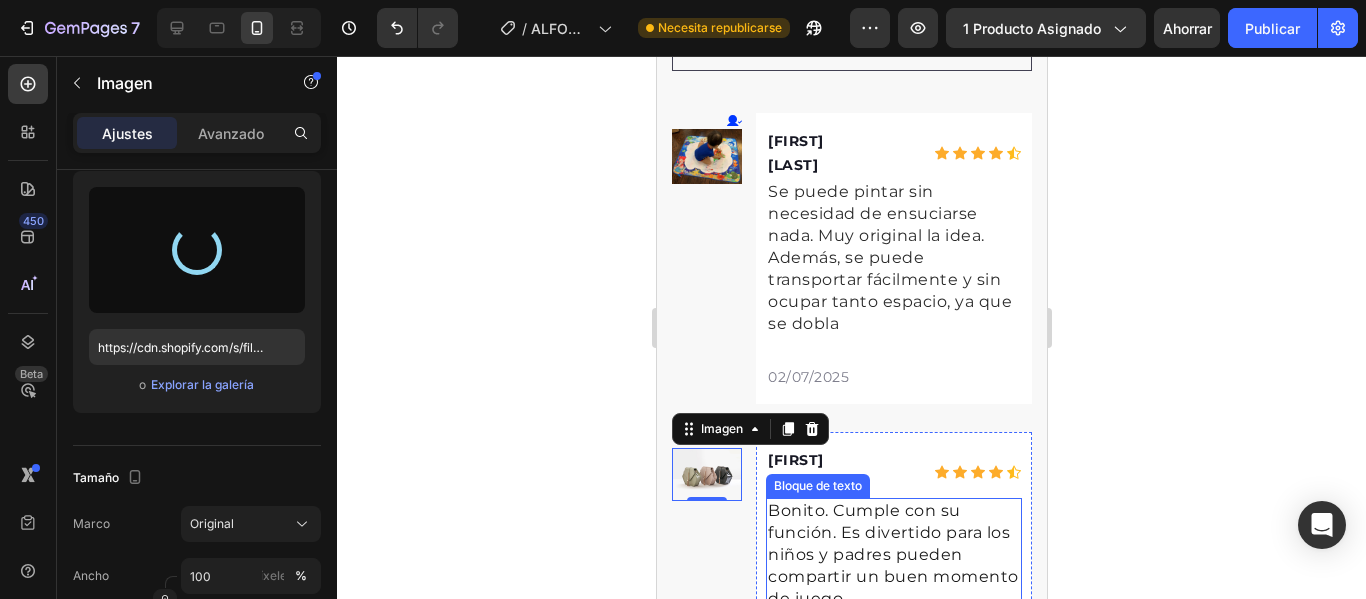 scroll, scrollTop: 7941, scrollLeft: 0, axis: vertical 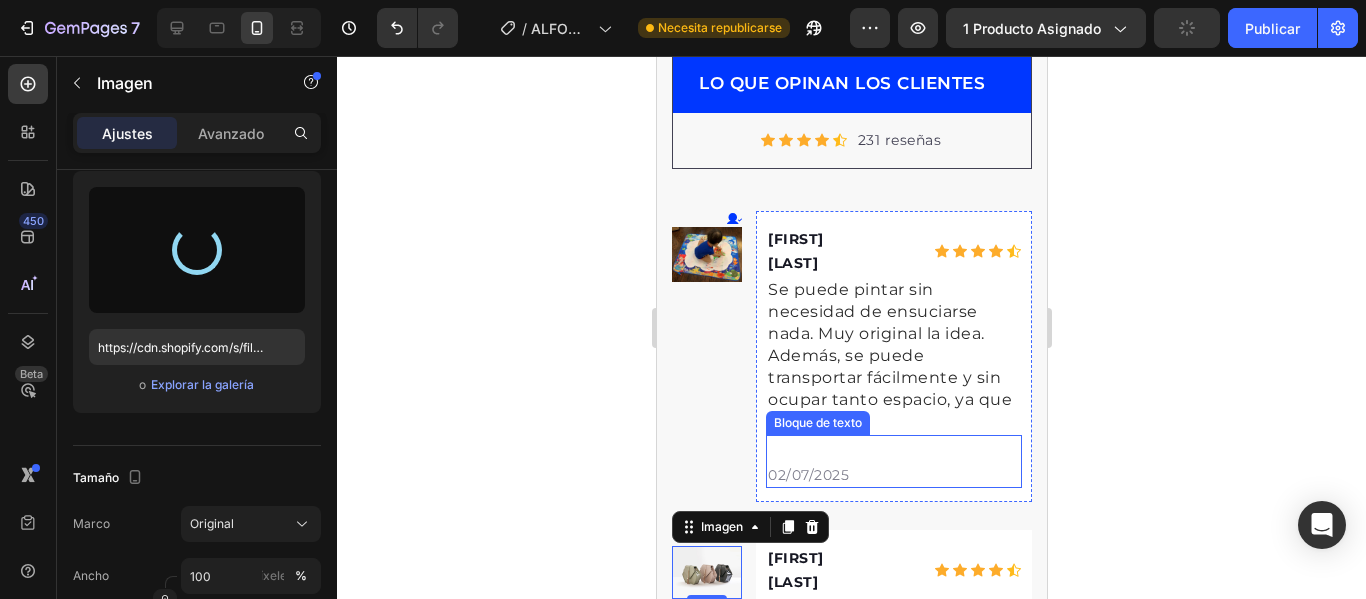 type on "https://cdn.shopify.com/s/files/1/0692/9462/0827/files/gempages_569373329325032428-39072d67-e5fc-497d-b624-90f6d9d4b5f6.jpg" 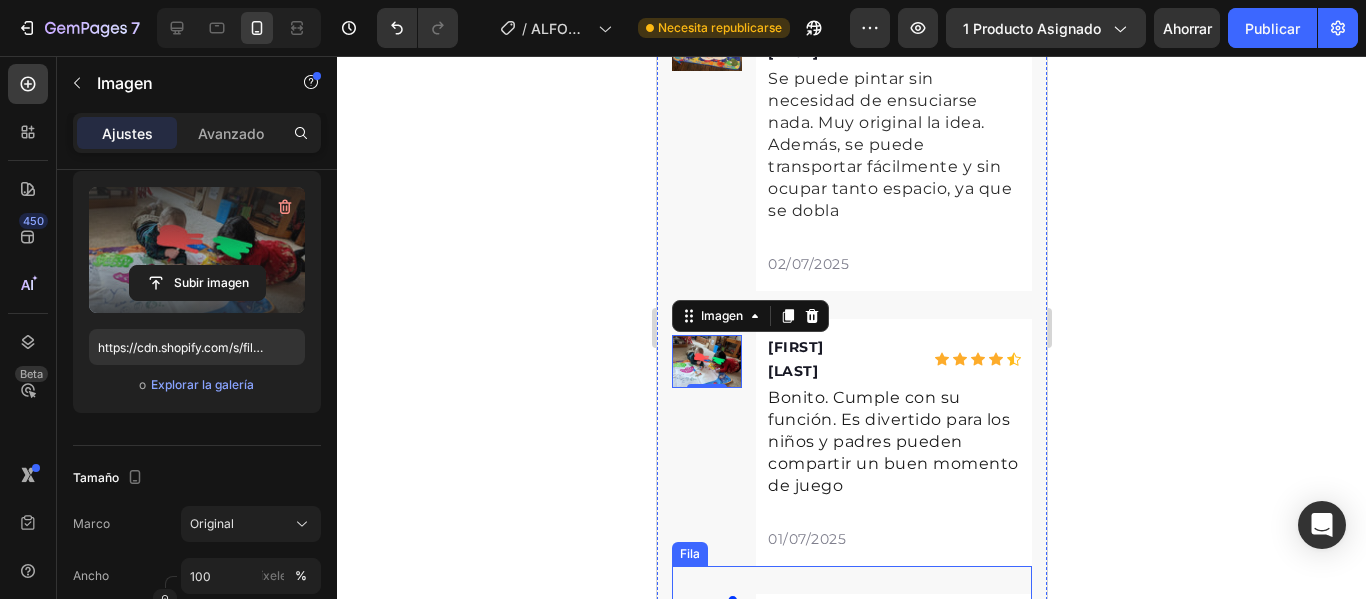 scroll, scrollTop: 8241, scrollLeft: 0, axis: vertical 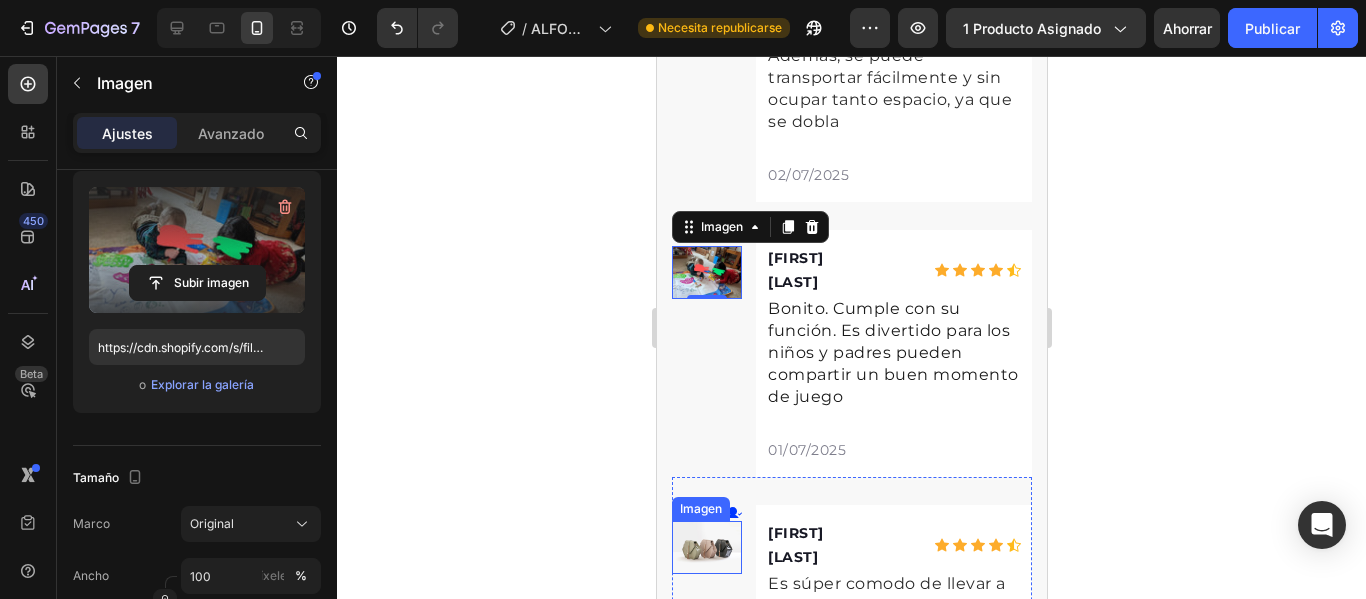 click at bounding box center [706, 547] 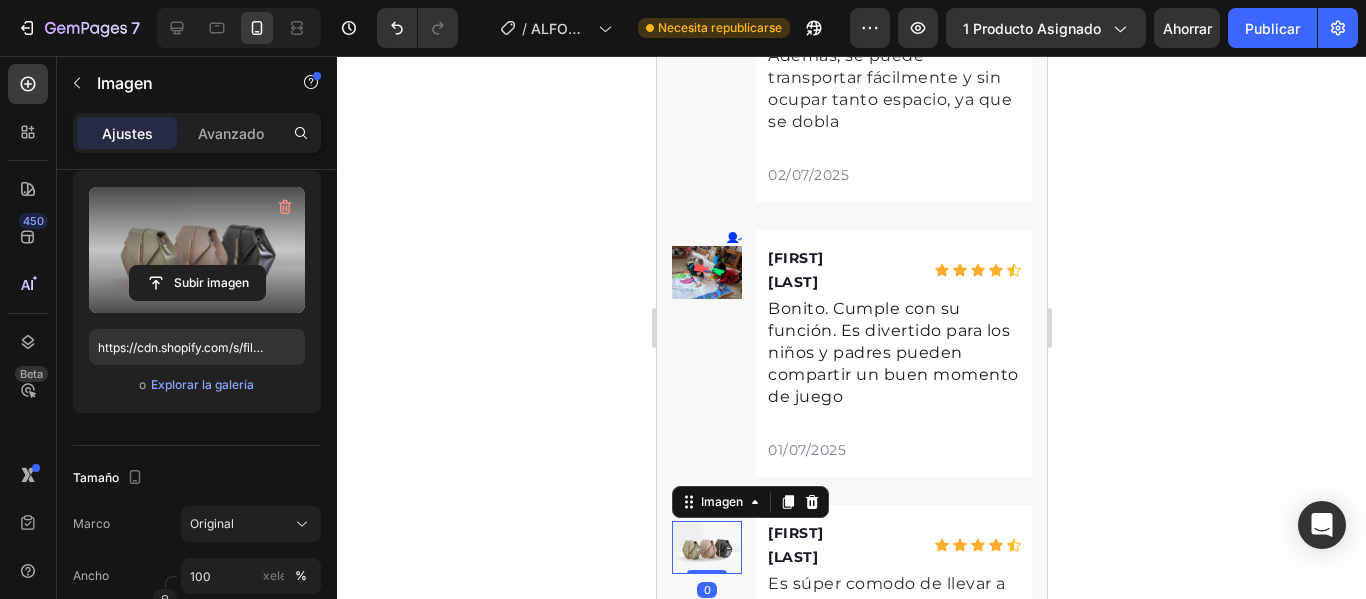 click at bounding box center [197, 250] 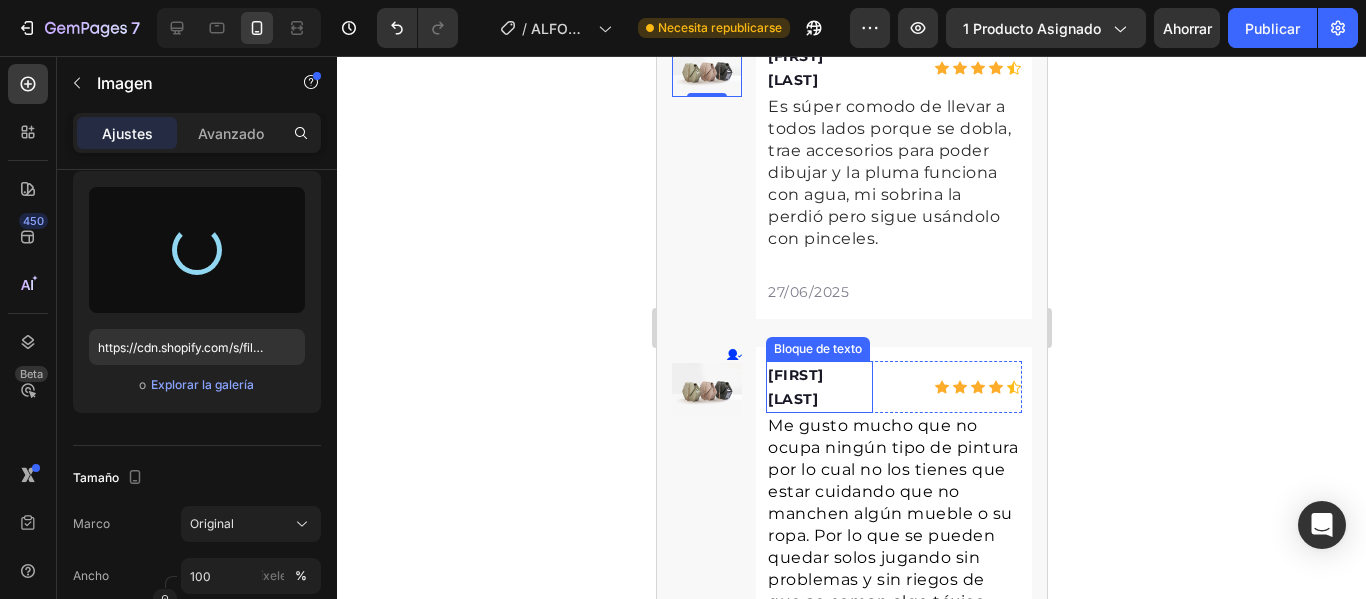 scroll, scrollTop: 8741, scrollLeft: 0, axis: vertical 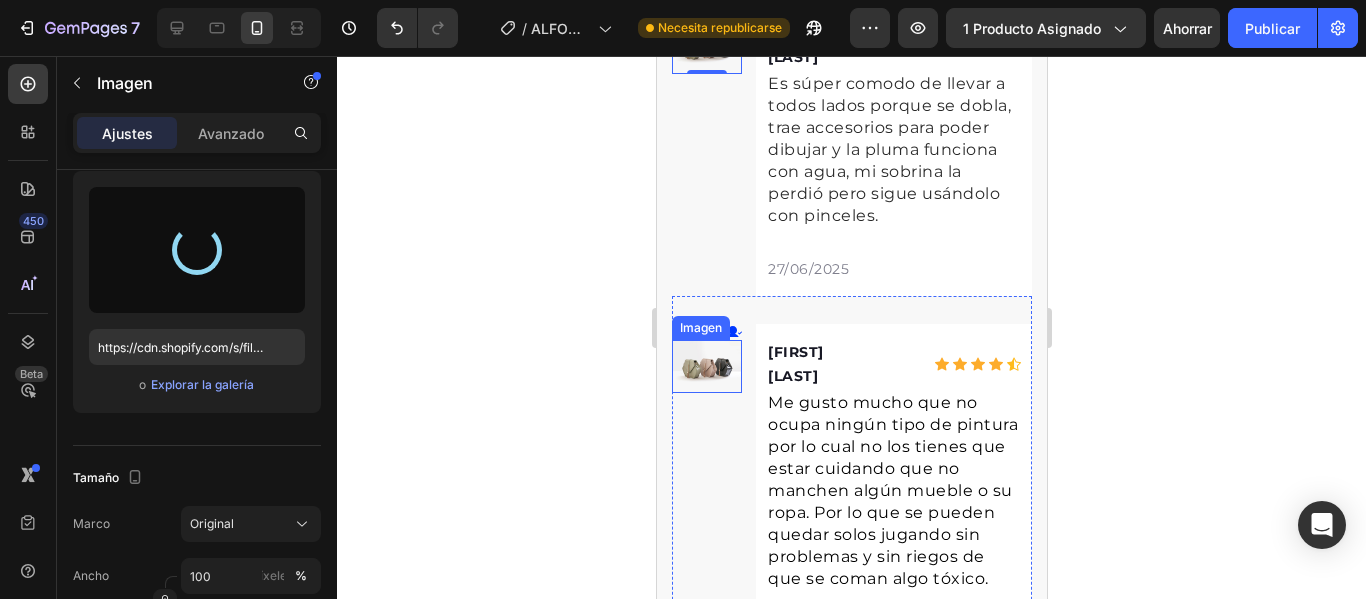 type on "https://cdn.shopify.com/s/files/1/0692/9462/0827/files/gempages_569373329325032428-9bb6aebf-17ae-493c-ae1e-e7de0d104b72.jpg" 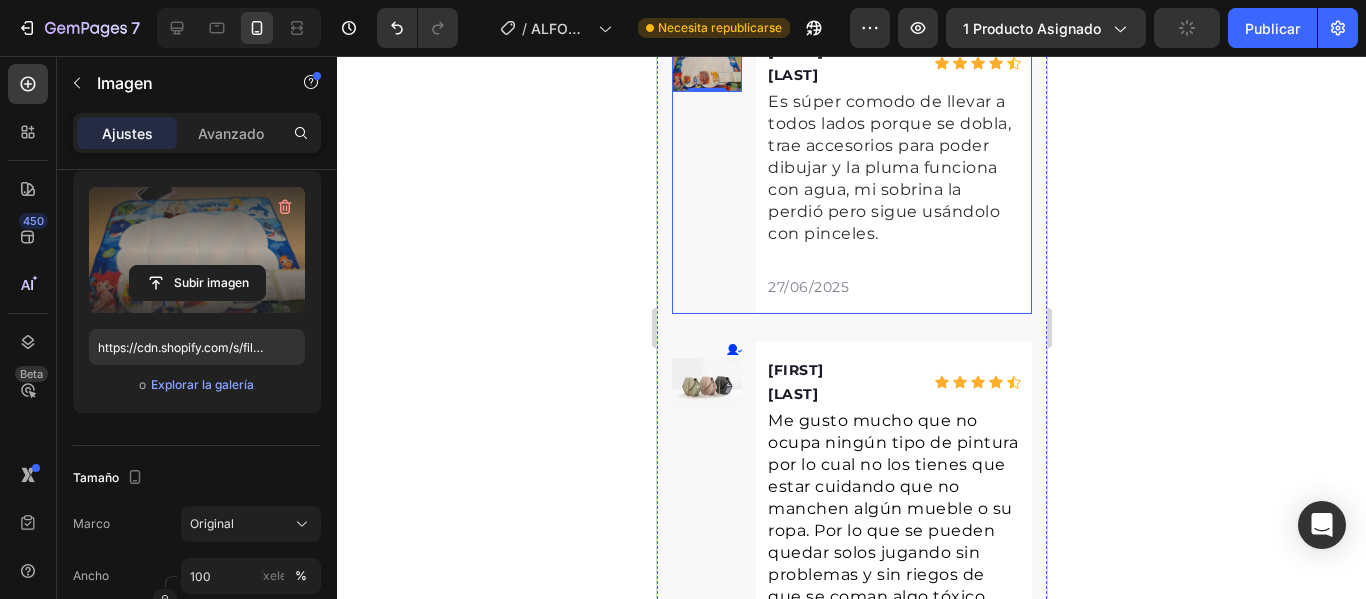 scroll, scrollTop: 8741, scrollLeft: 0, axis: vertical 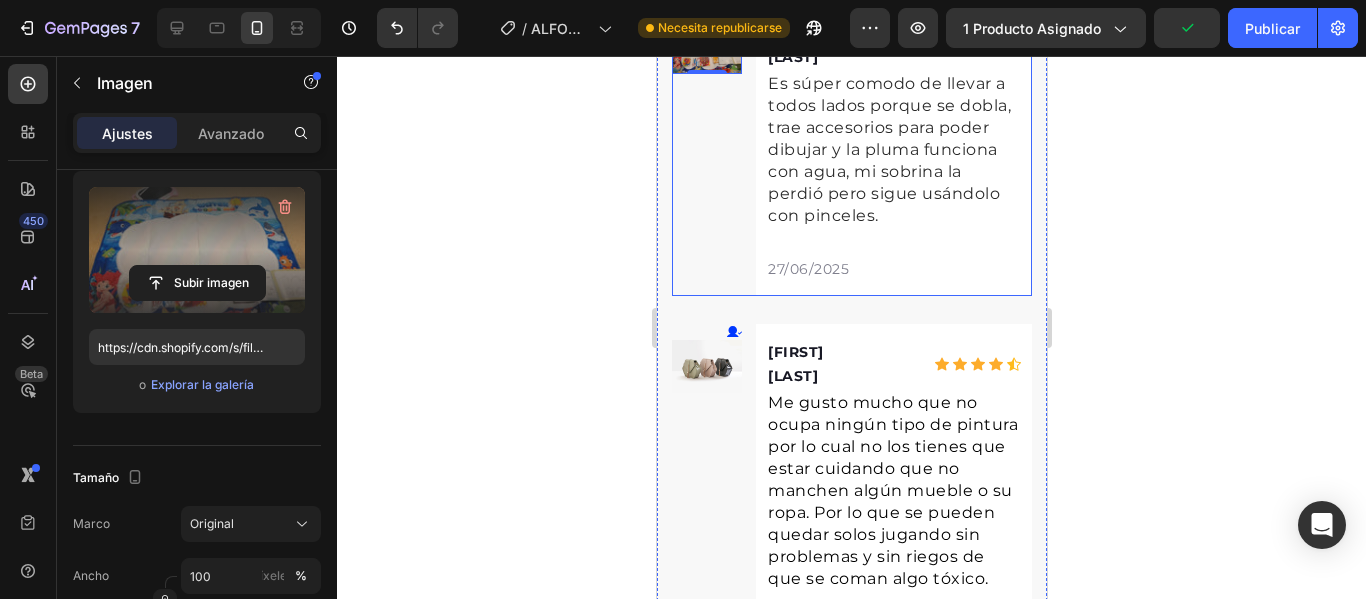 click at bounding box center [706, 366] 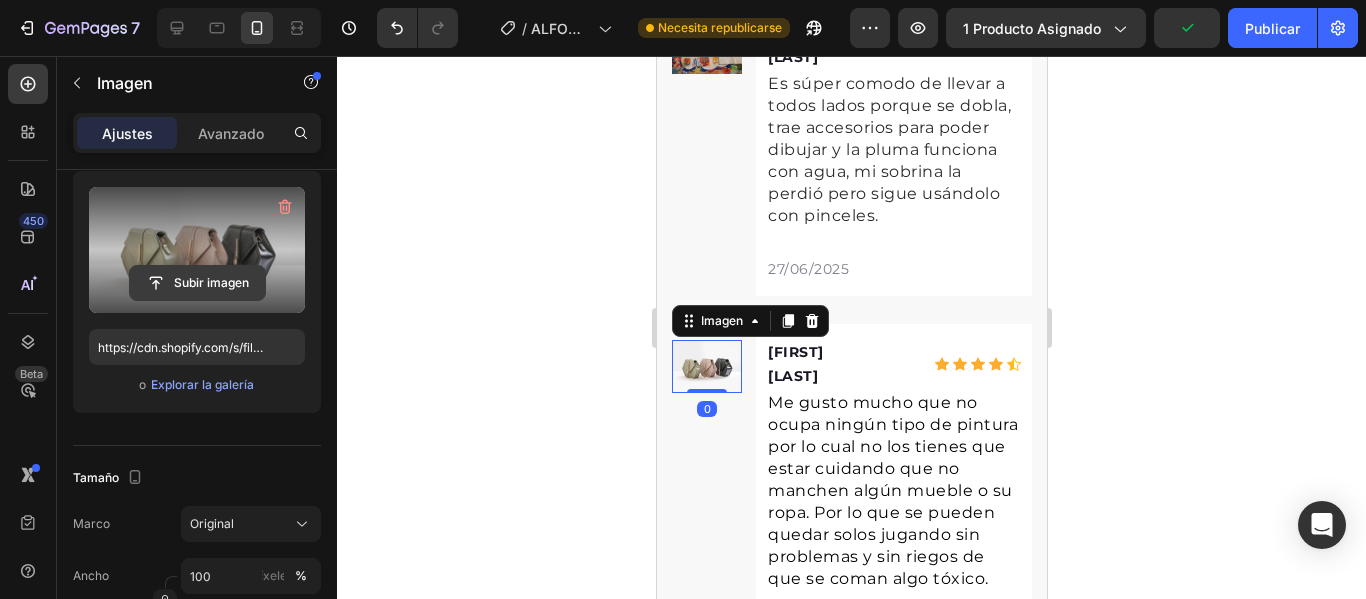 click 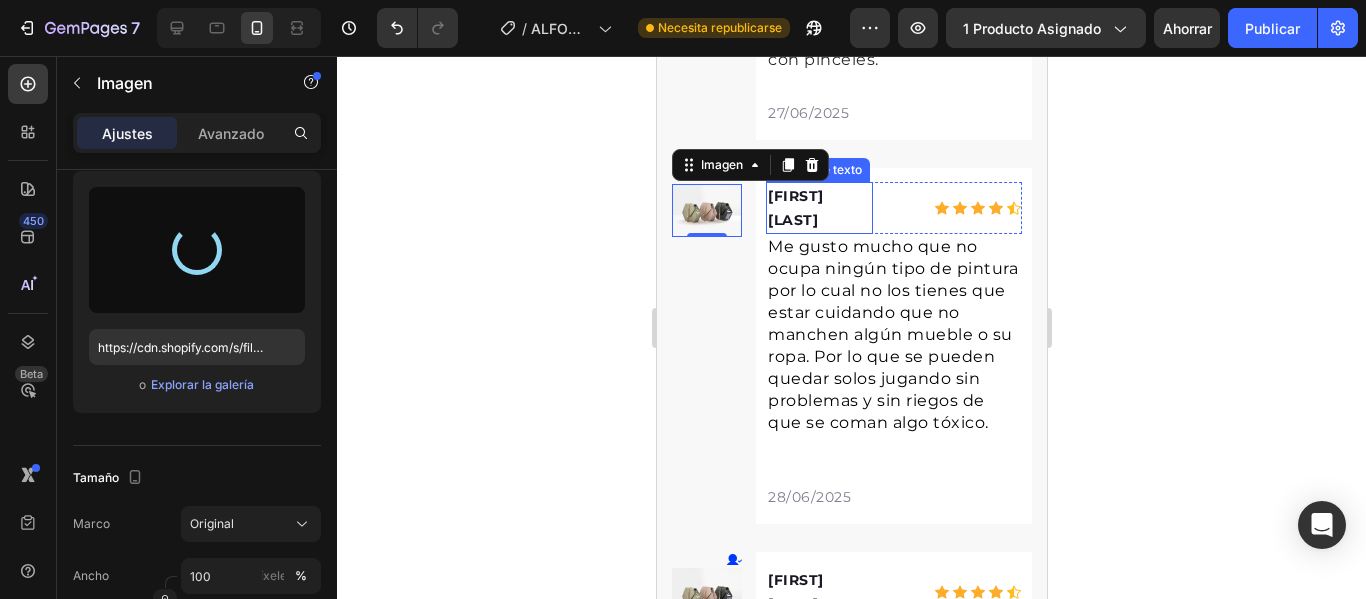 scroll, scrollTop: 9041, scrollLeft: 0, axis: vertical 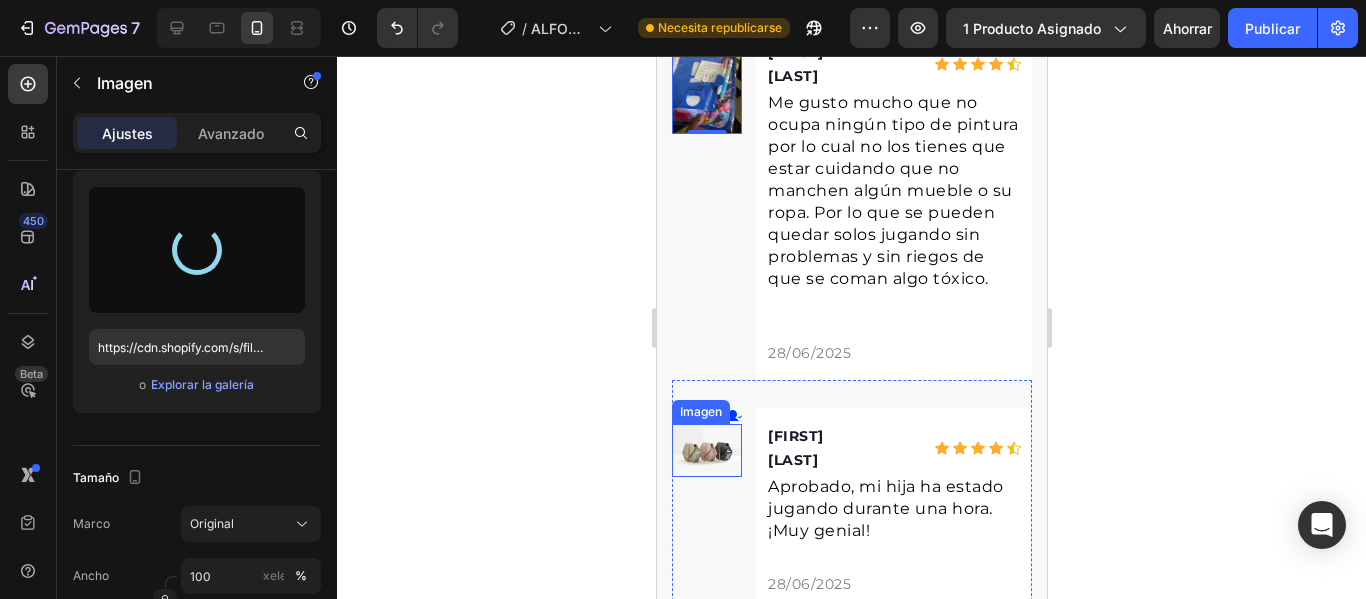 type on "https://cdn.shopify.com/s/files/1/0692/9462/0827/files/gempages_569373329325032428-d3080df2-7dc7-4cab-b653-255dbc679850.jpg" 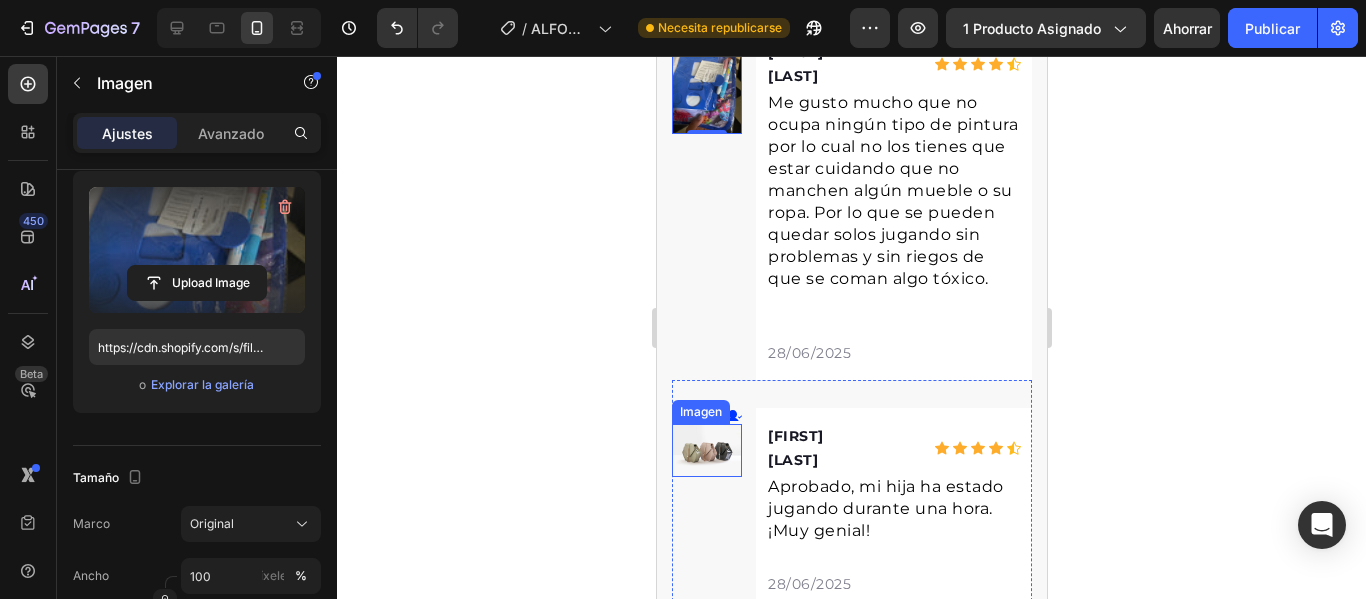 click at bounding box center [706, 450] 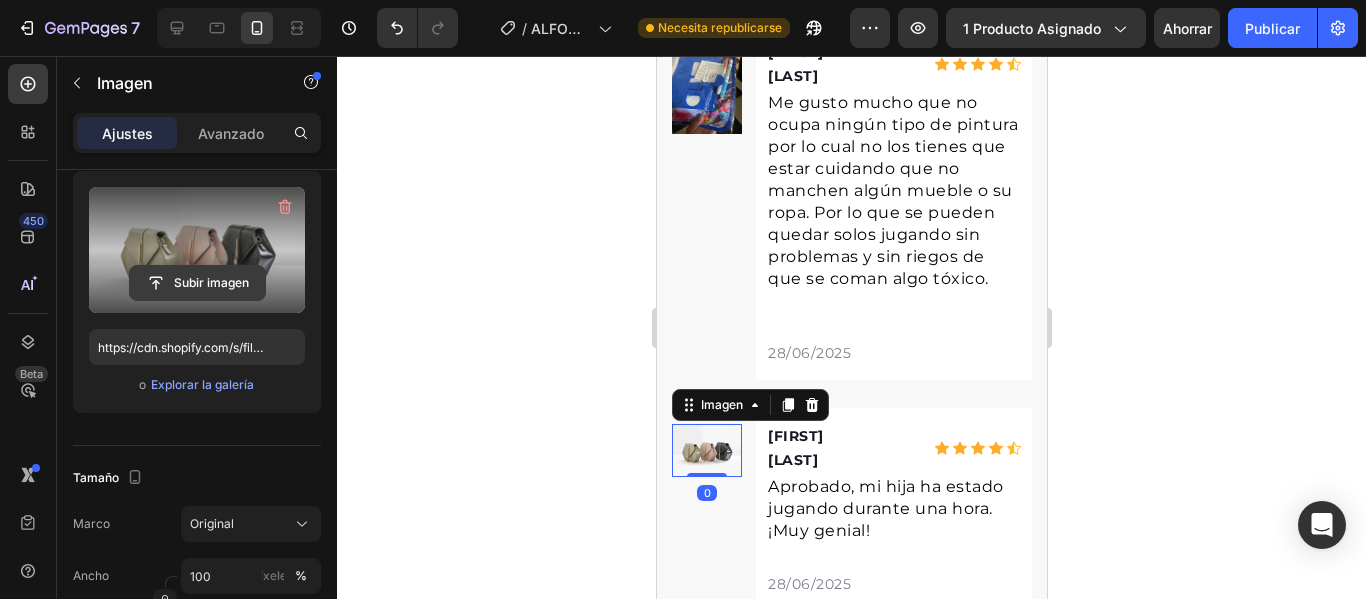 click 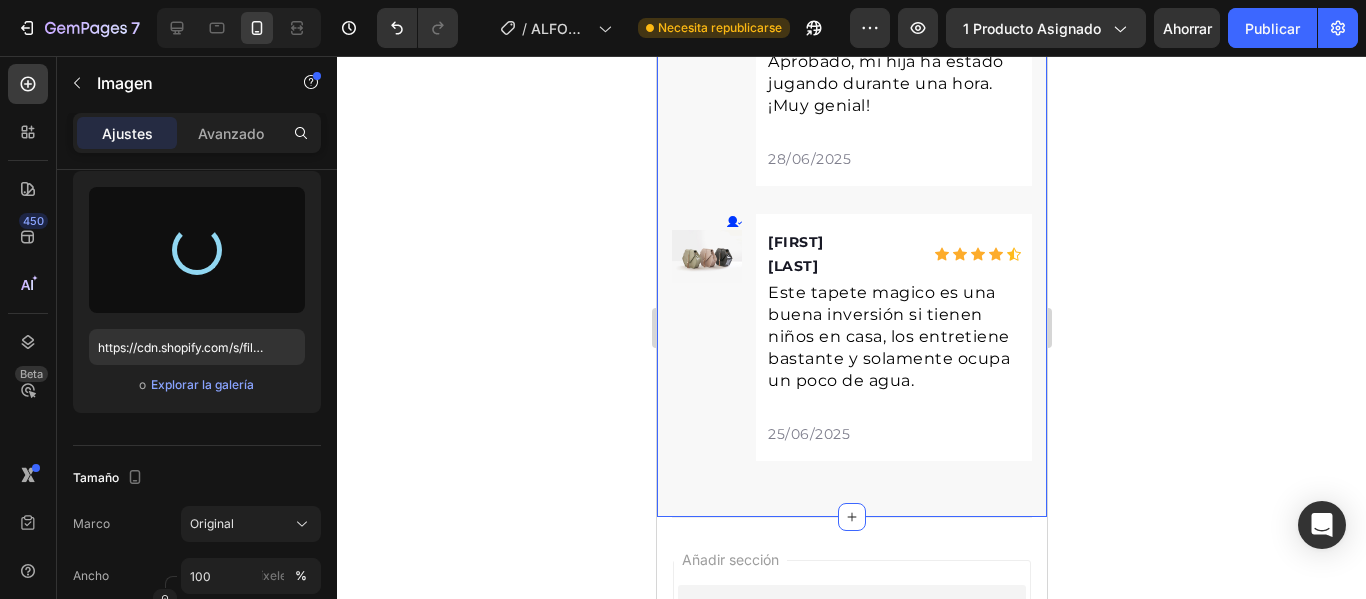 scroll, scrollTop: 9341, scrollLeft: 0, axis: vertical 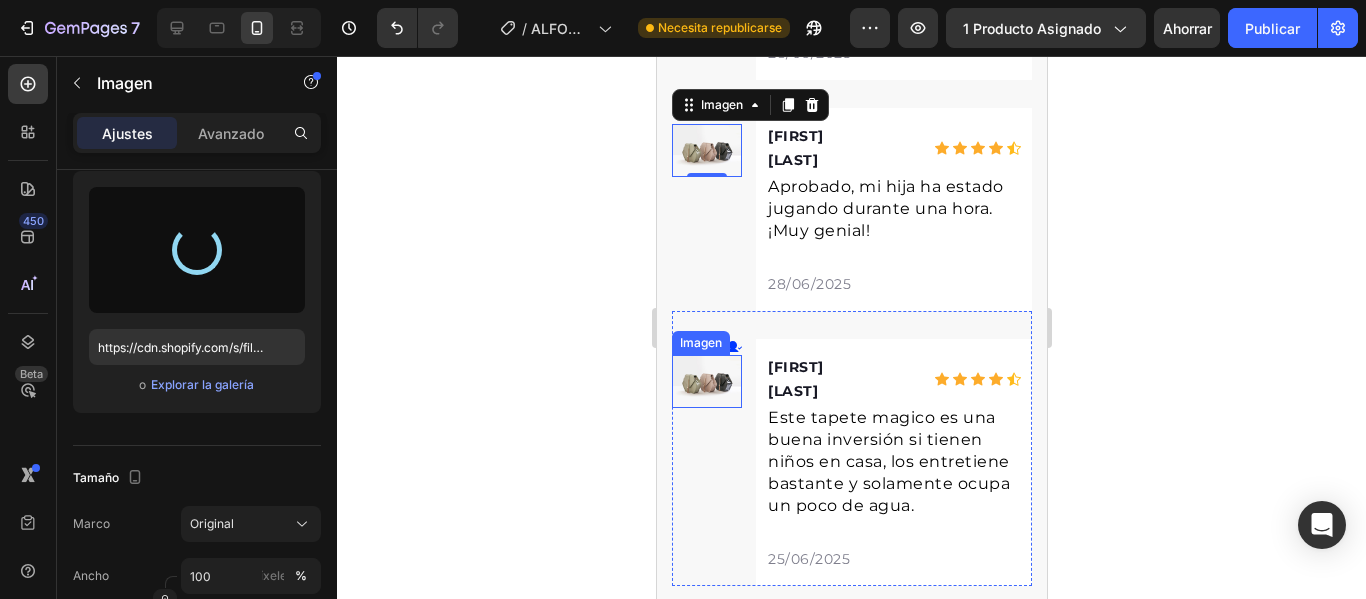 type on "https://cdn.shopify.com/s/files/1/0692/9462/0827/files/gempages_569373329325032428-1a07baed-50dc-4b68-9fc3-7cf1725e4a18.jpg" 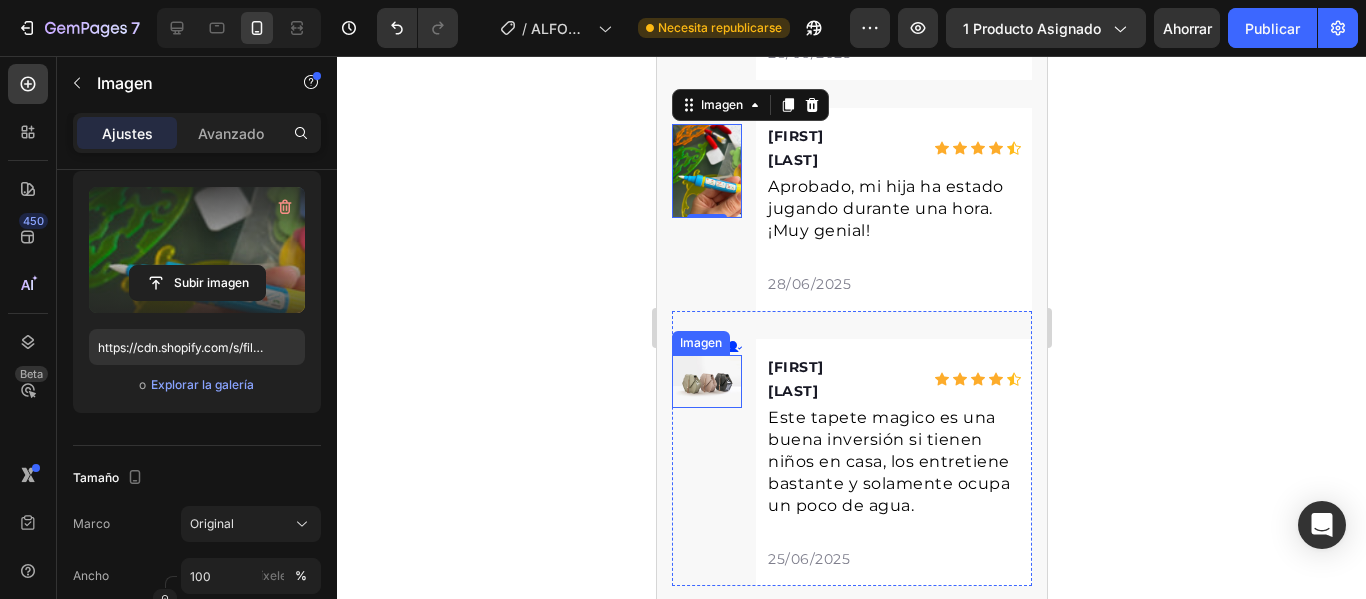 click at bounding box center [706, 381] 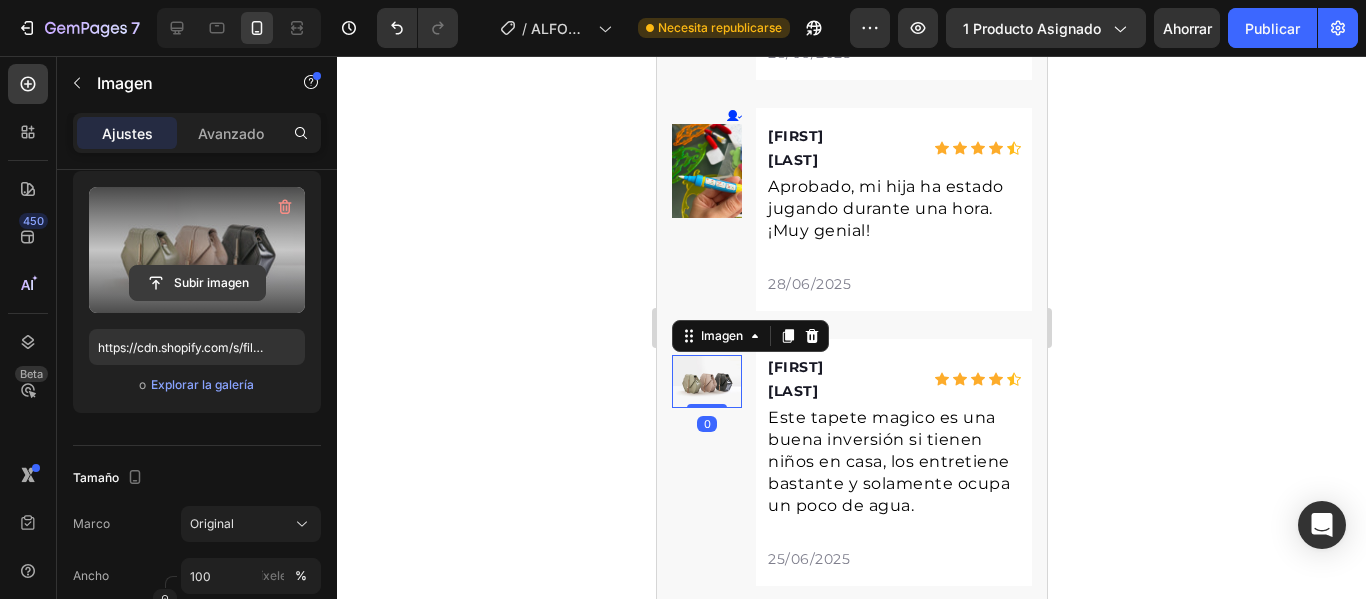 click 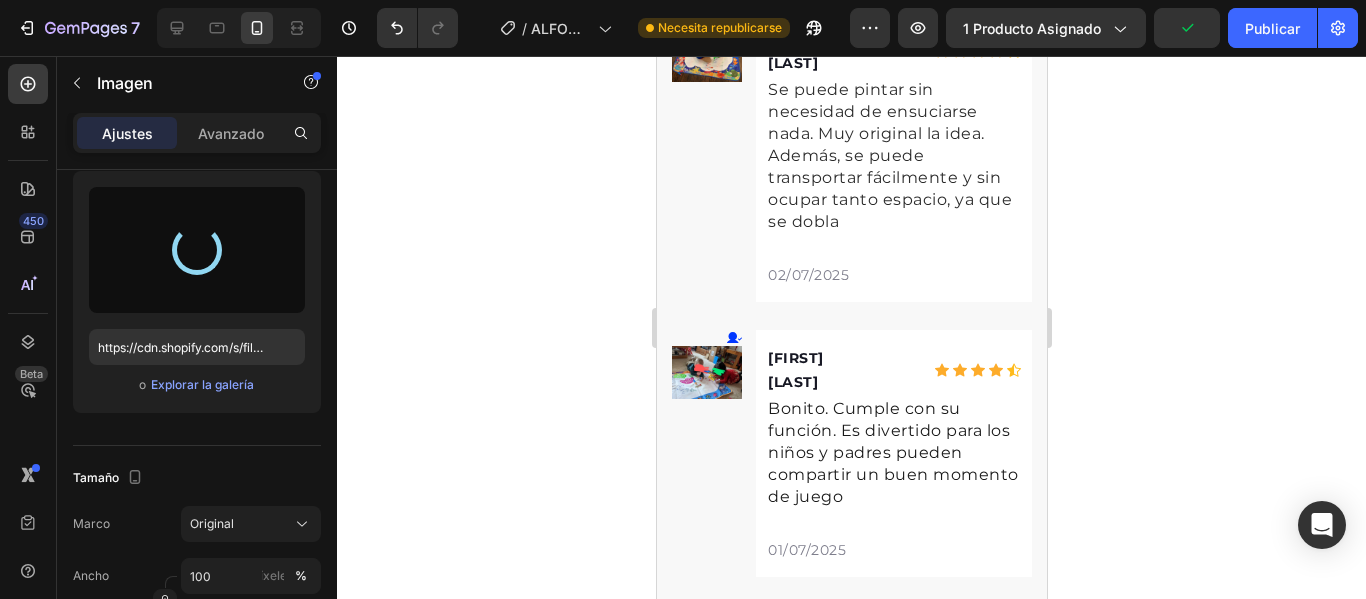 scroll, scrollTop: 7841, scrollLeft: 0, axis: vertical 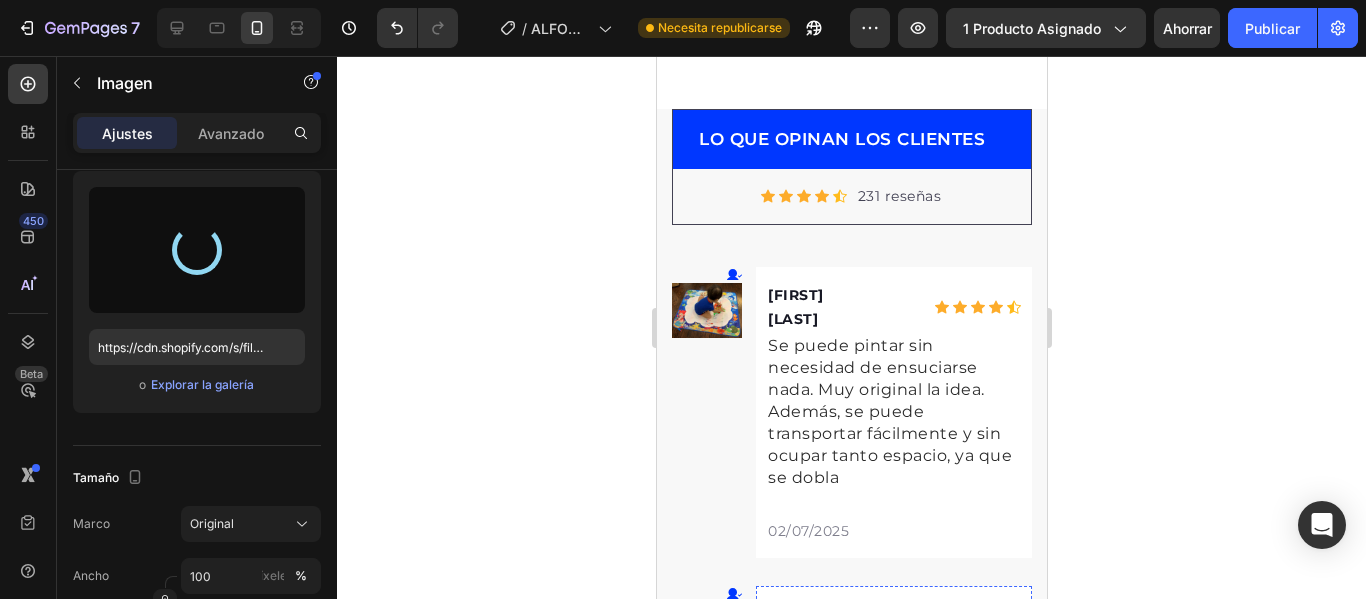 type on "https://cdn.shopify.com/s/files/1/0692/9462/0827/files/gempages_569373329325032428-653088b5-3060-4c22-abc6-207f1f36904b.jpg" 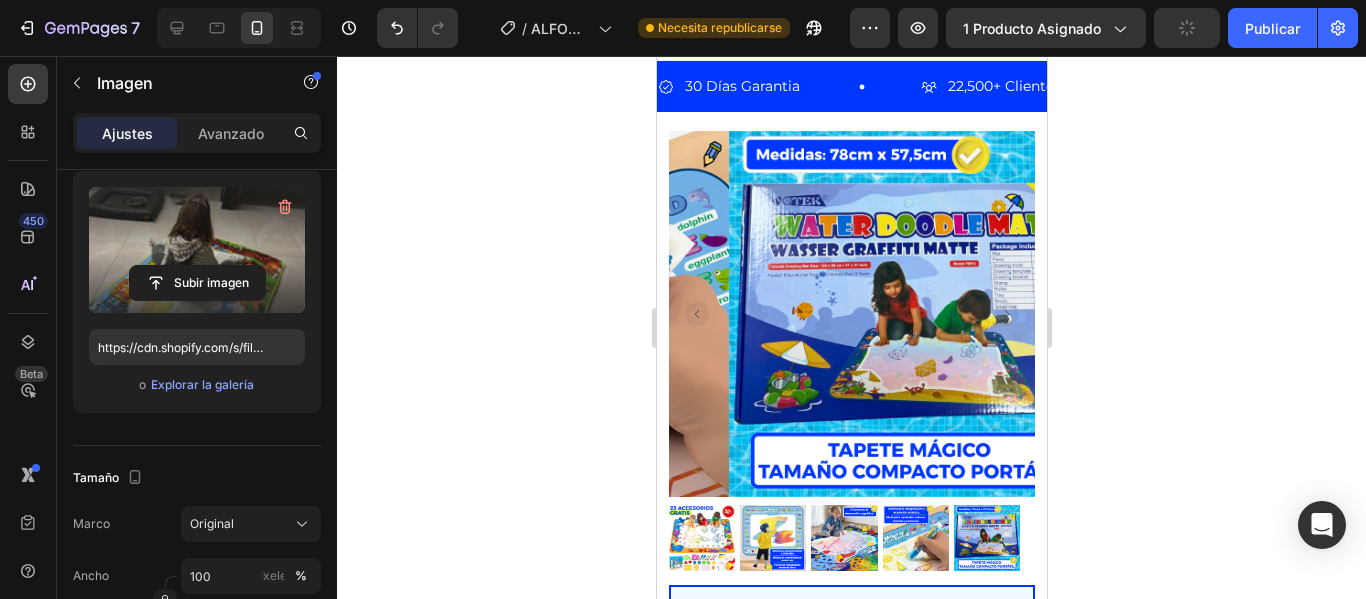 scroll, scrollTop: 0, scrollLeft: 0, axis: both 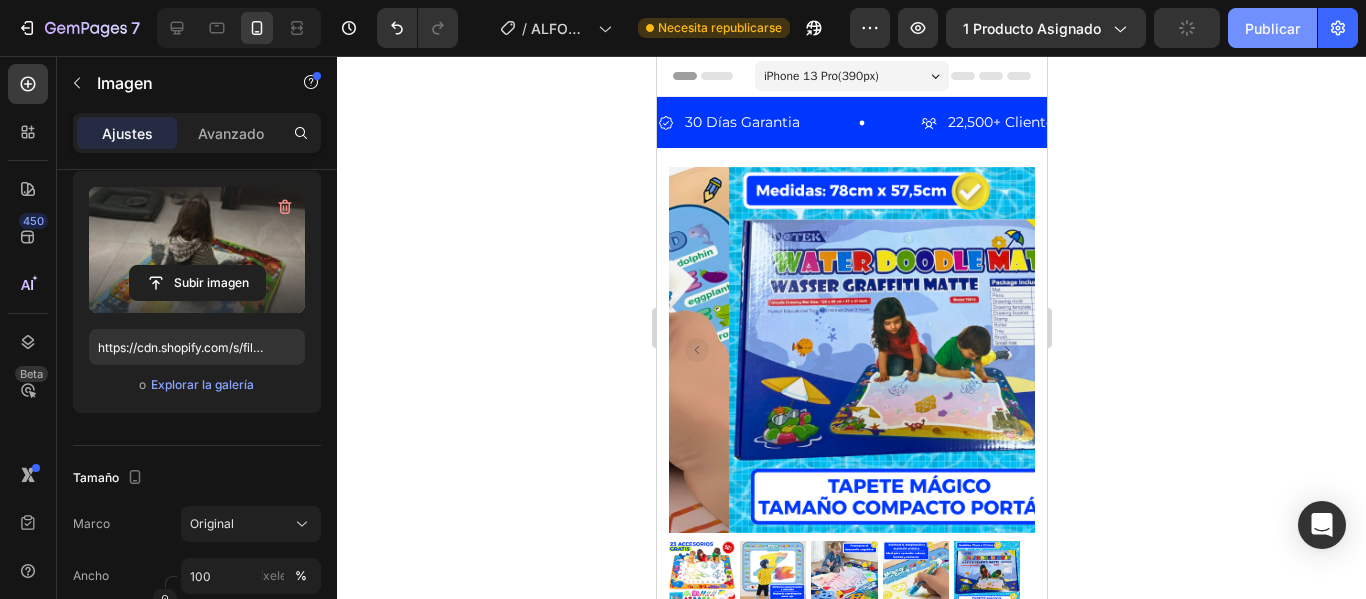 click on "Publicar" at bounding box center [1272, 28] 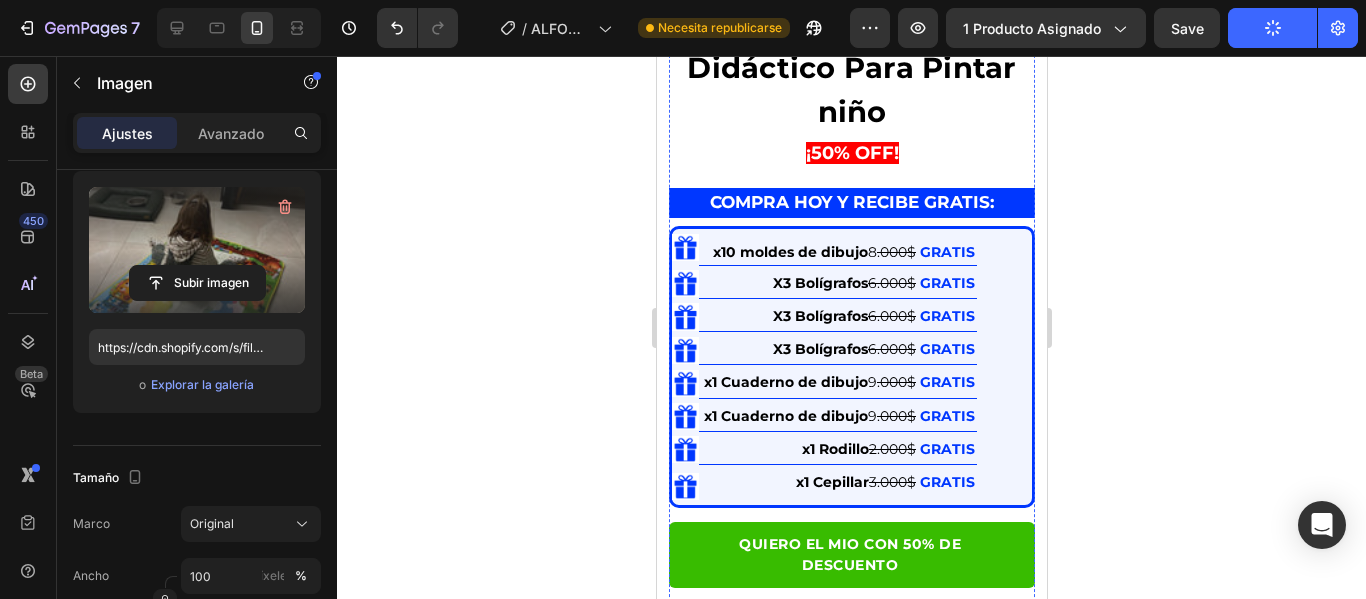 scroll, scrollTop: 500, scrollLeft: 0, axis: vertical 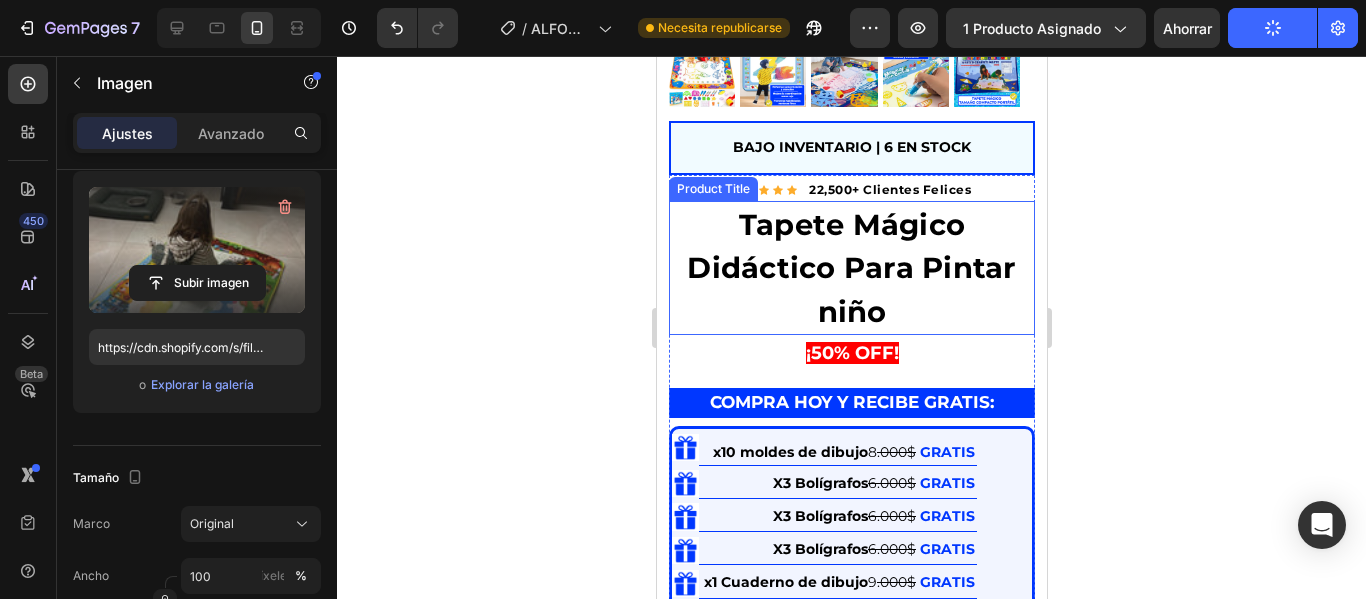 click on "Tapete Mágico Didáctico Para Pintar niño" at bounding box center (851, 268) 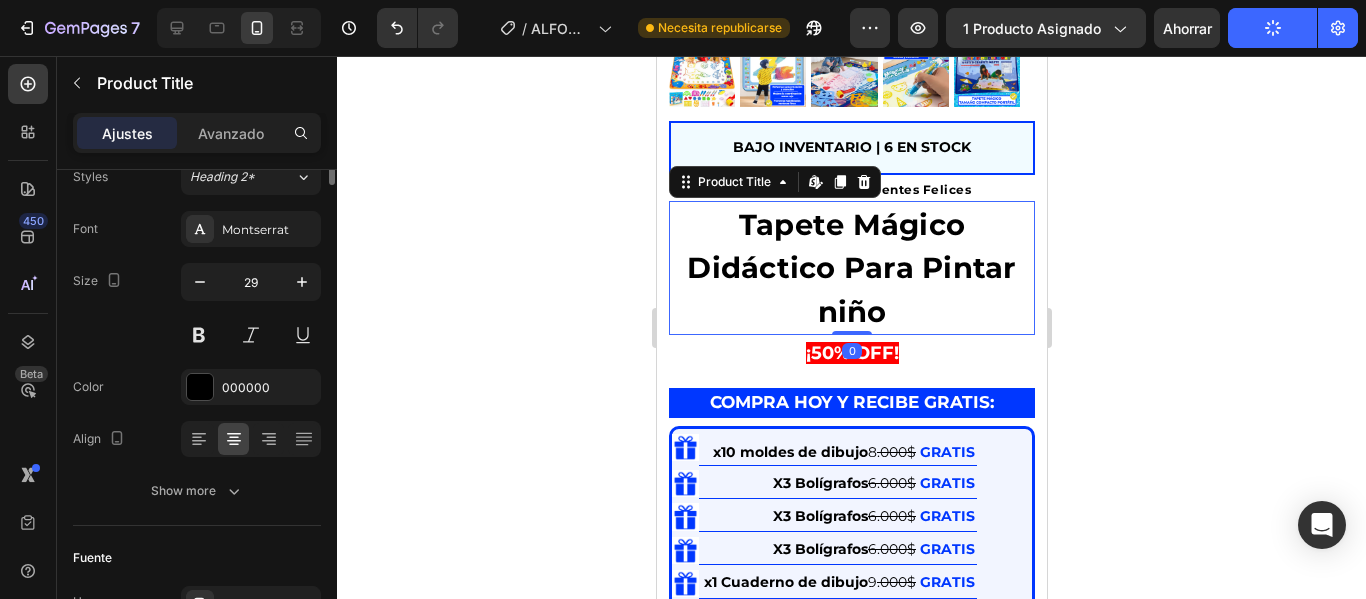 scroll, scrollTop: 0, scrollLeft: 0, axis: both 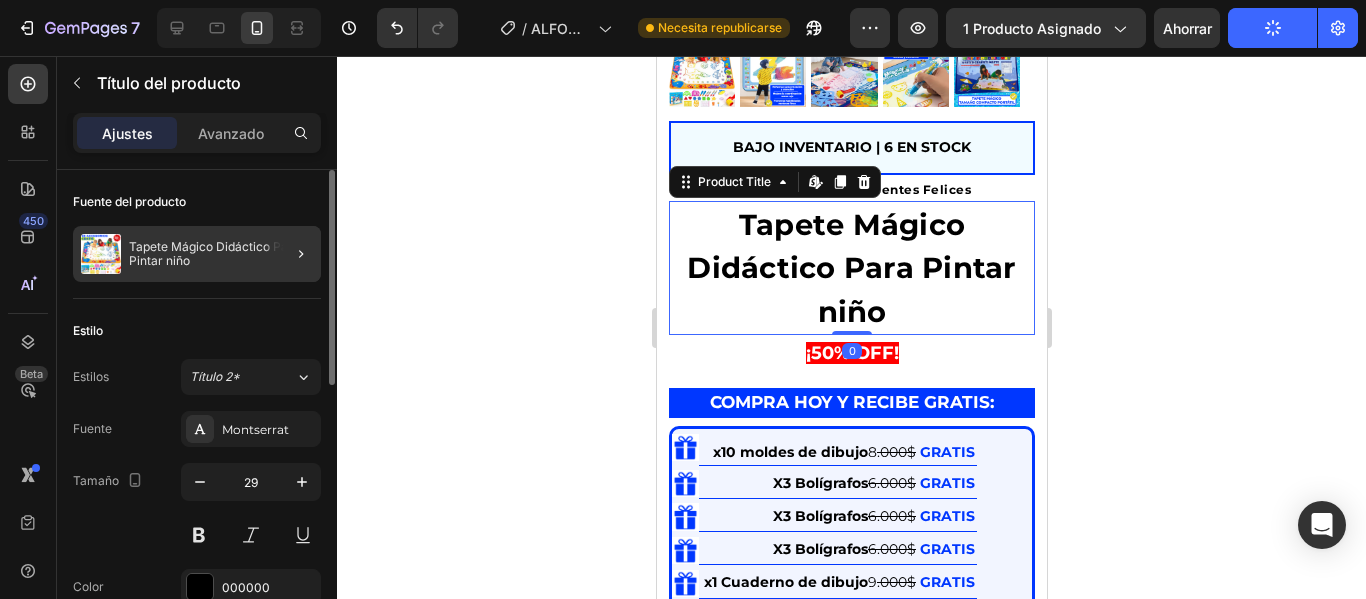 click 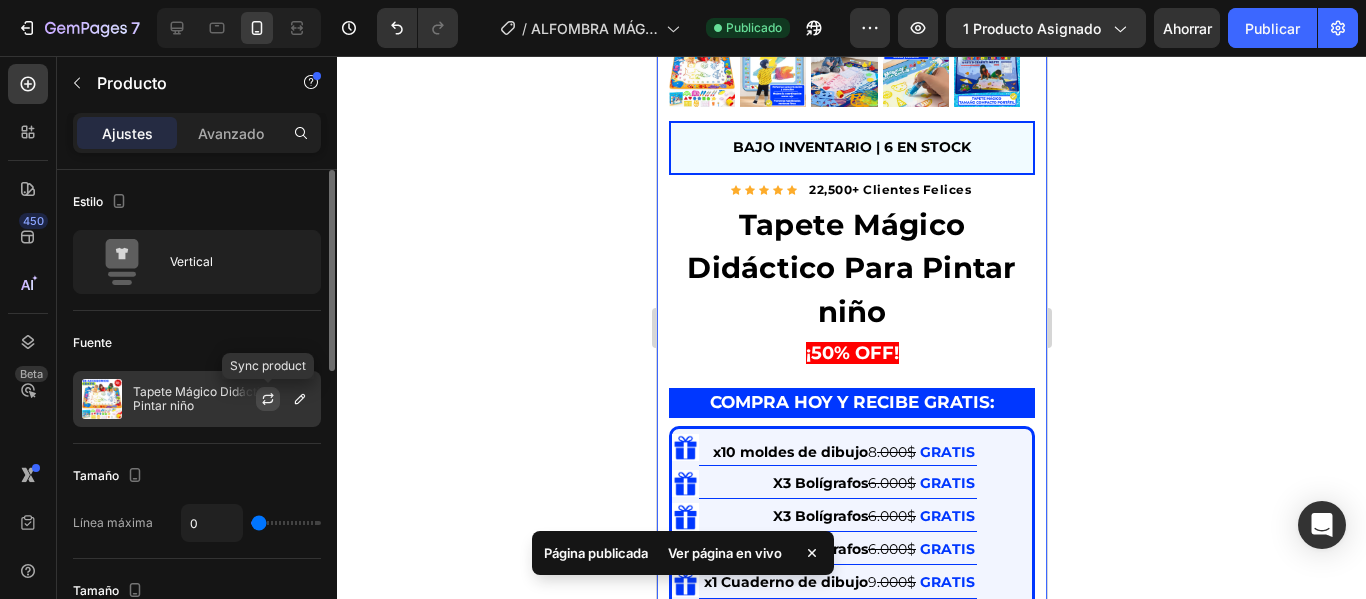 click 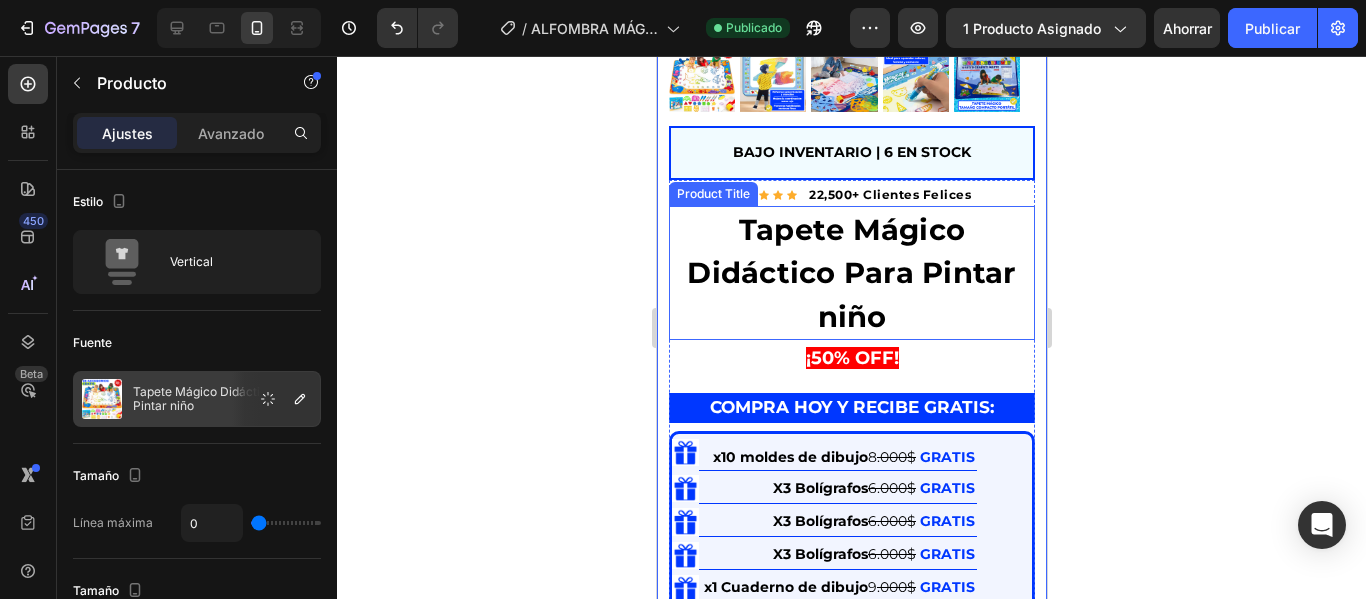 scroll, scrollTop: 500, scrollLeft: 0, axis: vertical 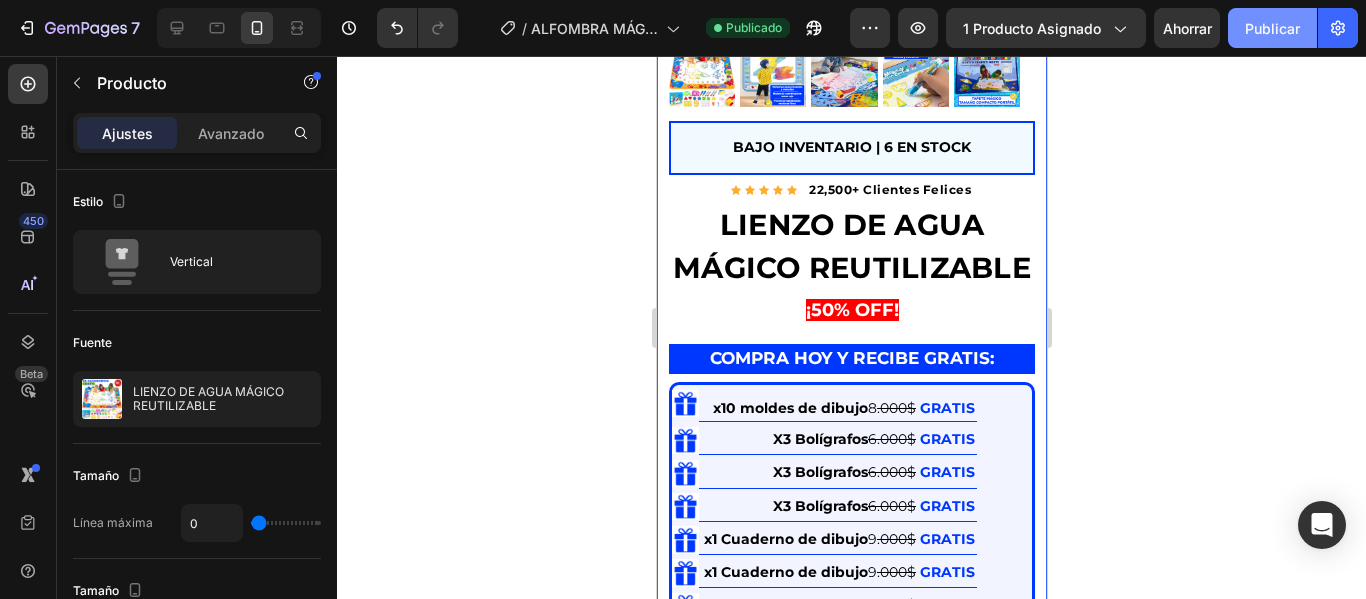 click on "Publicar" at bounding box center [1272, 28] 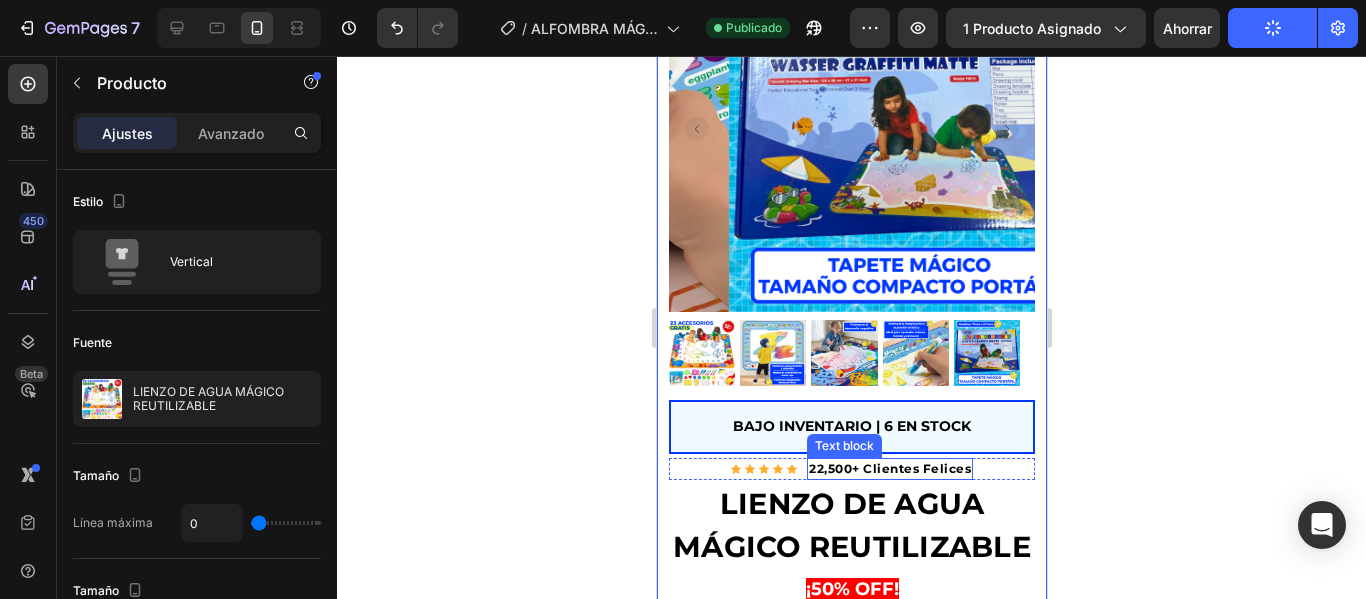 scroll, scrollTop: 200, scrollLeft: 0, axis: vertical 